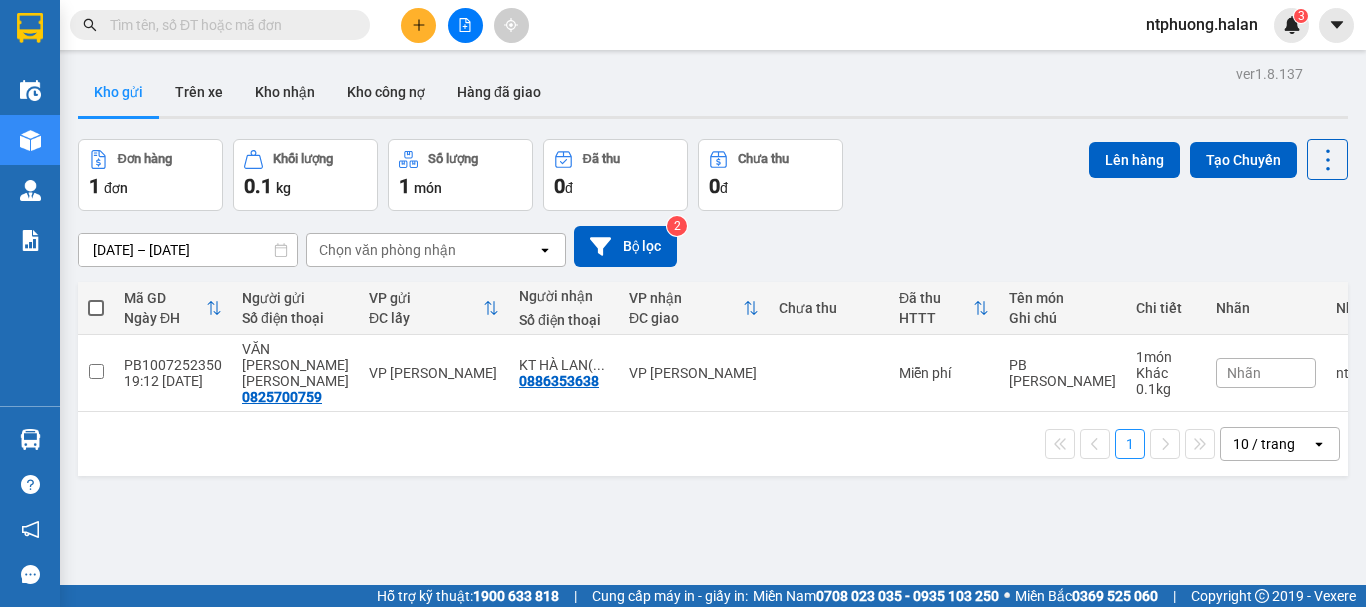 scroll, scrollTop: 0, scrollLeft: 0, axis: both 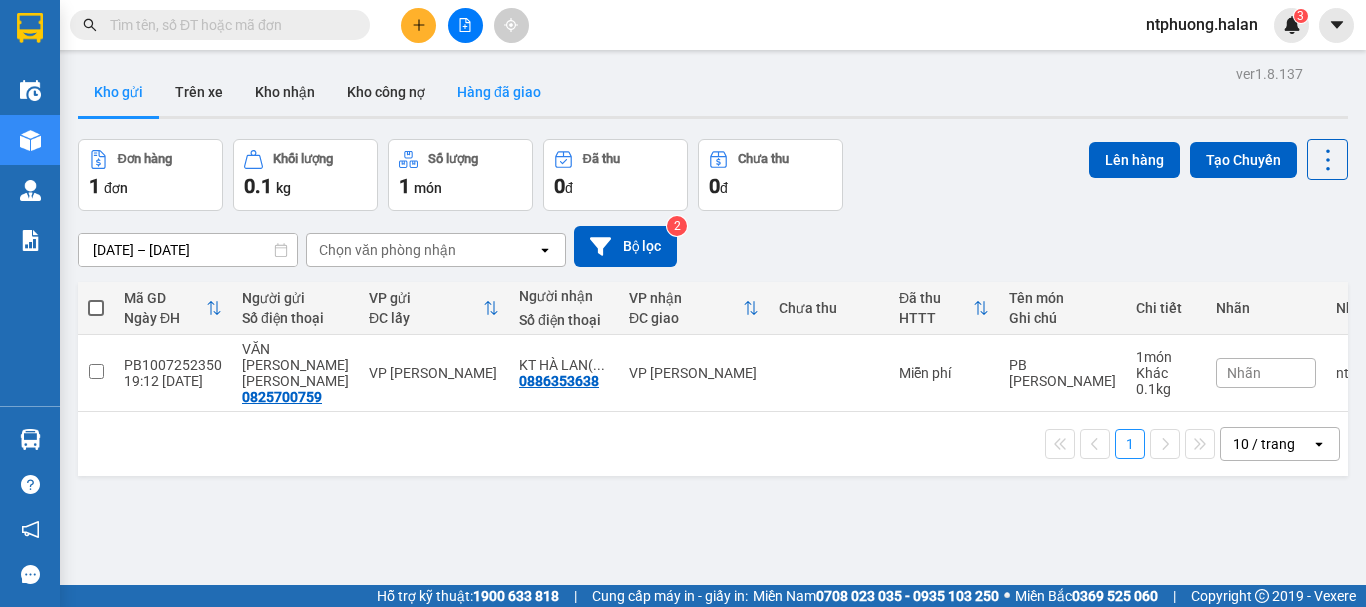 click on "Hàng đã giao" at bounding box center (499, 92) 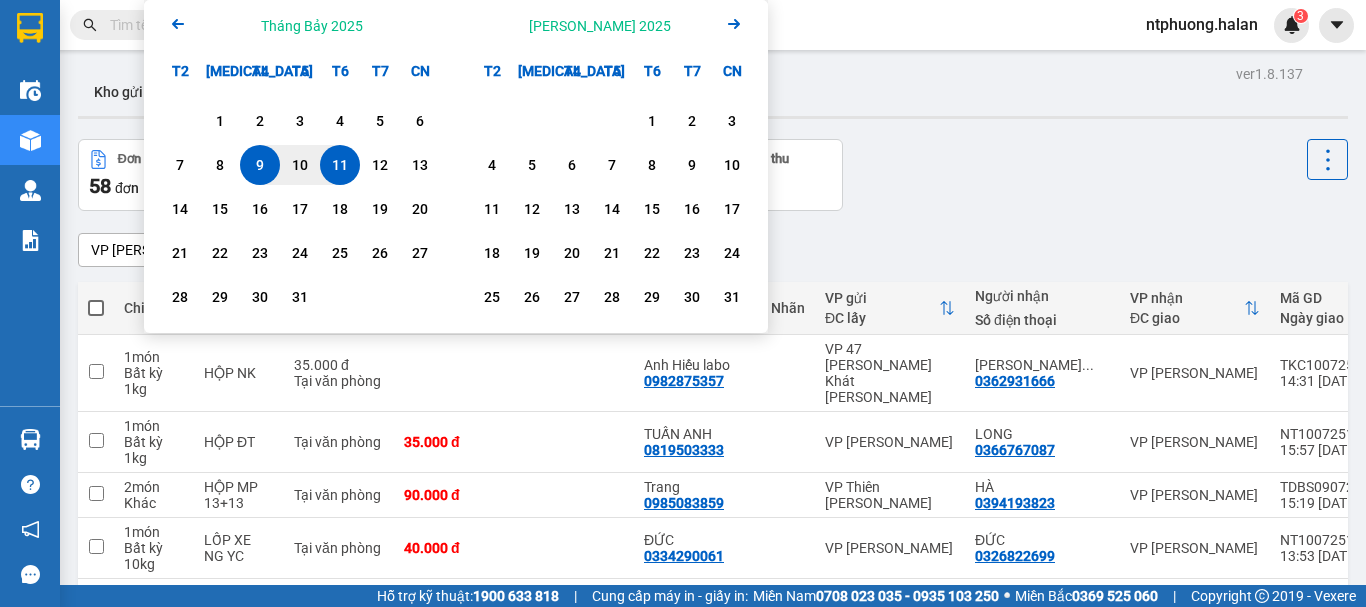 click on "ver  1.8.137 Kho gửi Trên xe Kho nhận Kho công nợ Hàng đã giao Đơn hàng 58 đơn Khối lượng 244 kg Số lượng 62 món Đã thu 2,44   triệu Chưa thu 0  đ VP Phú Bình Clear value open 09/07/2025 – 11/07/2025 Press the down arrow key to interact with the calendar and select a date. Press the escape button to close the calendar. Selected date range is from 09/07/2025 to 11/07/2025. Bộ lọc 2 Chi tiết Tên món Ghi chú Đã thu HTTT Chưa thu Thu hộ Trạng thái Người gửi Số điện thoại Nhãn VP gửi ĐC lấy Người nhận Số điện thoại VP nhận ĐC giao Mã GD Ngày giao Nhân viên giao hàng SMS Biển số xe 1  món Bất kỳ 1  kg HỘP NK  35.000 đ Tại văn phòng Anh Hiếu labo 0982875357 VP 47 Trần Khát Chân pk thiên ... 0362931666 VP Phú Bình TKC1007251317 14:31 10/07 ntphuong.halan 1 20G-000.32 1  món Bất kỳ 1  kg HỘP ĐT  Tại văn phòng 35.000 đ TUẤN ANH 0819503333 VP Nguyễn Trãi LONG 0366767087 VP Phú Bình 1 2" at bounding box center [713, 546] 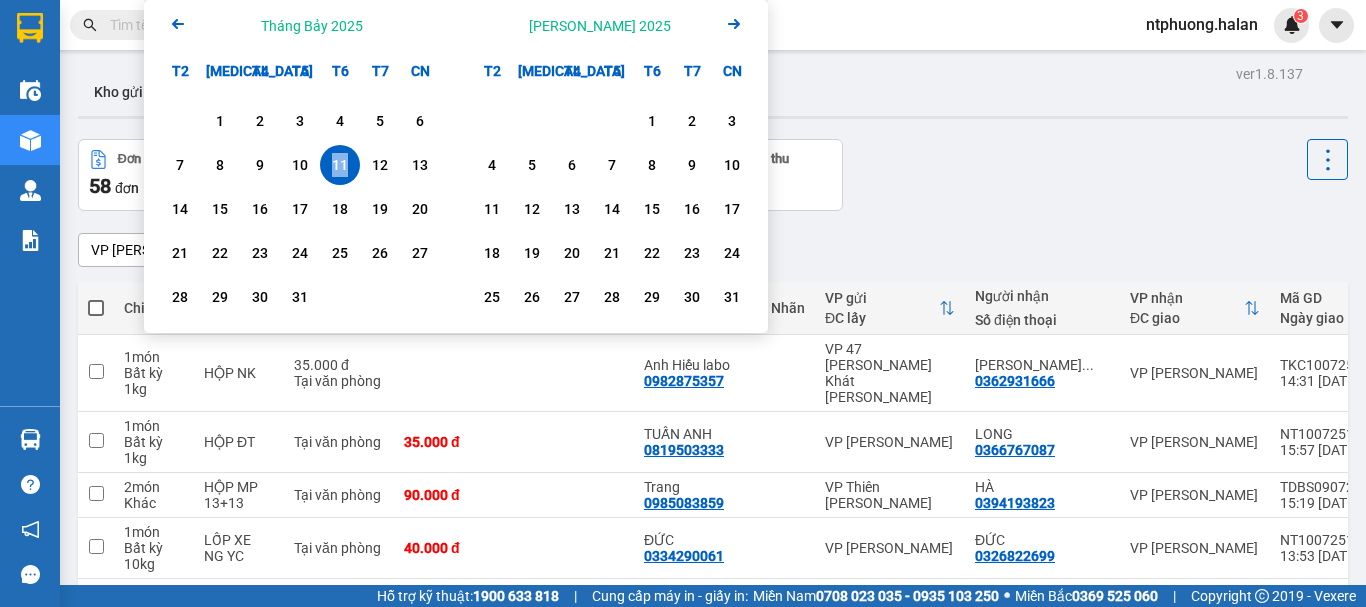 click on "11" at bounding box center [340, 165] 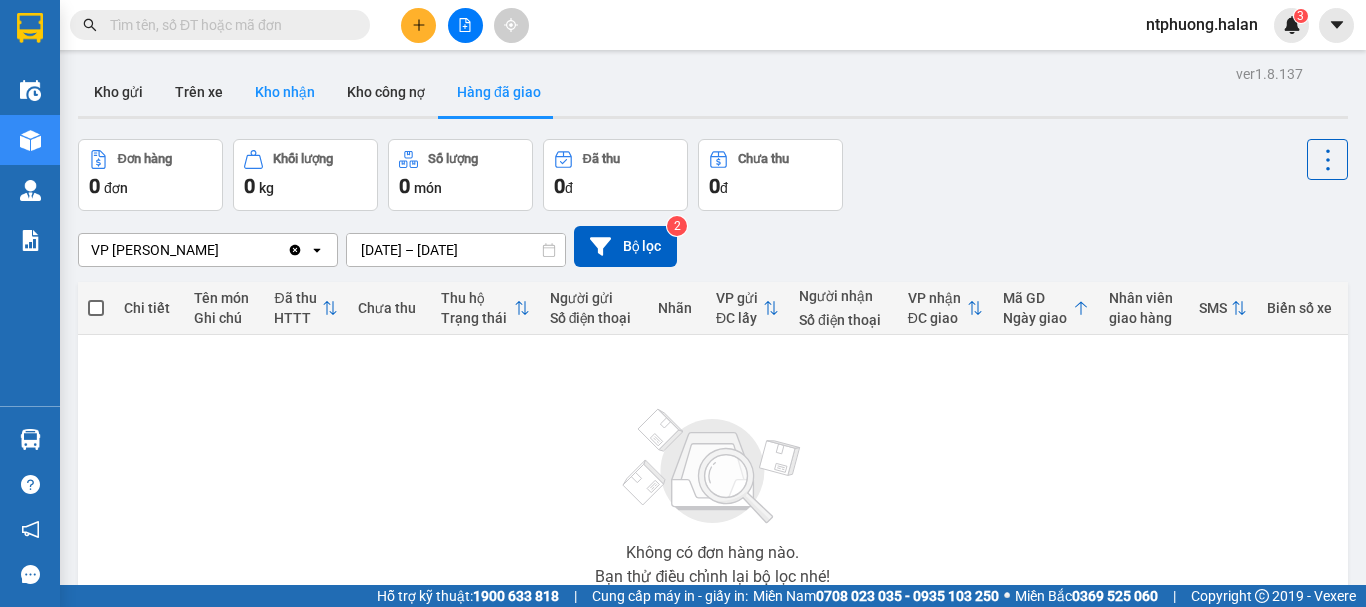 click on "Kho nhận" at bounding box center (285, 92) 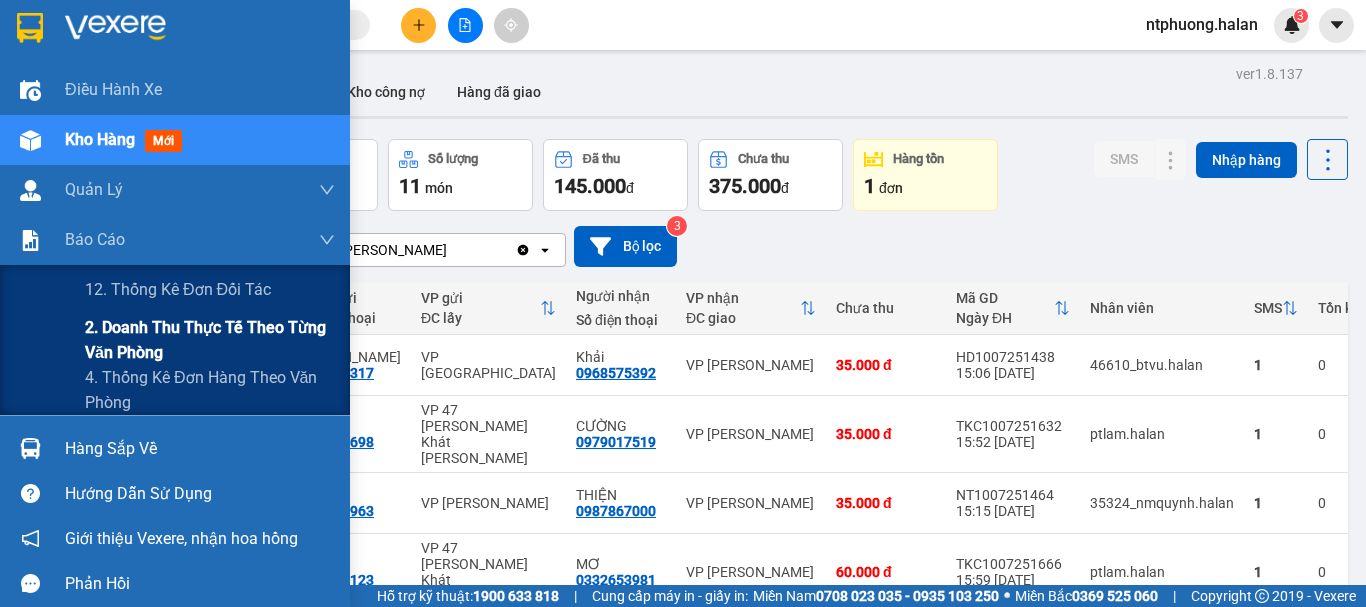 click on "2. Doanh thu thực tế theo từng văn phòng" at bounding box center [210, 340] 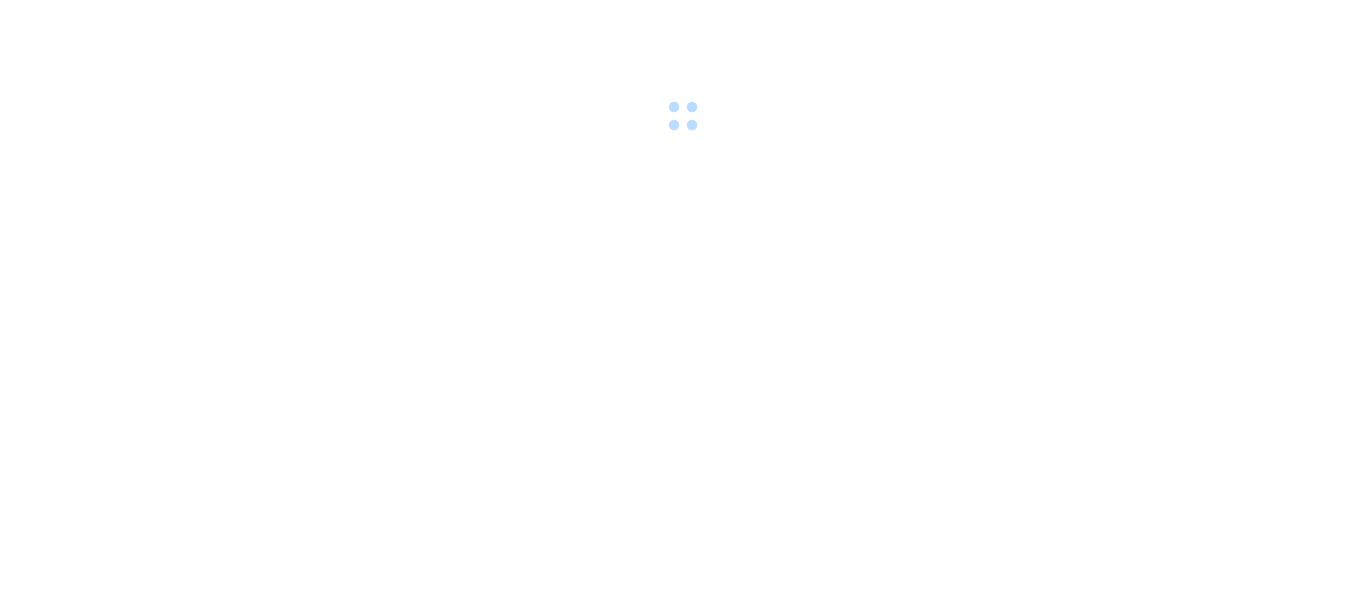 scroll, scrollTop: 0, scrollLeft: 0, axis: both 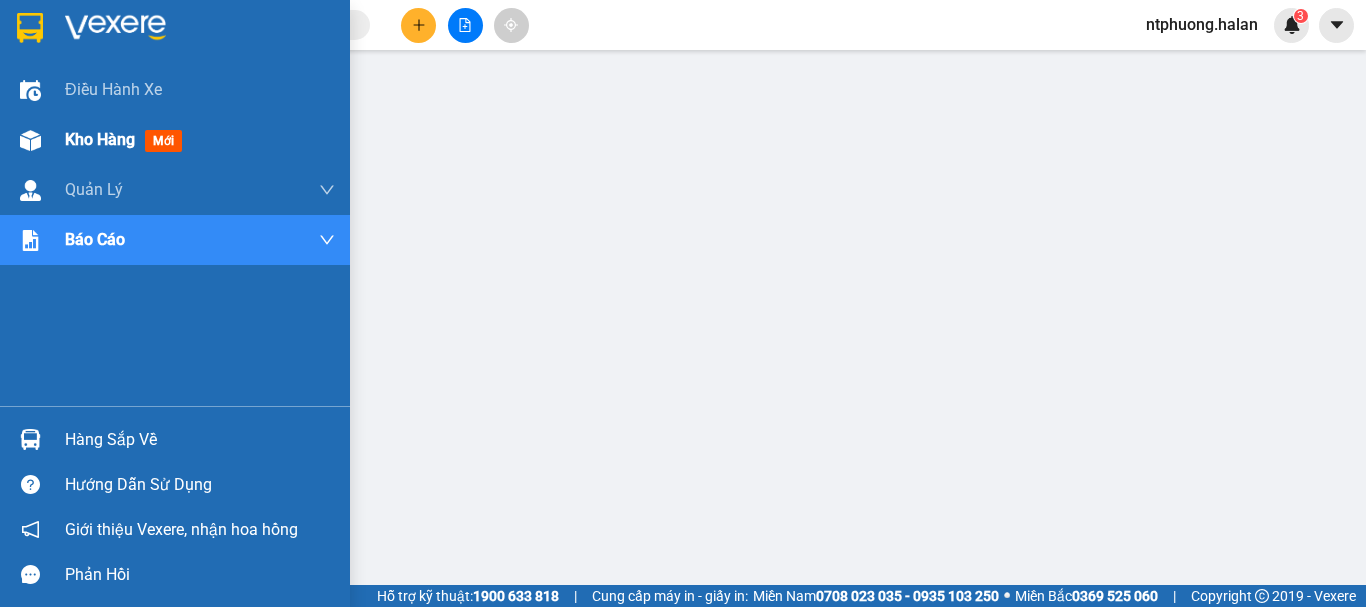 click on "Kho hàng" at bounding box center (100, 139) 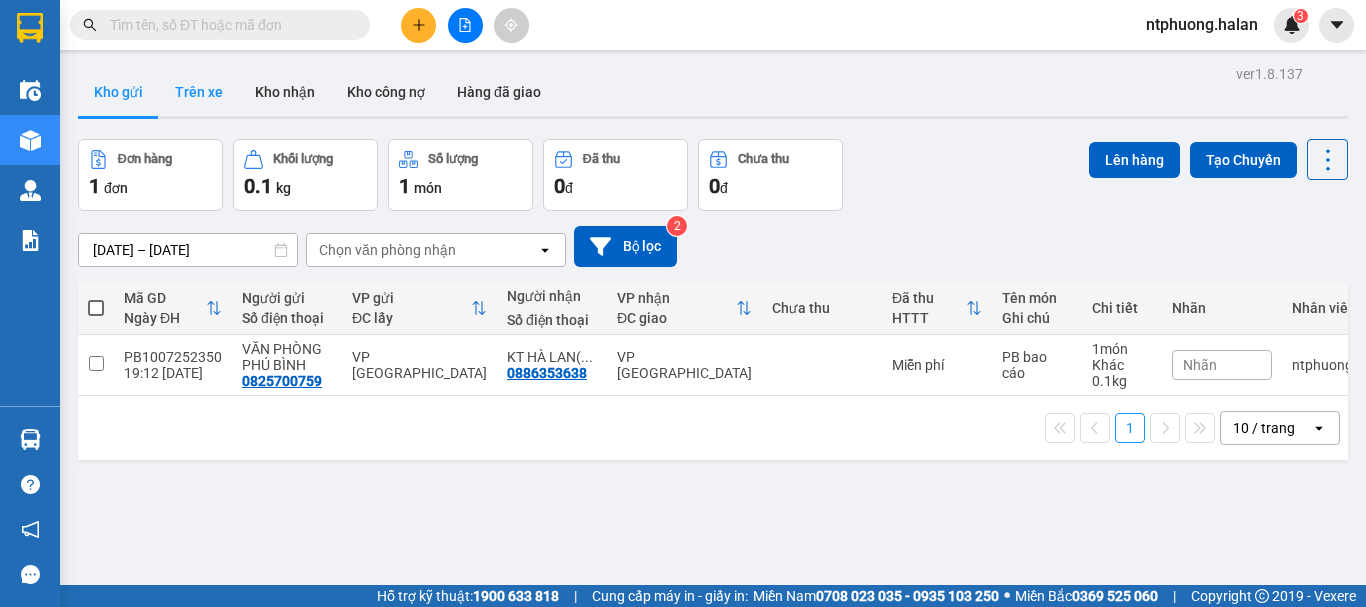 click on "Trên xe" at bounding box center (199, 92) 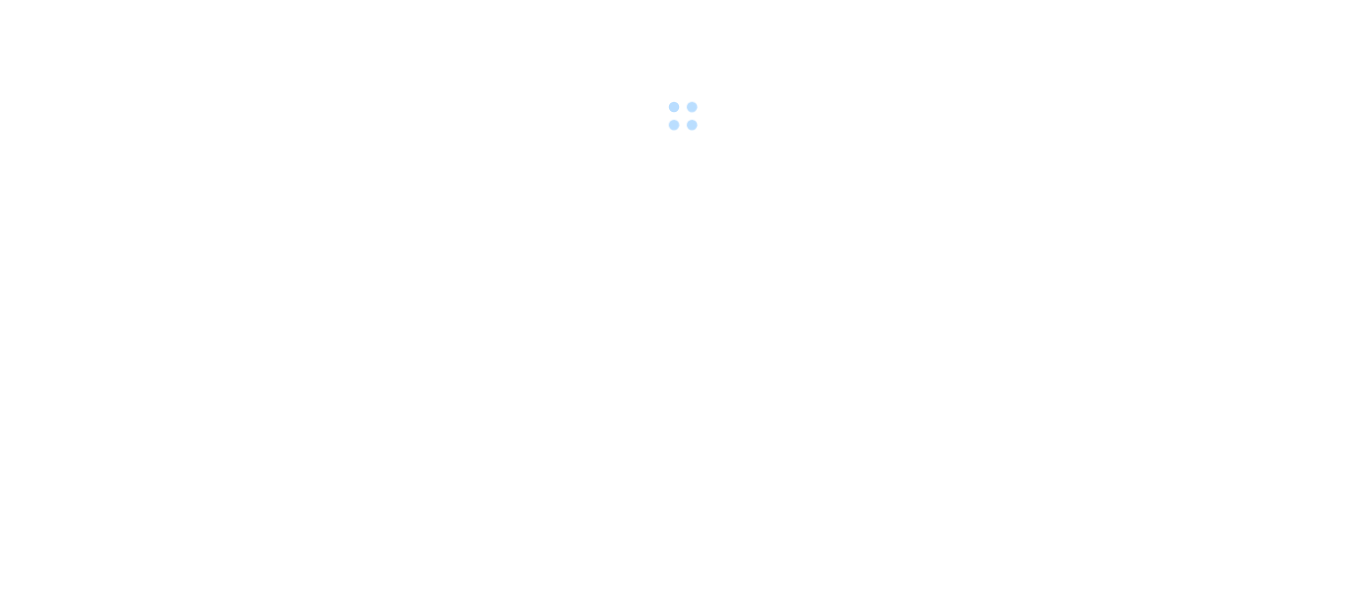 scroll, scrollTop: 0, scrollLeft: 0, axis: both 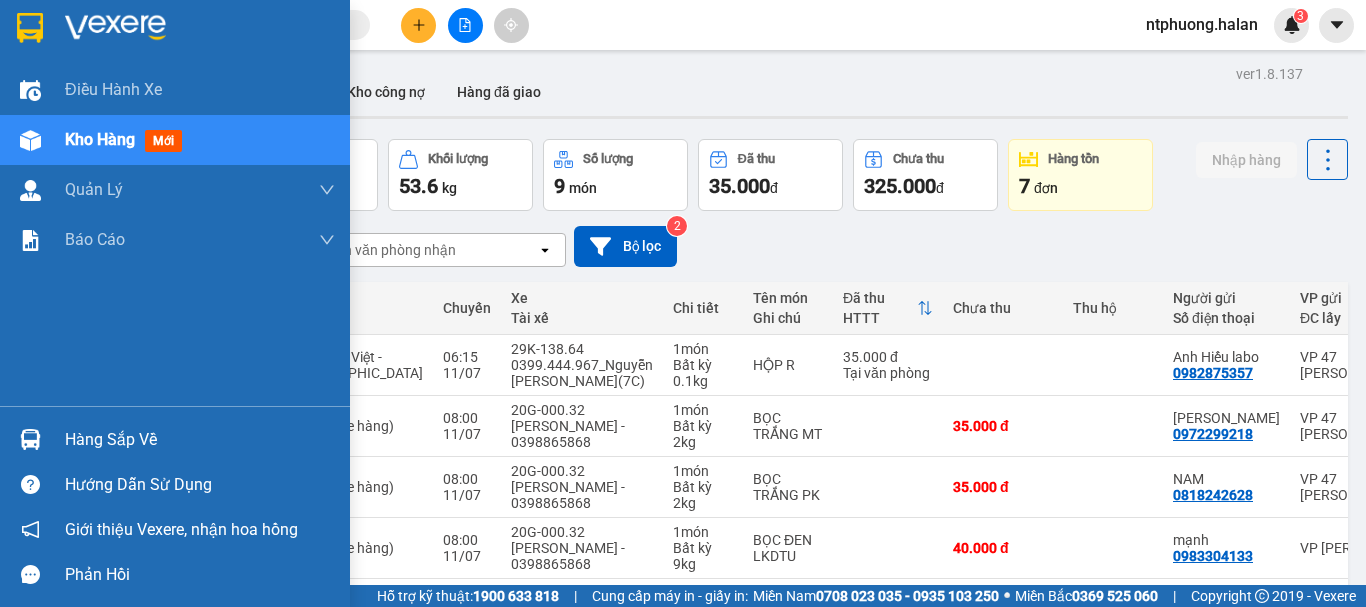 click on "Hàng sắp về" at bounding box center [200, 440] 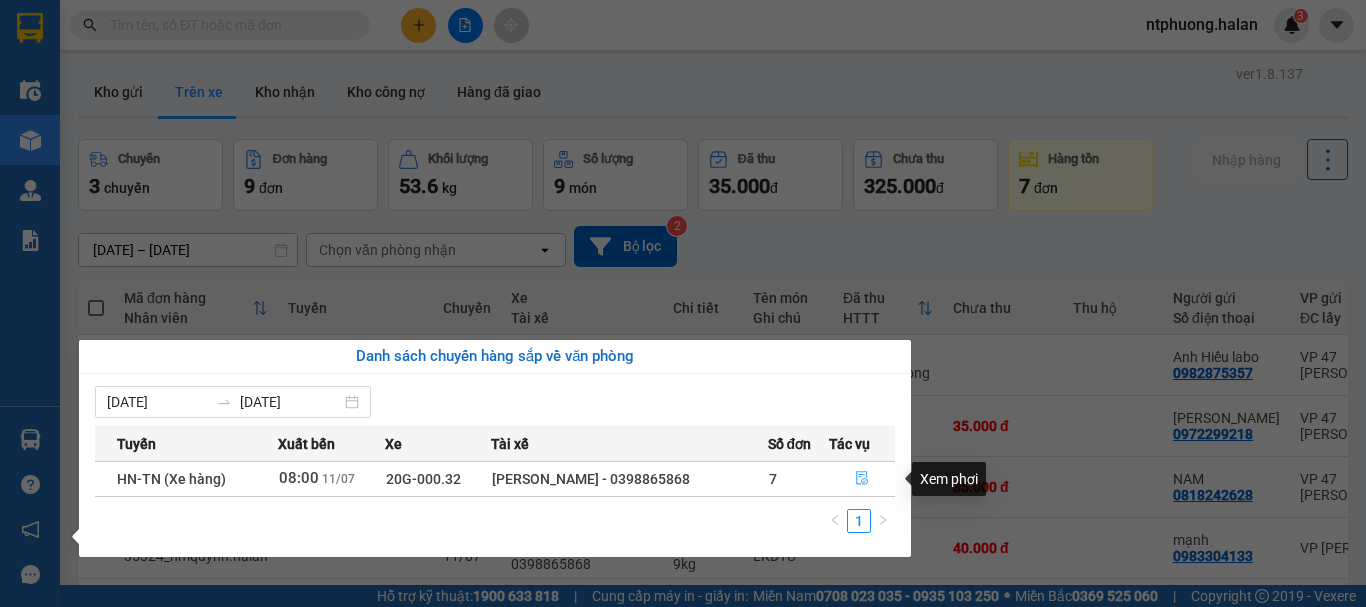 click 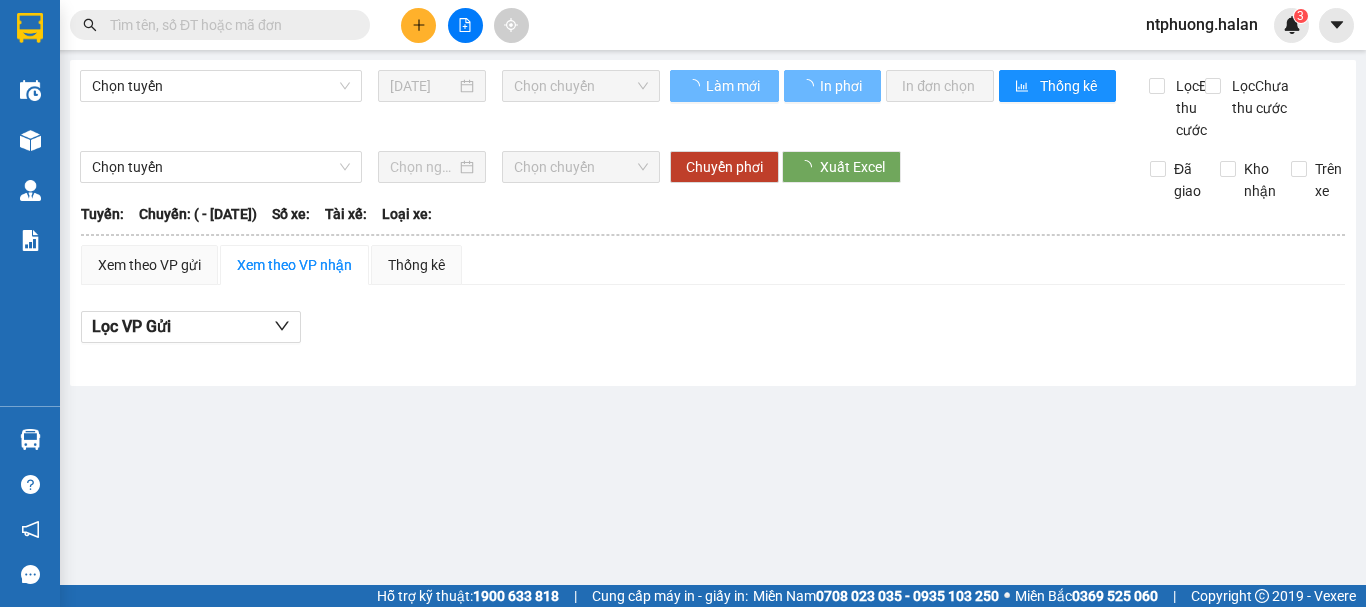 type on "11/07/2025" 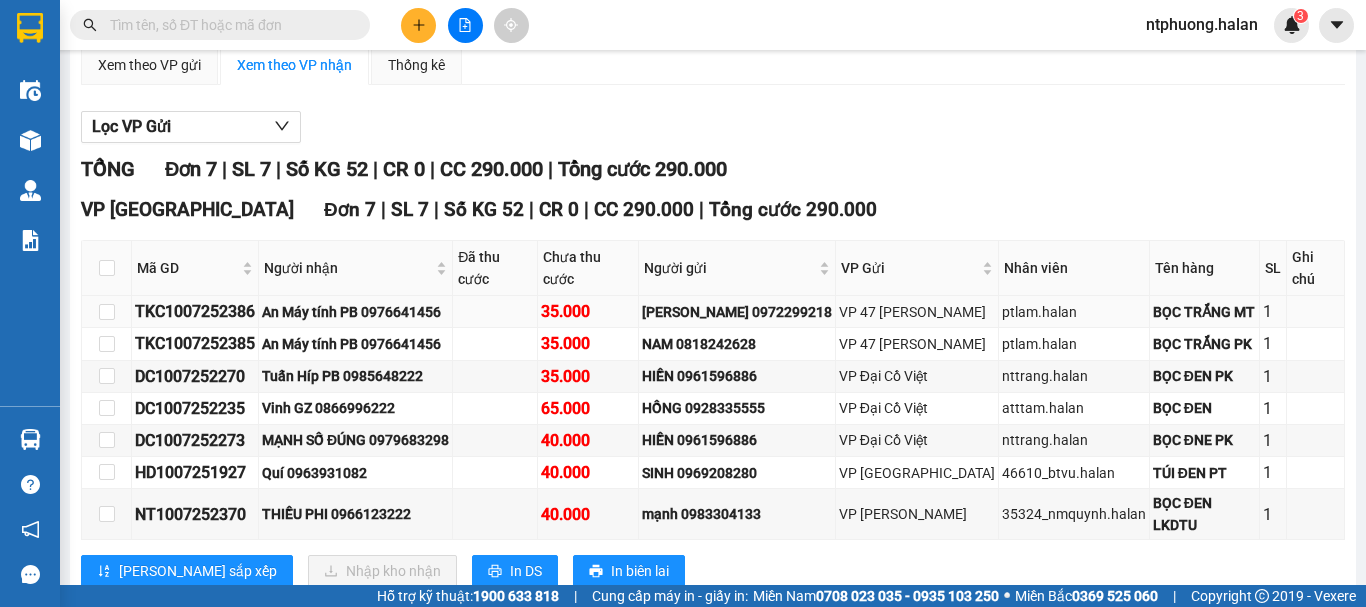scroll, scrollTop: 239, scrollLeft: 0, axis: vertical 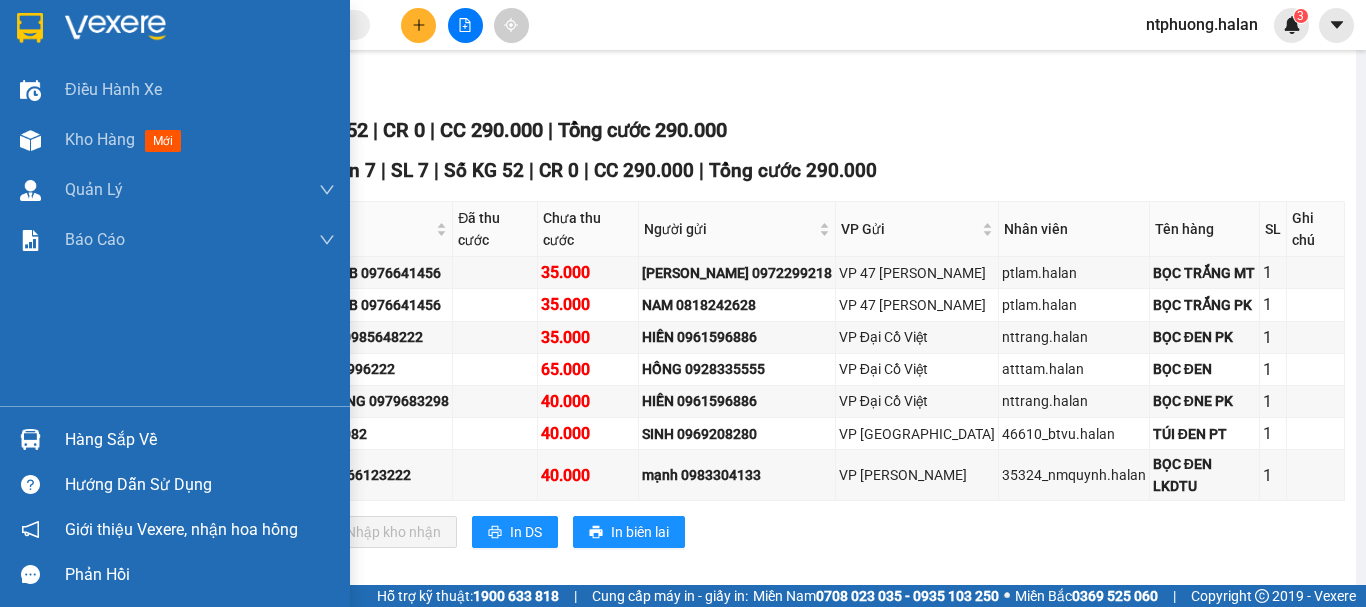 click on "Hàng sắp về" at bounding box center (200, 440) 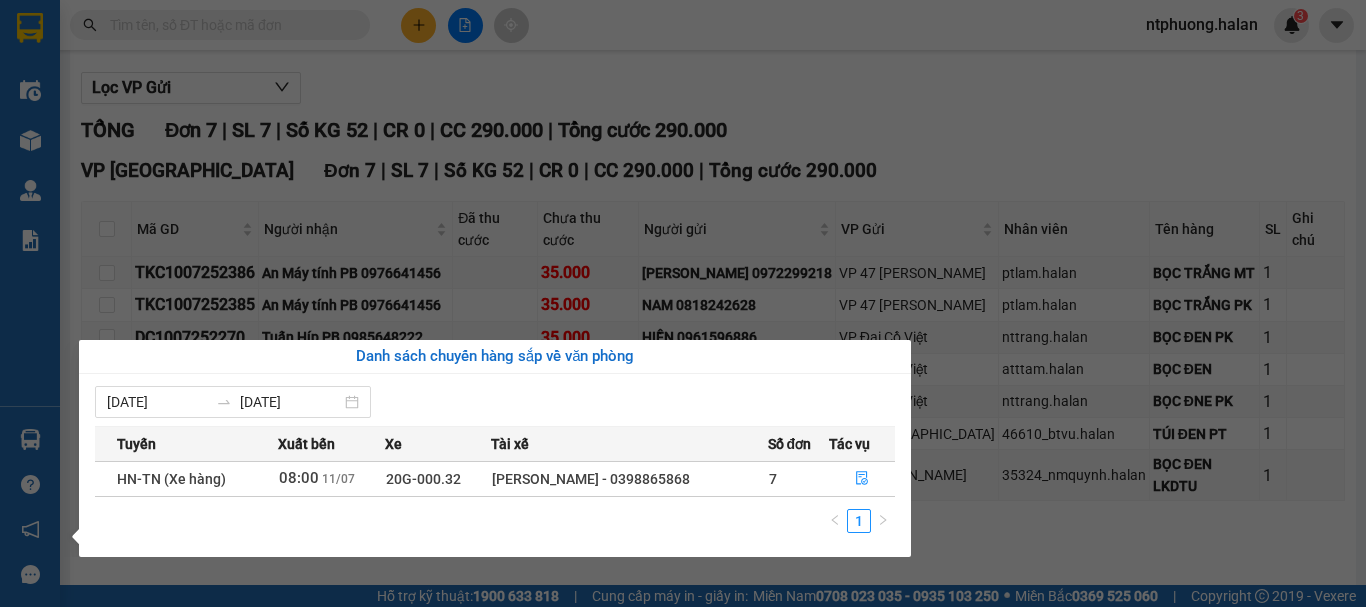click on "Kết quả tìm kiếm ( 0 )  Bộ lọc  No Data ntphuong.halan 3     Điều hành xe     Kho hàng mới     Quản Lý Quản lý chuyến Quản lý kiểm kho     Báo cáo 12. Thống kê đơn đối tác 2. Doanh thu thực tế theo từng văn phòng 4. Thống kê đơn hàng theo văn phòng Hàng sắp về Hướng dẫn sử dụng Giới thiệu Vexere, nhận hoa hồng Phản hồi Phần mềm hỗ trợ bạn tốt chứ? HN-TN (Xe hàng) 11/07/2025 08:00   (TC)   - 20G-000.32  Làm mới In phơi In đơn chọn Thống kê Lọc  Đã thu cước Lọc  Chưa thu cước Chọn tuyến Chọn chuyến Chuyển phơi Xuất Excel Đã giao Kho nhận Trên xe Hà Lan   02083737373   271 - Dương Tự Minh - Phường Tân Long - Thái Nguyên 06:52 - 11/07/2025 Tuyến:  HN-TN (Xe hàng) Chuyến:   (08:00 - 11/07/2025) Tài xế:  Dương Văn Hoà - 0398865868   Số xe:  20G-000.32 Loại xe:  Xe 8 chỗ Tuyến:  HN-TN (Xe hàng) Chuyến:   (08:00 - 11/07/2025) Số xe:  TỔNG" at bounding box center [683, 303] 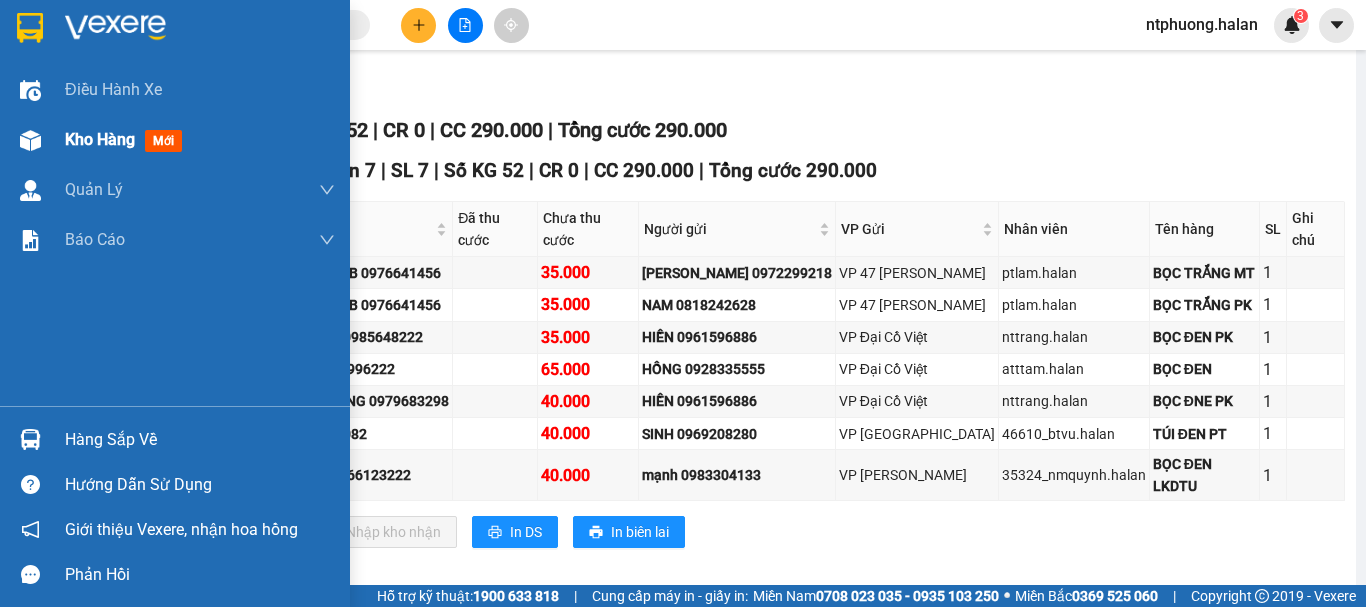 click on "Kho hàng mới" at bounding box center (127, 139) 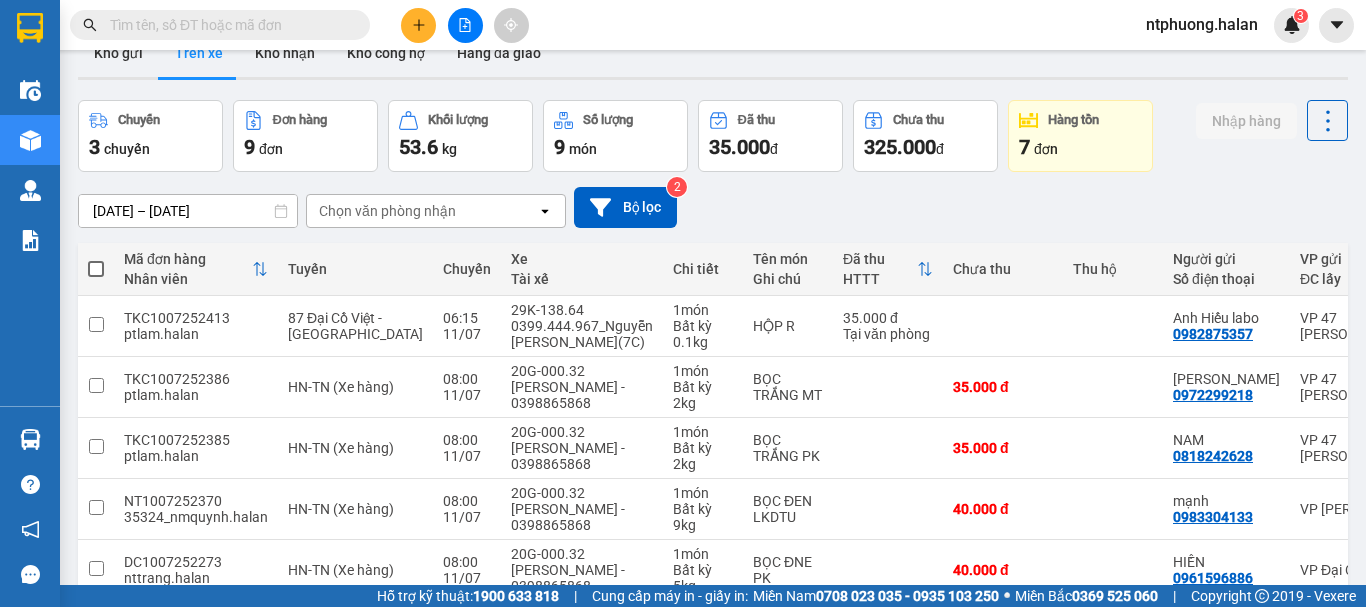 scroll, scrollTop: 0, scrollLeft: 0, axis: both 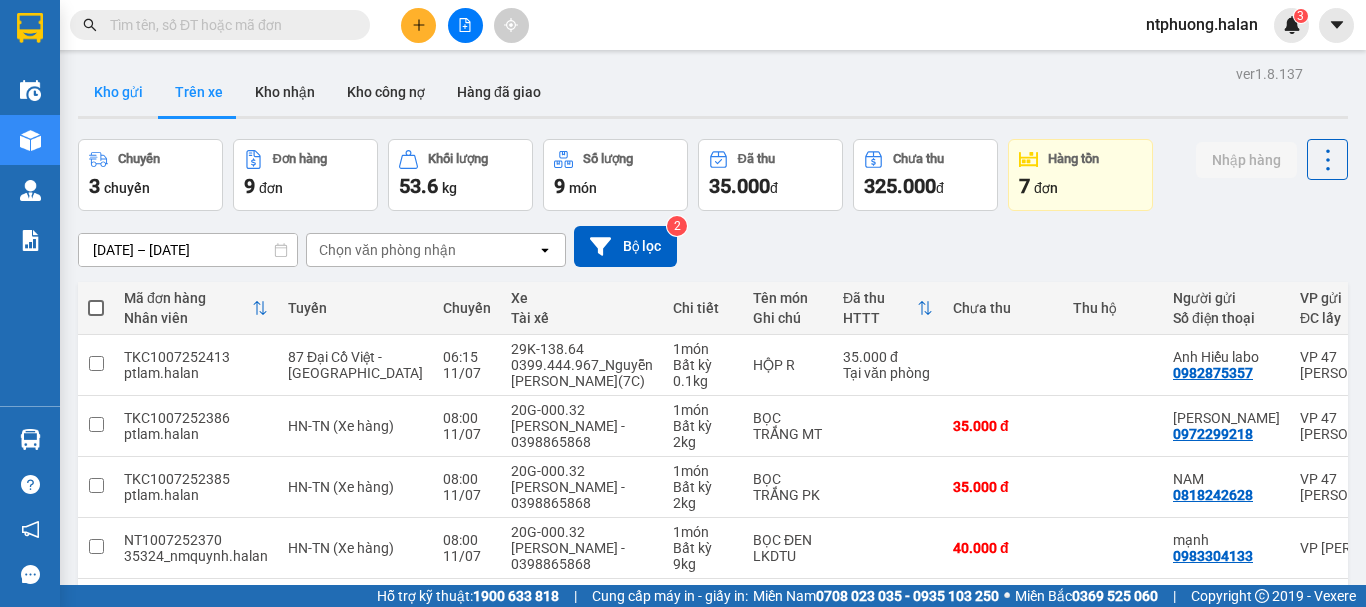 click on "Kho gửi" at bounding box center [118, 92] 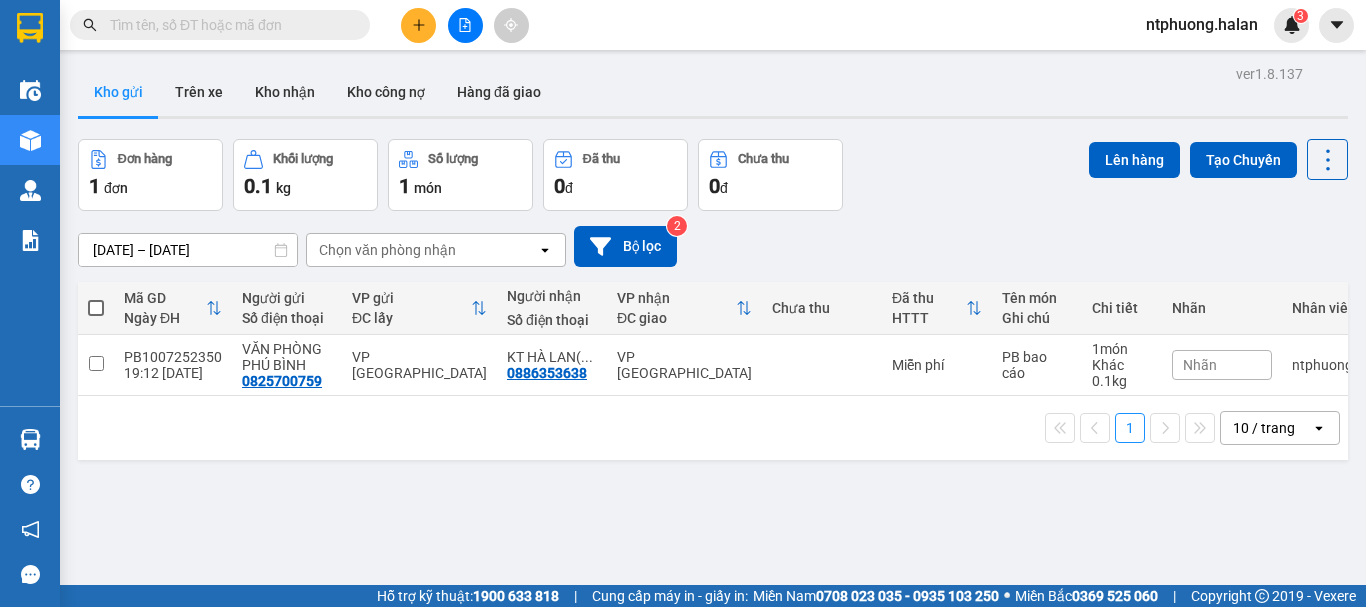 click at bounding box center (96, 308) 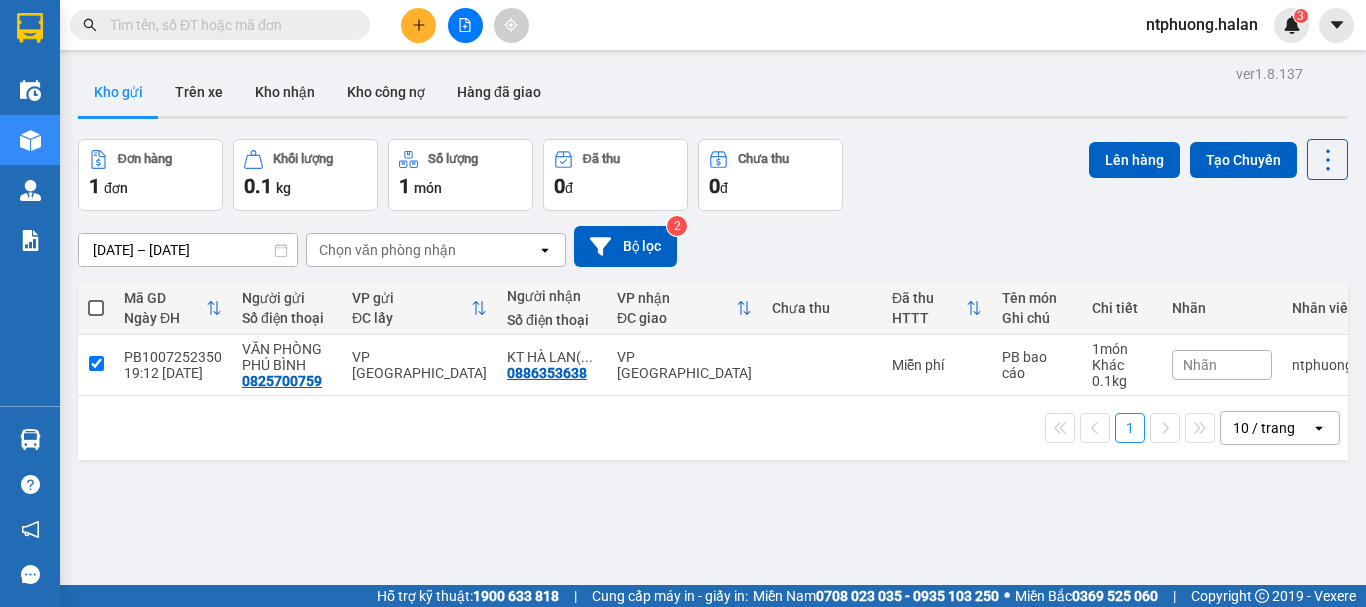 checkbox on "true" 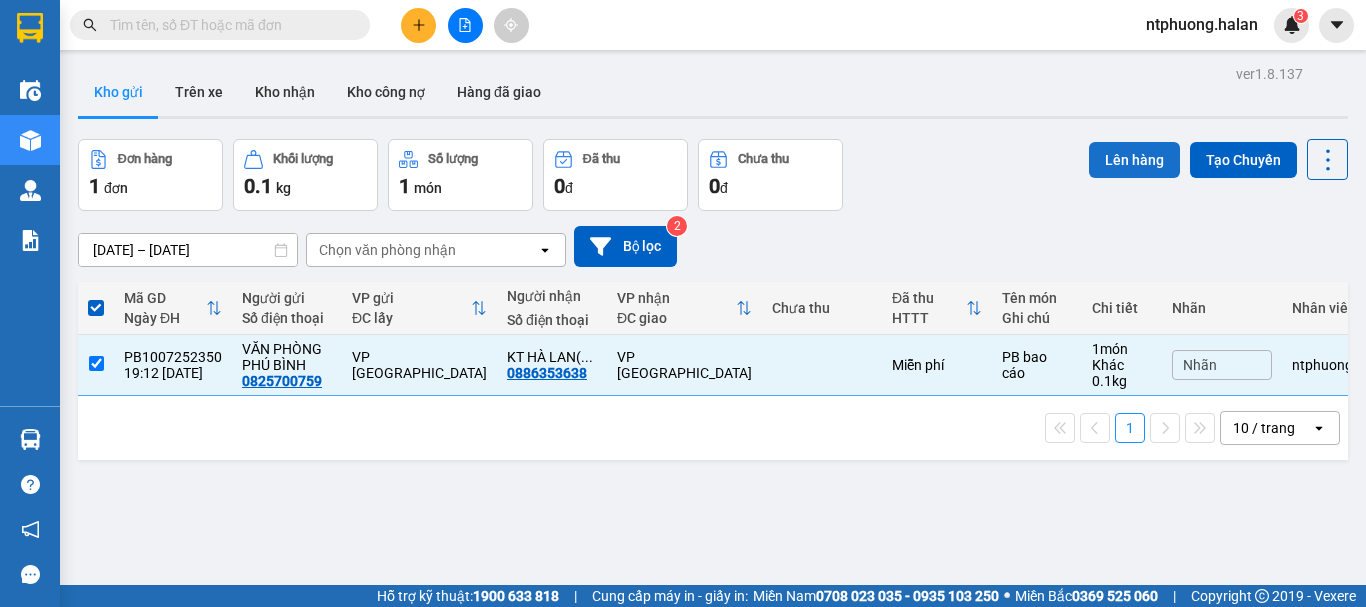 click on "Lên hàng" at bounding box center [1134, 160] 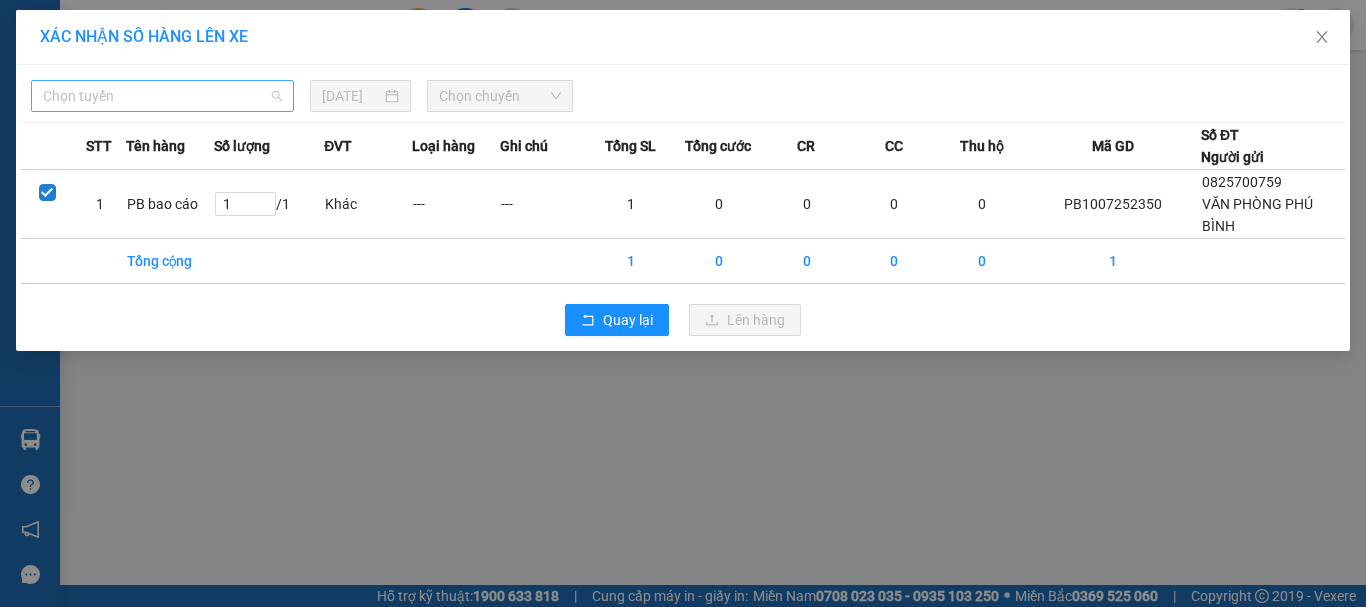 click on "Chọn tuyến" at bounding box center [162, 96] 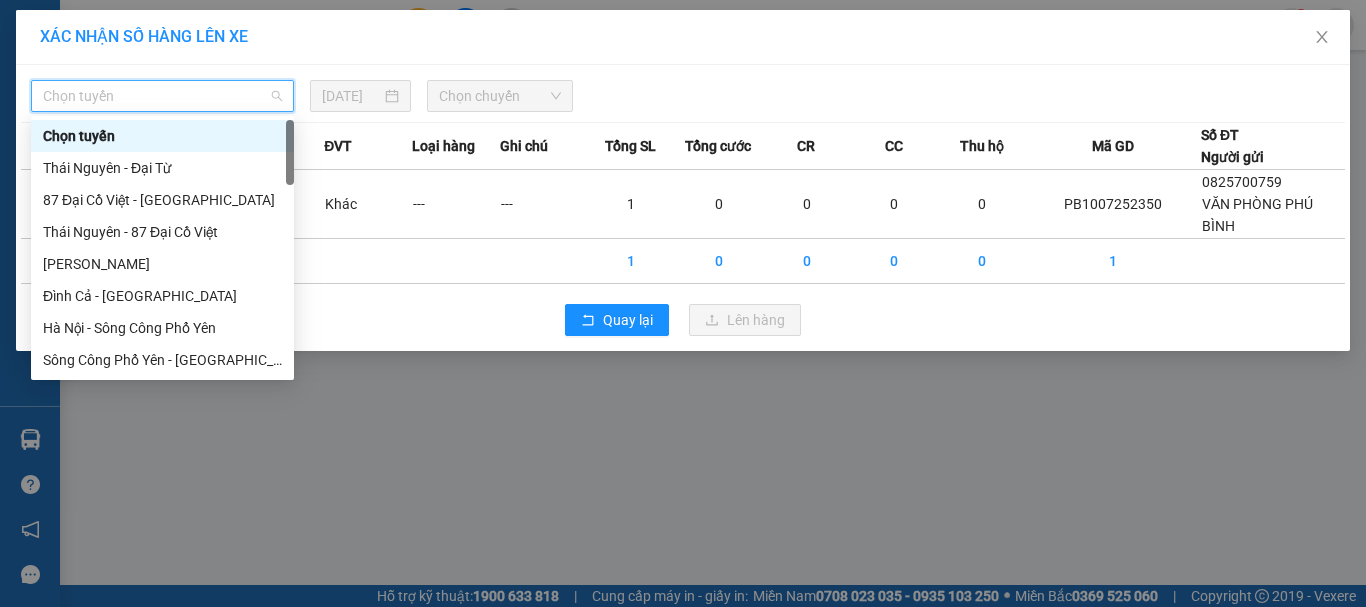 type on "x" 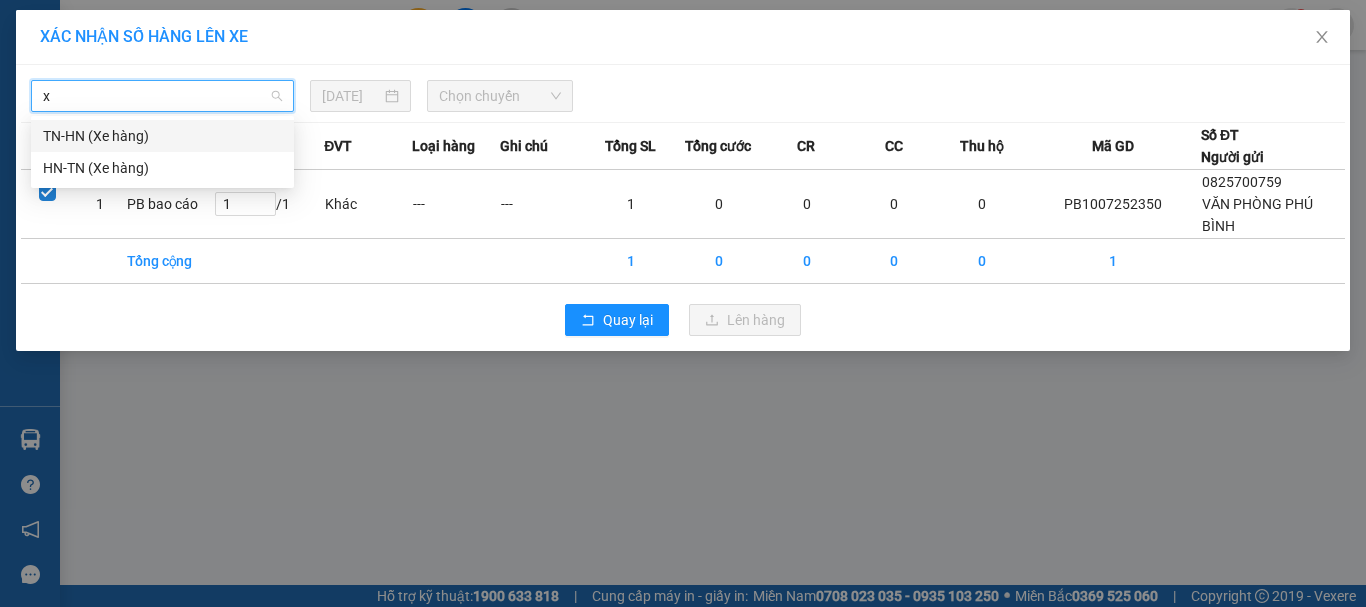 drag, startPoint x: 98, startPoint y: 135, endPoint x: 272, endPoint y: 121, distance: 174.56232 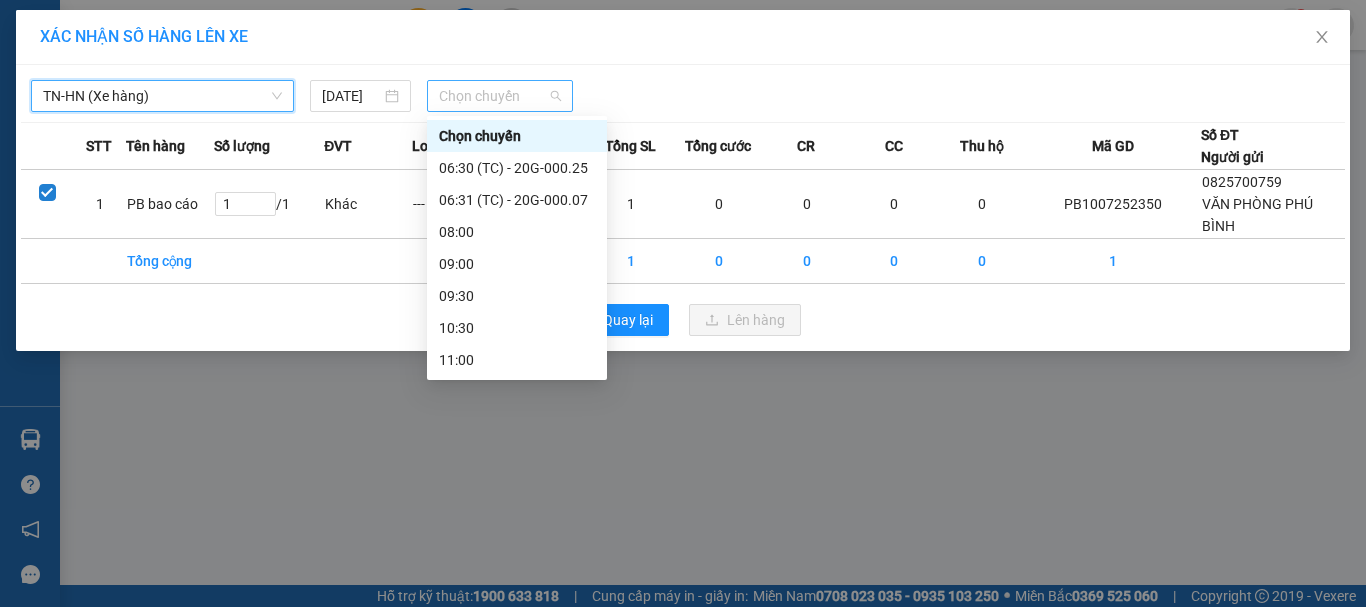 click on "Chọn chuyến" at bounding box center (500, 96) 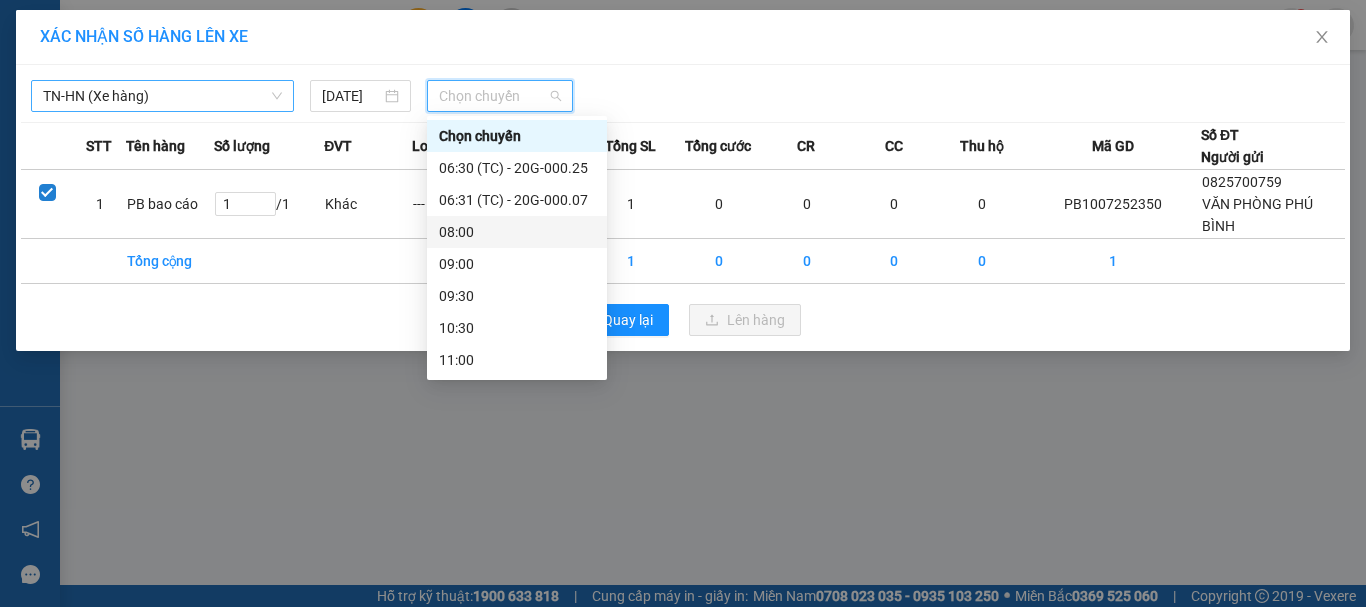 click on "08:00" at bounding box center [517, 232] 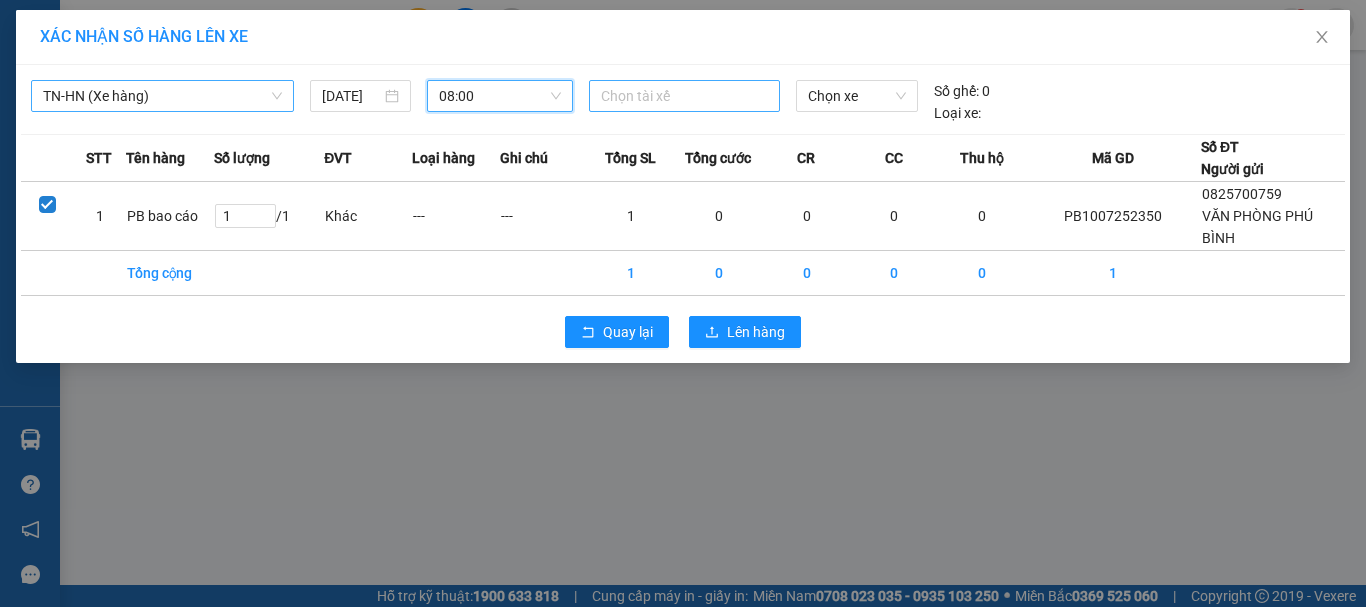 click at bounding box center [685, 96] 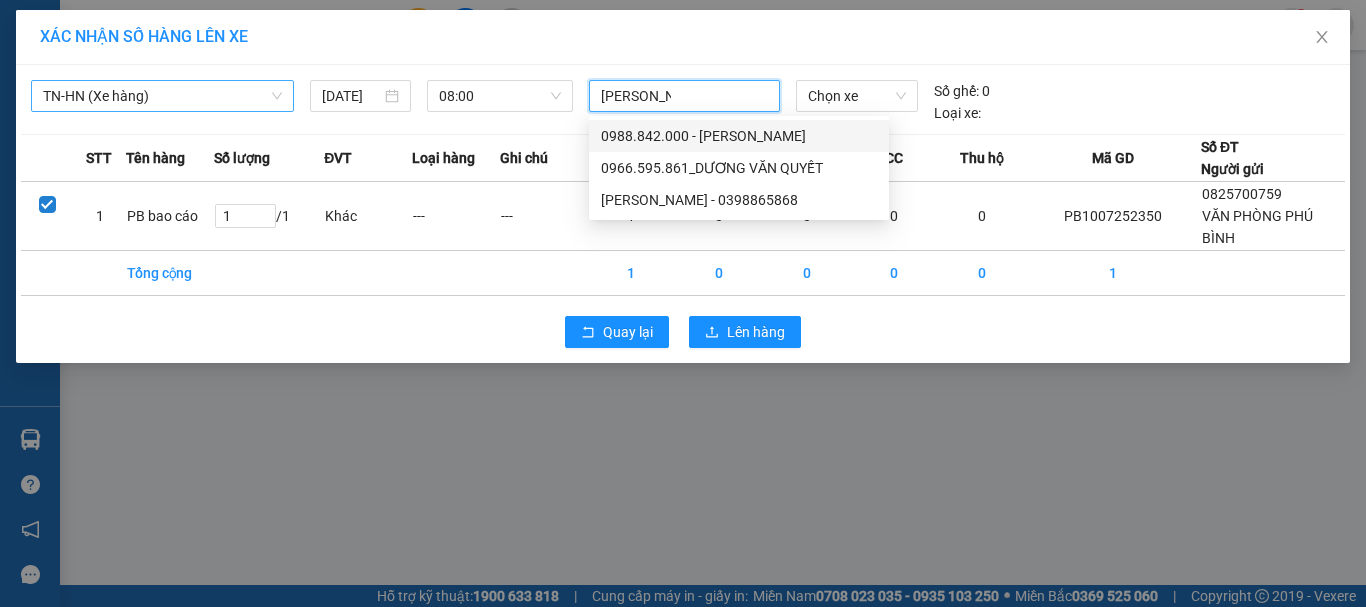 type on "dương van" 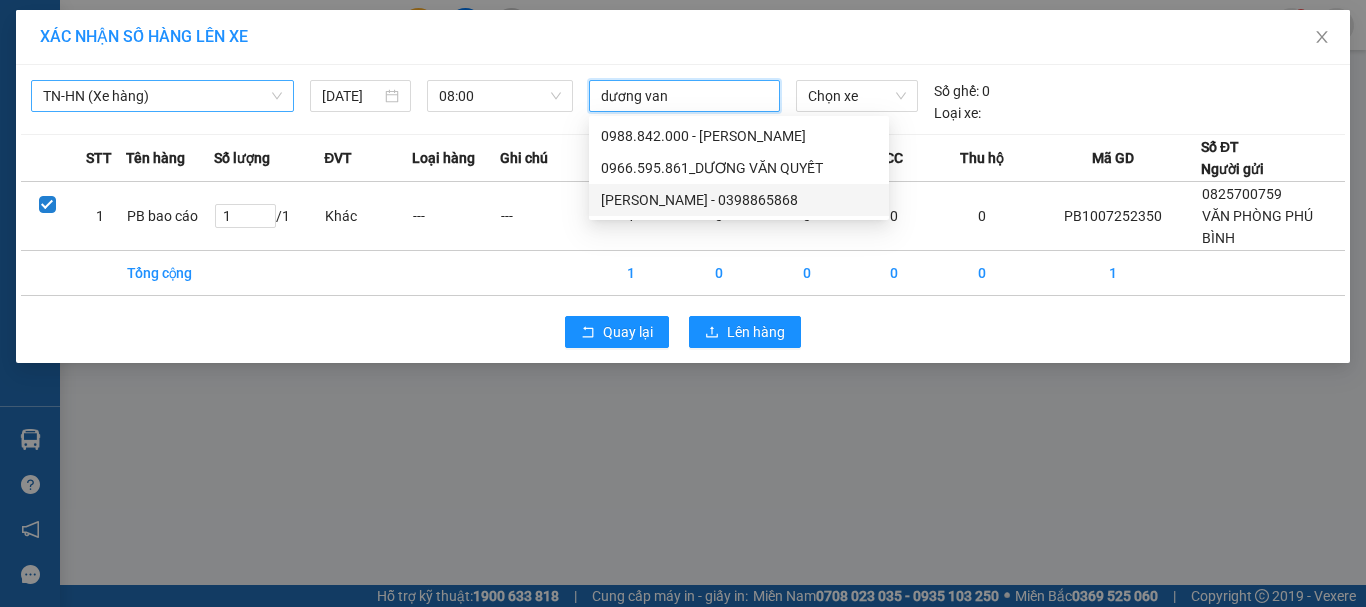click on "[PERSON_NAME] - 0398865868" at bounding box center [739, 200] 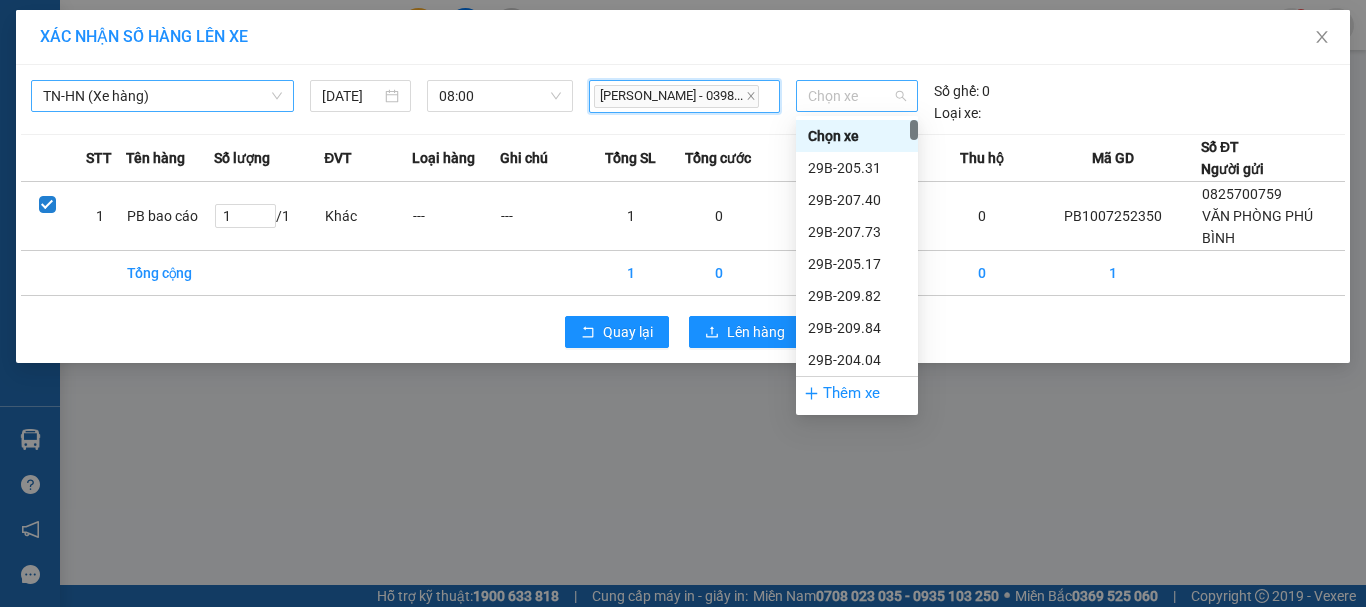 click on "Chọn xe" at bounding box center (857, 96) 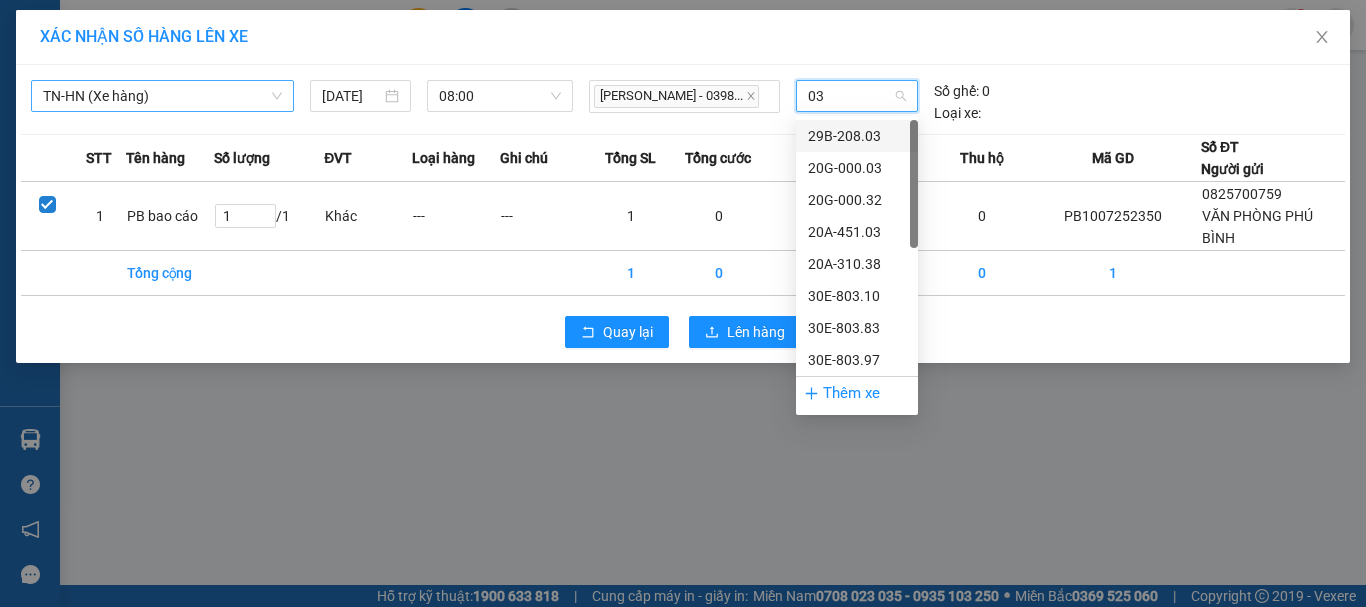 type on "032" 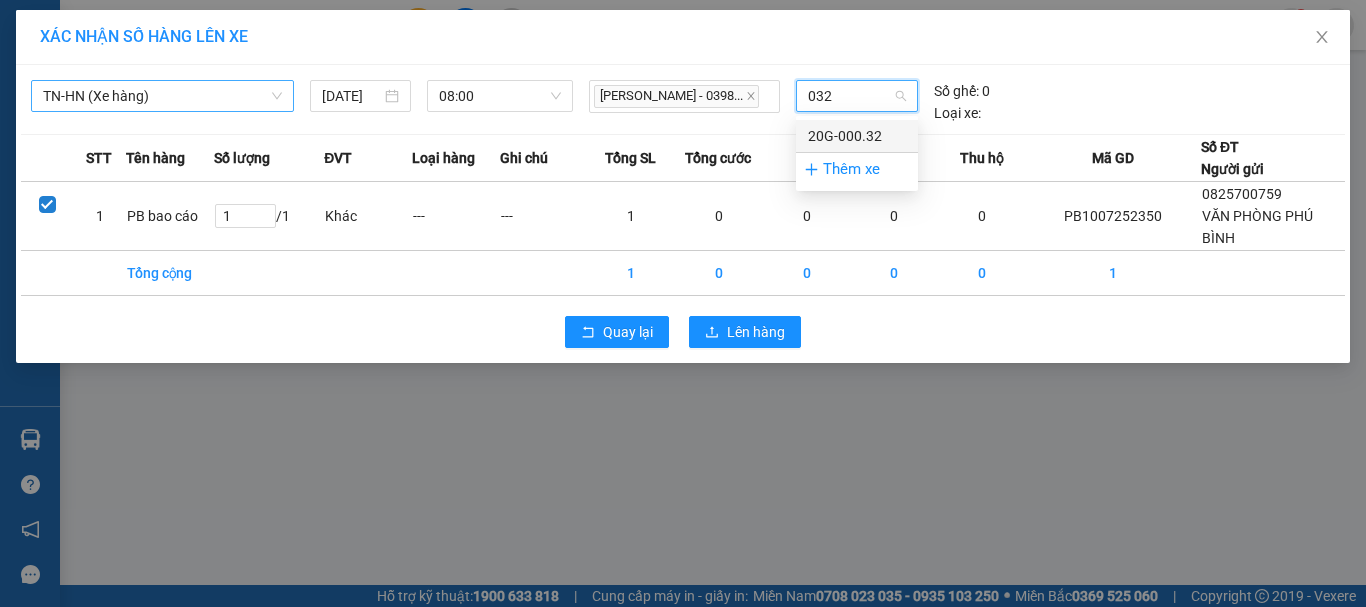 click on "20G-000.32" at bounding box center (857, 136) 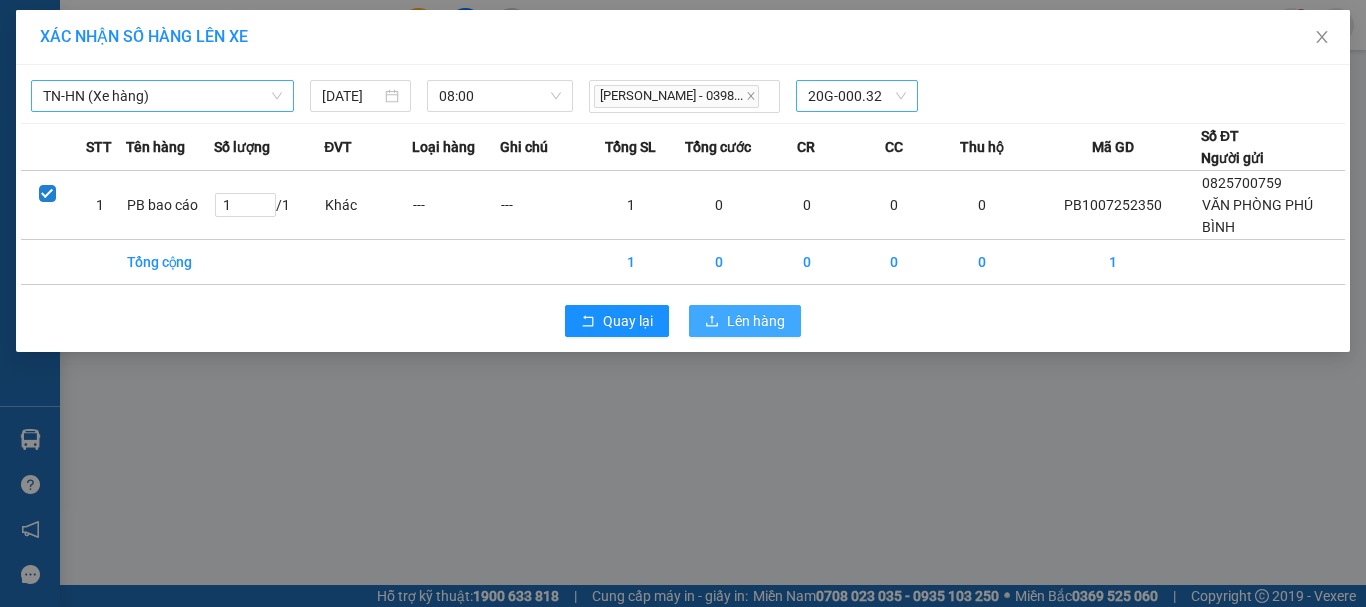 click on "Lên hàng" at bounding box center (756, 321) 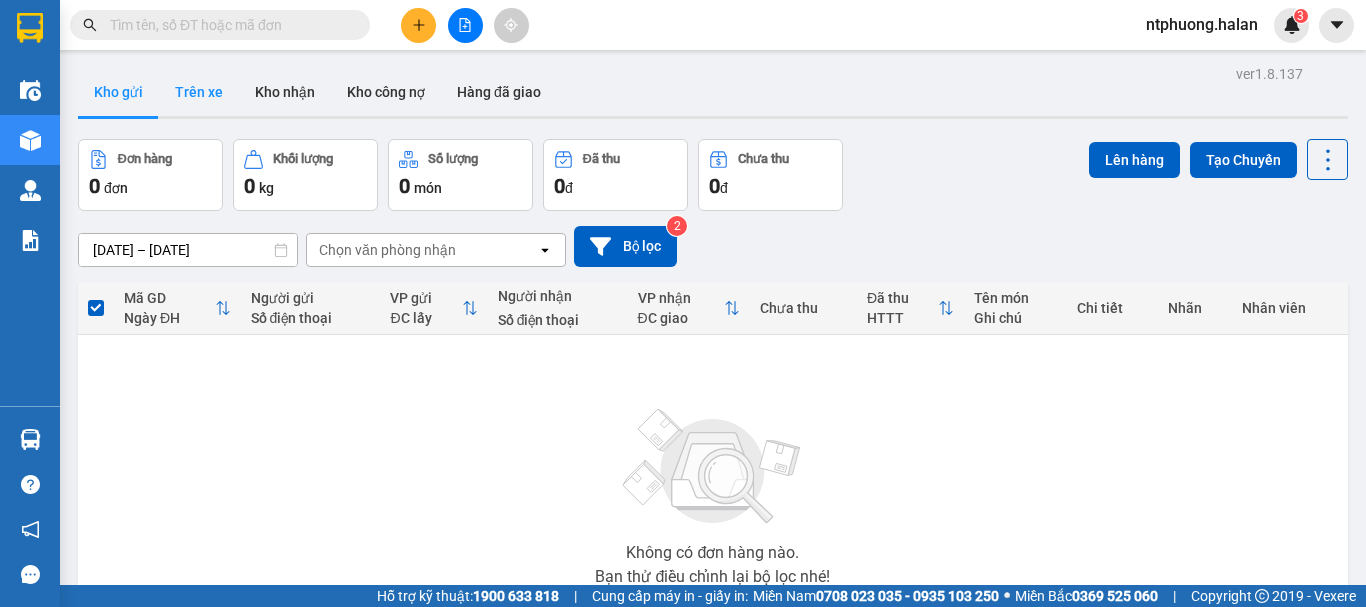 click on "Trên xe" at bounding box center (199, 92) 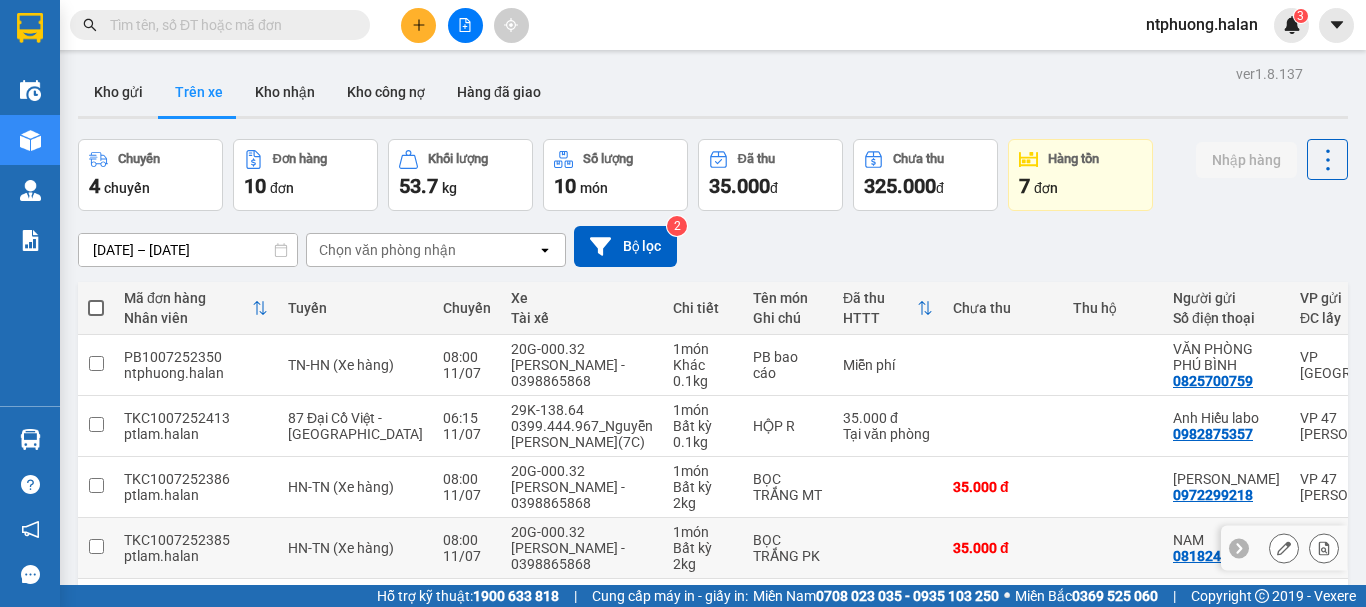 scroll, scrollTop: 450, scrollLeft: 0, axis: vertical 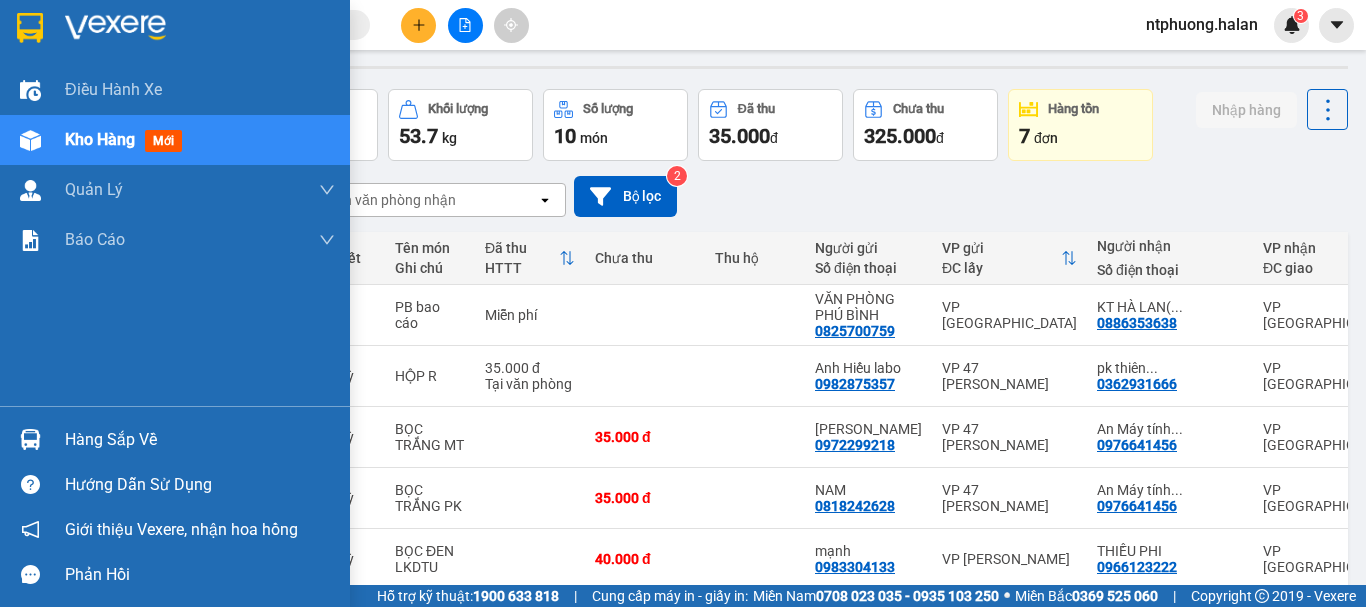 click on "Kho hàng" at bounding box center (100, 139) 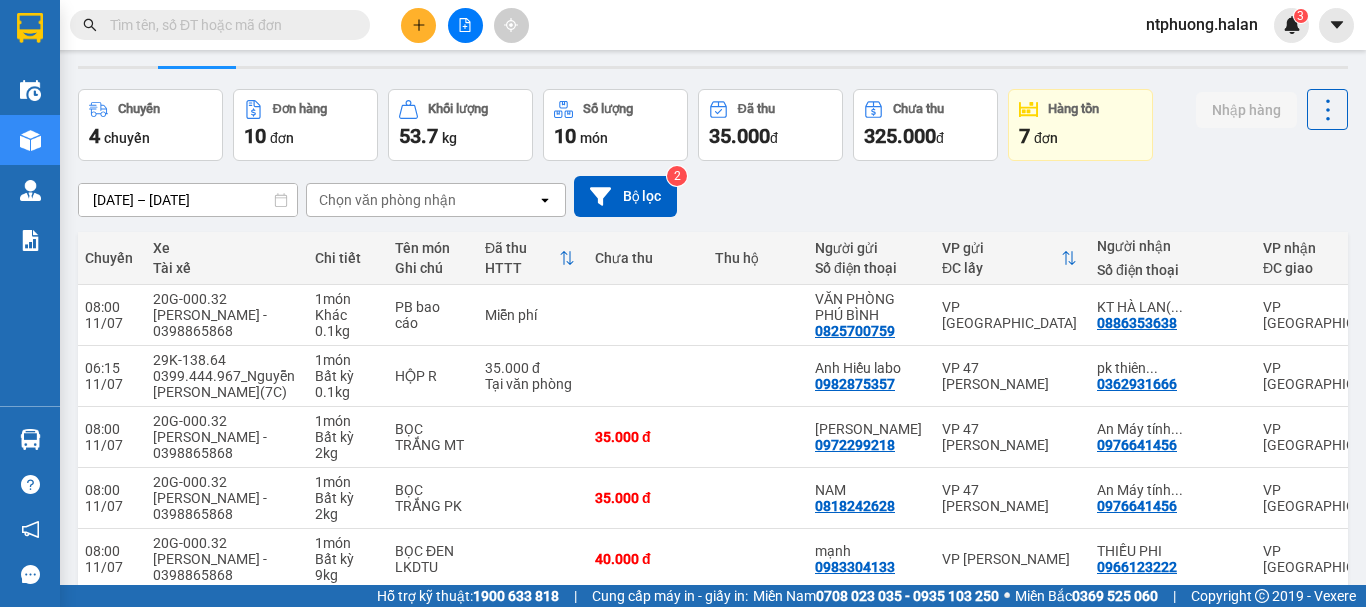 scroll, scrollTop: 0, scrollLeft: 0, axis: both 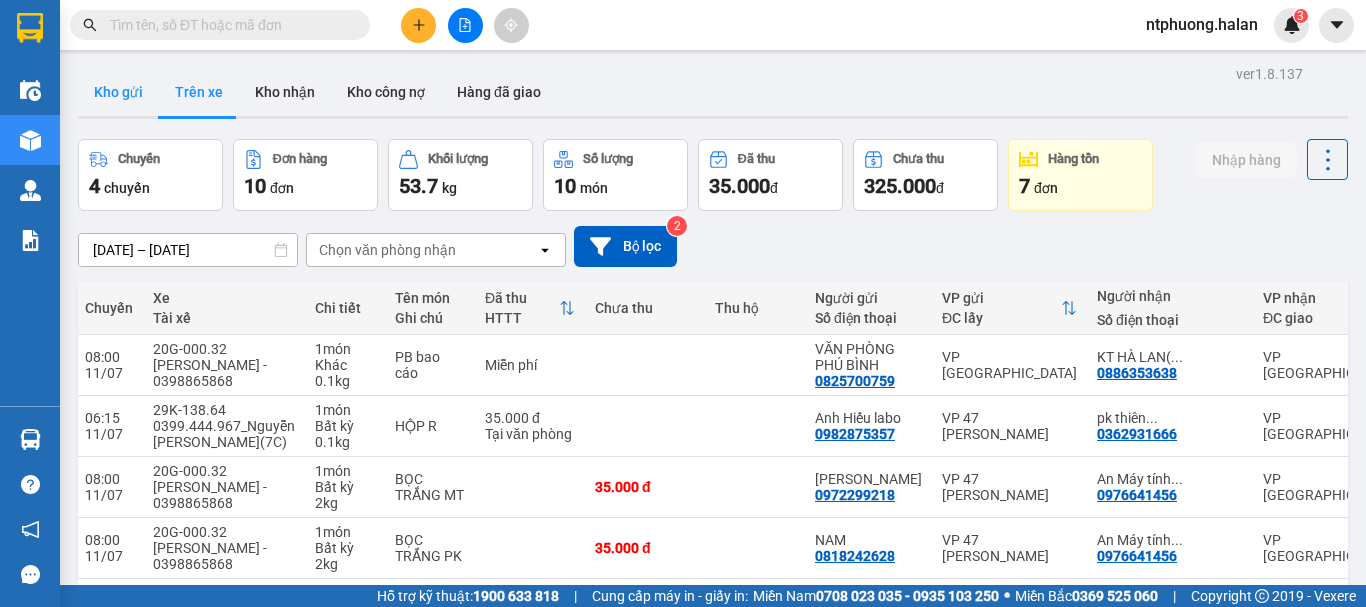 click on "Kho gửi" at bounding box center [118, 92] 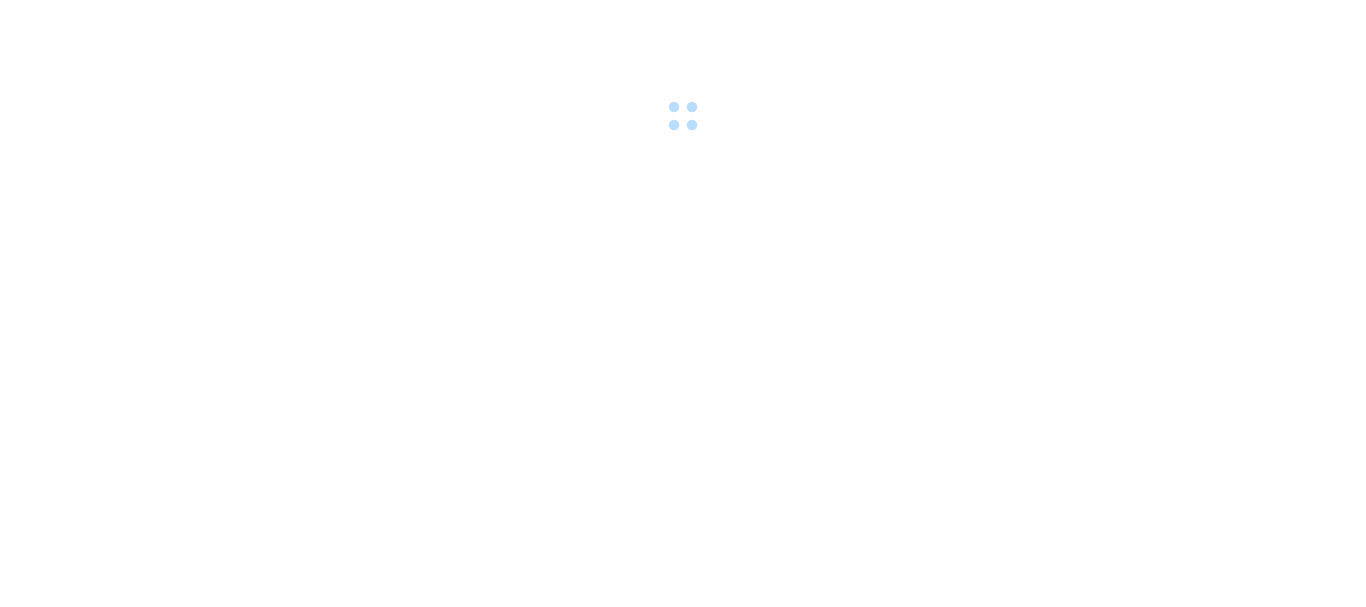 scroll, scrollTop: 0, scrollLeft: 0, axis: both 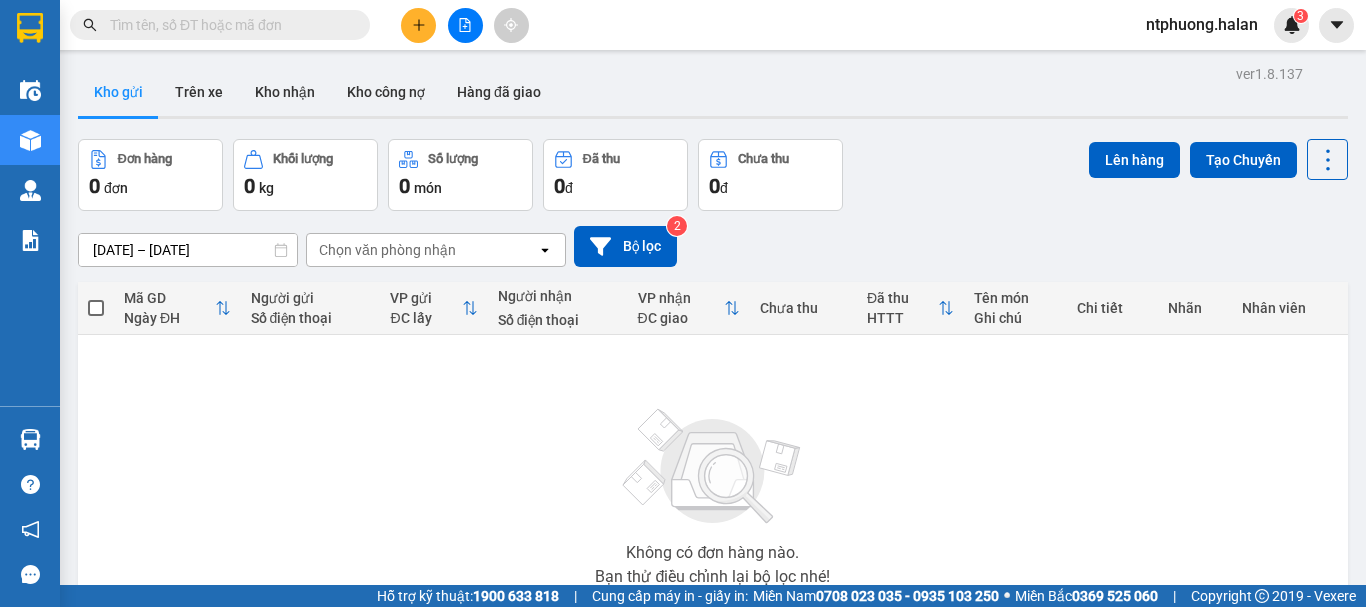 click at bounding box center [228, 25] 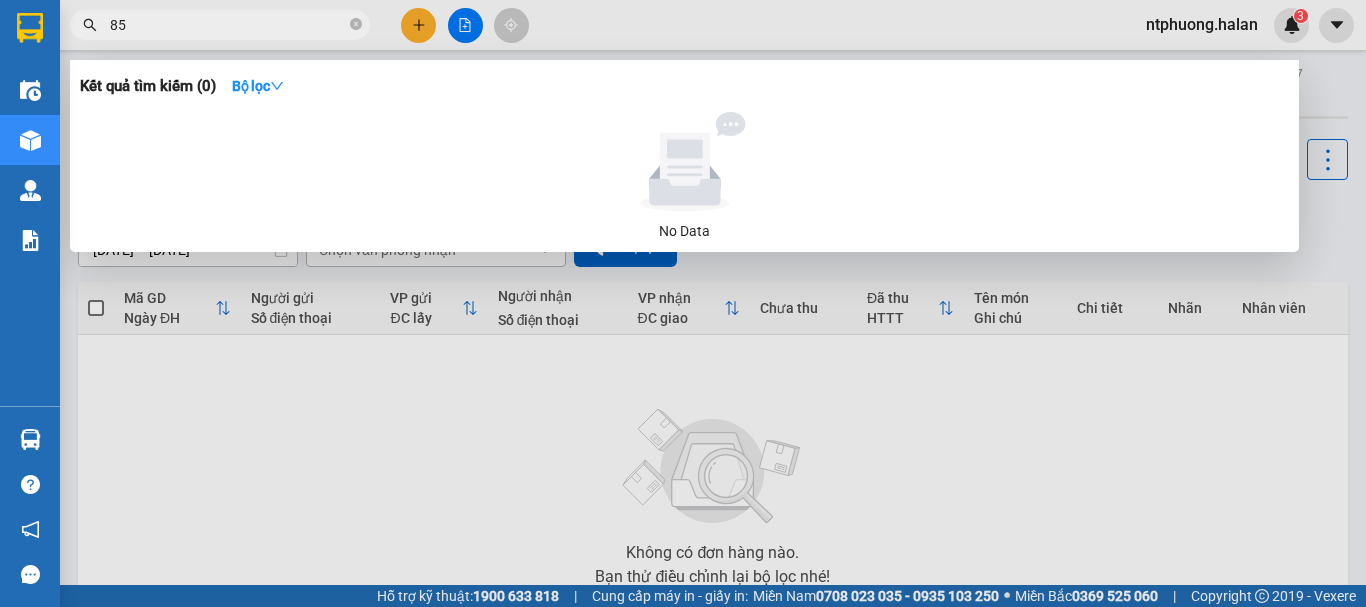 type on "8" 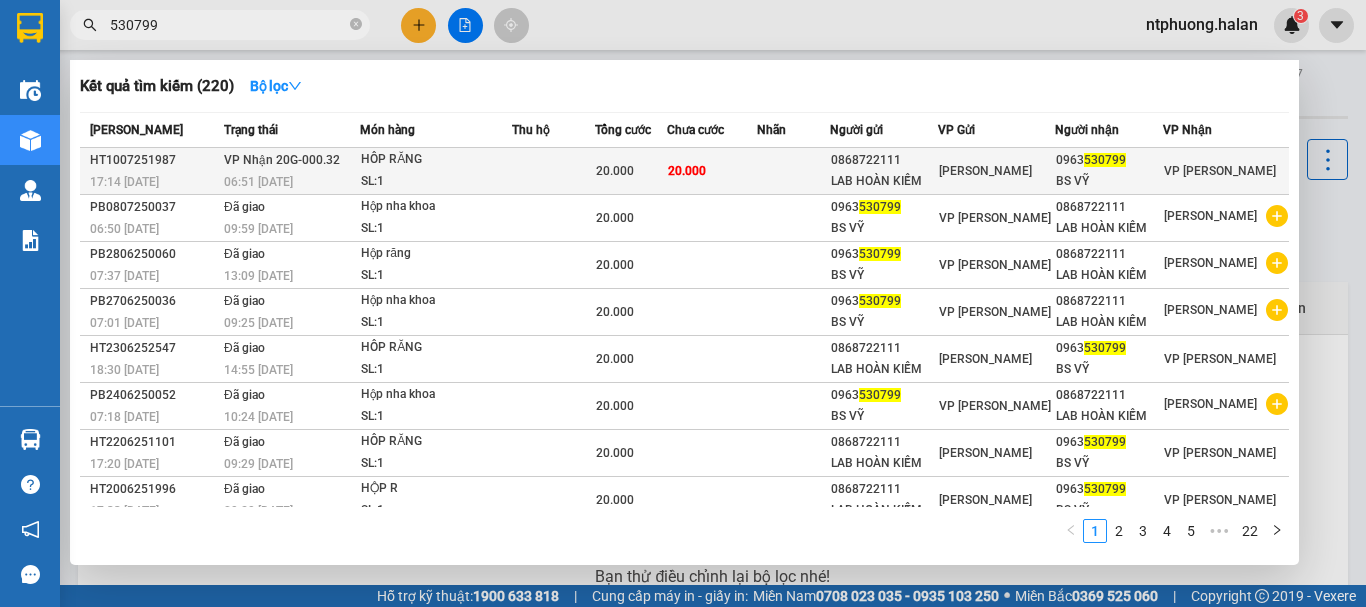 type on "530799" 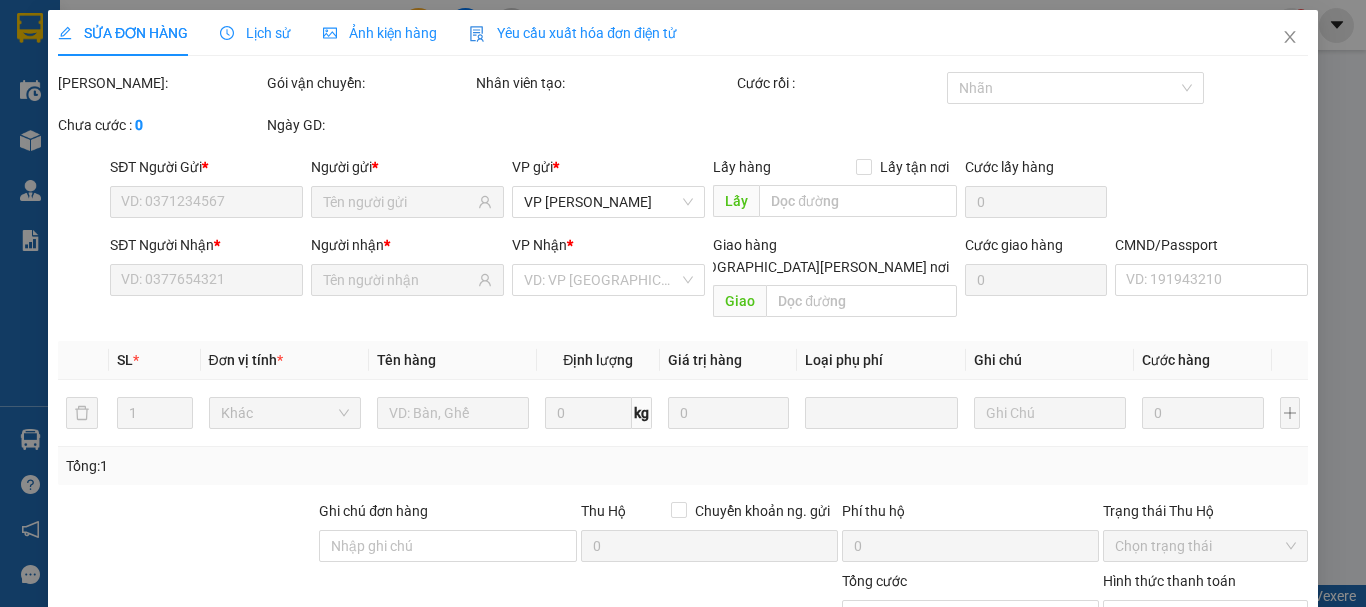 type on "0868722111" 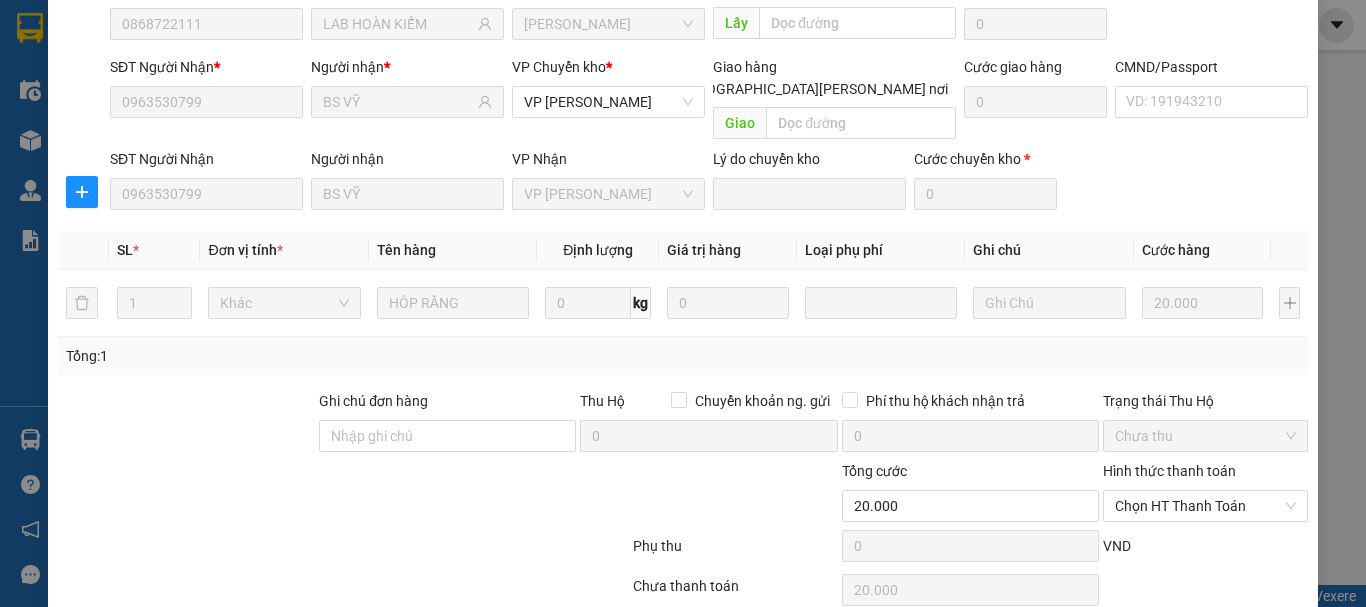 scroll, scrollTop: 245, scrollLeft: 0, axis: vertical 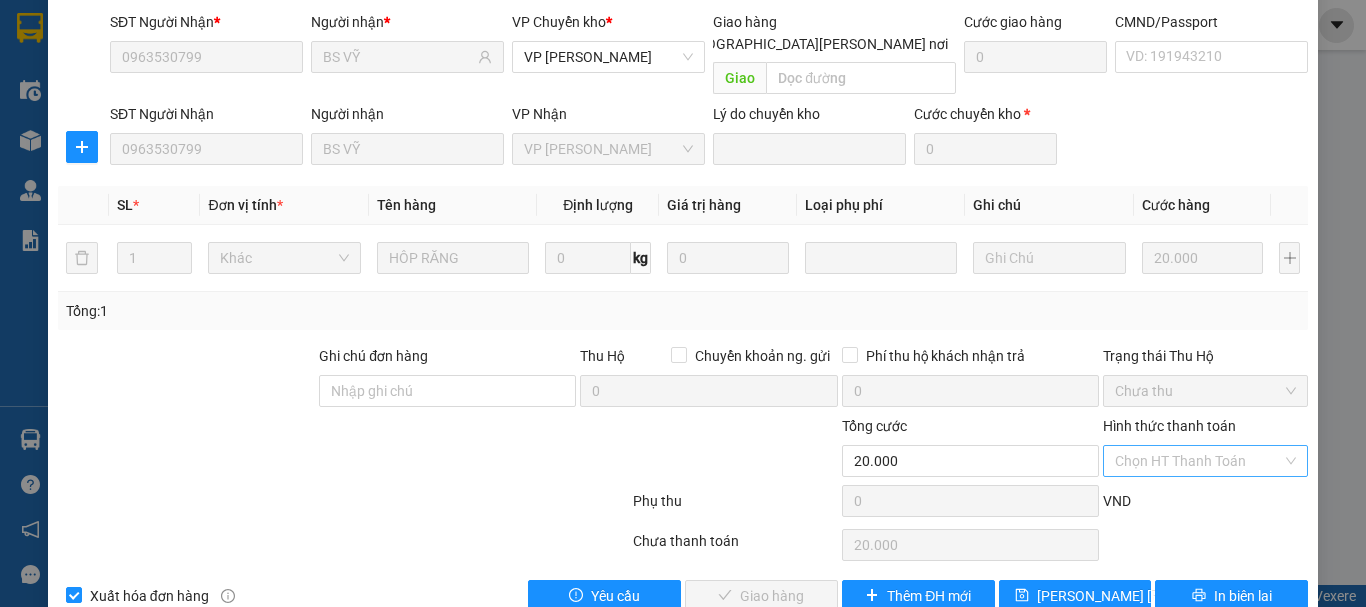 click on "Chọn HT Thanh Toán" at bounding box center (1205, 461) 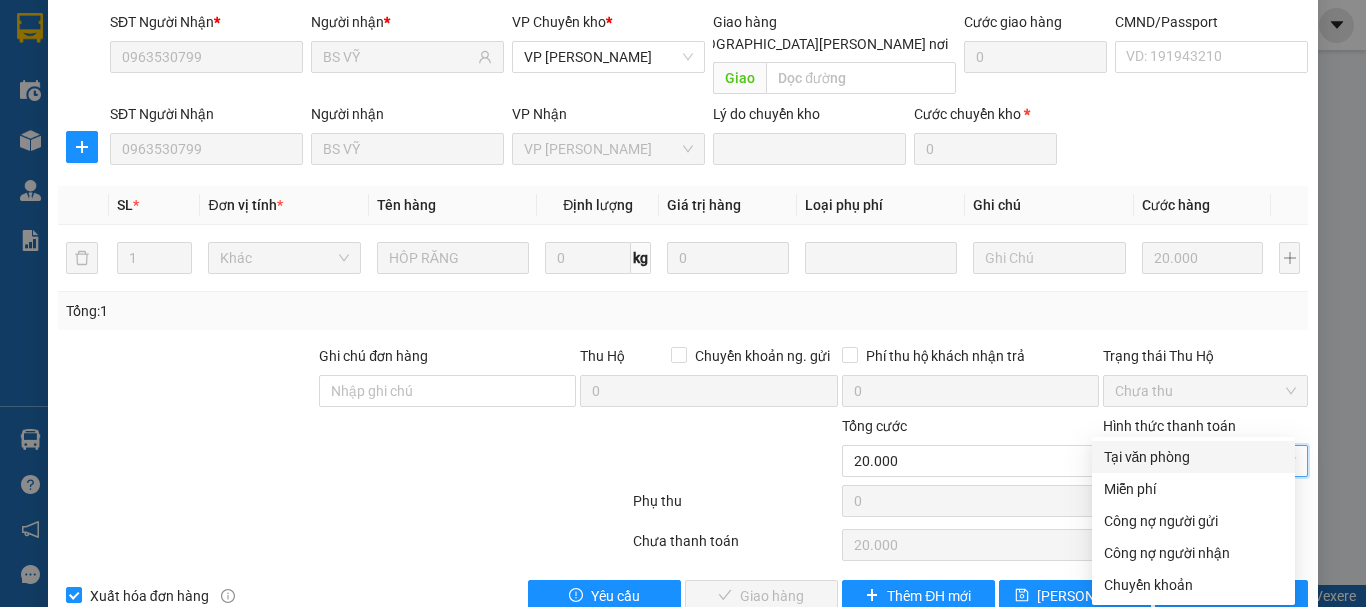 click on "Tại văn phòng" at bounding box center [1193, 457] 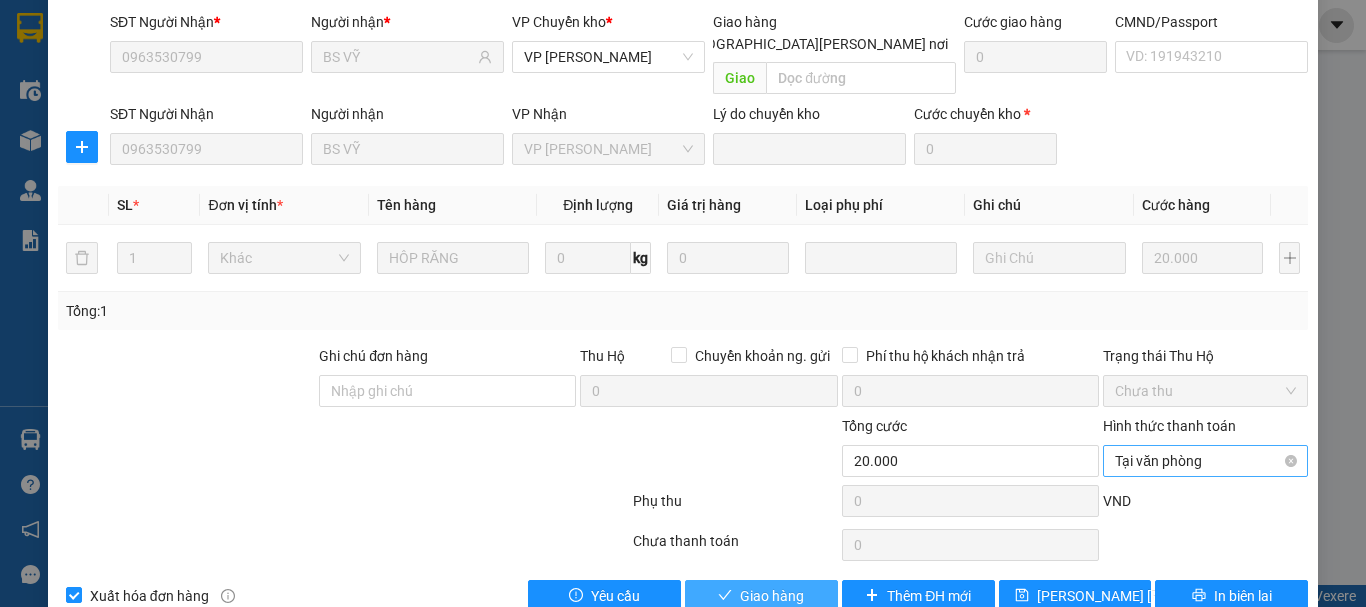 click on "Giao hàng" at bounding box center (772, 596) 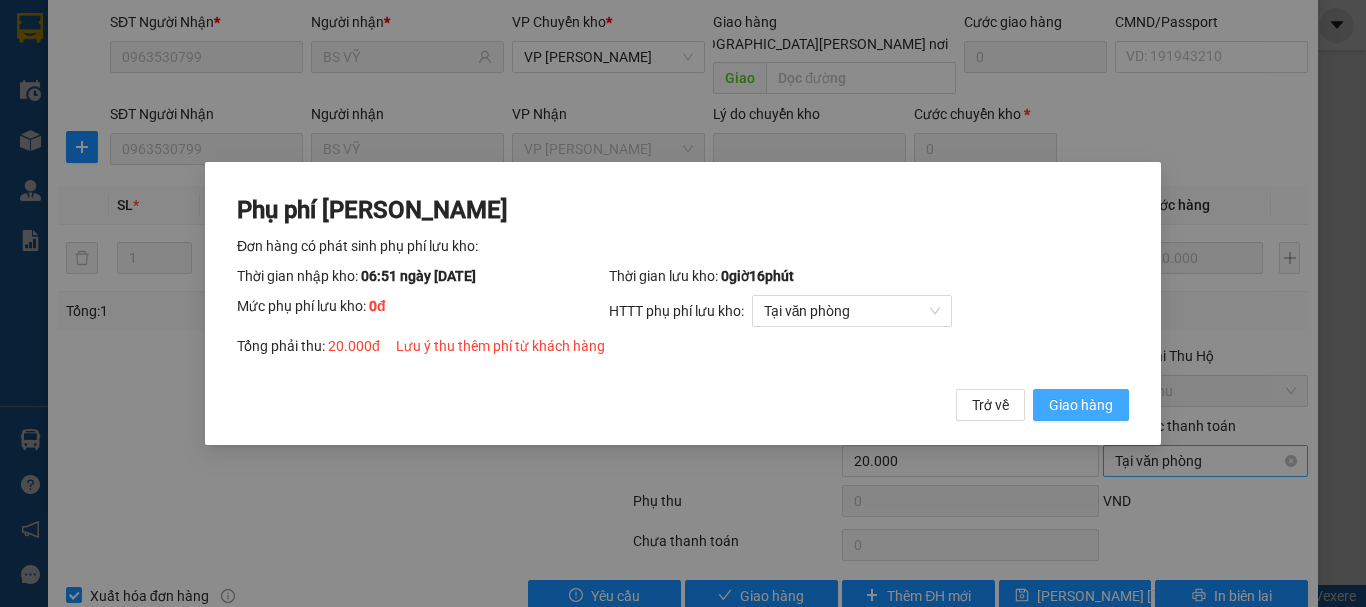 click on "Giao hàng" at bounding box center [1081, 405] 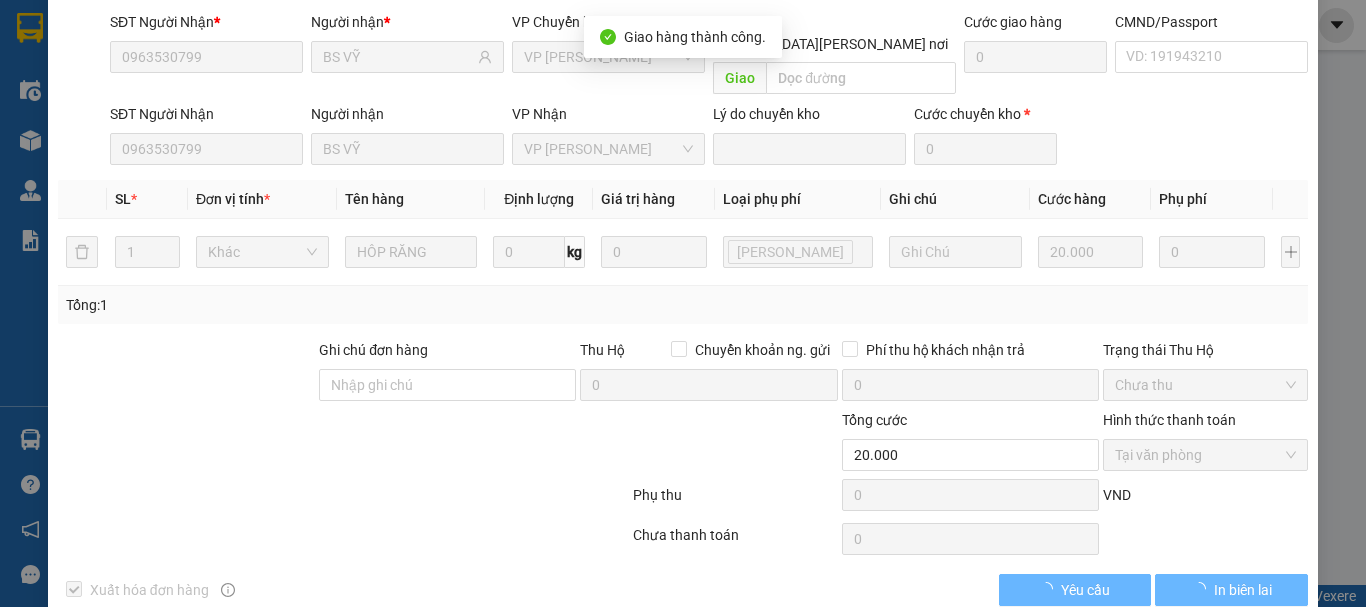 scroll, scrollTop: 239, scrollLeft: 0, axis: vertical 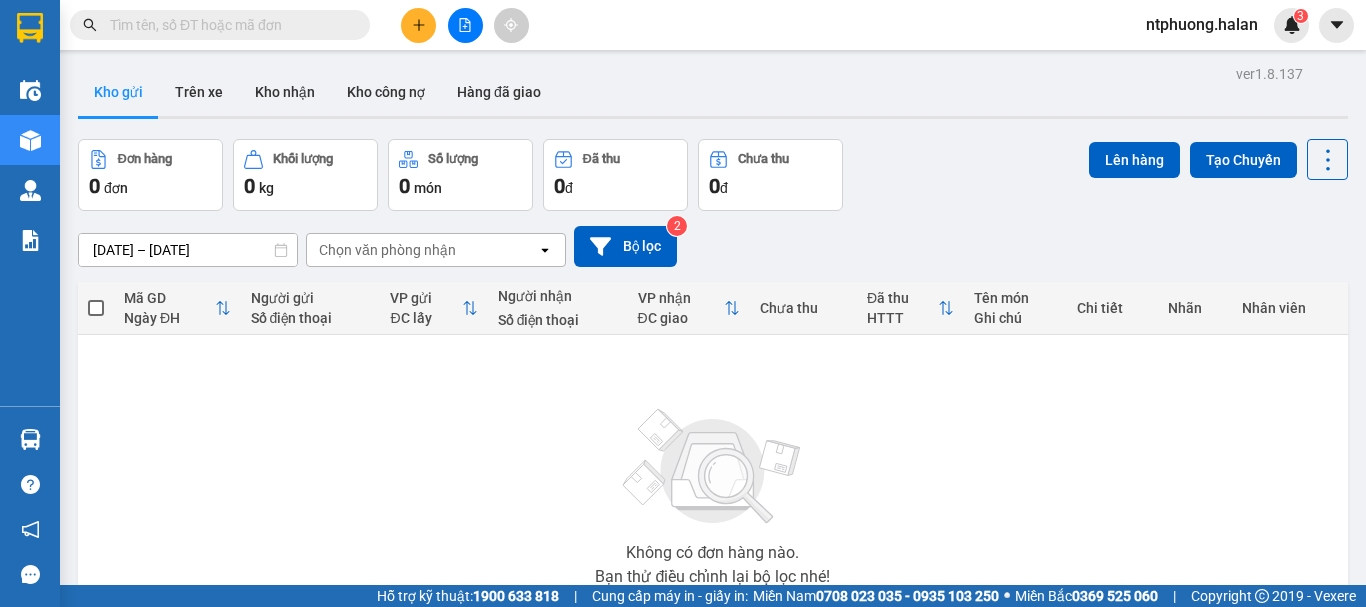 click at bounding box center [228, 25] 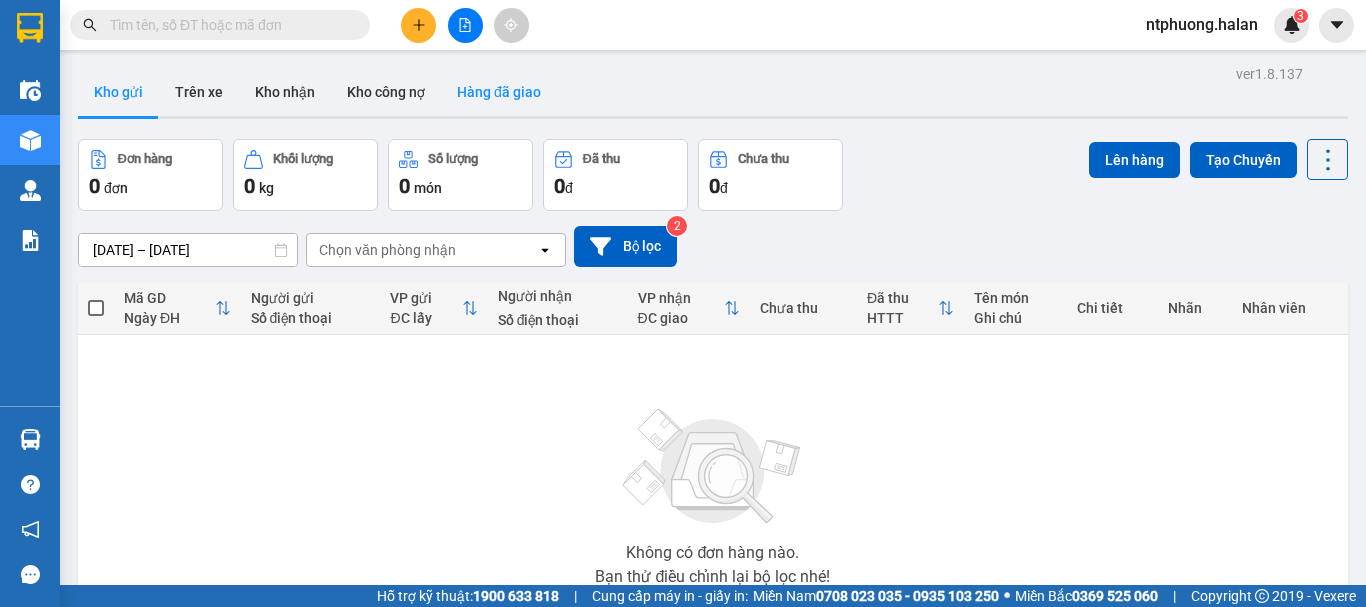 click on "Hàng đã giao" at bounding box center (499, 92) 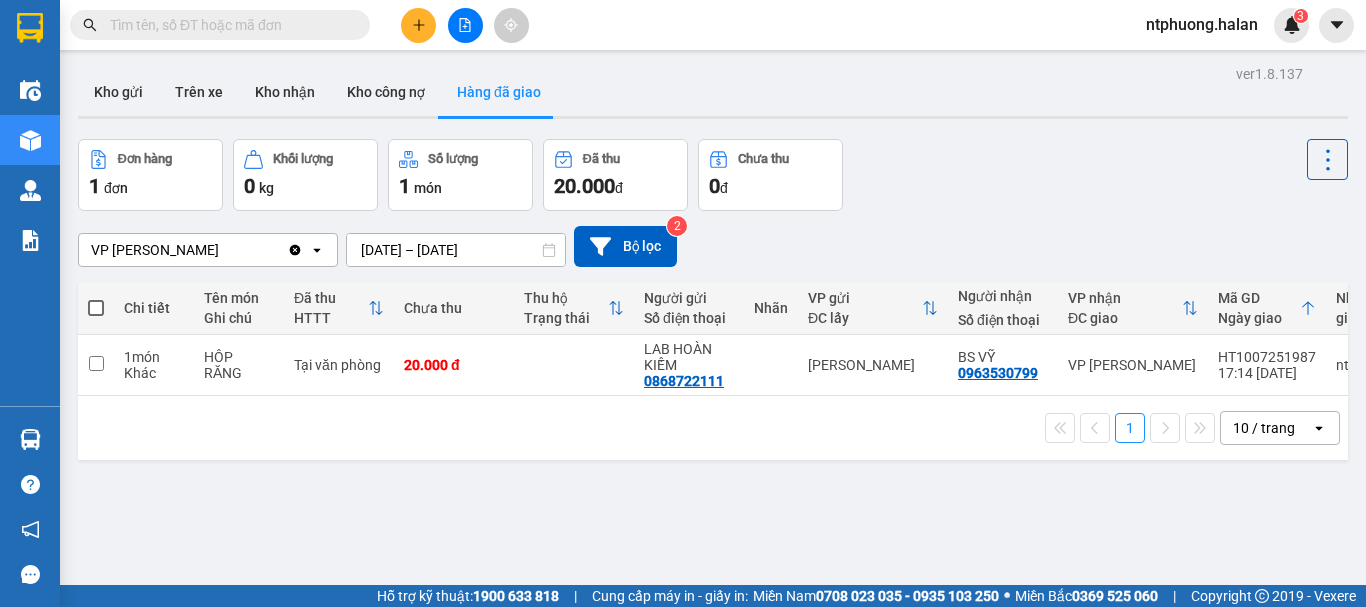 click at bounding box center [228, 25] 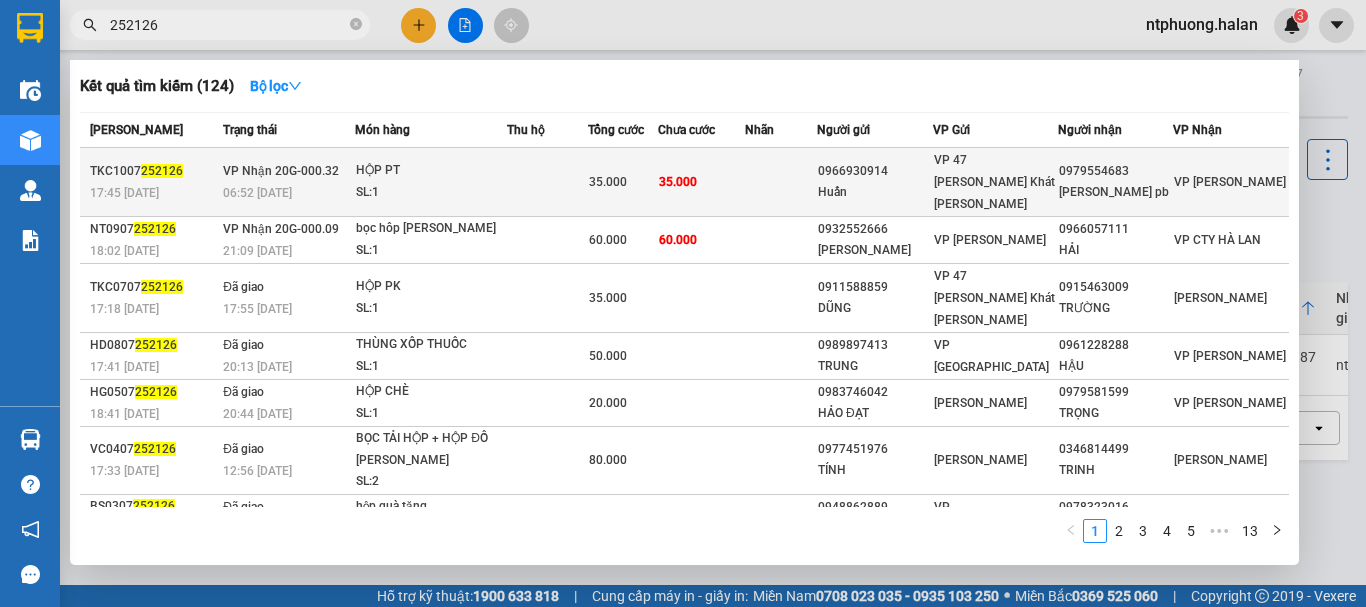 type on "252126" 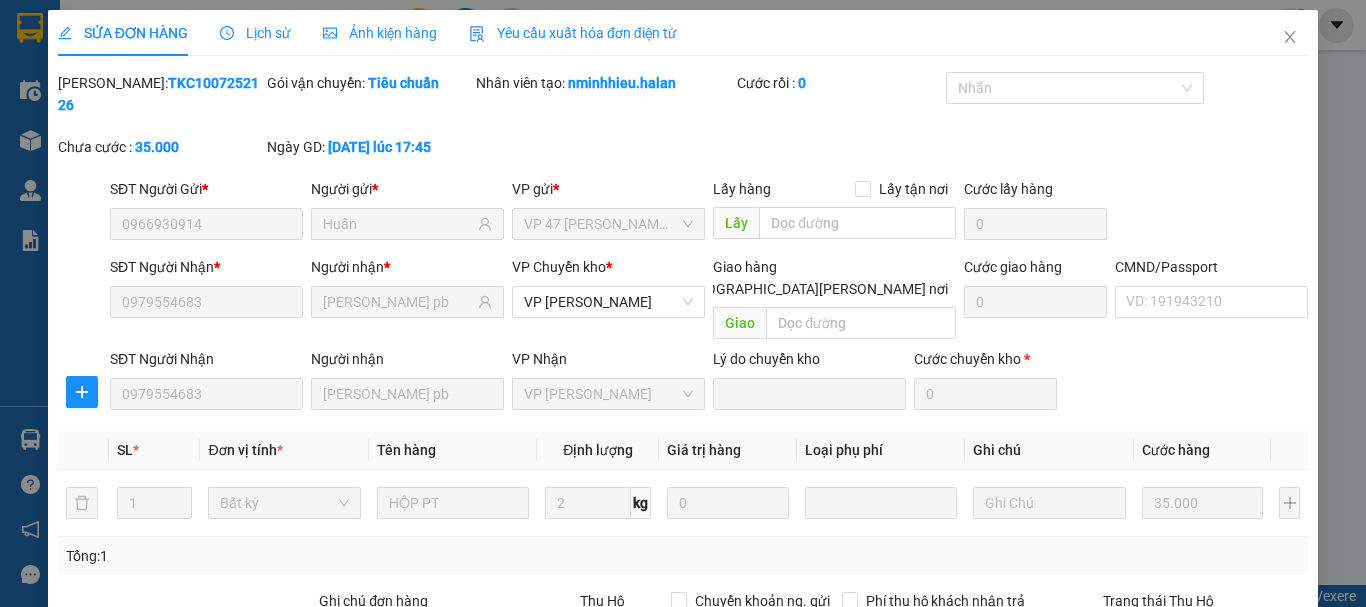 type on "0966930914" 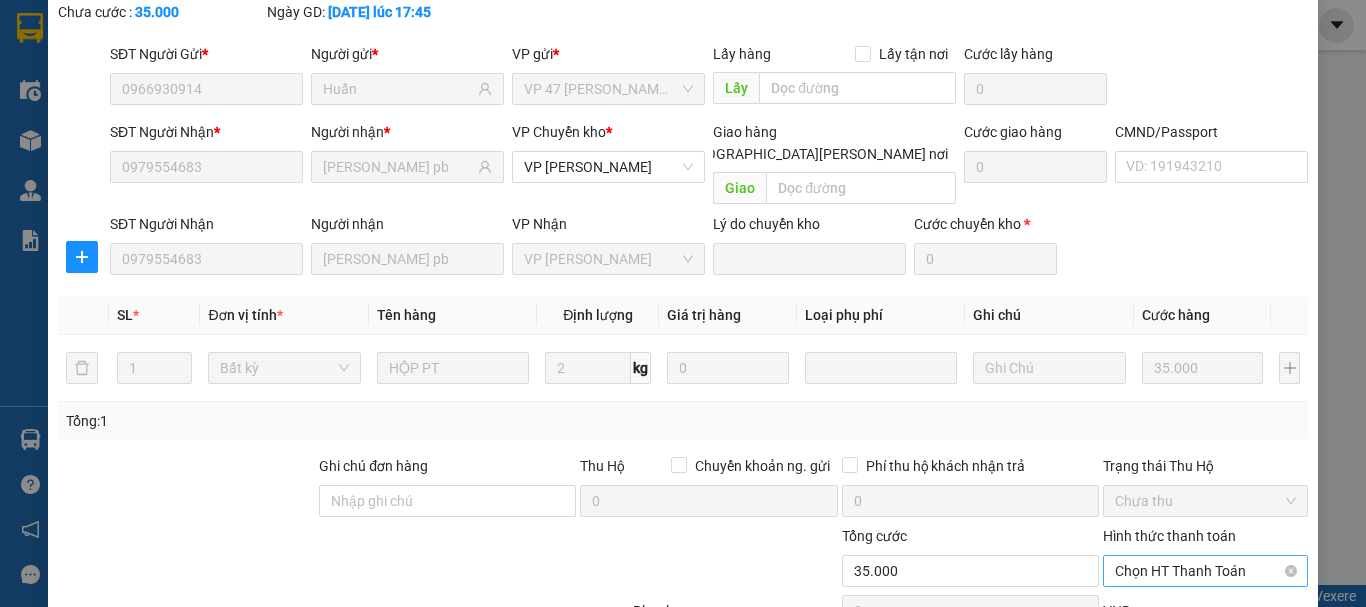 scroll, scrollTop: 235, scrollLeft: 0, axis: vertical 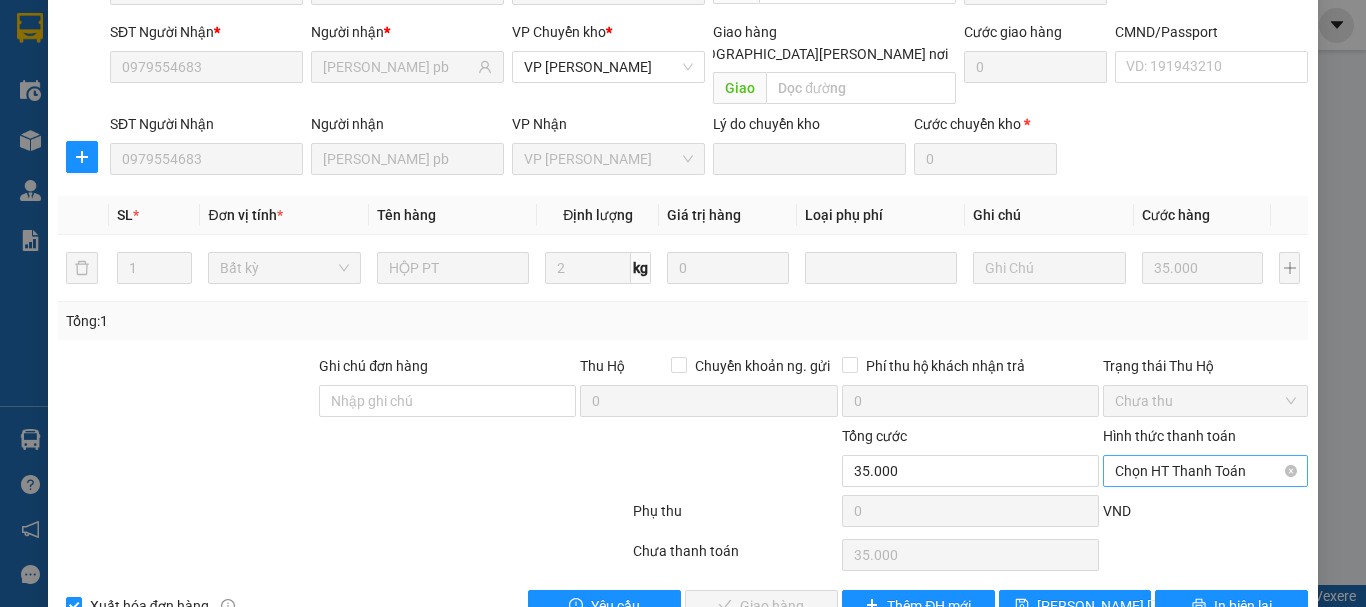 click on "Chọn HT Thanh Toán" at bounding box center [1205, 471] 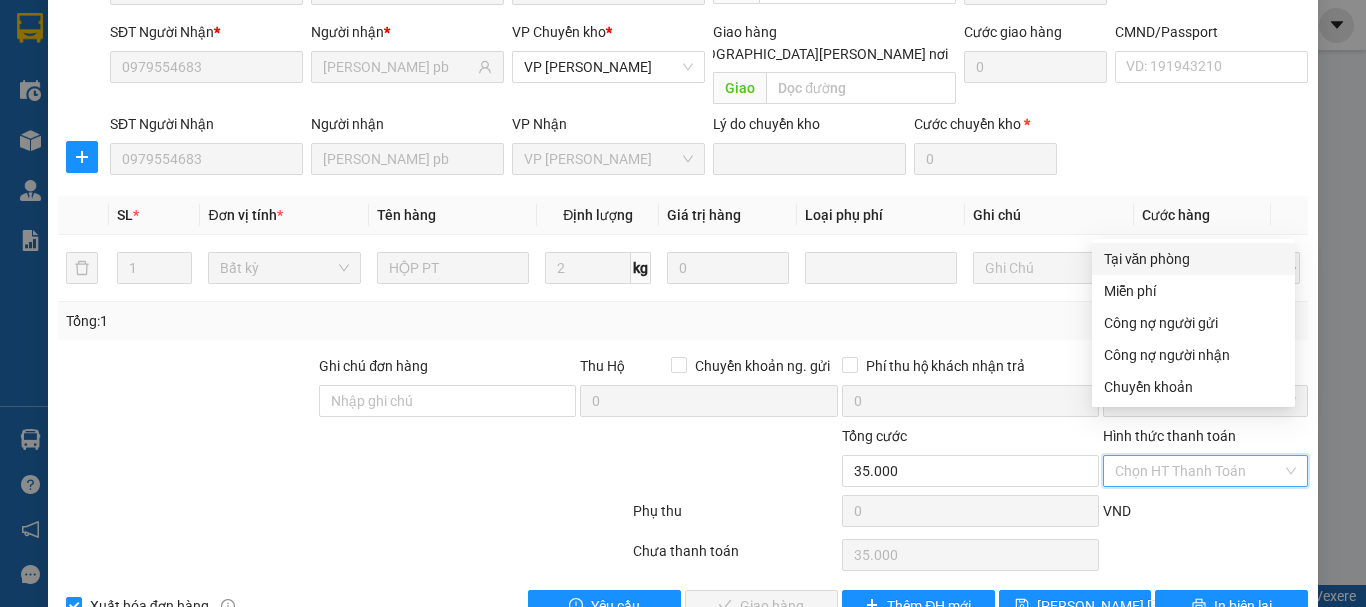 click on "Tại văn phòng" at bounding box center (1193, 259) 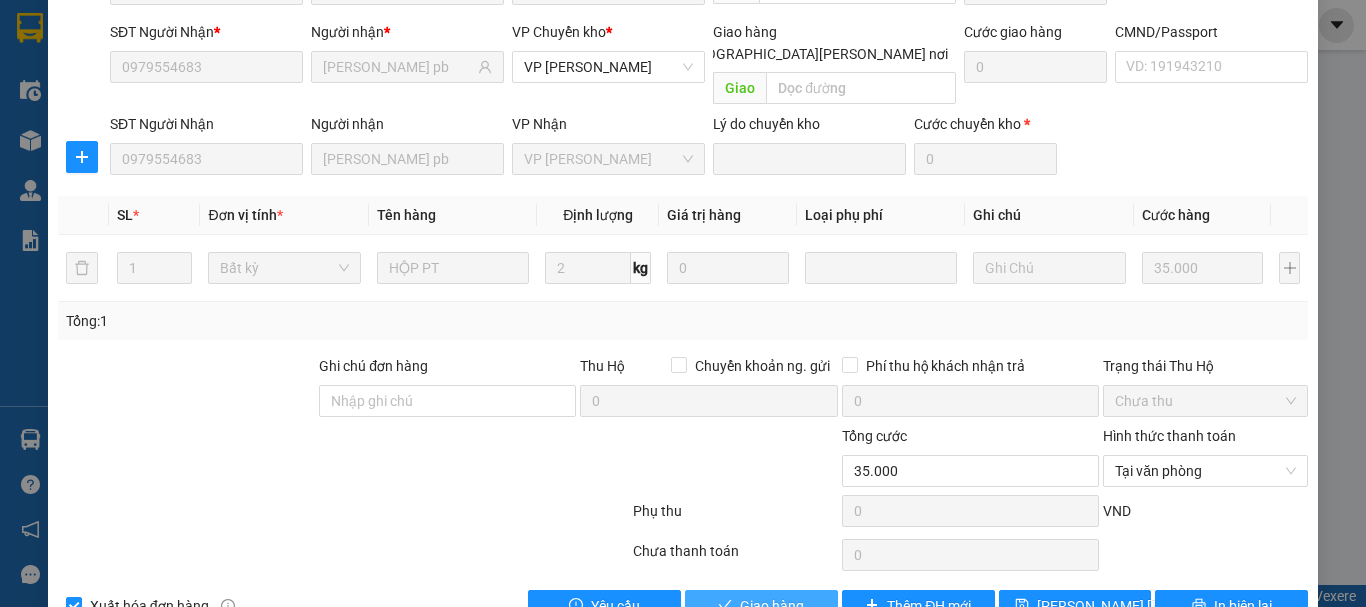 click on "Giao hàng" at bounding box center [761, 606] 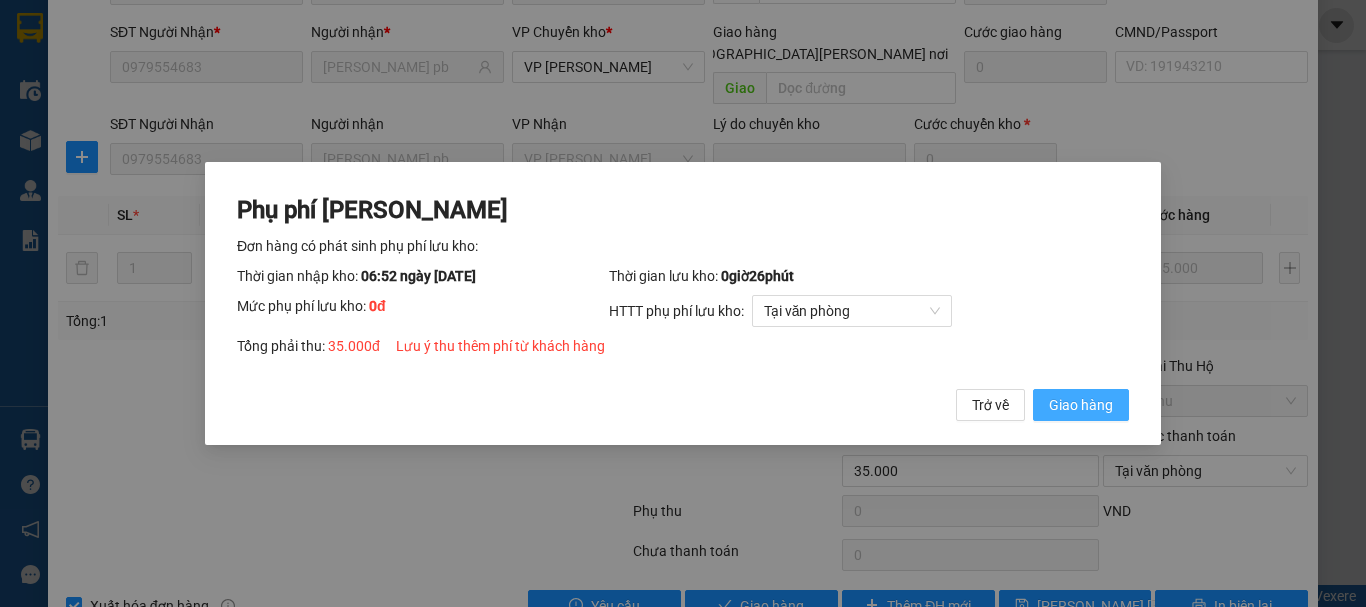 click on "Giao hàng" at bounding box center [1081, 405] 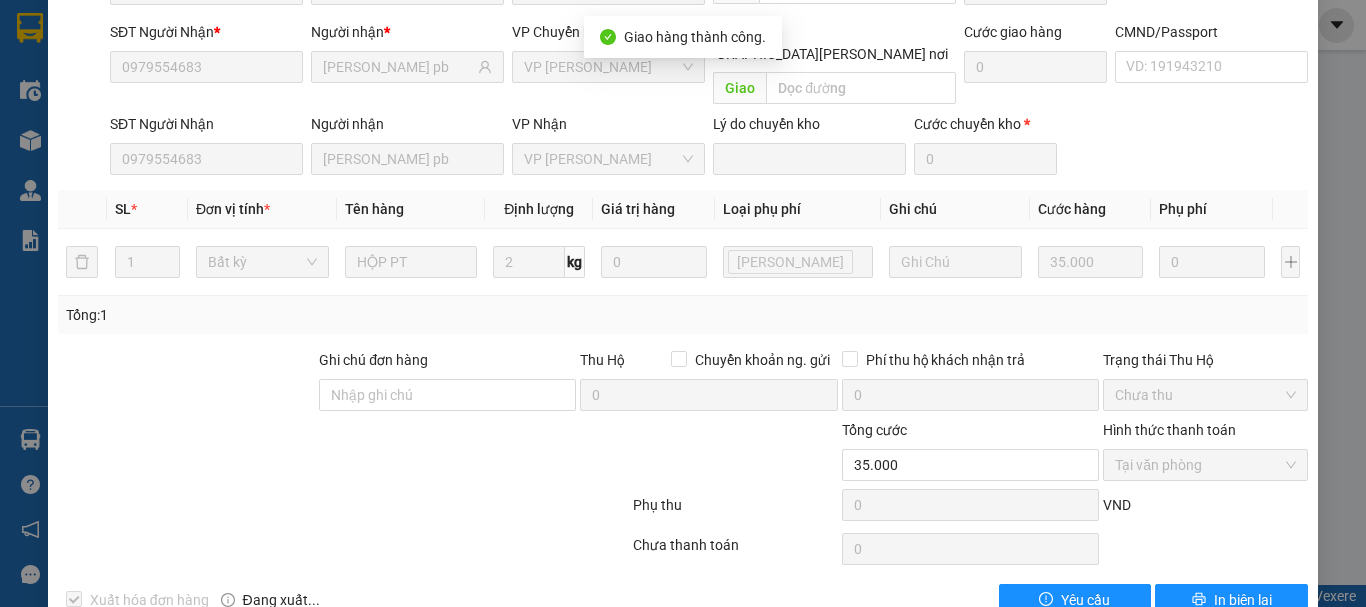 scroll, scrollTop: 0, scrollLeft: 0, axis: both 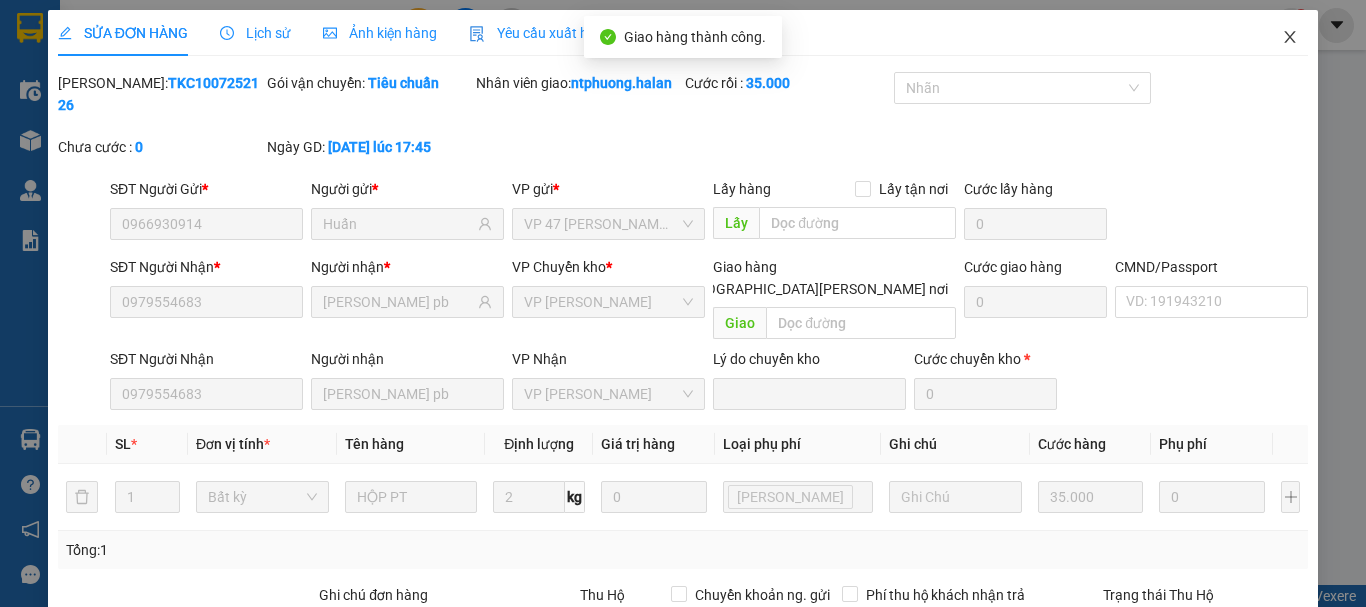 click 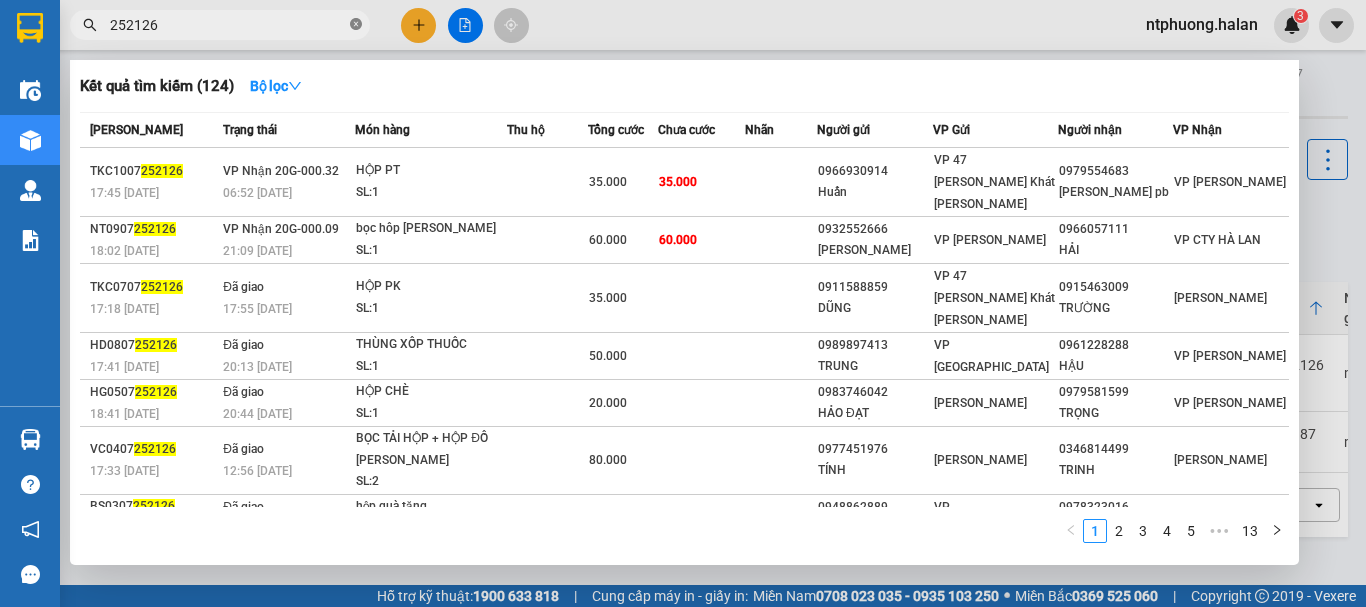 click 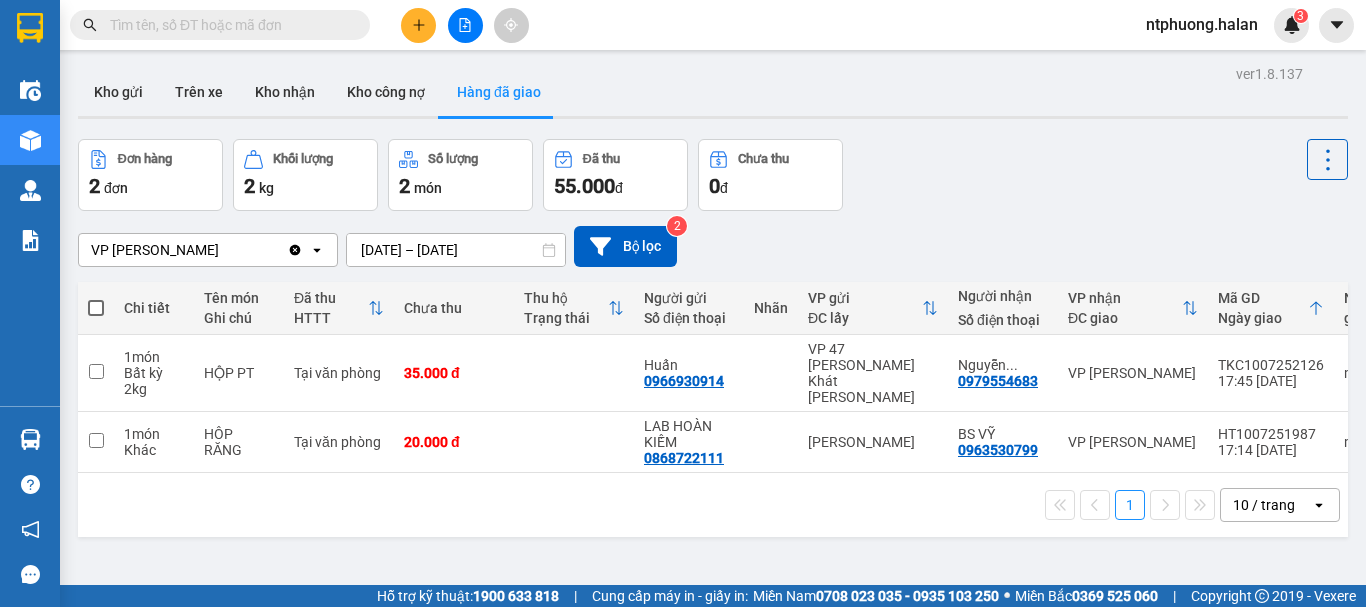 click at bounding box center [228, 25] 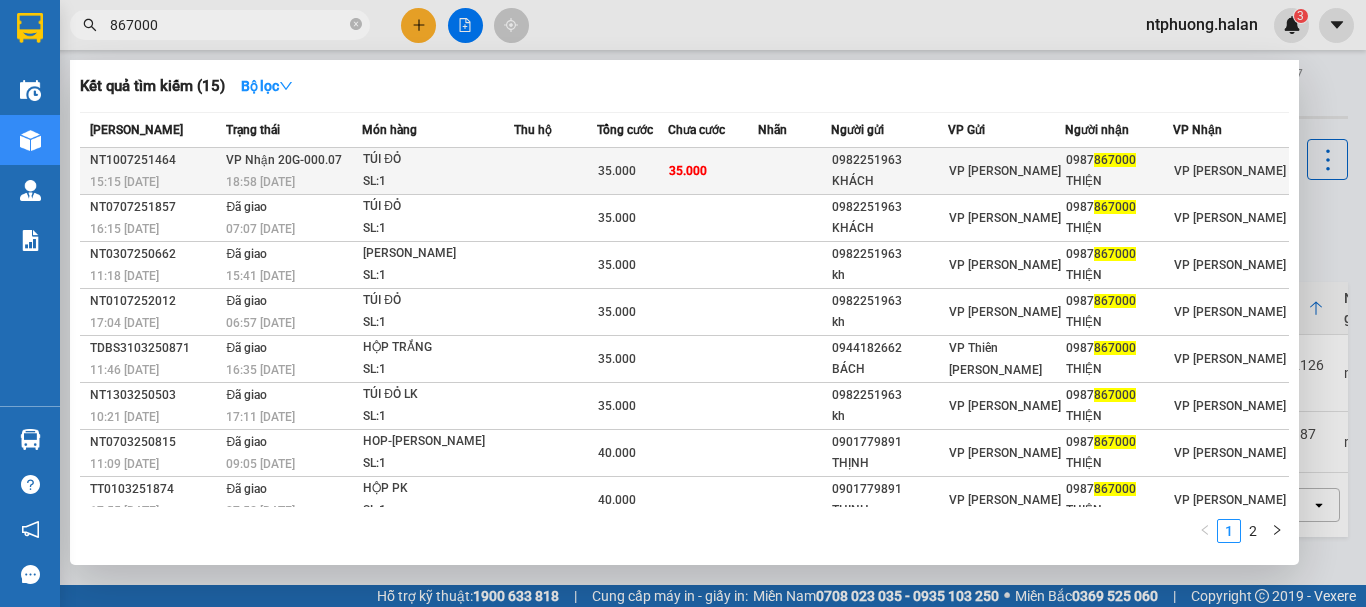 type on "867000" 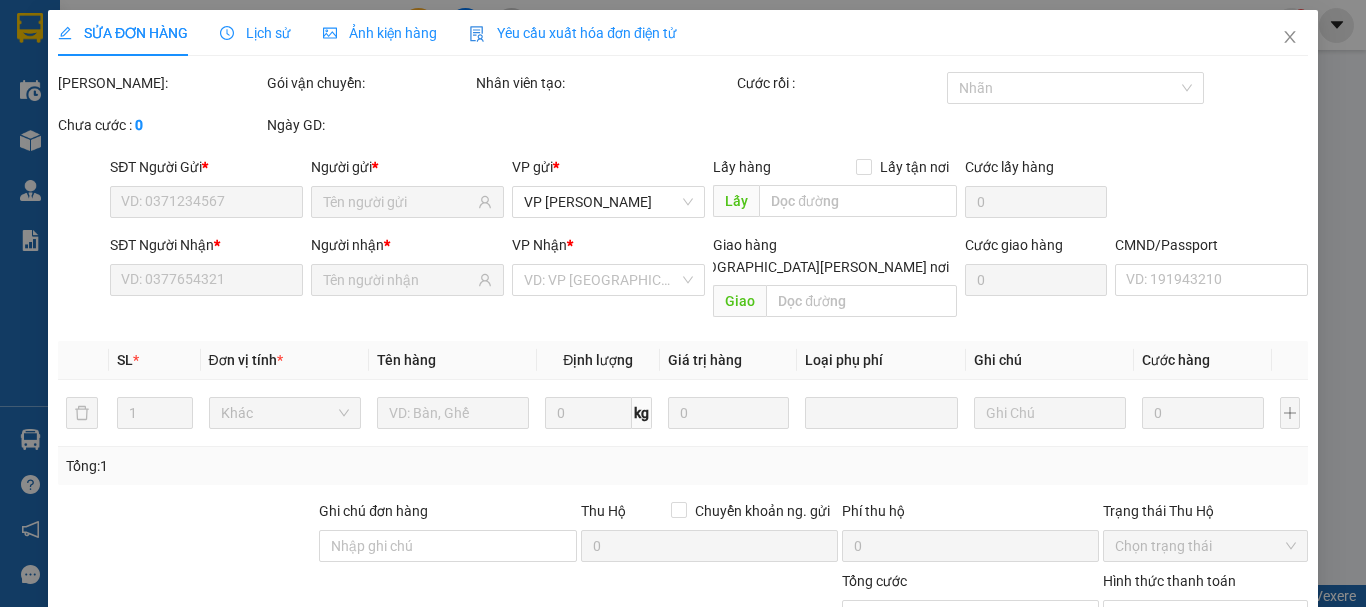 type on "0982251963" 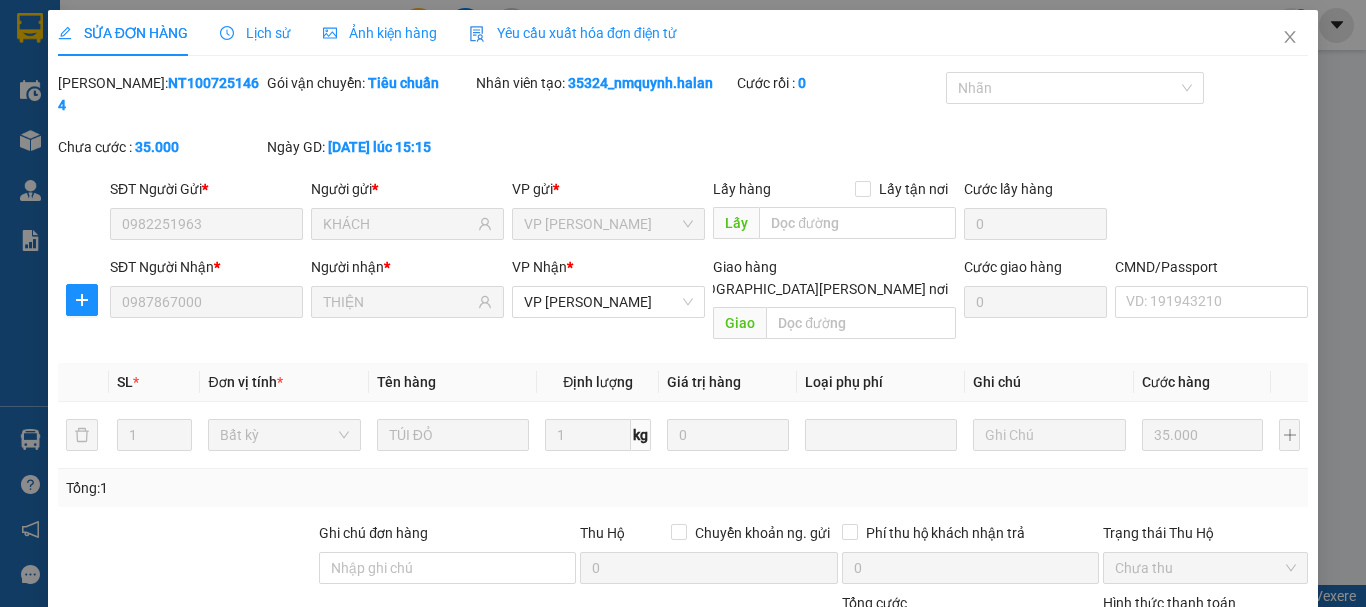scroll, scrollTop: 177, scrollLeft: 0, axis: vertical 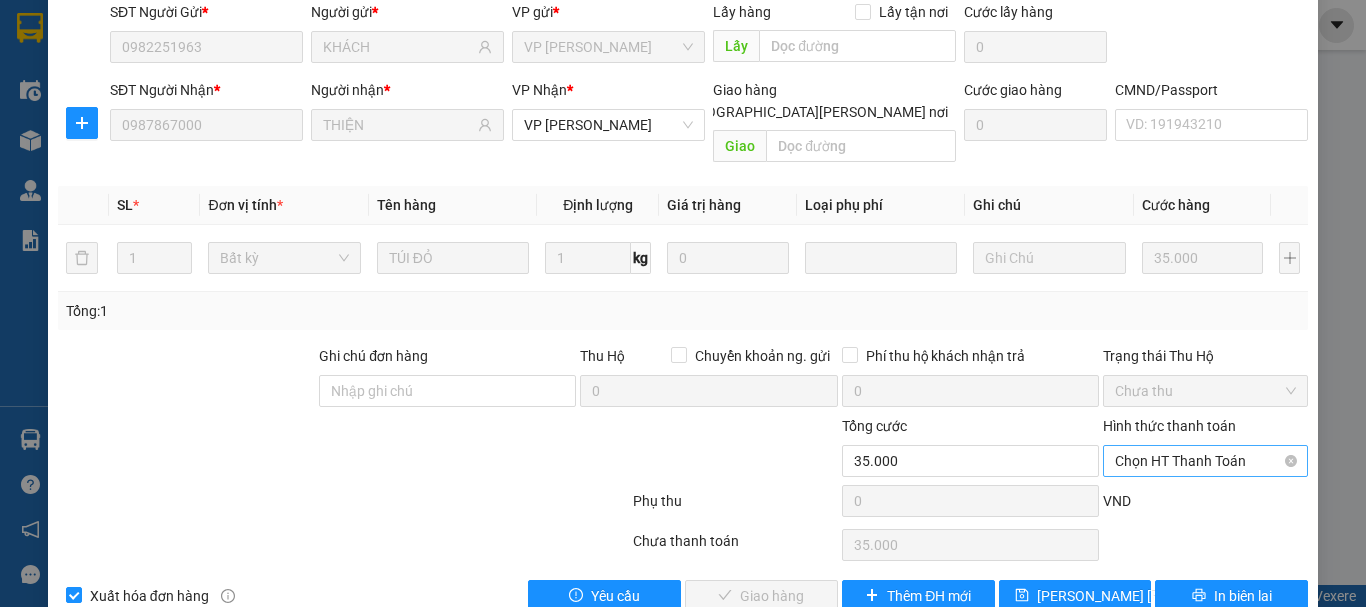 click on "Chọn HT Thanh Toán" at bounding box center [1205, 461] 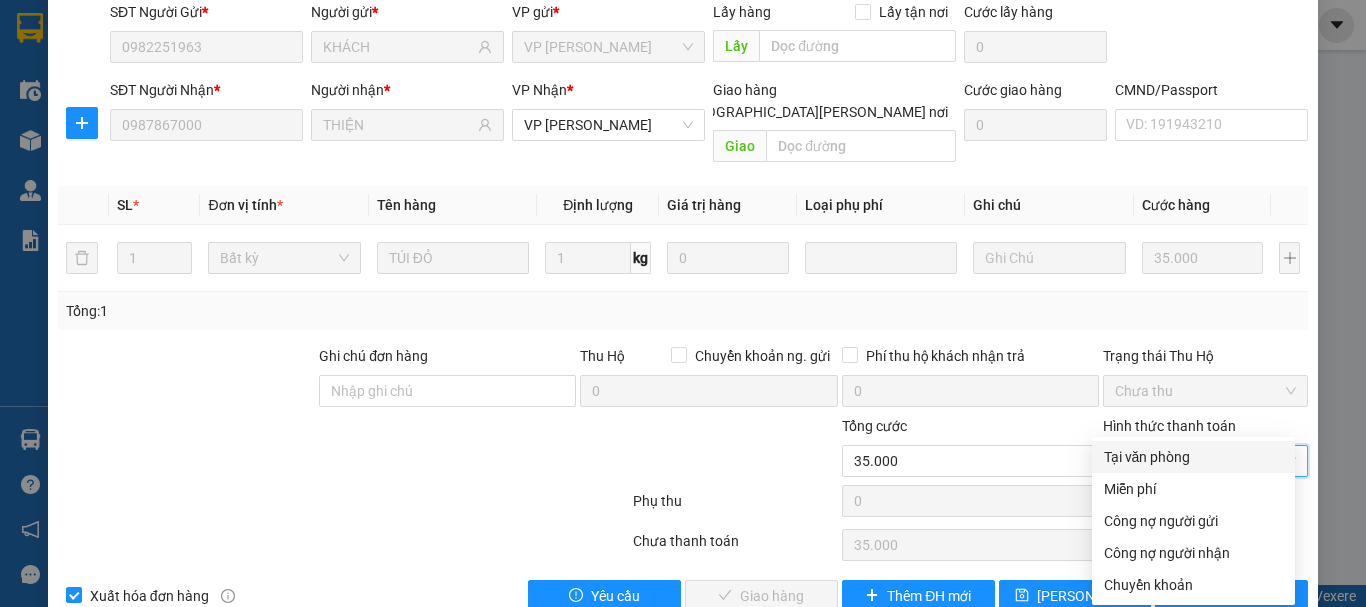 click on "Tại văn phòng" at bounding box center [1193, 457] 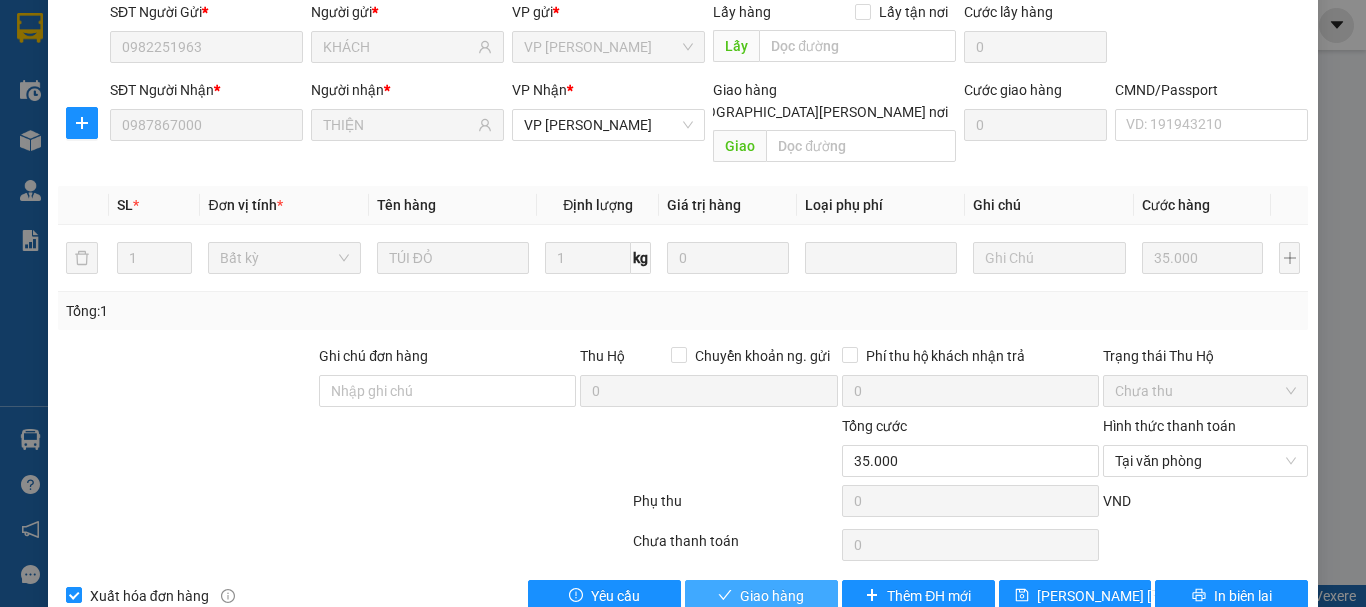 click on "Giao hàng" at bounding box center [772, 596] 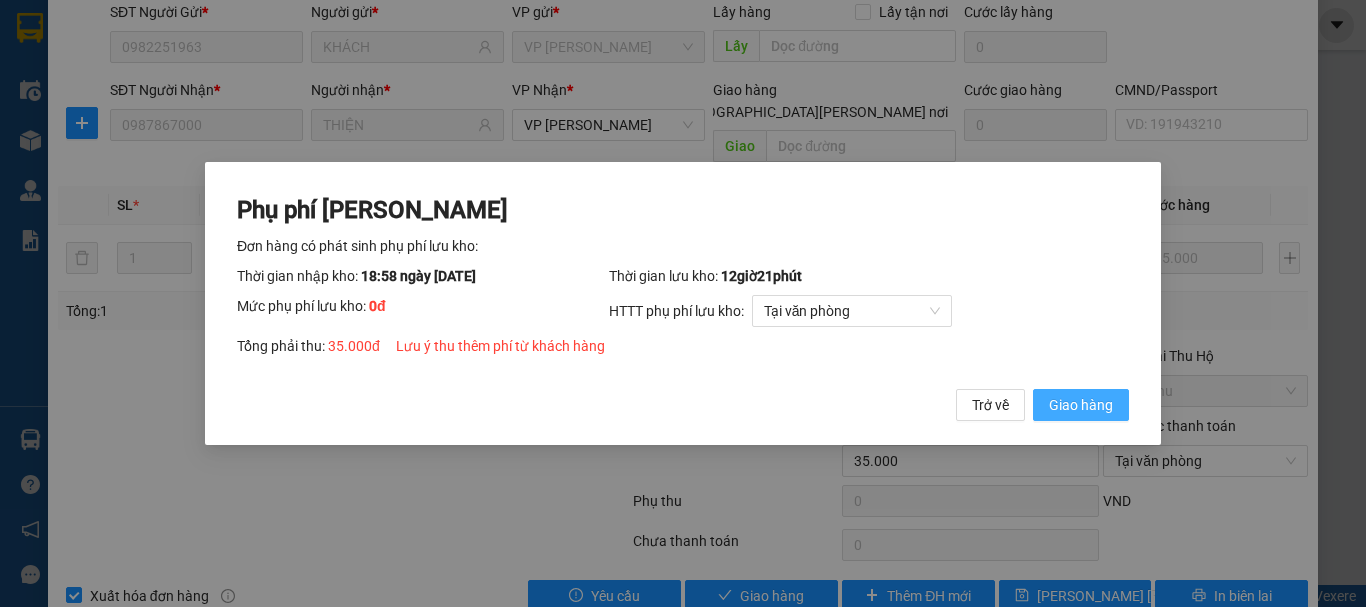 click on "Giao hàng" at bounding box center (1081, 405) 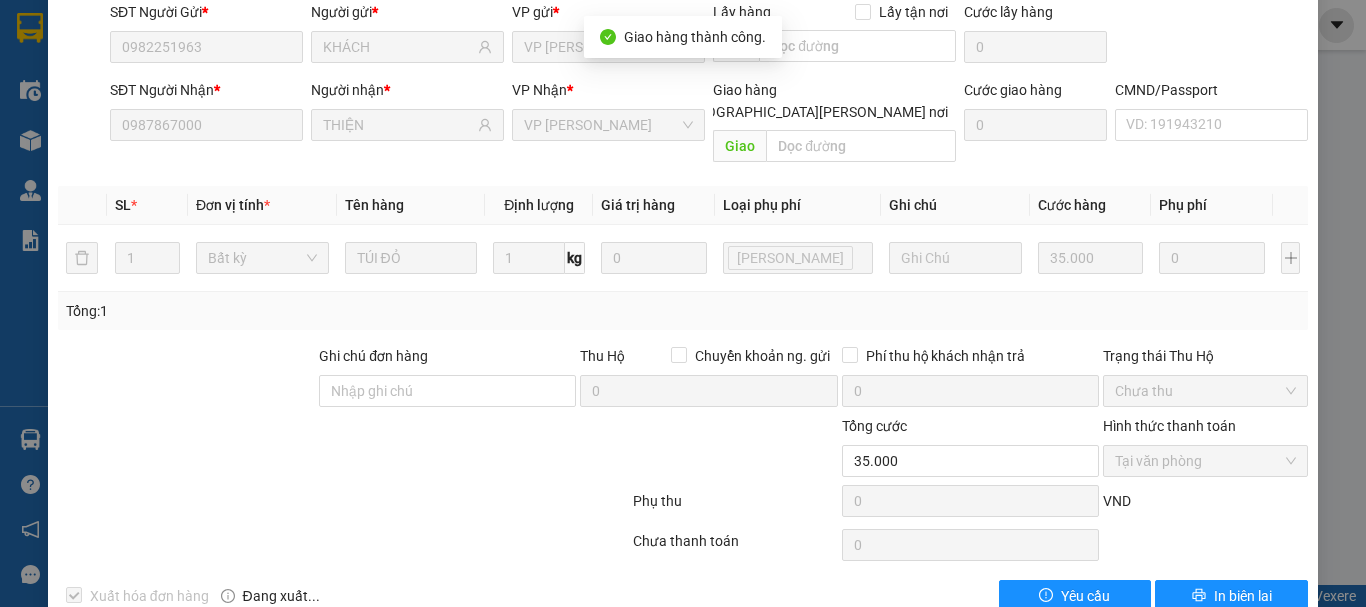 scroll, scrollTop: 0, scrollLeft: 0, axis: both 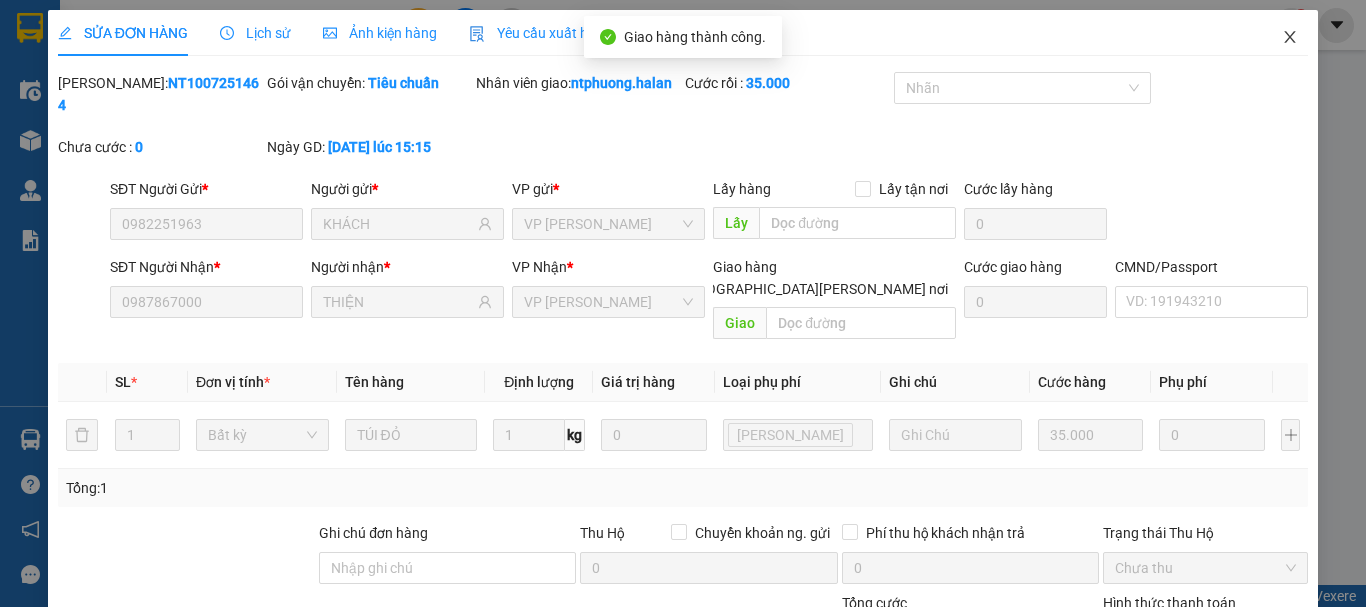 click 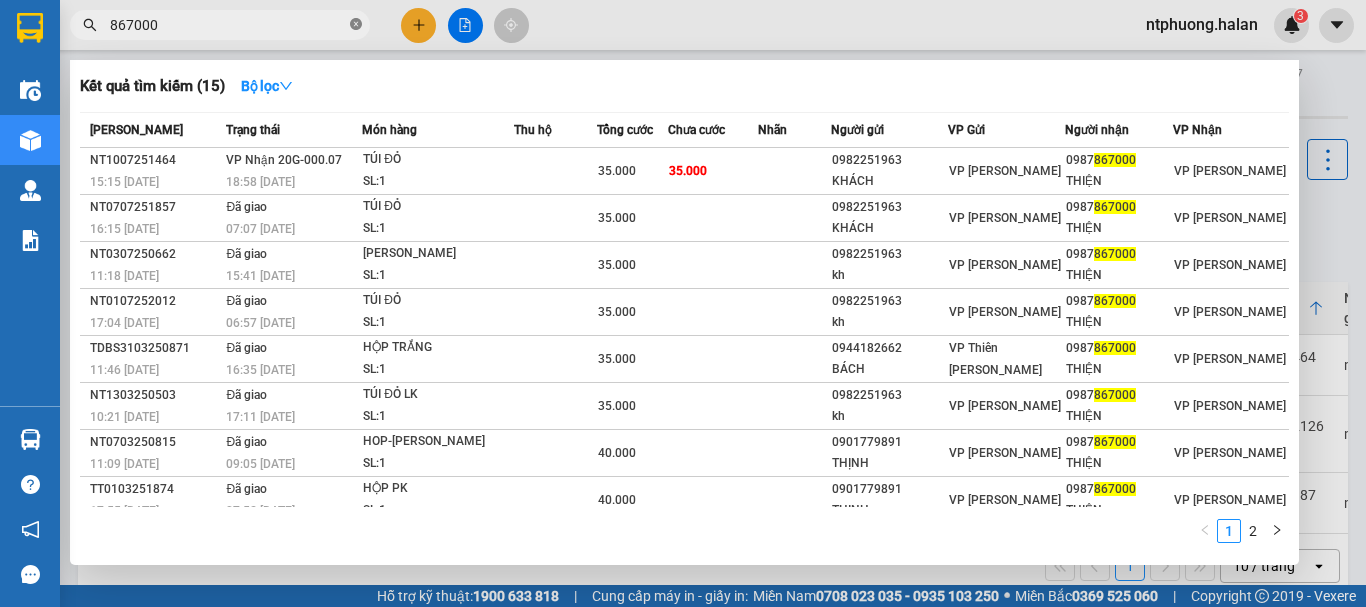 click 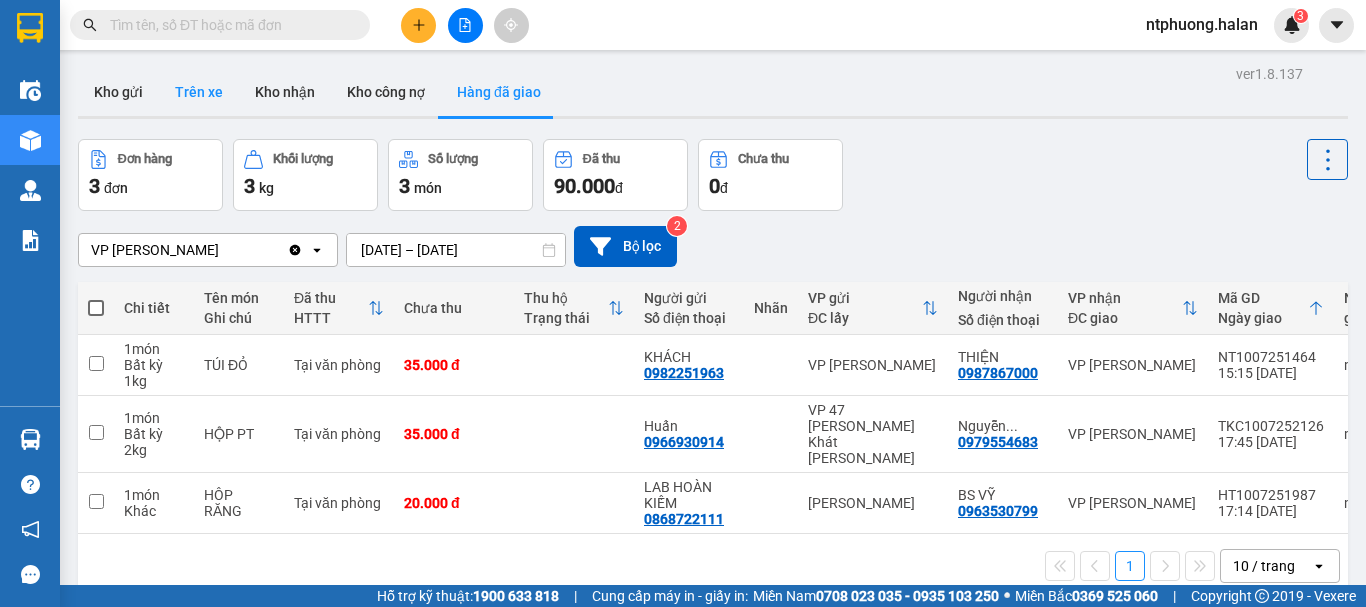 click on "Trên xe" at bounding box center (199, 92) 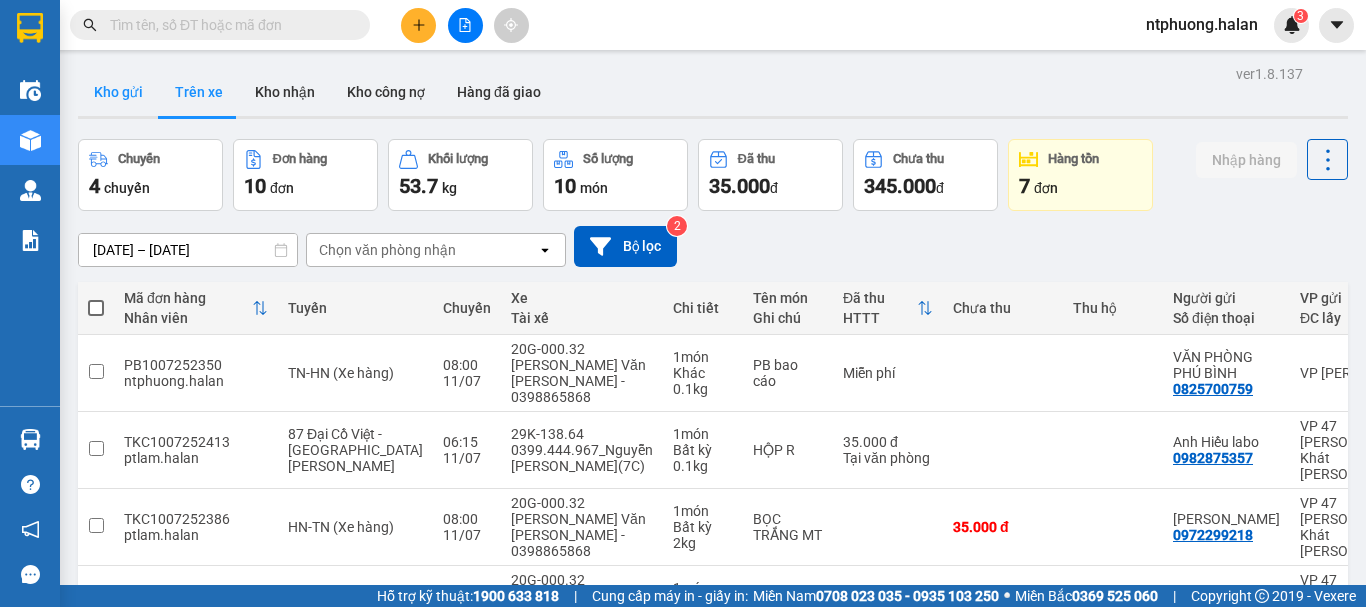 click on "Kho gửi" at bounding box center (118, 92) 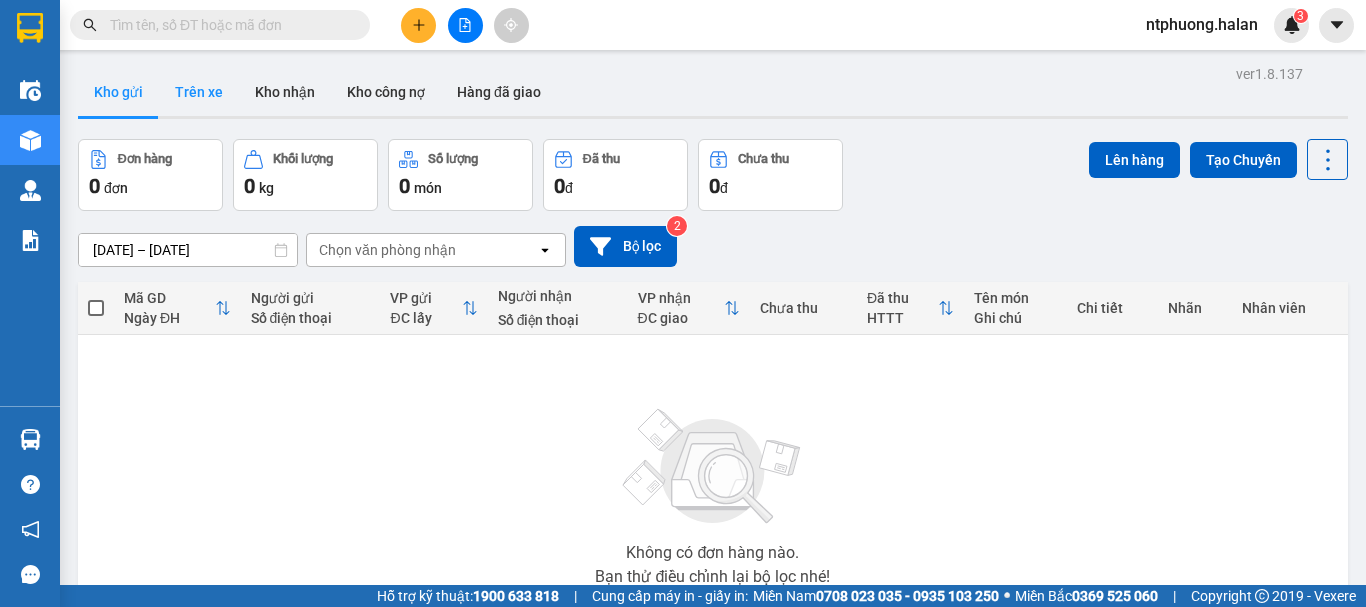click on "Trên xe" at bounding box center (199, 92) 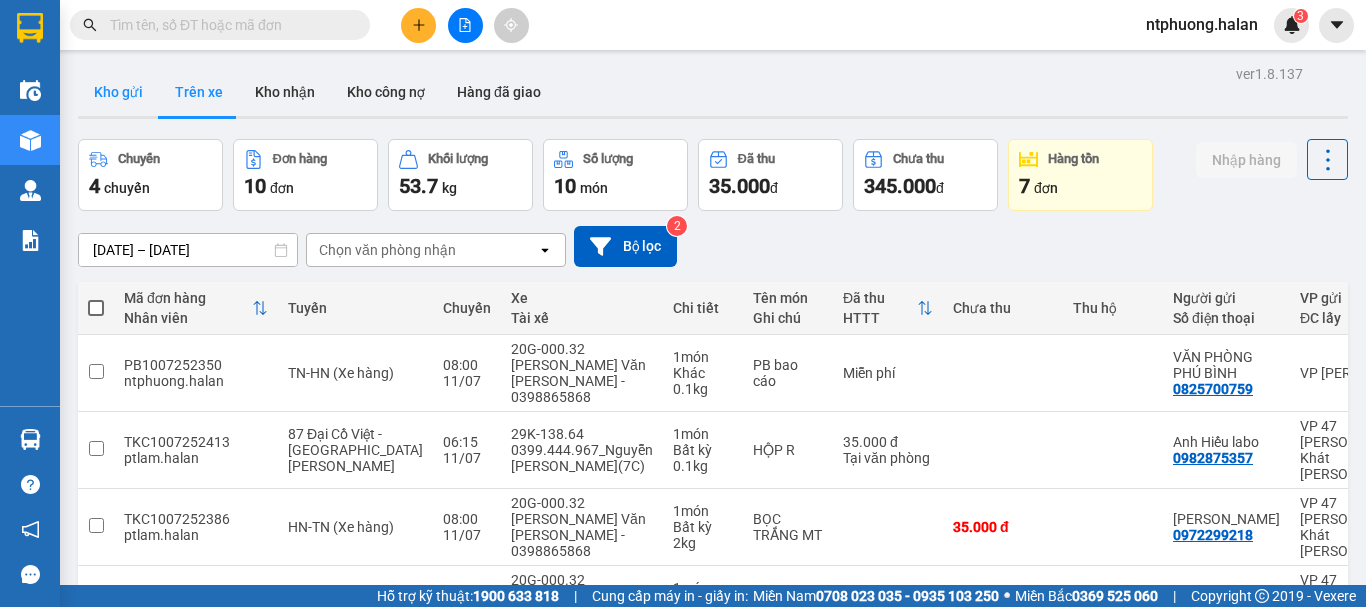 click on "Kho gửi" at bounding box center [118, 92] 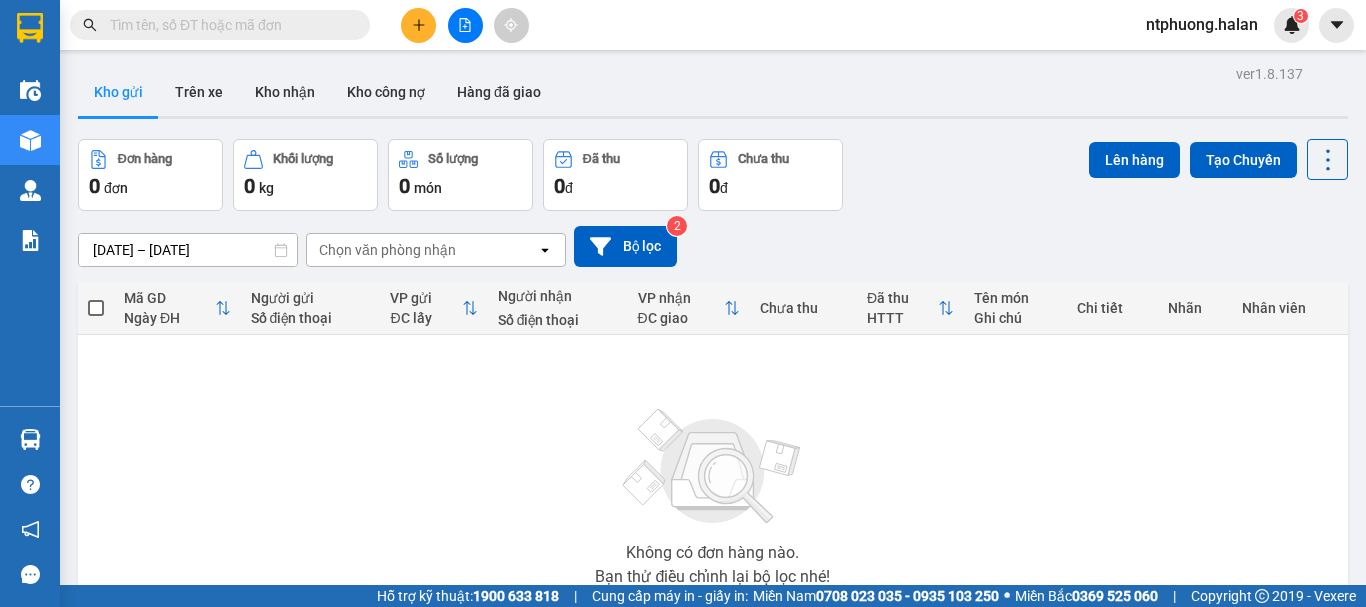 click at bounding box center (228, 25) 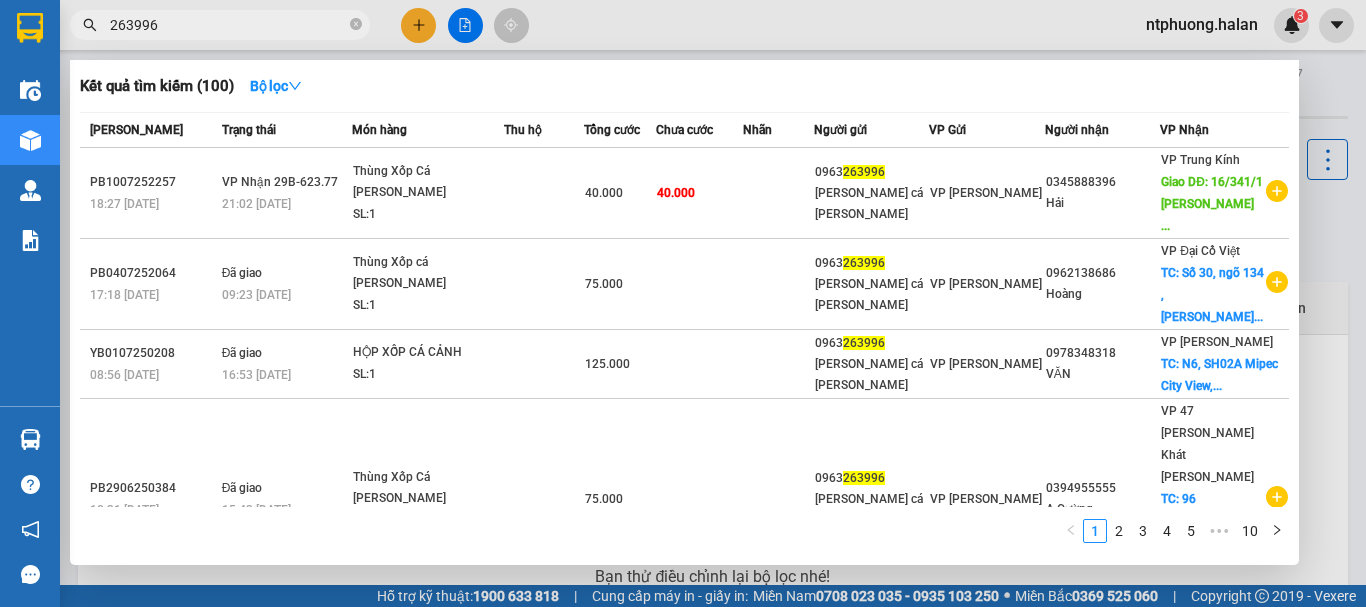 type on "263996" 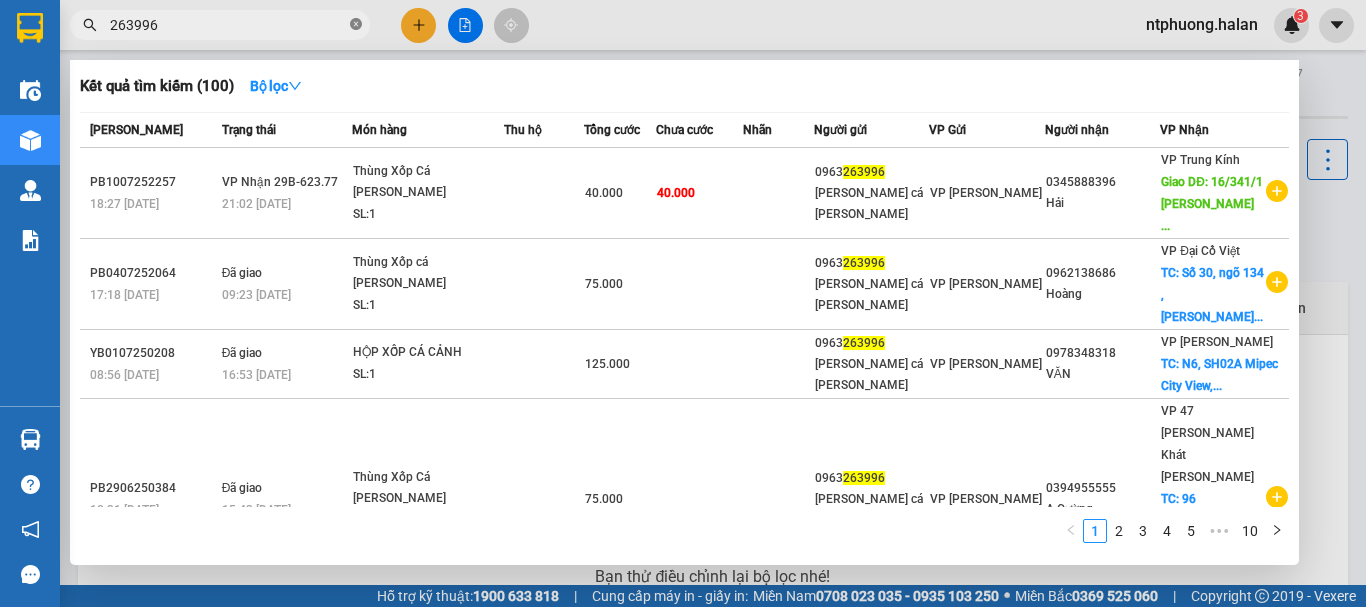 click 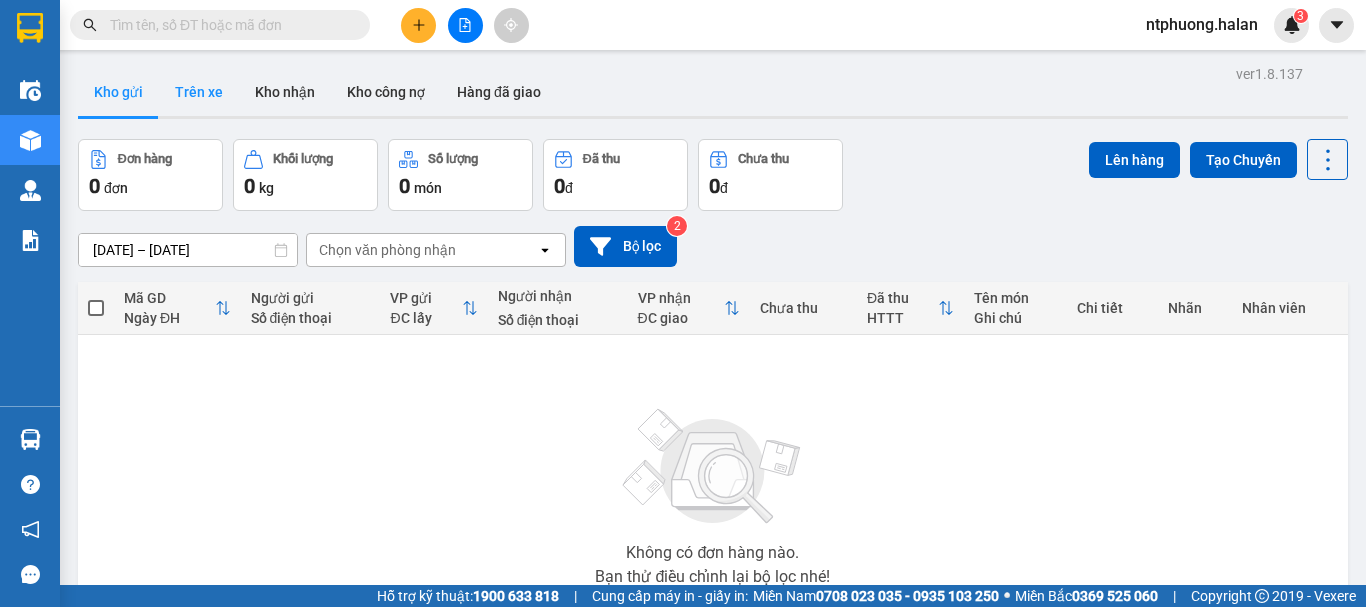 click on "Trên xe" at bounding box center (199, 92) 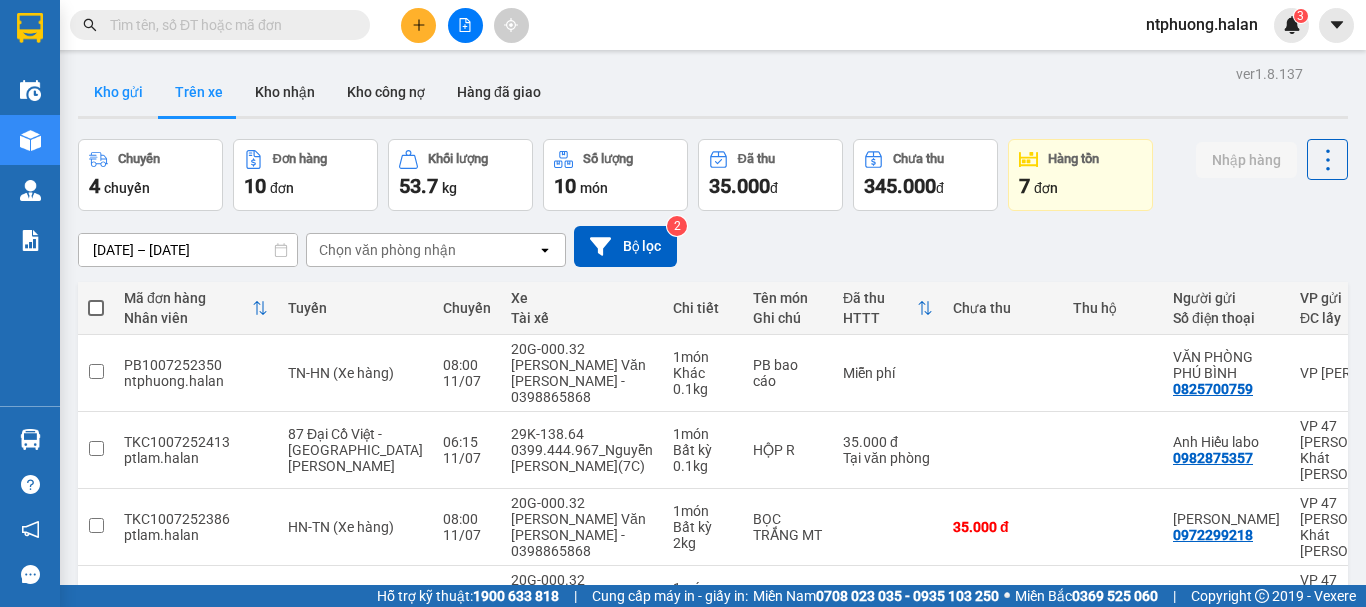 click on "Kho gửi" at bounding box center [118, 92] 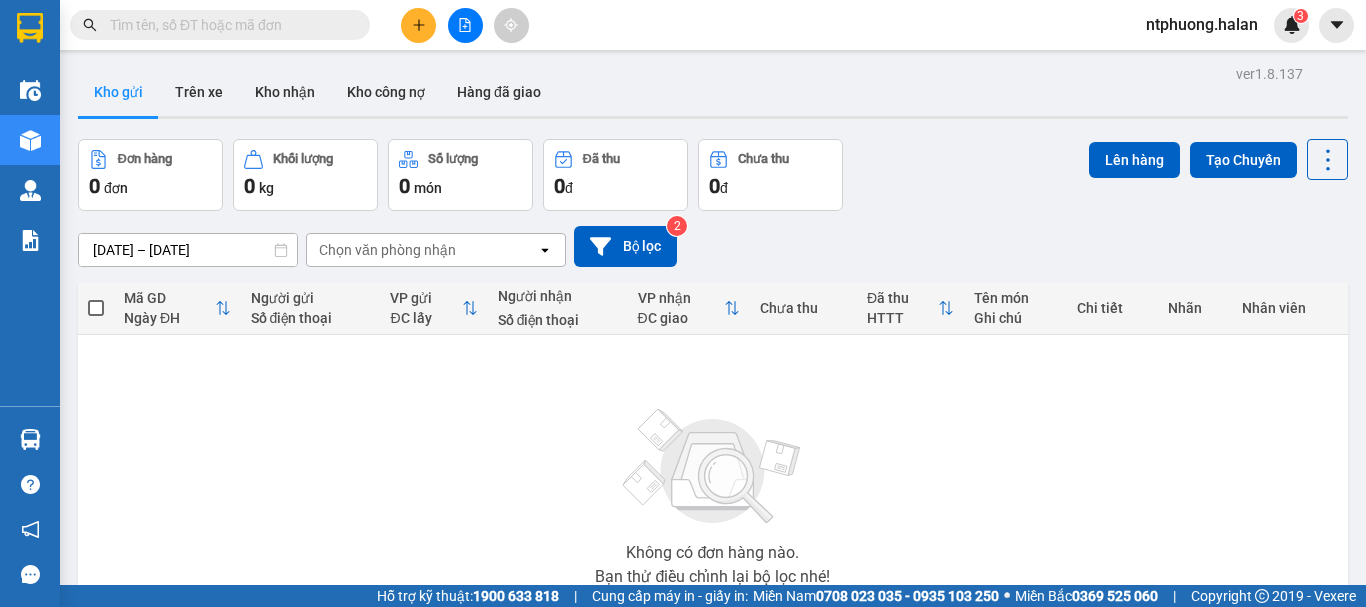 click at bounding box center [228, 25] 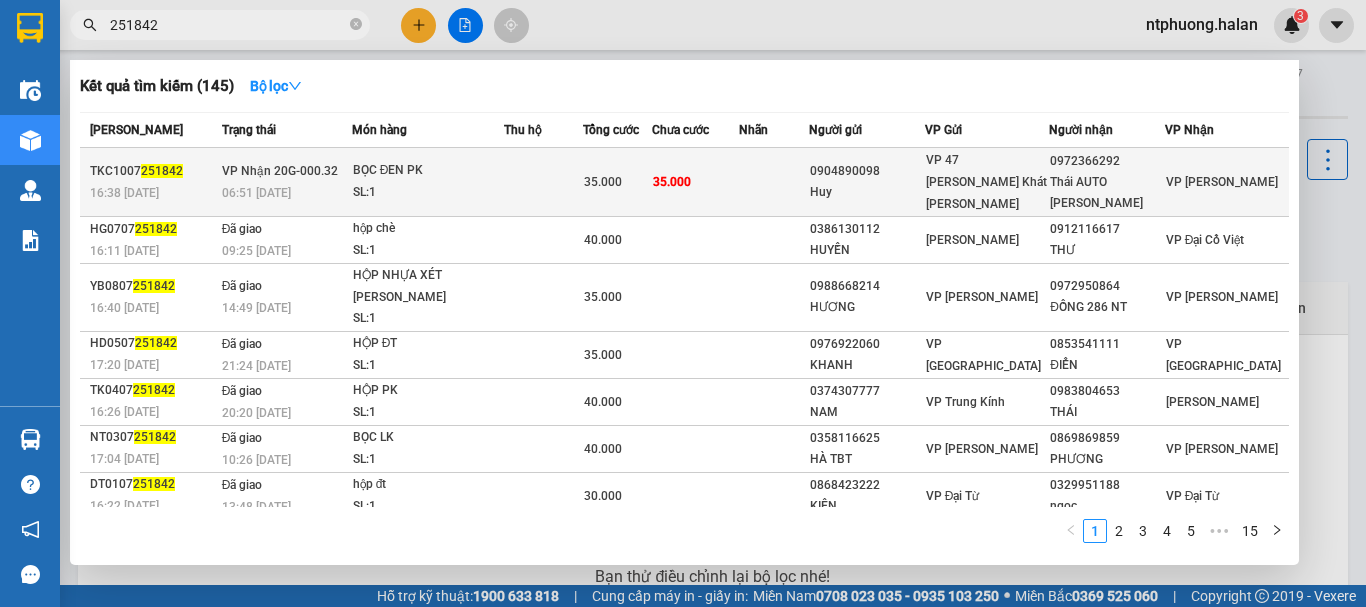 type on "251842" 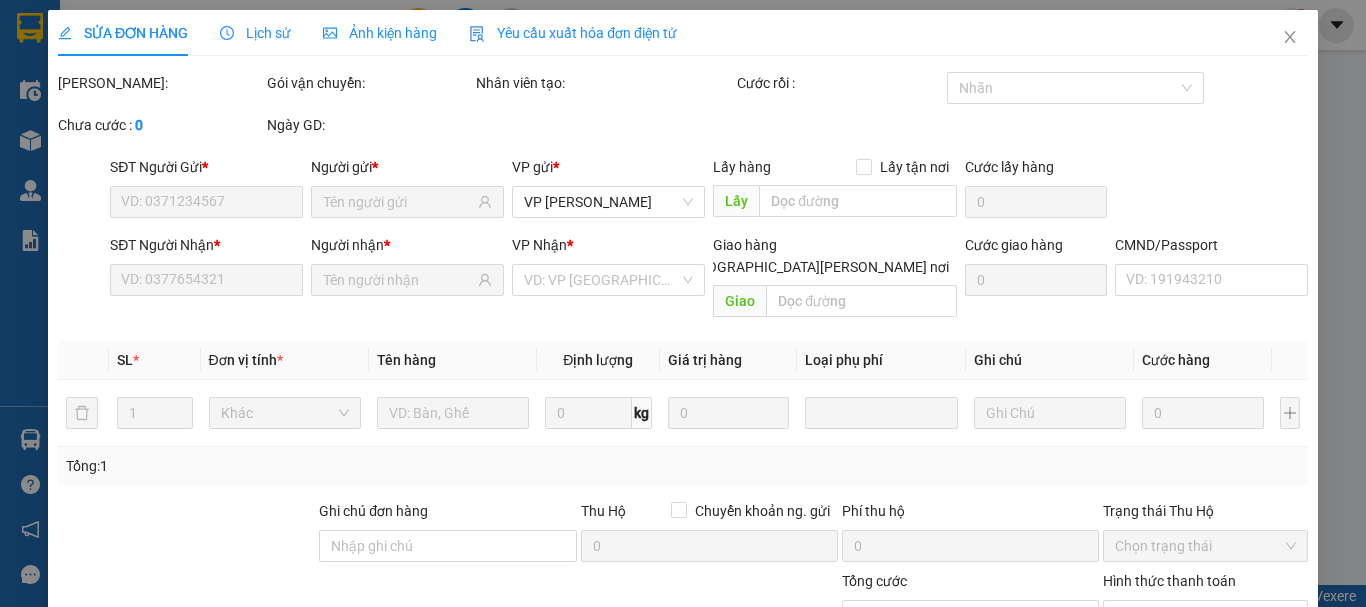 type on "0904890098" 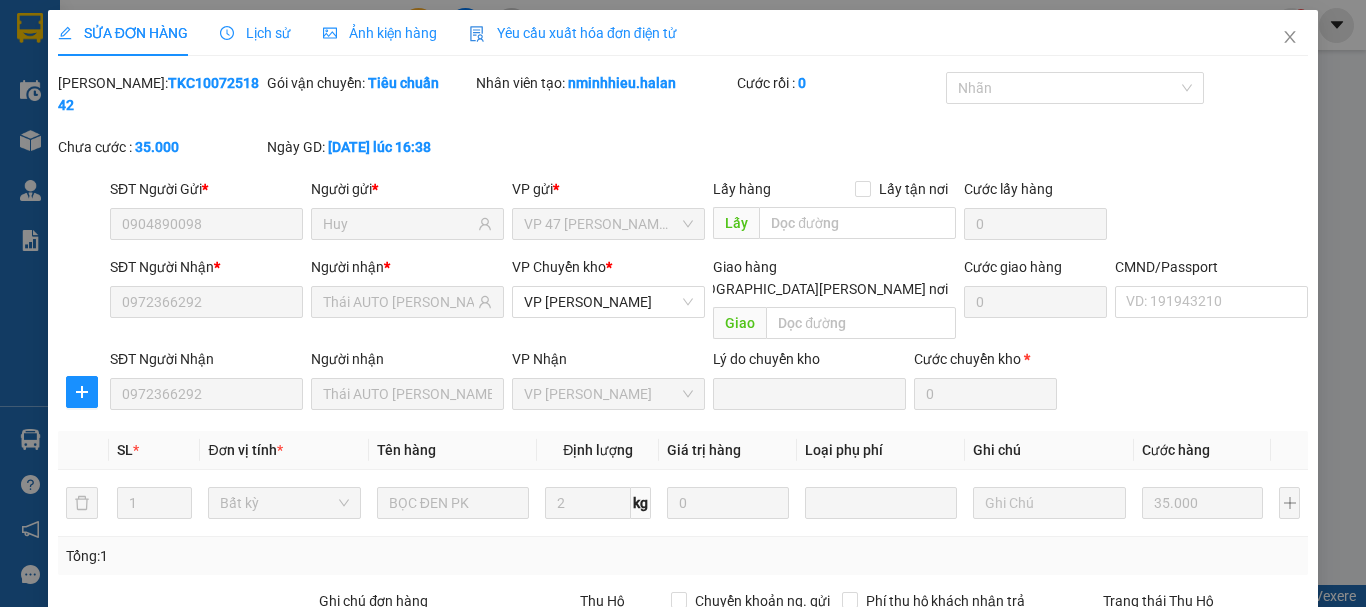 scroll, scrollTop: 245, scrollLeft: 0, axis: vertical 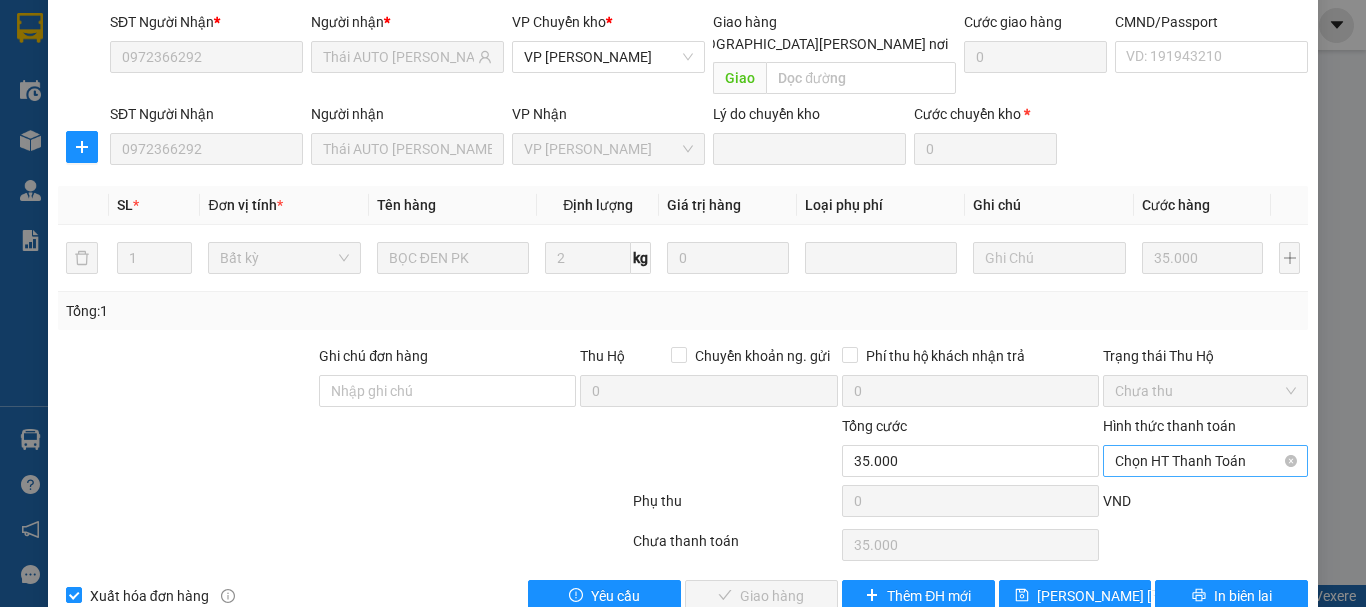 click on "Chọn HT Thanh Toán" at bounding box center [1205, 461] 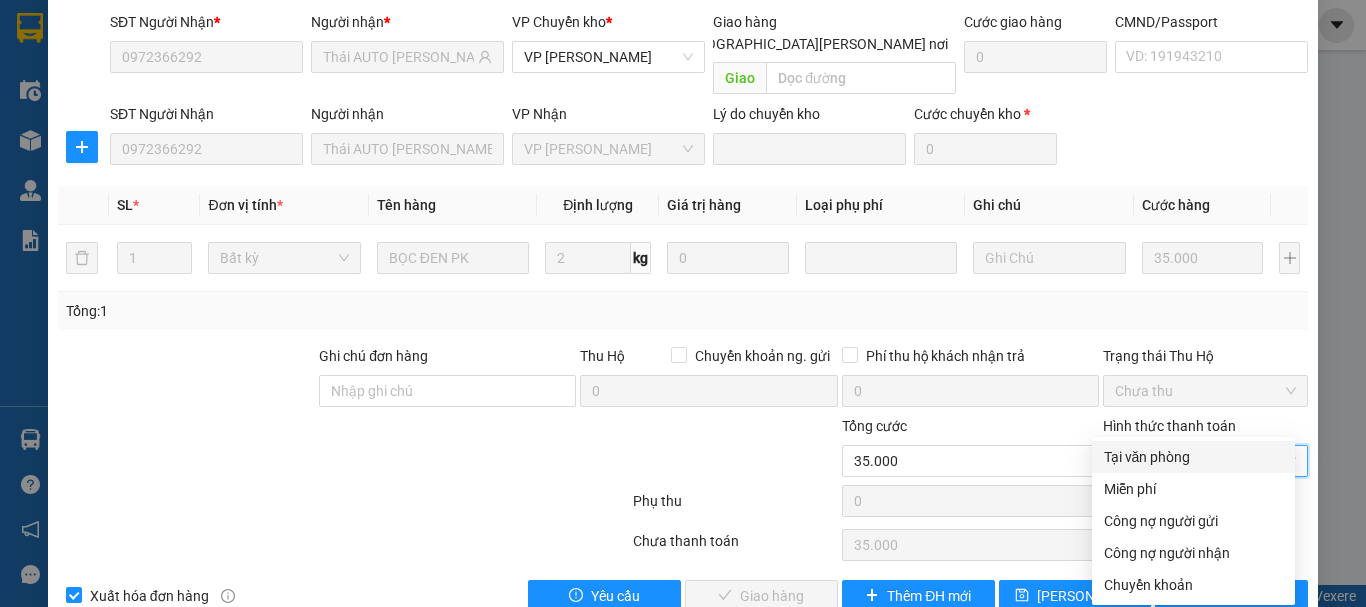 click on "Tại văn phòng" at bounding box center [1193, 457] 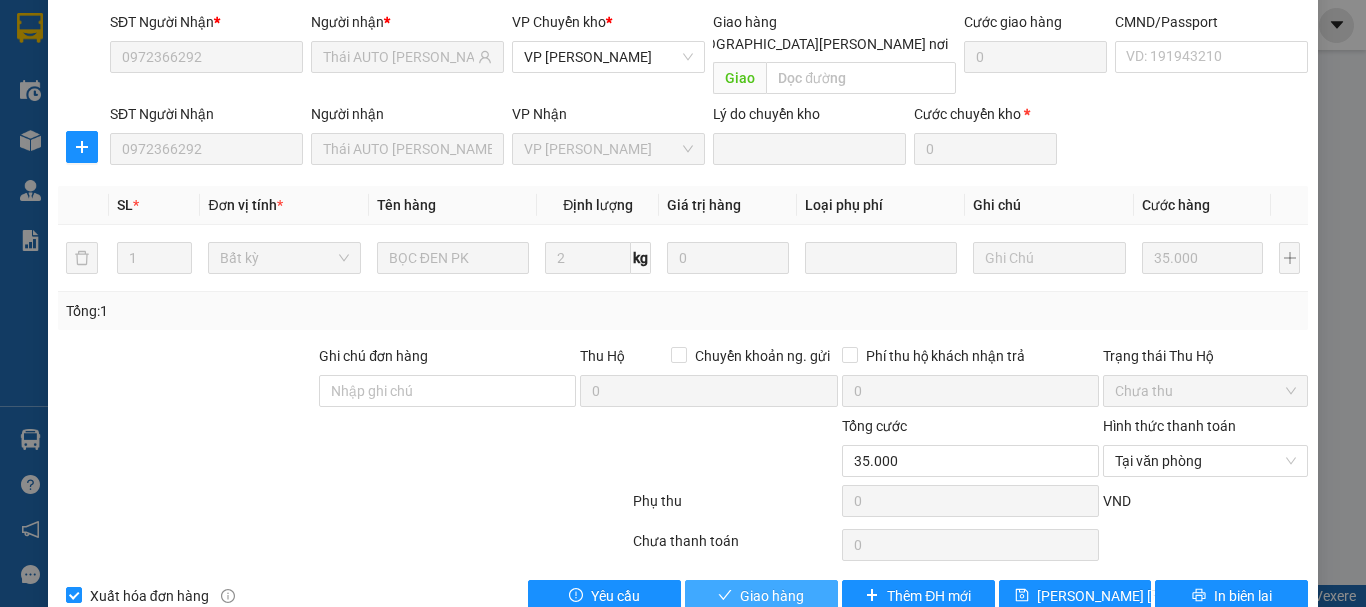 click on "Giao hàng" at bounding box center (772, 596) 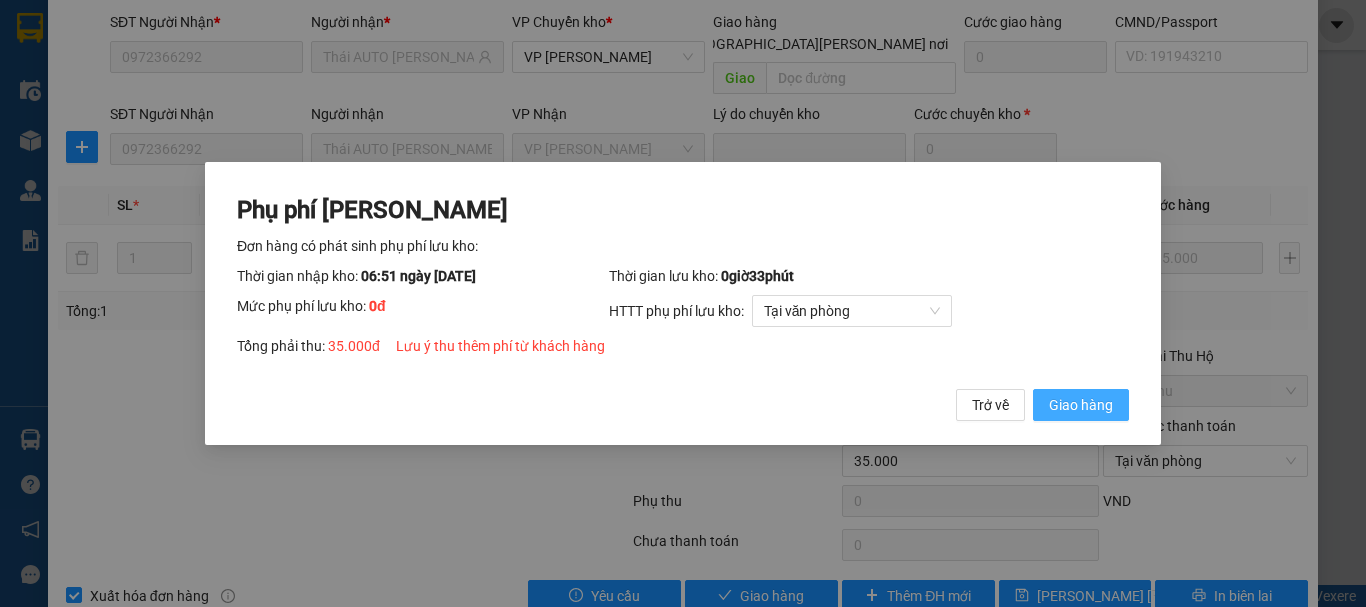 click on "Giao hàng" at bounding box center [1081, 405] 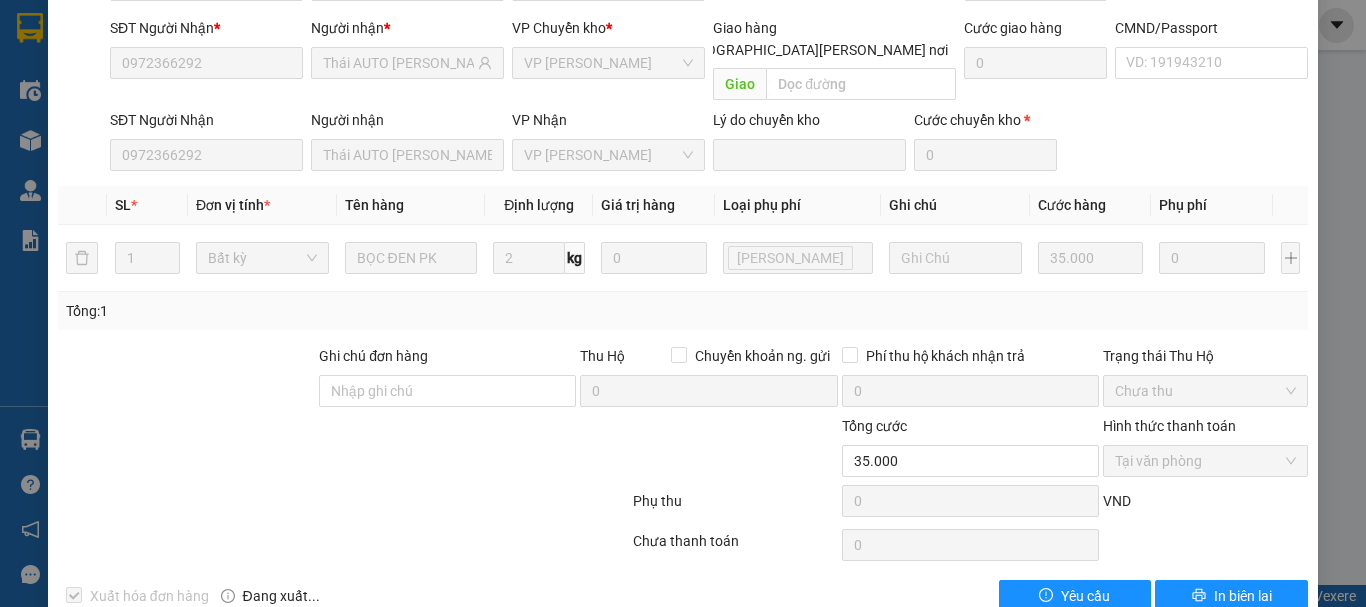 scroll, scrollTop: 0, scrollLeft: 0, axis: both 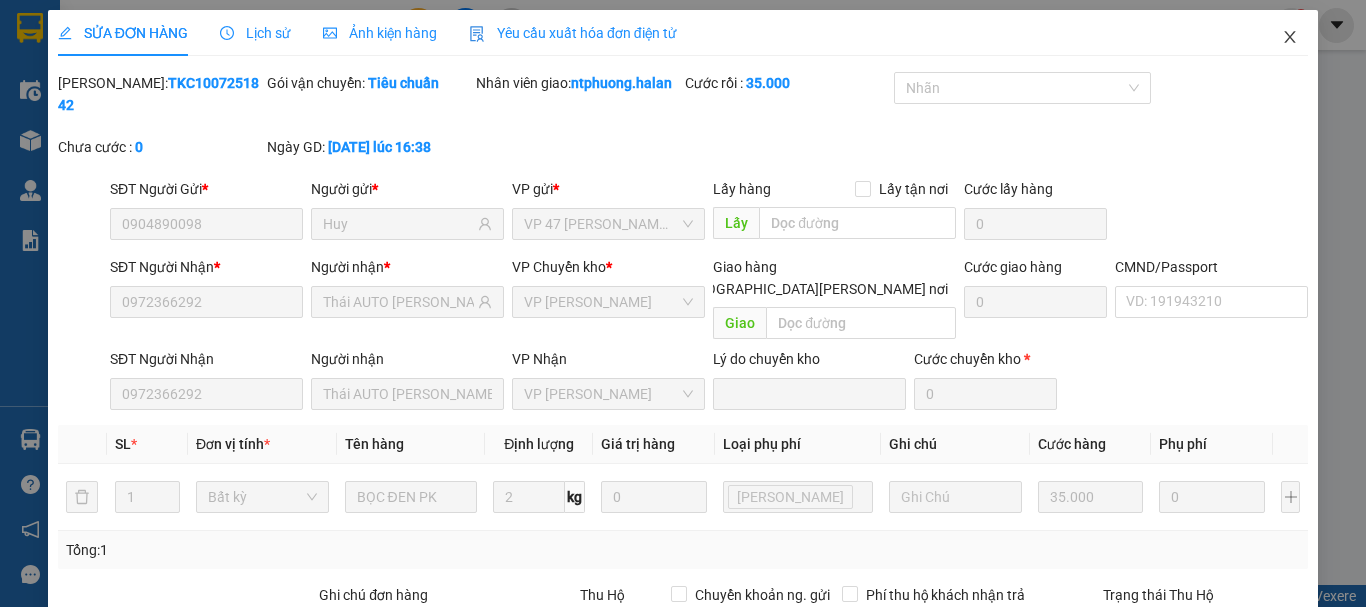 click 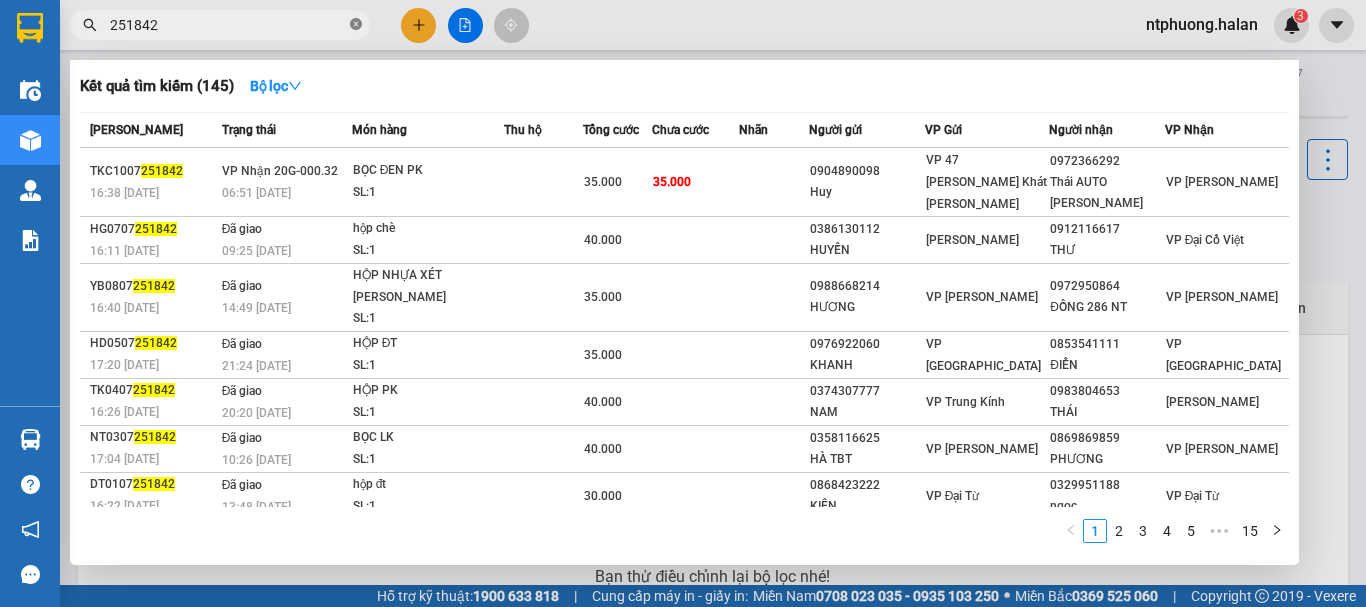 click 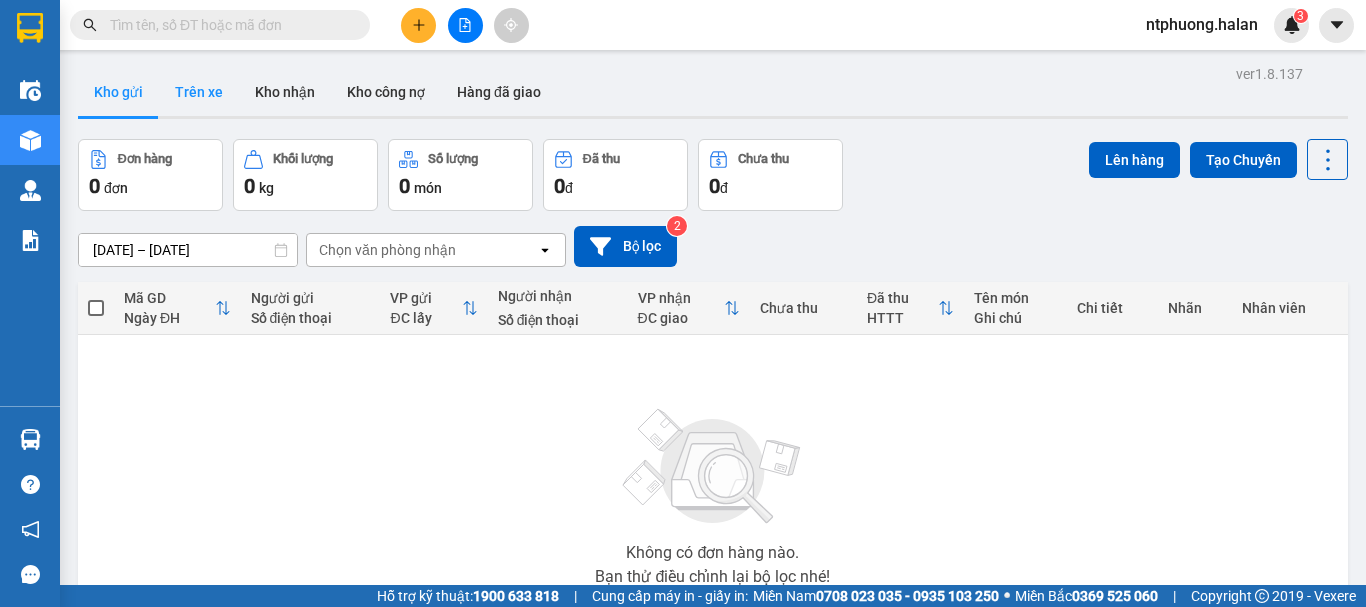 click on "Trên xe" at bounding box center (199, 92) 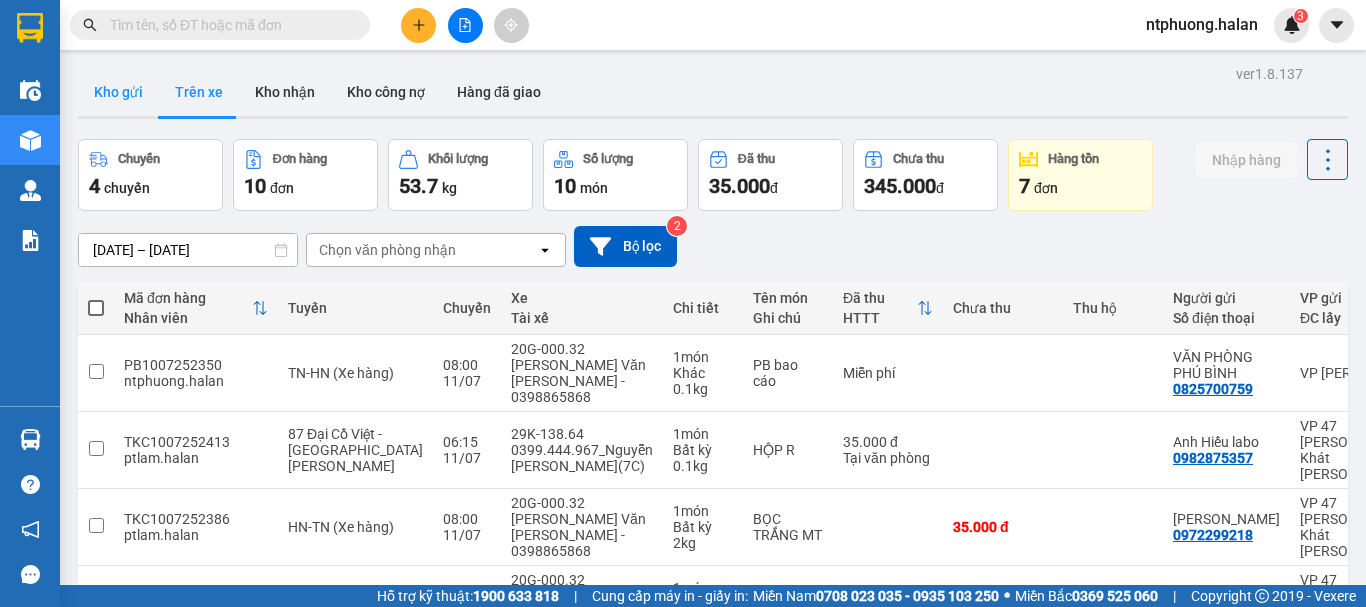 click on "Kho gửi" at bounding box center (118, 92) 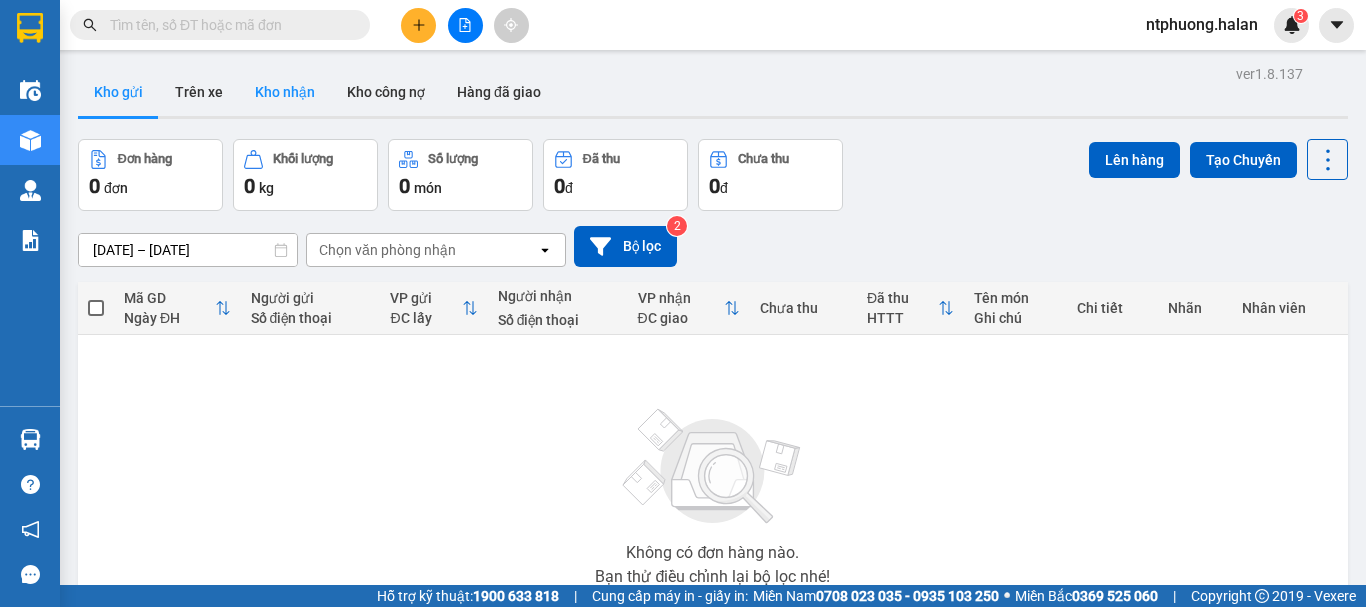 click on "Kho nhận" at bounding box center [285, 92] 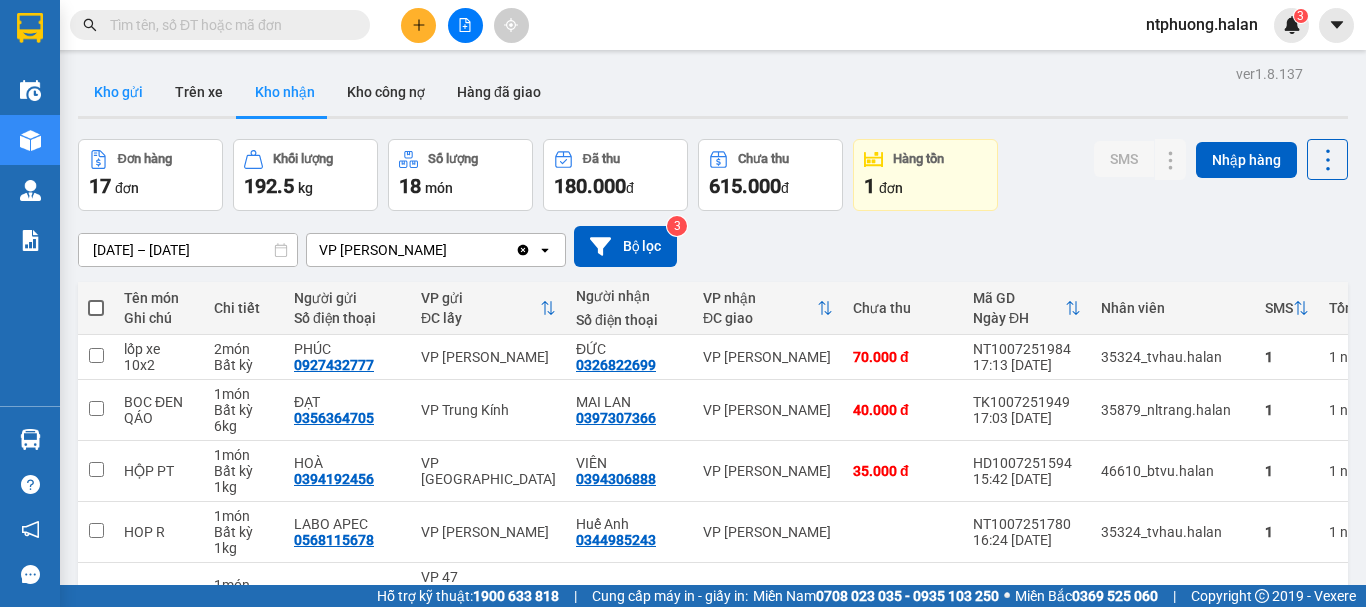 click on "Kho gửi" at bounding box center (118, 92) 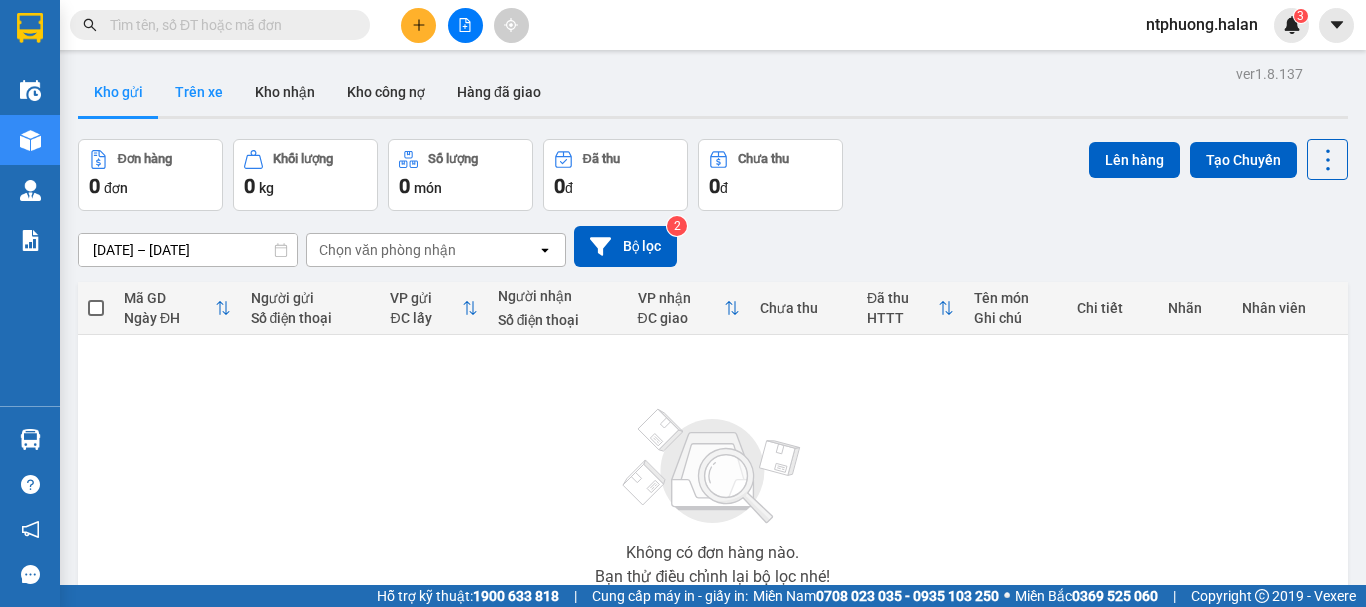 click on "Trên xe" at bounding box center [199, 92] 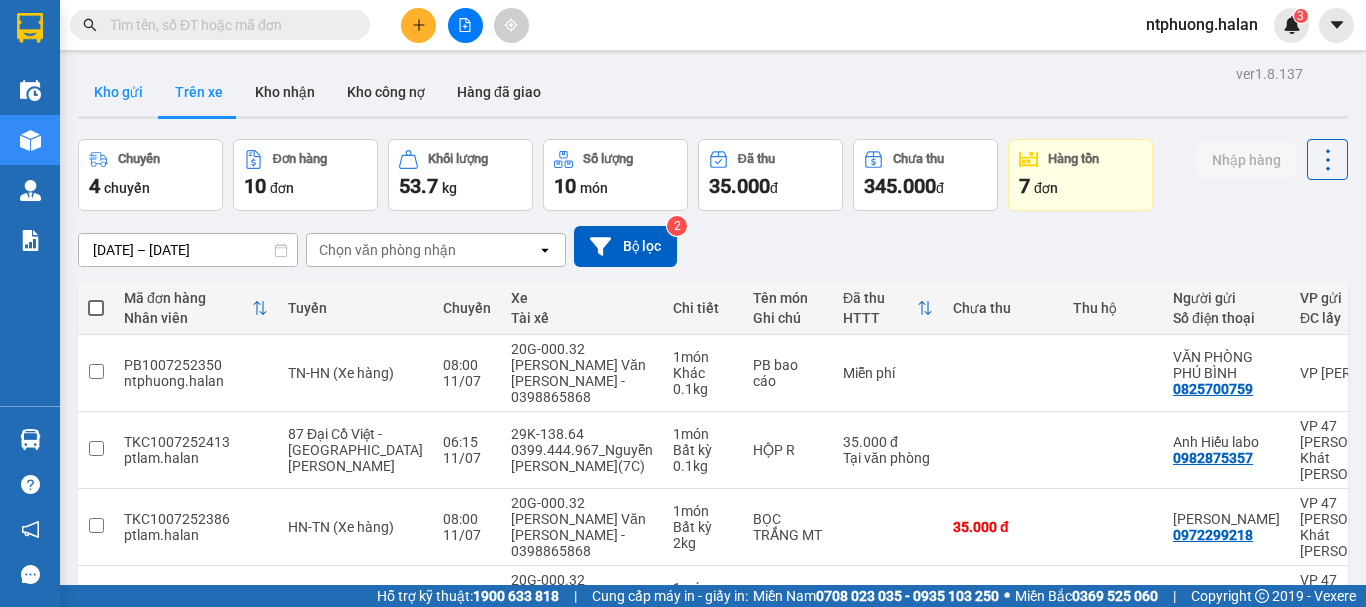 click on "Kho gửi" at bounding box center (118, 92) 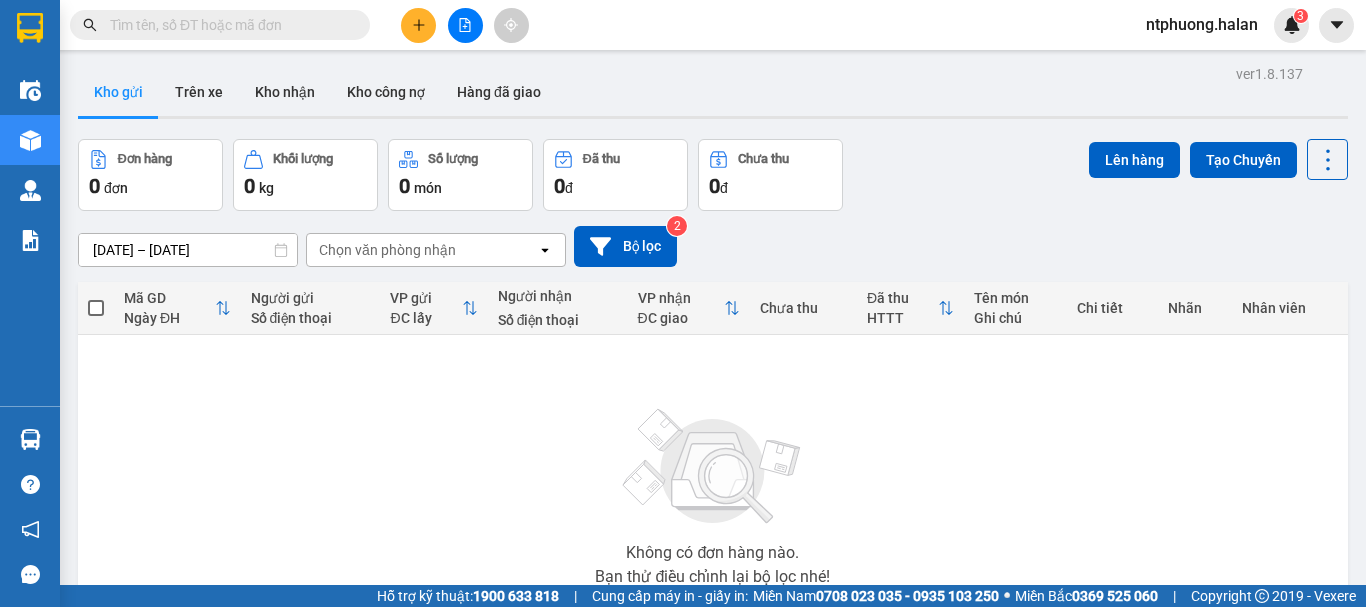 click at bounding box center [228, 25] 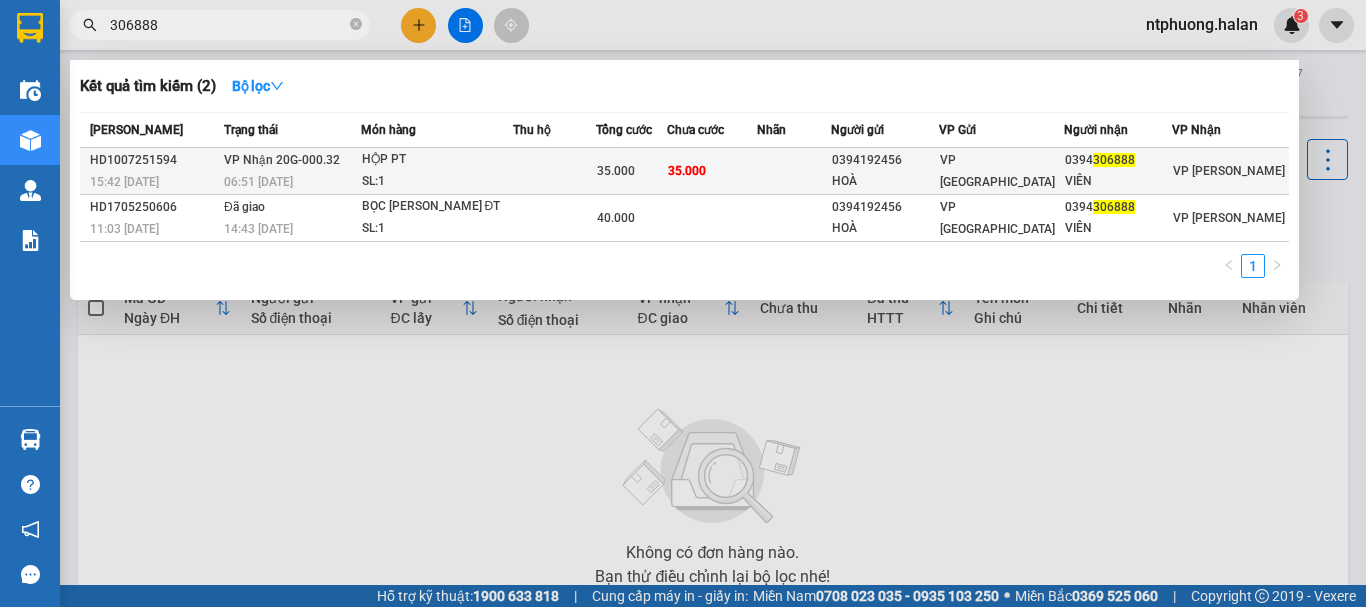 type on "306888" 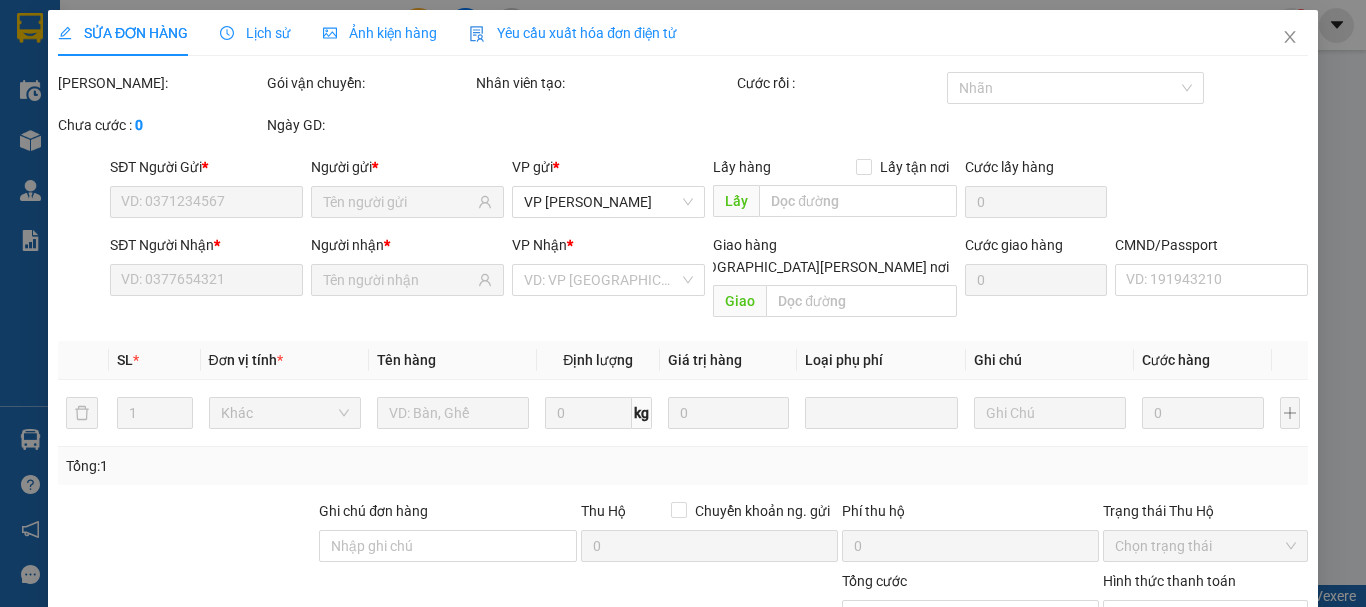 type on "0394192456" 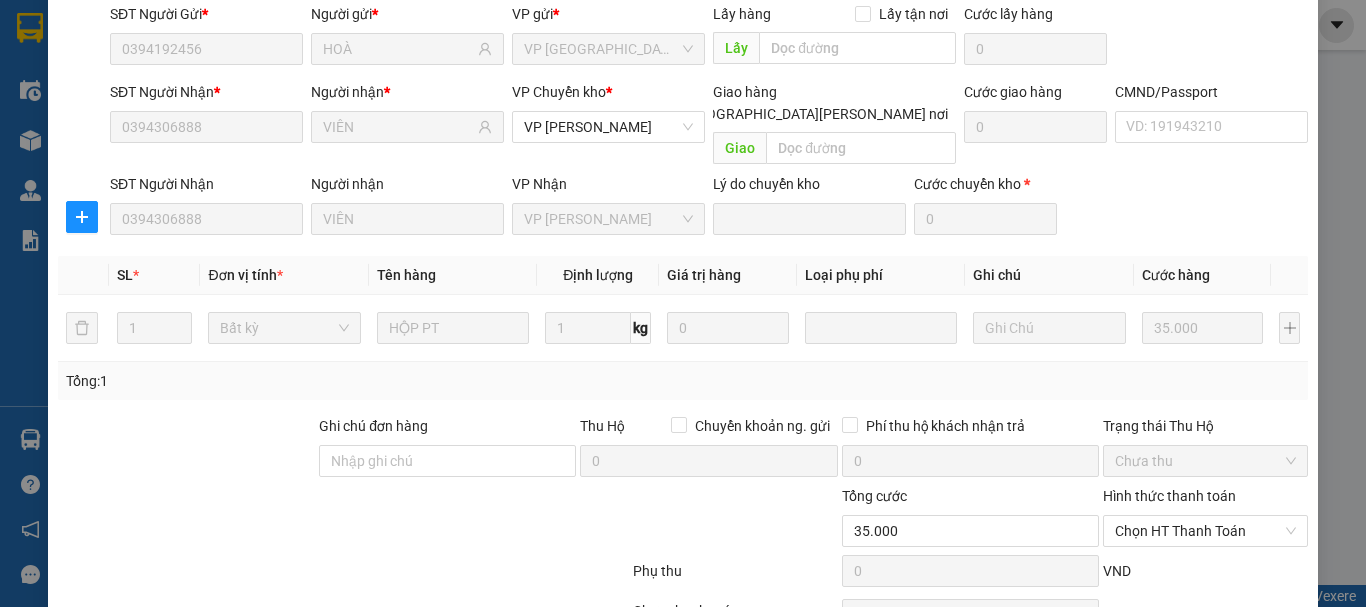 scroll, scrollTop: 245, scrollLeft: 0, axis: vertical 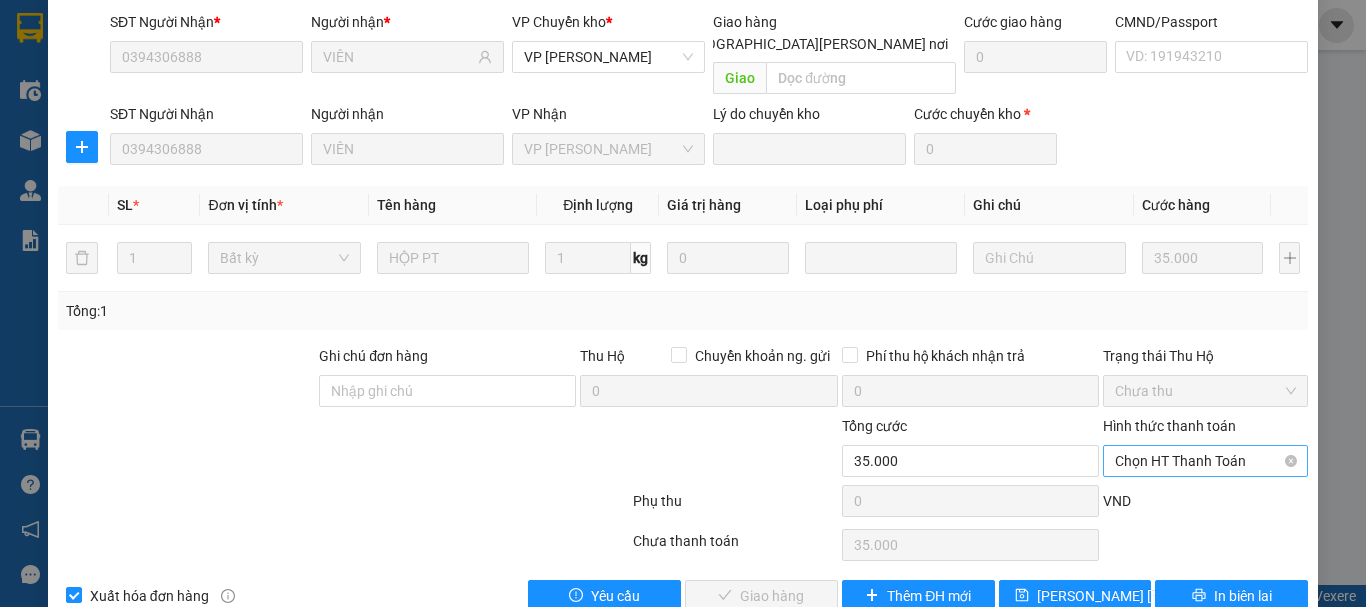 click on "Chọn HT Thanh Toán" at bounding box center [1205, 461] 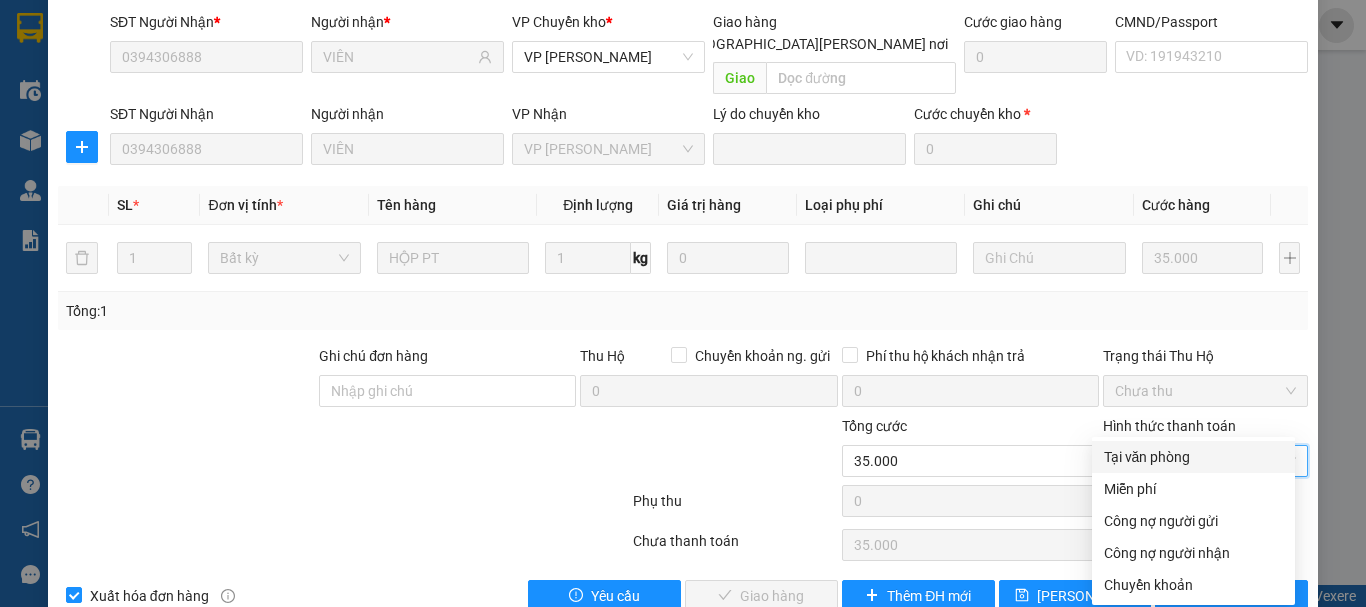 click on "Tại văn phòng" at bounding box center (1193, 457) 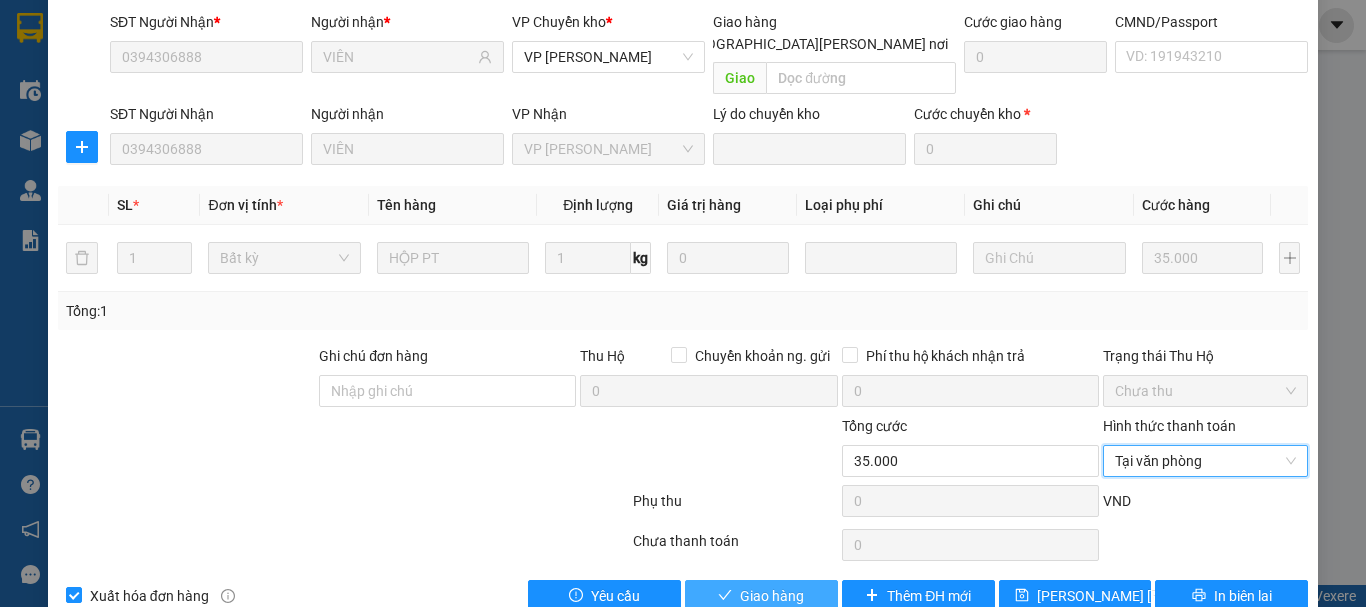 click on "Giao hàng" at bounding box center [772, 596] 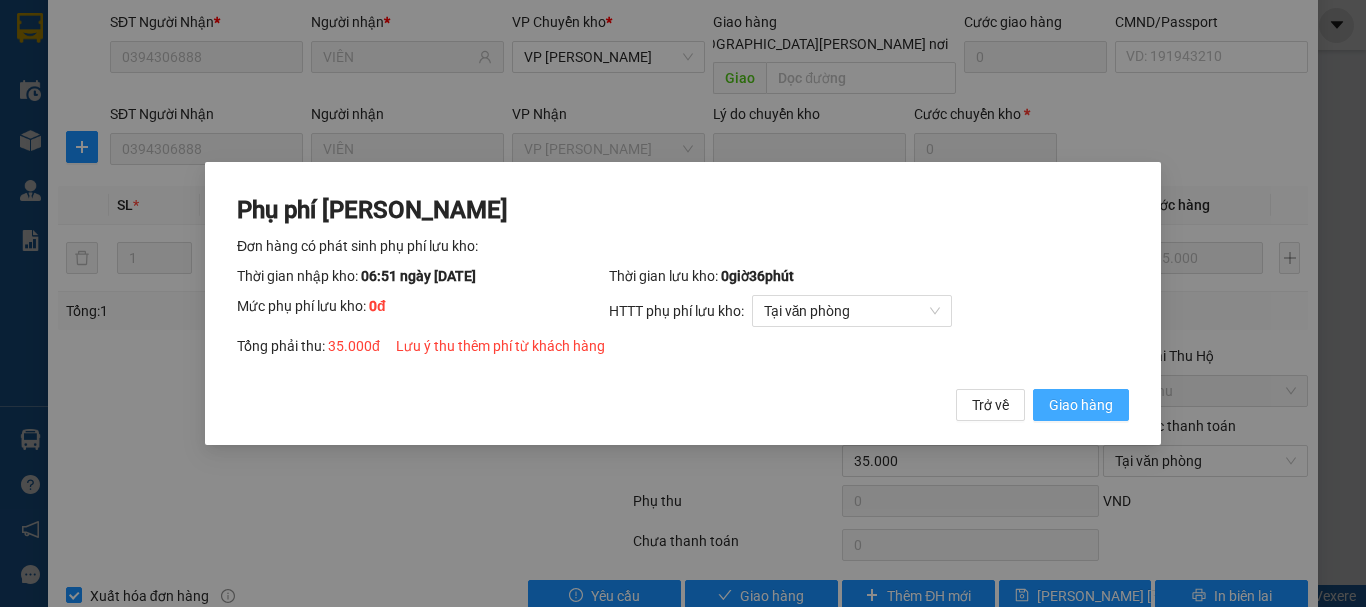 click on "Giao hàng" at bounding box center [1081, 405] 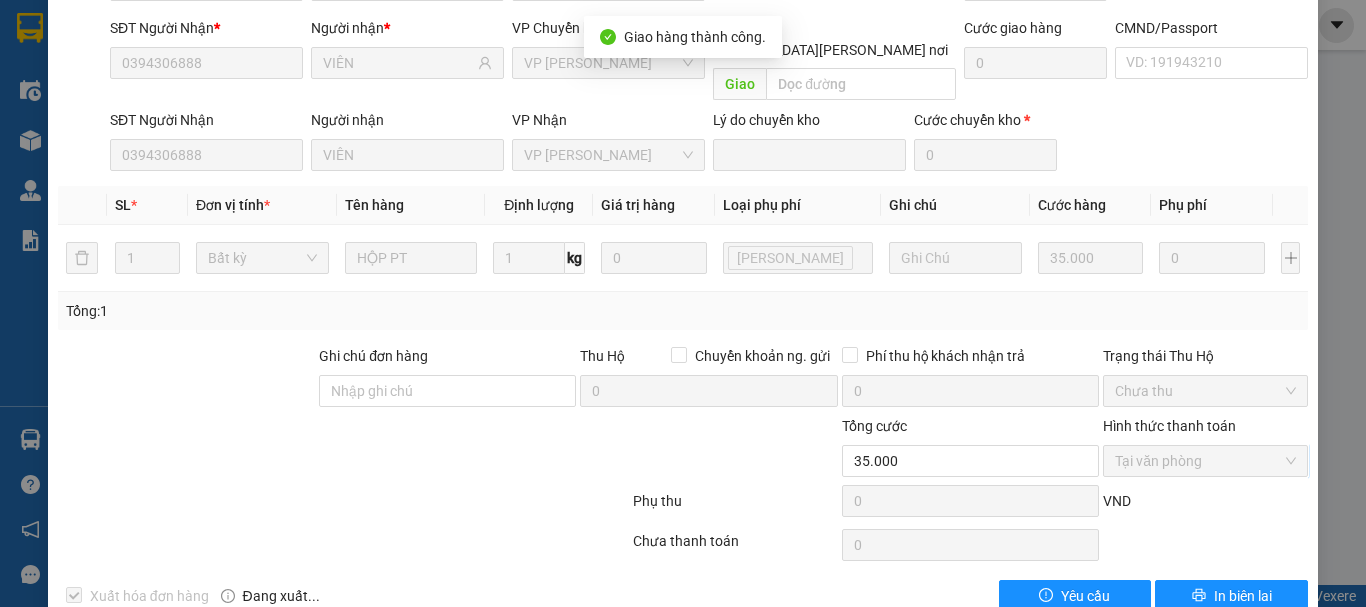 scroll, scrollTop: 0, scrollLeft: 0, axis: both 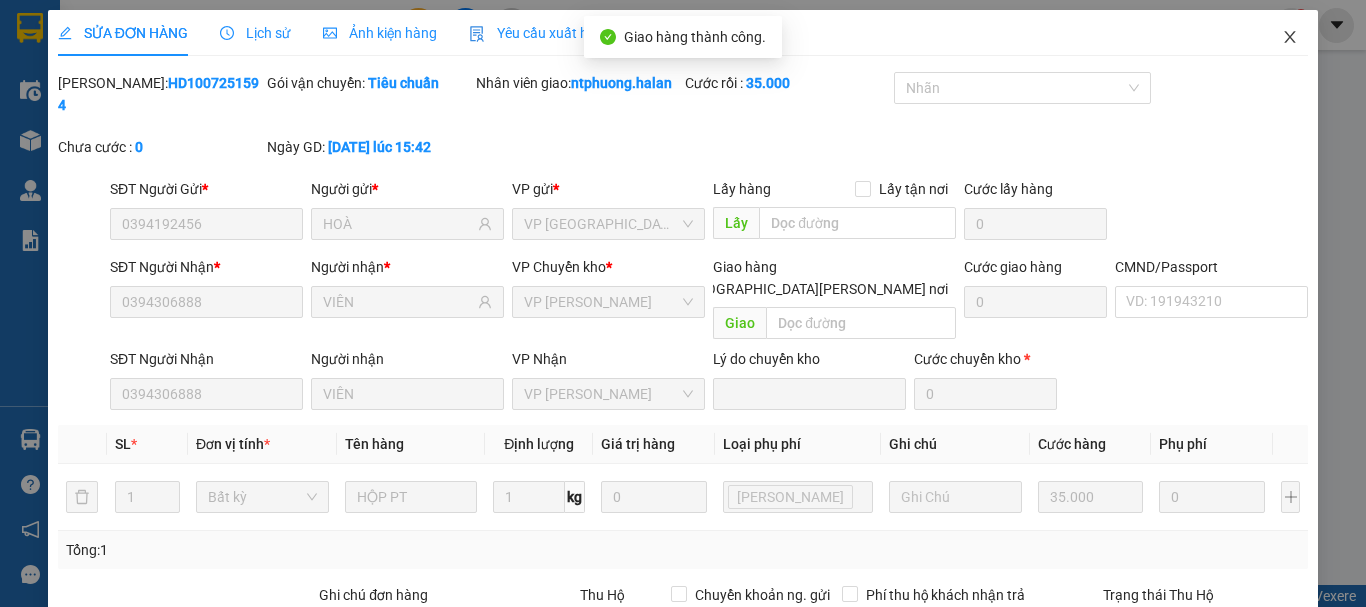 click 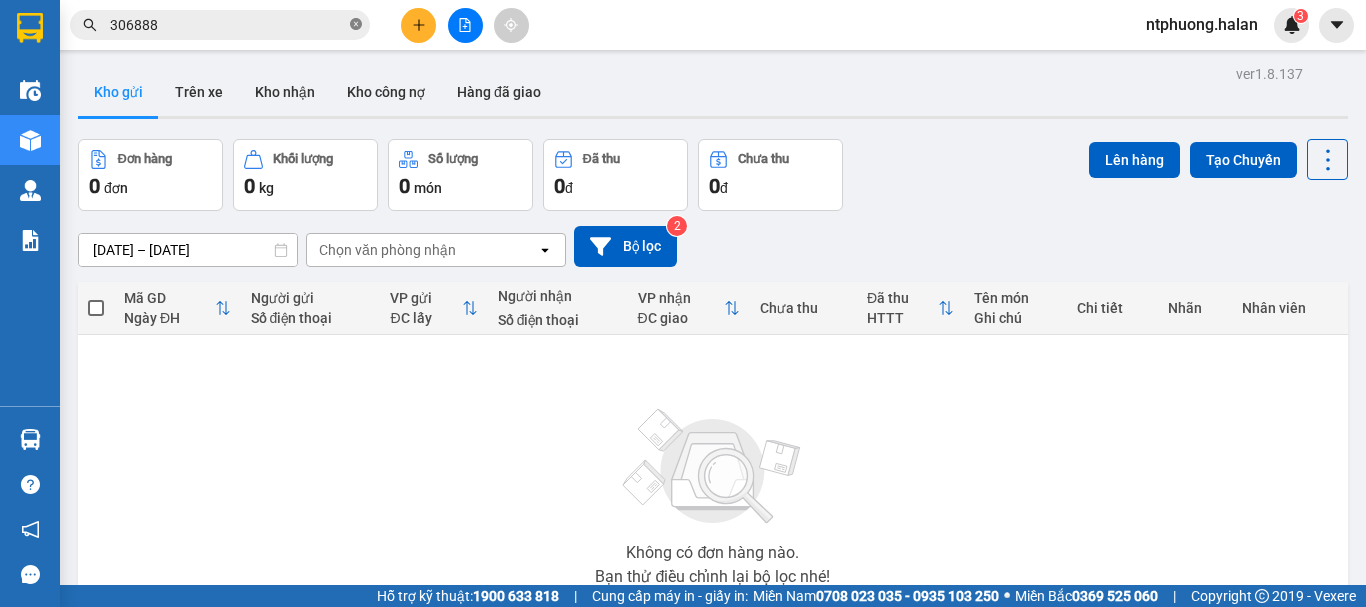 click 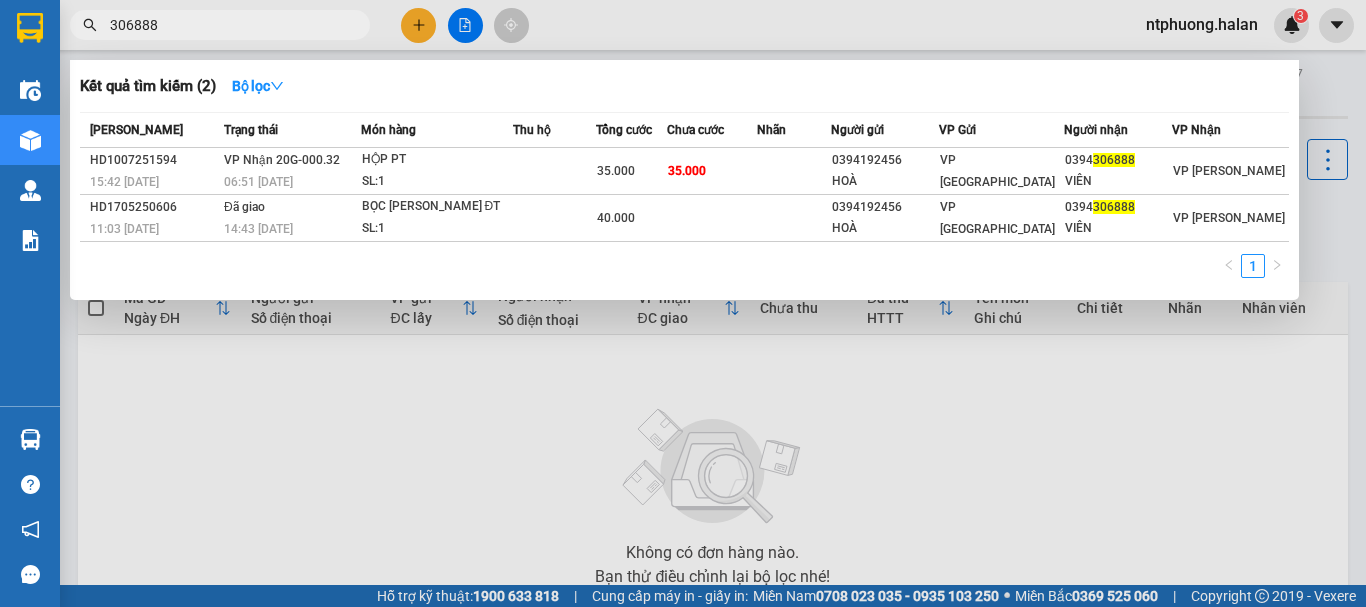 type 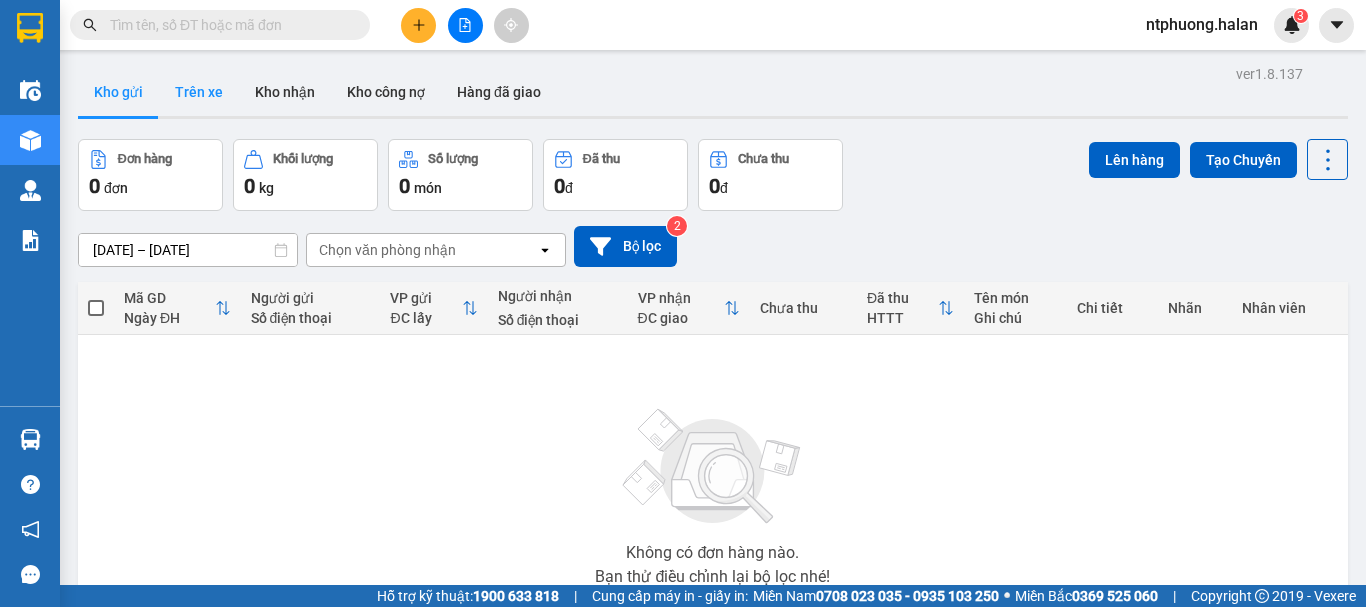 click on "Trên xe" at bounding box center [199, 92] 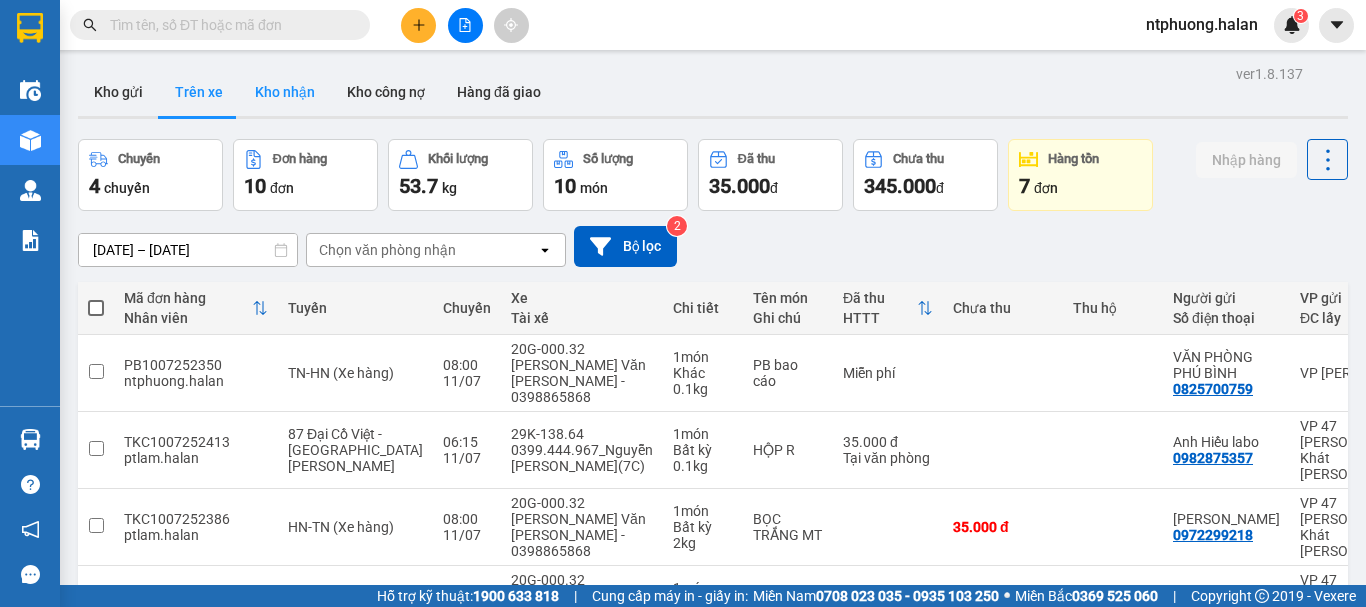 click on "Kho nhận" at bounding box center [285, 92] 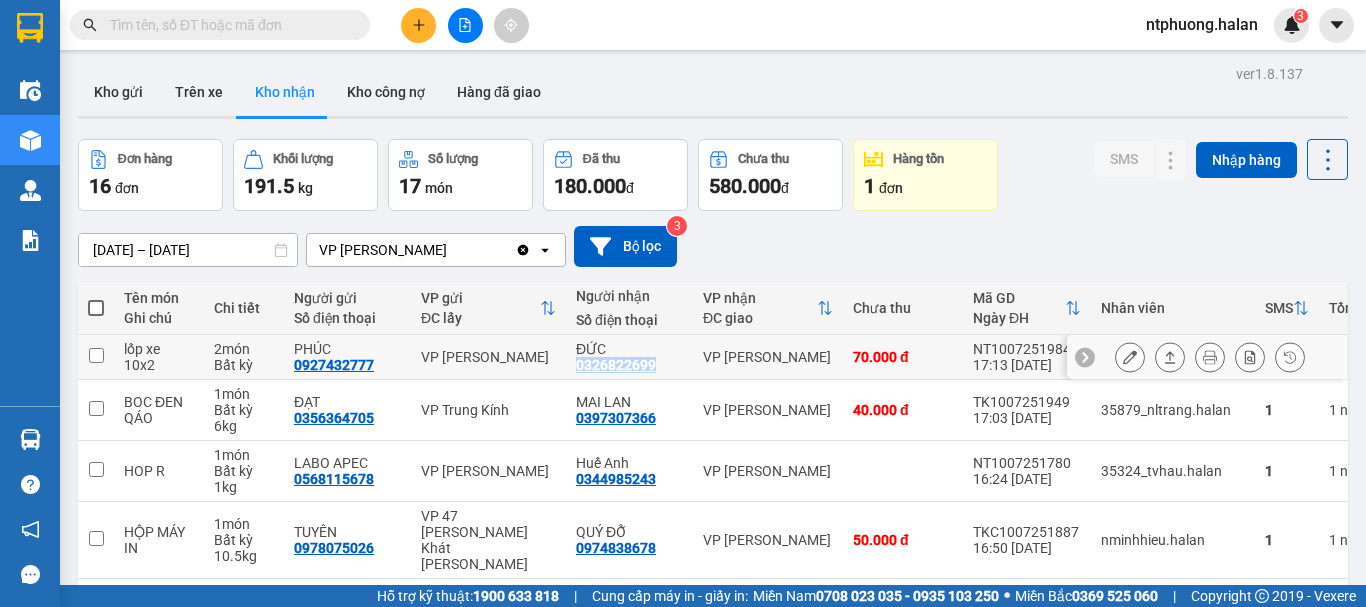 drag, startPoint x: 550, startPoint y: 367, endPoint x: 630, endPoint y: 367, distance: 80 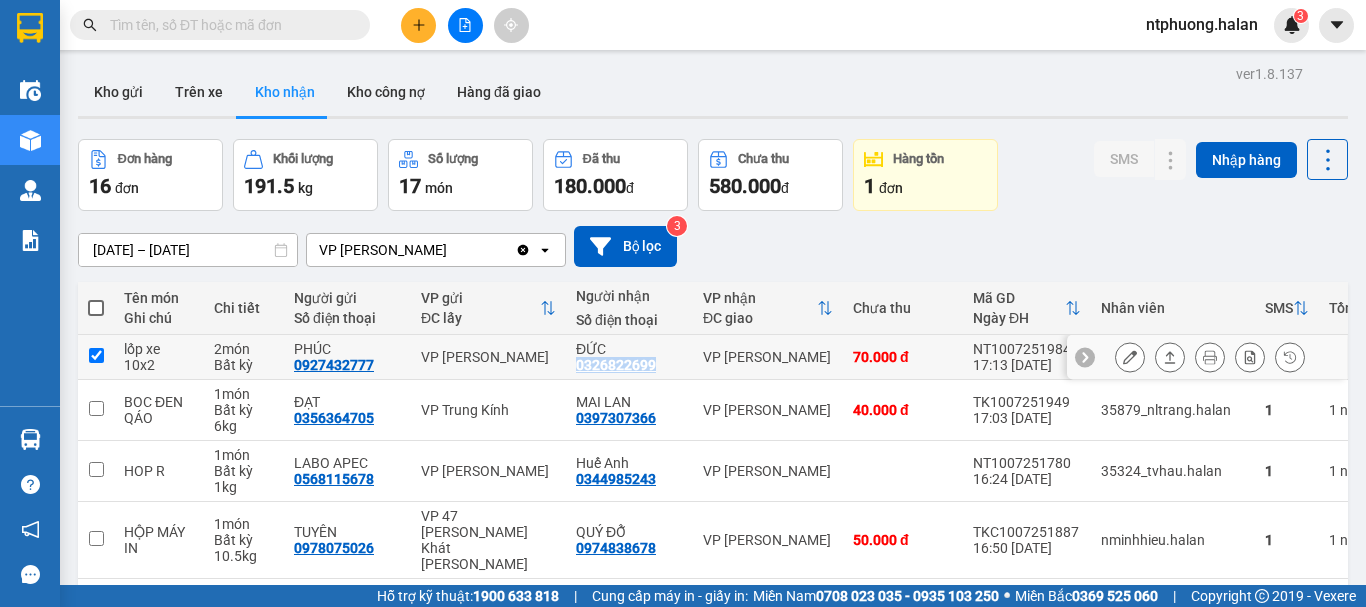 checkbox on "true" 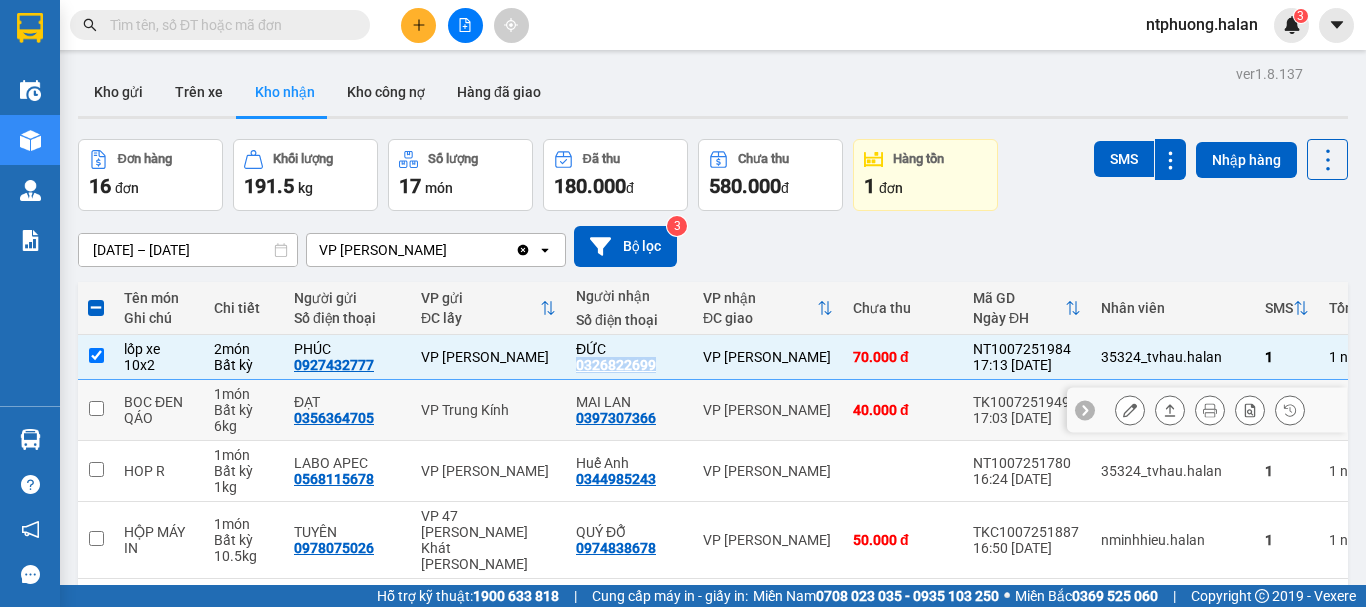 copy on "0326822699" 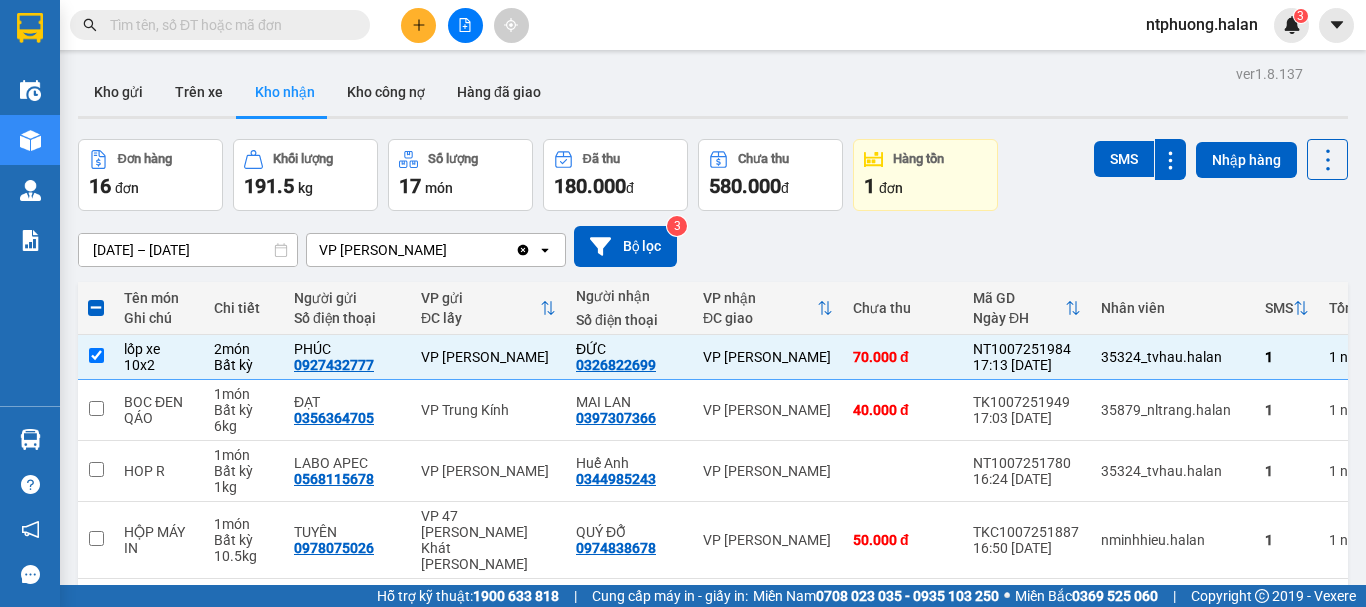 click at bounding box center (228, 25) 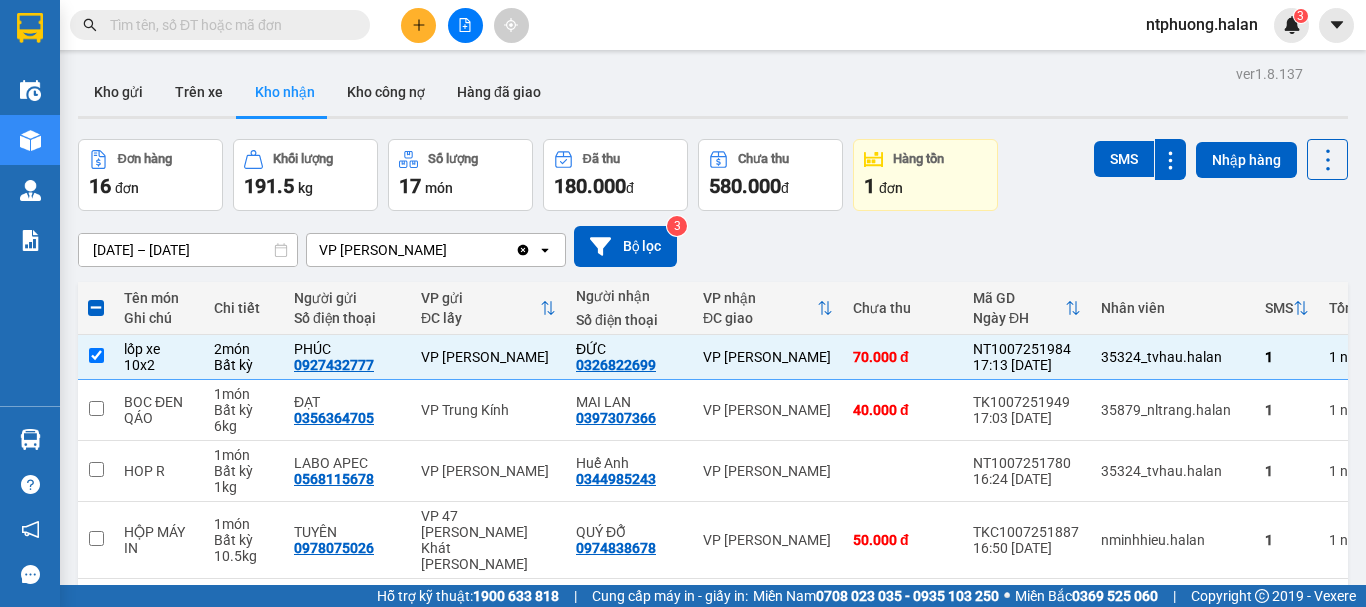 paste on "0326822699" 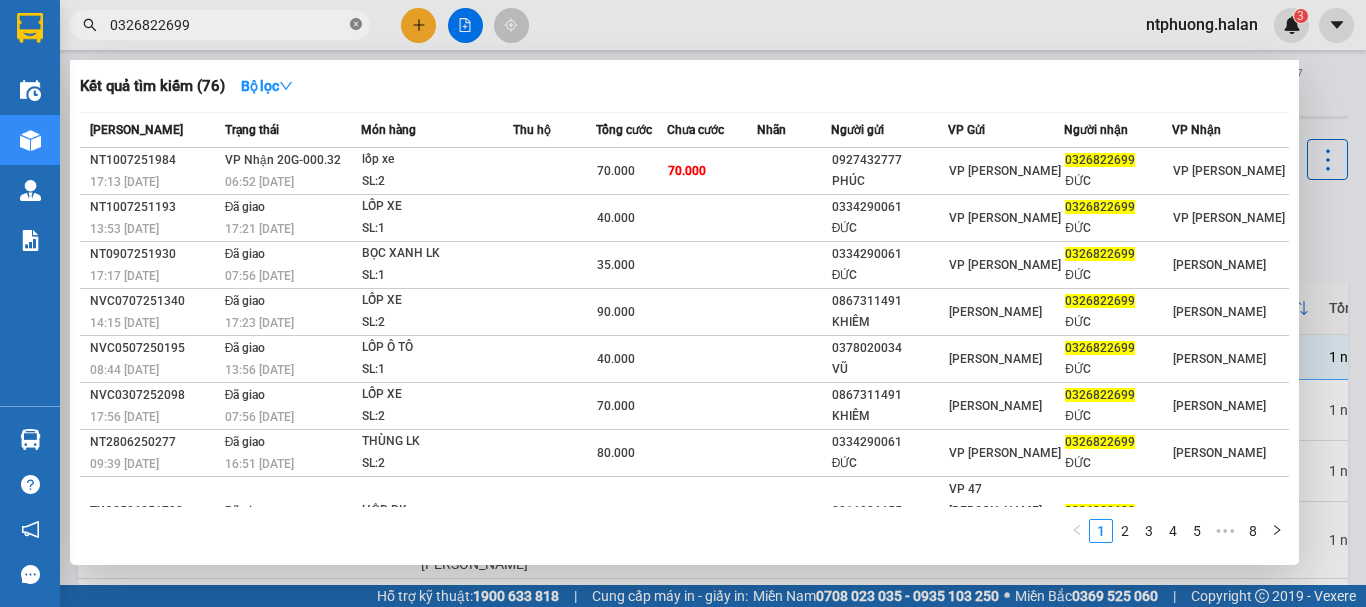 click 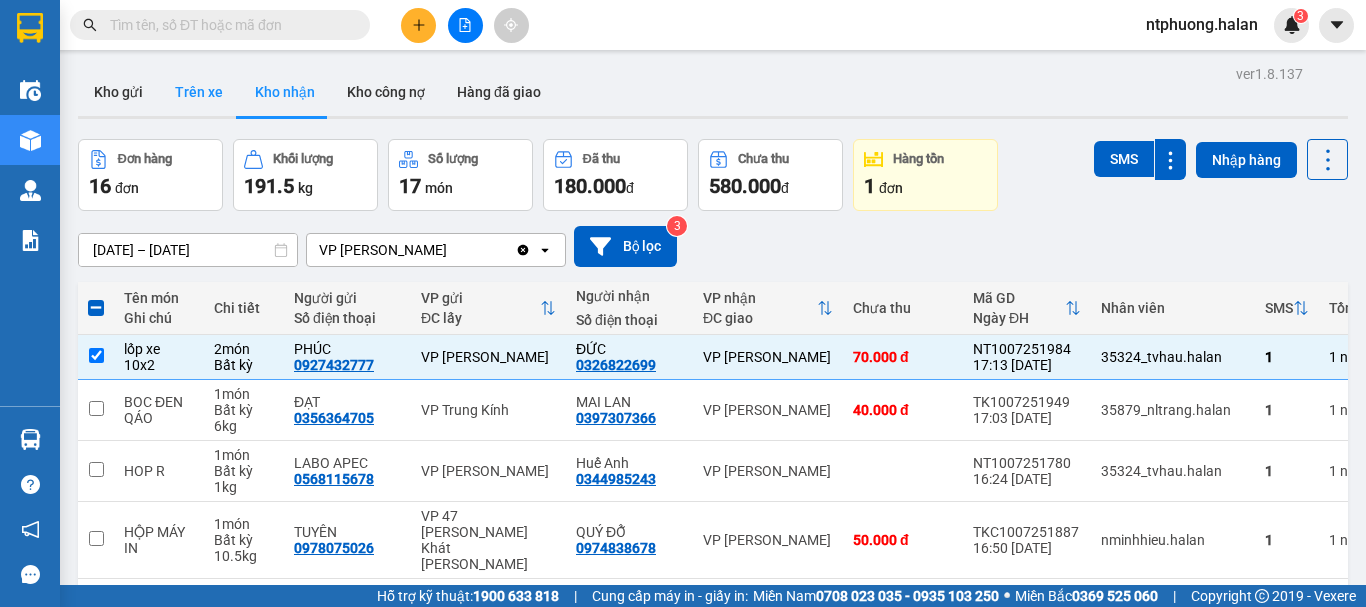 click on "Trên xe" at bounding box center [199, 92] 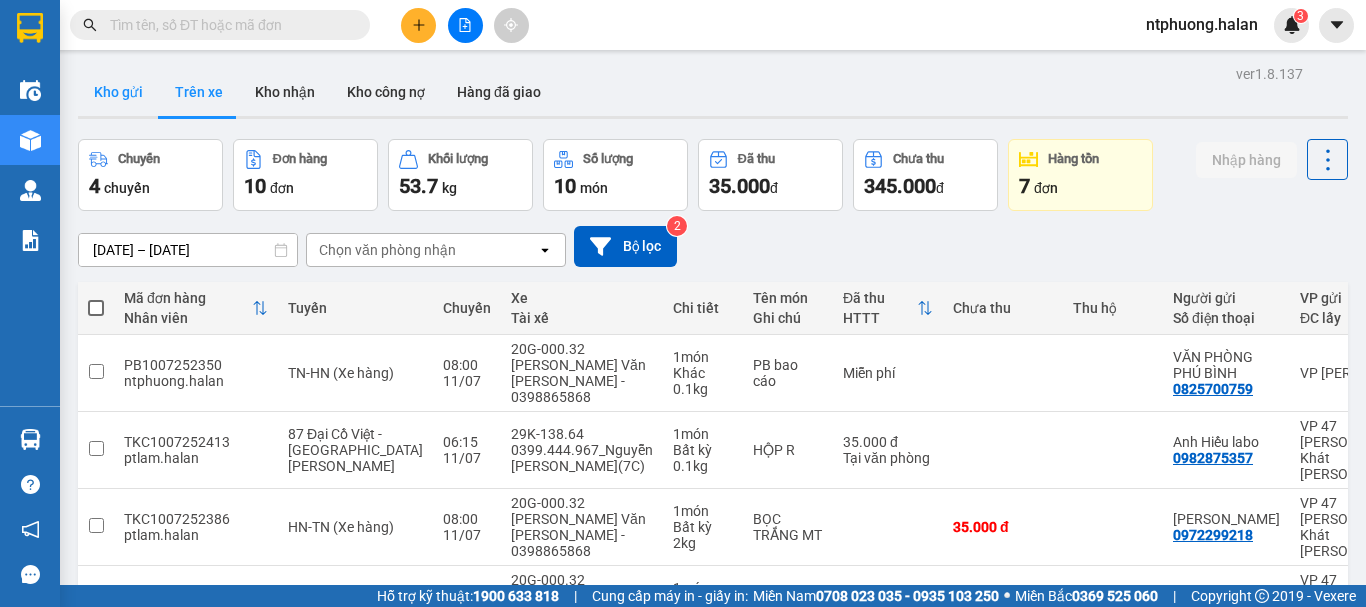 click on "Kho gửi" at bounding box center (118, 92) 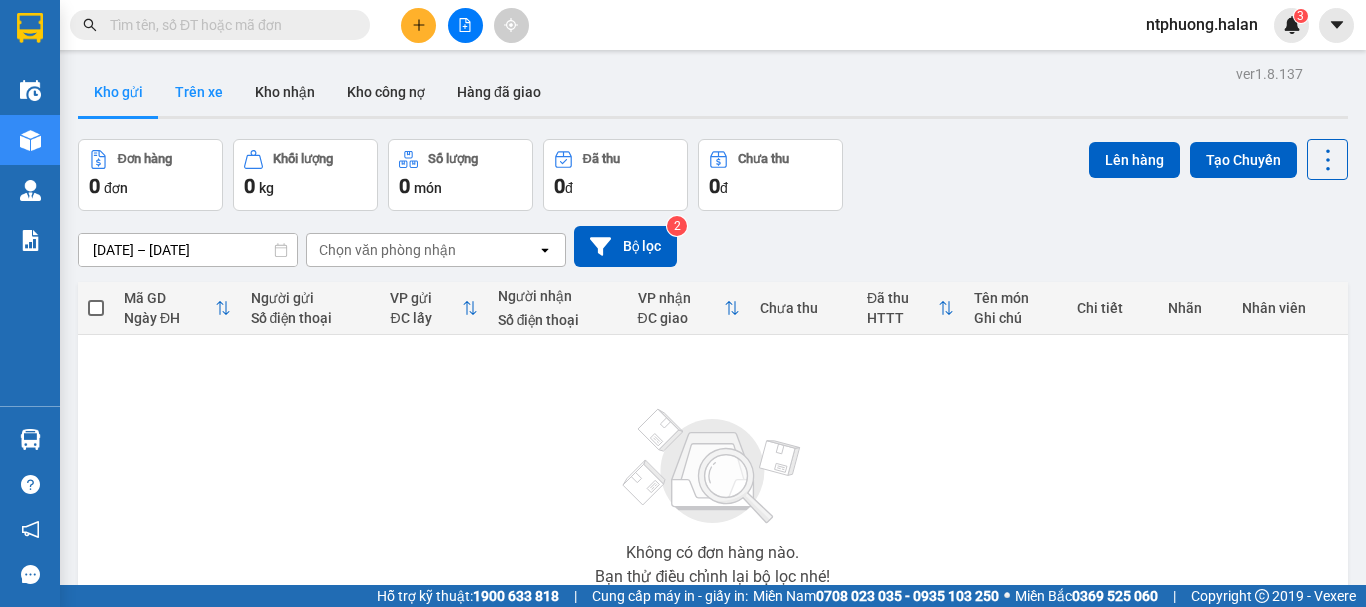click on "Trên xe" at bounding box center (199, 92) 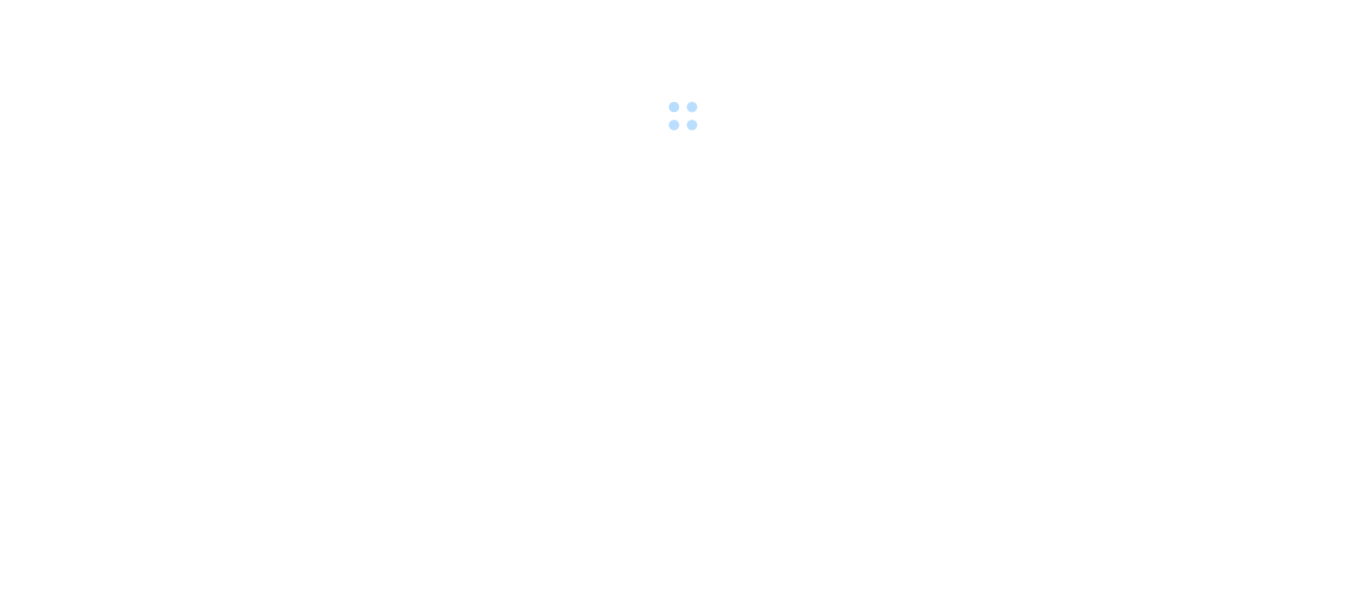 scroll, scrollTop: 0, scrollLeft: 0, axis: both 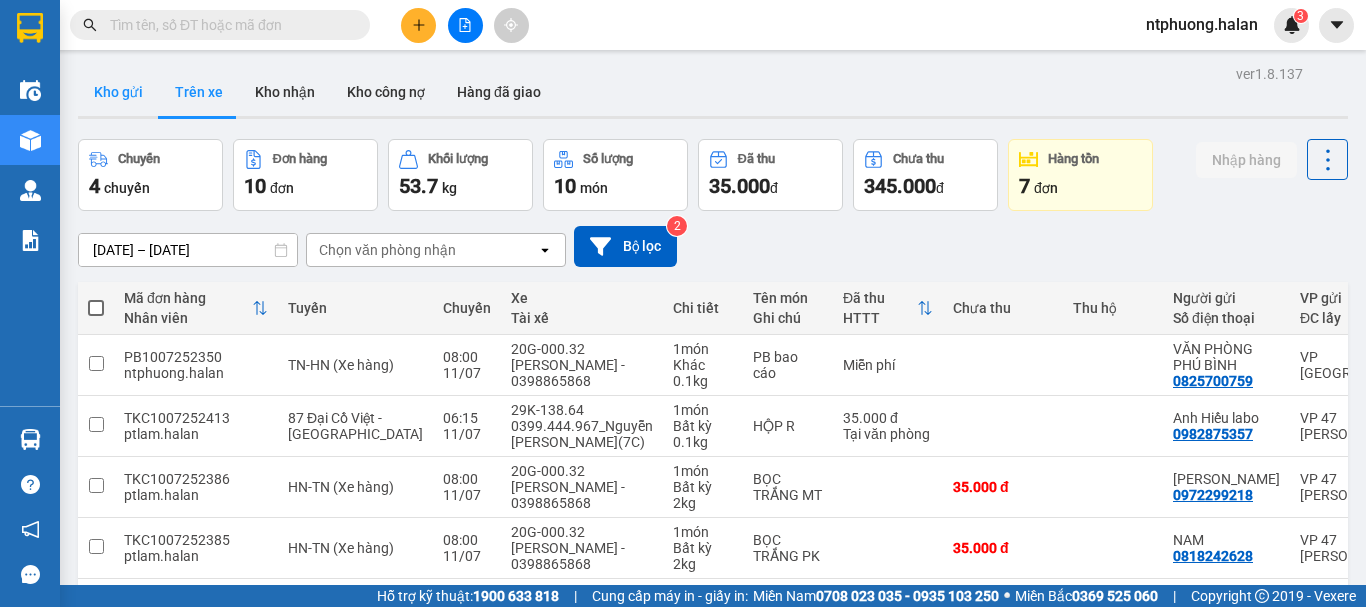 click on "Kho gửi" at bounding box center (118, 92) 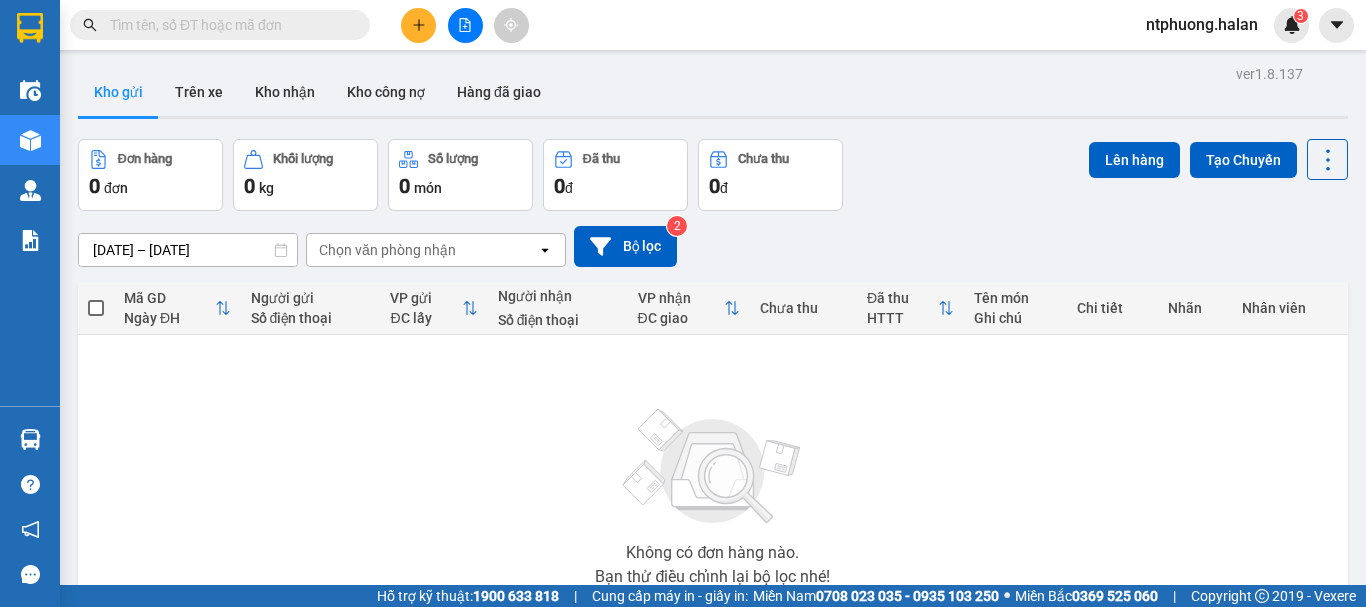 click at bounding box center (228, 25) 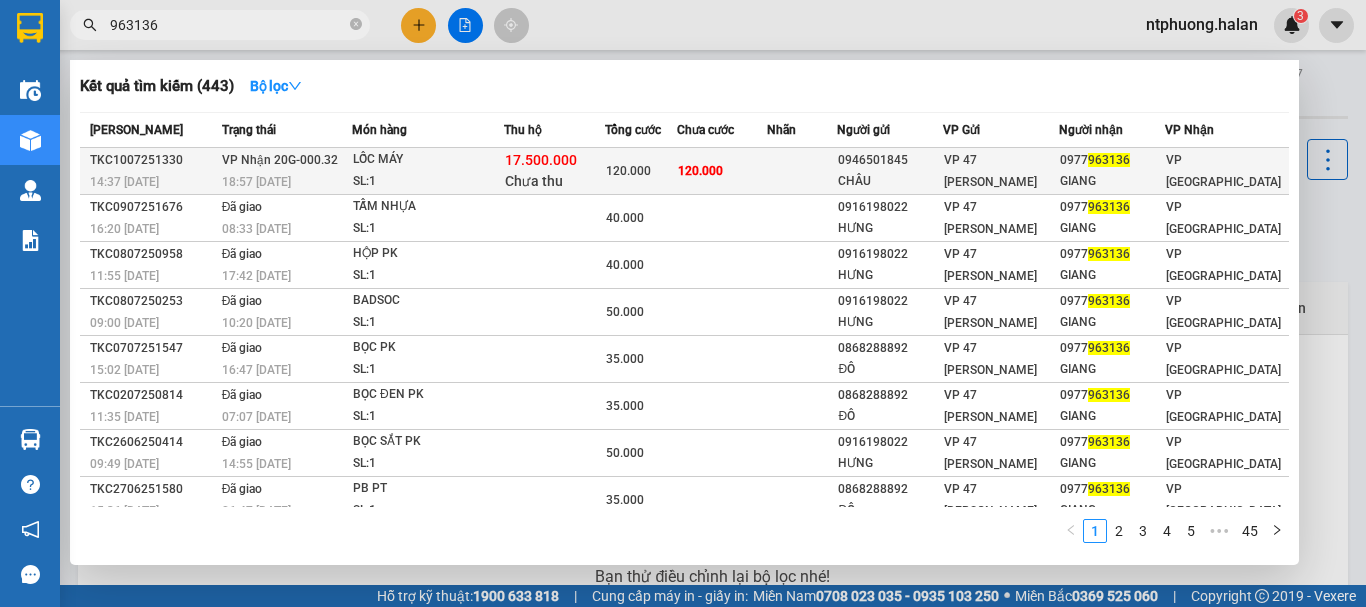 type on "963136" 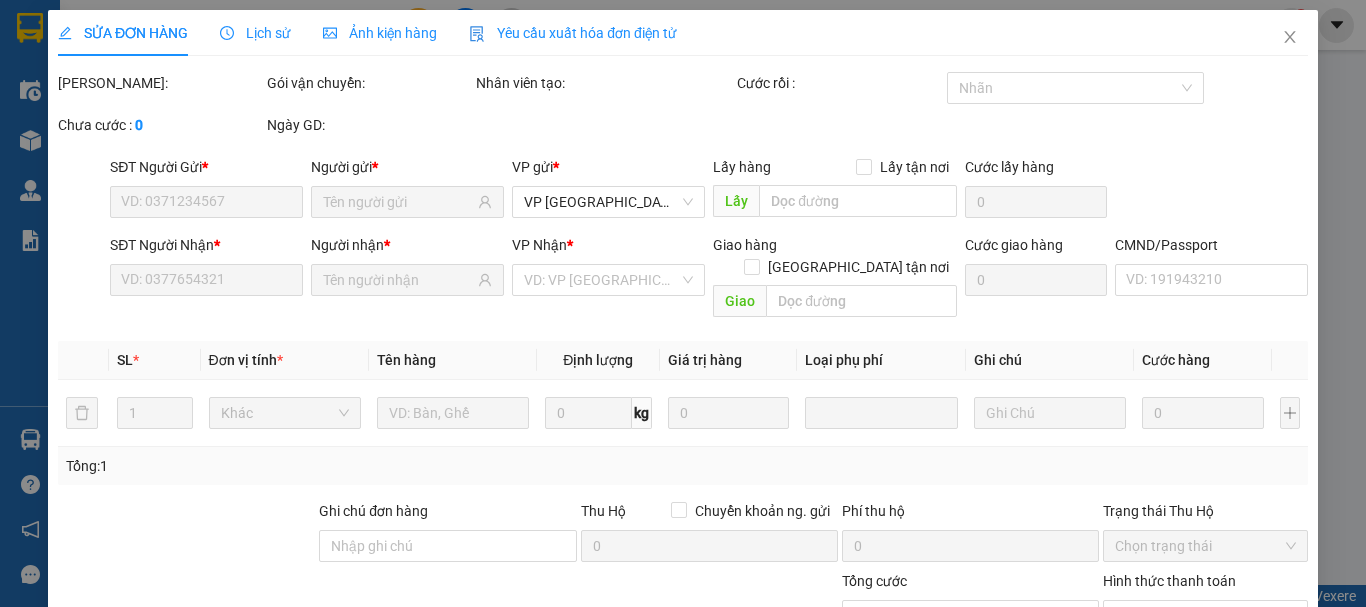 type on "0946501845" 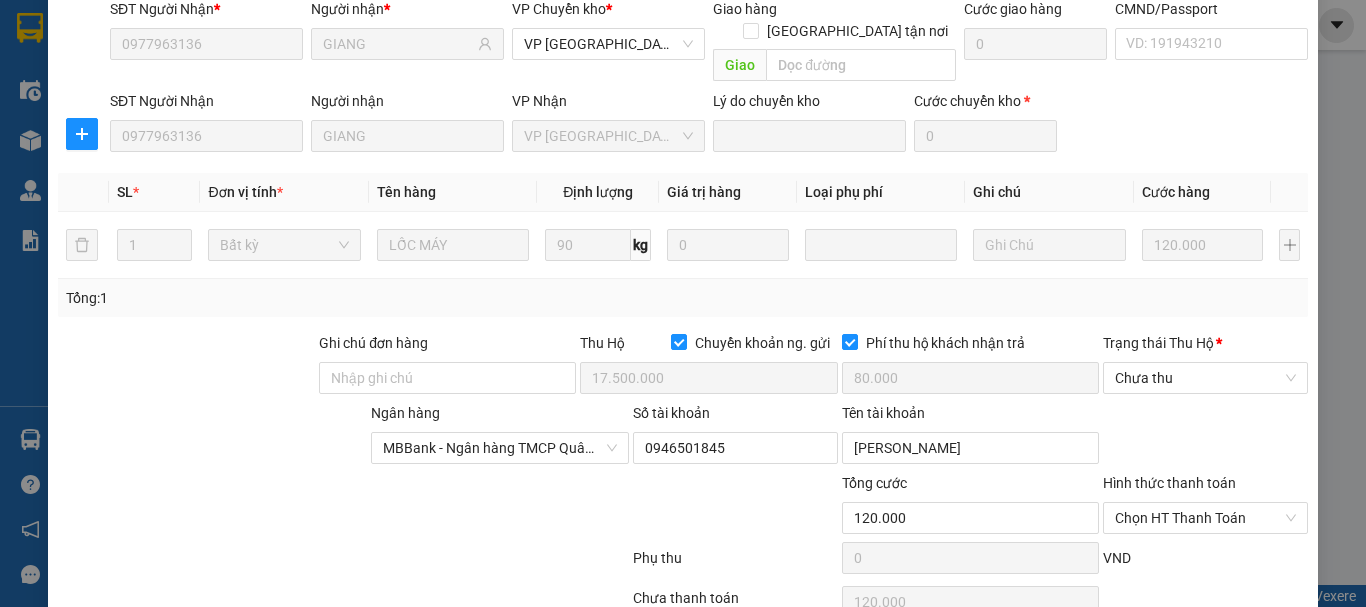 scroll, scrollTop: 357, scrollLeft: 0, axis: vertical 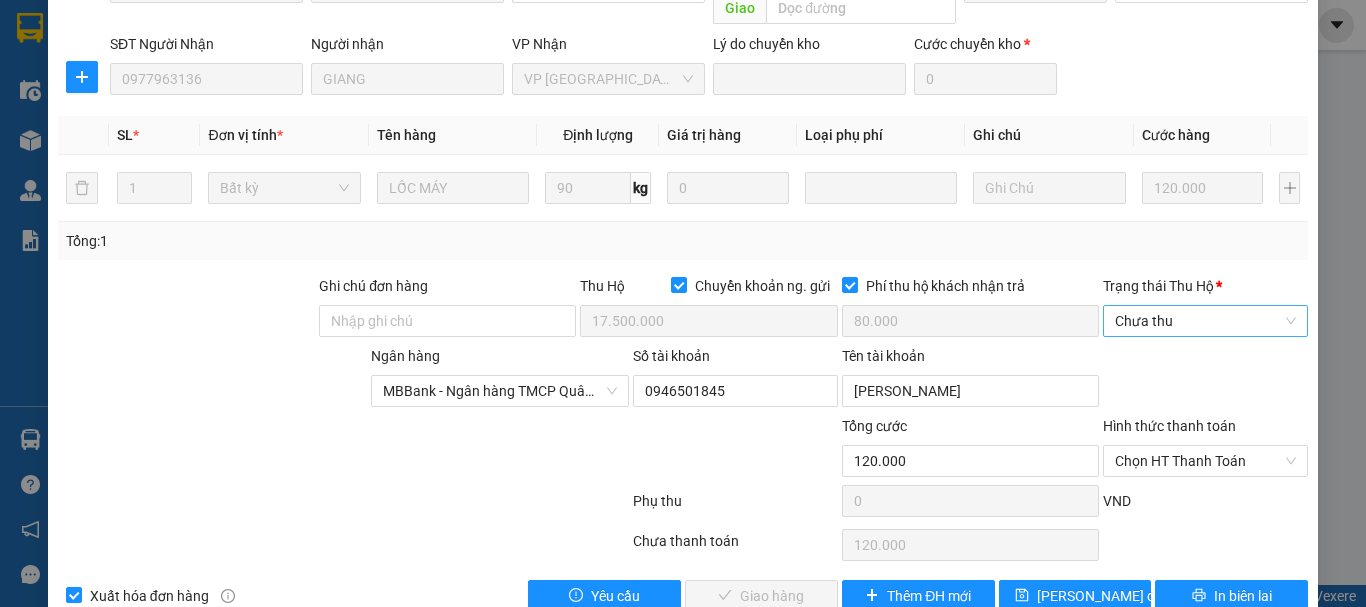 click on "Chưa thu" at bounding box center (1205, 321) 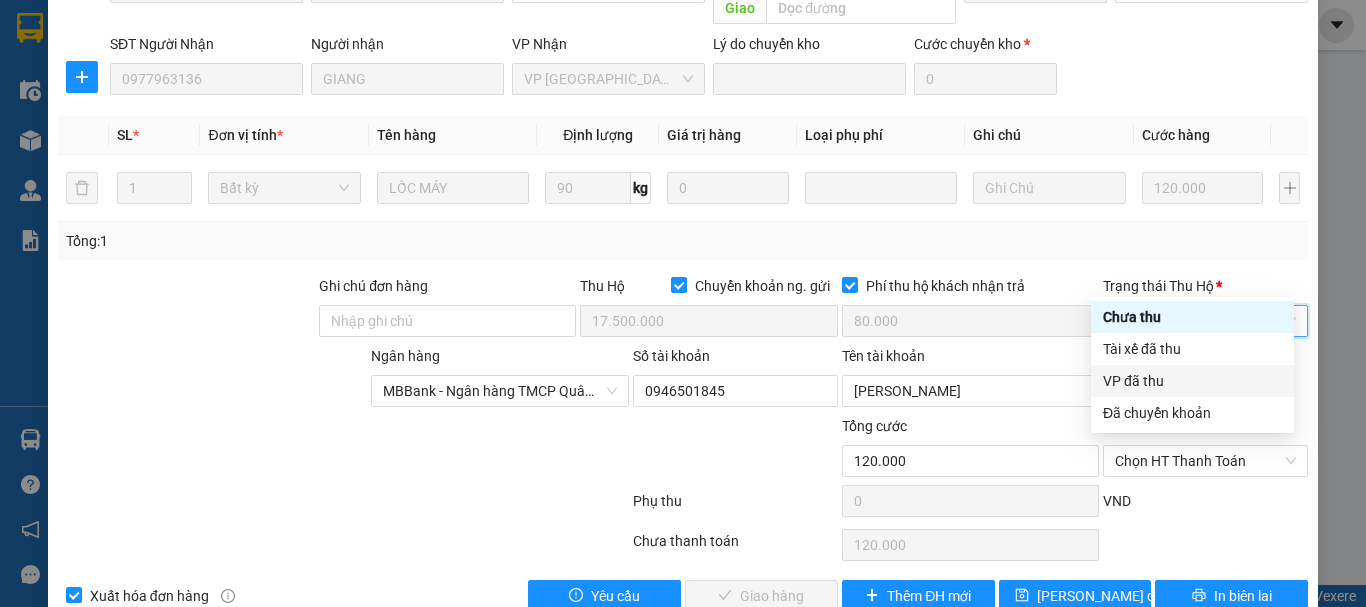 click on "VP đã thu" at bounding box center (1192, 381) 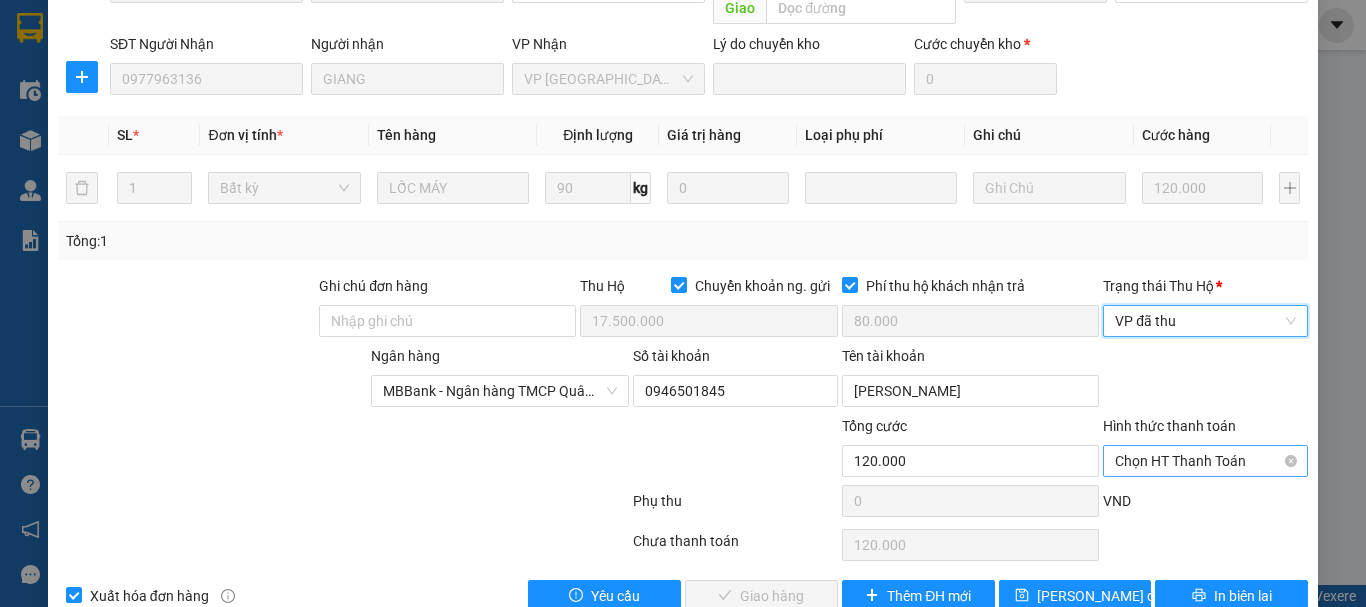 click on "Chọn HT Thanh Toán" at bounding box center (1205, 461) 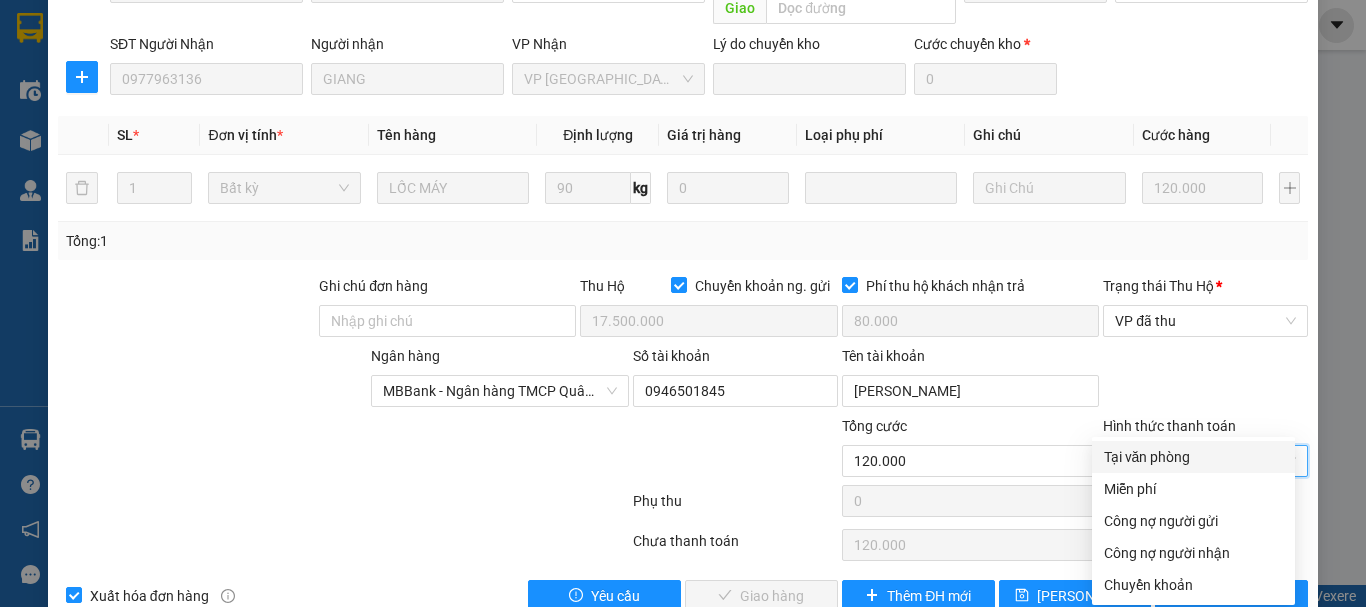 click on "Tại văn phòng" at bounding box center [1193, 457] 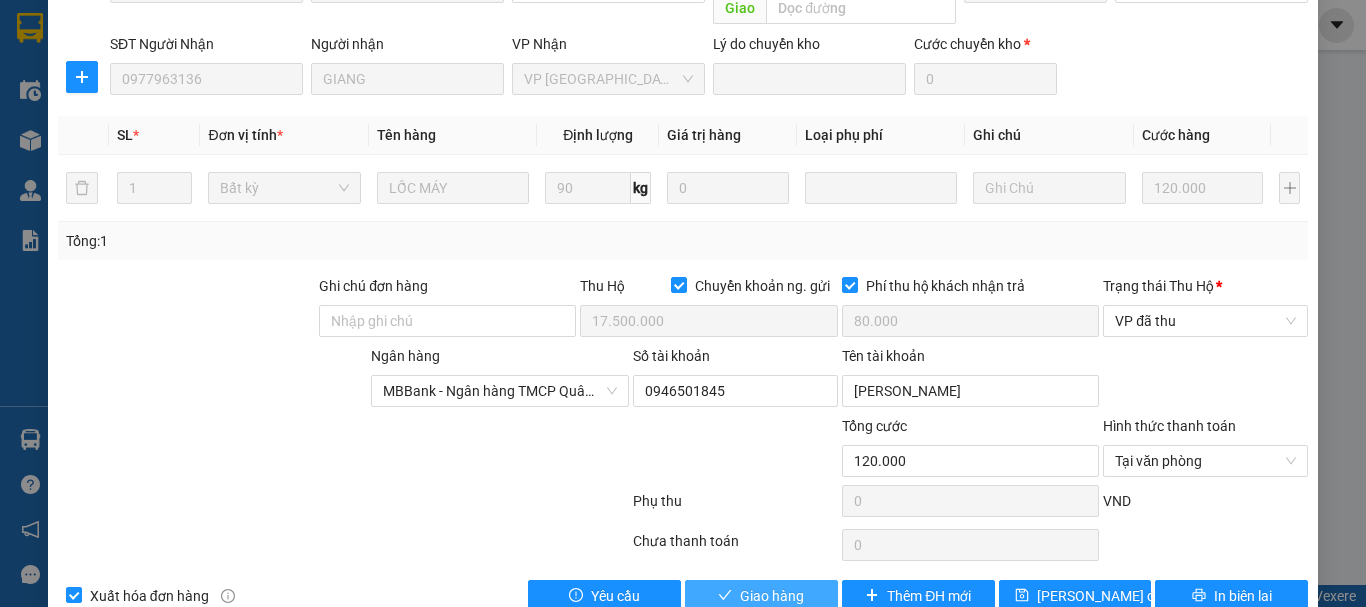 click on "Giao hàng" at bounding box center (772, 596) 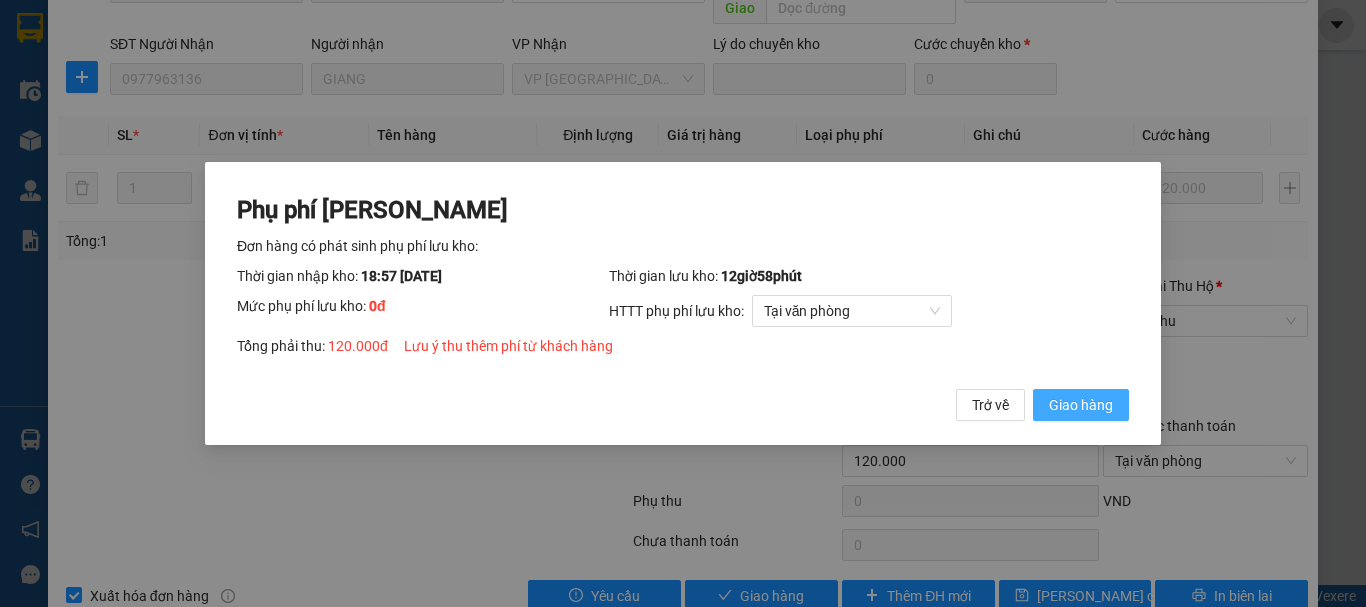 click on "Giao hàng" at bounding box center (1081, 405) 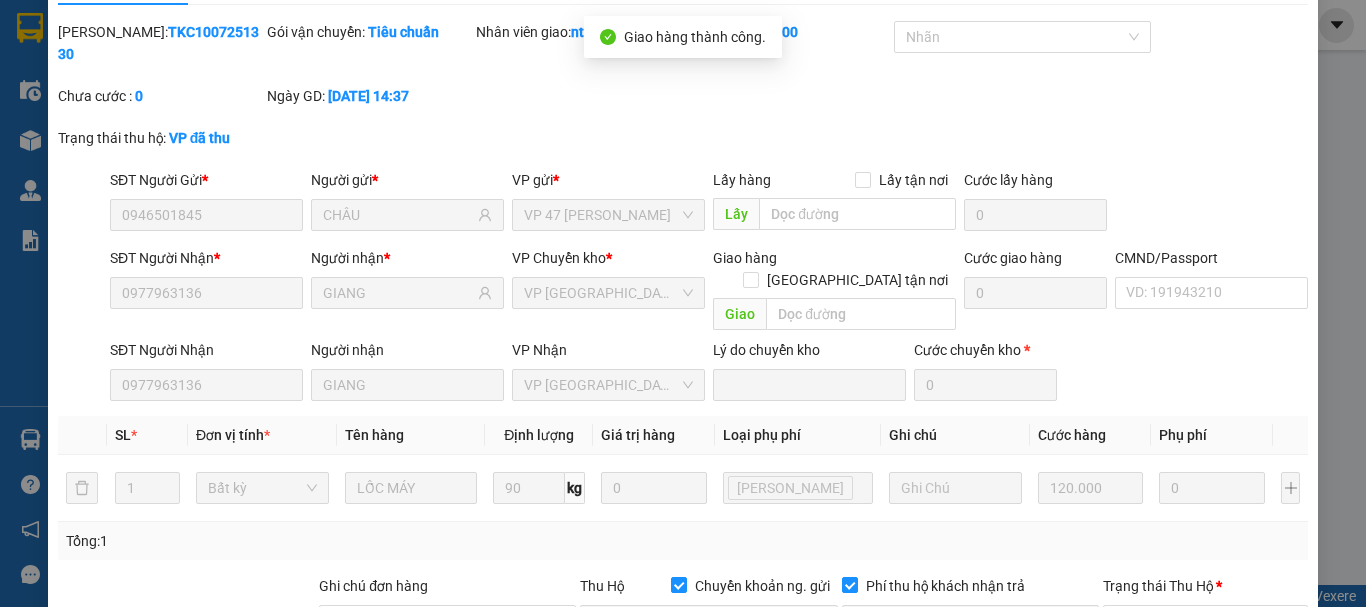 scroll, scrollTop: 0, scrollLeft: 0, axis: both 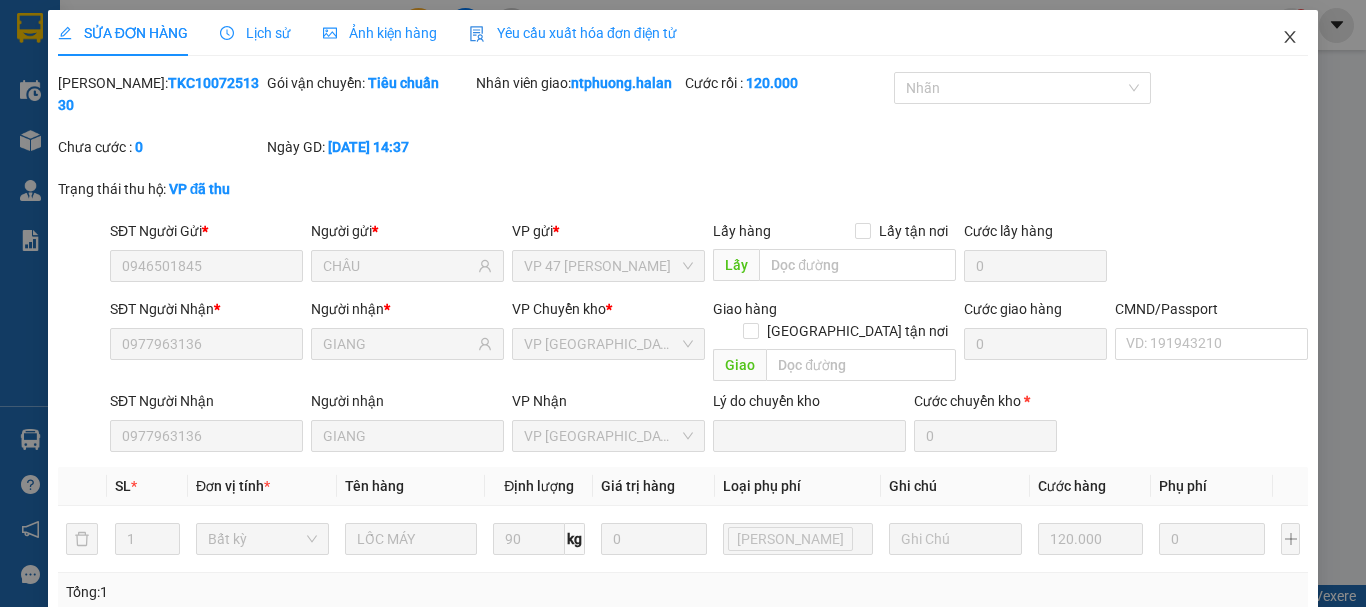 click 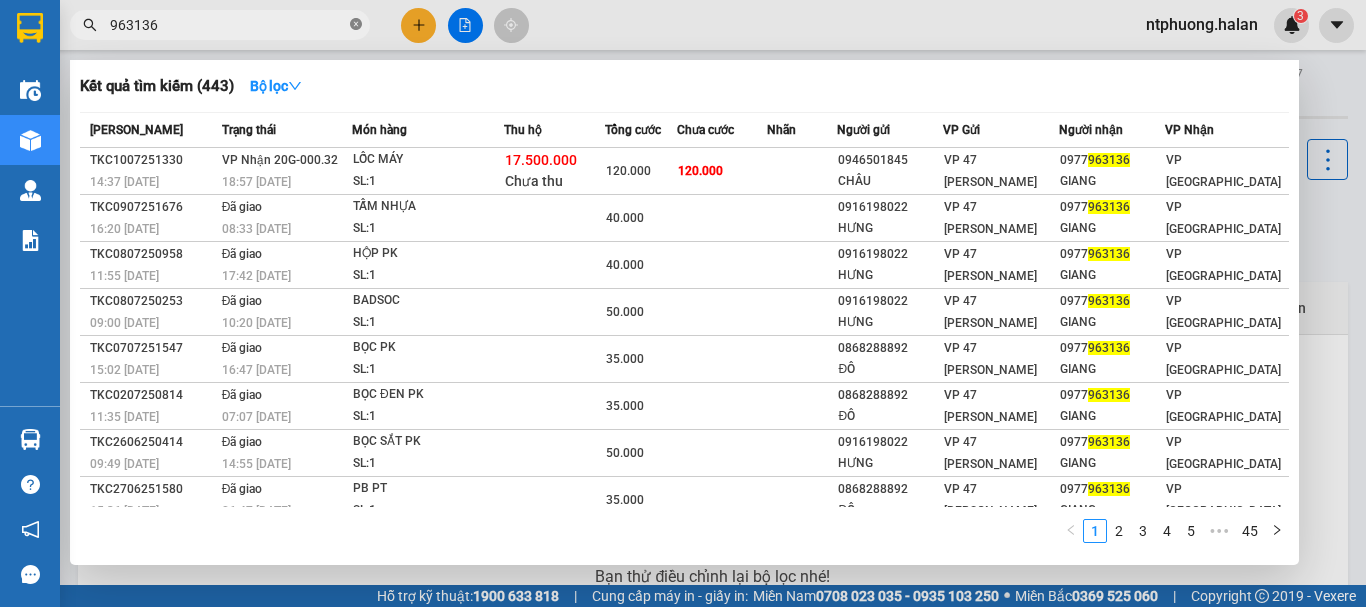 click 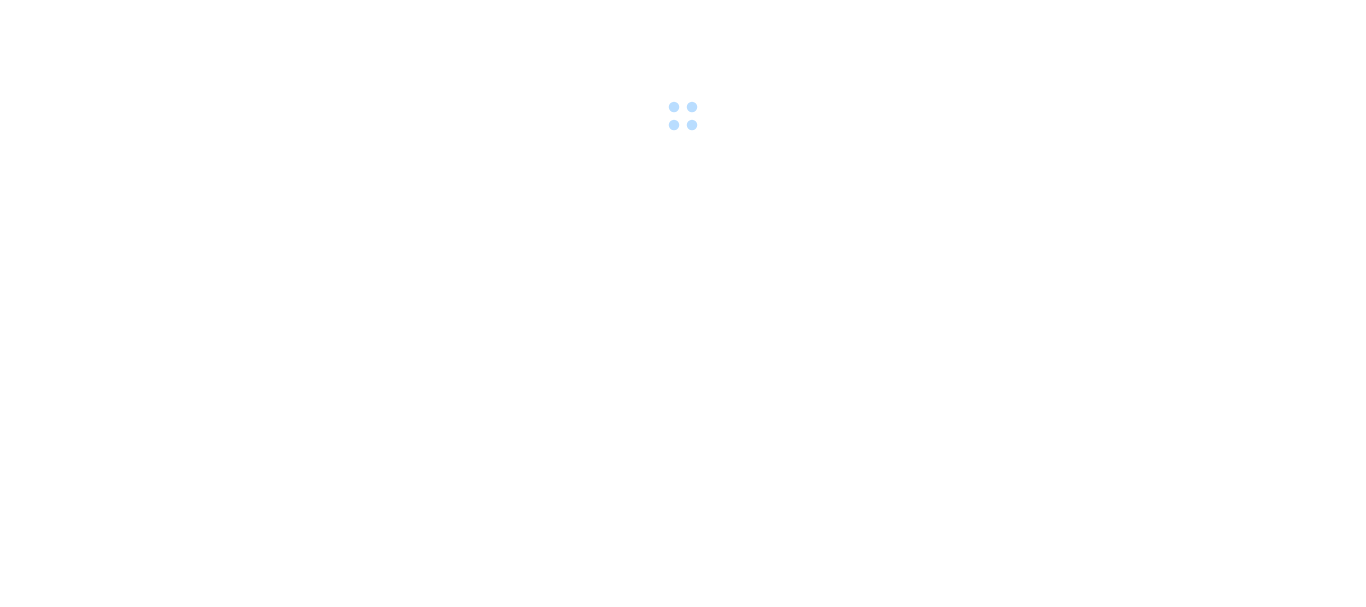 scroll, scrollTop: 0, scrollLeft: 0, axis: both 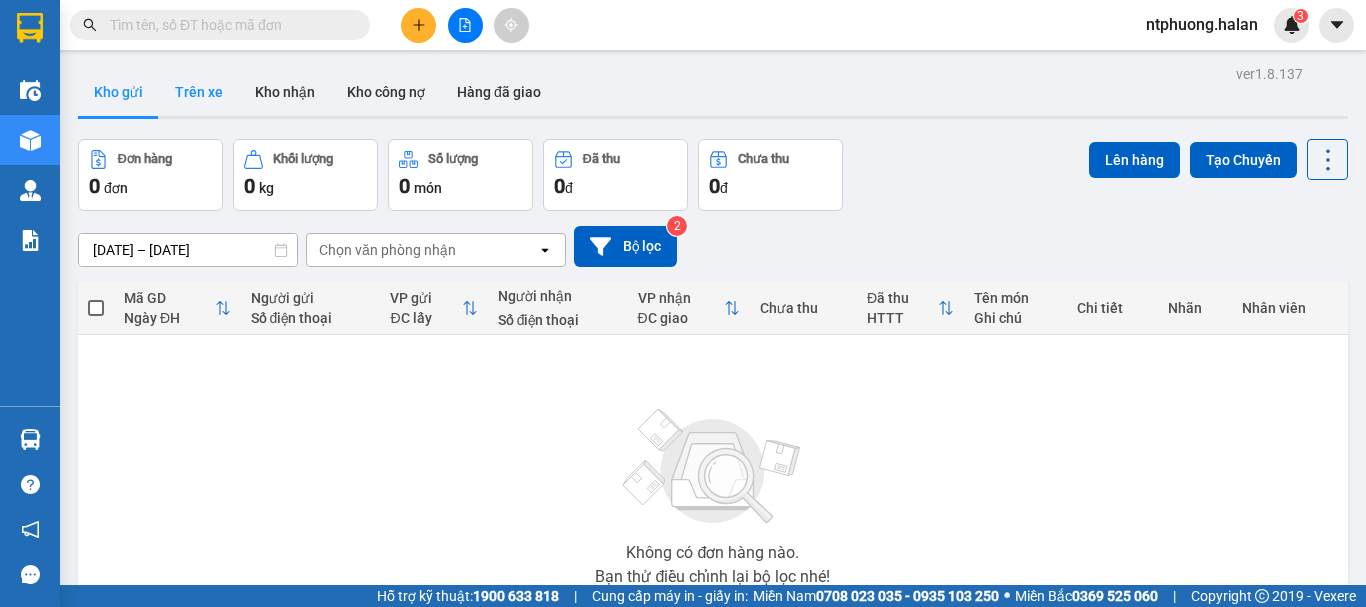 click on "Trên xe" at bounding box center [199, 92] 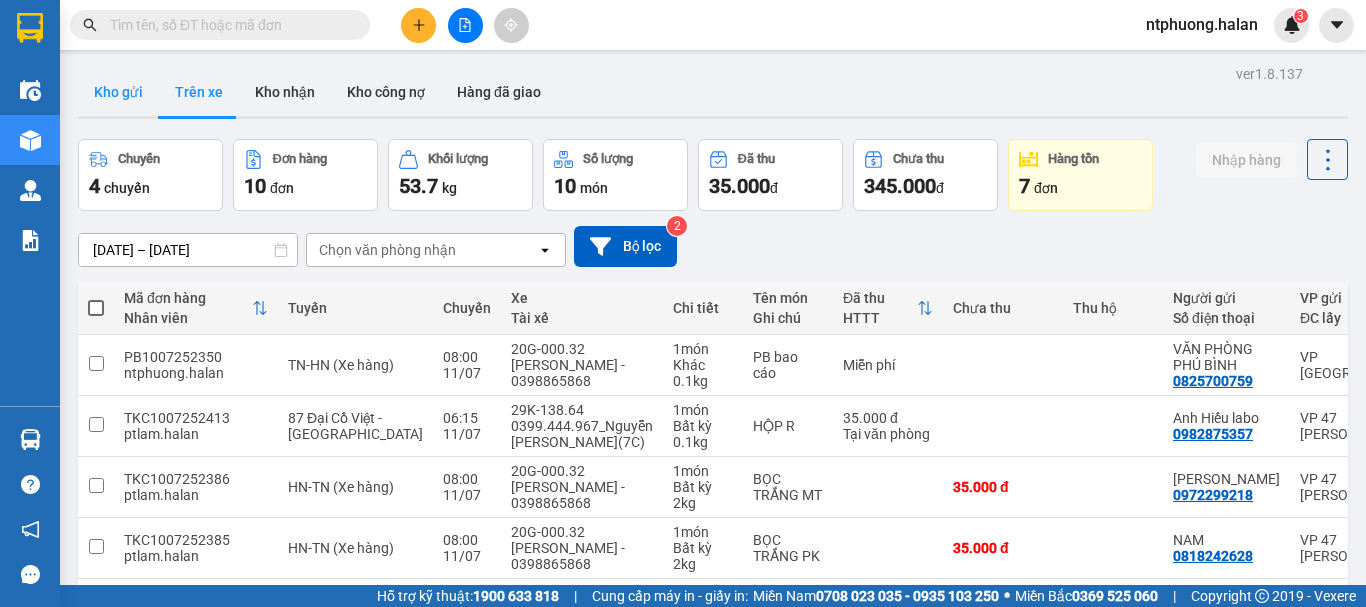 click on "Kho gửi" at bounding box center (118, 92) 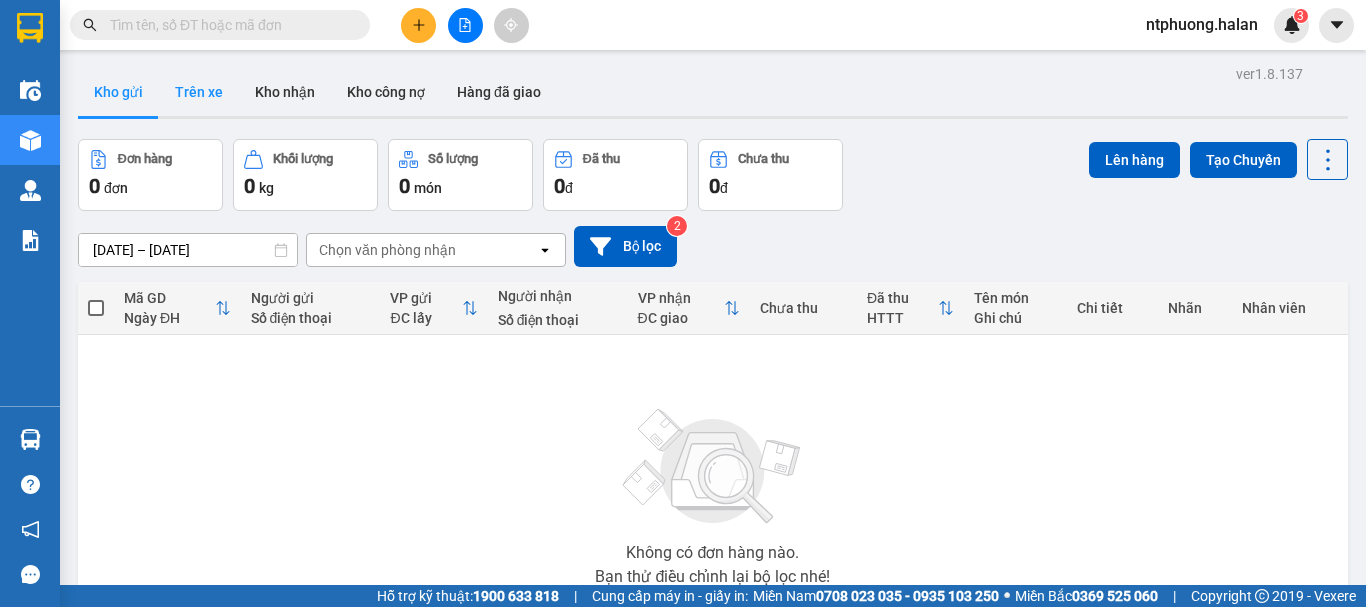 click on "Trên xe" at bounding box center (199, 92) 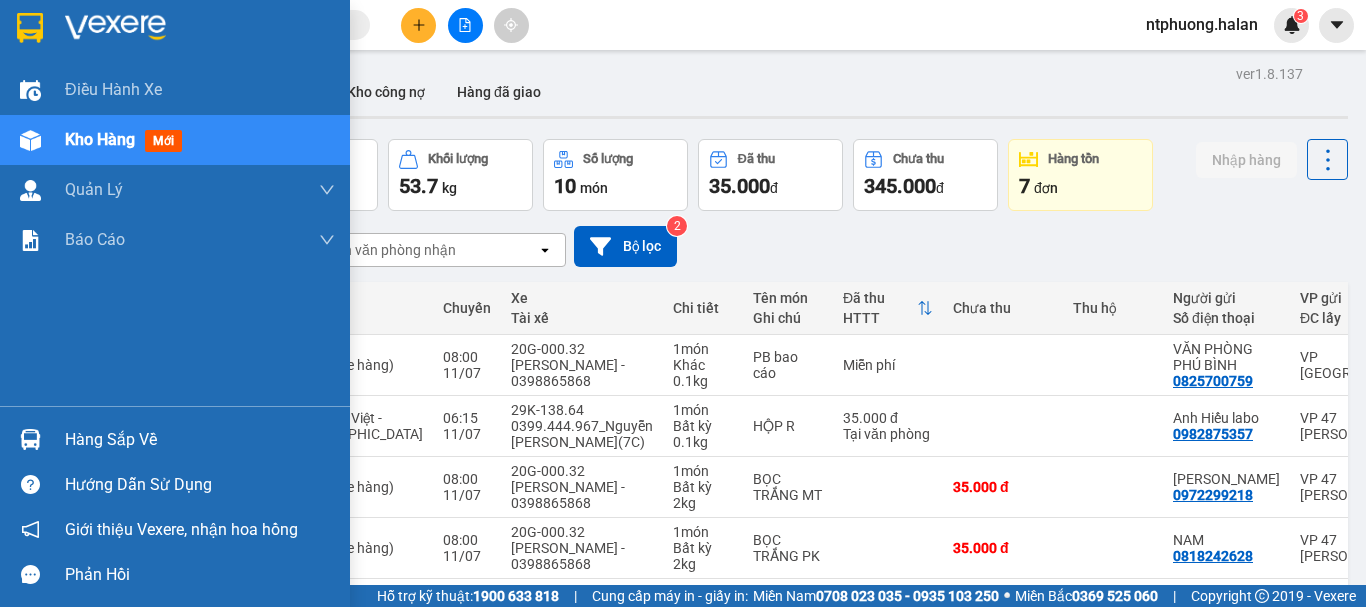 click on "Hàng sắp về" at bounding box center (200, 440) 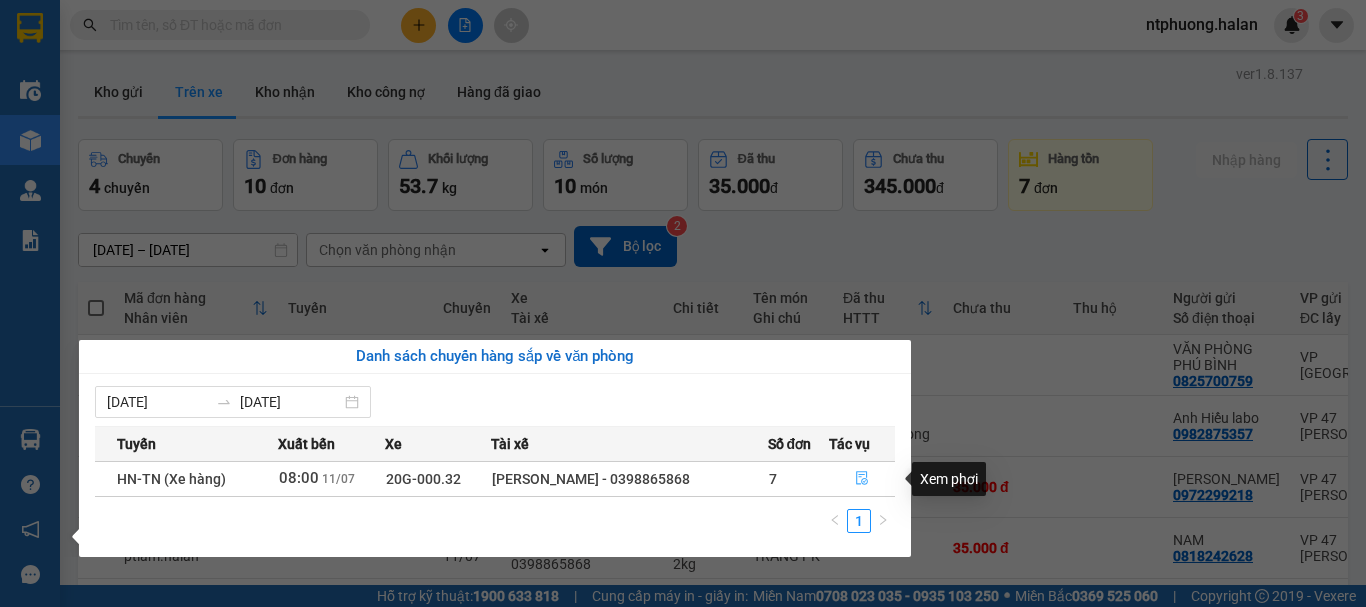 click 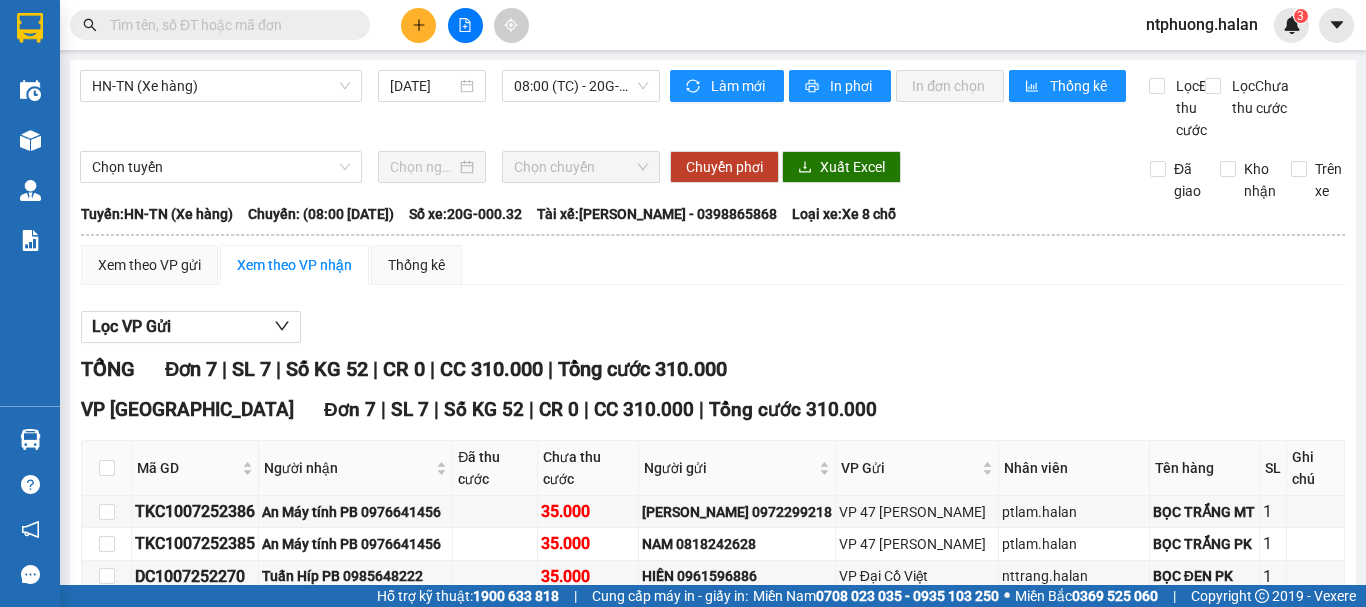 scroll, scrollTop: 200, scrollLeft: 0, axis: vertical 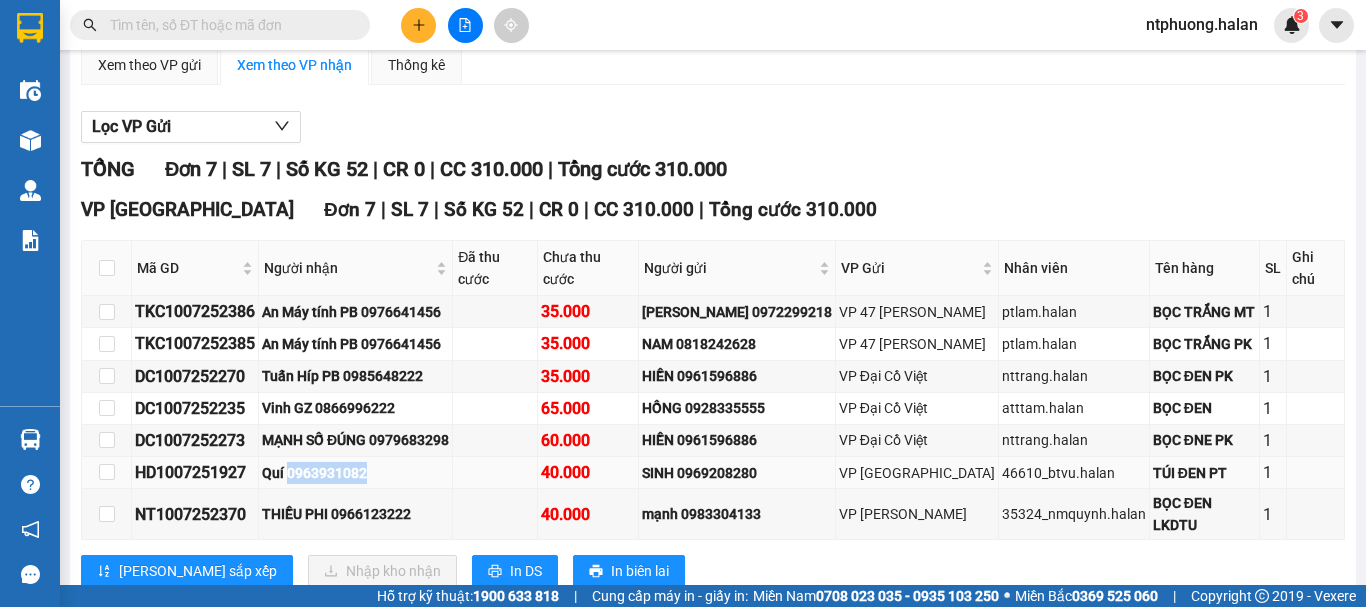 drag, startPoint x: 293, startPoint y: 472, endPoint x: 393, endPoint y: 485, distance: 100.84146 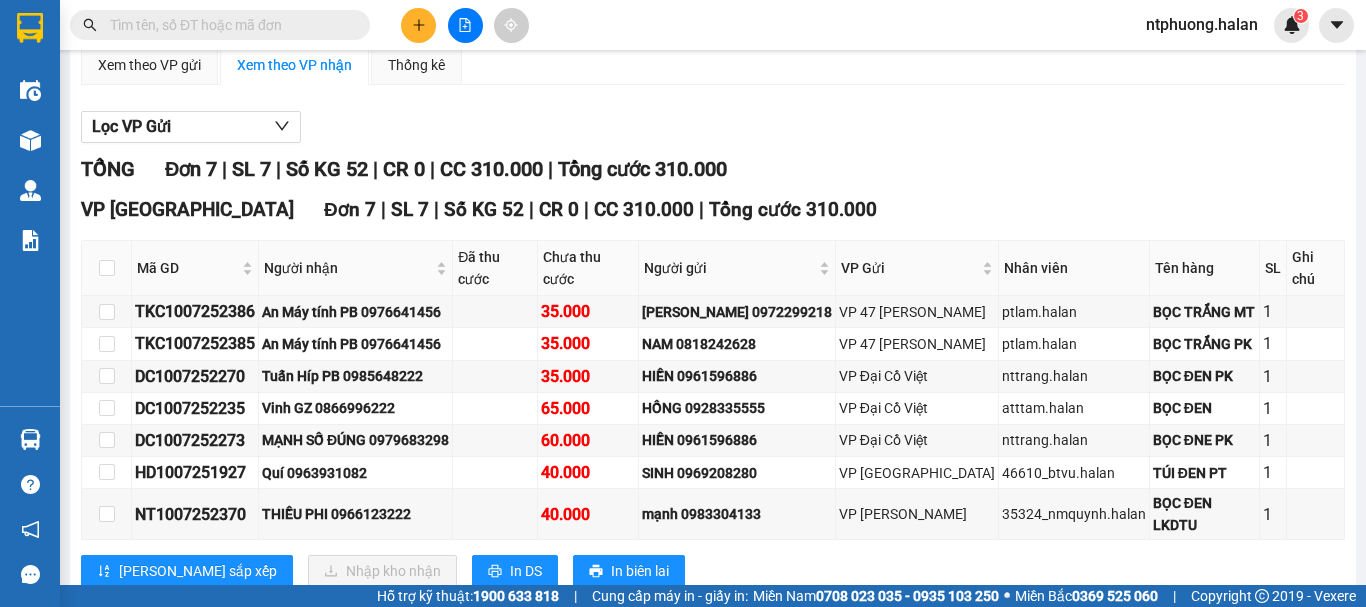 click at bounding box center (220, 25) 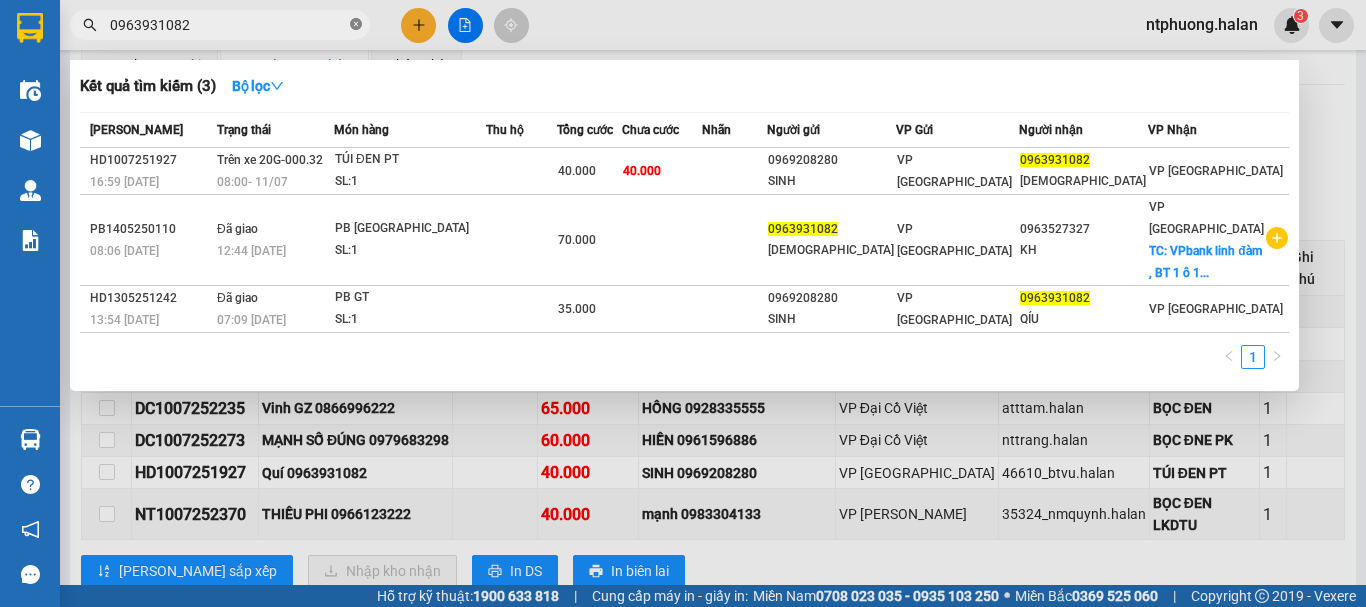 click 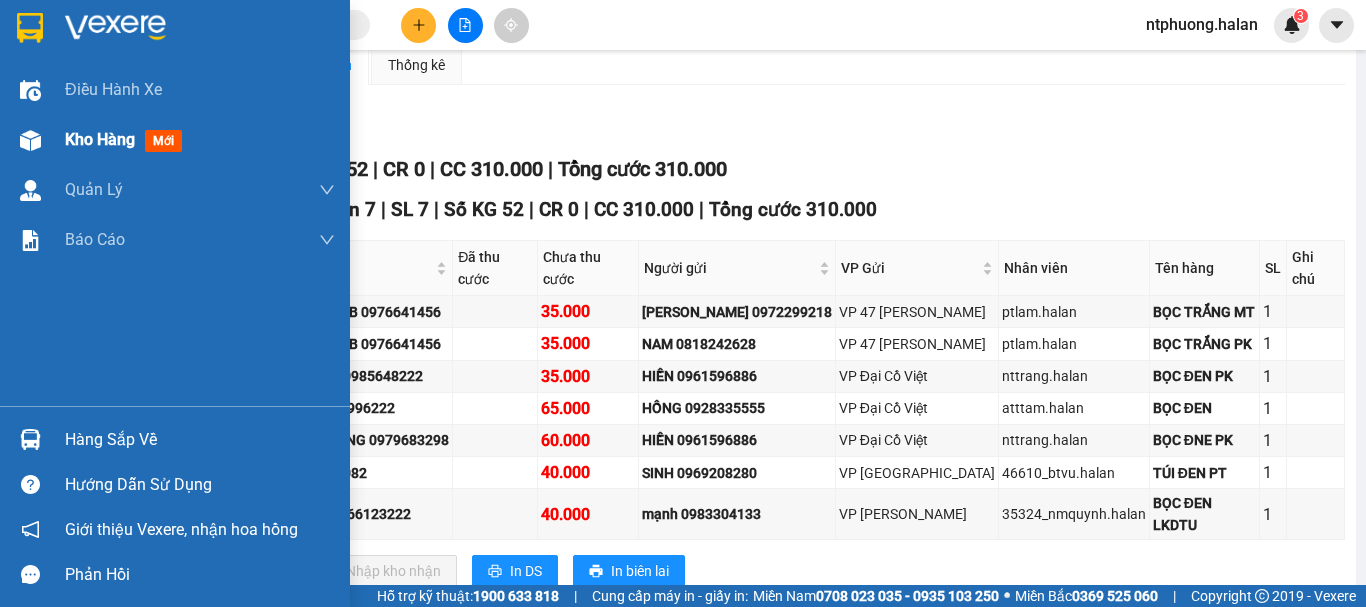 click on "Kho hàng" at bounding box center [100, 139] 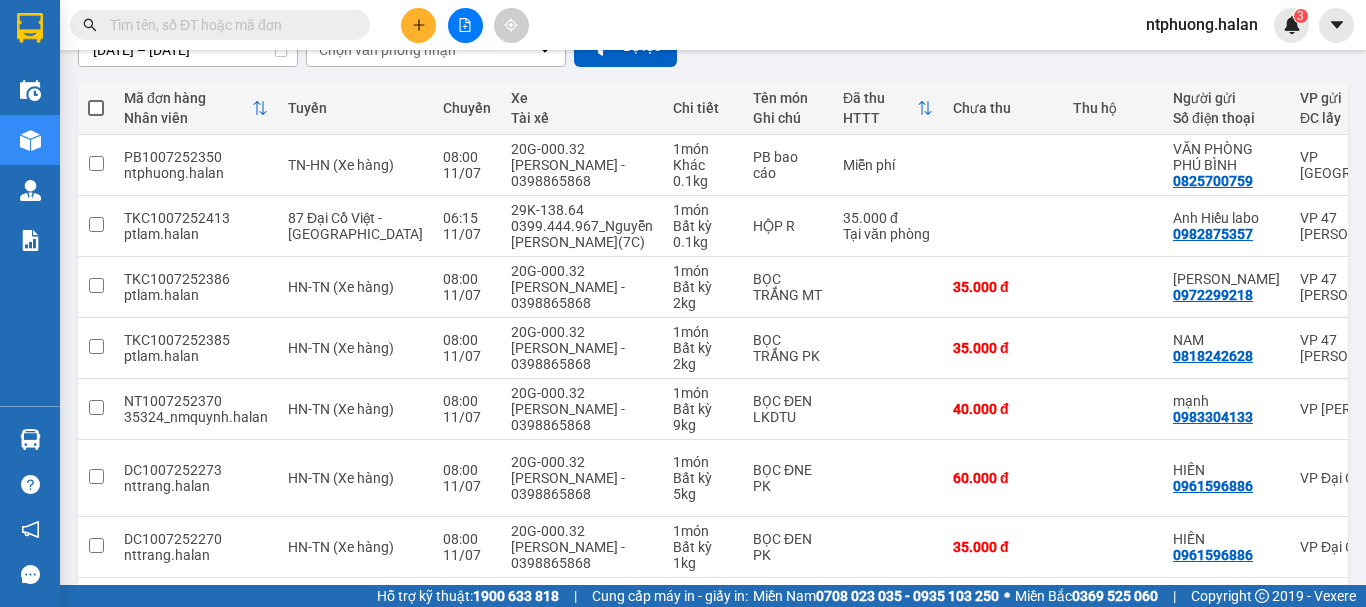 click at bounding box center [228, 25] 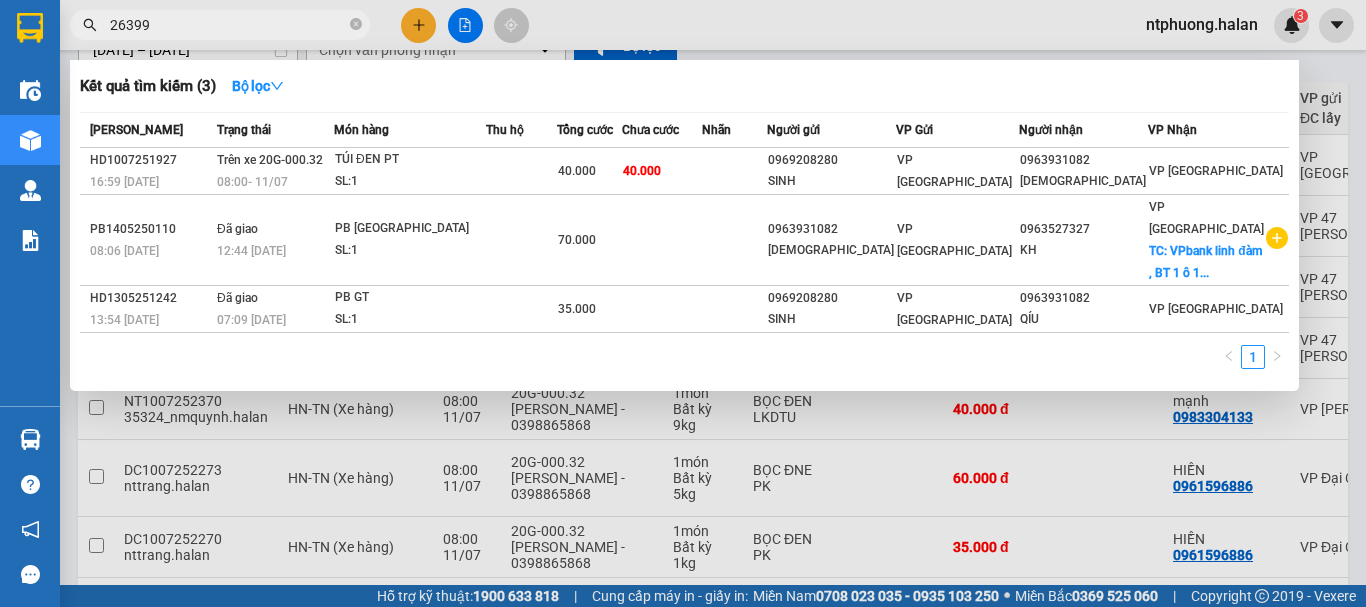 type on "263996" 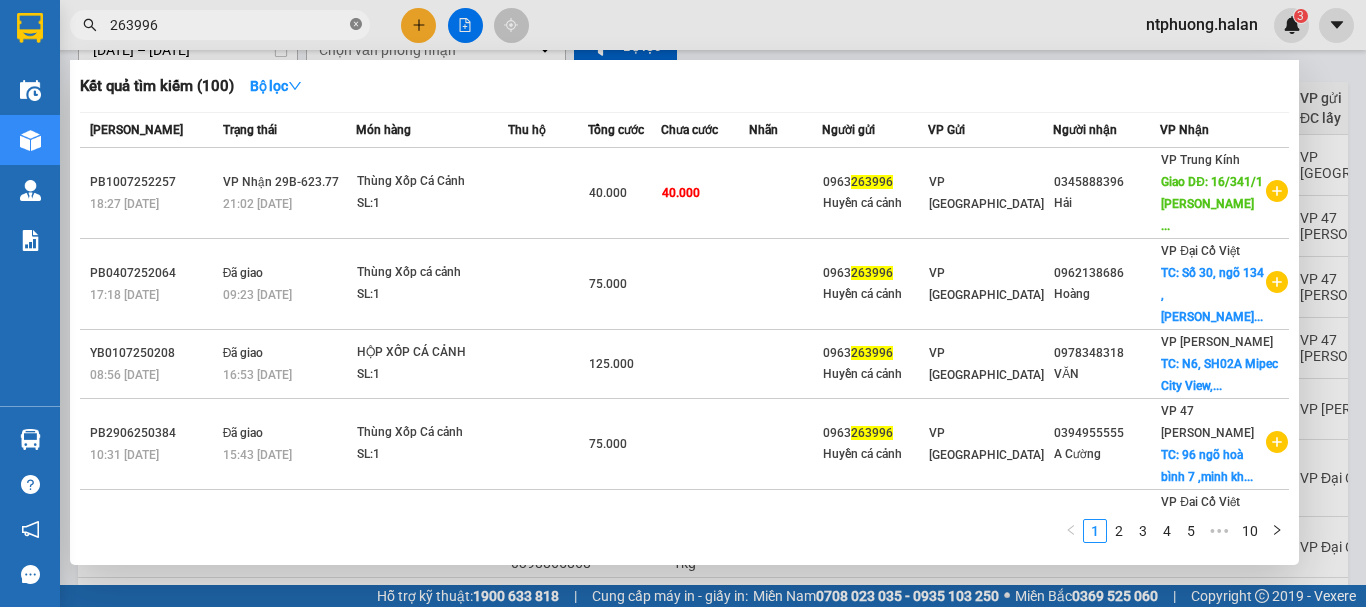 click 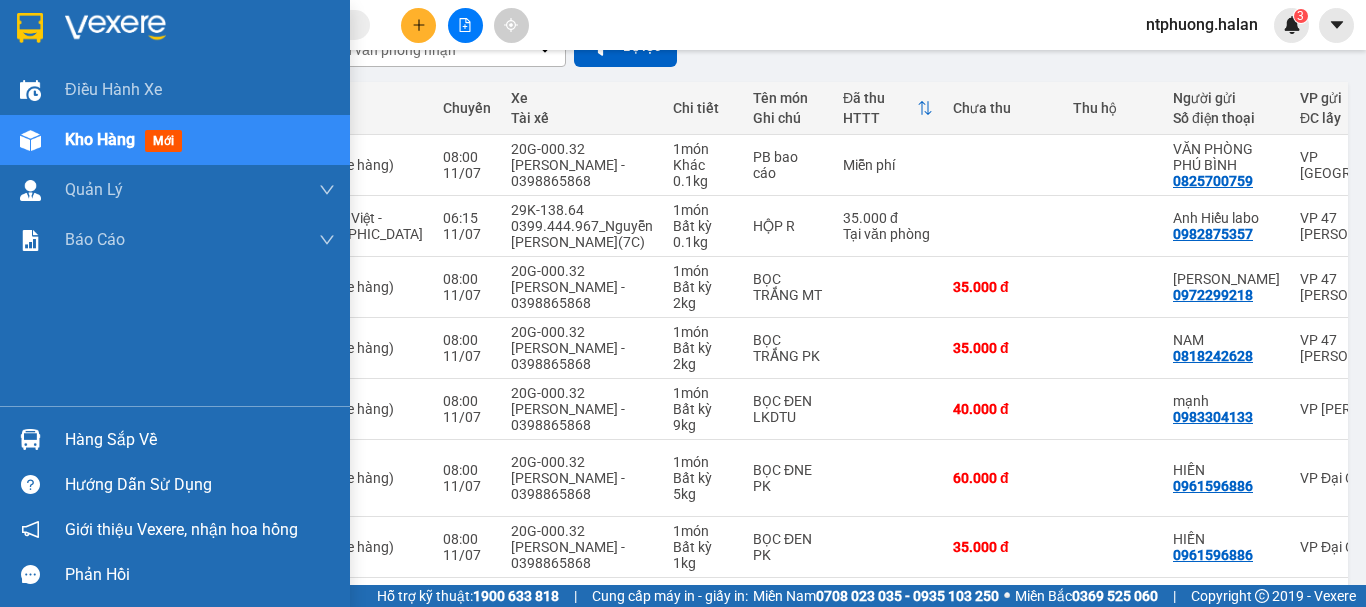 drag, startPoint x: 99, startPoint y: 138, endPoint x: 151, endPoint y: 138, distance: 52 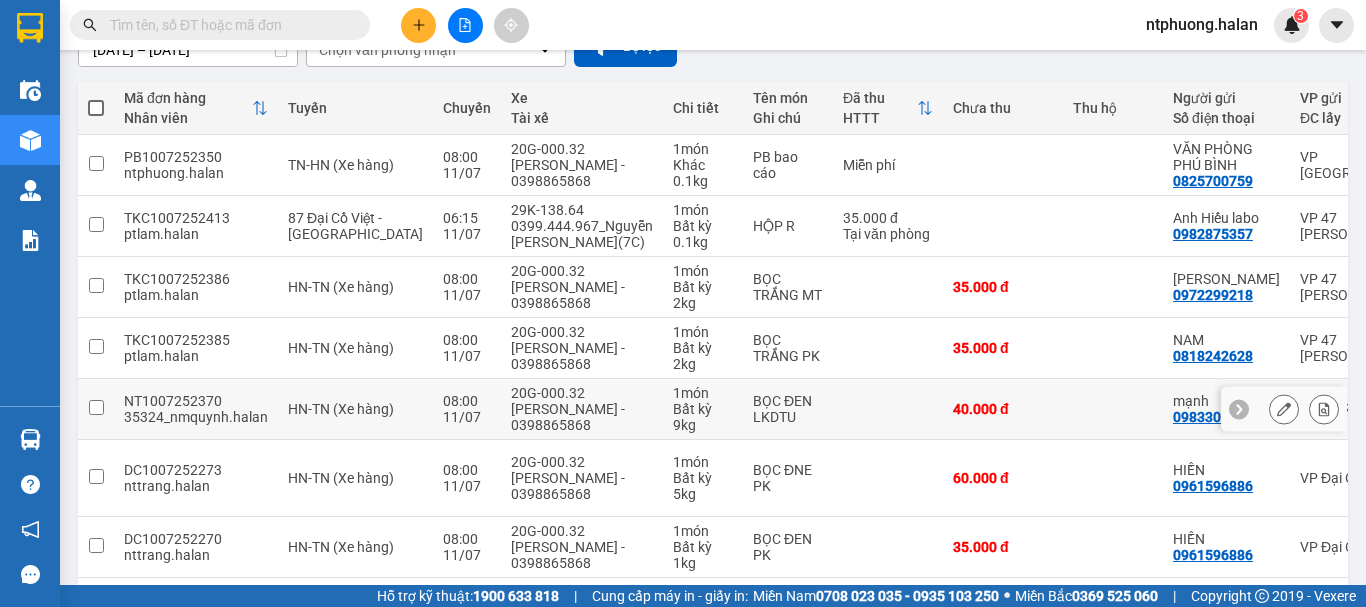 click at bounding box center (1113, 409) 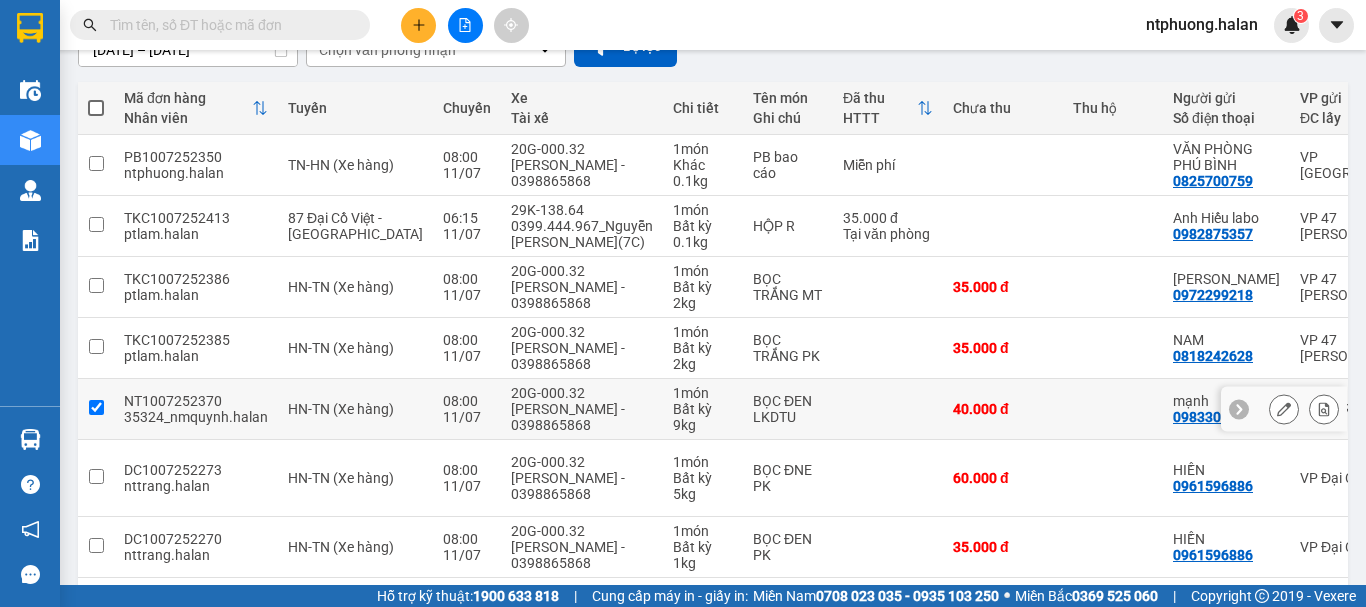 checkbox on "true" 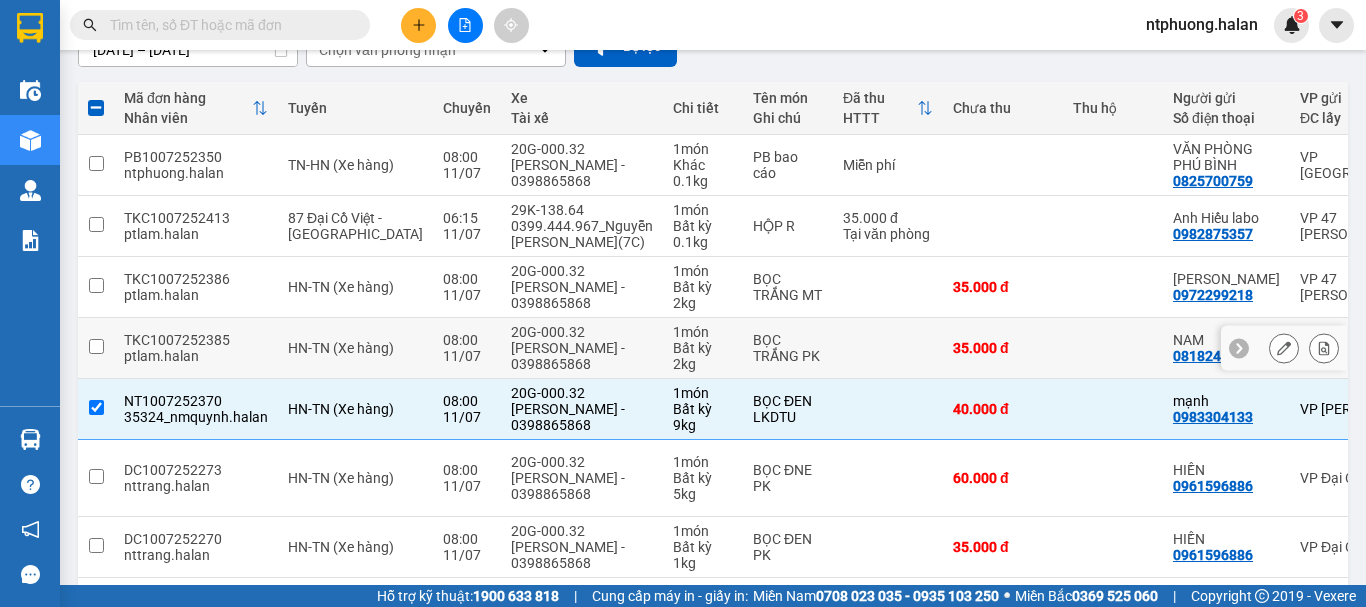 drag, startPoint x: 1040, startPoint y: 352, endPoint x: 991, endPoint y: 350, distance: 49.0408 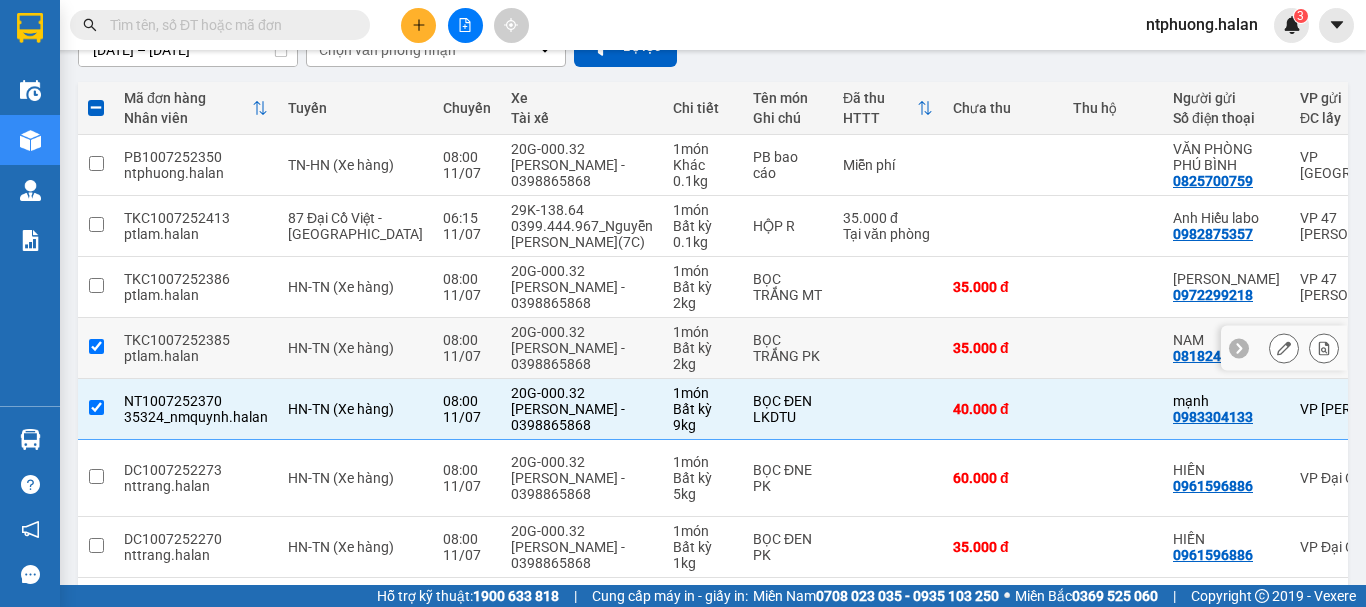 checkbox on "true" 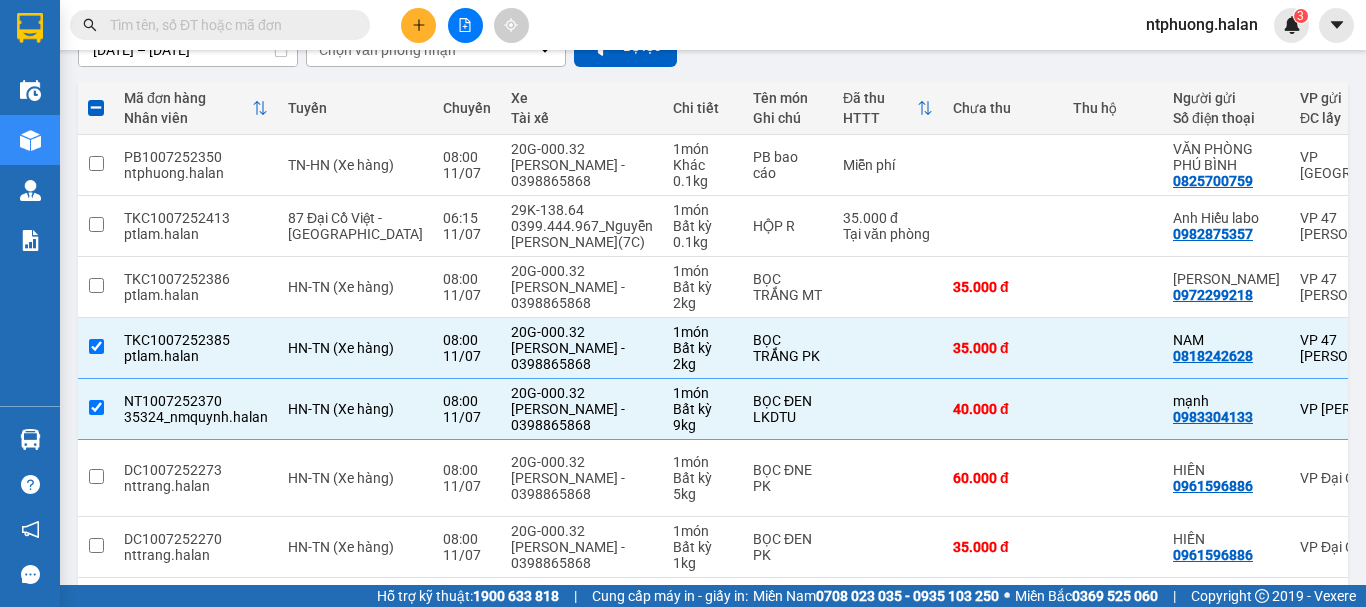 scroll, scrollTop: 0, scrollLeft: 0, axis: both 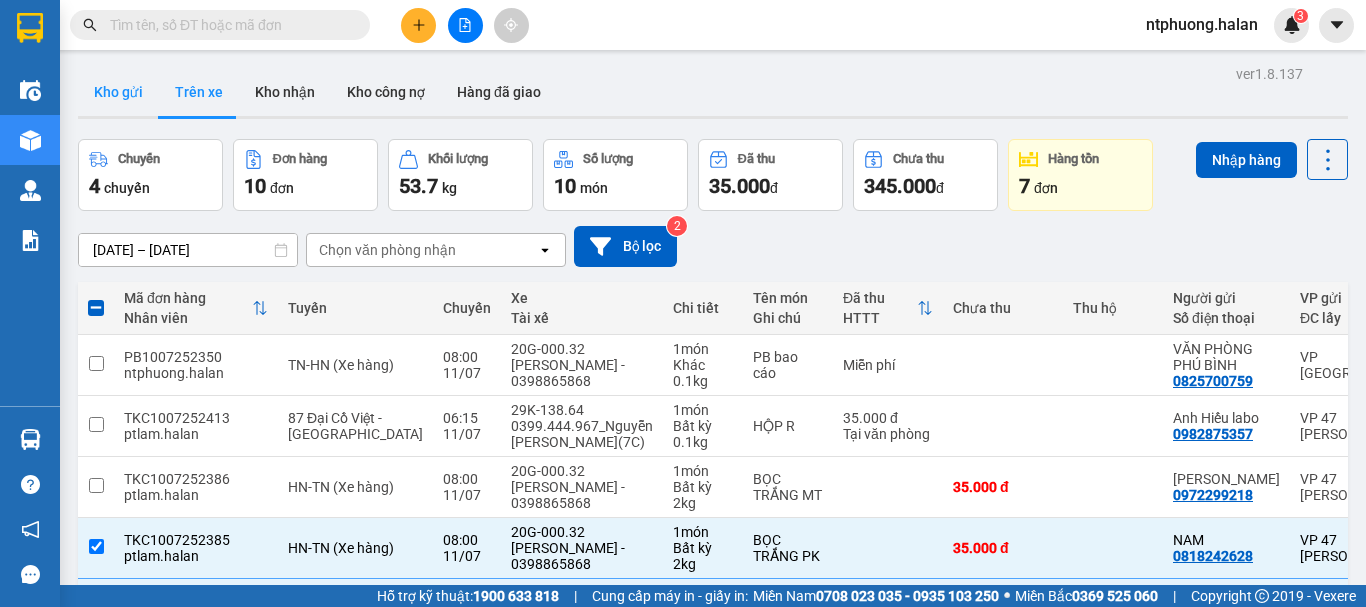 click on "Kho gửi" at bounding box center [118, 92] 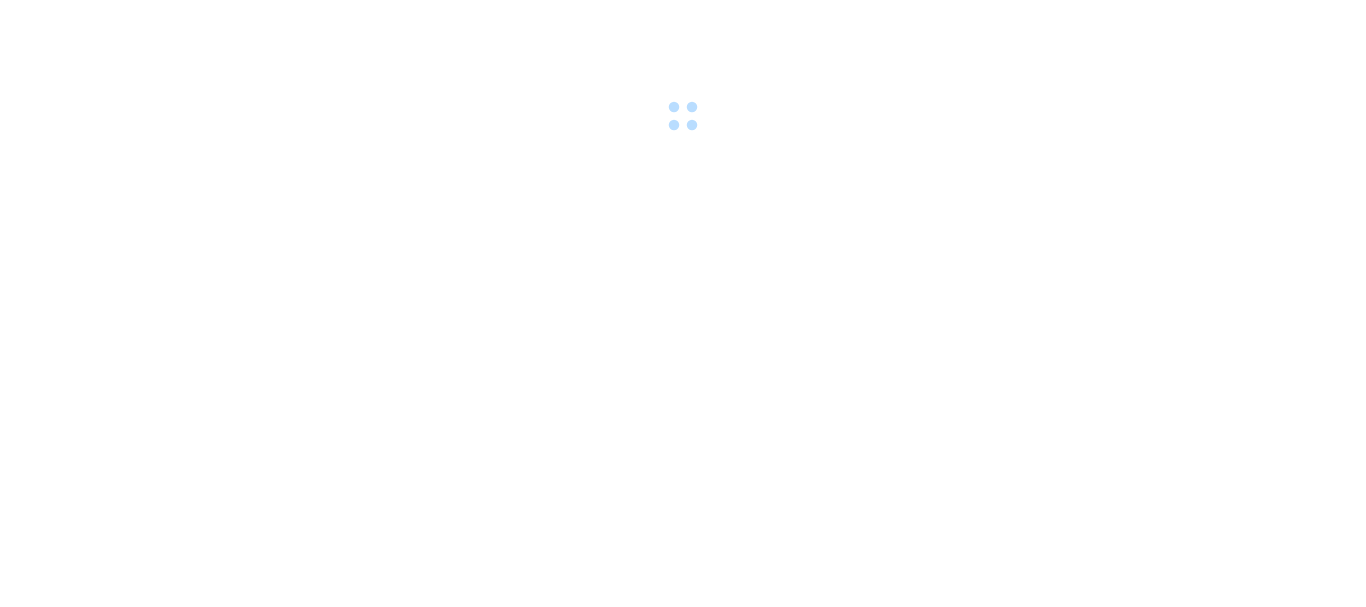 scroll, scrollTop: 0, scrollLeft: 0, axis: both 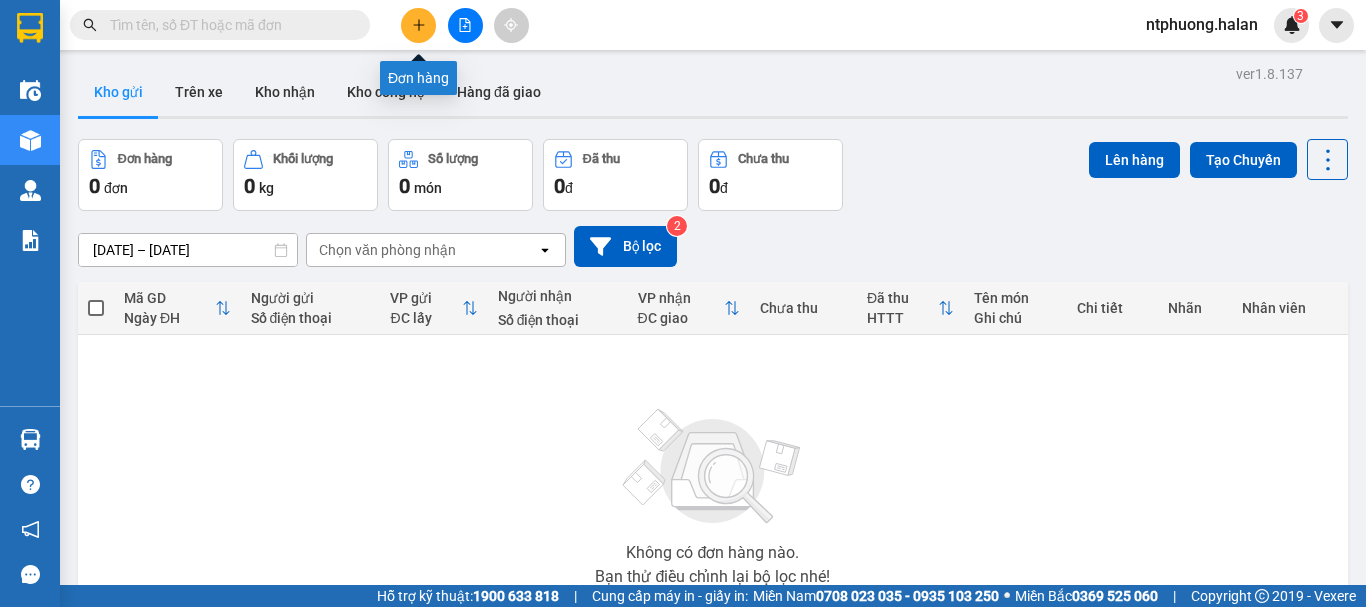 click at bounding box center (418, 25) 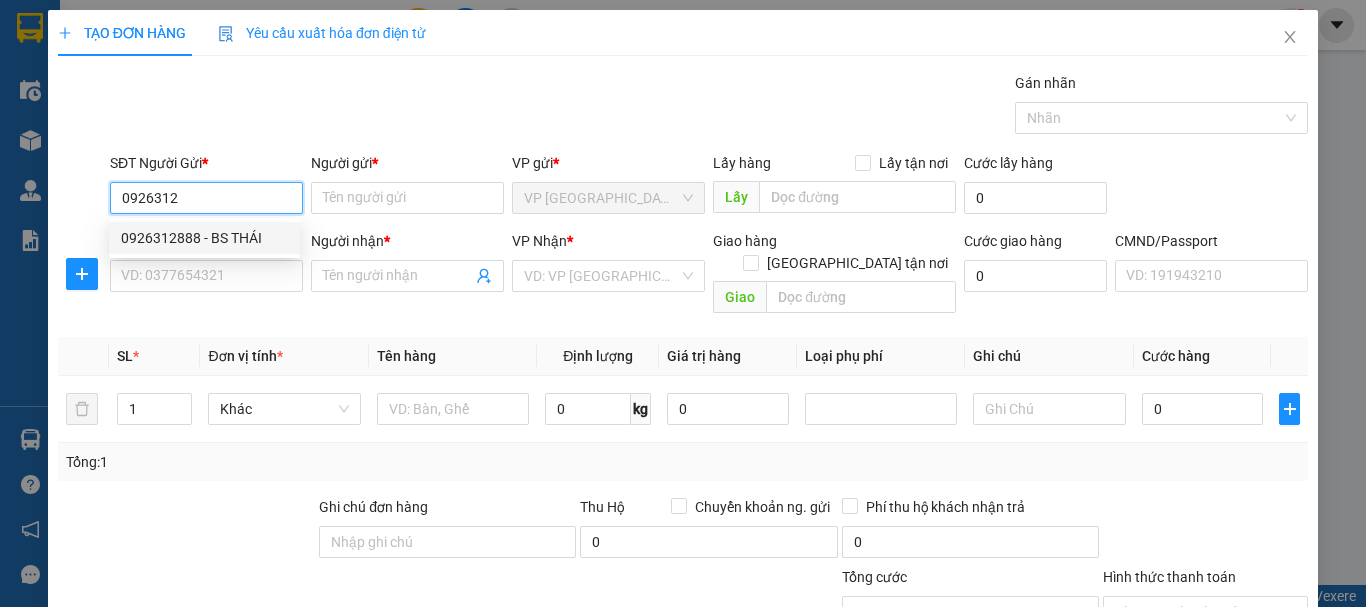 click on "0926312888 - BS THÁI" at bounding box center (204, 238) 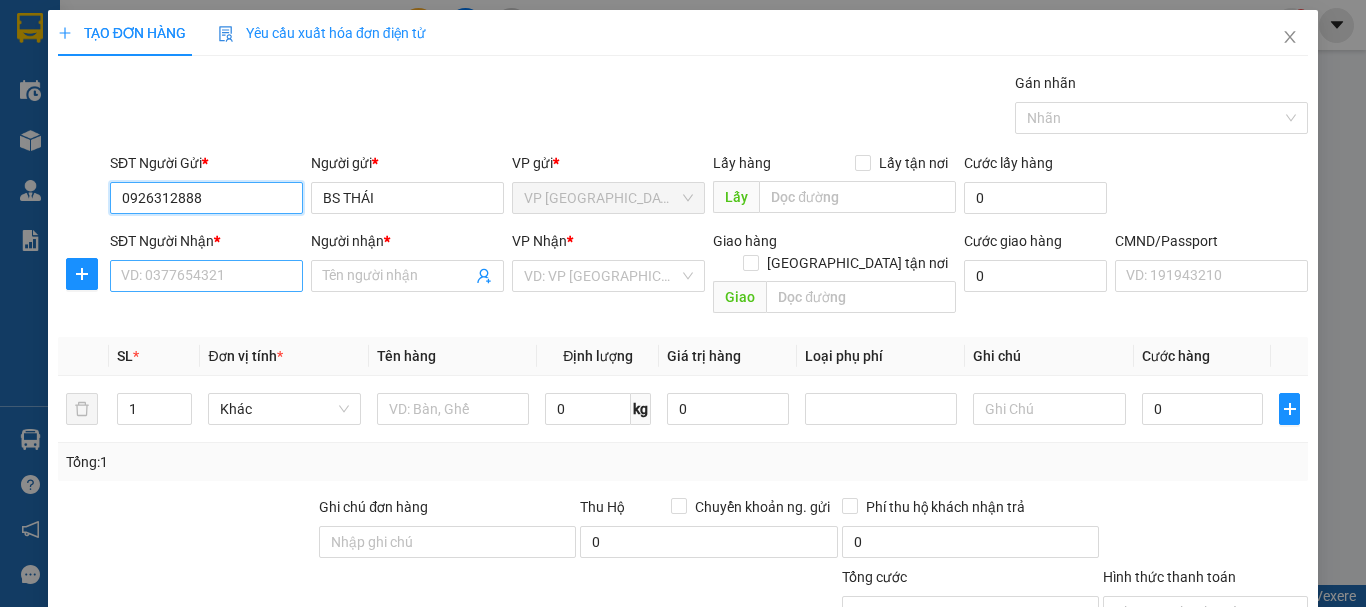 type on "0926312888" 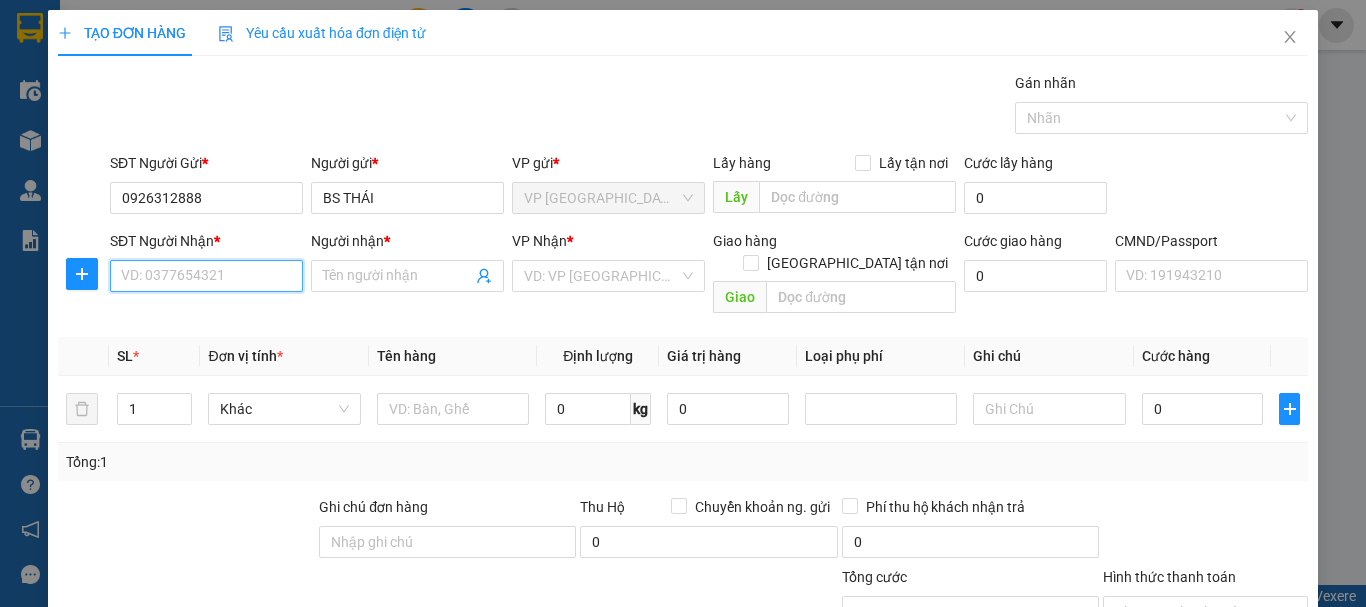 click on "SĐT Người Nhận  *" at bounding box center [206, 276] 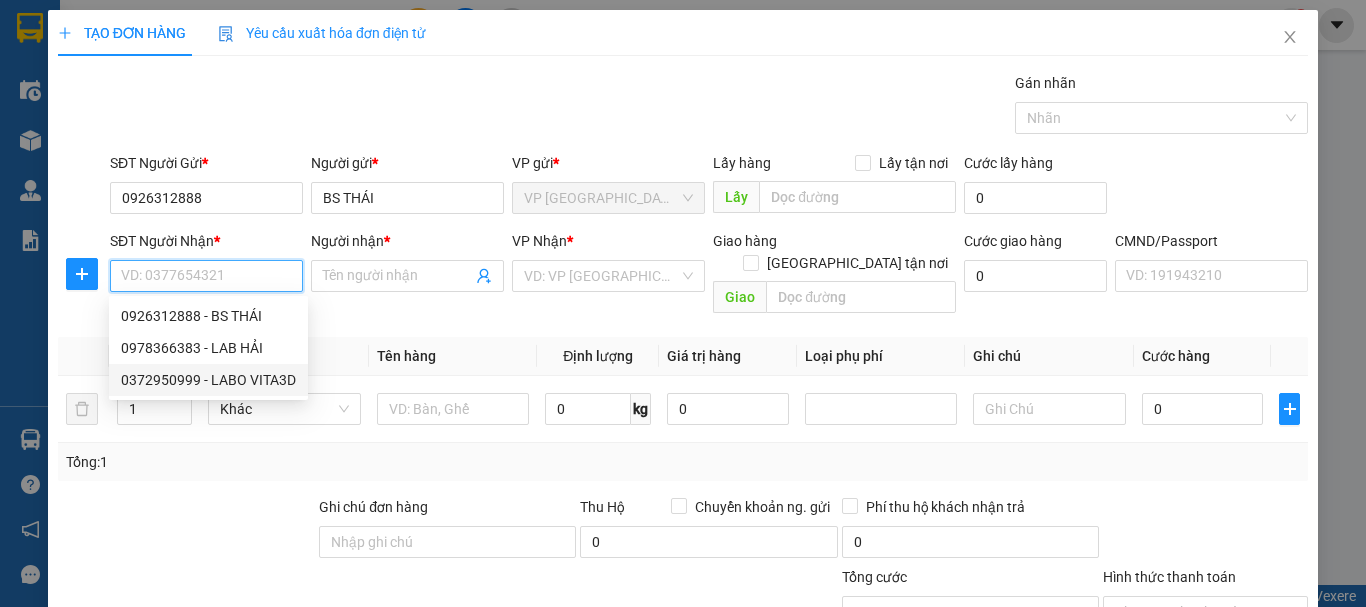 click on "0372950999 - LABO VITA3D" at bounding box center [208, 380] 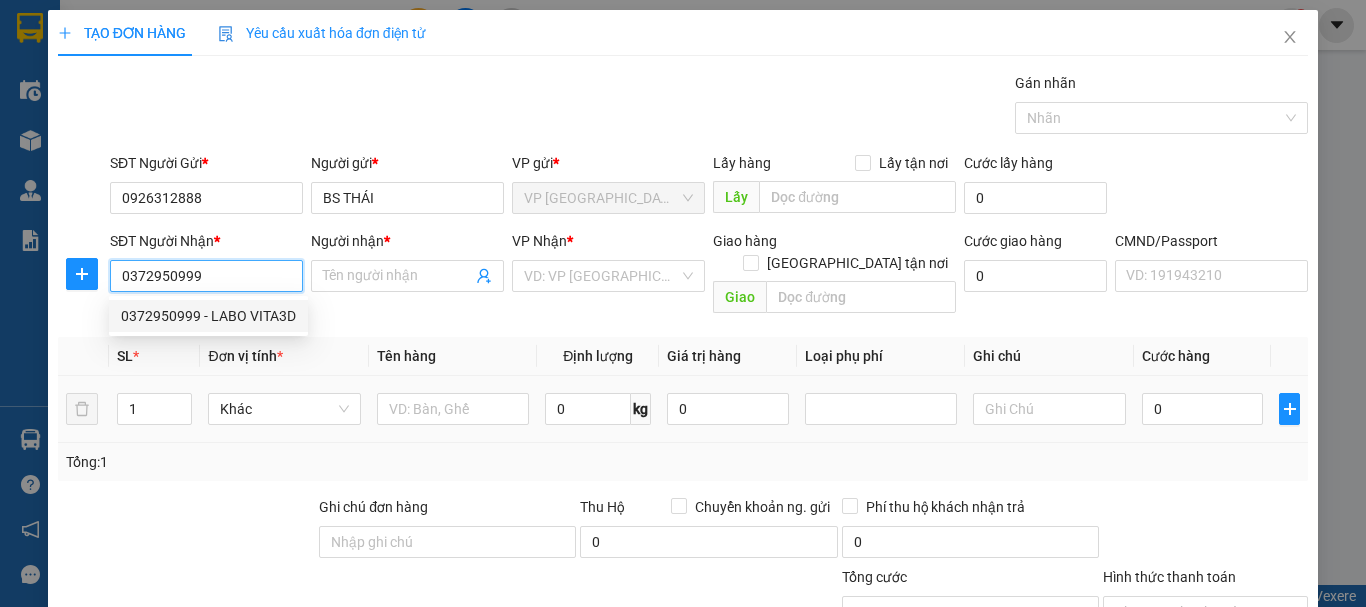 type on "LABO VITA3D" 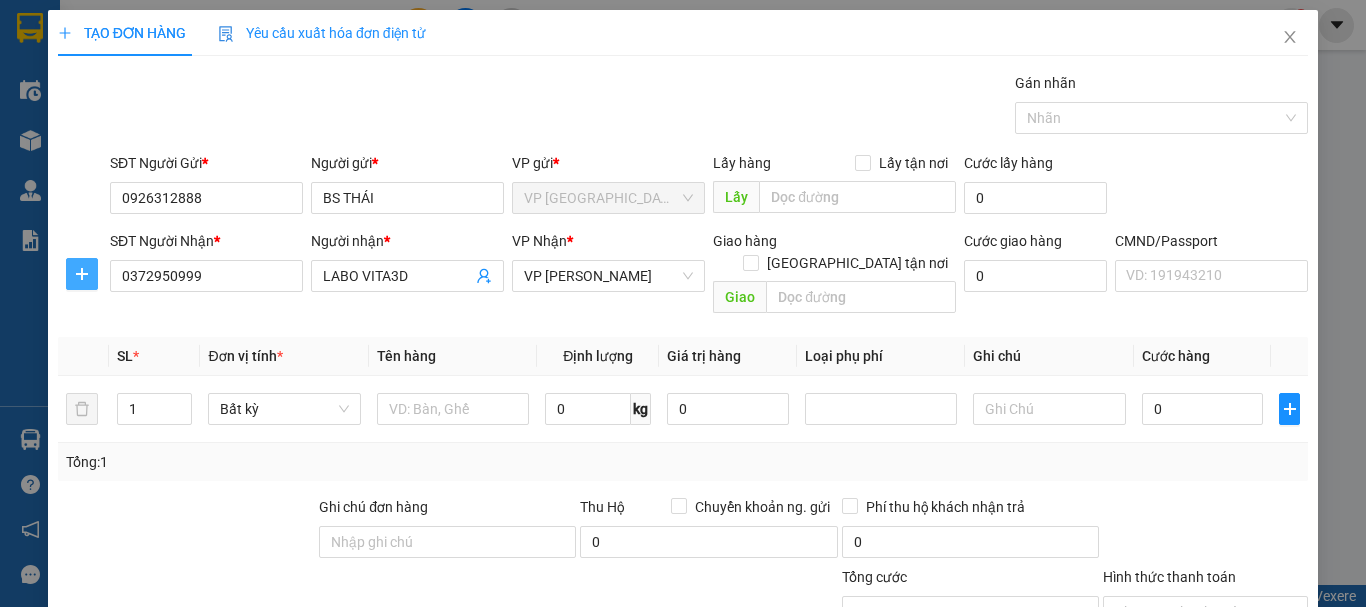 click 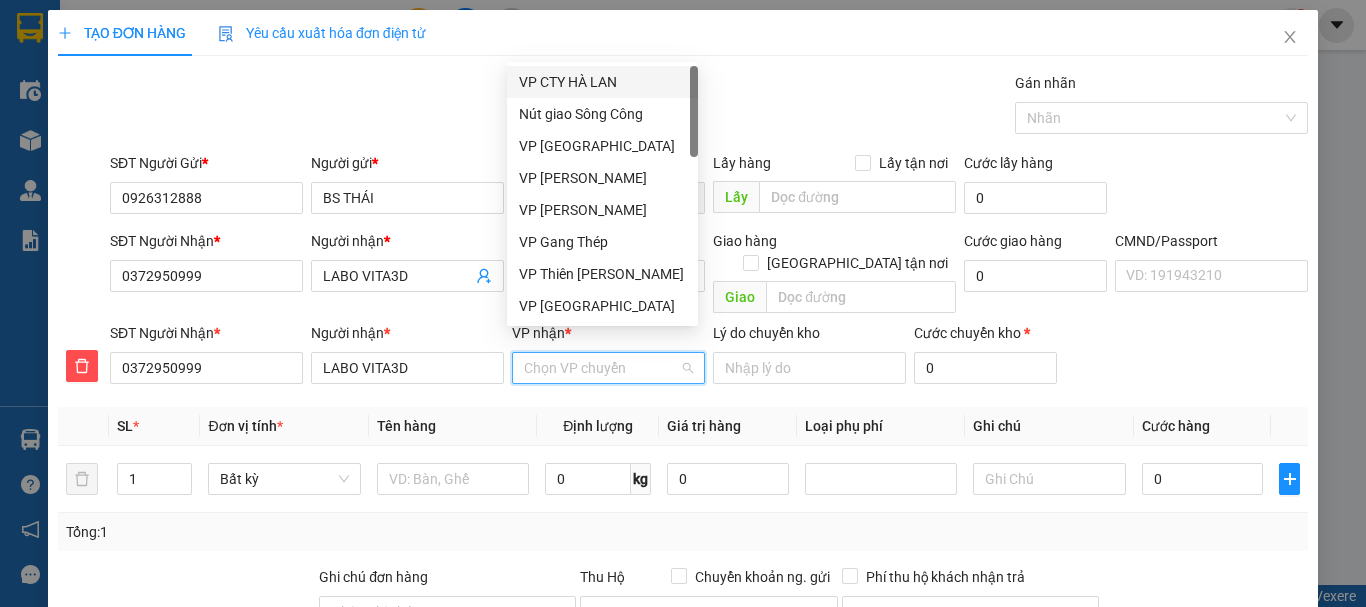 click on "VP nhận  *" at bounding box center [601, 368] 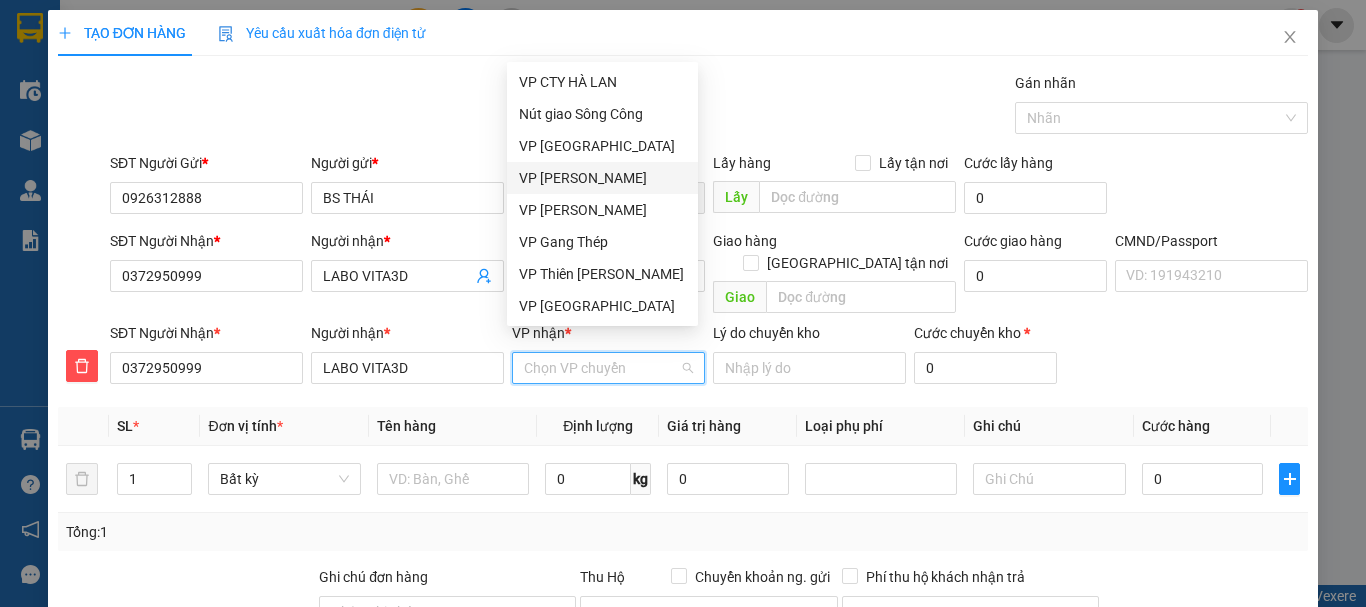 click on "VP [PERSON_NAME]" at bounding box center (602, 178) 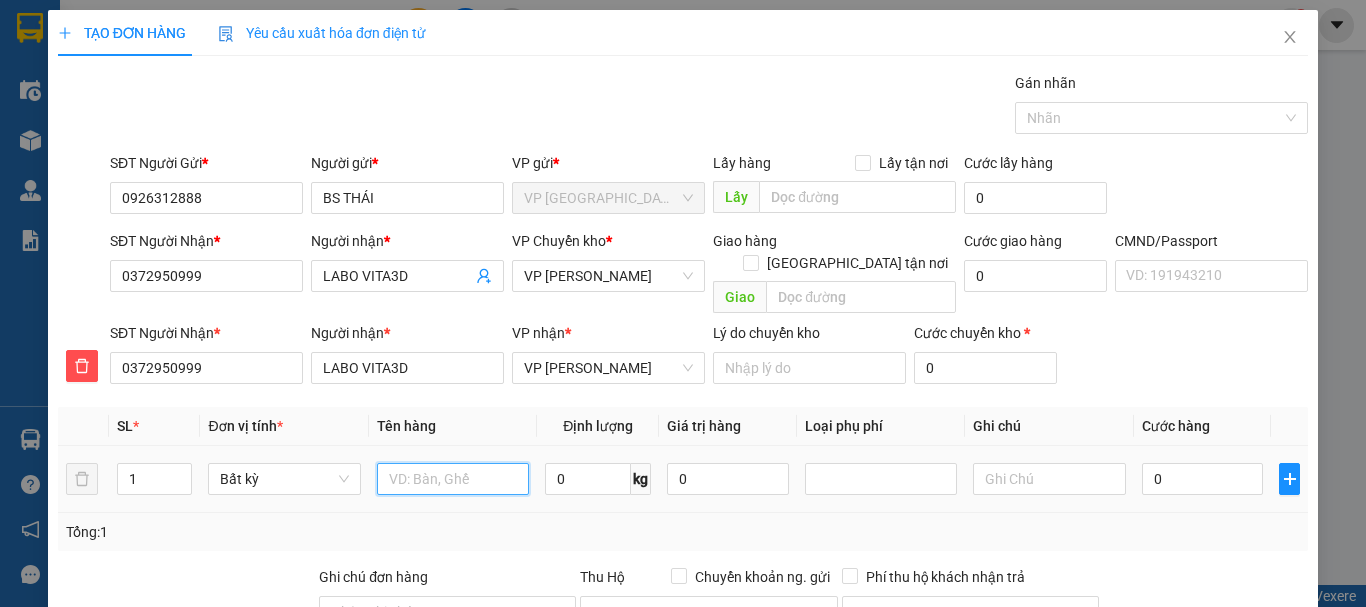 click at bounding box center [453, 479] 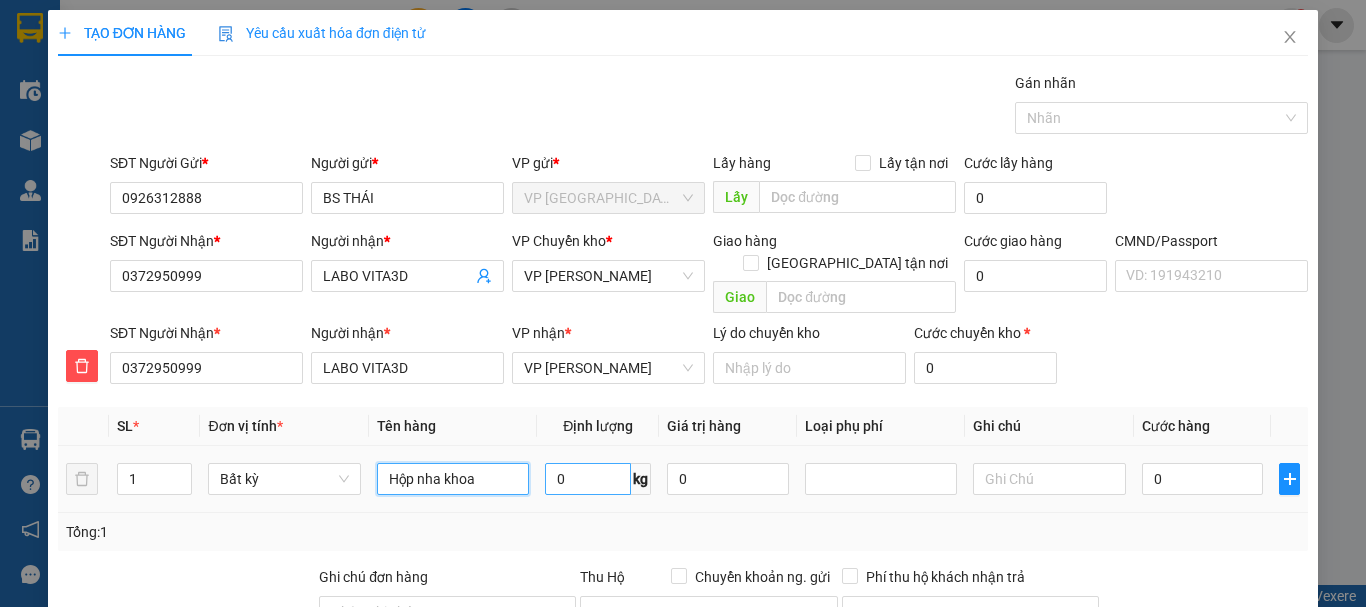 type on "Hộp nha khoa" 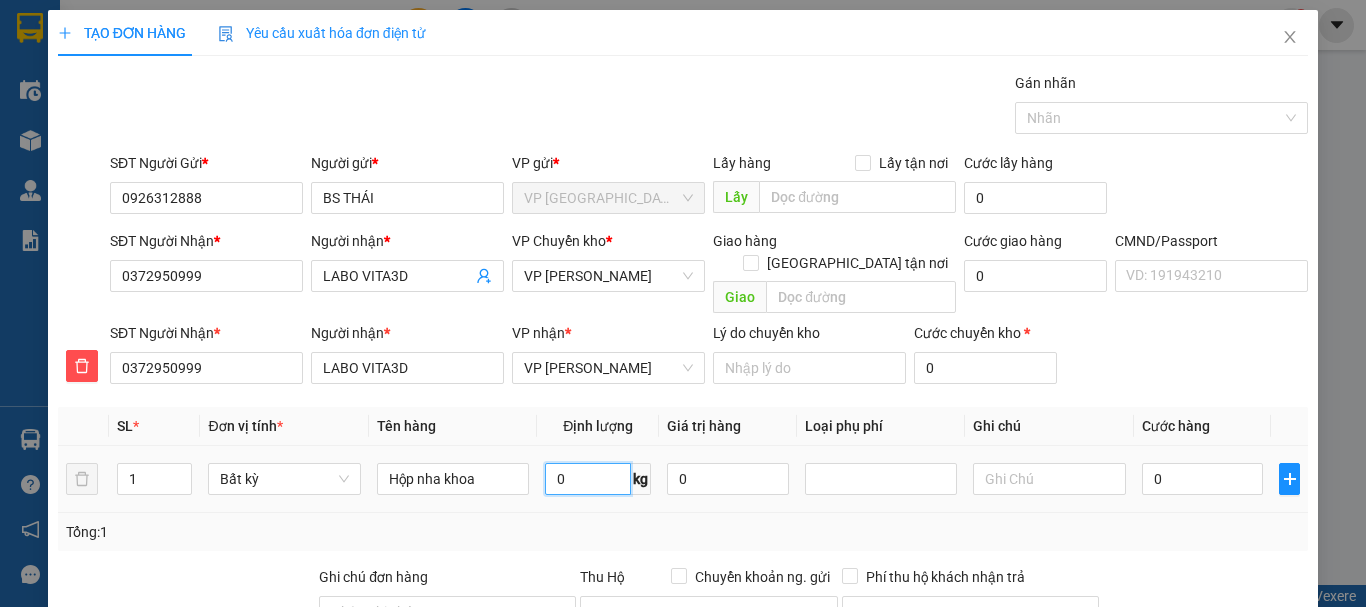 click on "0" at bounding box center (588, 479) 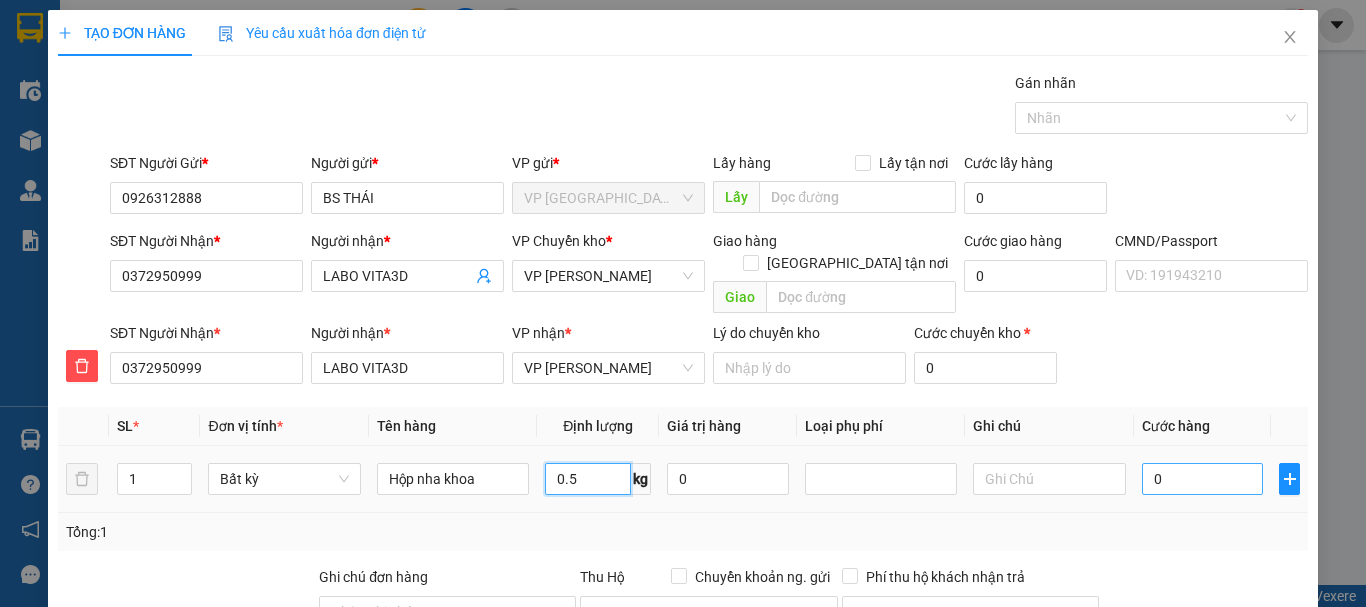type on "0.5" 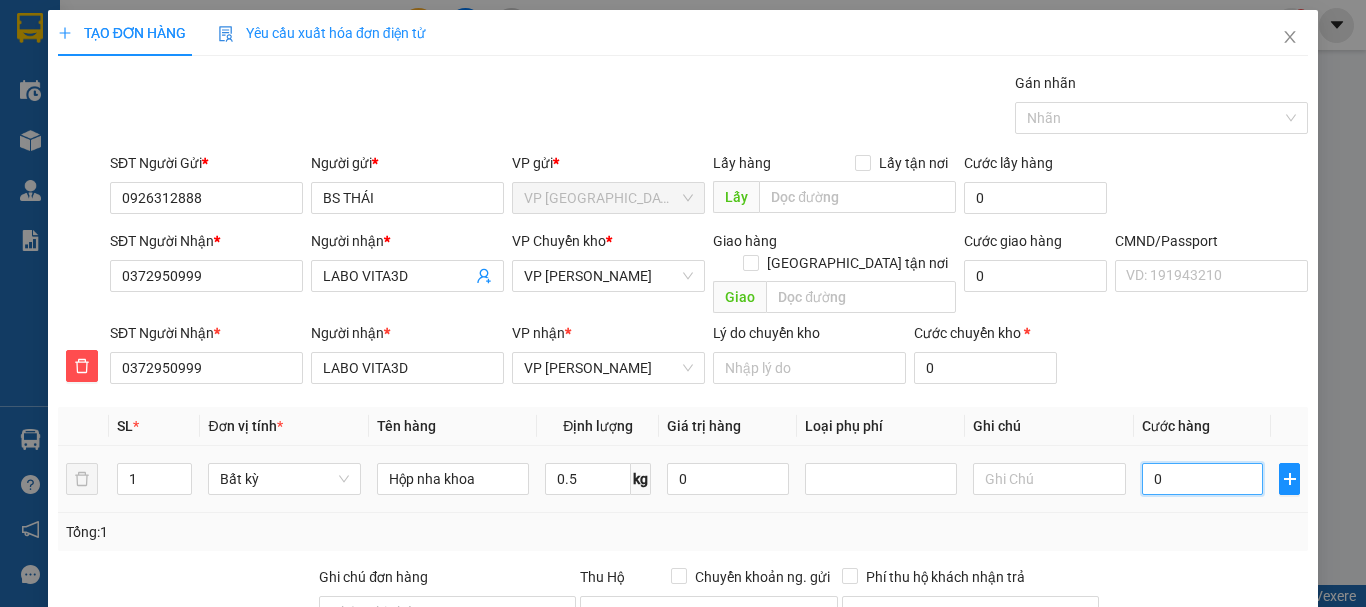 click on "0" at bounding box center (1203, 479) 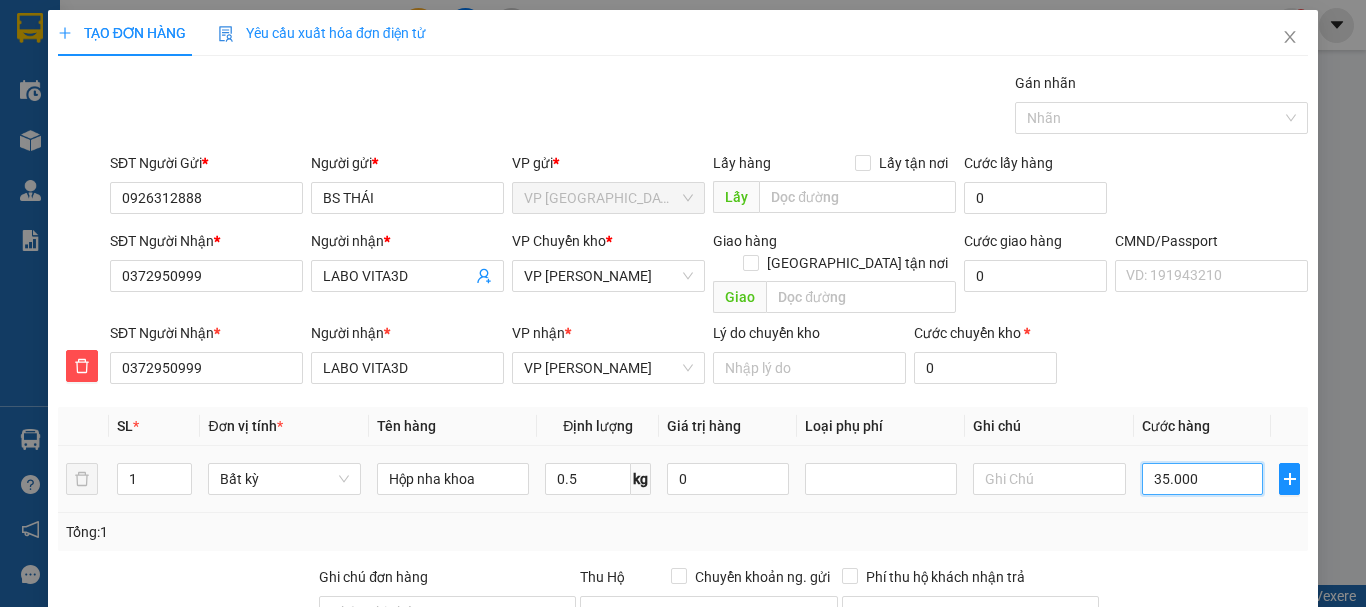 type on "35.000" 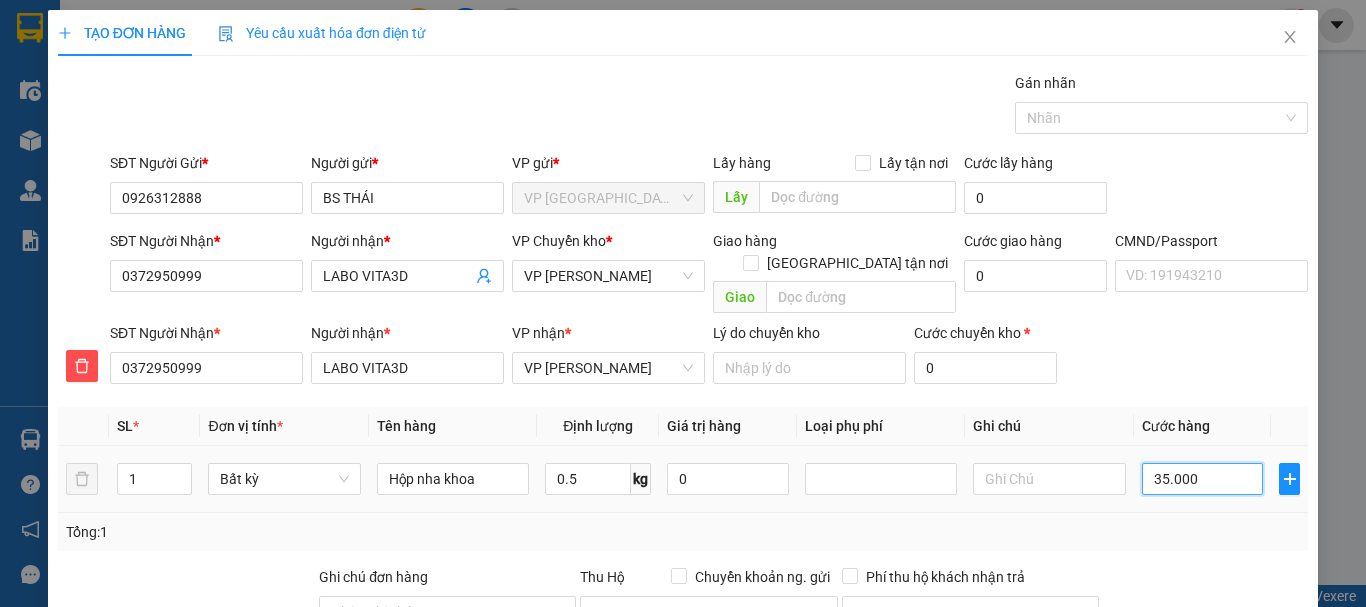scroll, scrollTop: 243, scrollLeft: 0, axis: vertical 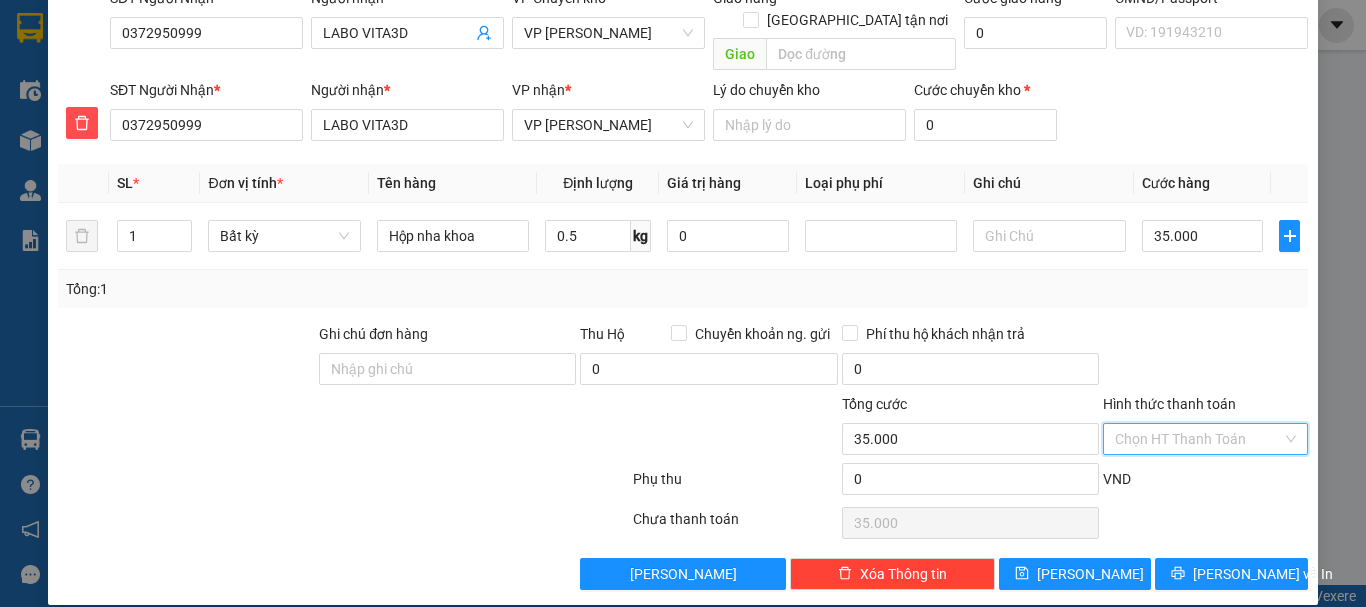click on "Hình thức thanh toán" at bounding box center (1198, 439) 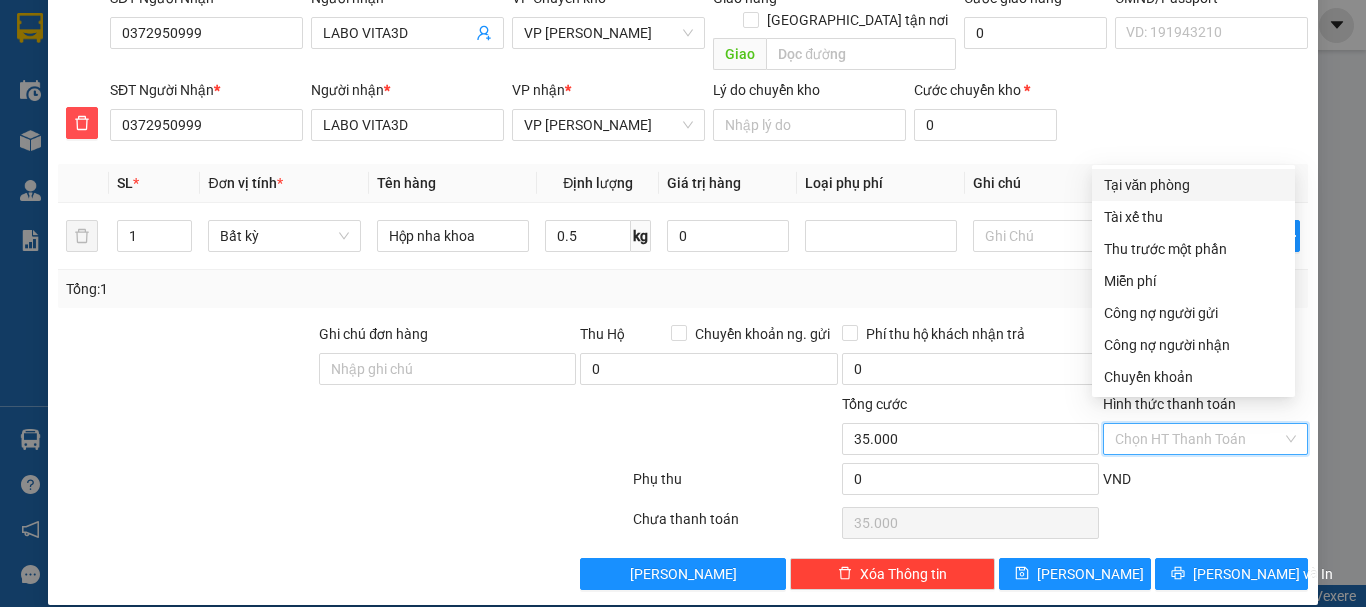 click on "Tại văn phòng" at bounding box center (1193, 185) 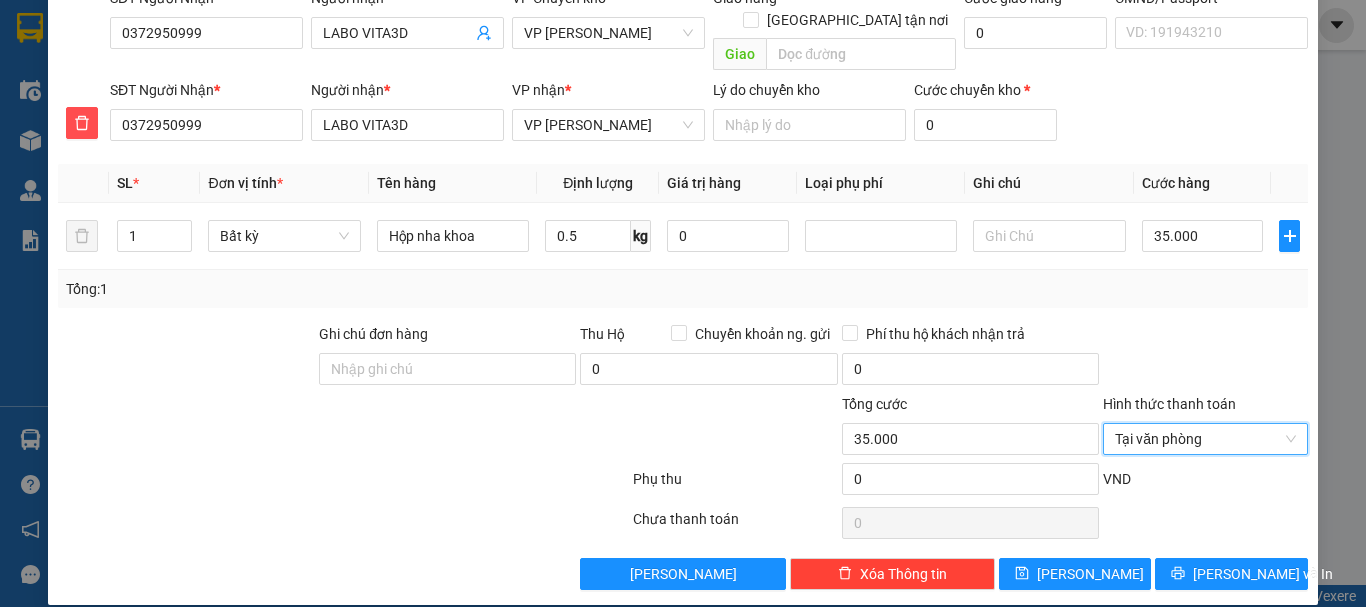 scroll, scrollTop: 0, scrollLeft: 0, axis: both 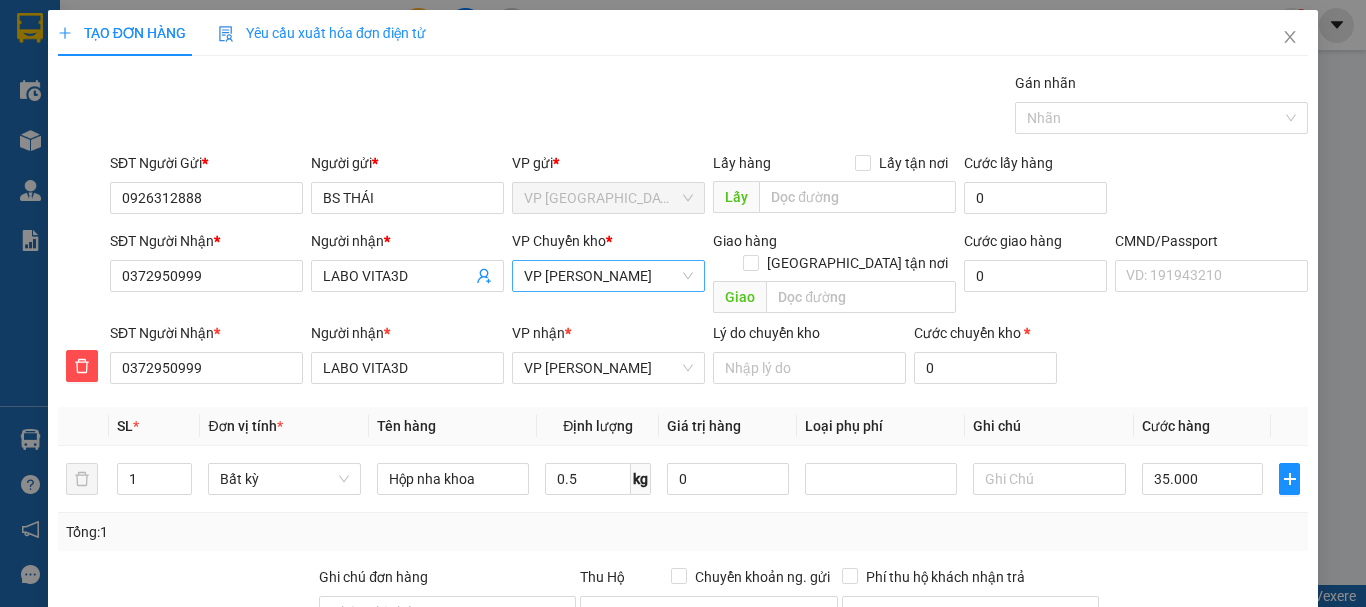 click on "VP [PERSON_NAME]" at bounding box center (608, 276) 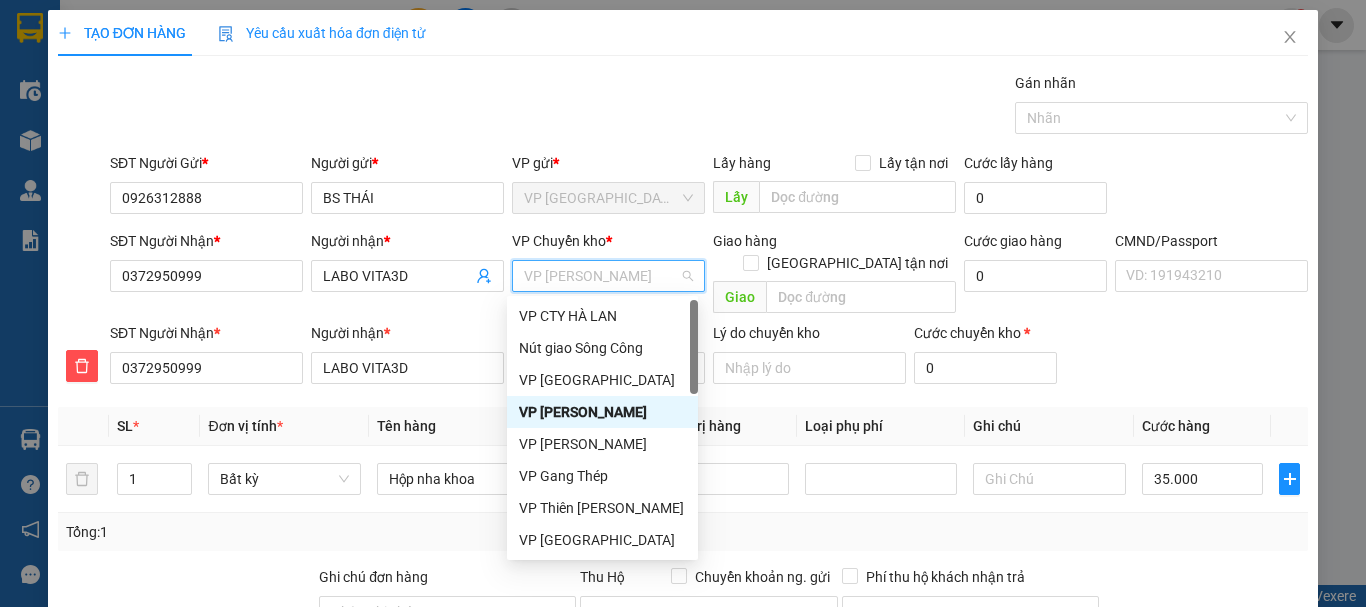type on "b" 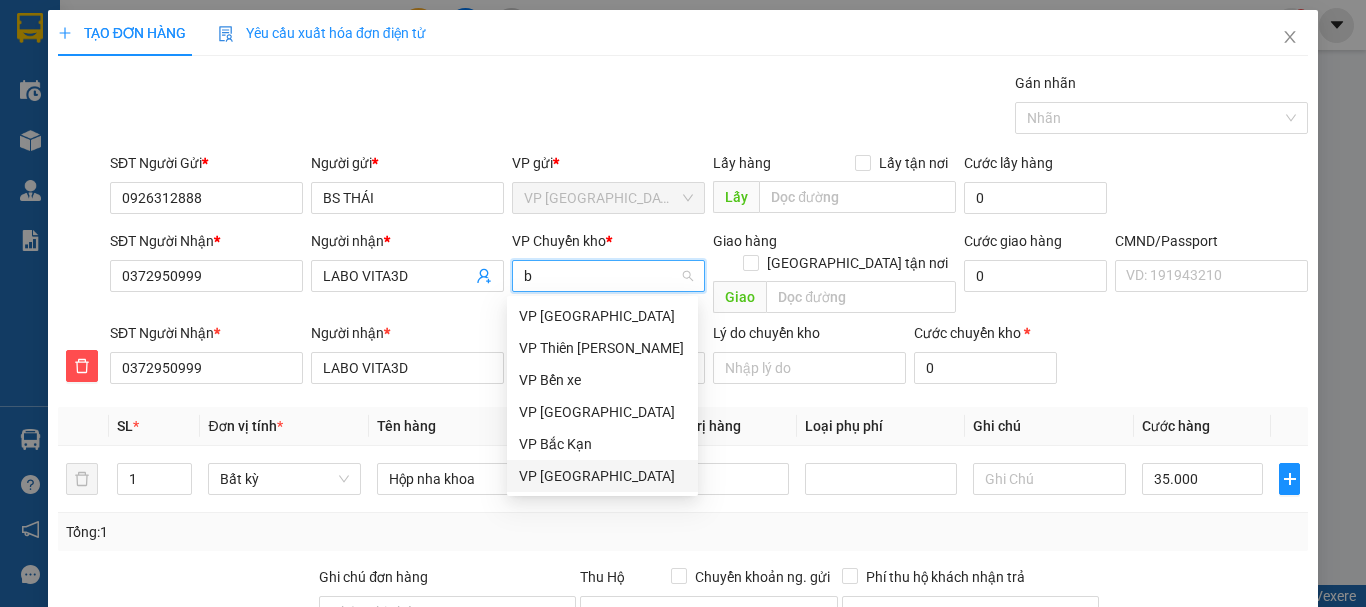 click on "VP [GEOGRAPHIC_DATA]" at bounding box center [602, 476] 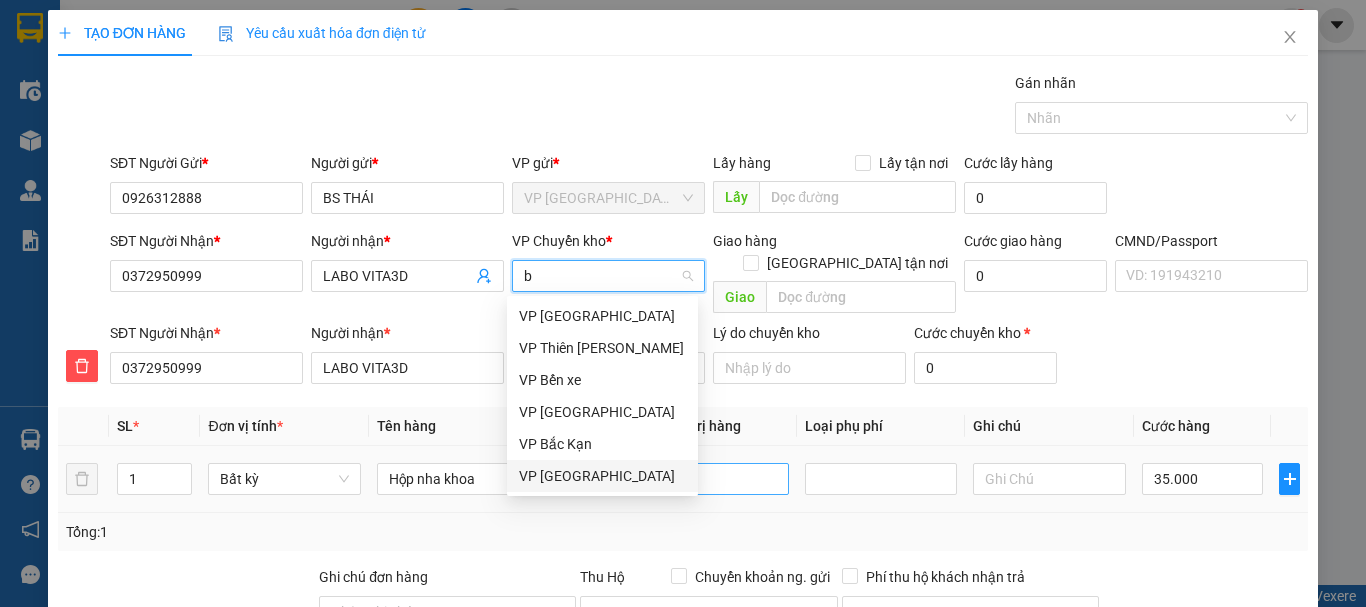 type 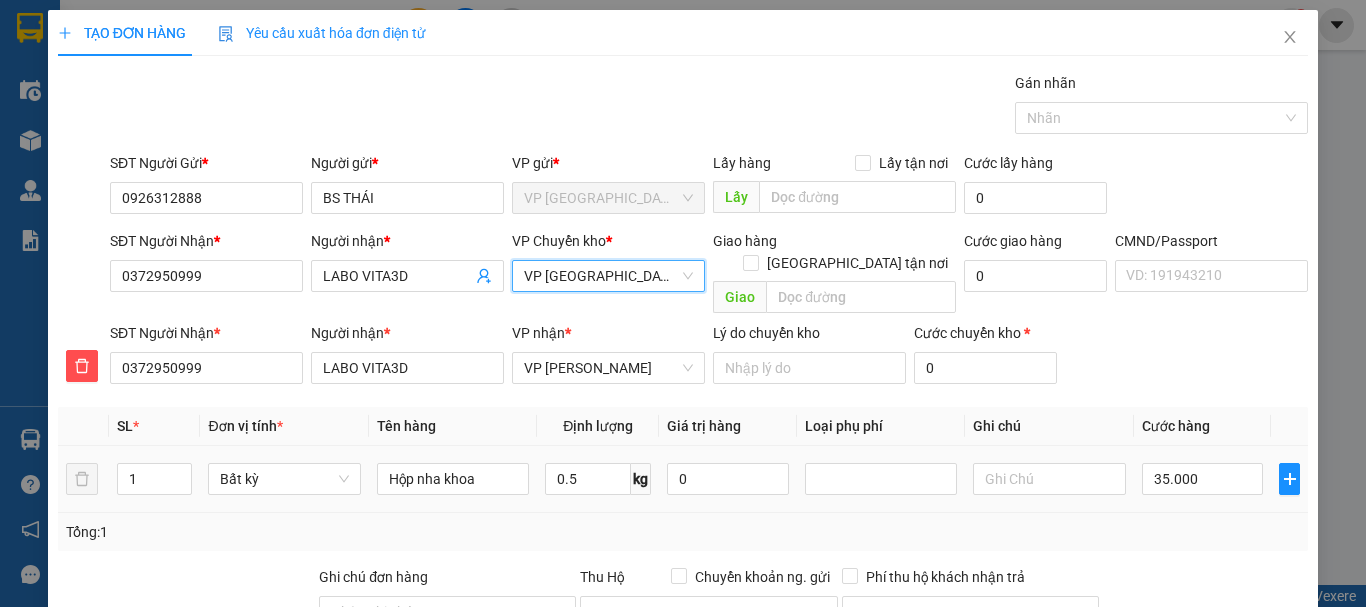 scroll, scrollTop: 243, scrollLeft: 0, axis: vertical 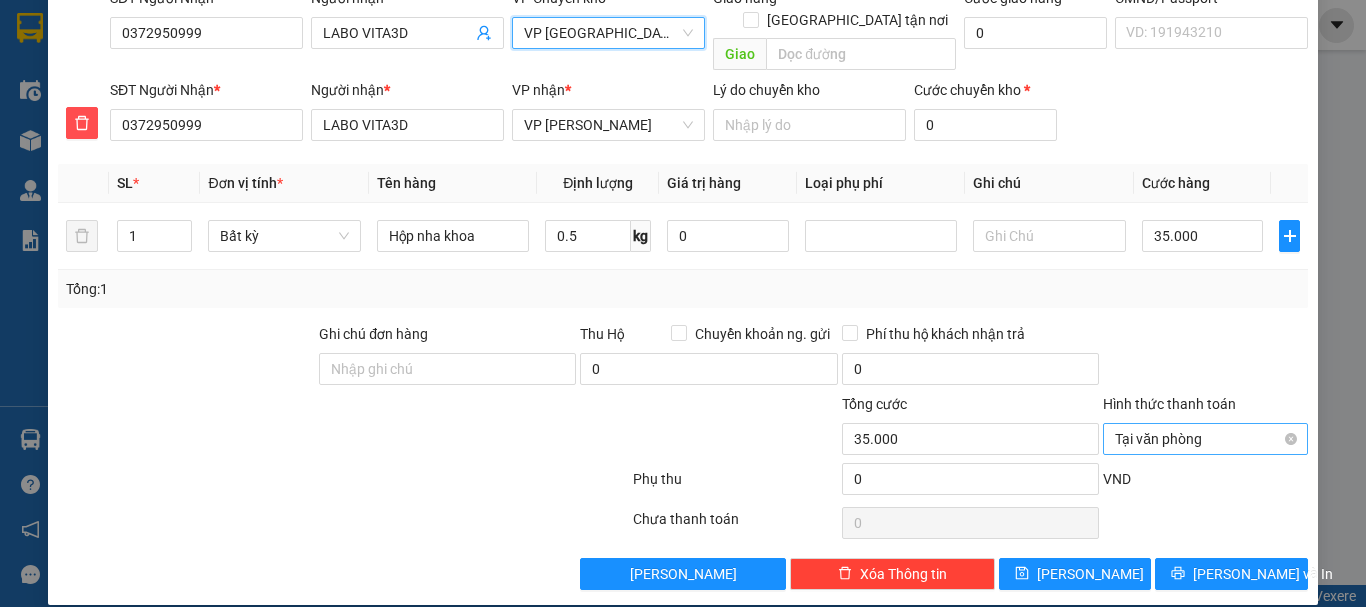 click on "Tại văn phòng" at bounding box center (1205, 439) 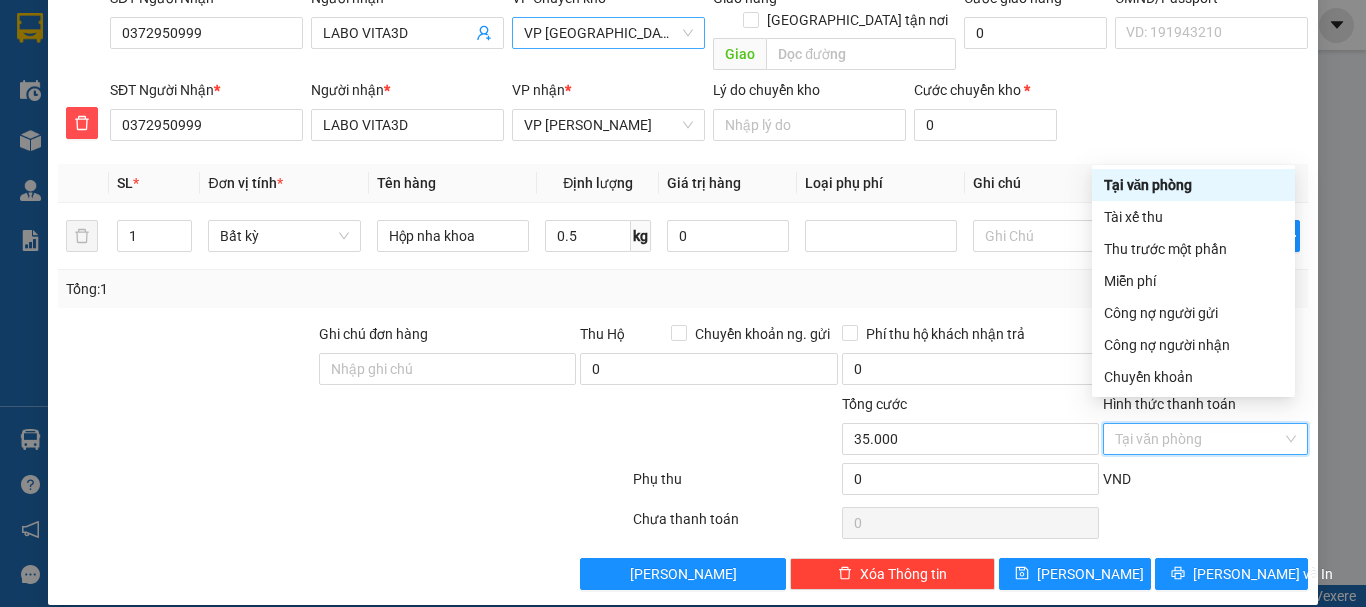 click on "Tại văn phòng" at bounding box center (1193, 185) 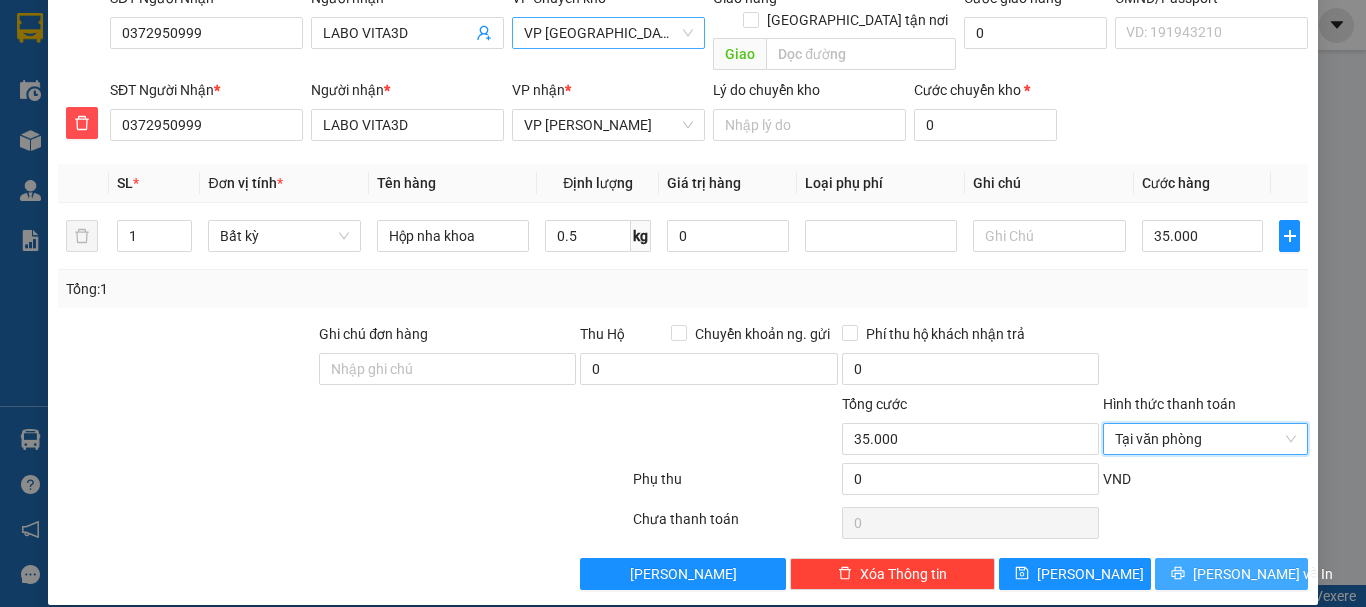 click on "[PERSON_NAME] và In" at bounding box center [1263, 574] 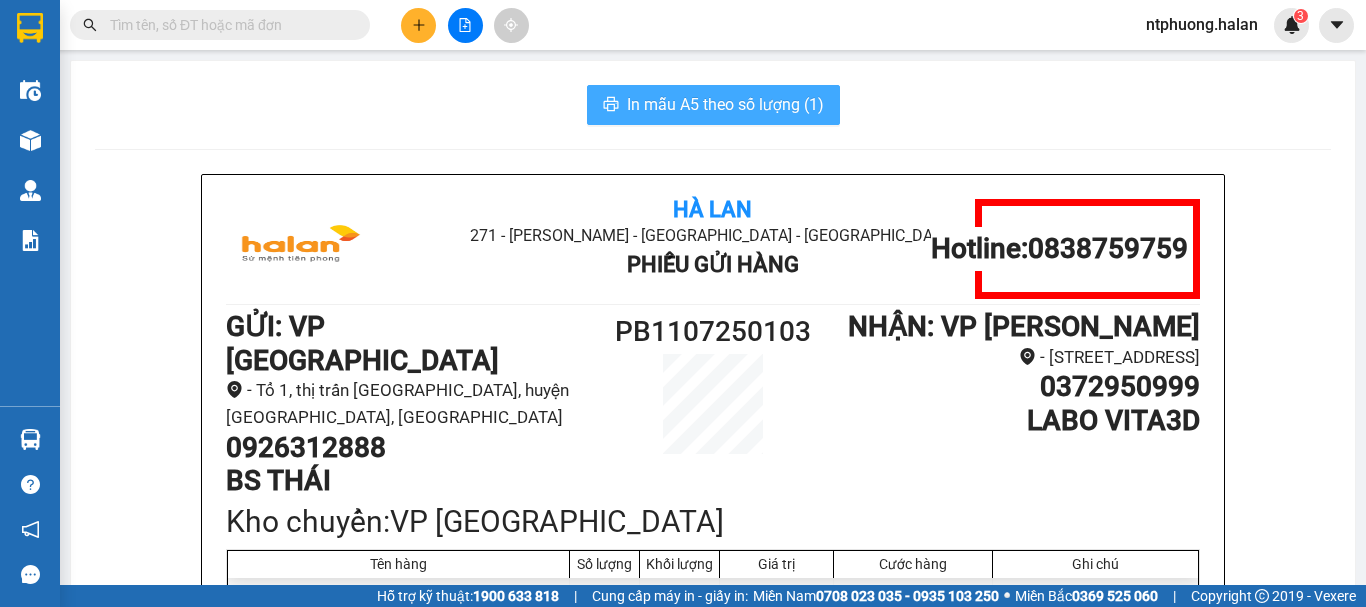 click on "In mẫu A5 theo số lượng
(1)" at bounding box center [725, 104] 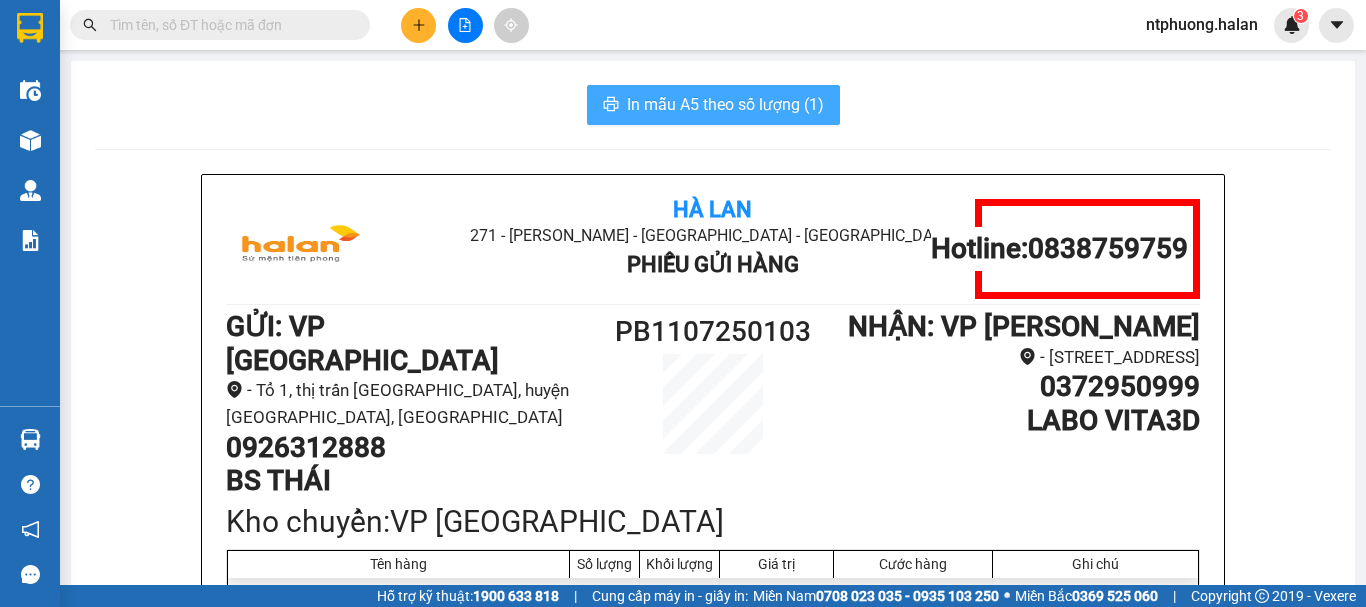 scroll, scrollTop: 0, scrollLeft: 0, axis: both 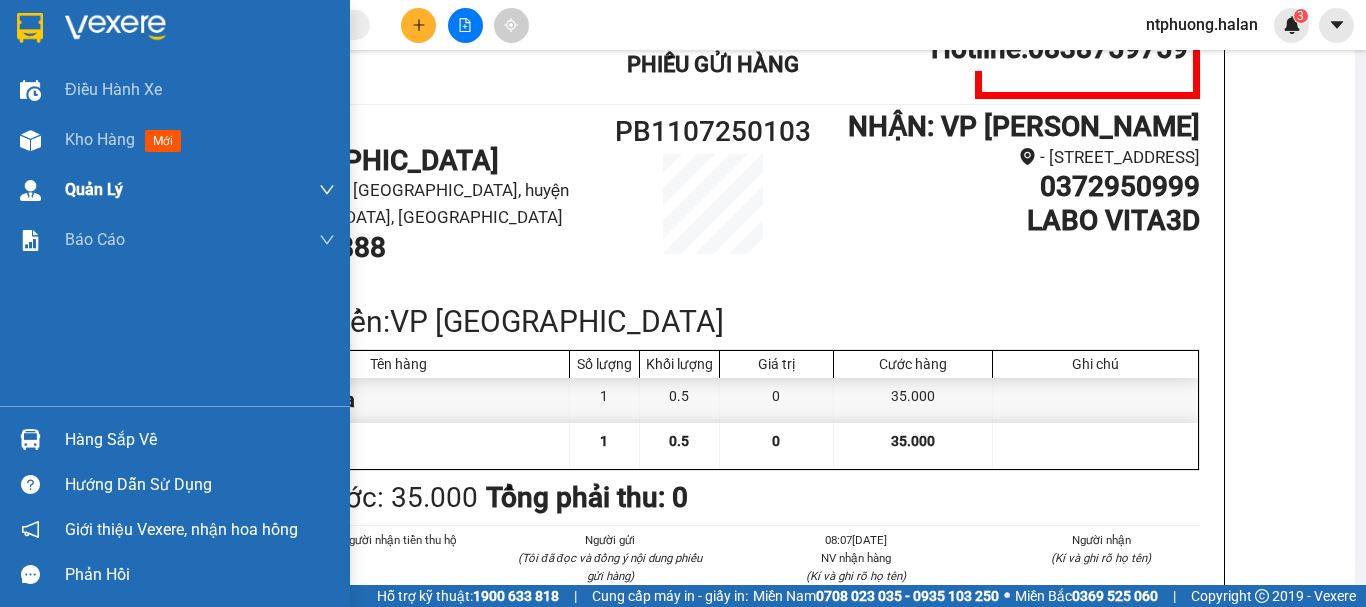 drag, startPoint x: 89, startPoint y: 134, endPoint x: 253, endPoint y: 203, distance: 177.92415 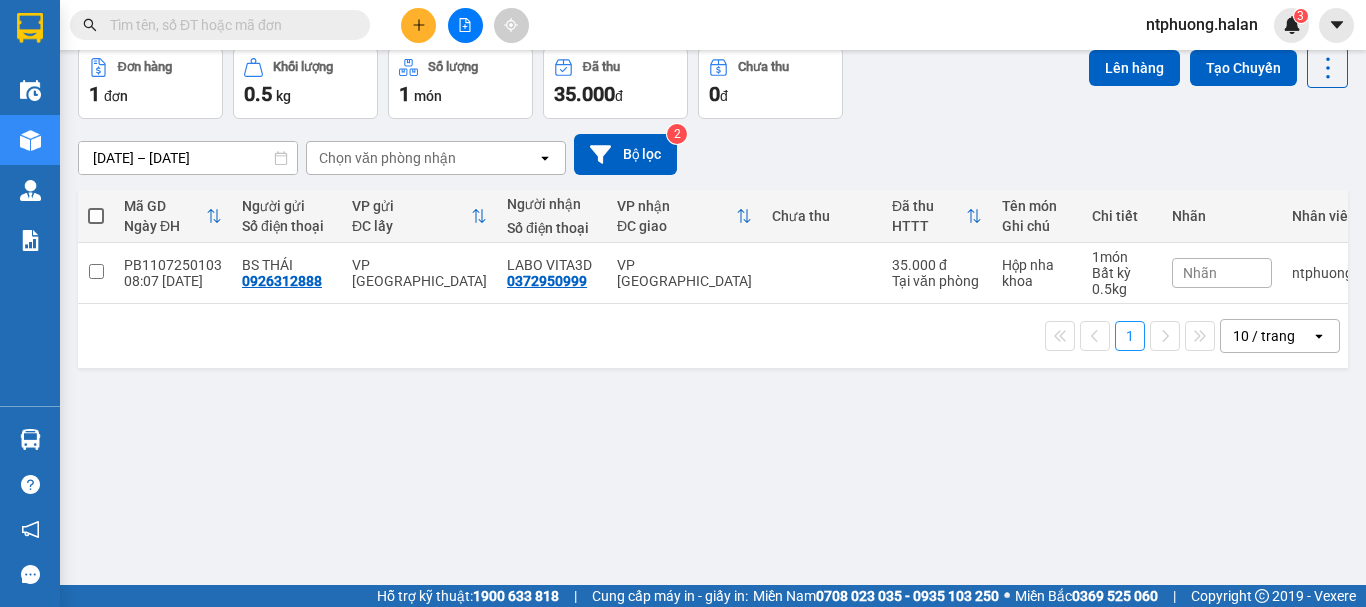 scroll, scrollTop: 0, scrollLeft: 0, axis: both 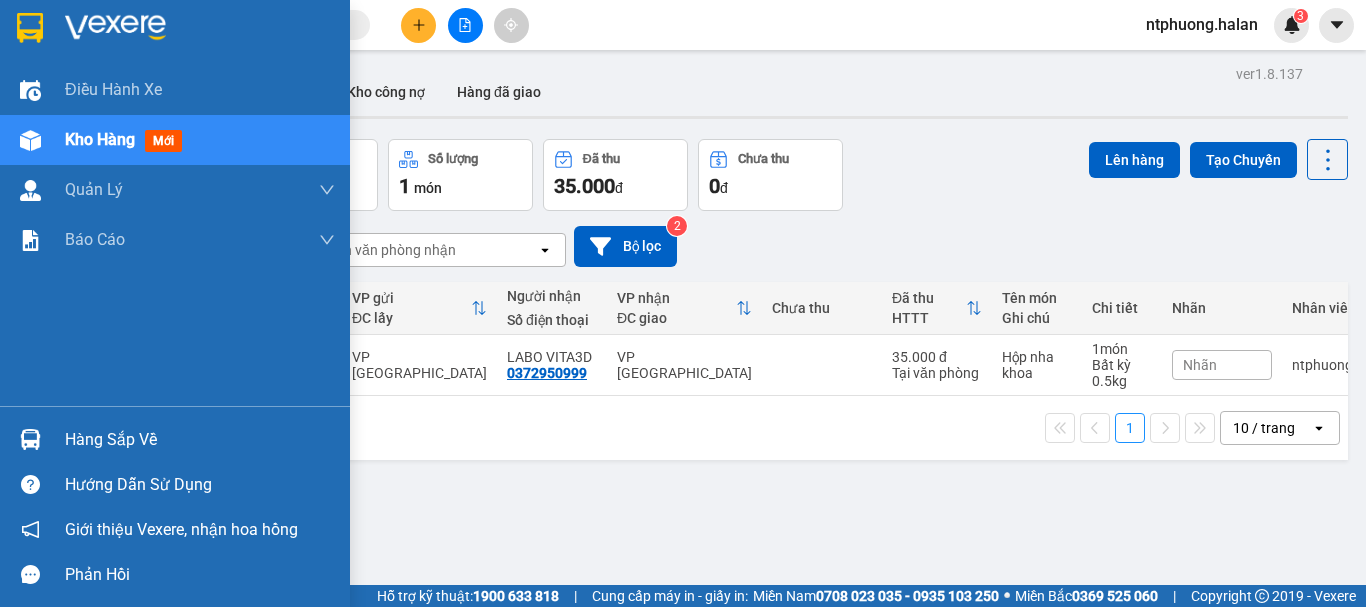 drag, startPoint x: 99, startPoint y: 435, endPoint x: 487, endPoint y: 457, distance: 388.6232 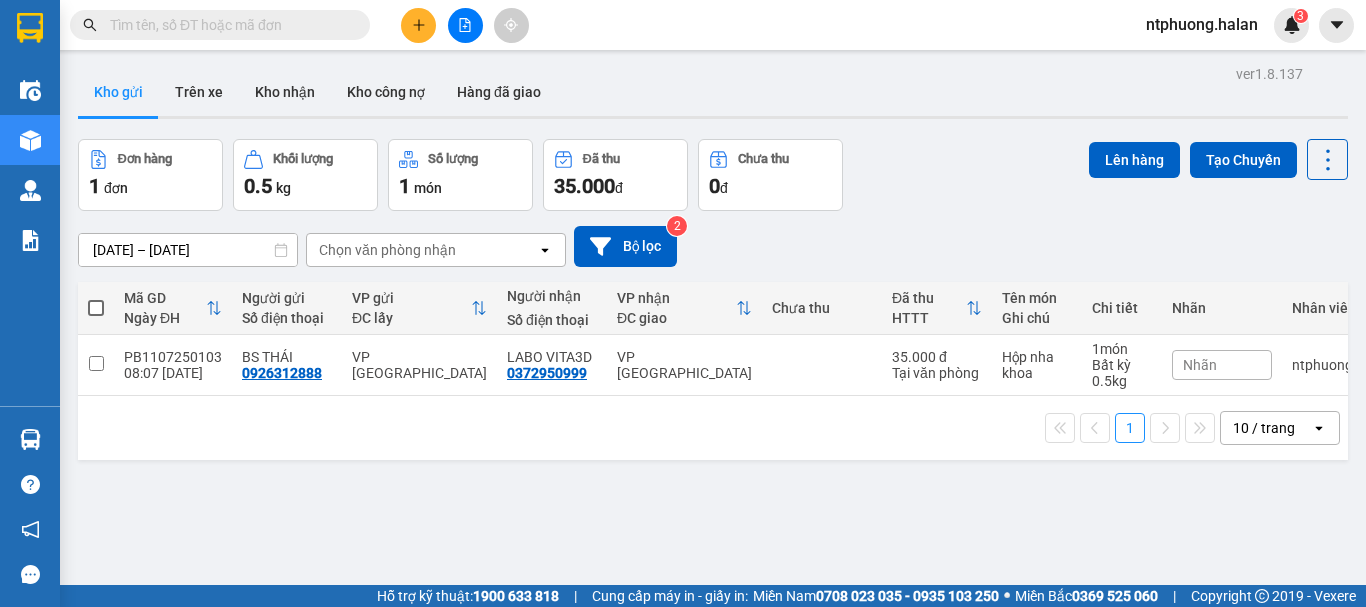click on "Kết quả tìm kiếm ( 0 )  Bộ lọc  No Data ntphuong.halan 3     Điều hành xe     Kho hàng mới     Quản Lý Quản lý chuyến Quản lý kiểm kho     Báo cáo 12. Thống kê đơn đối tác 2. Doanh thu thực tế theo từng văn phòng 4. Thống kê đơn hàng theo văn phòng Hàng sắp về Hướng dẫn sử dụng Giới thiệu Vexere, nhận hoa hồng Phản hồi Phần mềm hỗ trợ bạn tốt chứ? ver  1.8.137 Kho gửi Trên xe Kho nhận Kho công nợ Hàng đã giao Đơn hàng 1 đơn Khối lượng 0.5 kg Số lượng 1 món Đã thu 35.000  đ Chưa thu 0  đ Lên hàng Tạo Chuyến 28/05/2025 – 11/07/2025 Press the down arrow key to interact with the calendar and select a date. Press the escape button to close the calendar. Selected date range is from 28/05/2025 to 11/07/2025. Chọn văn phòng nhận open Bộ lọc 2 Mã GD Ngày ĐH Người gửi Số điện thoại VP gửi ĐC lấy Người nhận Số điện thoại VP nhận ĐC giao 1 1" at bounding box center (683, 303) 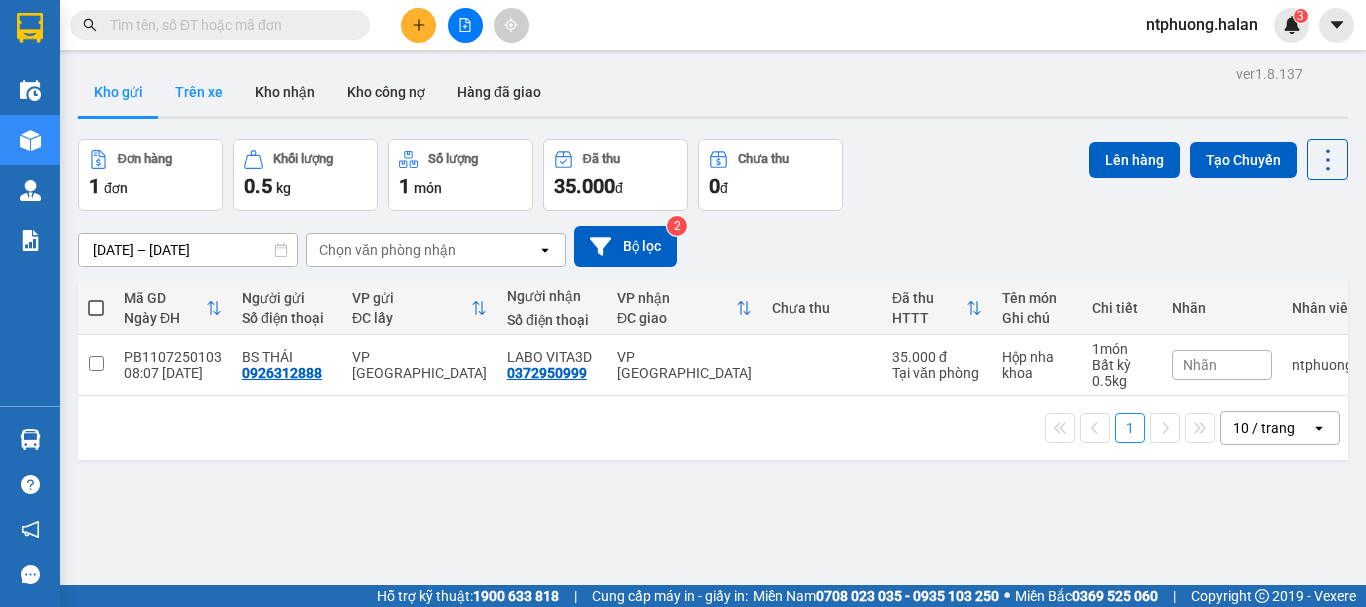 click on "Trên xe" at bounding box center (199, 92) 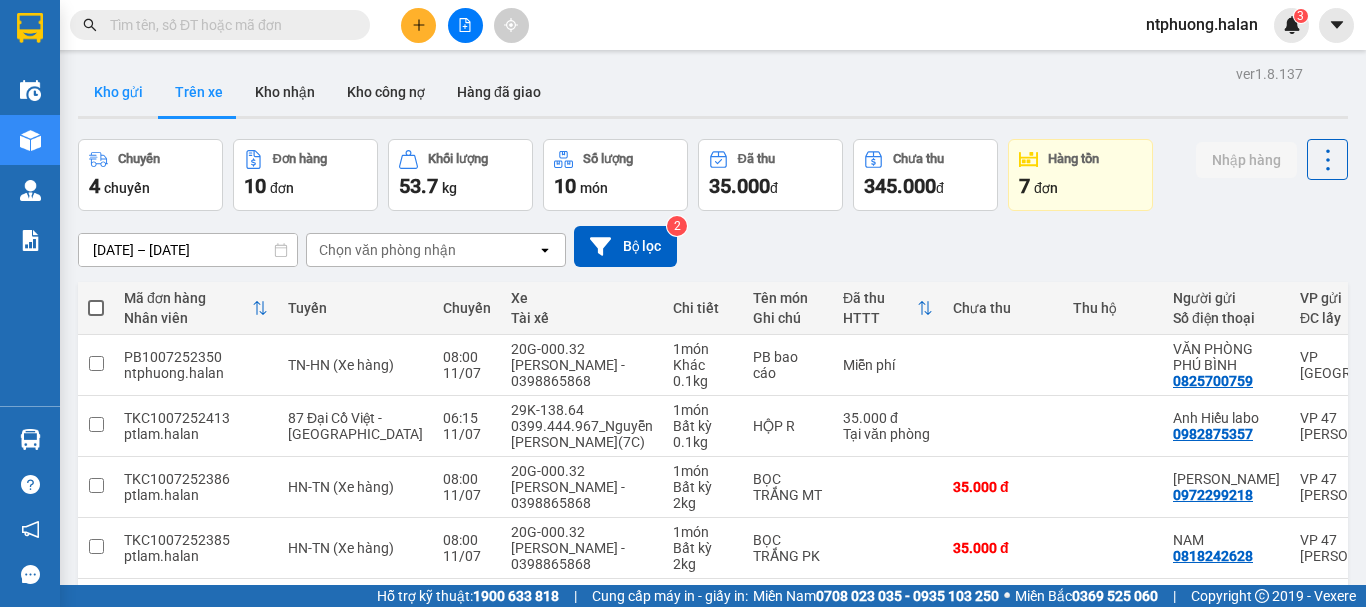 click on "Kho gửi" at bounding box center [118, 92] 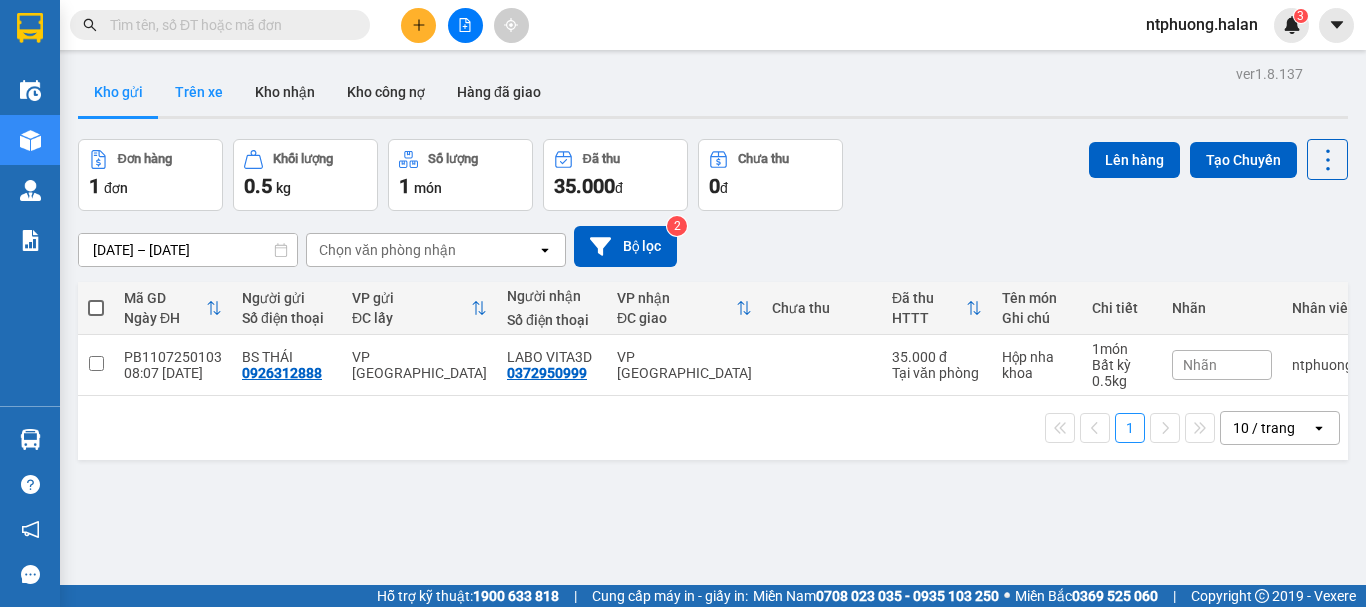 click on "Trên xe" at bounding box center [199, 92] 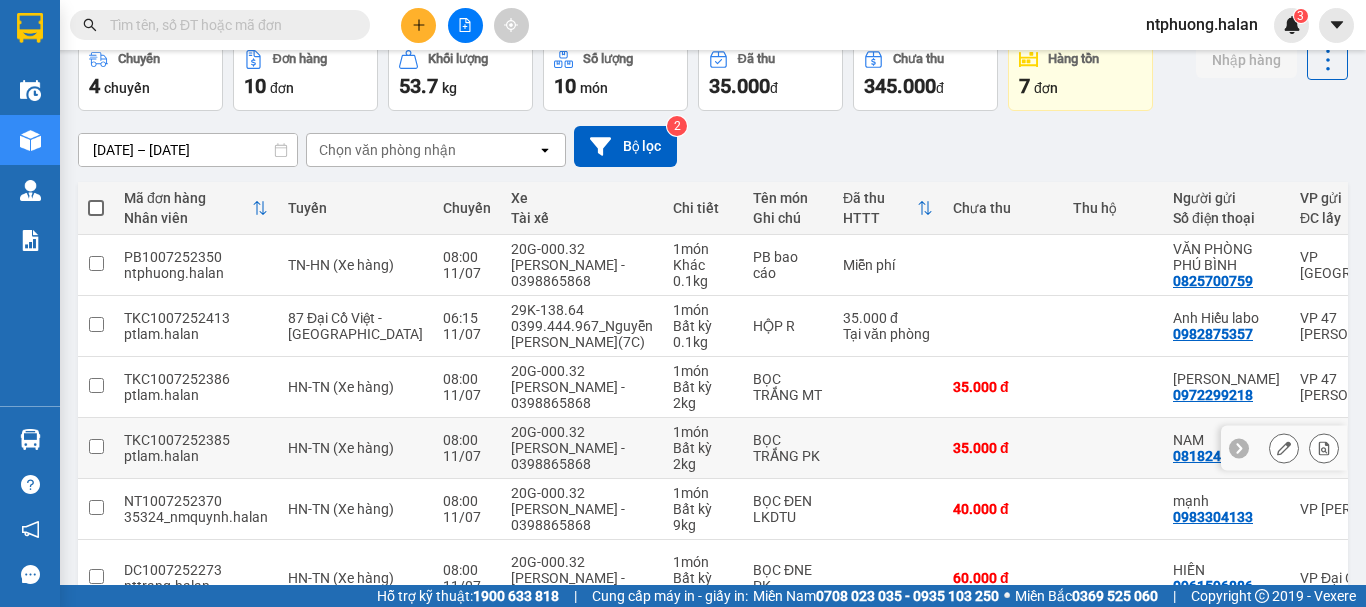scroll, scrollTop: 0, scrollLeft: 0, axis: both 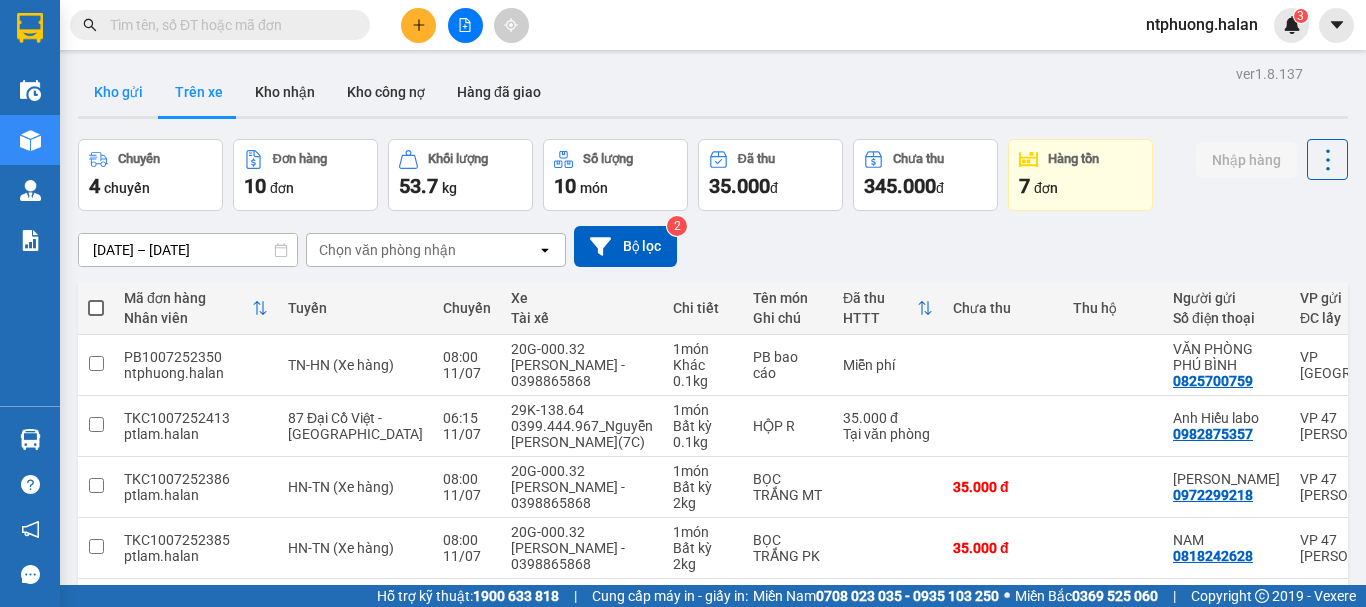 click on "Kho gửi" at bounding box center [118, 92] 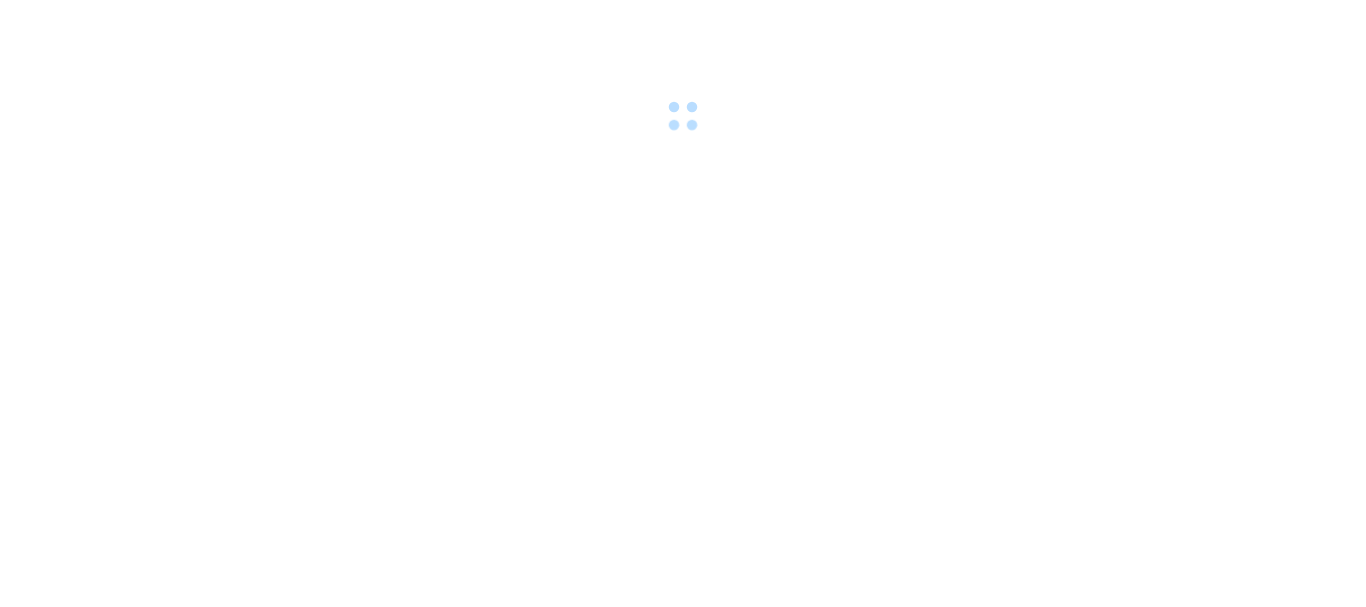 scroll, scrollTop: 0, scrollLeft: 0, axis: both 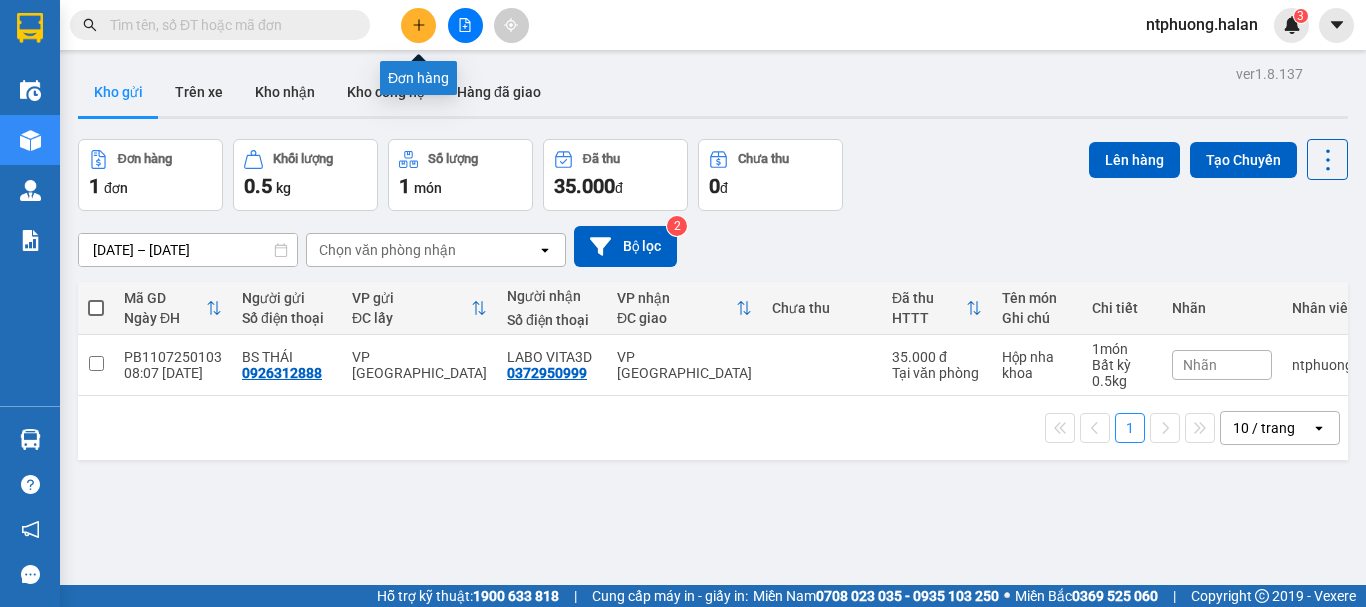 click 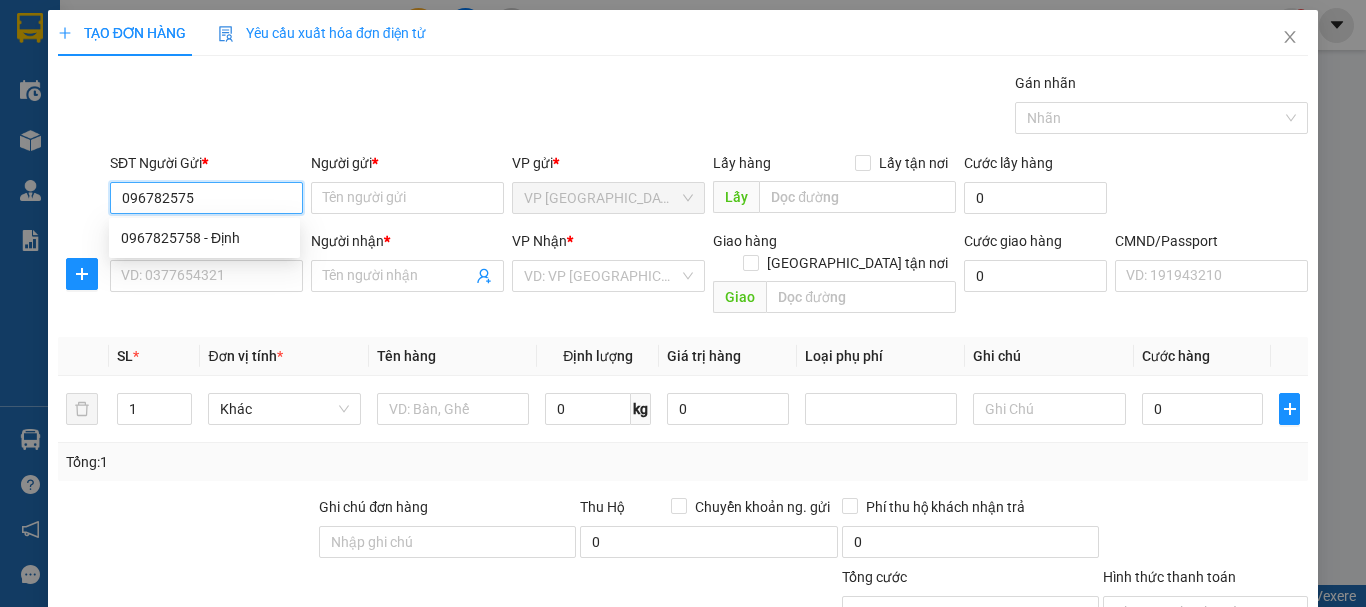 type on "0967825758" 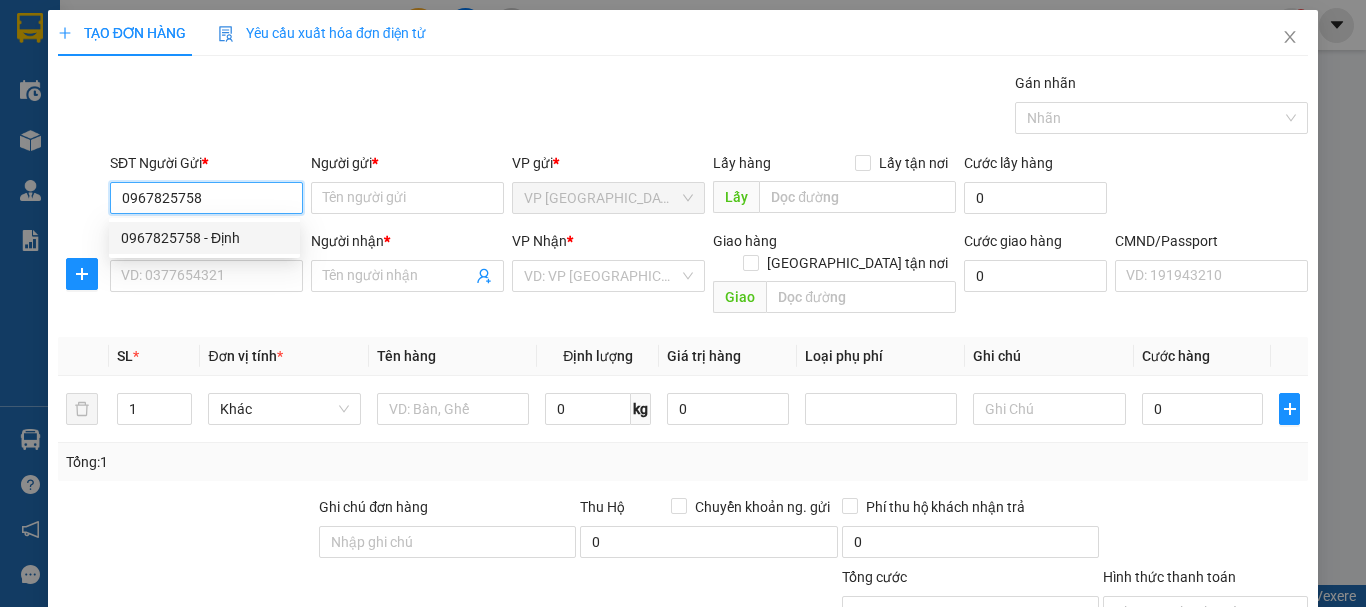 click on "0967825758 - Định" at bounding box center [204, 238] 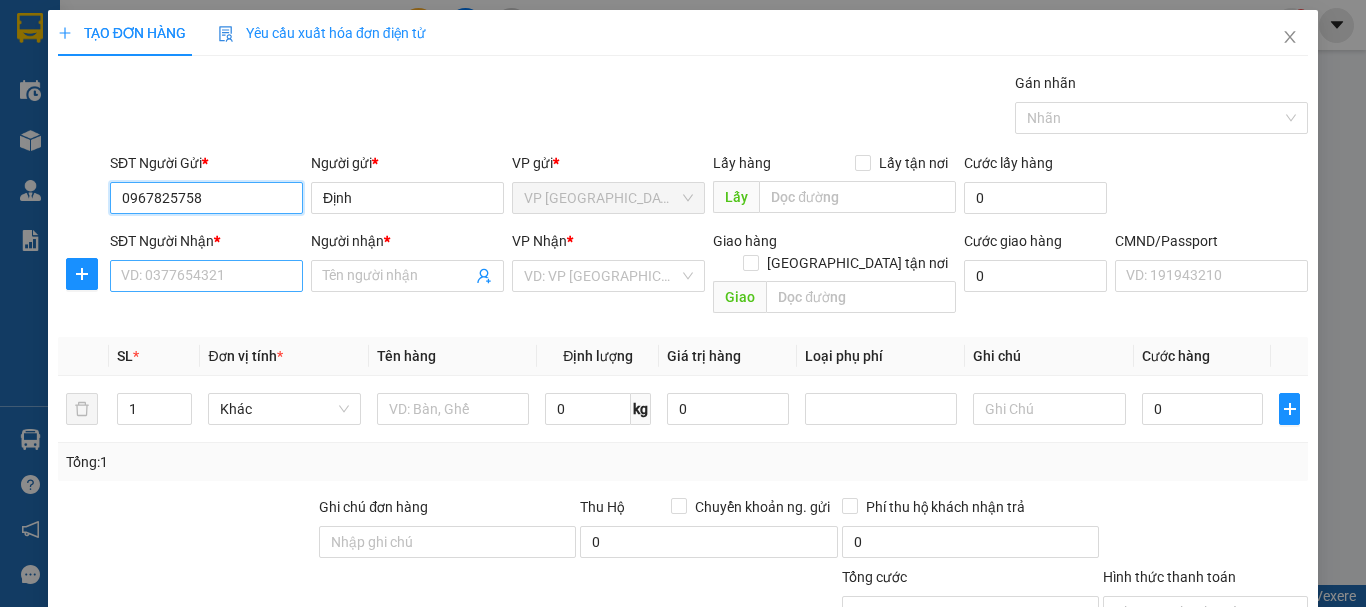 type on "0967825758" 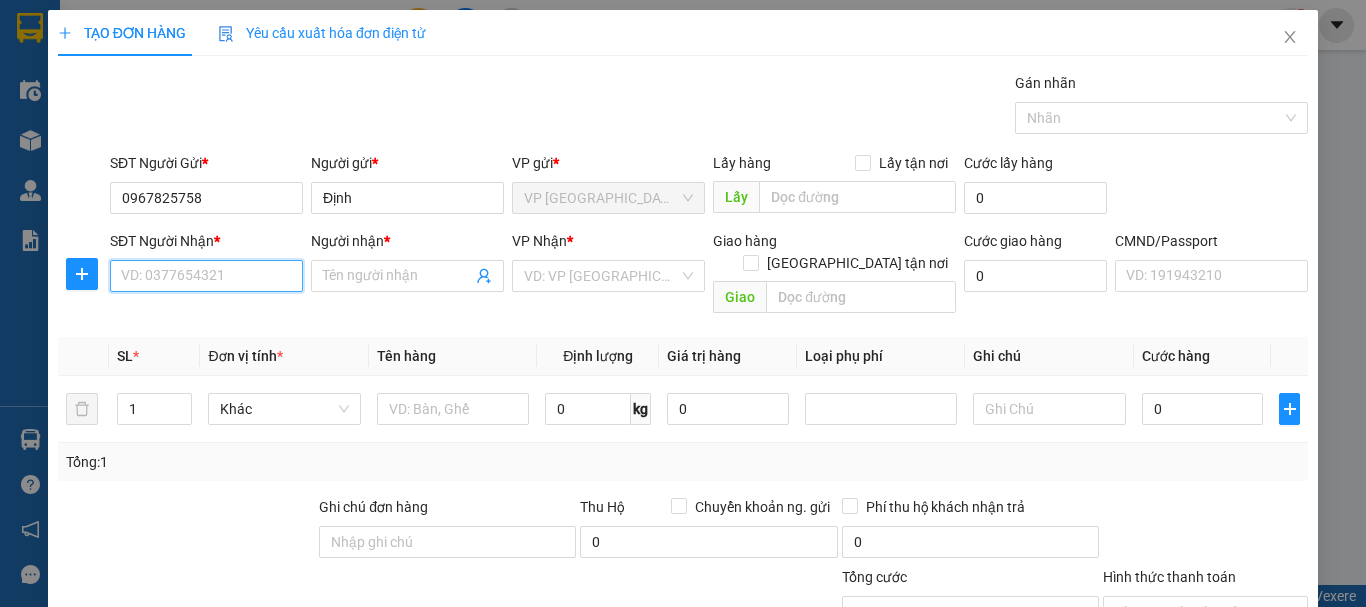 click on "SĐT Người Nhận  *" at bounding box center [206, 276] 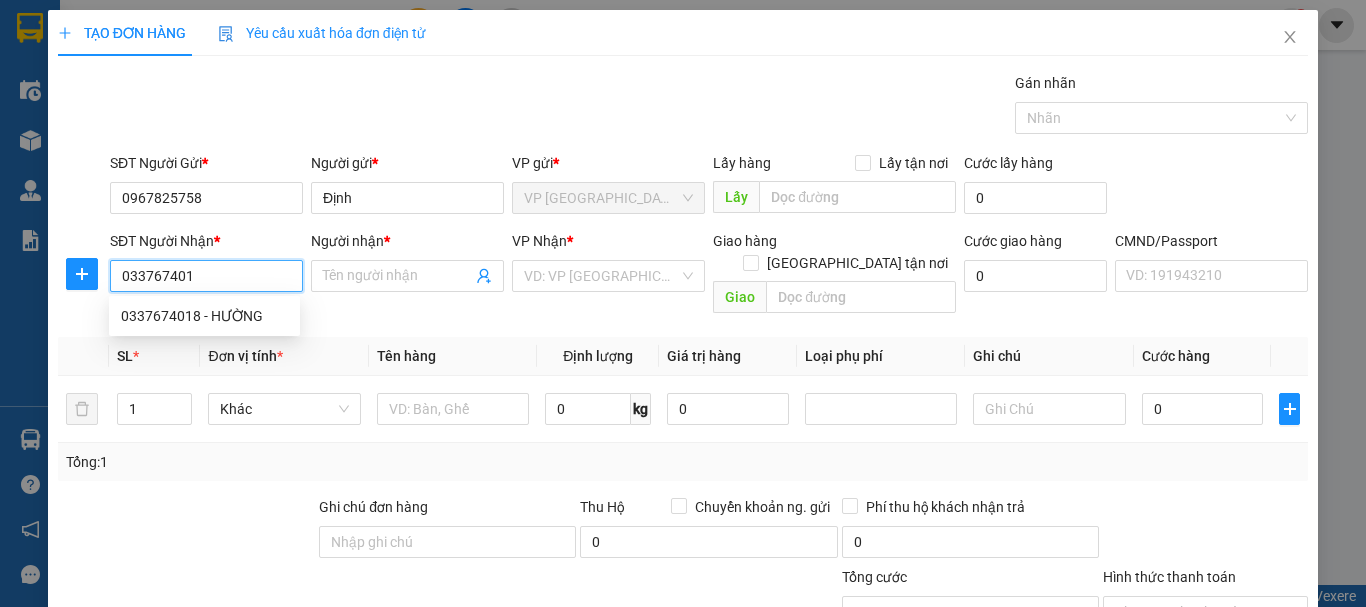 type on "0337674018" 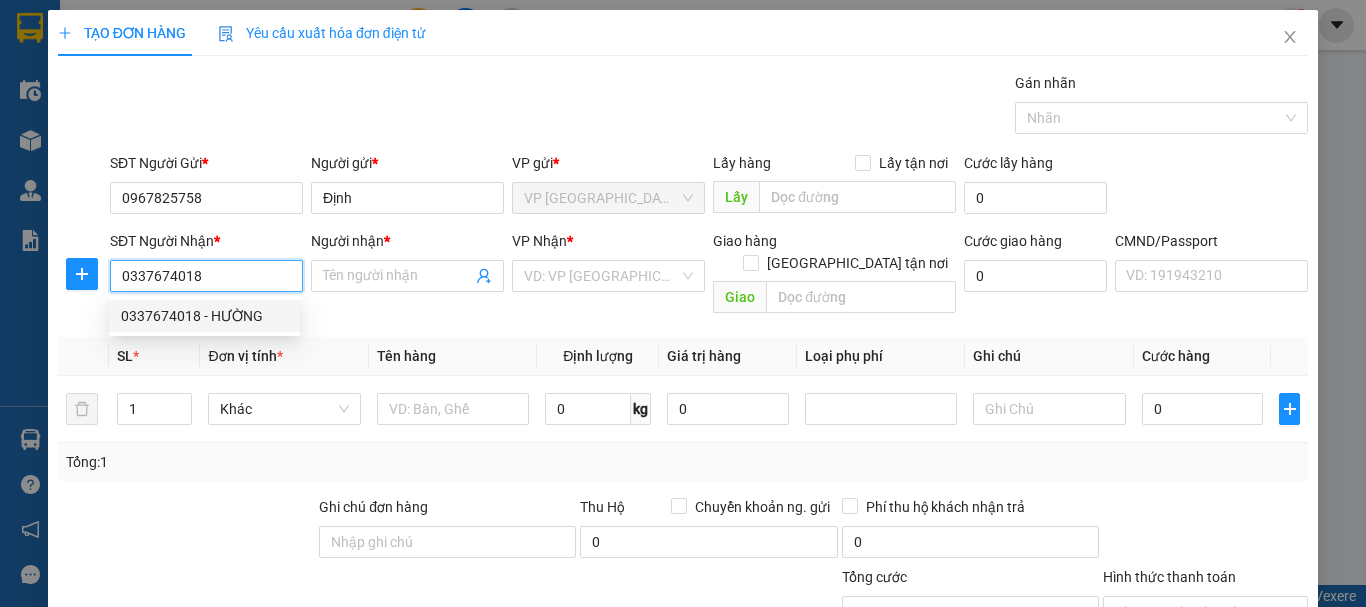 click on "0337674018 - HƯỜNG" at bounding box center [204, 316] 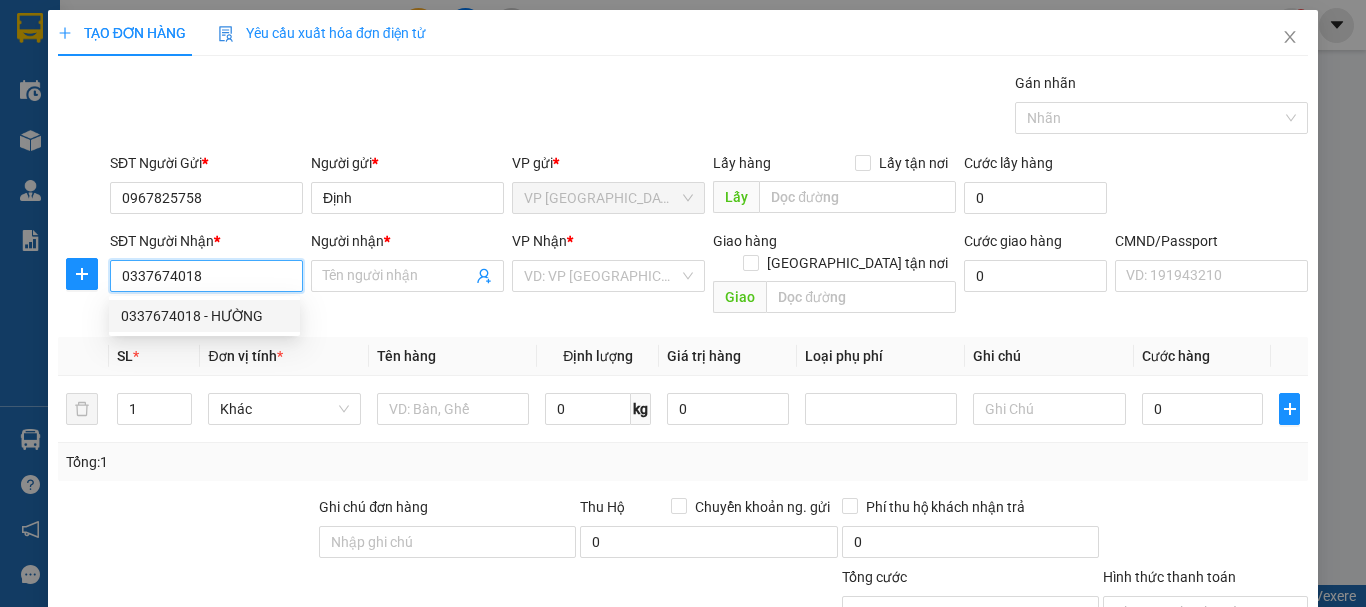 type on "HƯỜNG" 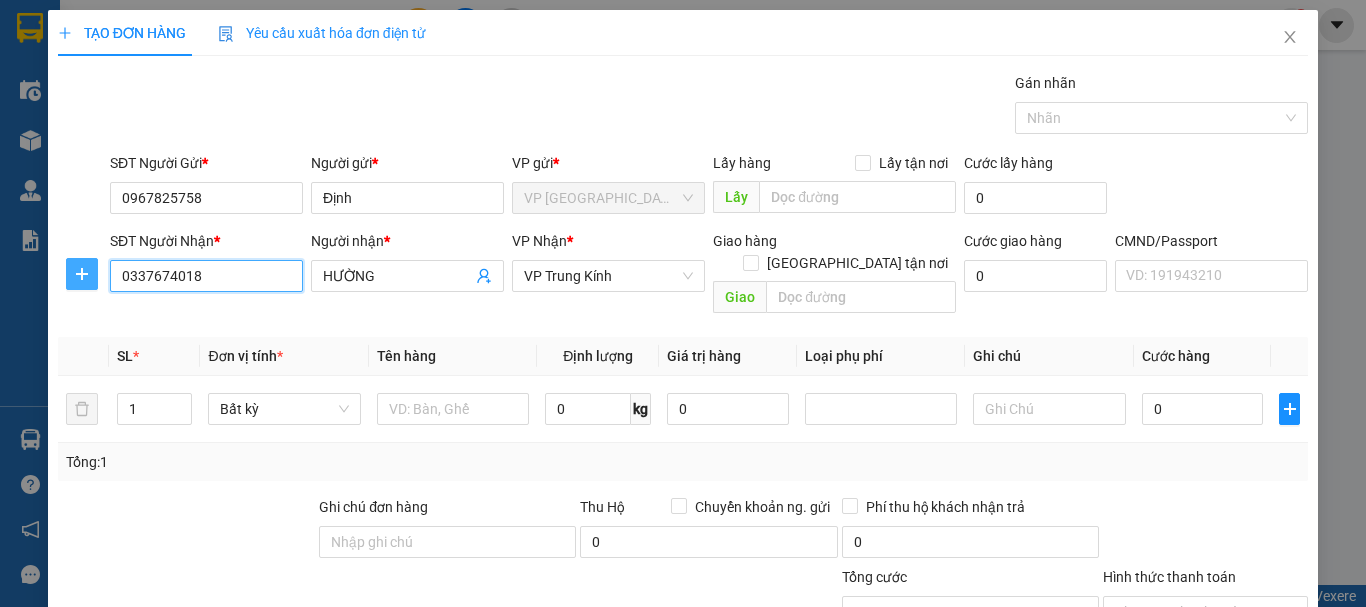 type on "0337674018" 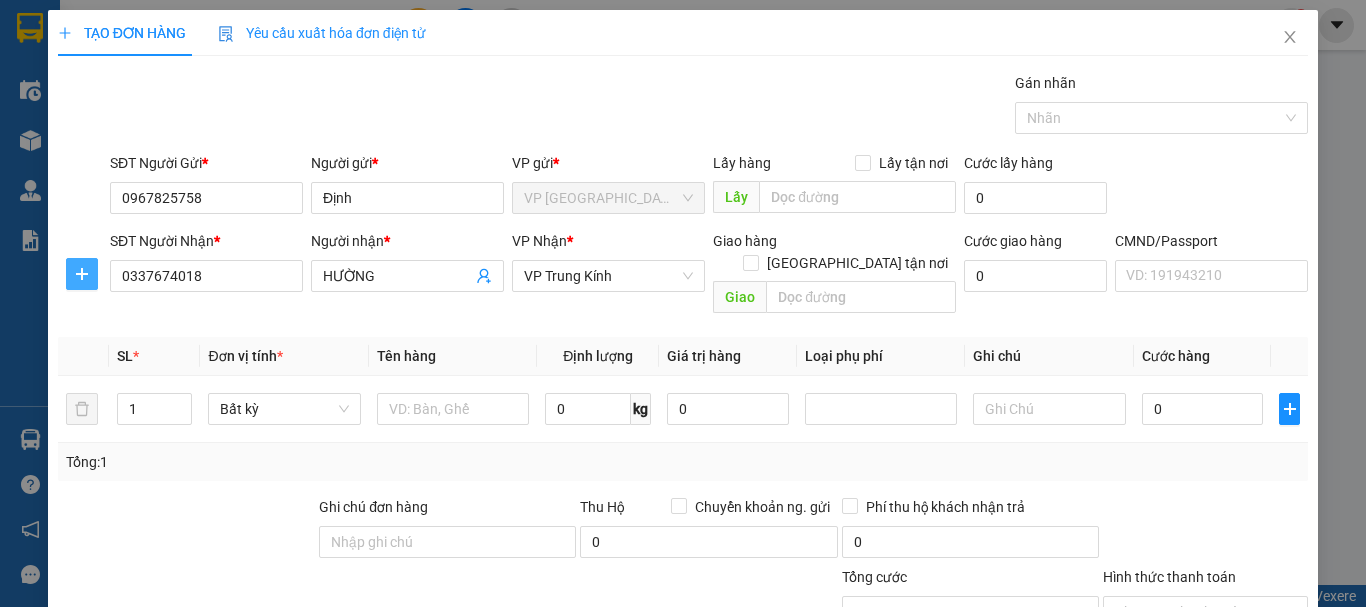 click at bounding box center [82, 274] 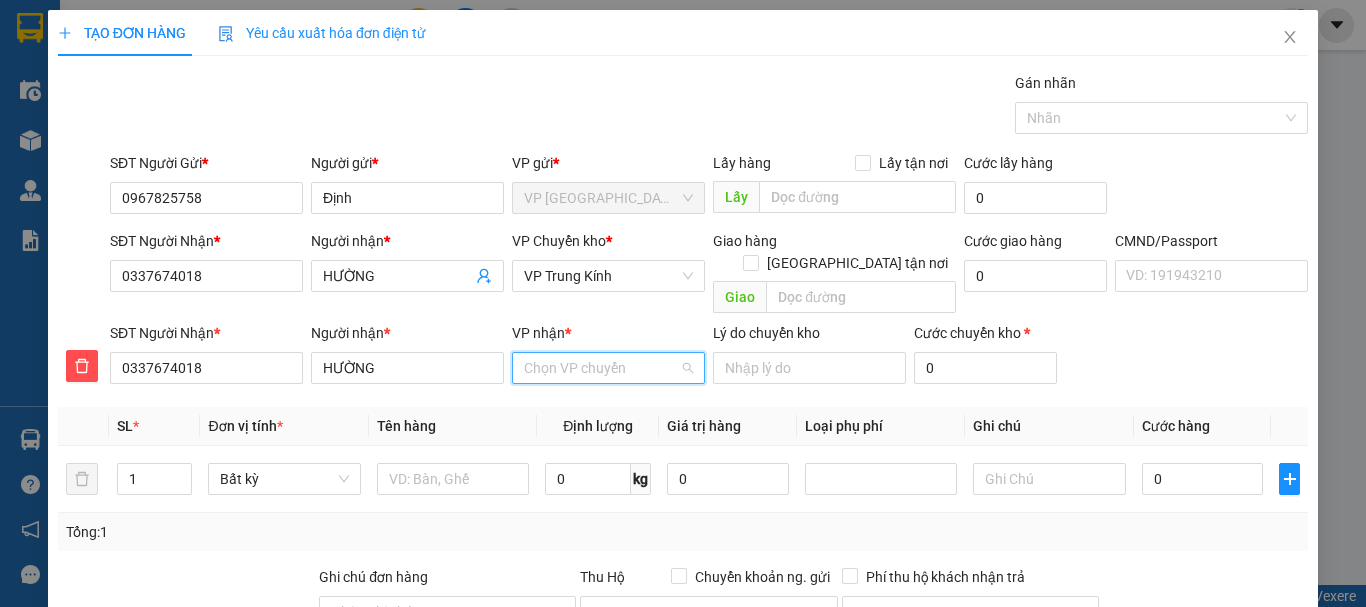 click on "VP nhận  *" at bounding box center [601, 368] 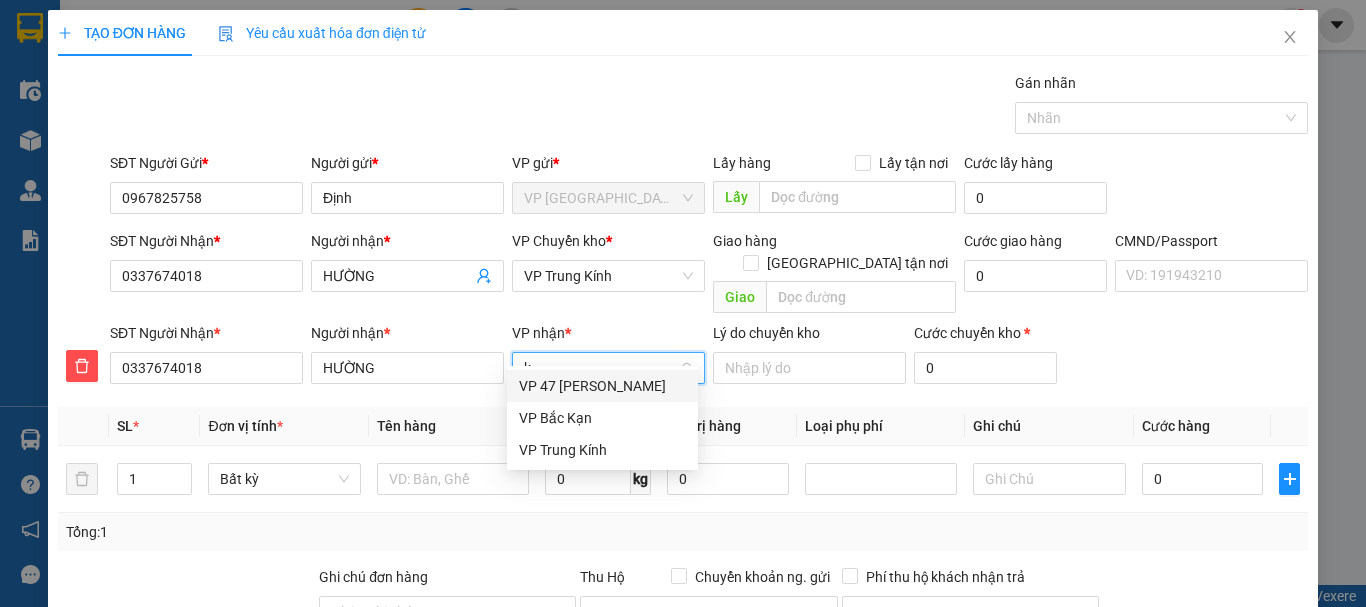 type on "ki" 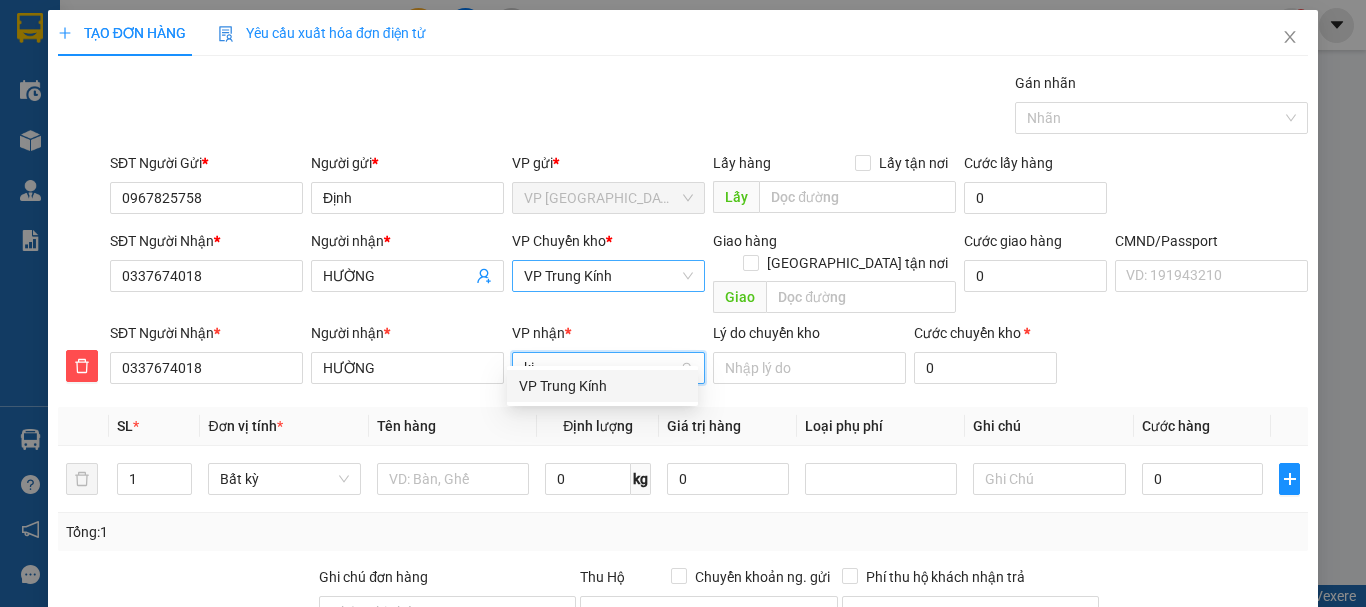 drag, startPoint x: 569, startPoint y: 389, endPoint x: 619, endPoint y: 260, distance: 138.351 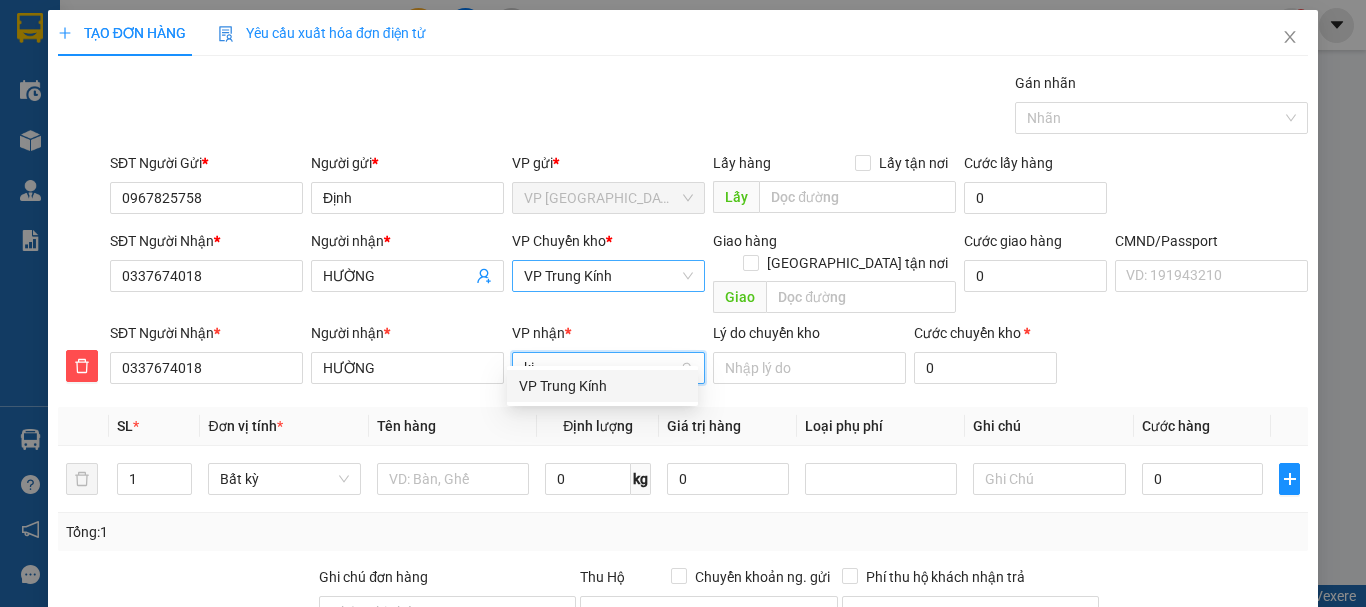 click on "VP Trung Kính" at bounding box center [602, 386] 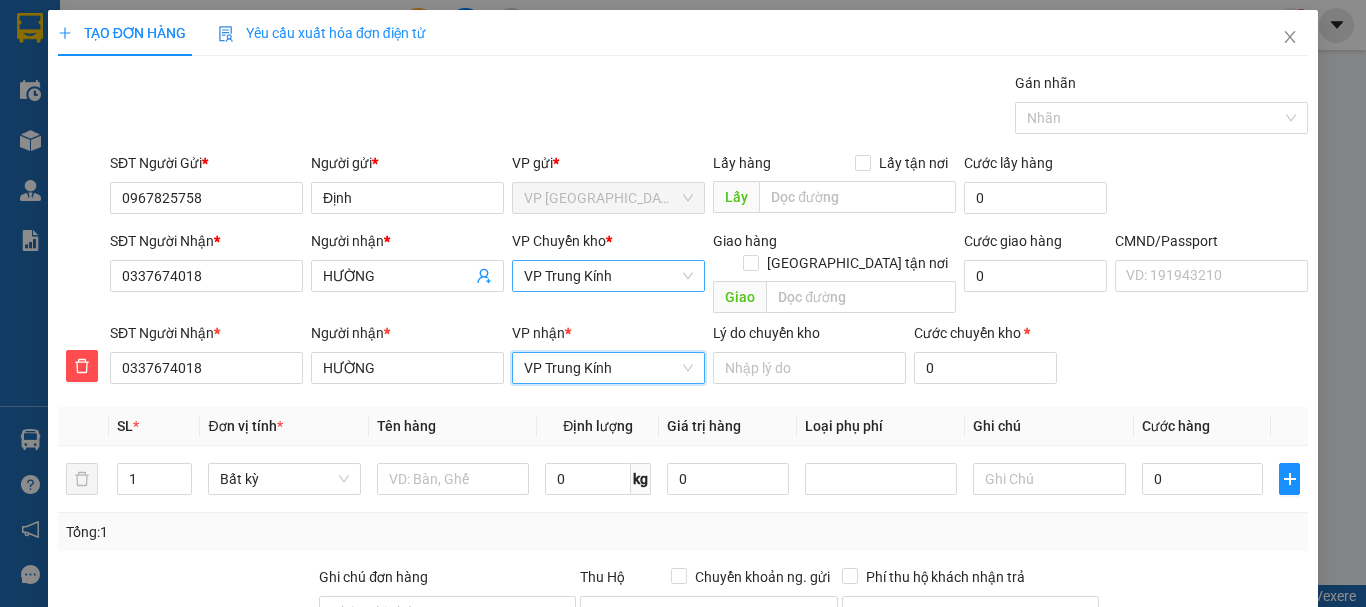 click on "VP Trung Kính" at bounding box center (608, 276) 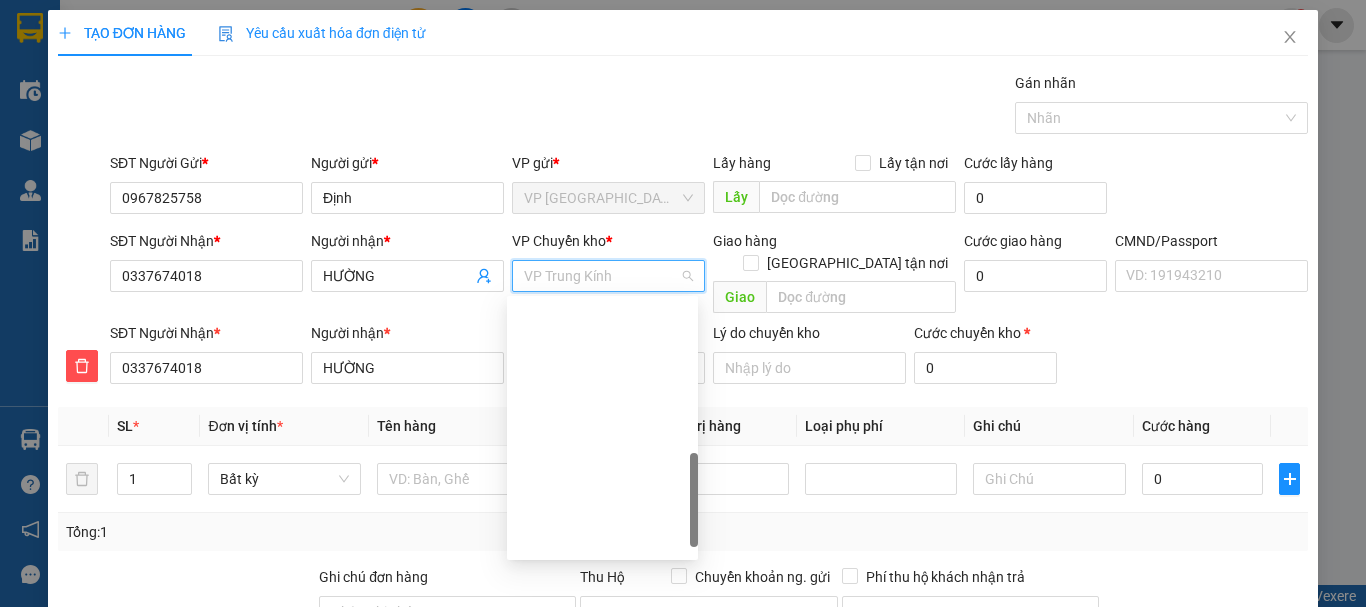 scroll, scrollTop: 552, scrollLeft: 0, axis: vertical 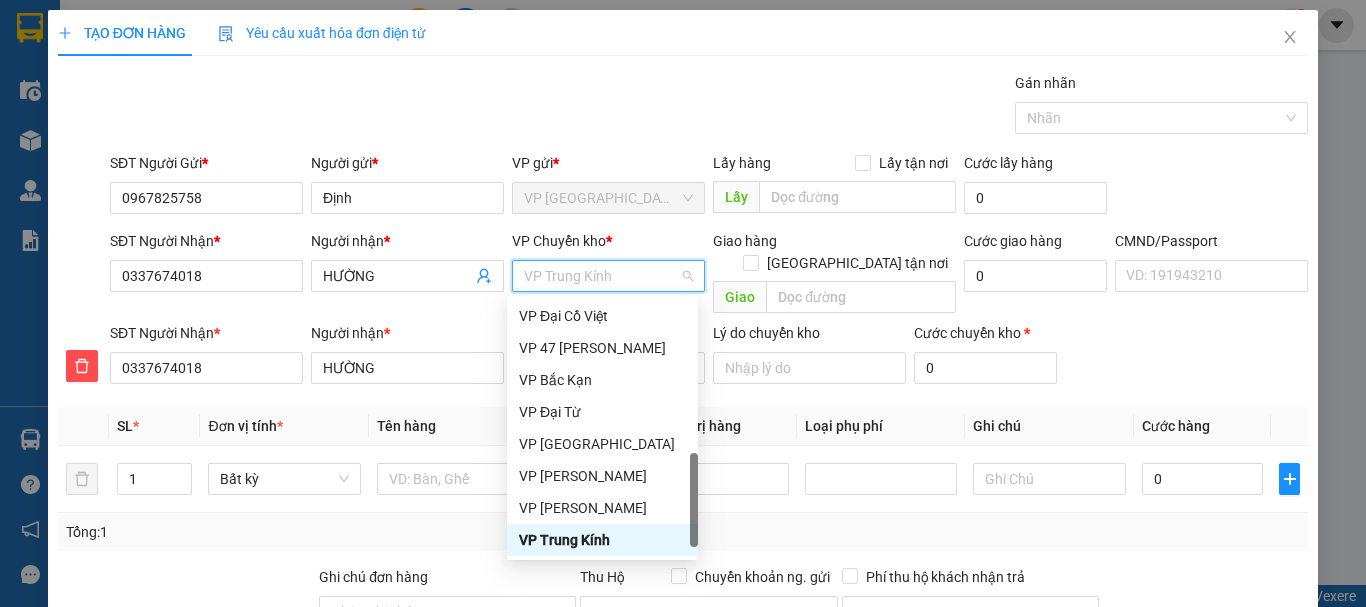 type on "b" 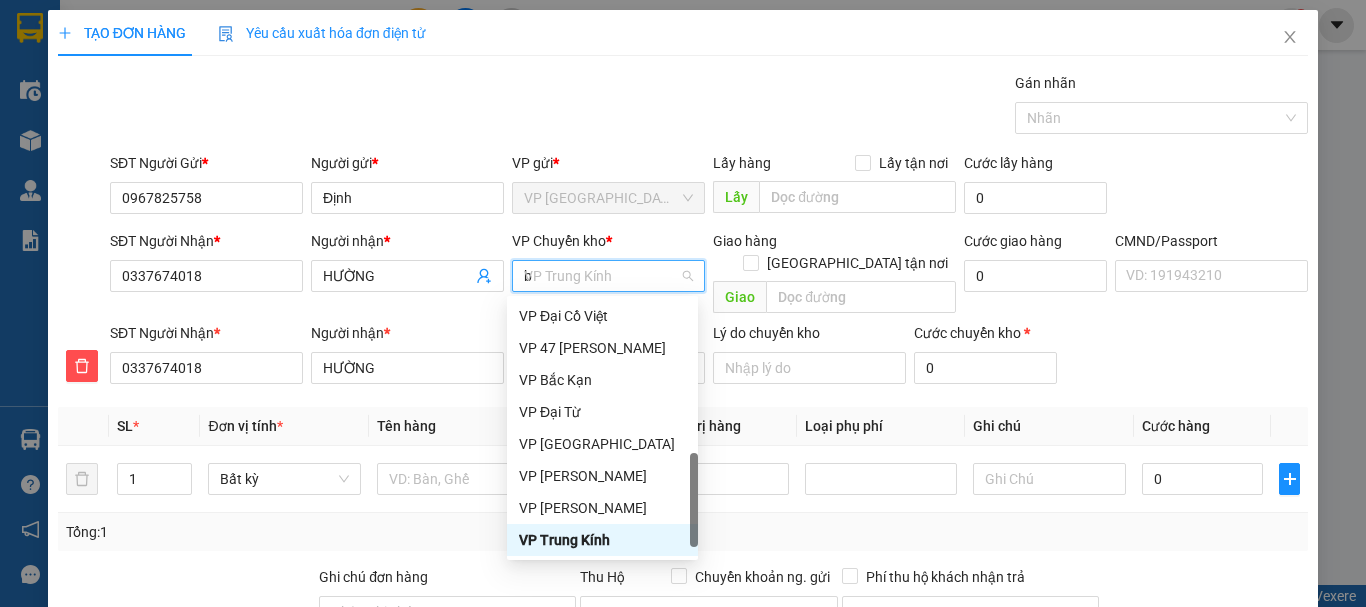 scroll, scrollTop: 0, scrollLeft: 0, axis: both 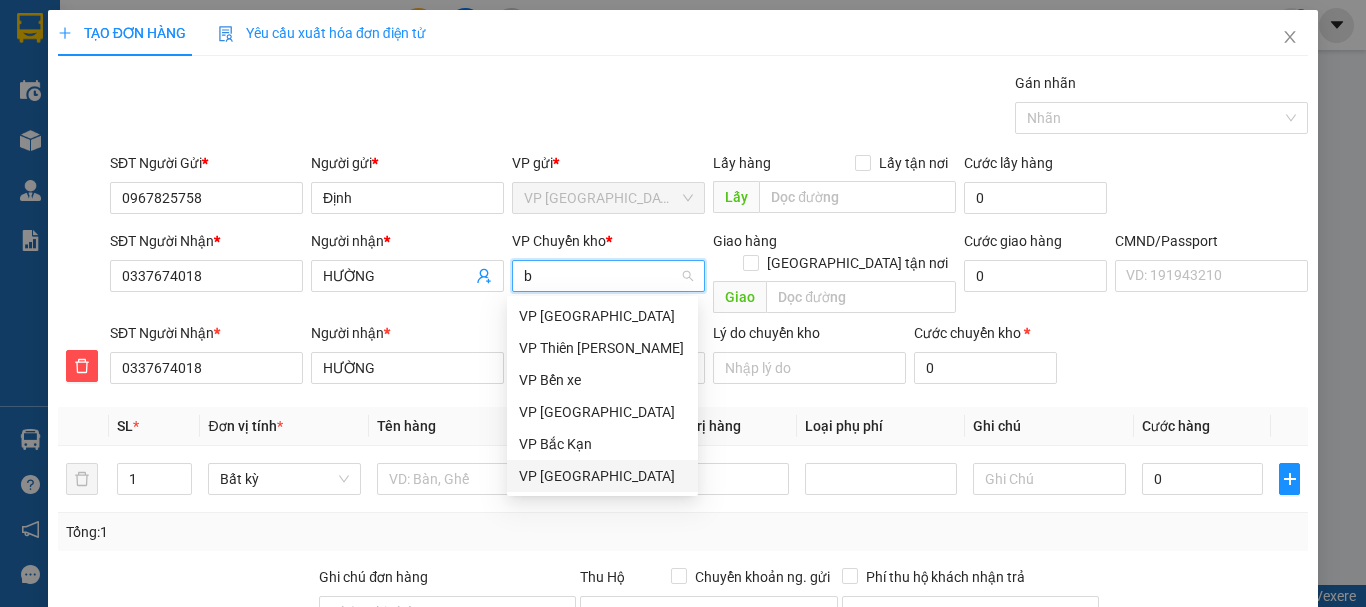 drag, startPoint x: 567, startPoint y: 474, endPoint x: 460, endPoint y: 457, distance: 108.34205 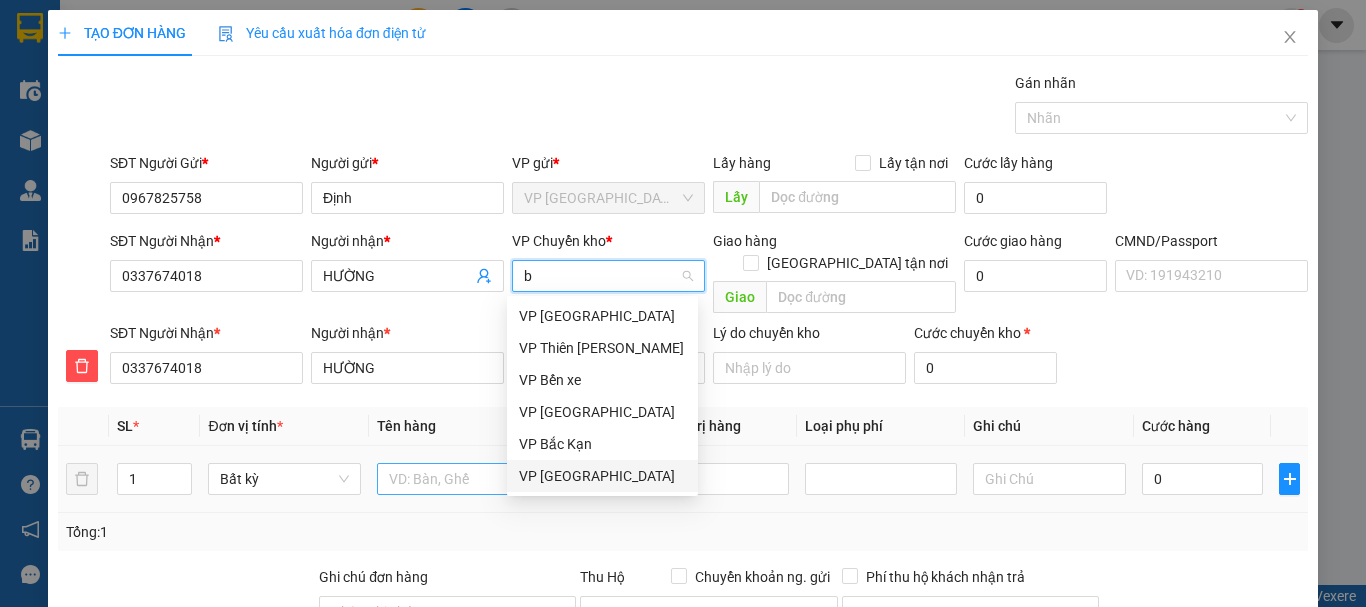 type 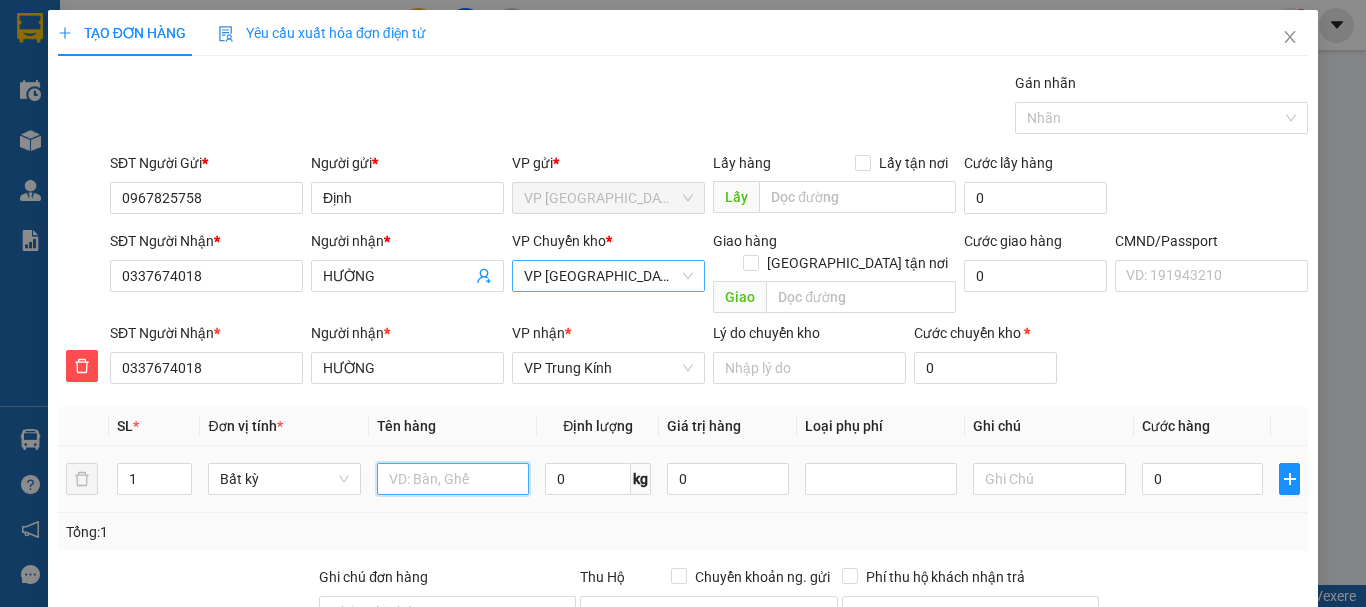 click at bounding box center [453, 479] 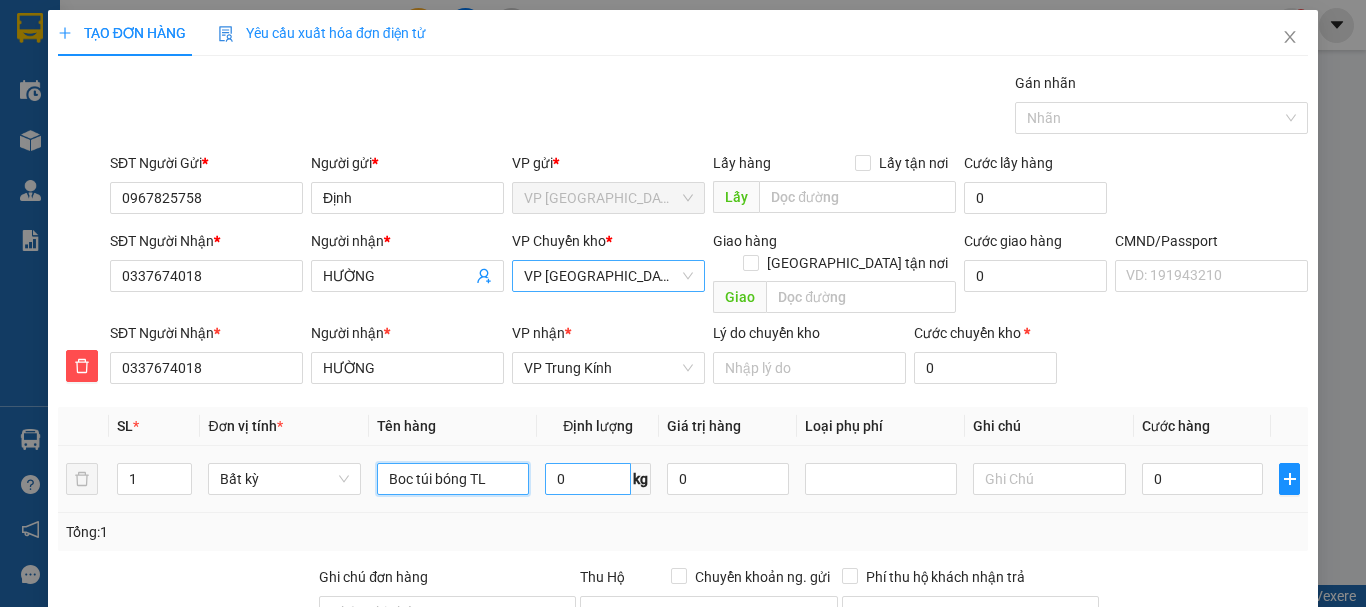type on "Boc túi bóng TL" 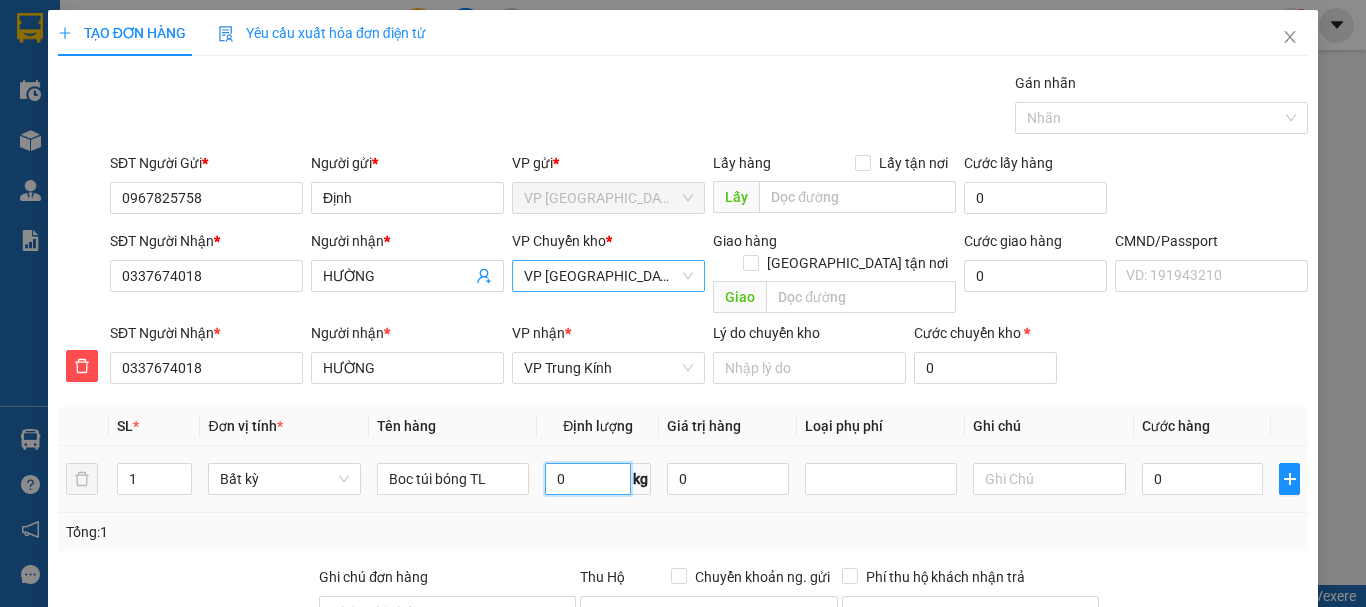 click on "0" at bounding box center [588, 479] 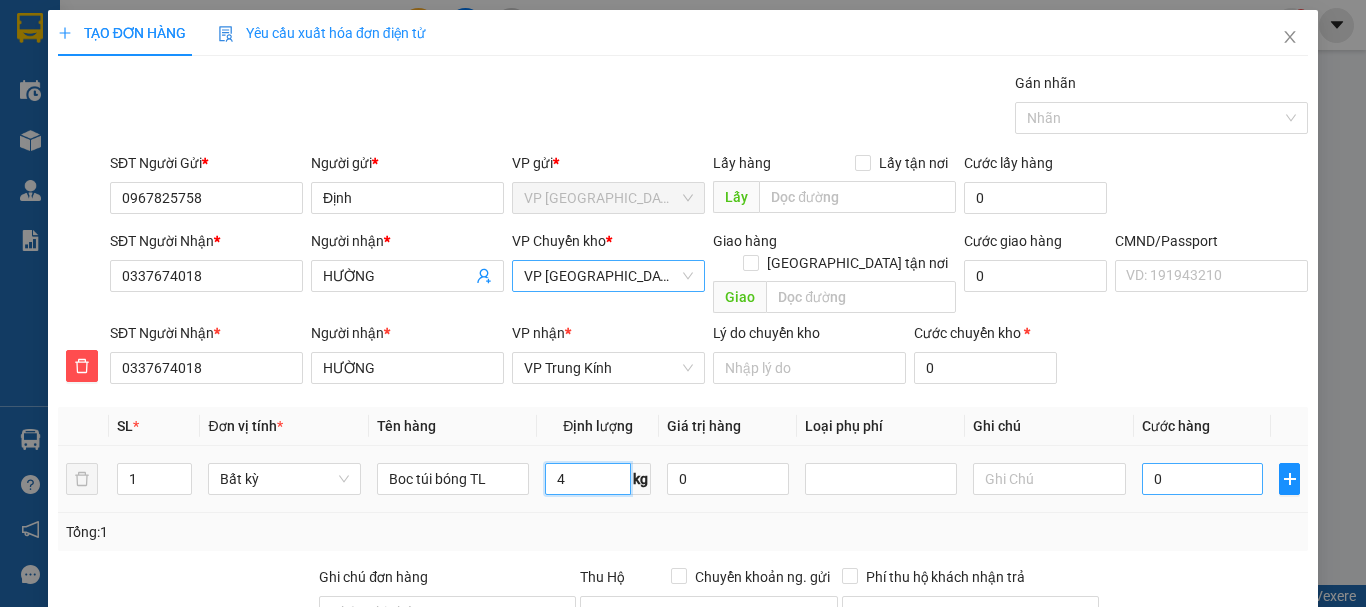 type on "4" 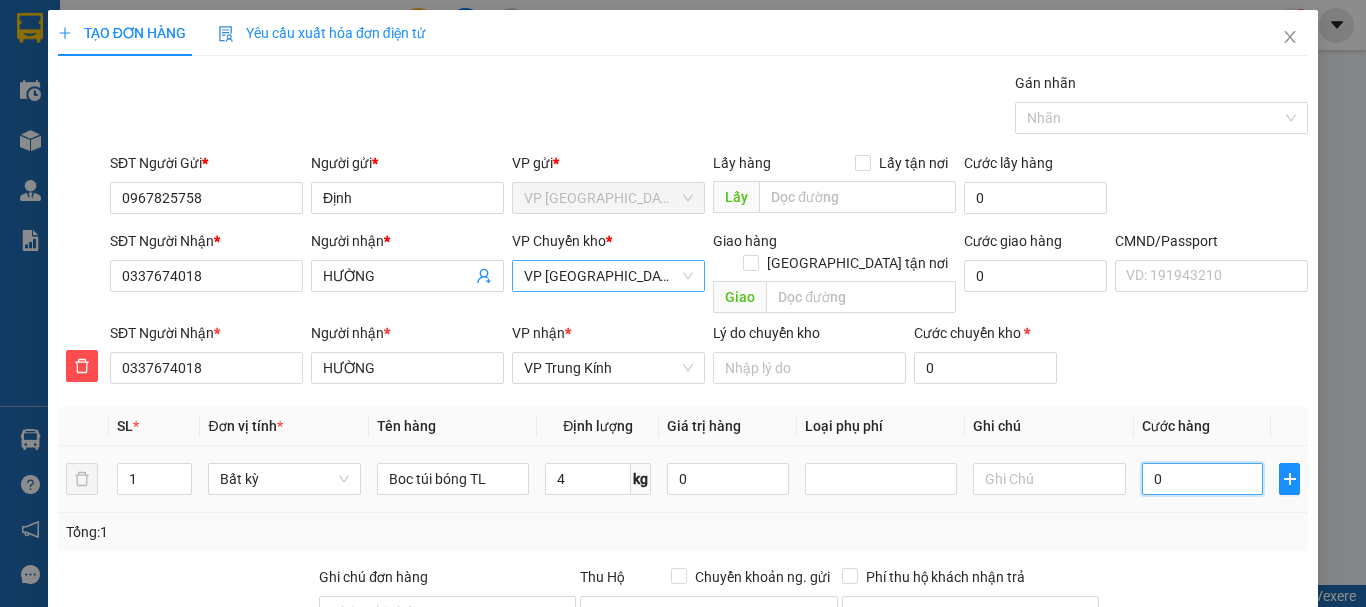 click on "0" at bounding box center [1203, 479] 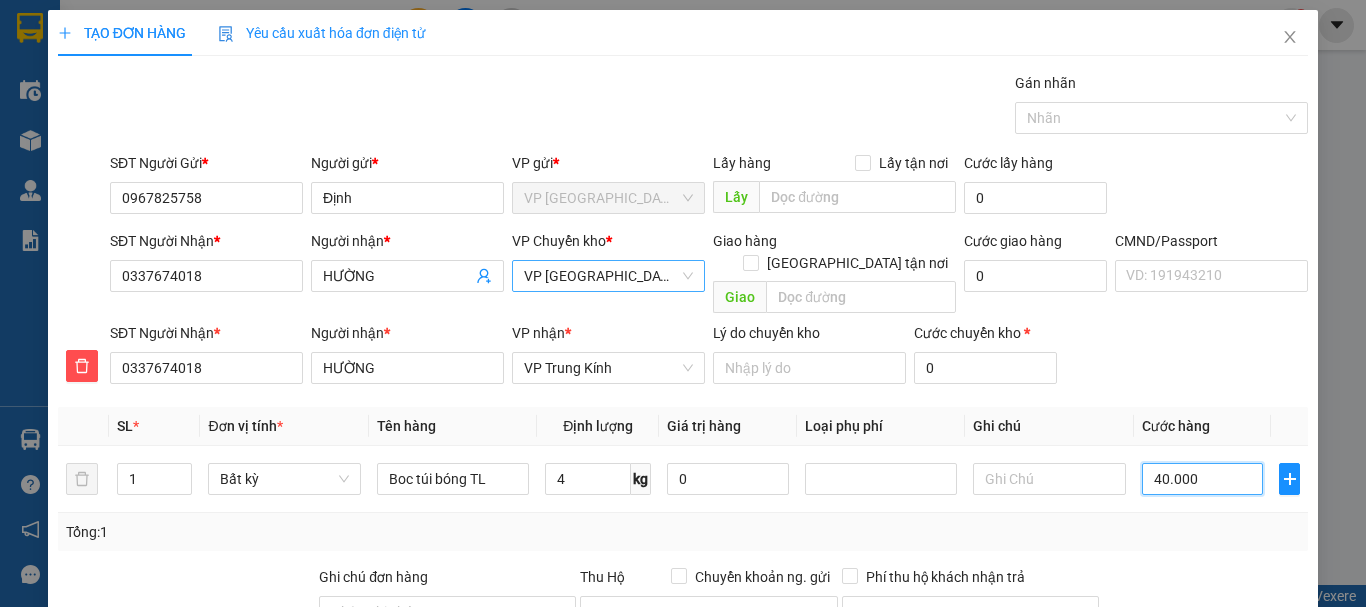 scroll, scrollTop: 243, scrollLeft: 0, axis: vertical 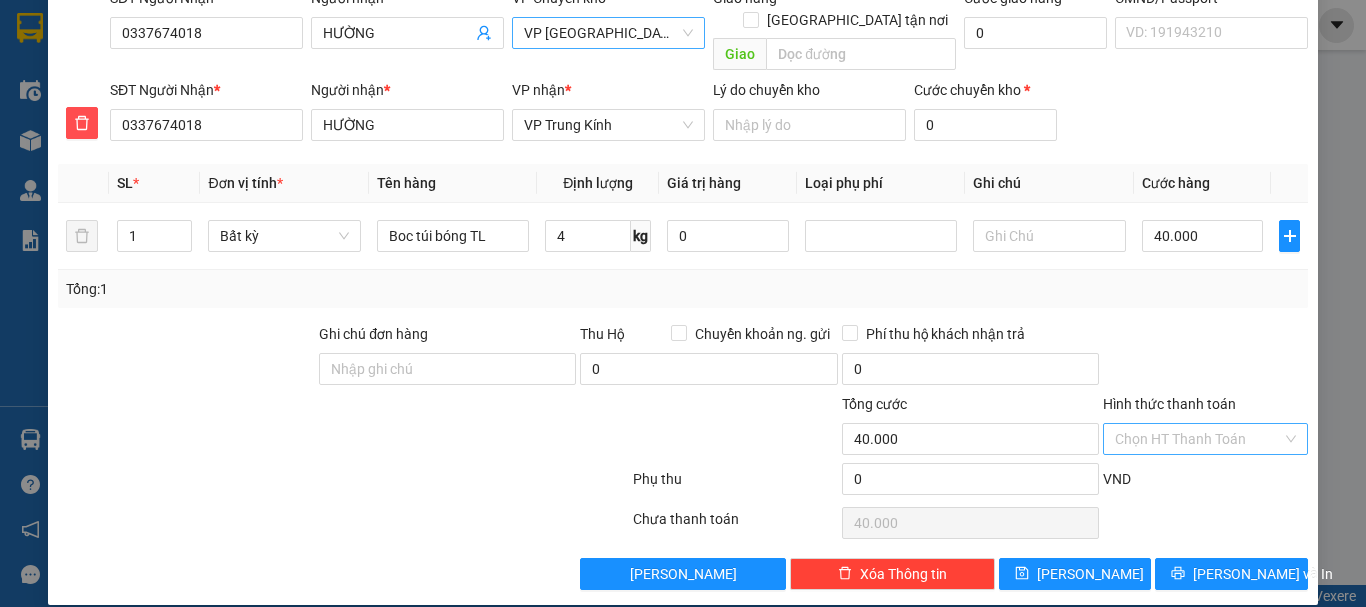 click on "Hình thức thanh toán" at bounding box center [1198, 439] 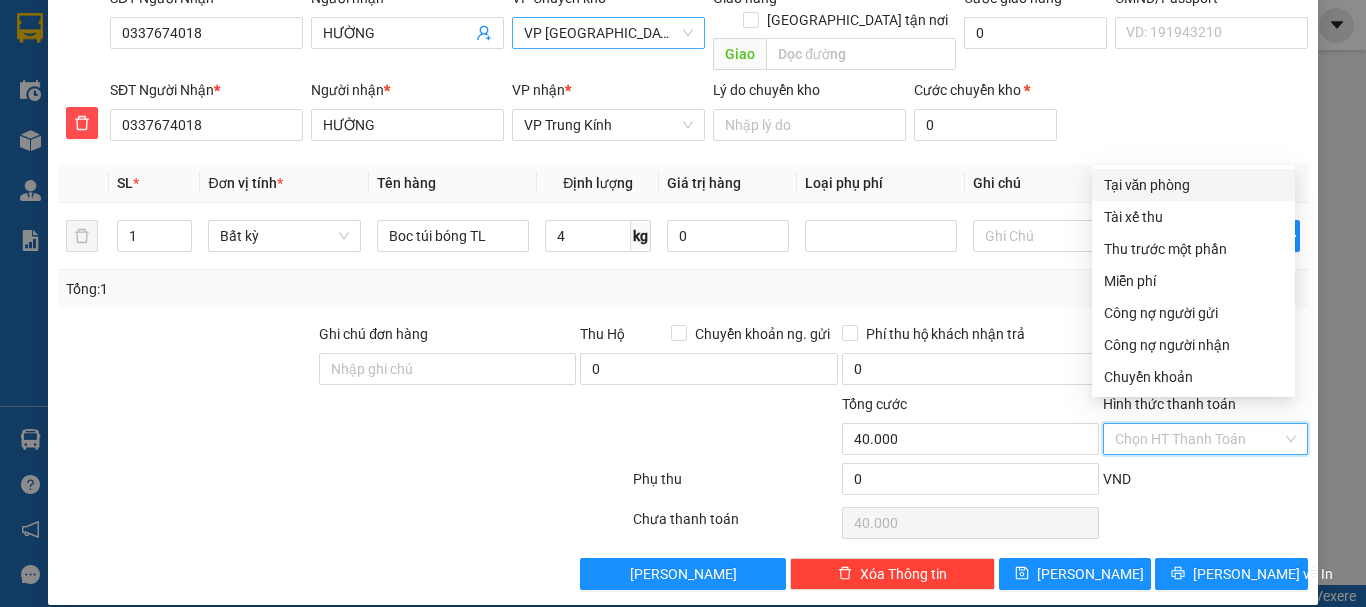 click on "Tại văn phòng" at bounding box center [1193, 185] 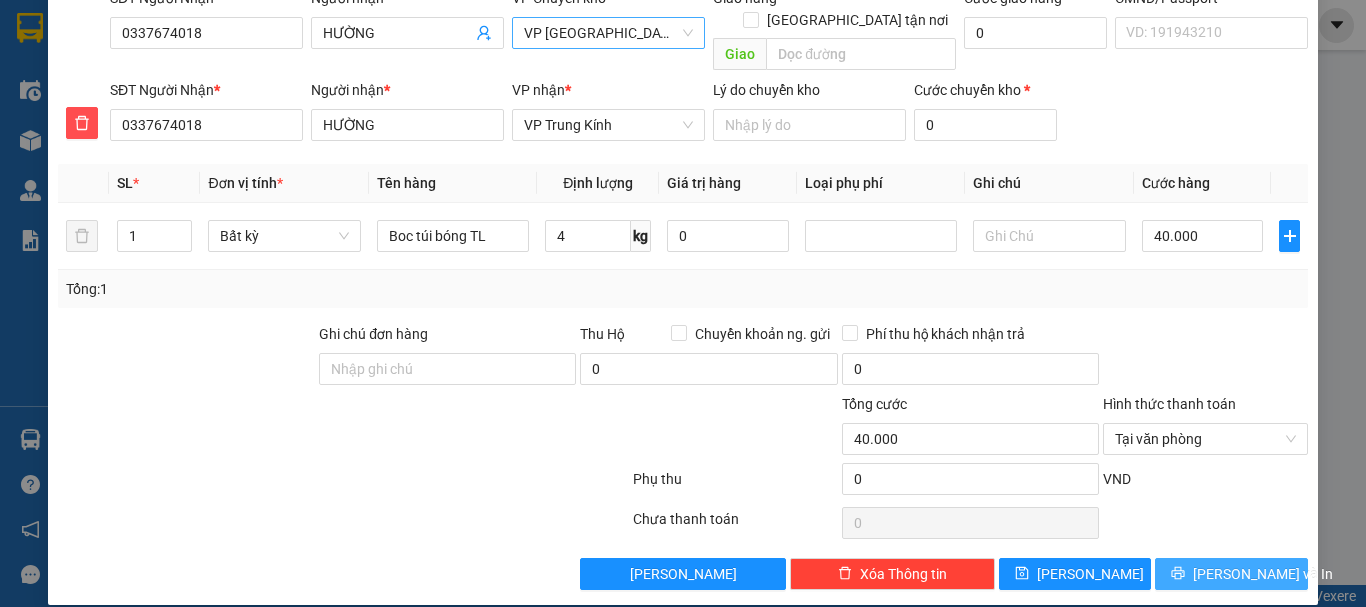 click on "[PERSON_NAME] và In" at bounding box center (1263, 574) 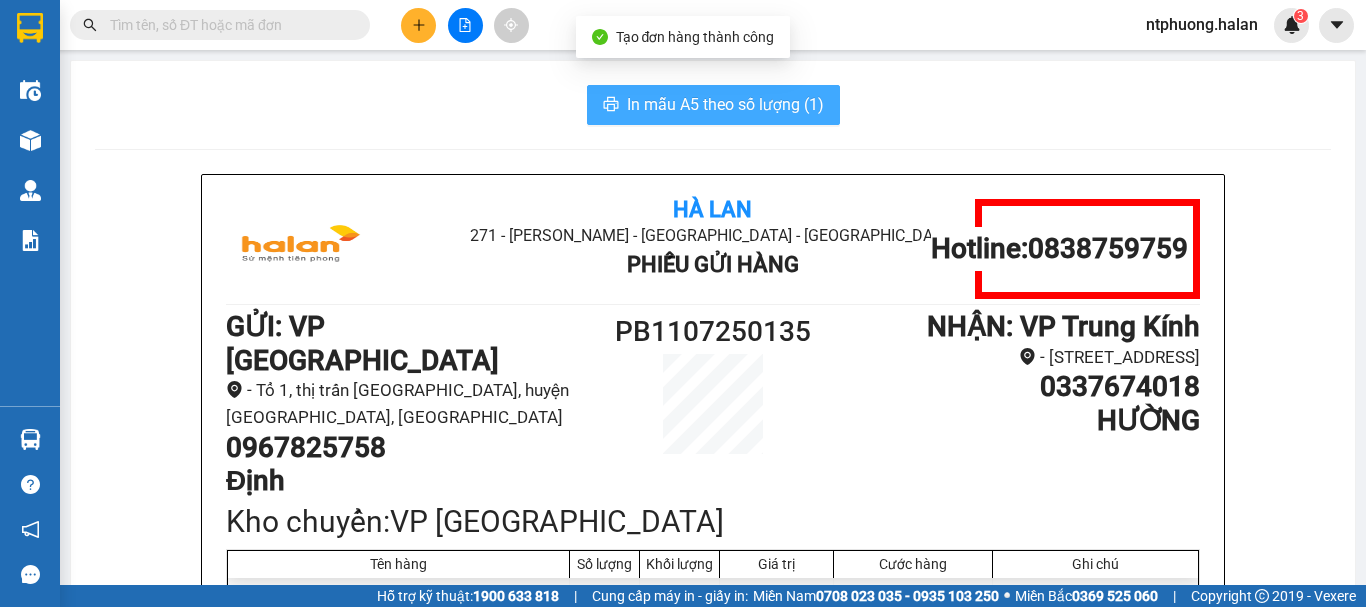 click on "In mẫu A5 theo số lượng
(1)" at bounding box center [725, 104] 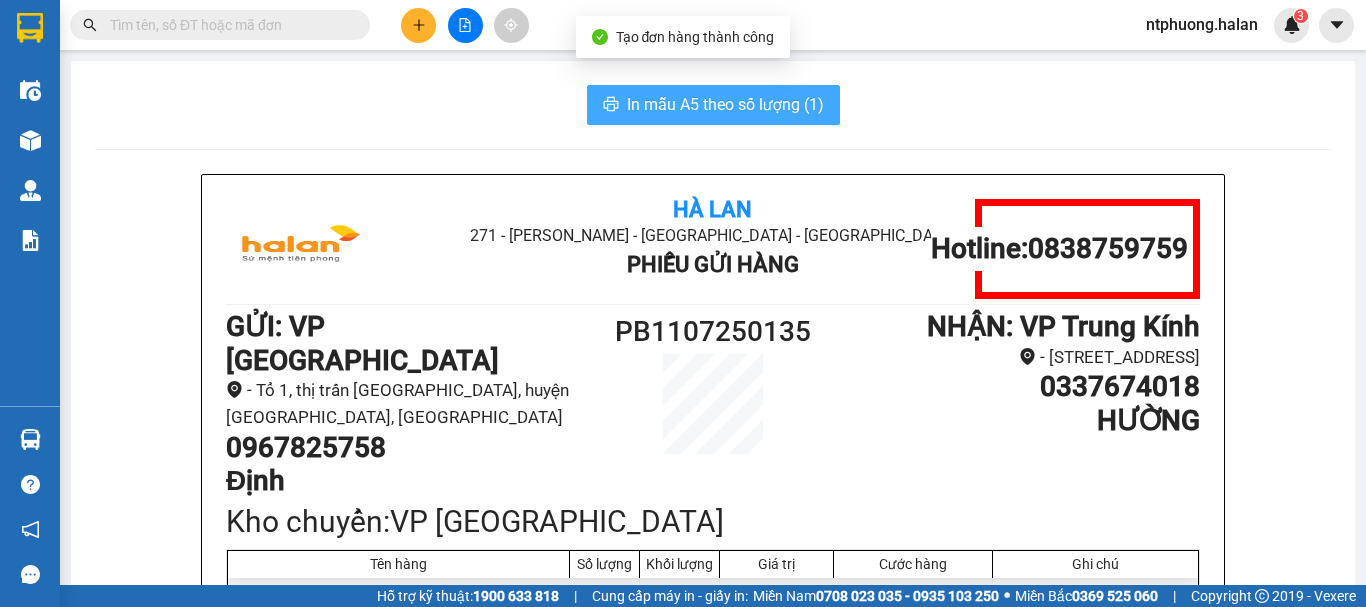 scroll, scrollTop: 0, scrollLeft: 0, axis: both 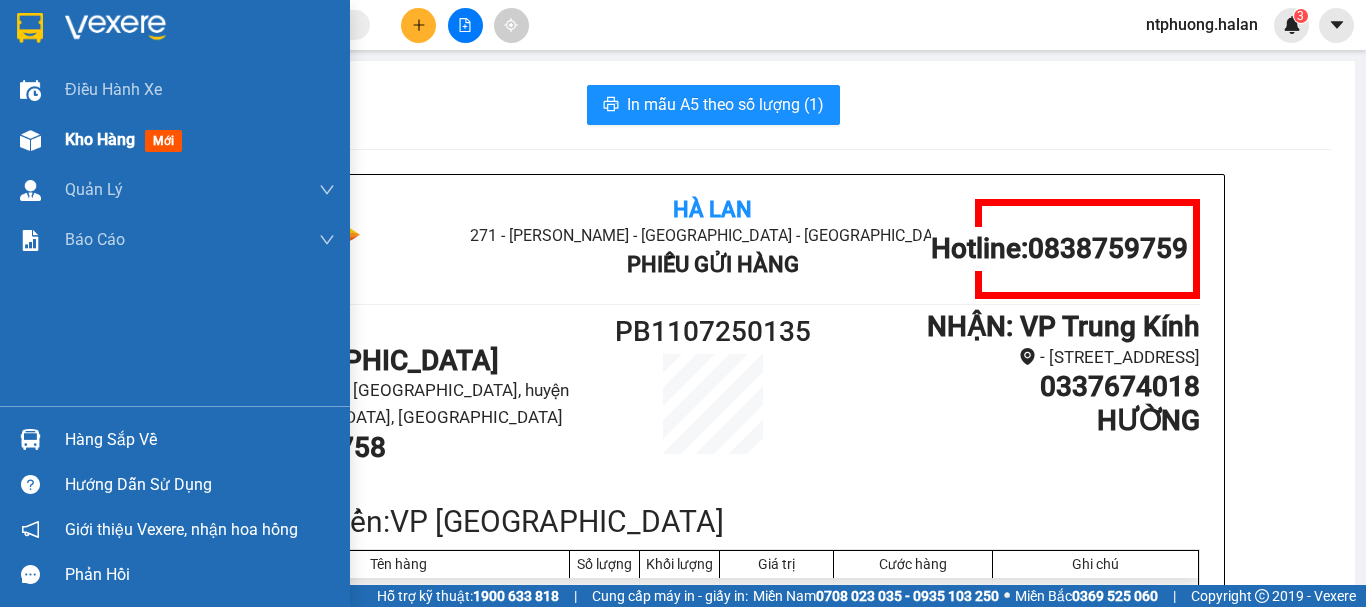 click on "Kho hàng" at bounding box center [100, 139] 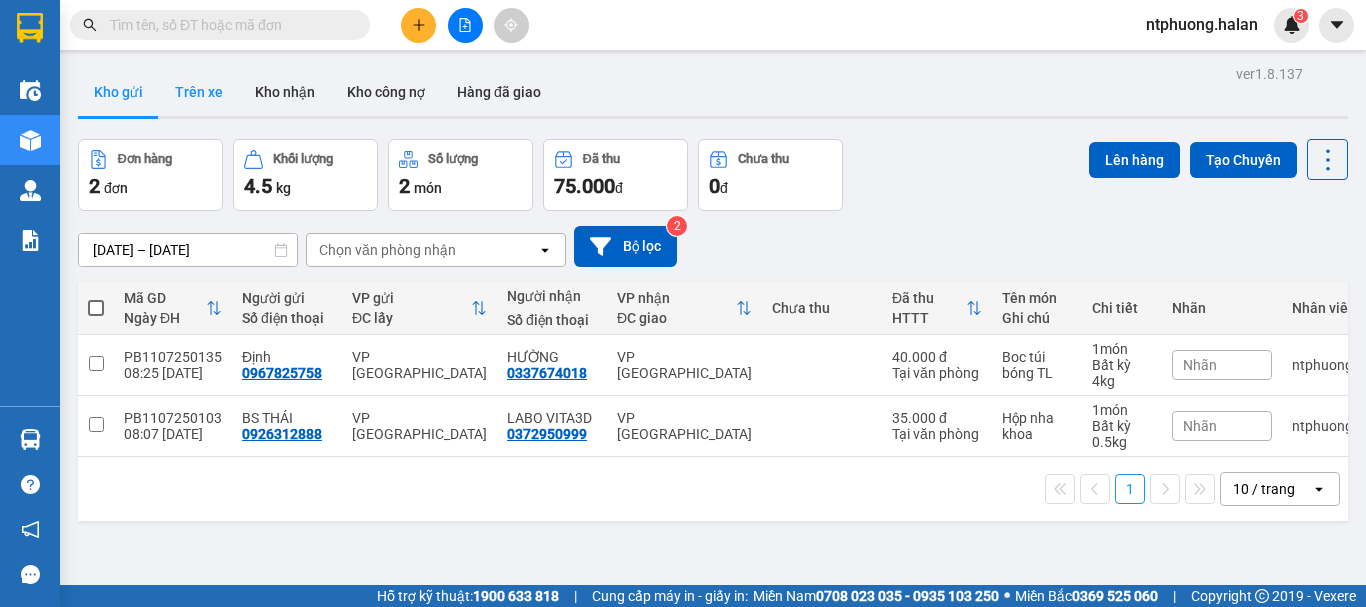click on "Trên xe" at bounding box center [199, 92] 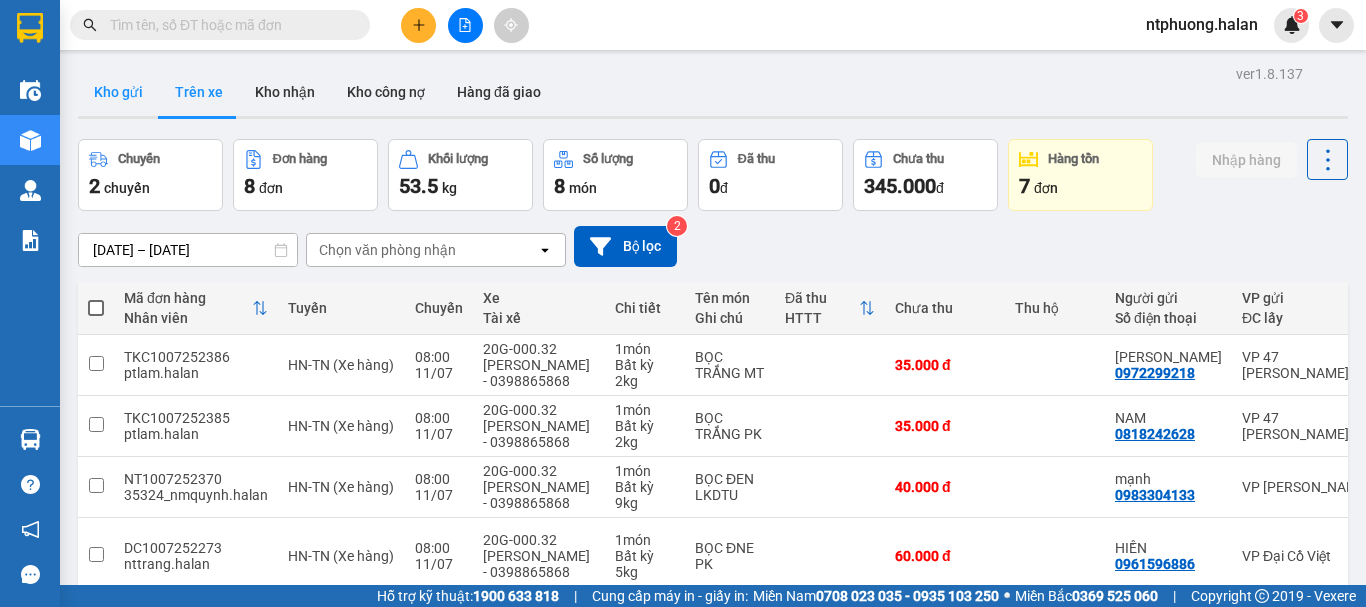click on "Kho gửi" at bounding box center (118, 92) 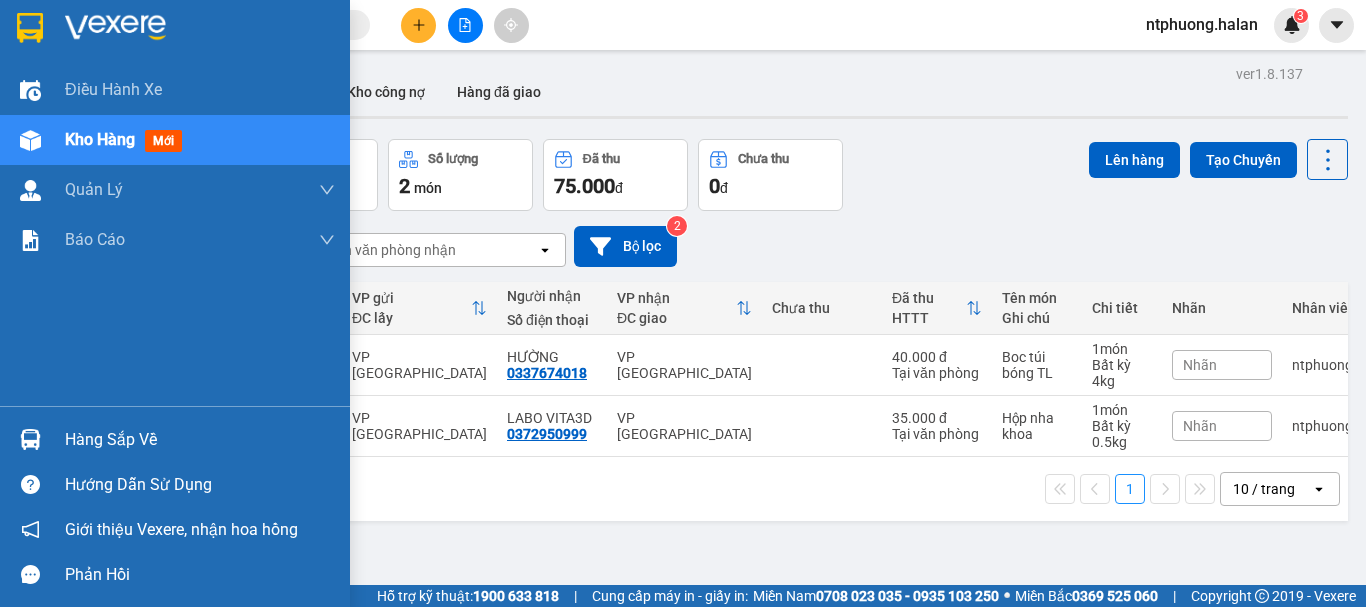 click on "Hàng sắp về" at bounding box center (200, 440) 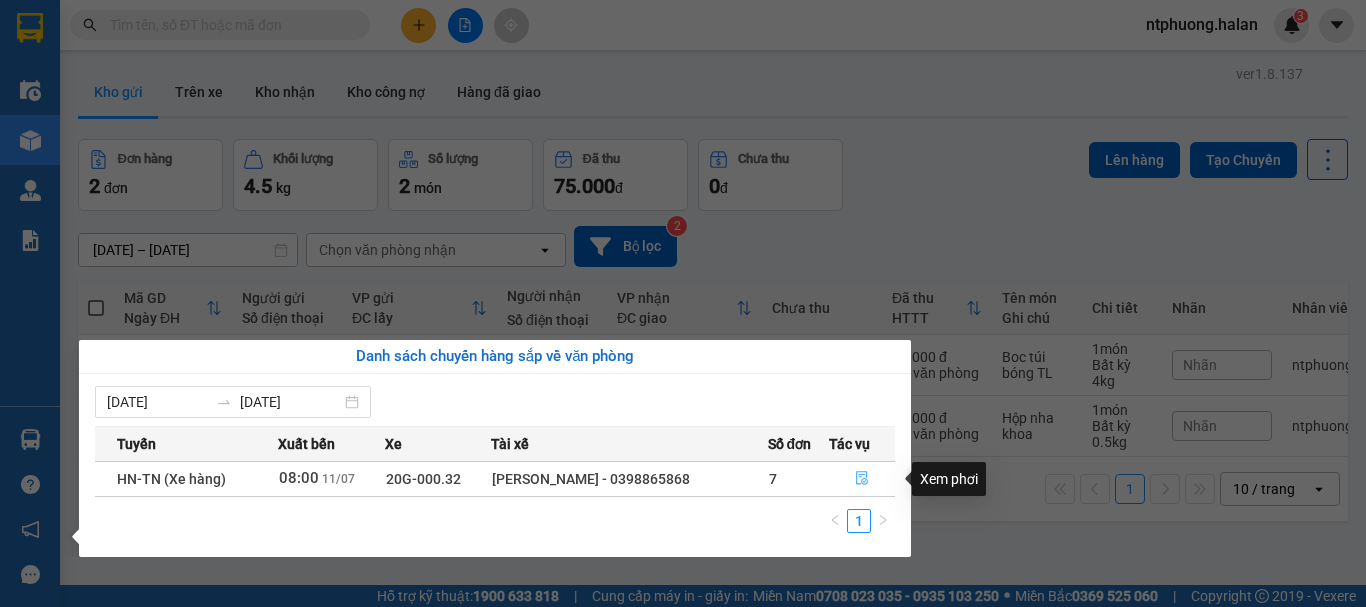 click 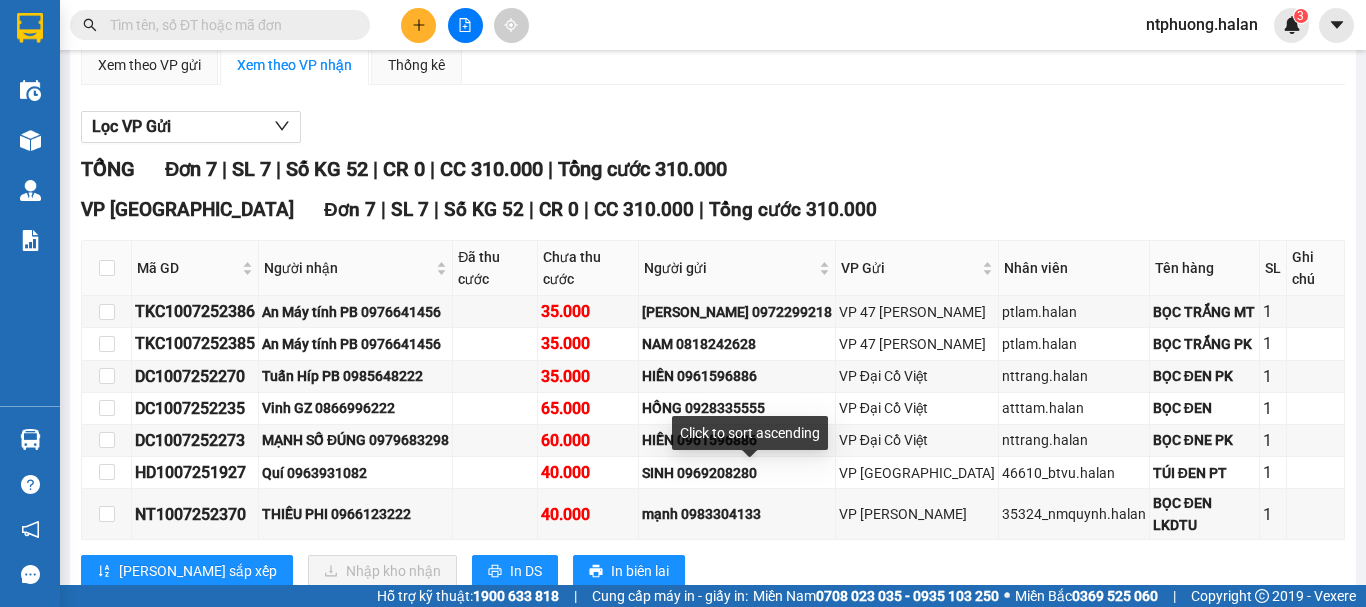 scroll, scrollTop: 239, scrollLeft: 0, axis: vertical 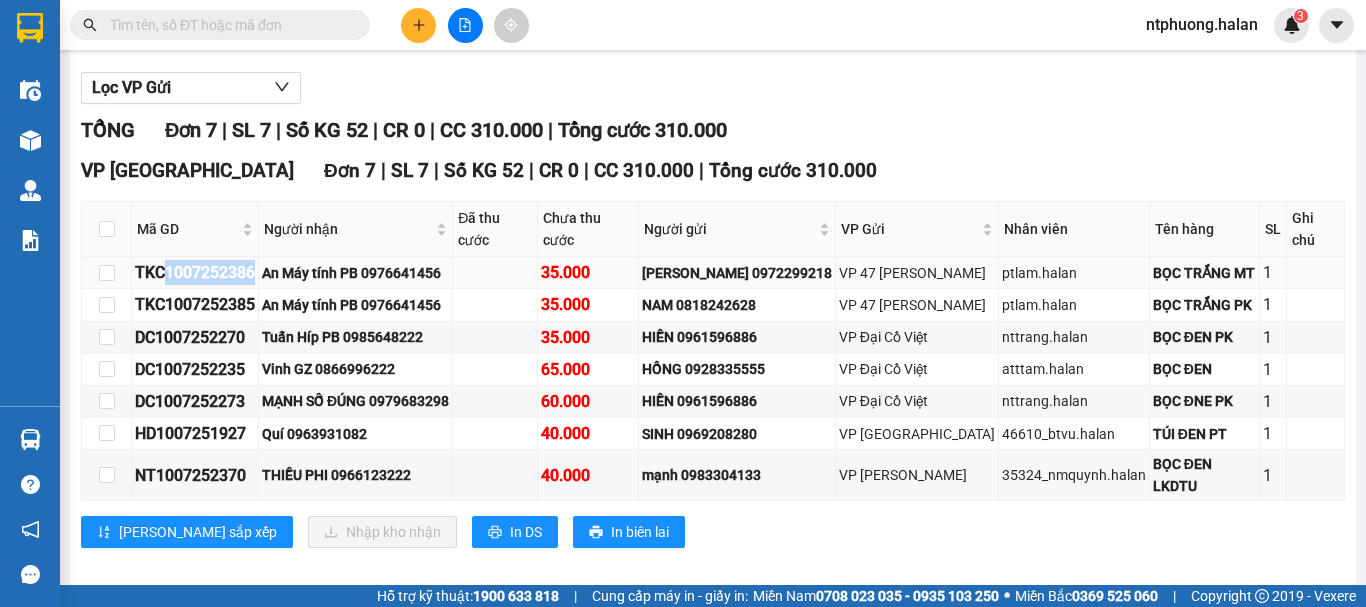 drag, startPoint x: 167, startPoint y: 277, endPoint x: 257, endPoint y: 281, distance: 90.088844 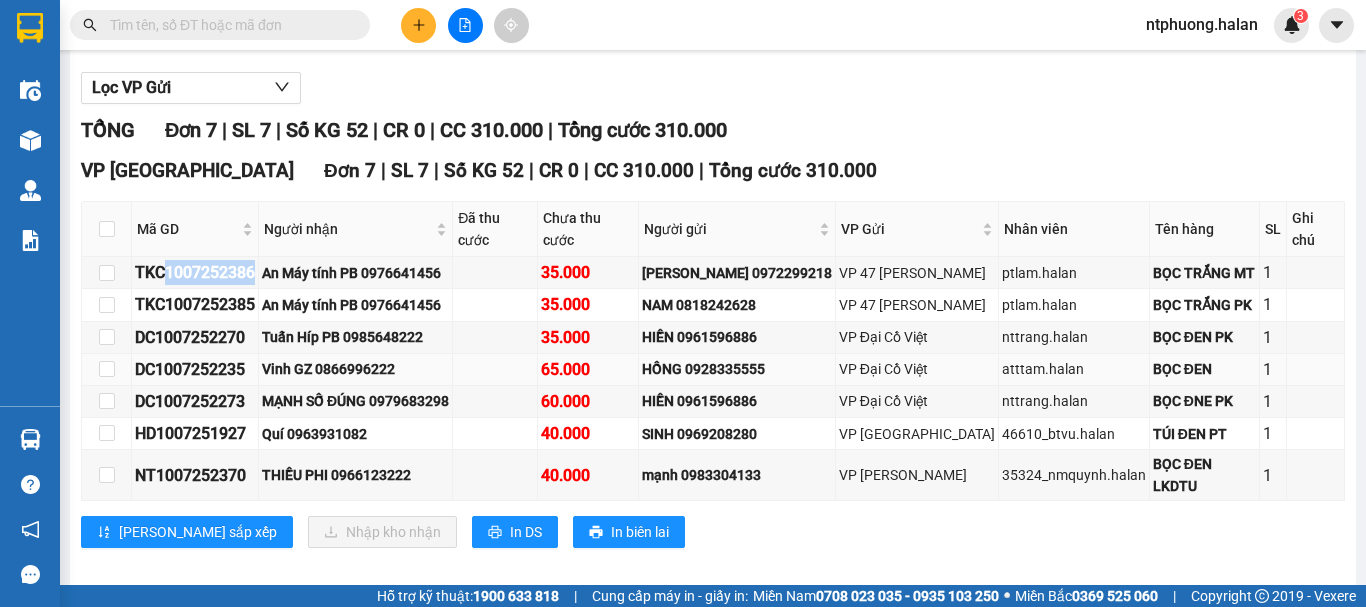 copy on "1007252386" 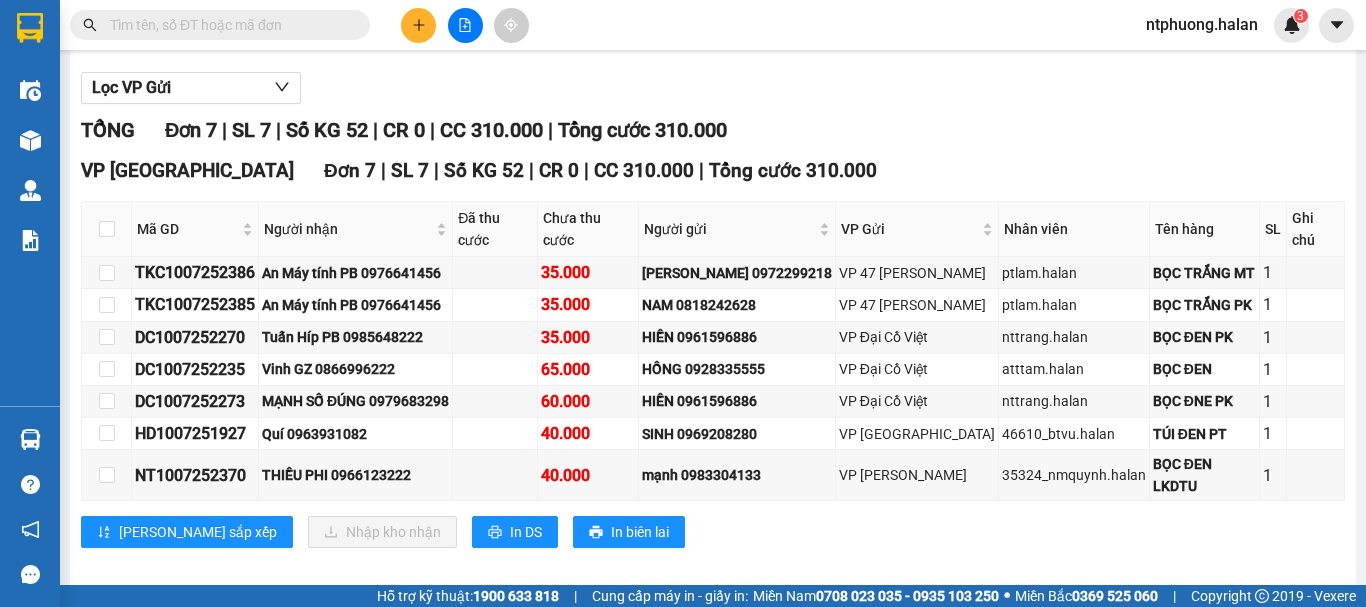 click at bounding box center [228, 25] 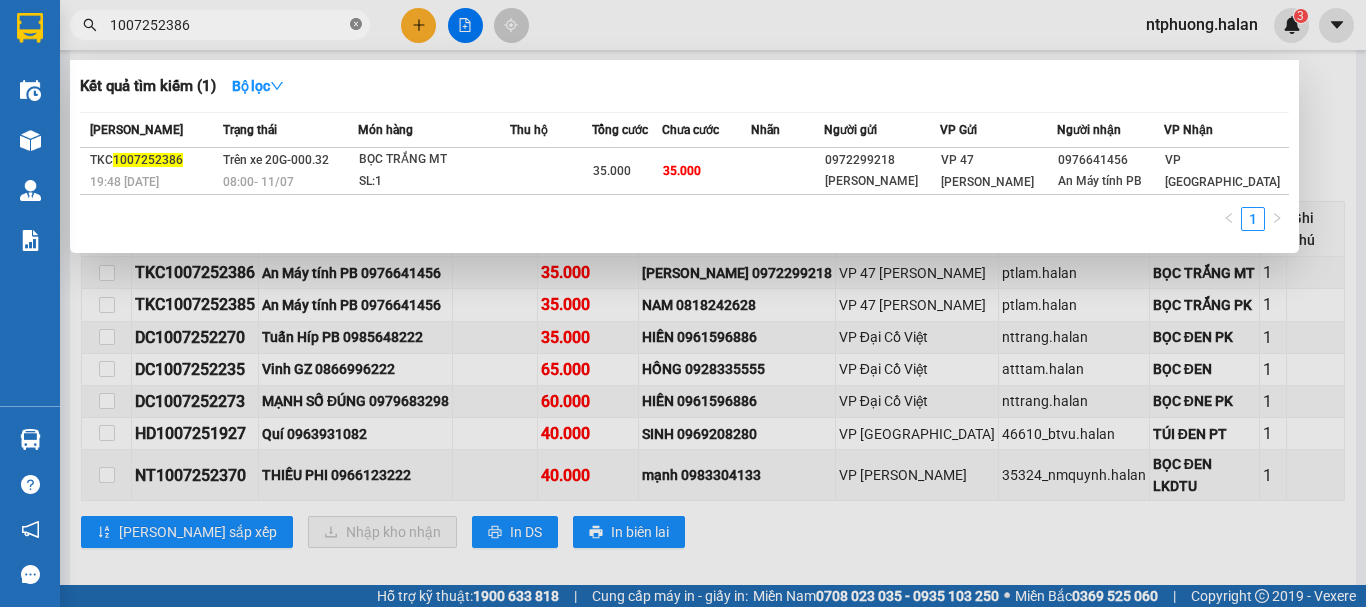 click 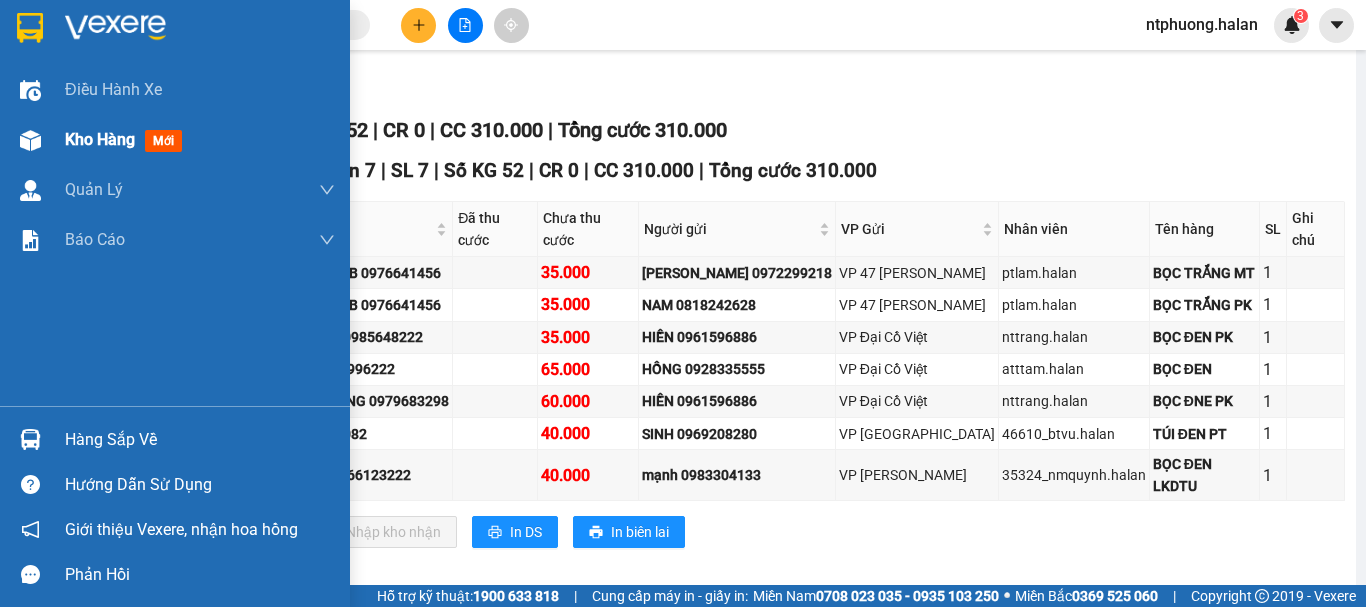 click on "Kho hàng" at bounding box center [100, 139] 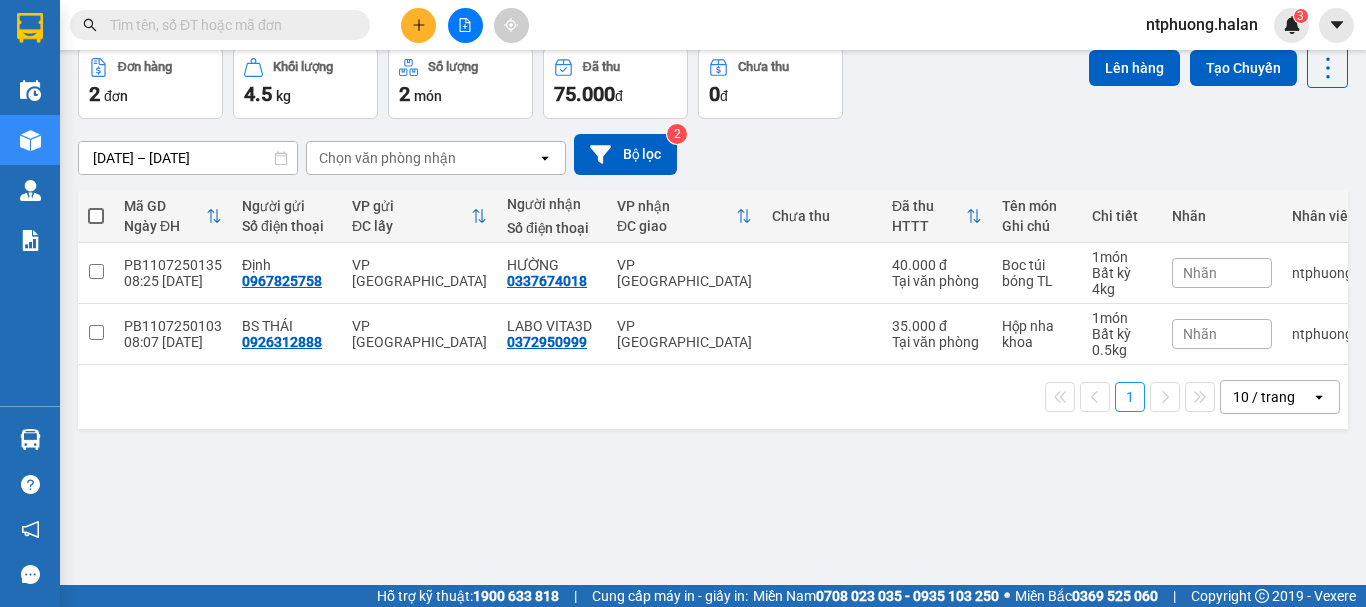 scroll, scrollTop: 0, scrollLeft: 0, axis: both 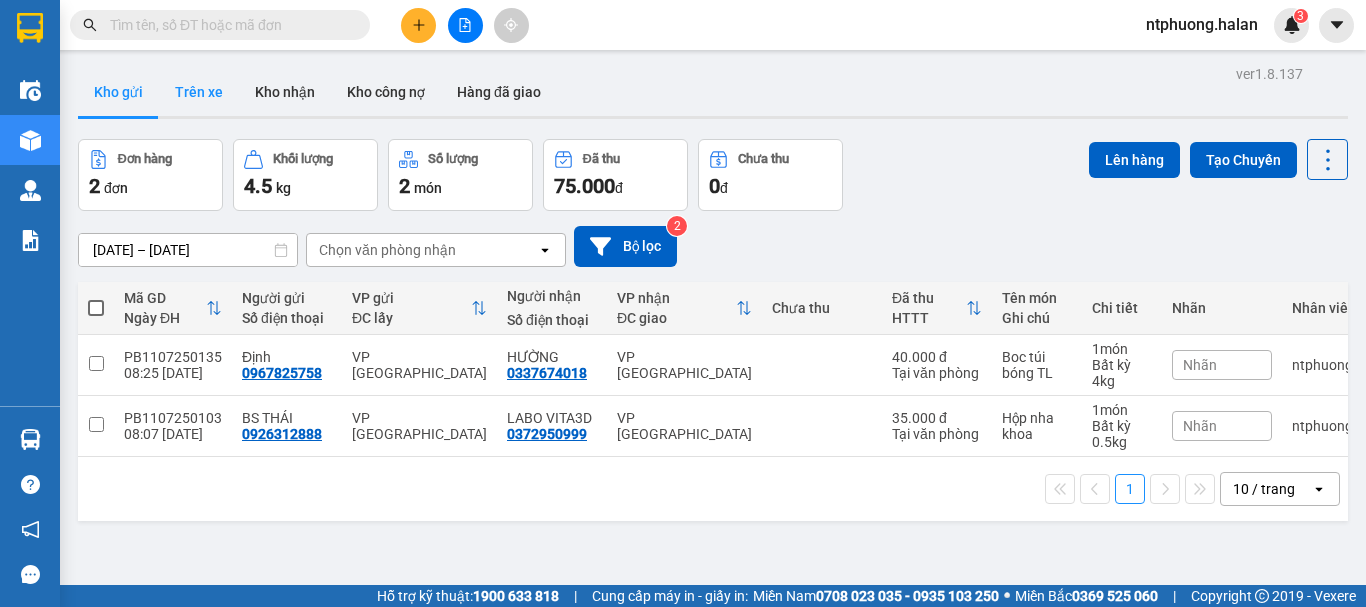 click on "Trên xe" at bounding box center (199, 92) 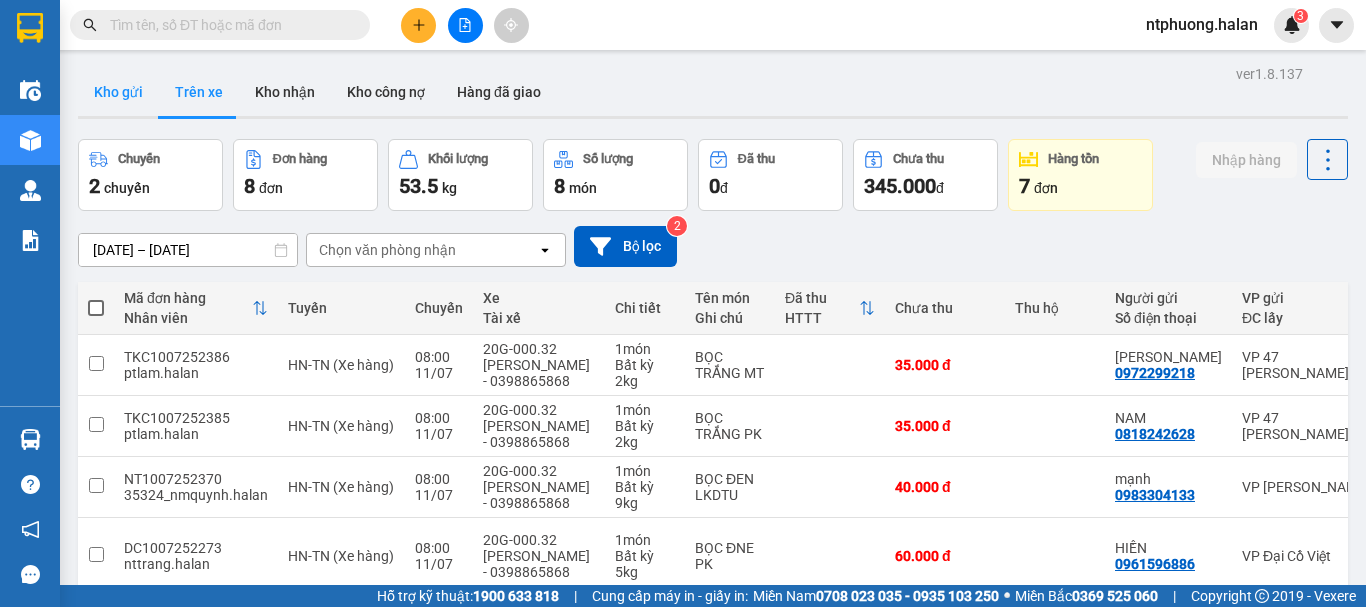 click on "Kho gửi" at bounding box center [118, 92] 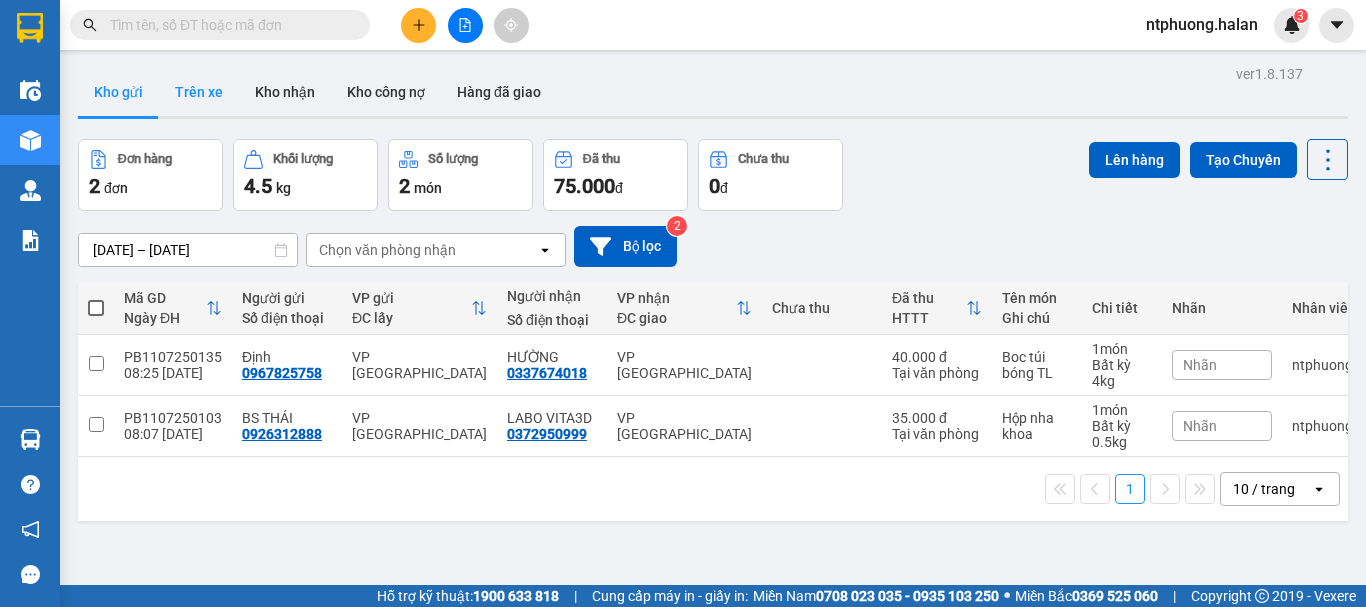 click on "Trên xe" at bounding box center [199, 92] 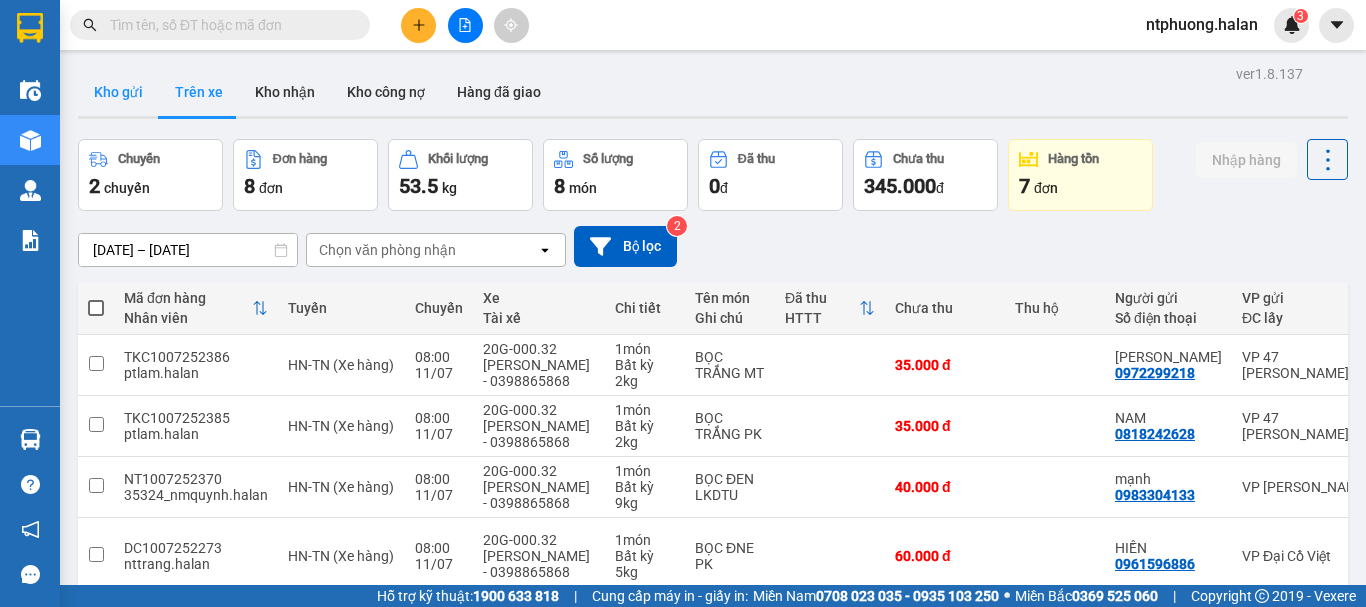 click on "Kho gửi" at bounding box center [118, 92] 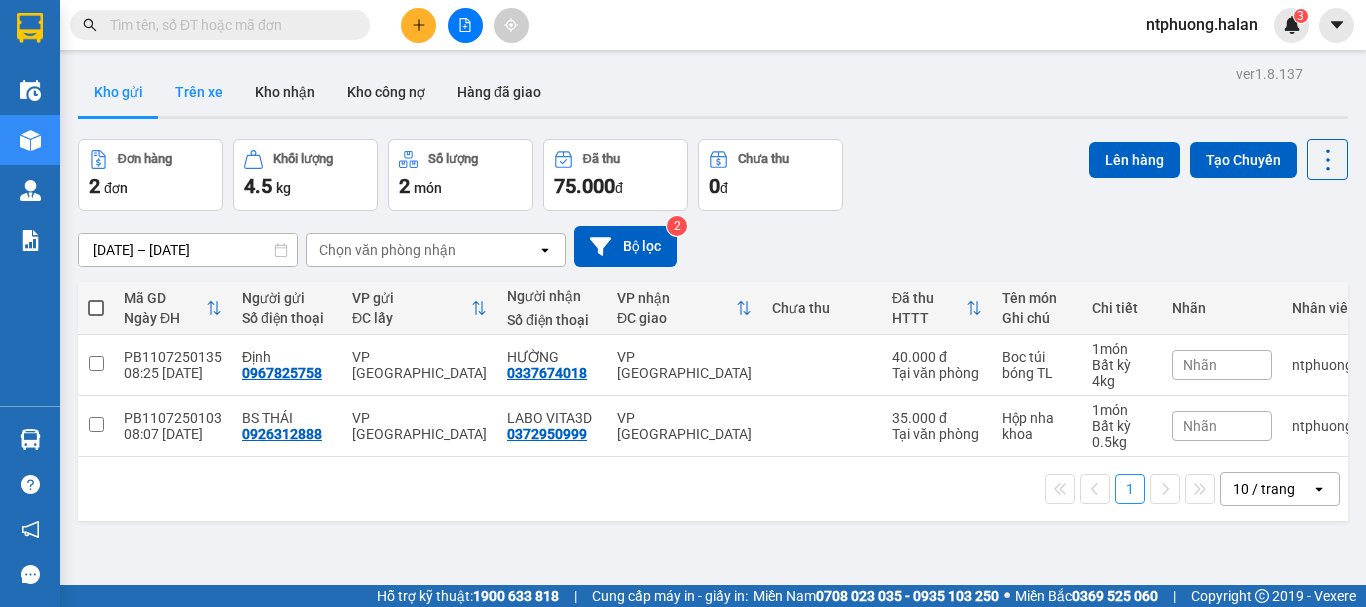 click on "Trên xe" at bounding box center [199, 92] 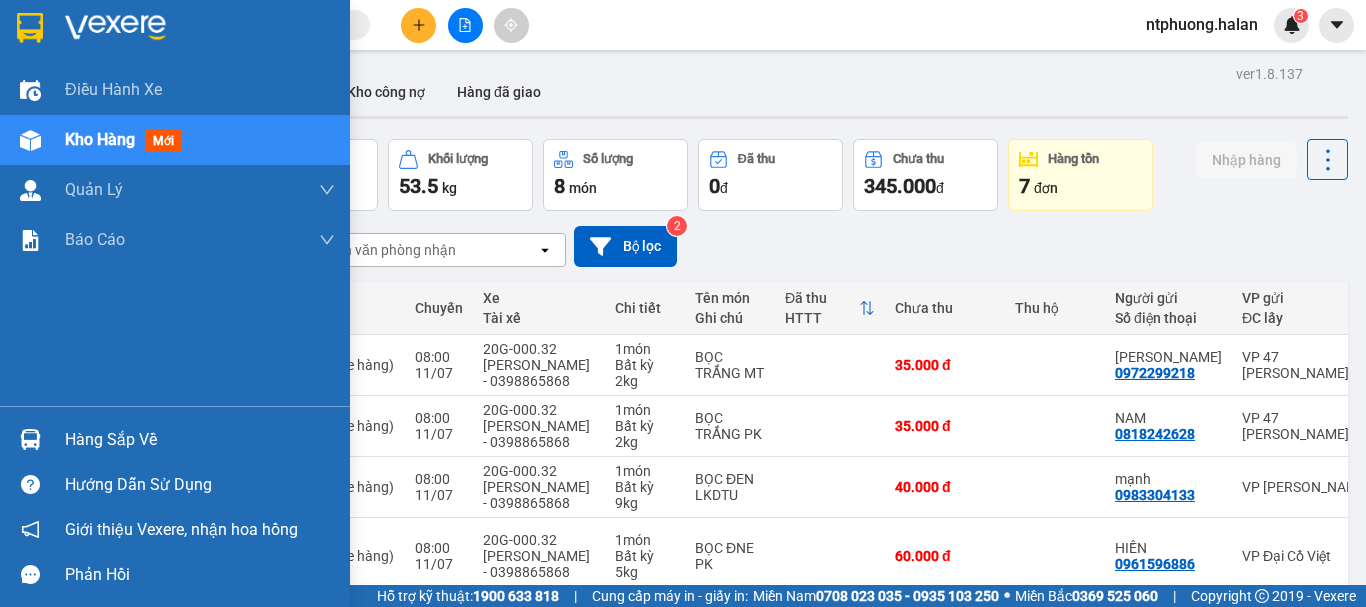 click on "Hàng sắp về" at bounding box center [200, 440] 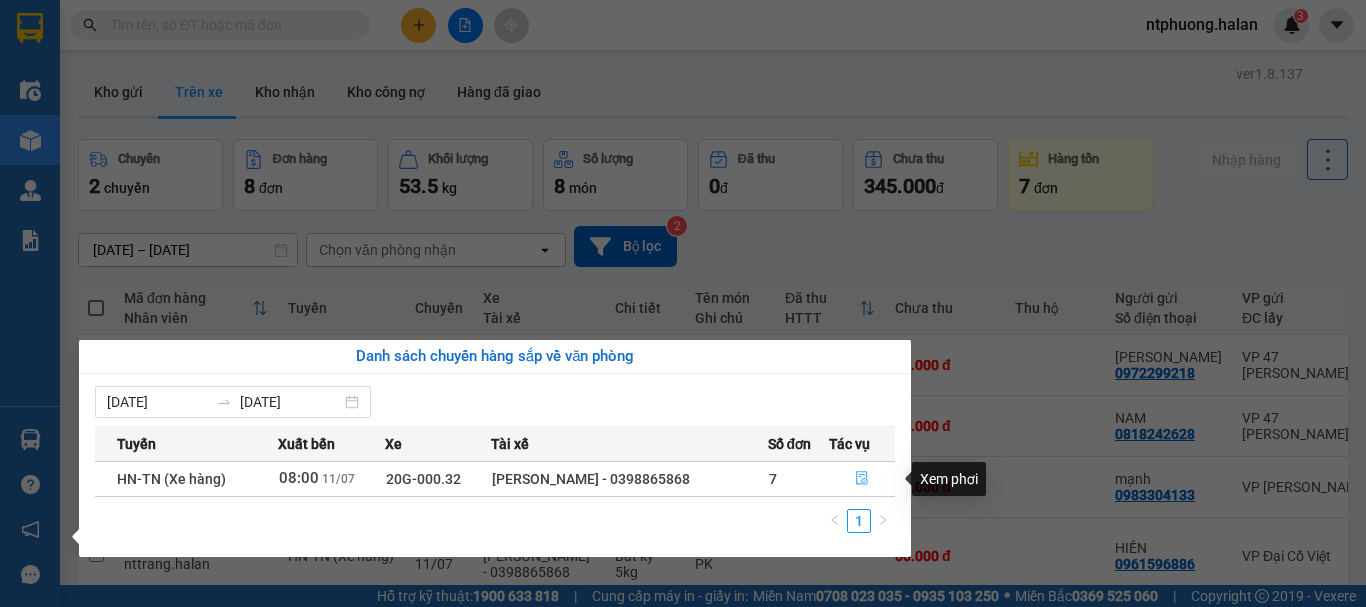 click 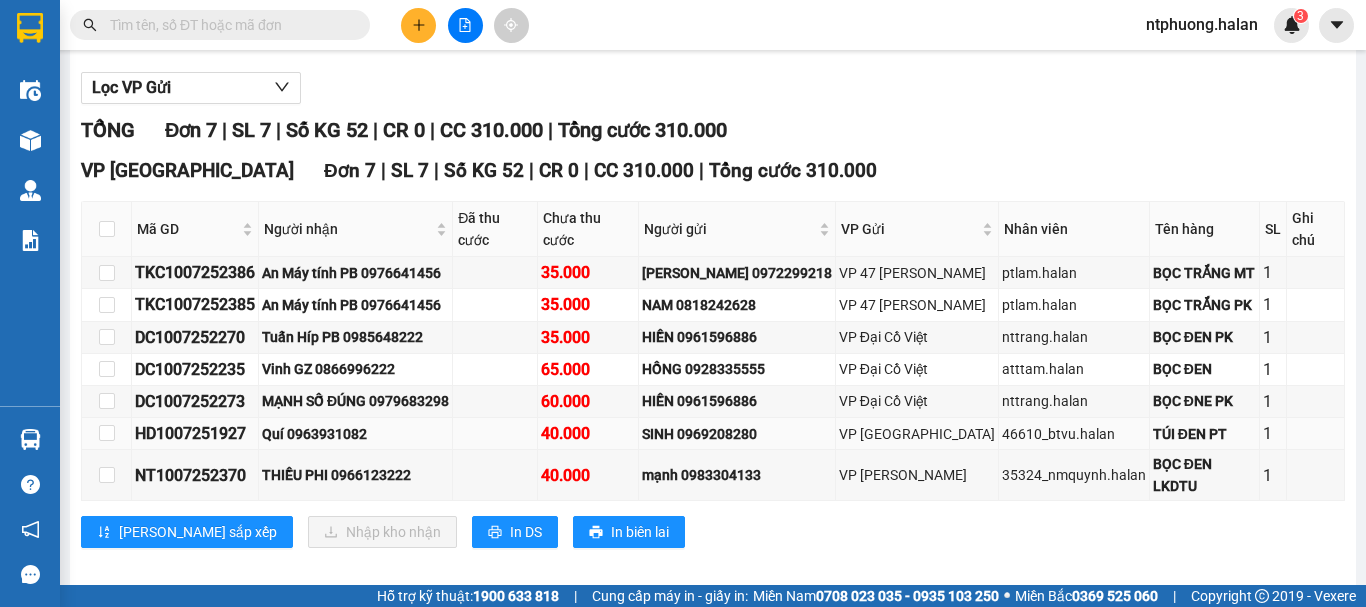 scroll, scrollTop: 0, scrollLeft: 0, axis: both 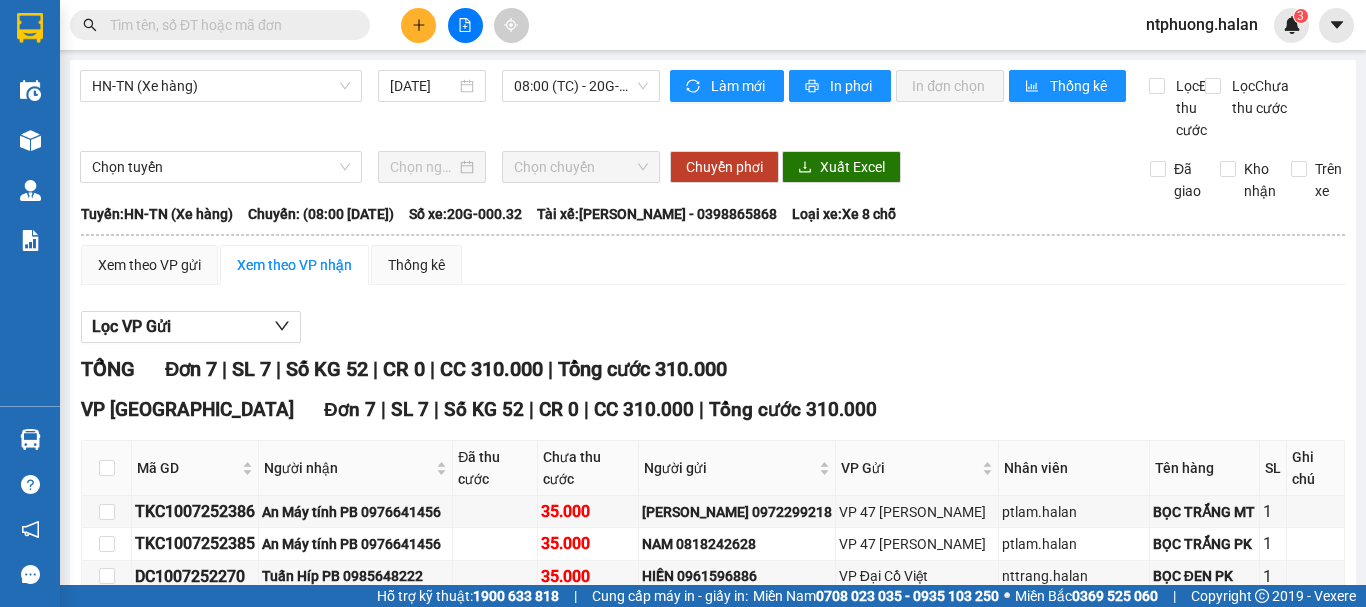 click on "TỔNG Đơn   7 | SL   7 | Số KG   52 | CR   0 | CC   310.000 | Tổng cước   310.000" at bounding box center (713, 369) 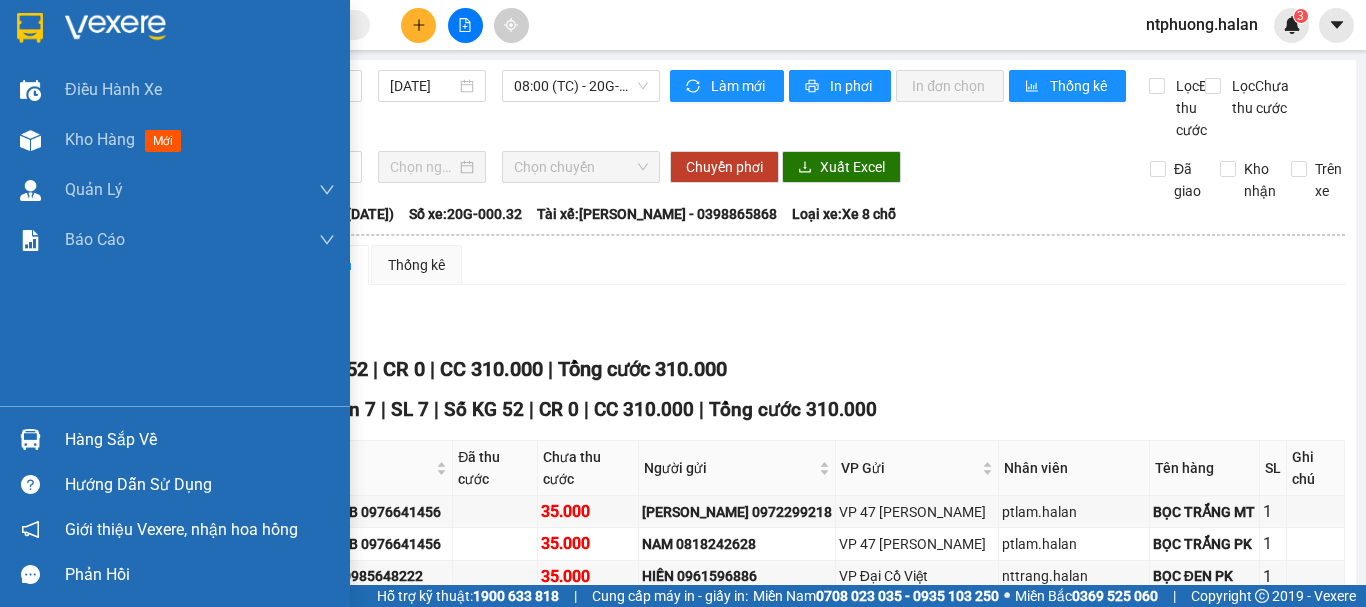 click on "Hàng sắp về" at bounding box center (200, 440) 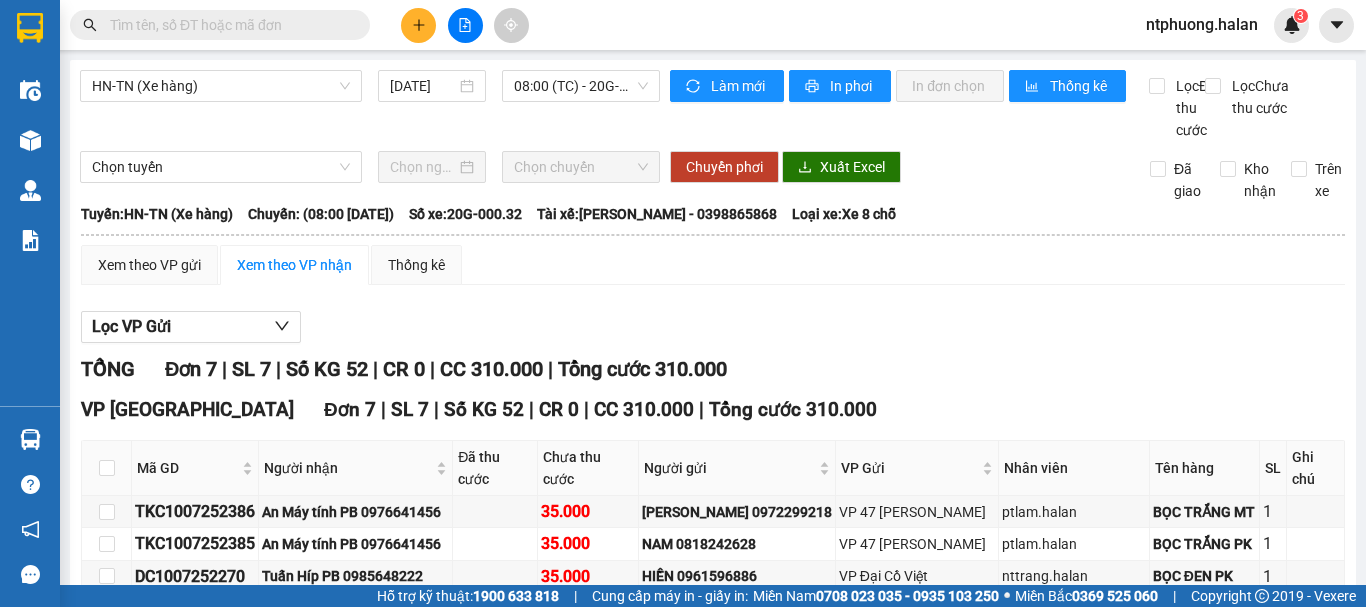 click on "Kết quả tìm kiếm ( 1 )  Bộ lọc  Mã ĐH Trạng thái Món hàng Thu hộ Tổng cước Chưa cước Nhãn Người gửi VP Gửi Người nhận VP Nhận TKC1007252386 19:48 - 10/07 Trên xe   20G-000.32 08:00  -   11/07 BỌC TRẮNG MT SL:  1 35.000 35.000 0972299218 Ngọc Anh VP 47 Trần Khát Chân 0976641456 An Máy tính PB VP Phú Bình 1 ntphuong.halan 3     Điều hành xe     Kho hàng mới     Quản Lý Quản lý chuyến Quản lý kiểm kho     Báo cáo 12. Thống kê đơn đối tác 2. Doanh thu thực tế theo từng văn phòng 4. Thống kê đơn hàng theo văn phòng Hàng sắp về Hướng dẫn sử dụng Giới thiệu Vexere, nhận hoa hồng Phản hồi Phần mềm hỗ trợ bạn tốt chứ? HN-TN (Xe hàng) 11/07/2025 08:00   (TC)   - 20G-000.32  Làm mới In phơi In đơn chọn Thống kê Lọc  Đã thu cước Lọc  Chưa thu cước Chọn tuyến Chọn chuyến Chuyển phơi Xuất Excel Đã giao Kho nhận Trên xe Hà Lan" at bounding box center [683, 303] 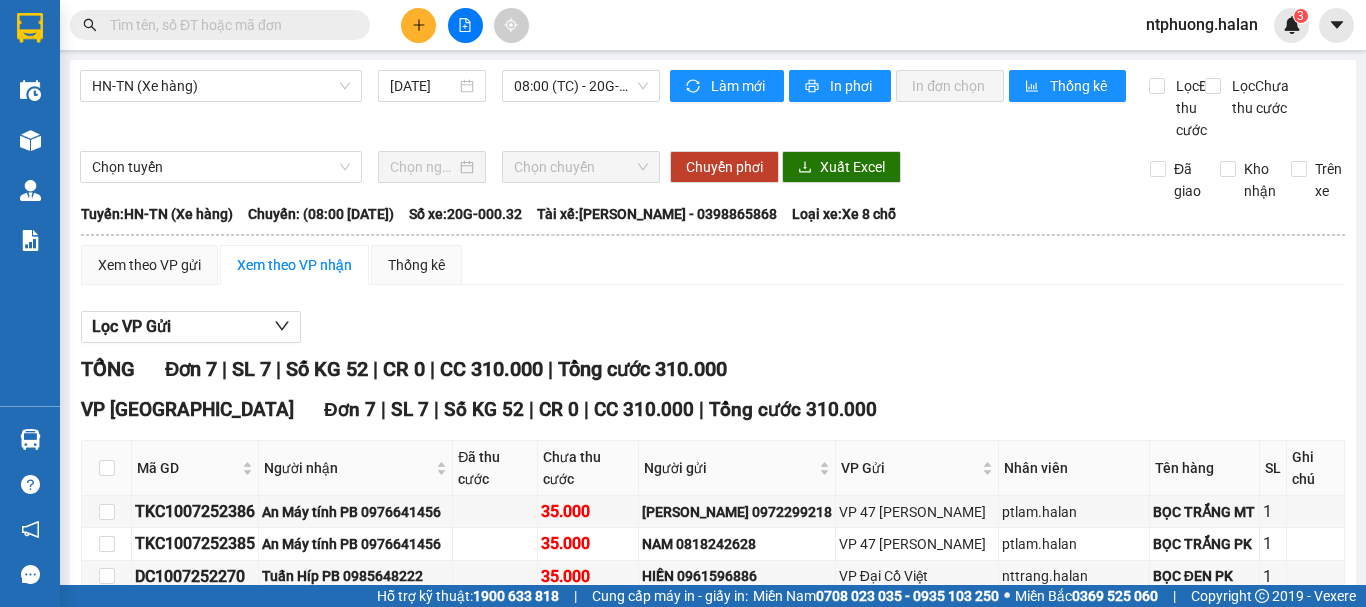 click at bounding box center (228, 25) 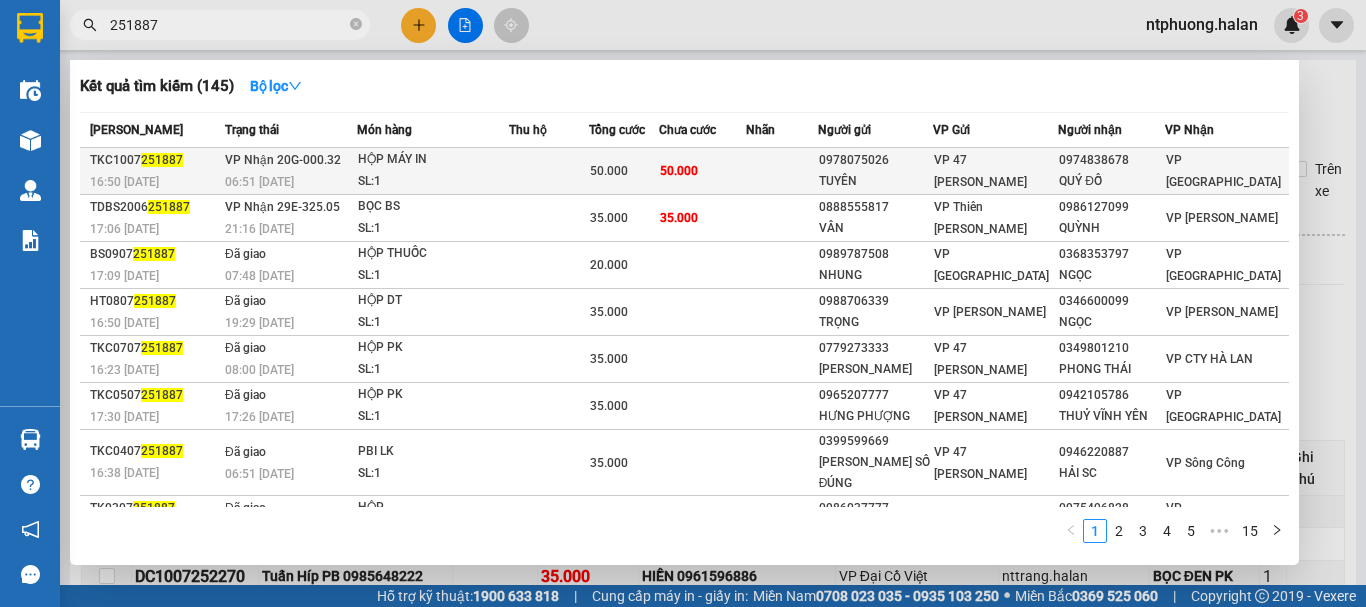 type on "251887" 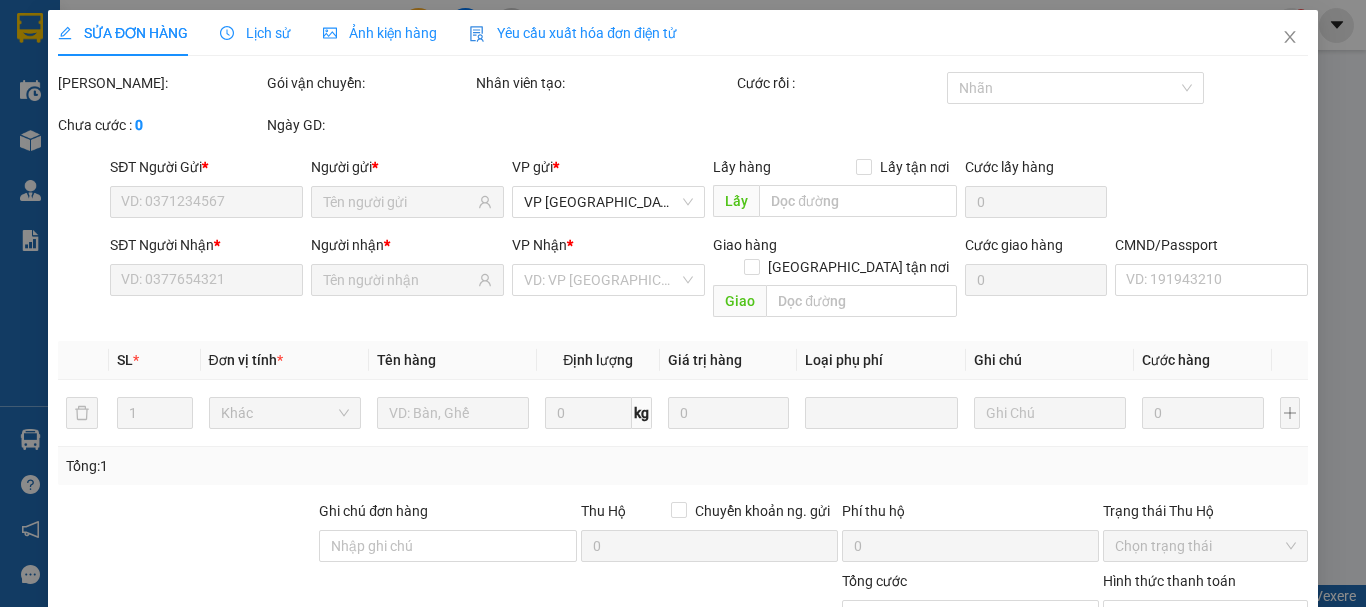 type on "0978075026" 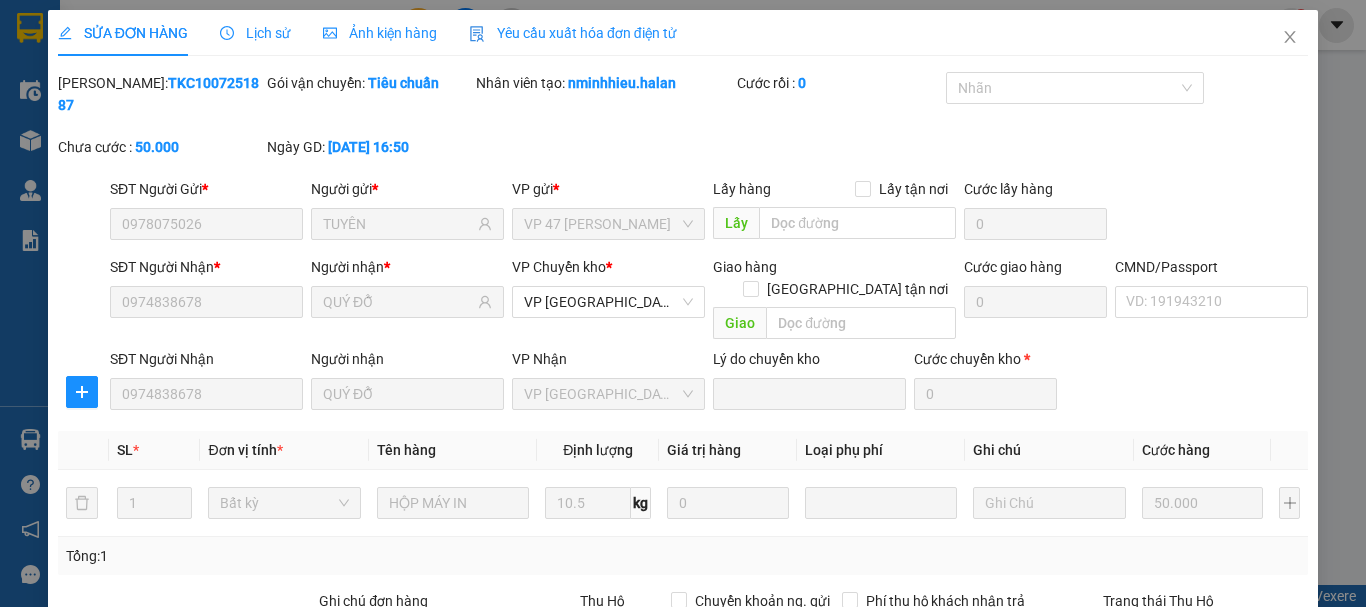 scroll, scrollTop: 245, scrollLeft: 0, axis: vertical 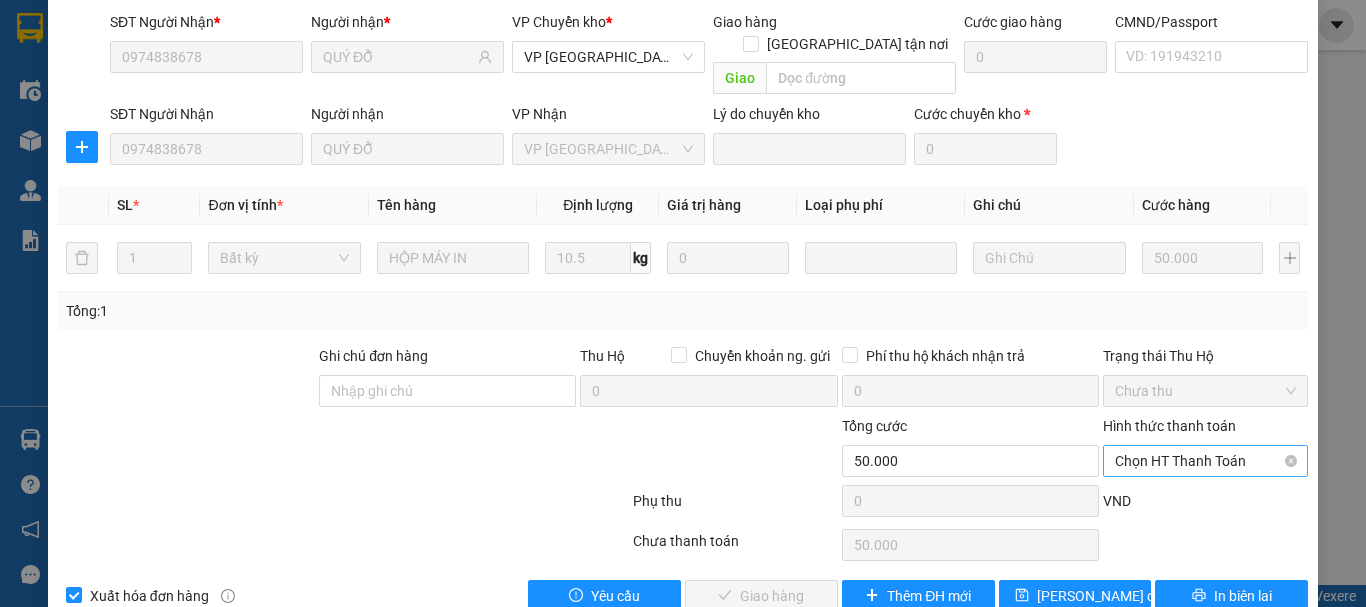 click on "Chọn HT Thanh Toán" at bounding box center (1205, 461) 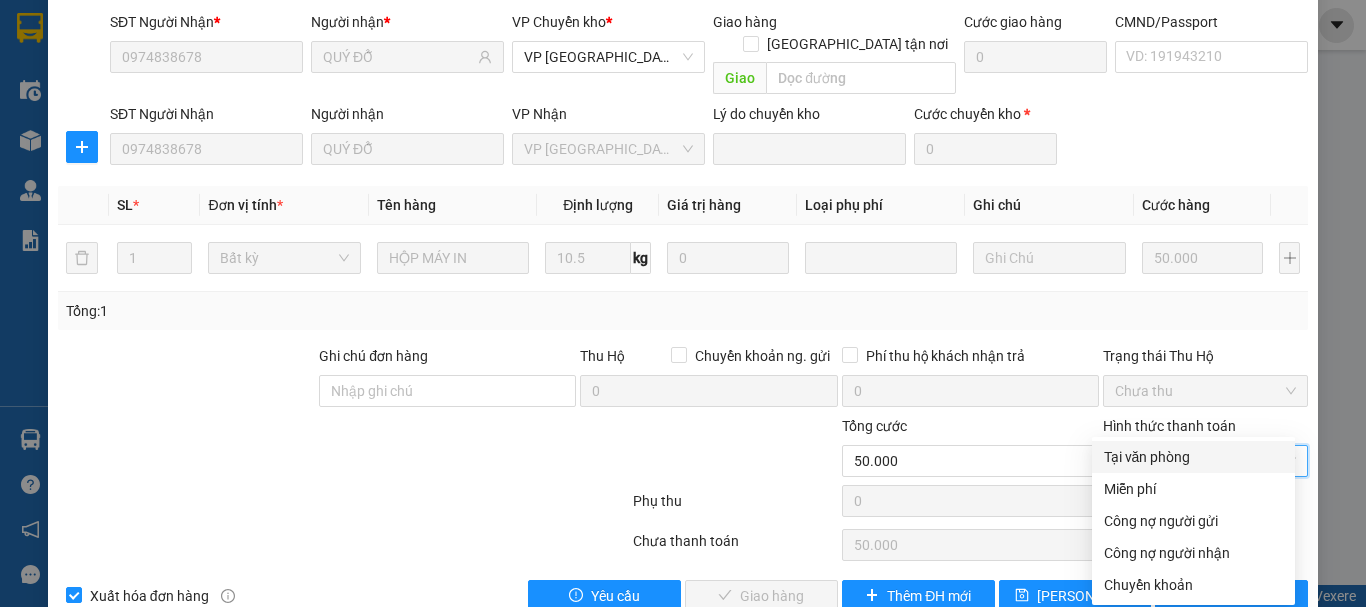 click on "Tại văn phòng" at bounding box center (1193, 457) 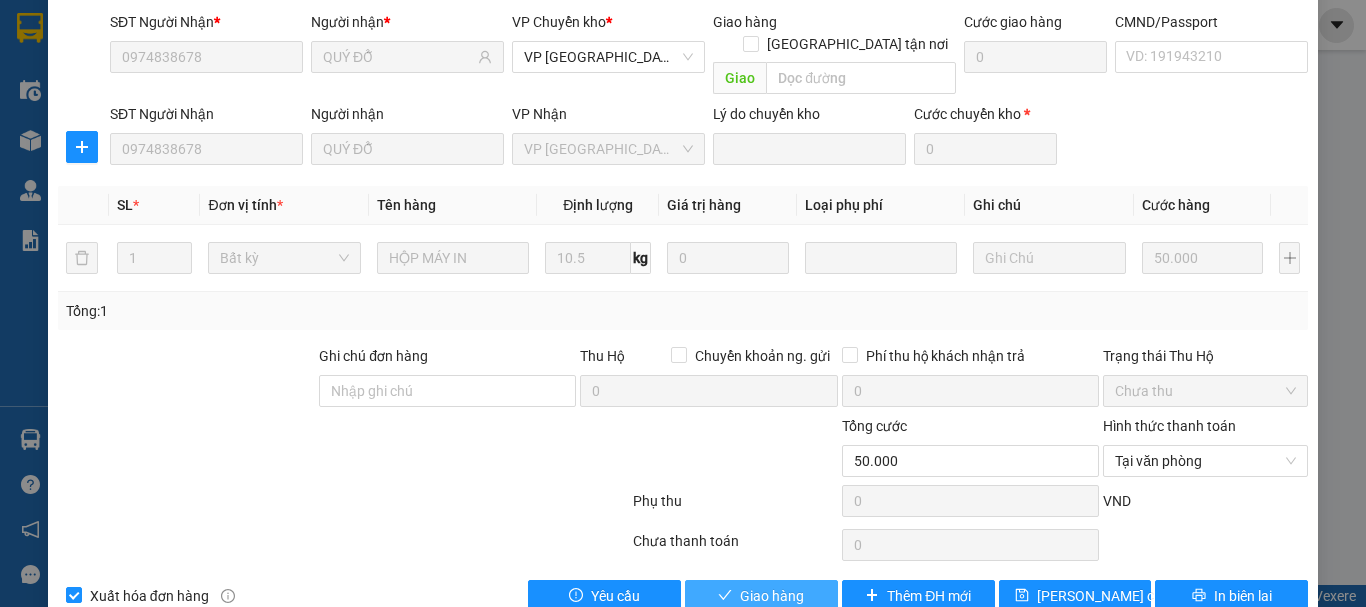 click on "Giao hàng" at bounding box center [772, 596] 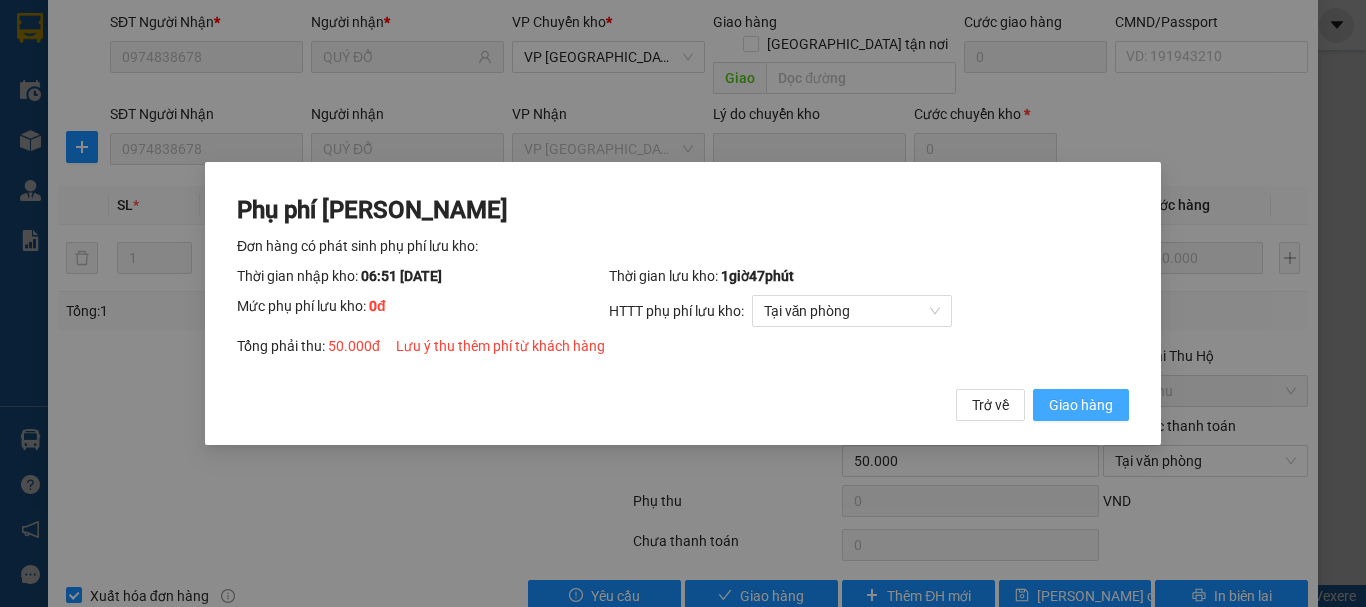 click on "Giao hàng" at bounding box center [1081, 405] 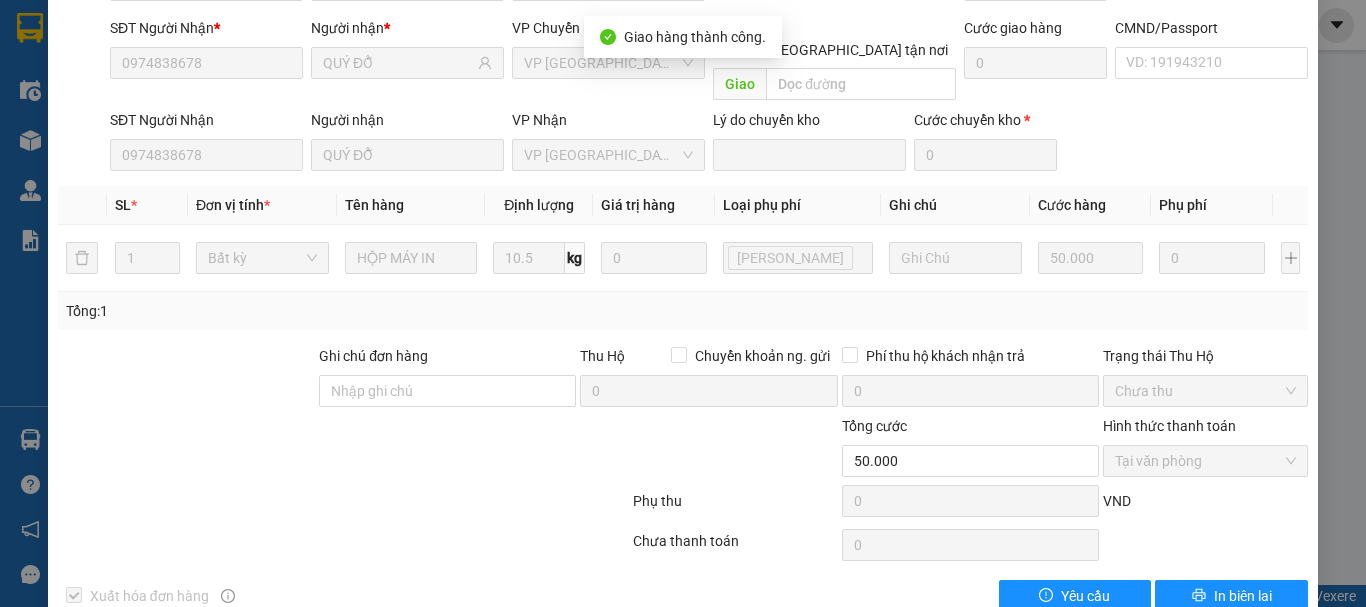 scroll, scrollTop: 0, scrollLeft: 0, axis: both 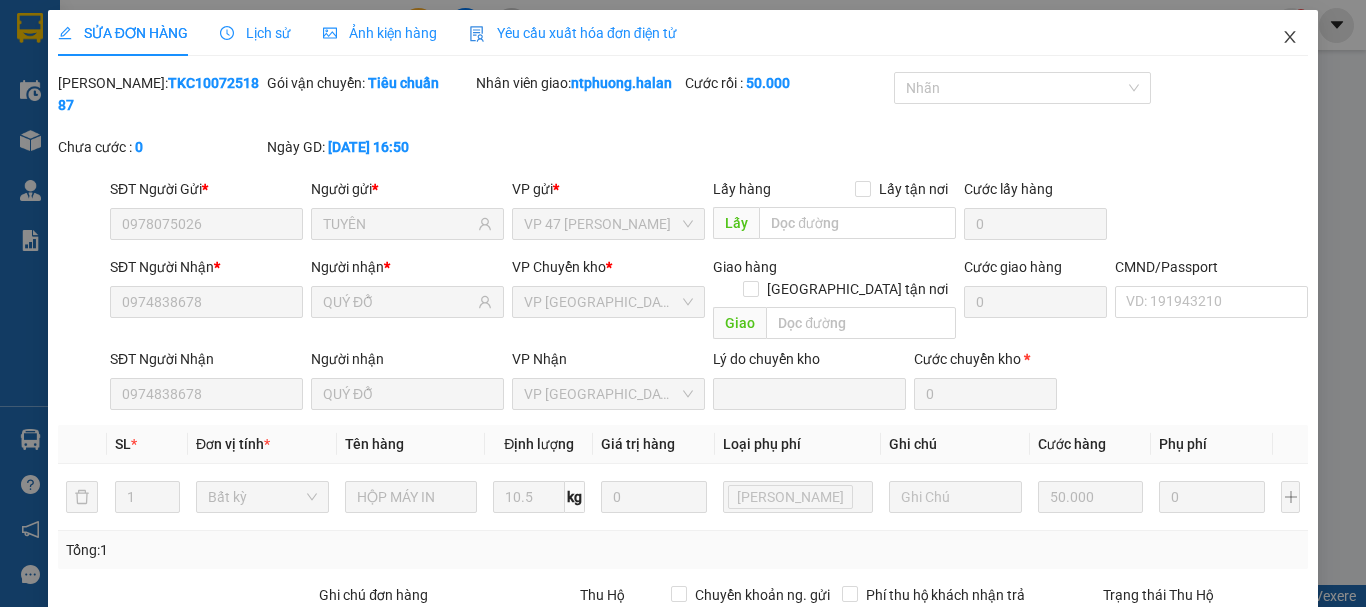 click 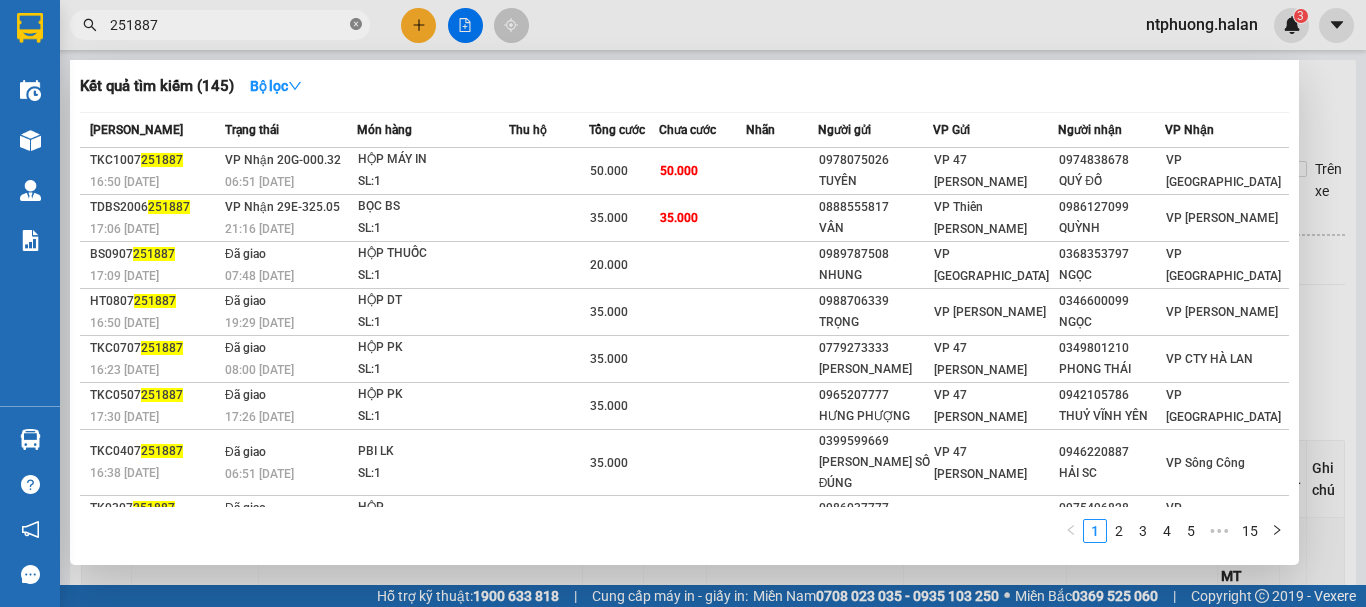 click 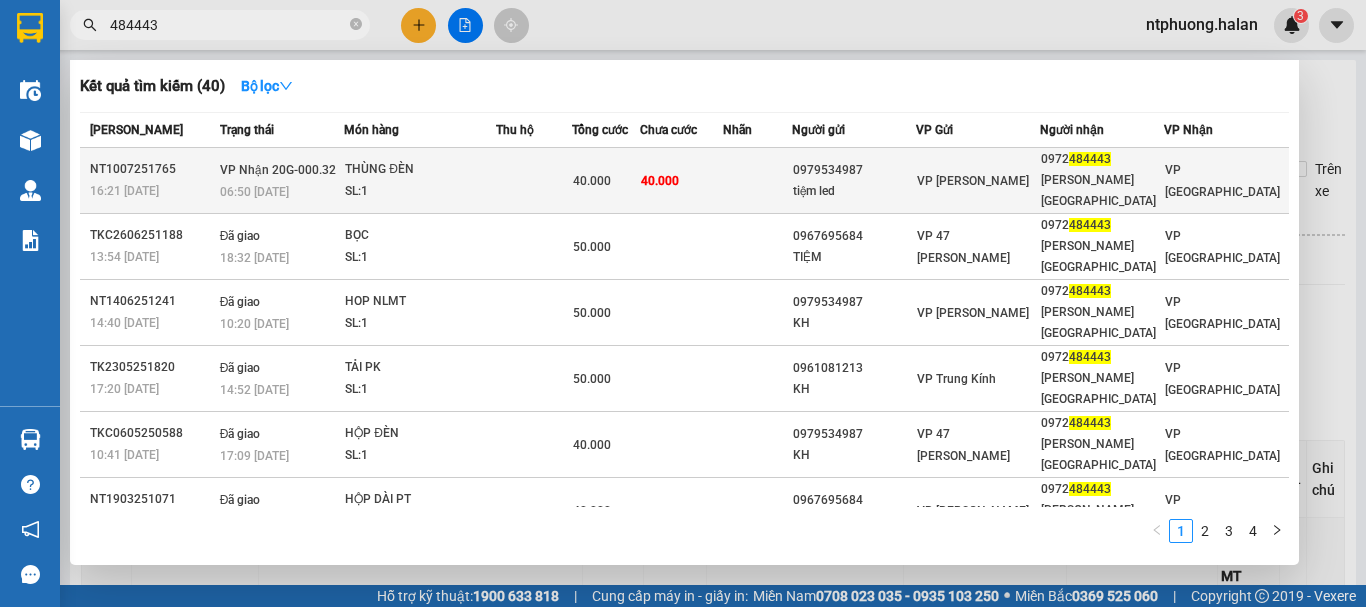 type on "484443" 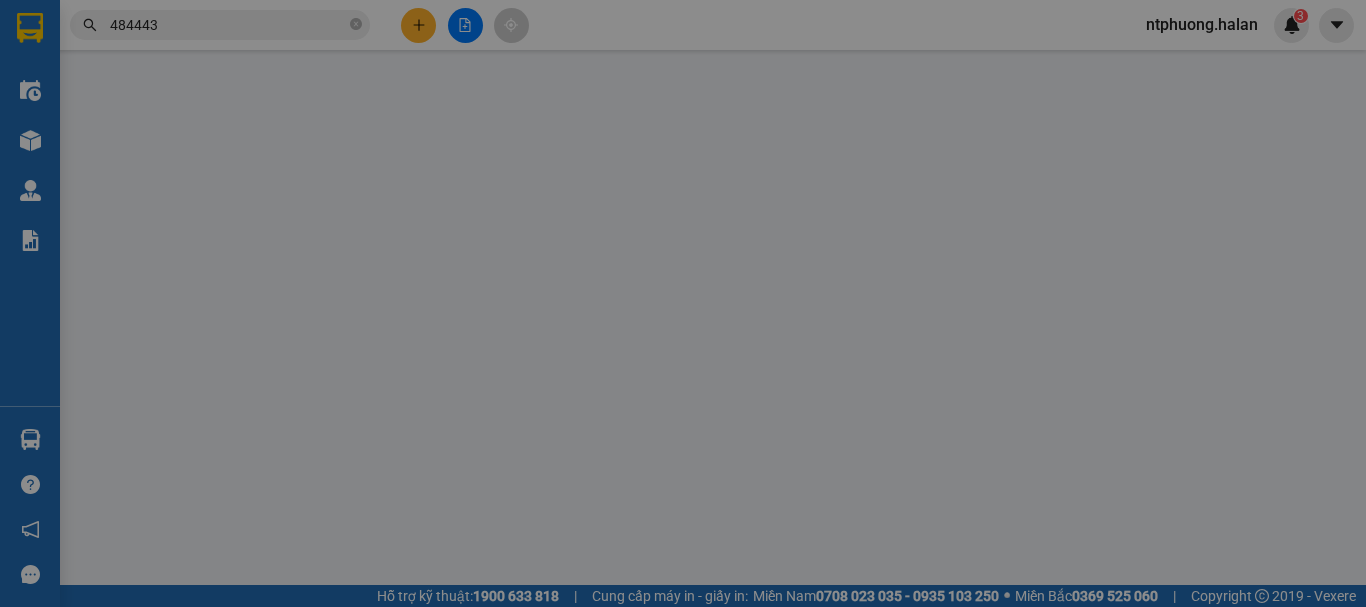 type on "0979534987" 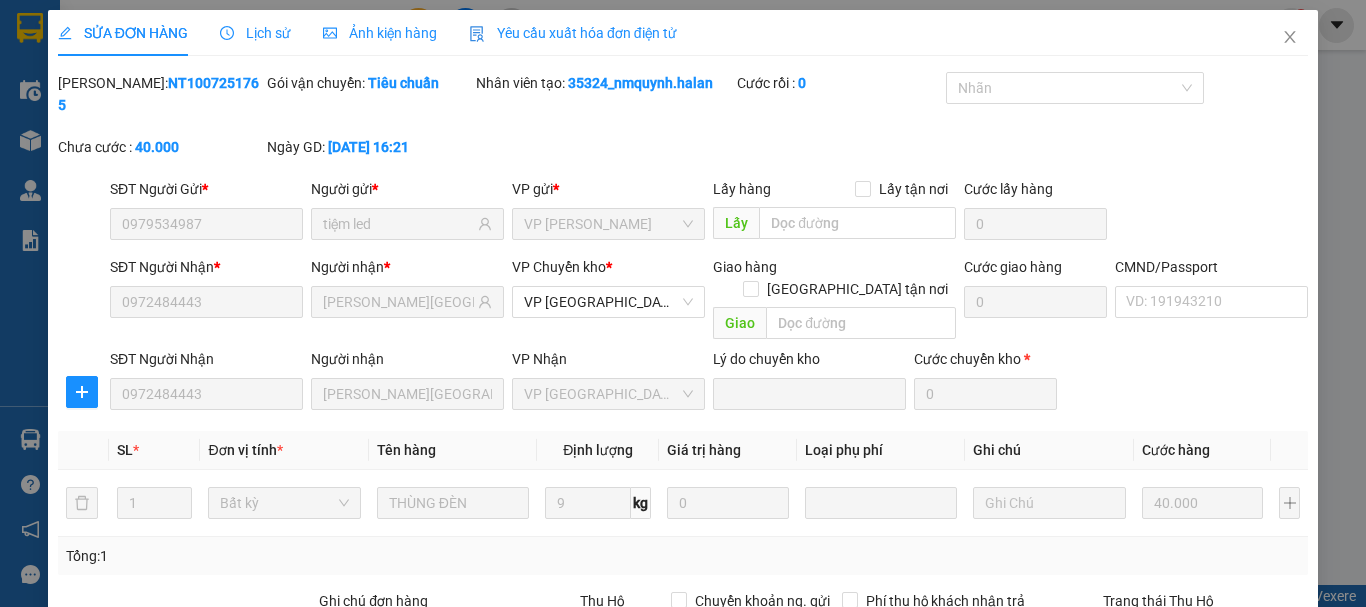 scroll, scrollTop: 245, scrollLeft: 0, axis: vertical 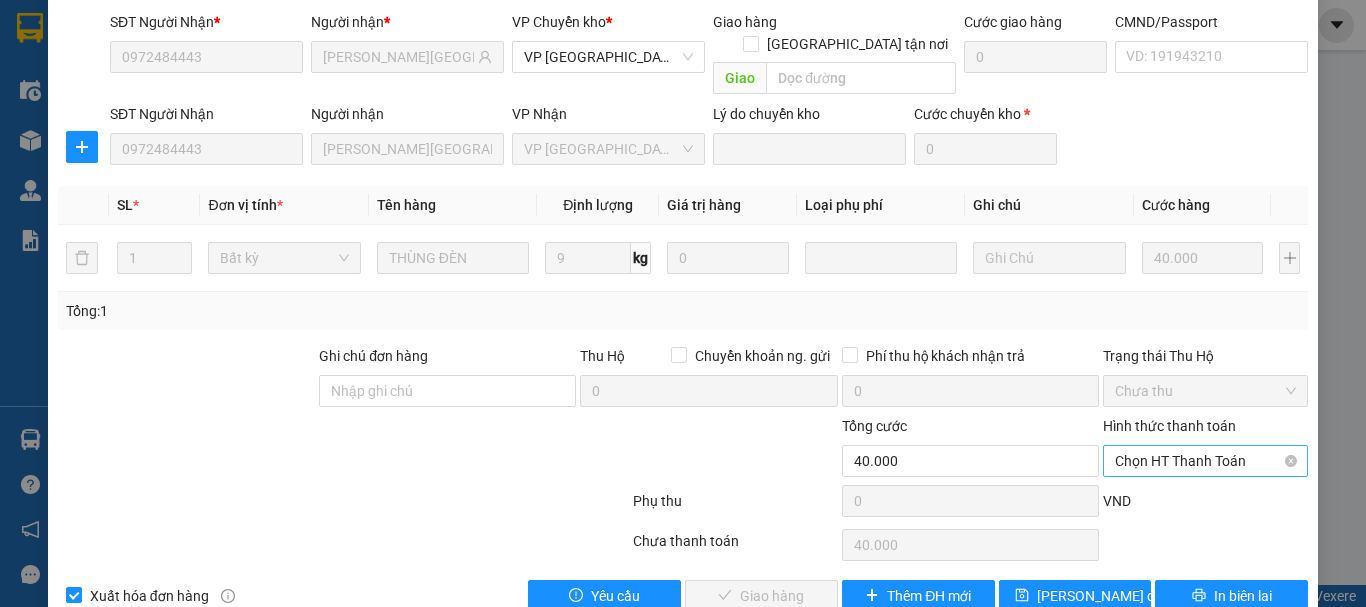 click on "Chọn HT Thanh Toán" at bounding box center [1205, 461] 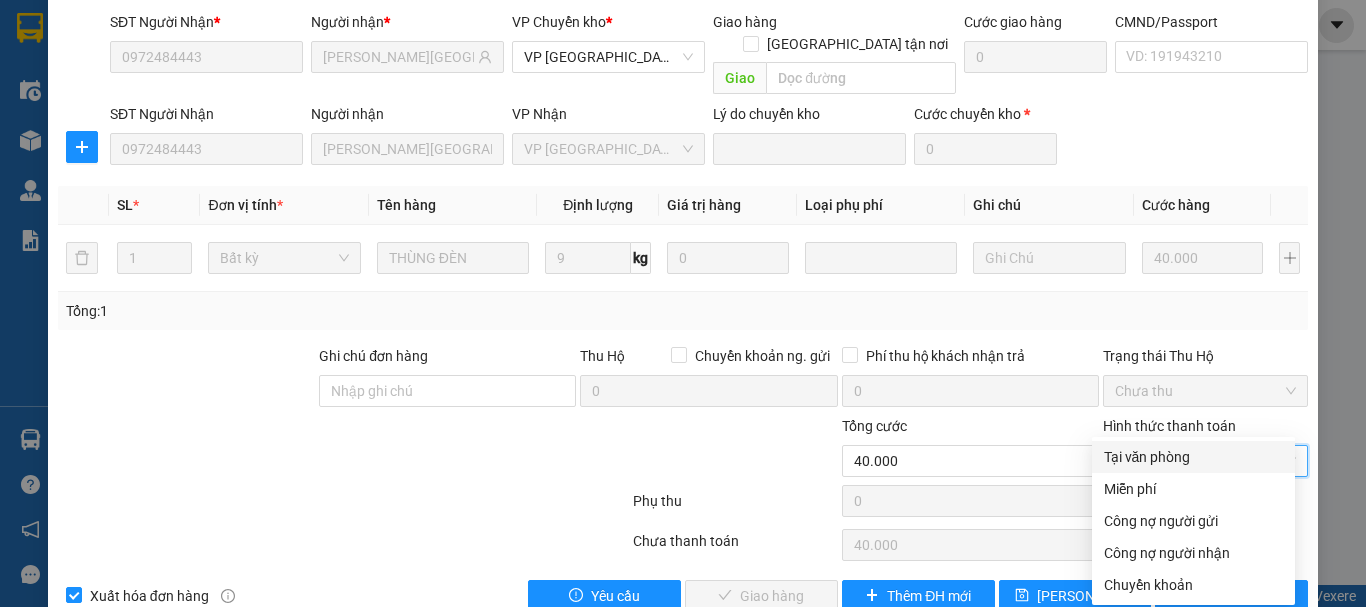 drag, startPoint x: 1154, startPoint y: 453, endPoint x: 934, endPoint y: 523, distance: 230.86794 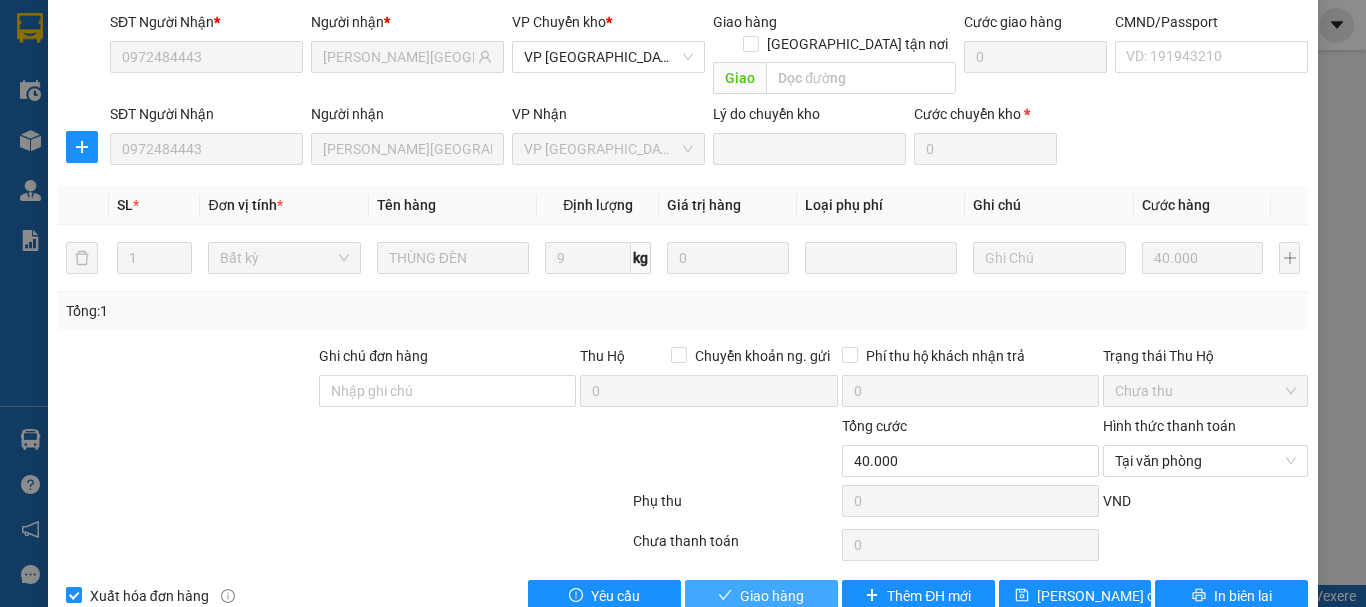 click on "Giao hàng" at bounding box center [772, 596] 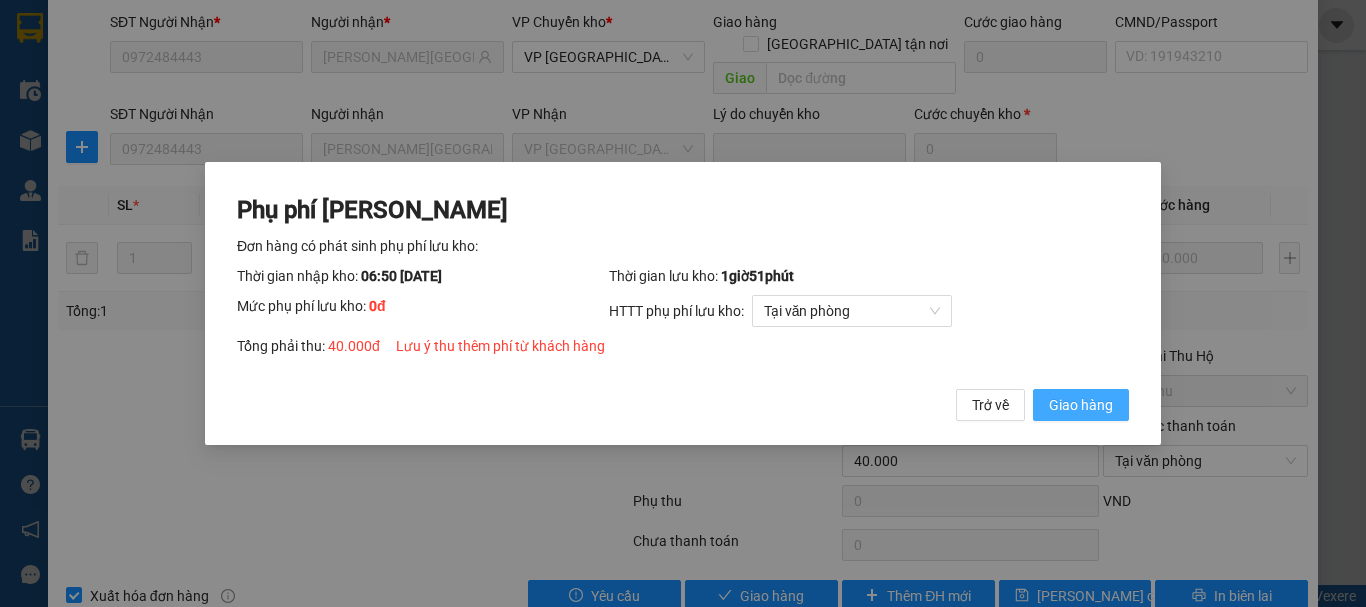 click on "Giao hàng" at bounding box center (1081, 405) 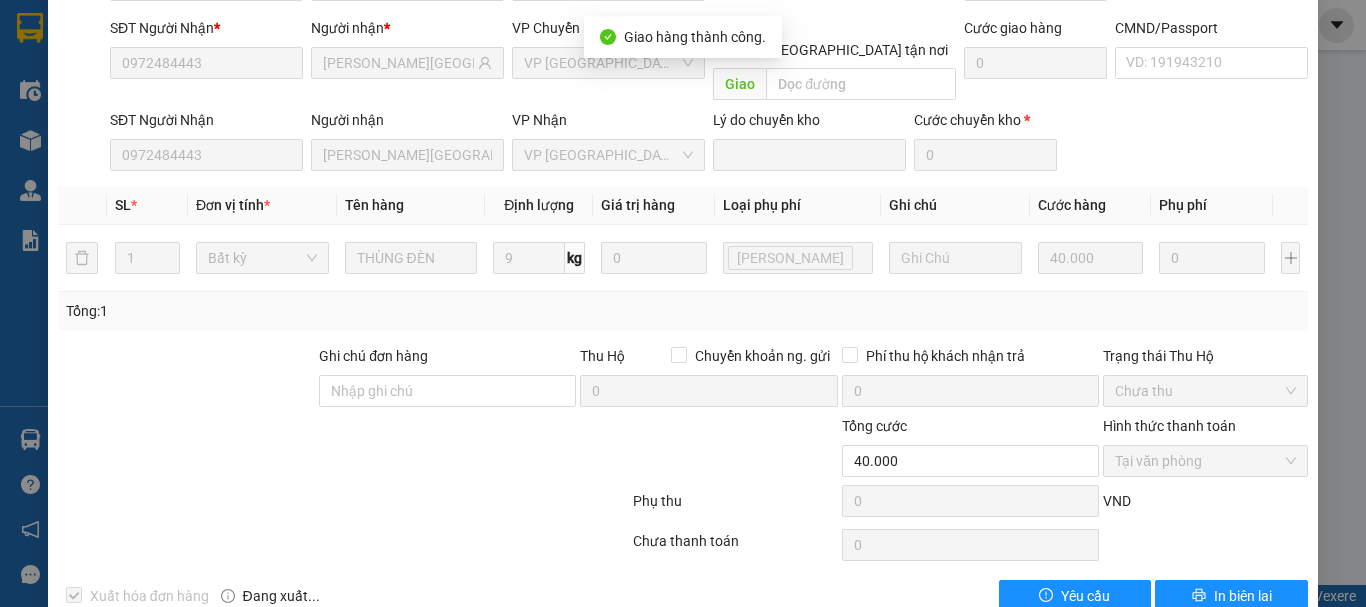 scroll, scrollTop: 0, scrollLeft: 0, axis: both 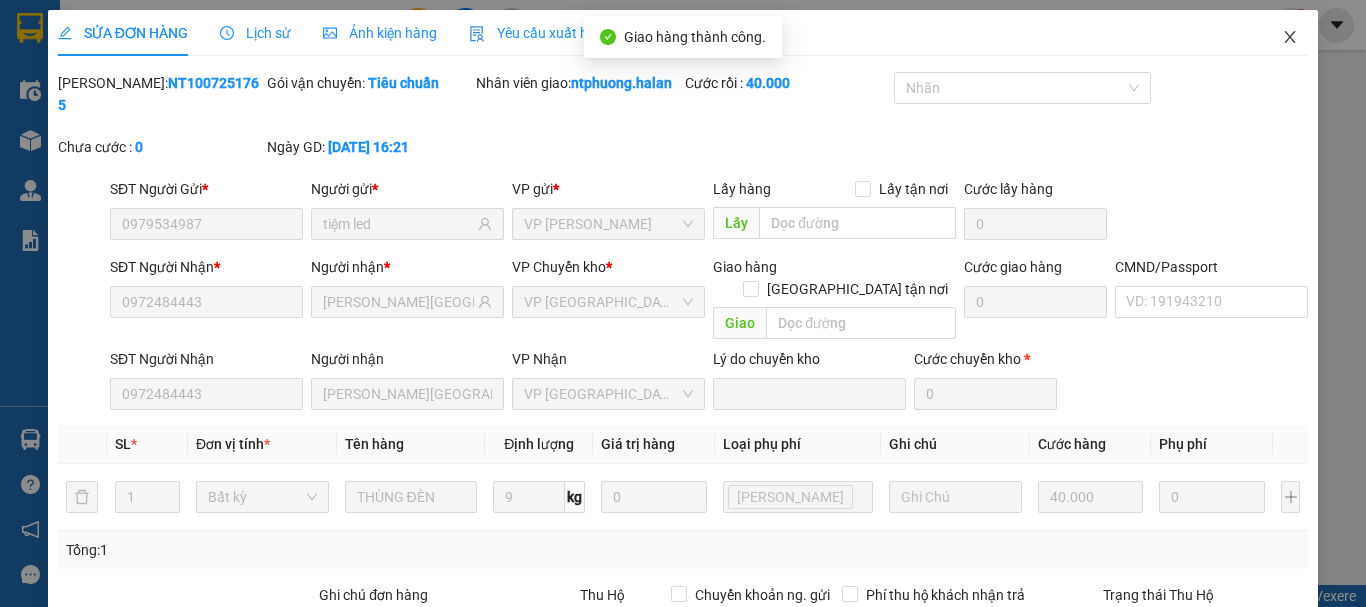click 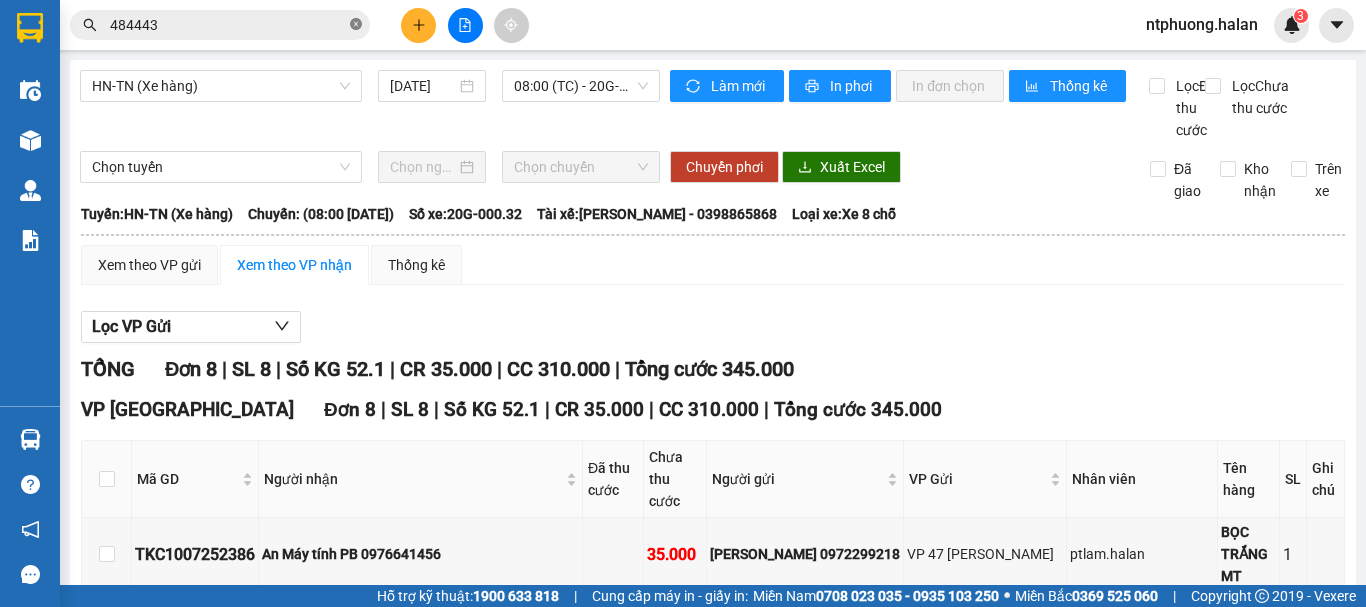 click 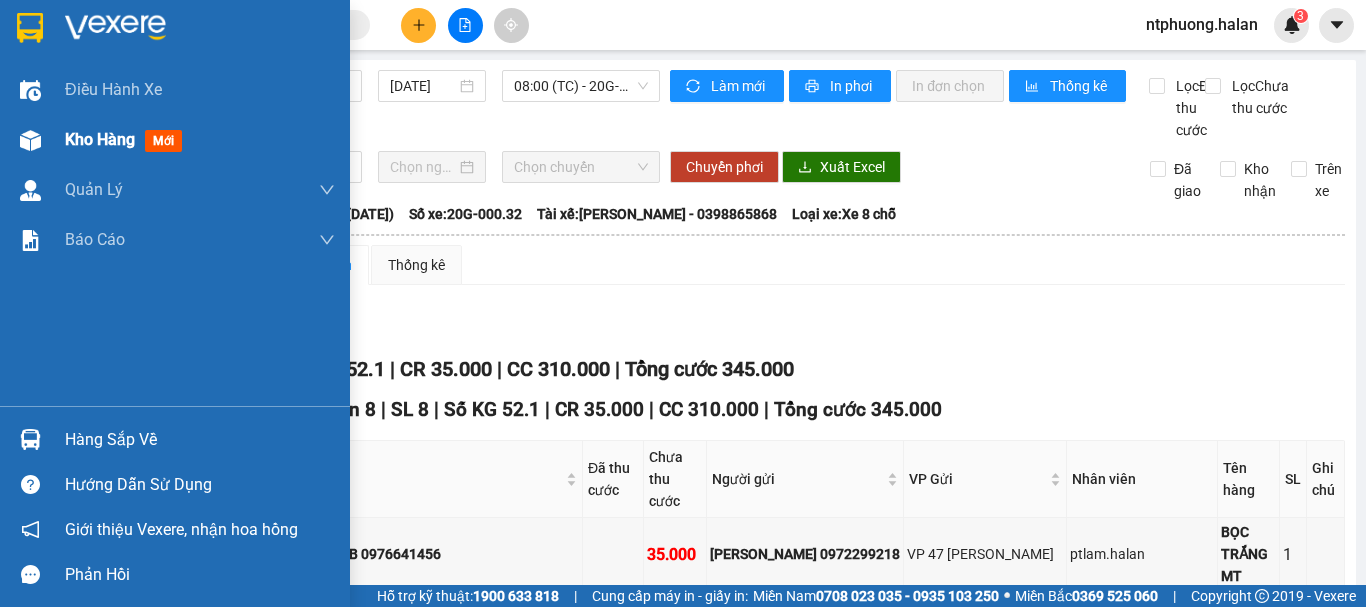 click on "Kho hàng" at bounding box center (100, 139) 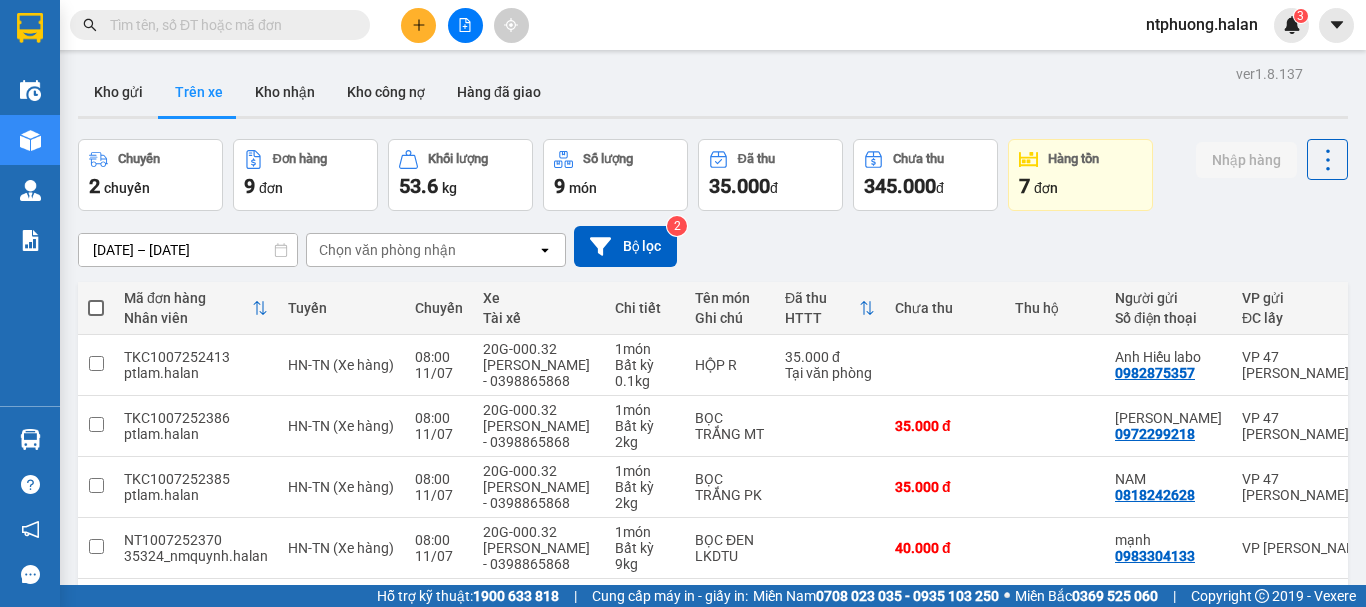 click at bounding box center [228, 25] 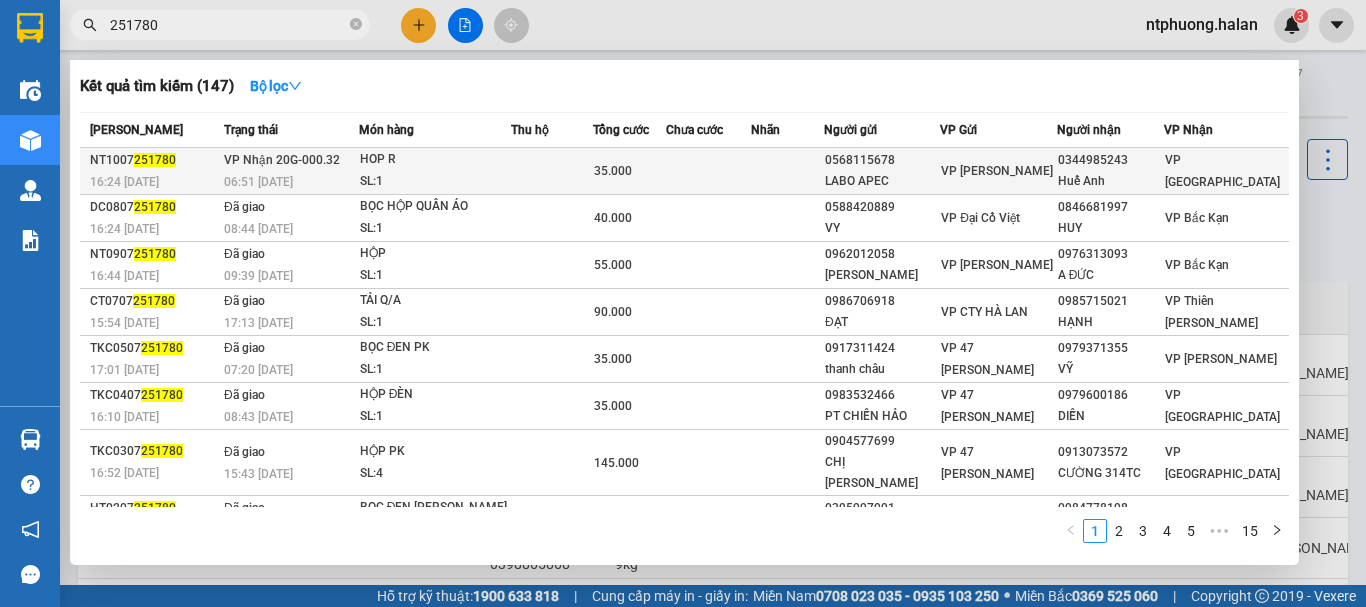 type on "251780" 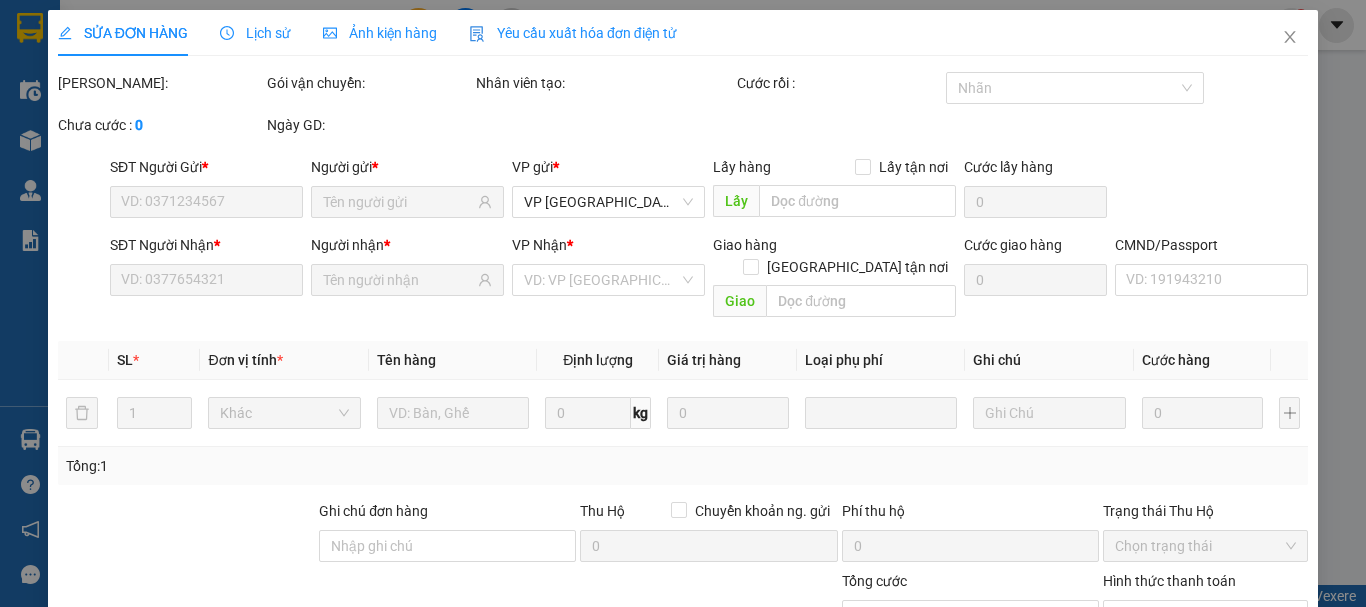 type on "0568115678" 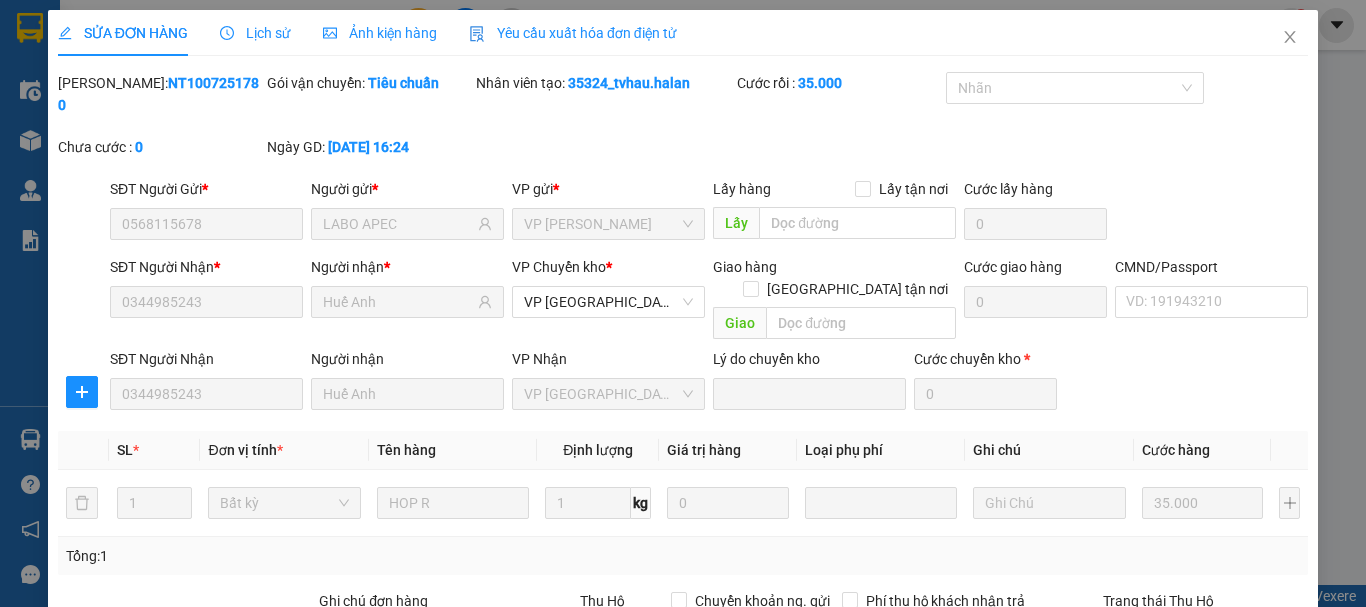 scroll, scrollTop: 245, scrollLeft: 0, axis: vertical 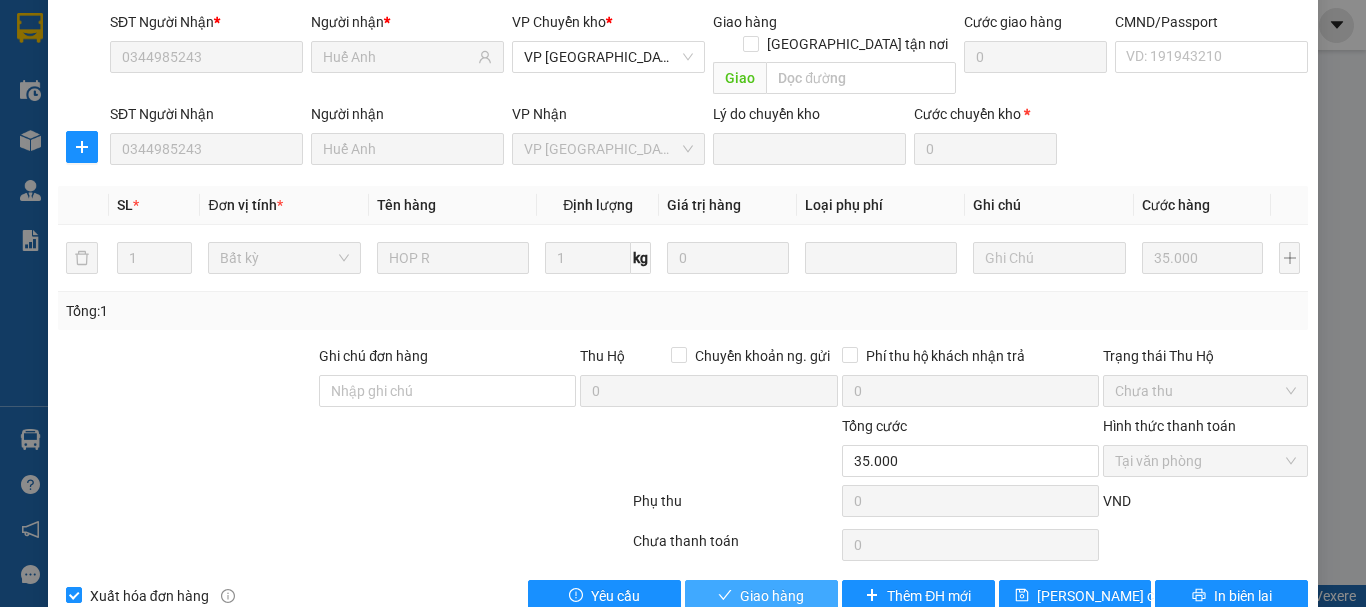 click on "Giao hàng" at bounding box center (772, 596) 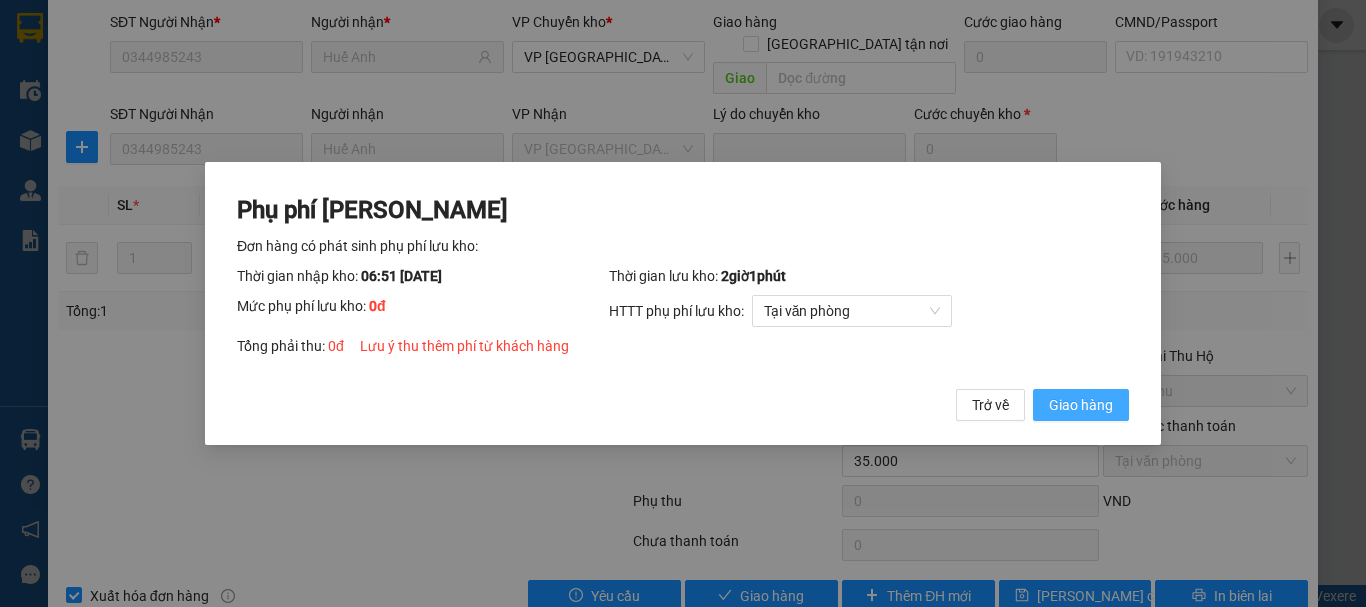 click on "Giao hàng" at bounding box center [1081, 405] 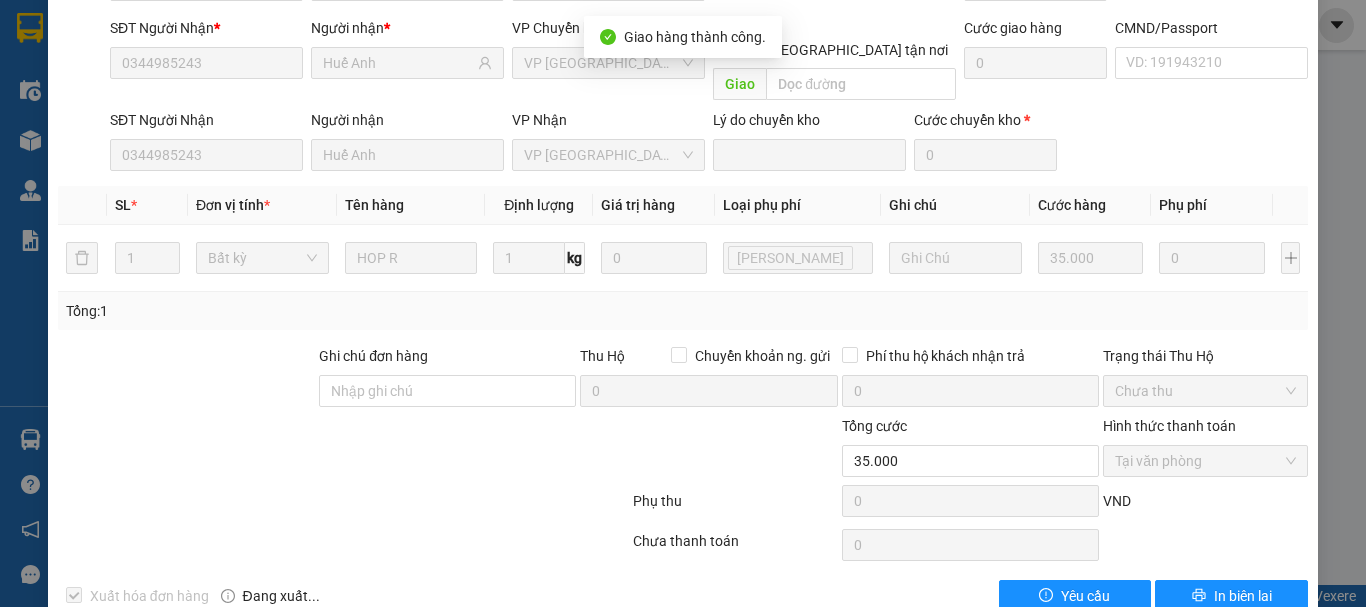 scroll, scrollTop: 0, scrollLeft: 0, axis: both 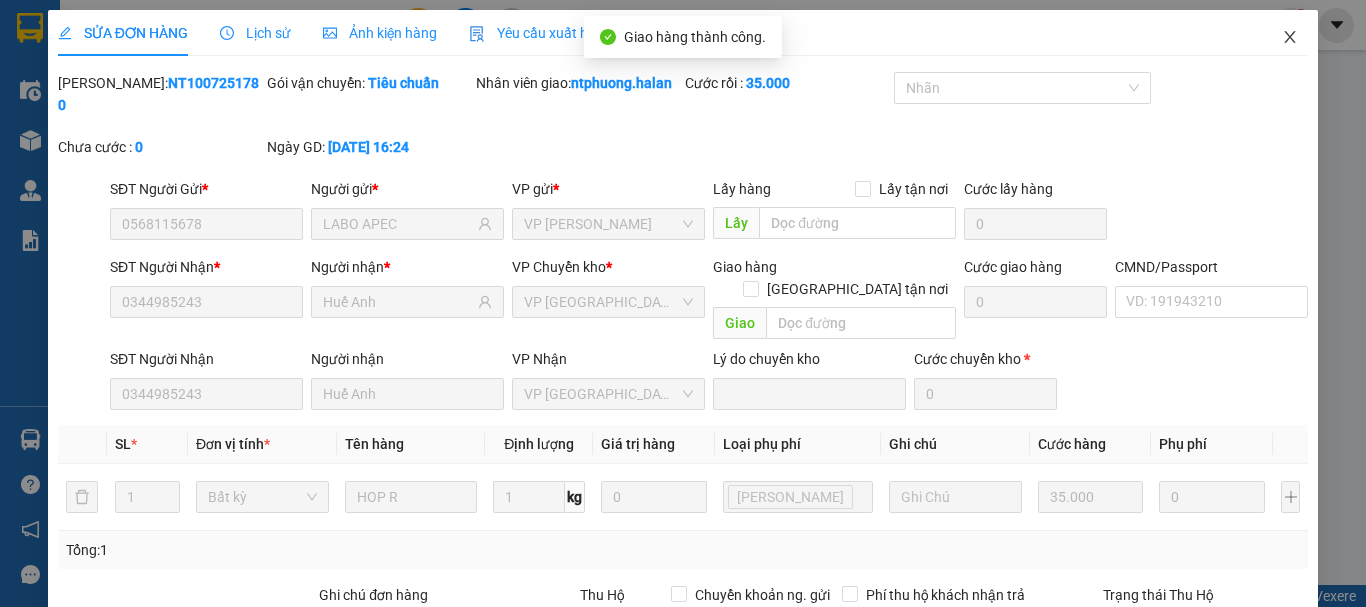 click 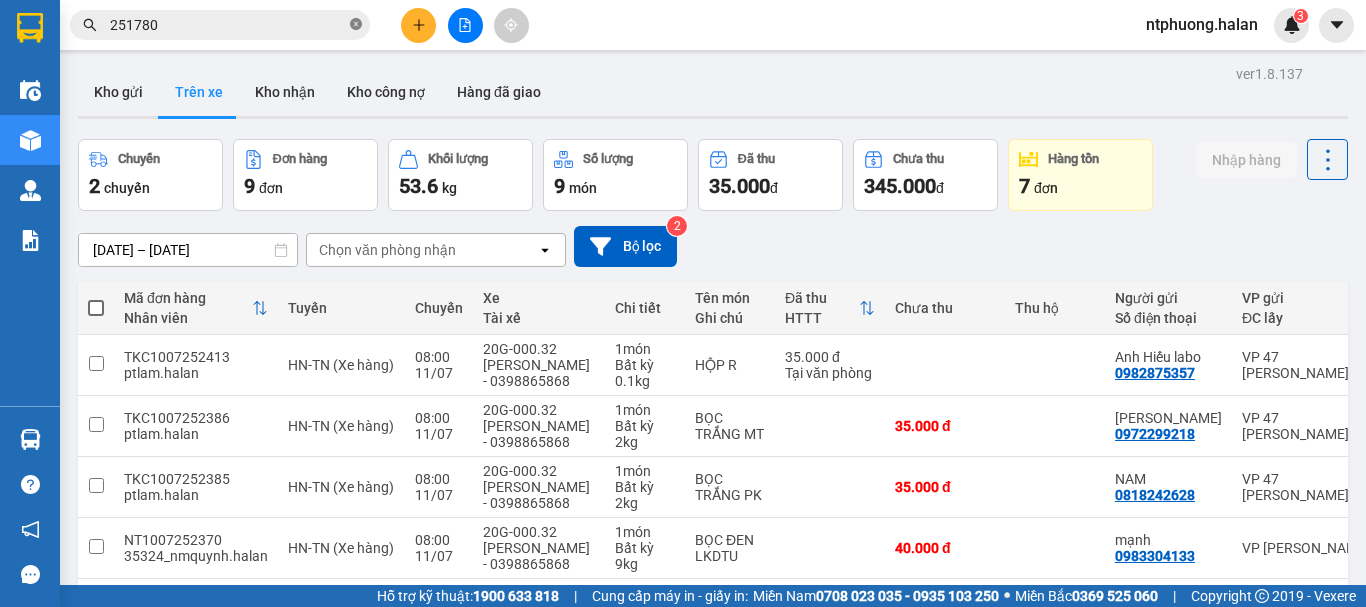click 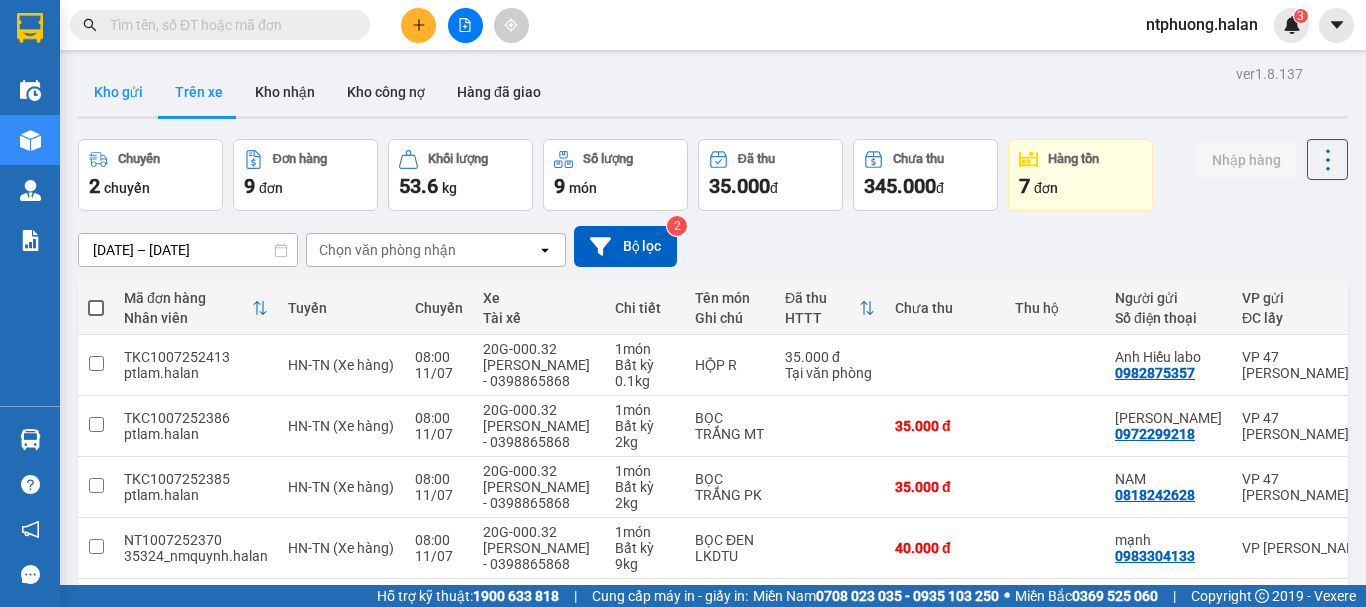 click on "Kho gửi" at bounding box center (118, 92) 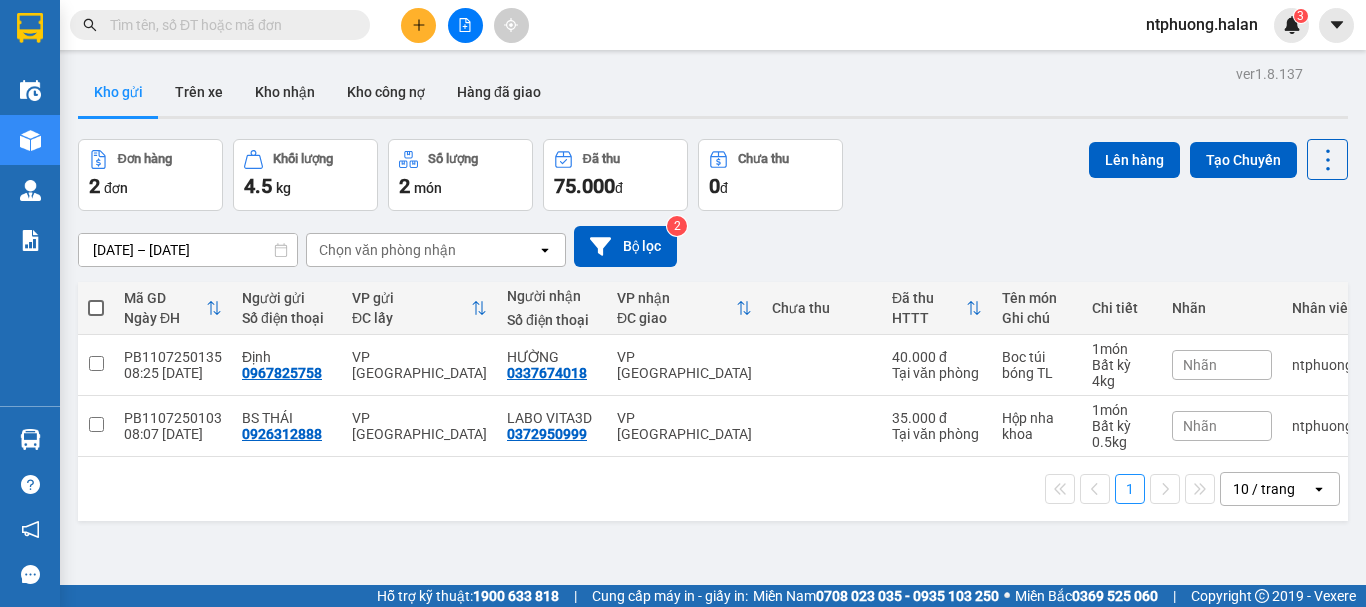 click at bounding box center (96, 308) 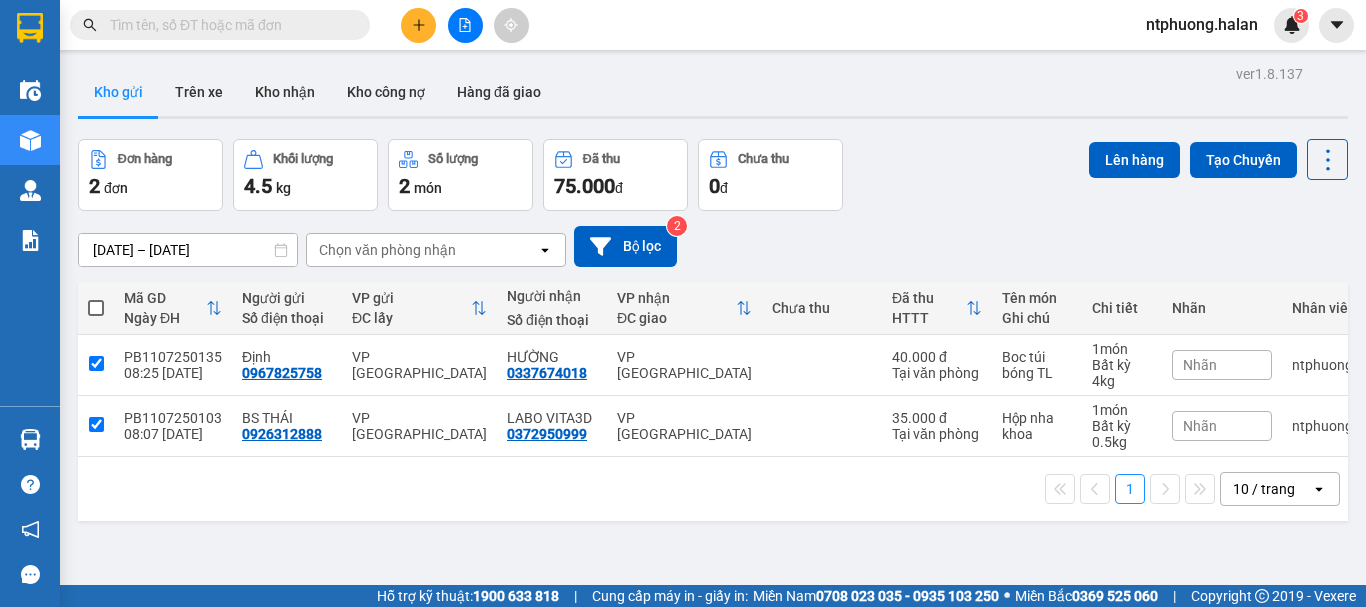 checkbox on "true" 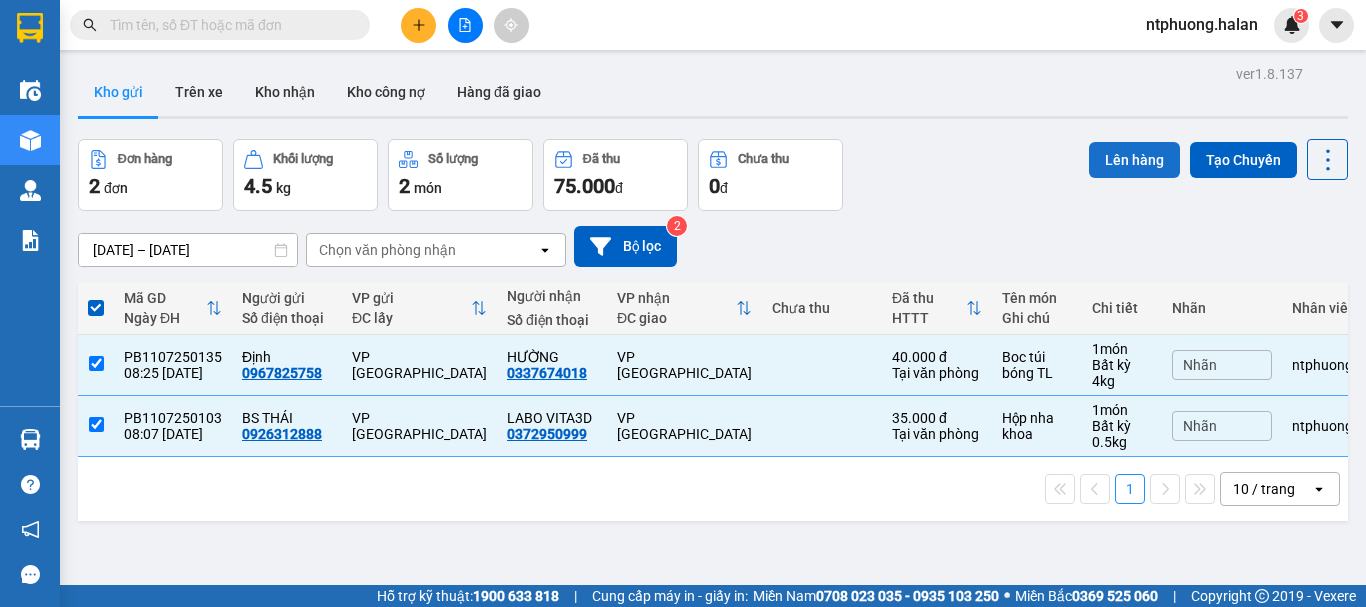click on "Lên hàng" at bounding box center [1134, 160] 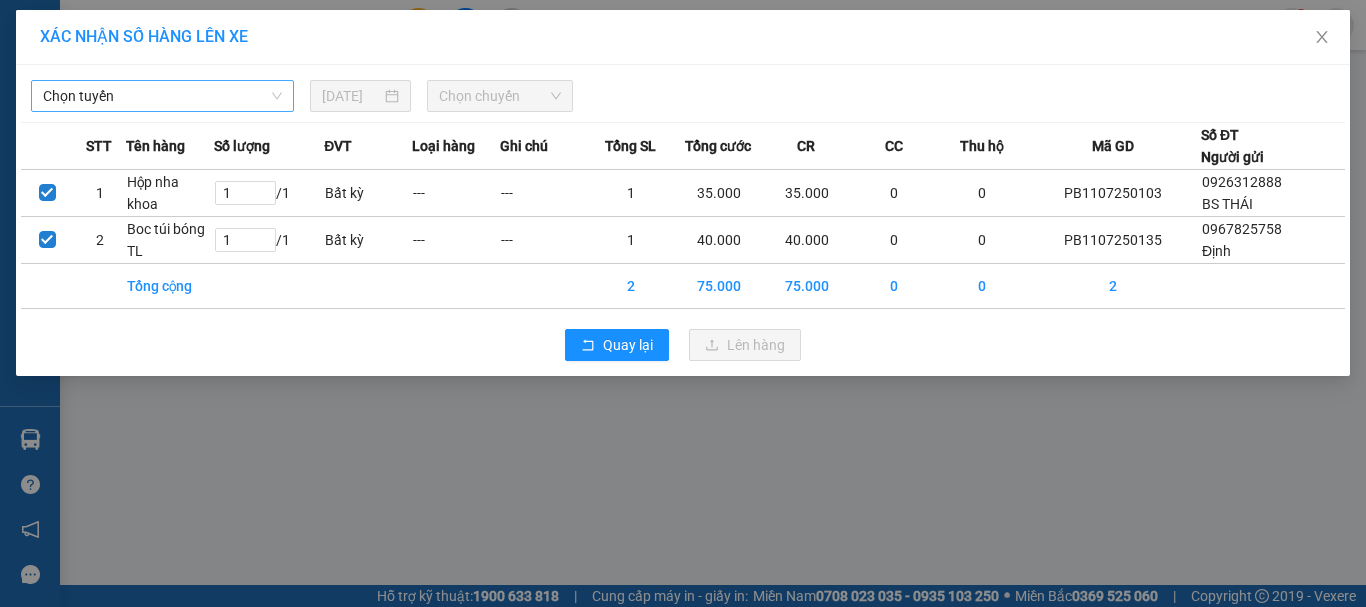 click on "Chọn tuyến" at bounding box center [162, 96] 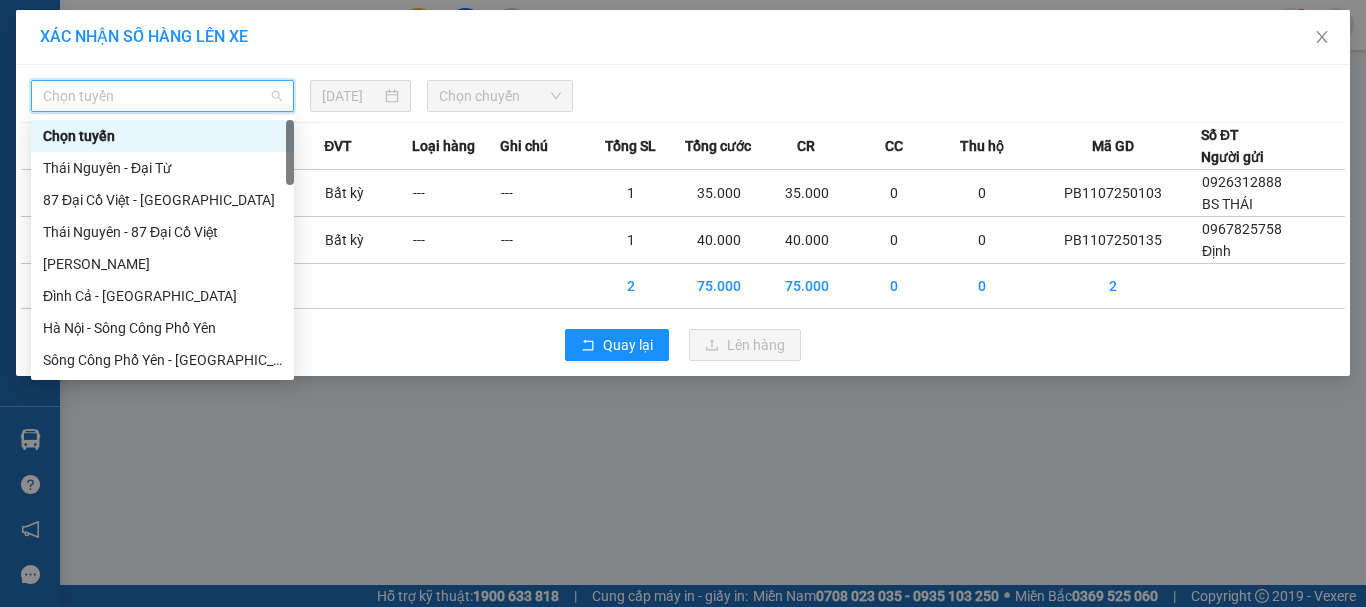 type on "x" 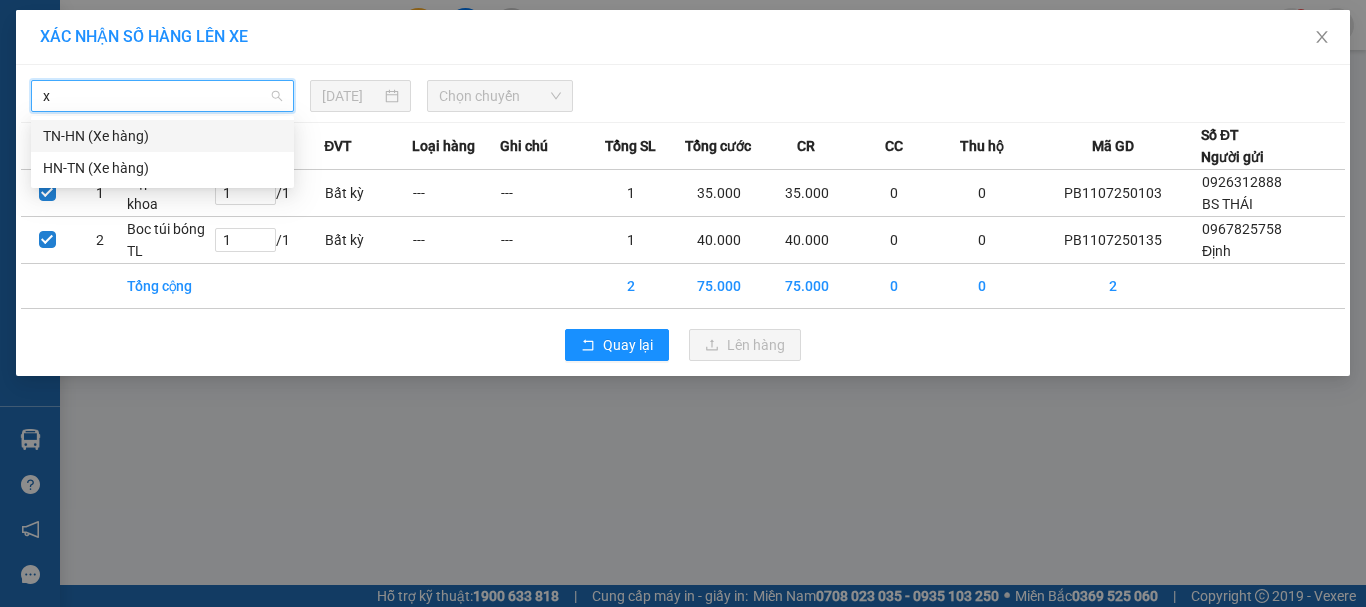 click on "TN-HN (Xe hàng)" at bounding box center [162, 136] 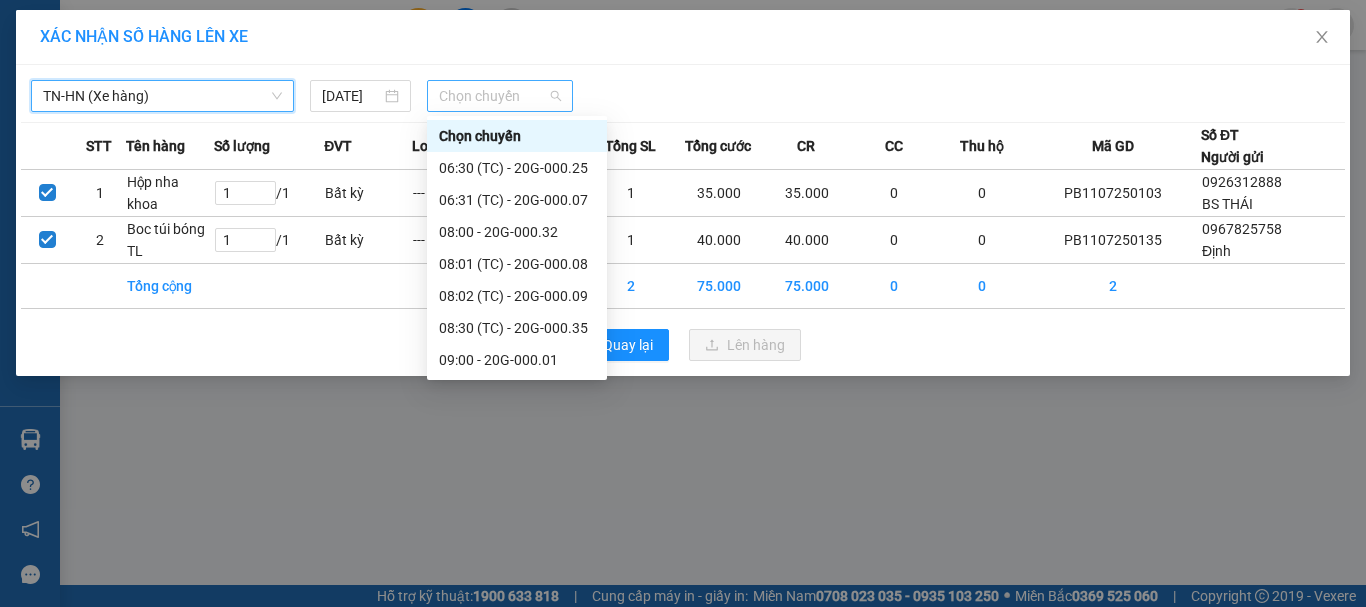 click on "Chọn chuyến" at bounding box center (500, 96) 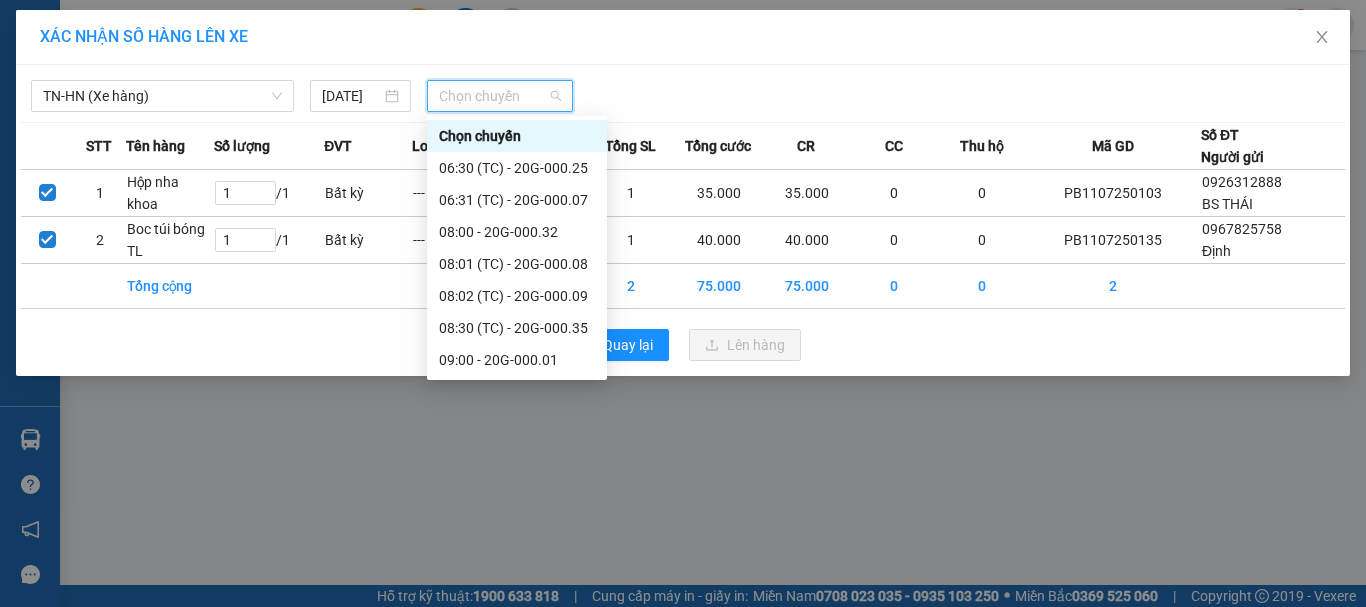 scroll, scrollTop: 100, scrollLeft: 0, axis: vertical 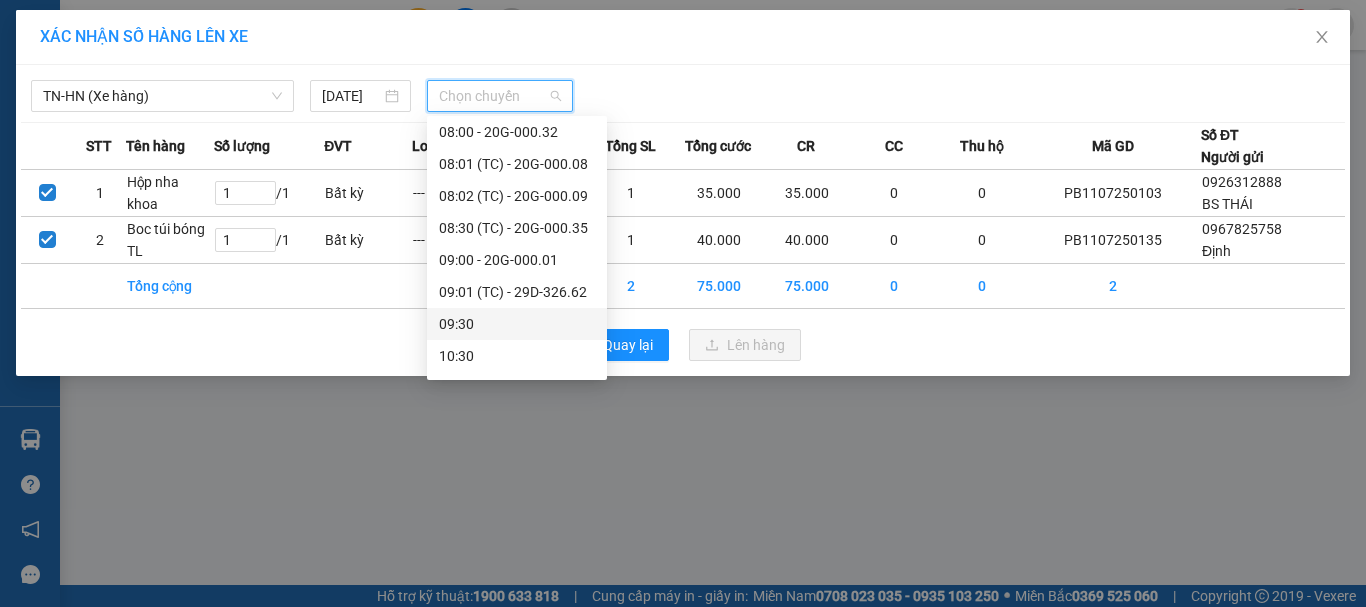 click on "09:30" at bounding box center (517, 324) 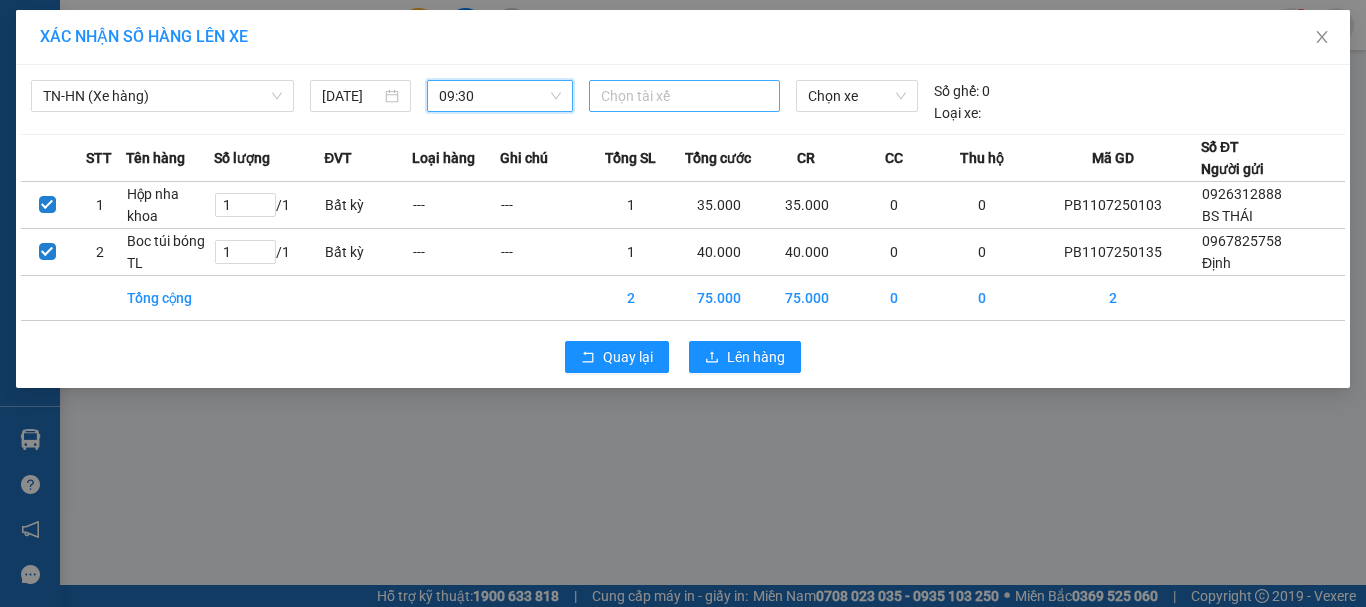 click at bounding box center [685, 96] 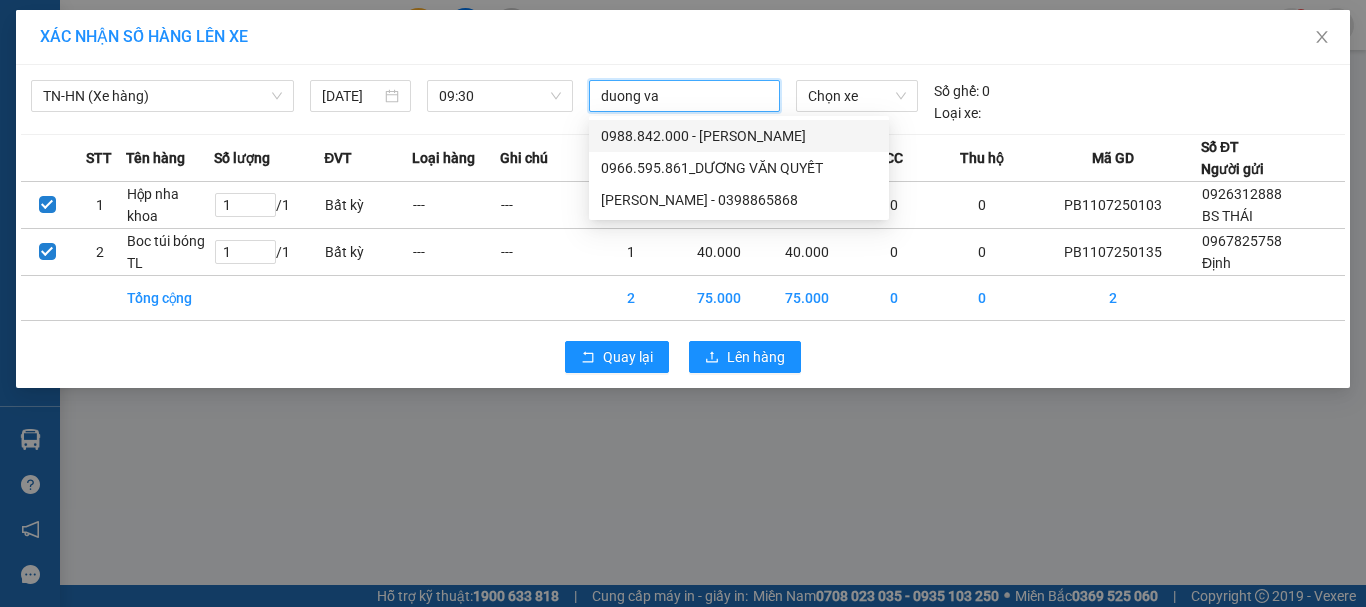 type on "duong van" 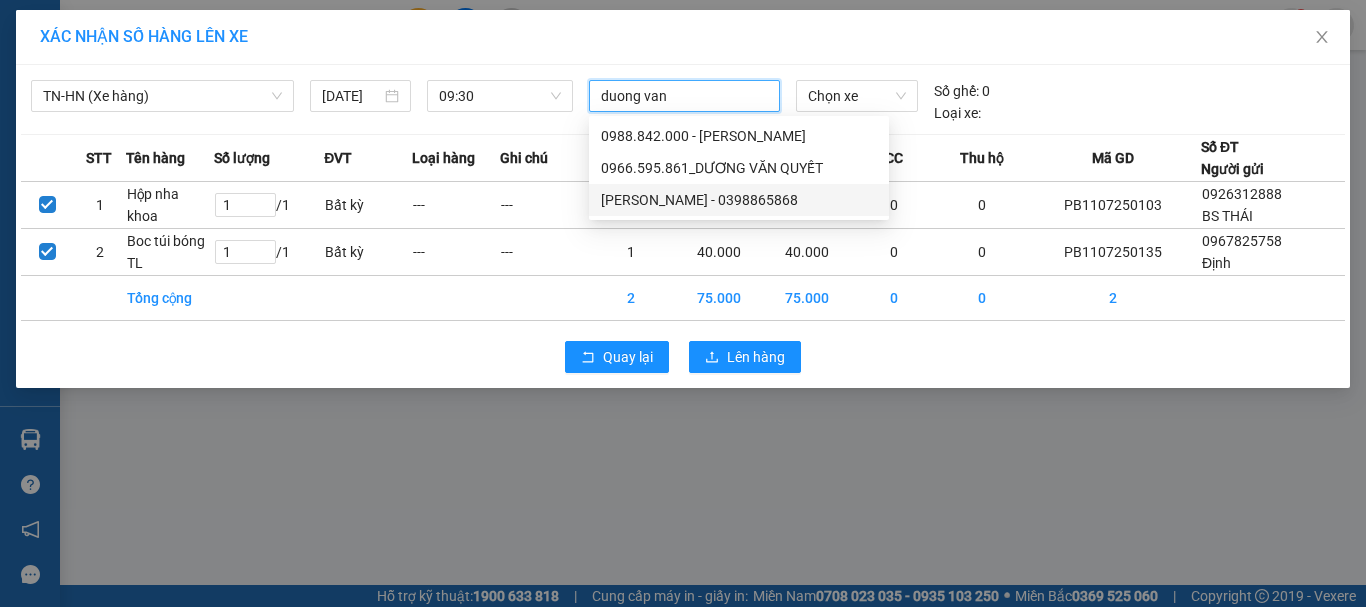 click on "[PERSON_NAME] - 0398865868" at bounding box center [739, 200] 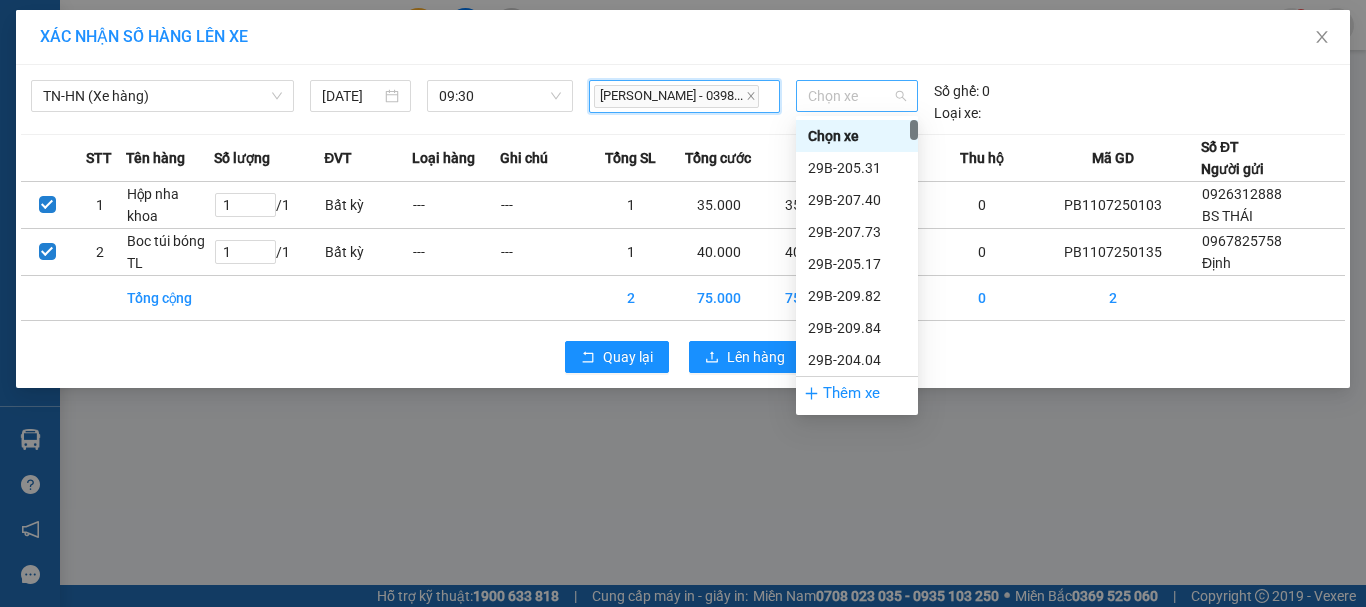 click on "Chọn xe" at bounding box center (857, 96) 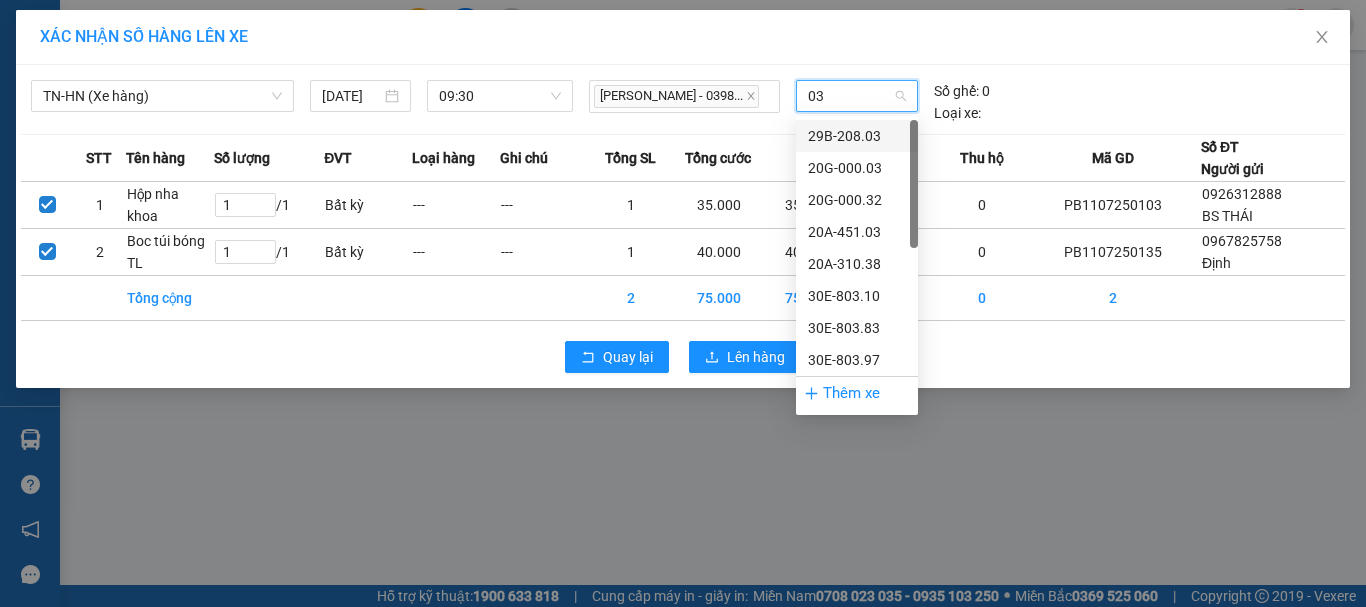 type on "032" 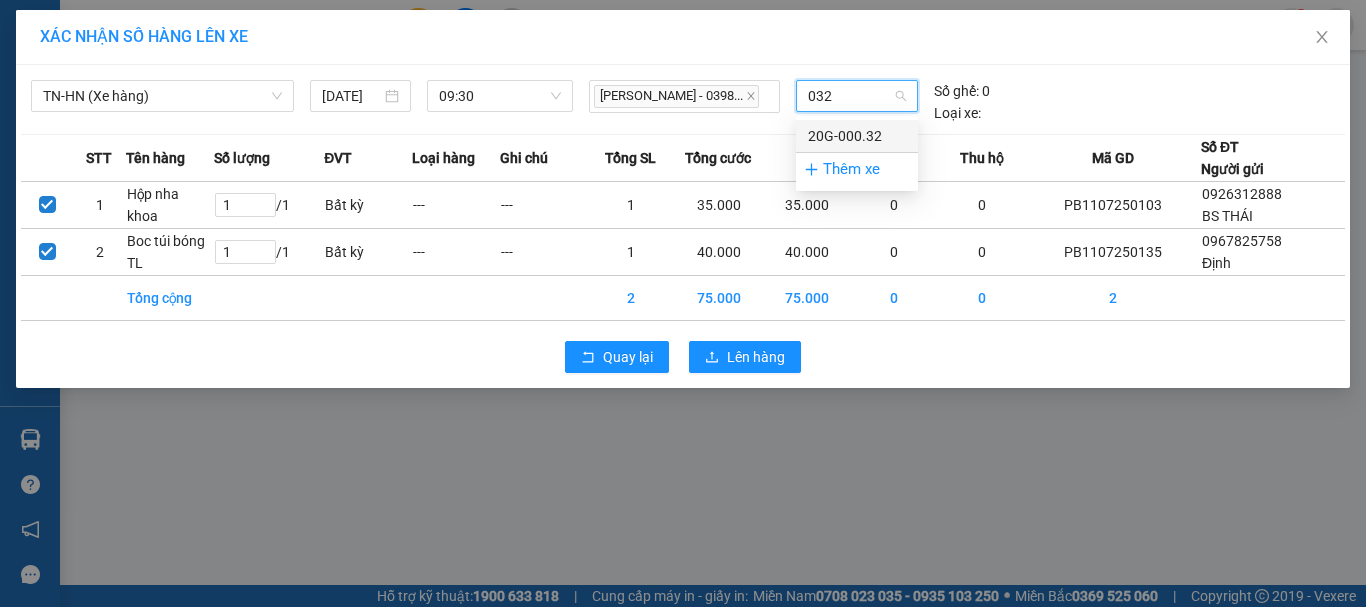 click on "20G-000.32" at bounding box center [857, 136] 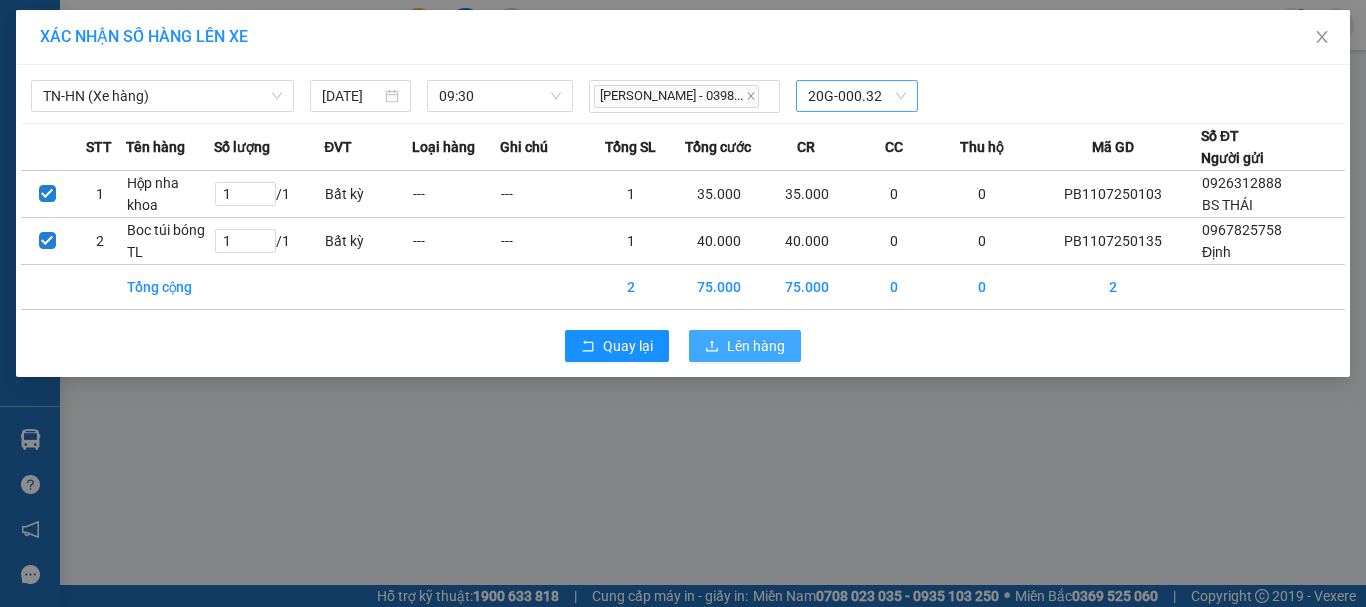 click on "Lên hàng" at bounding box center [756, 346] 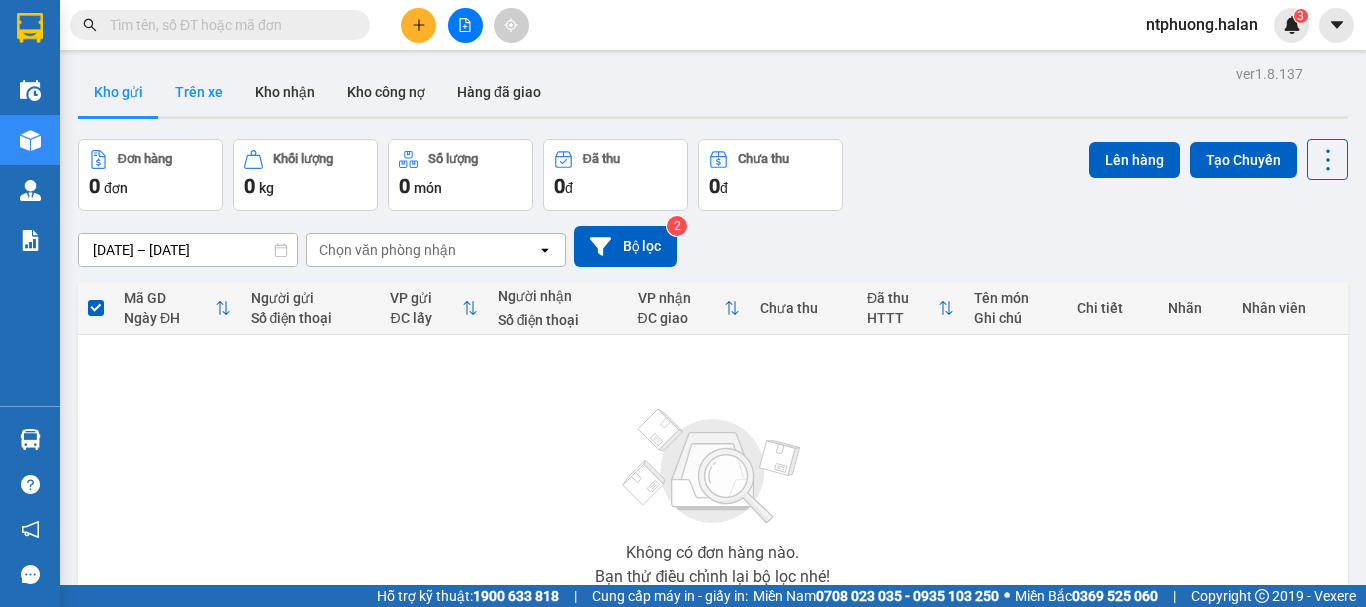 click on "Trên xe" at bounding box center [199, 92] 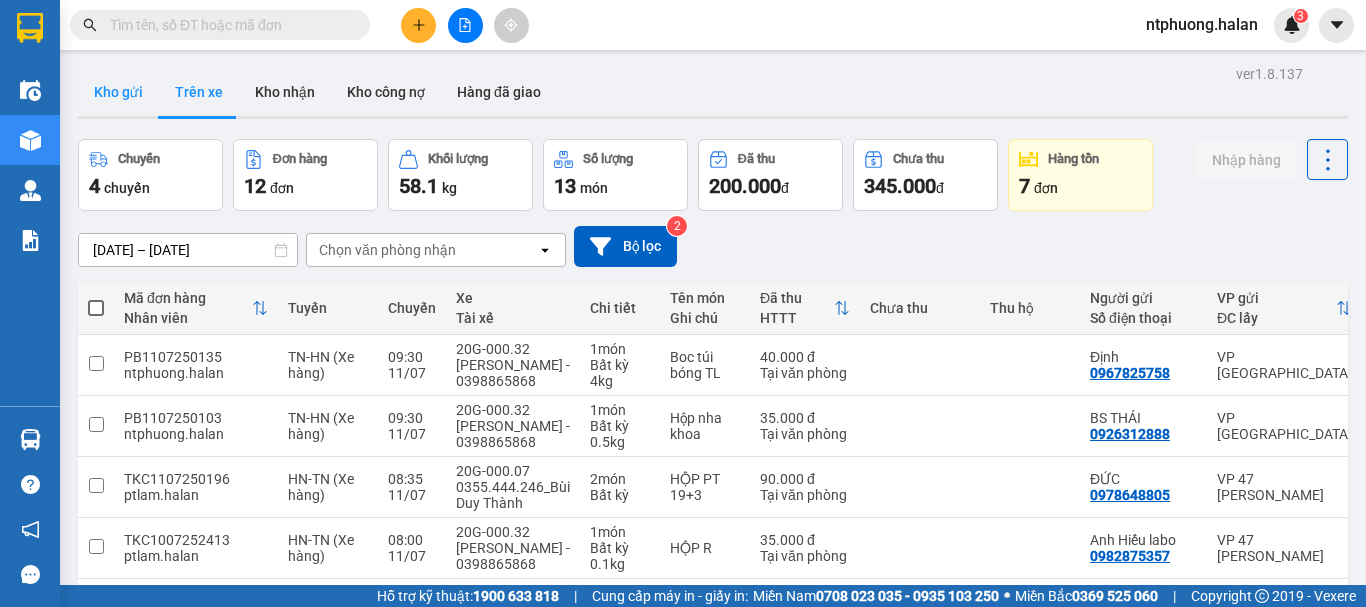 click on "Kho gửi" at bounding box center [118, 92] 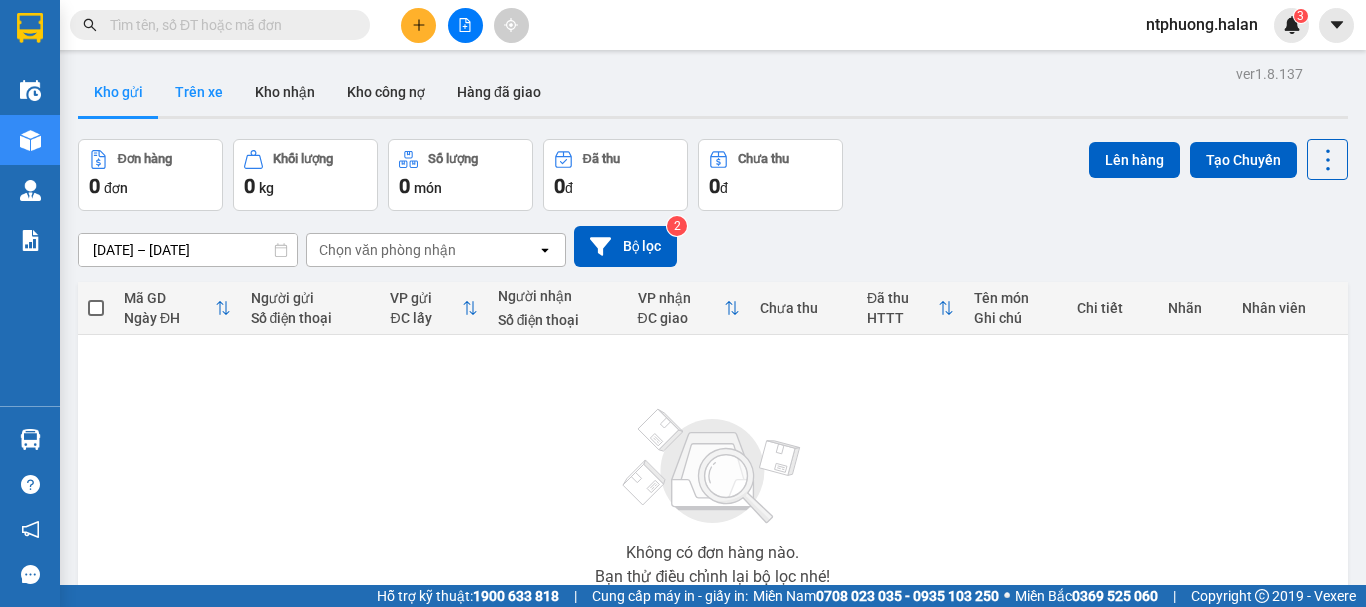 click on "Trên xe" at bounding box center [199, 92] 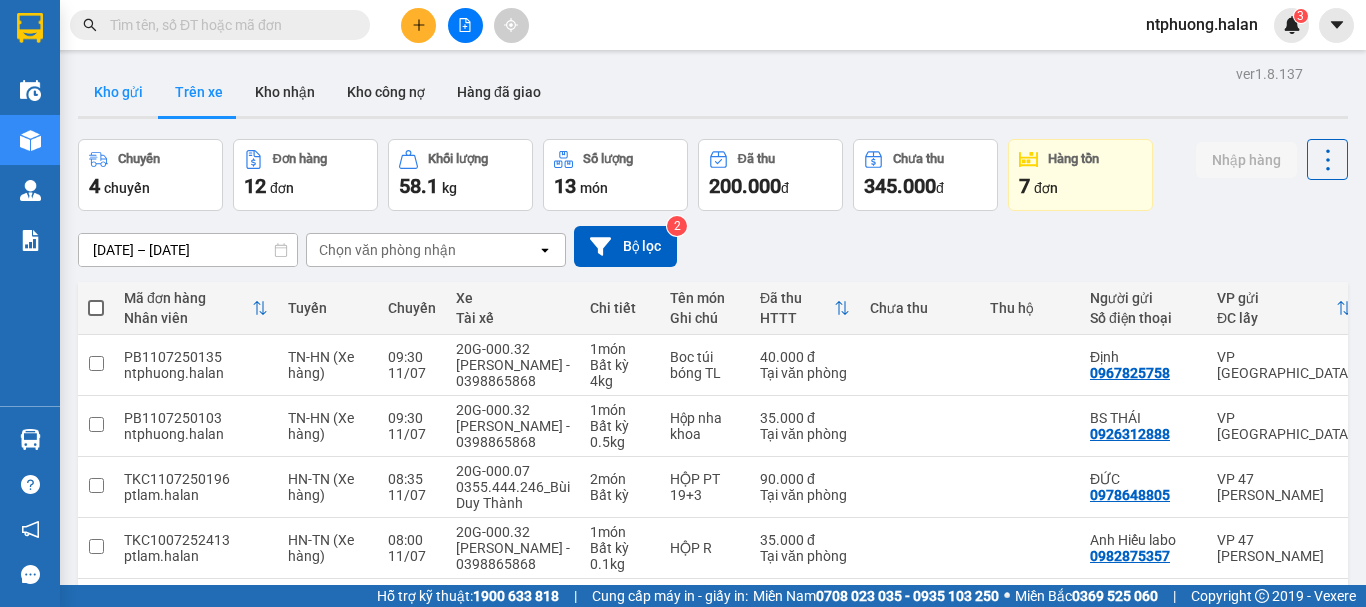click on "Kho gửi" at bounding box center [118, 92] 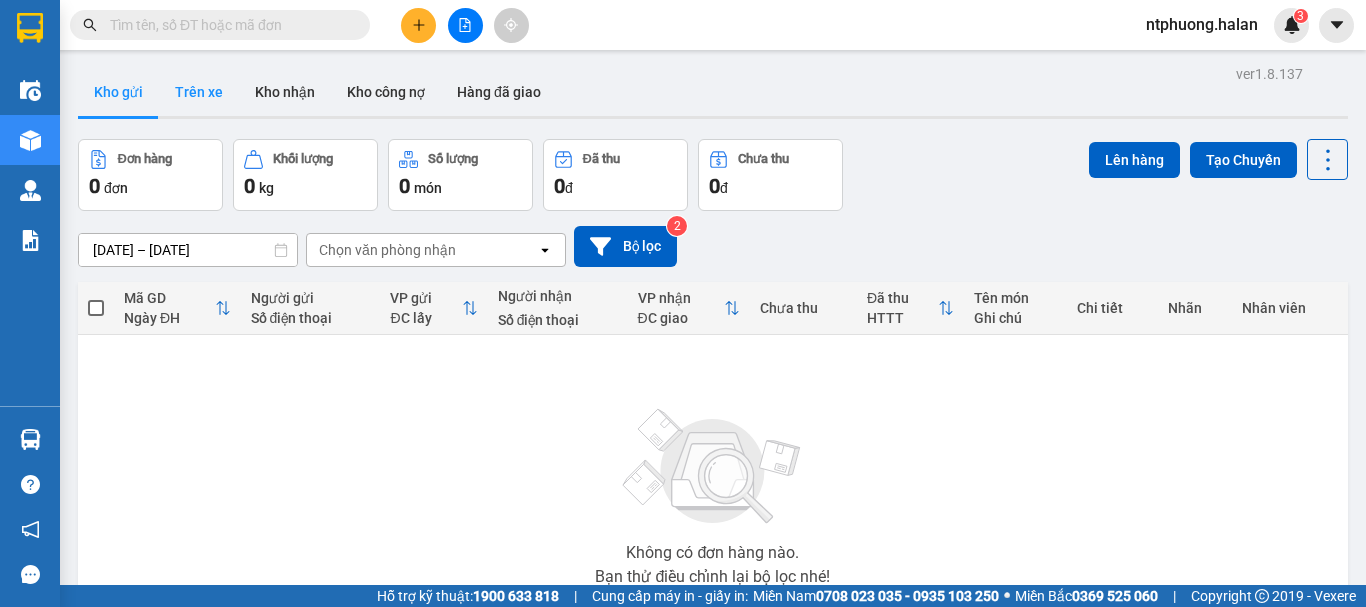 click on "Trên xe" at bounding box center [199, 92] 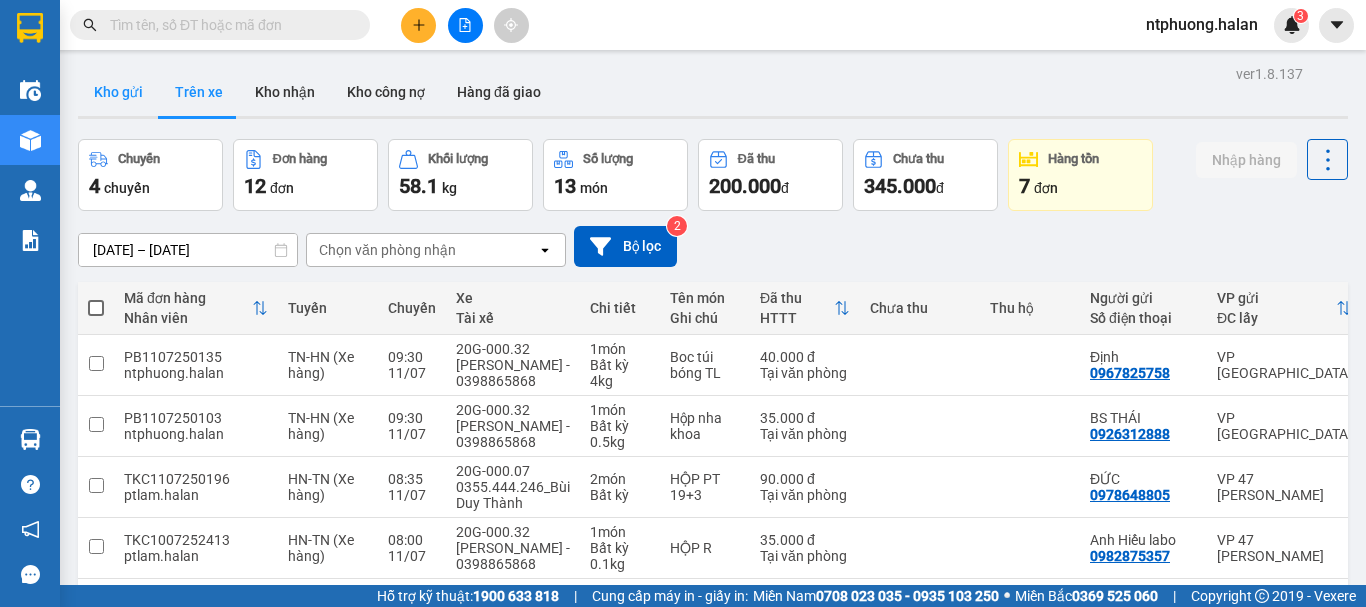 click on "Kho gửi" at bounding box center (118, 92) 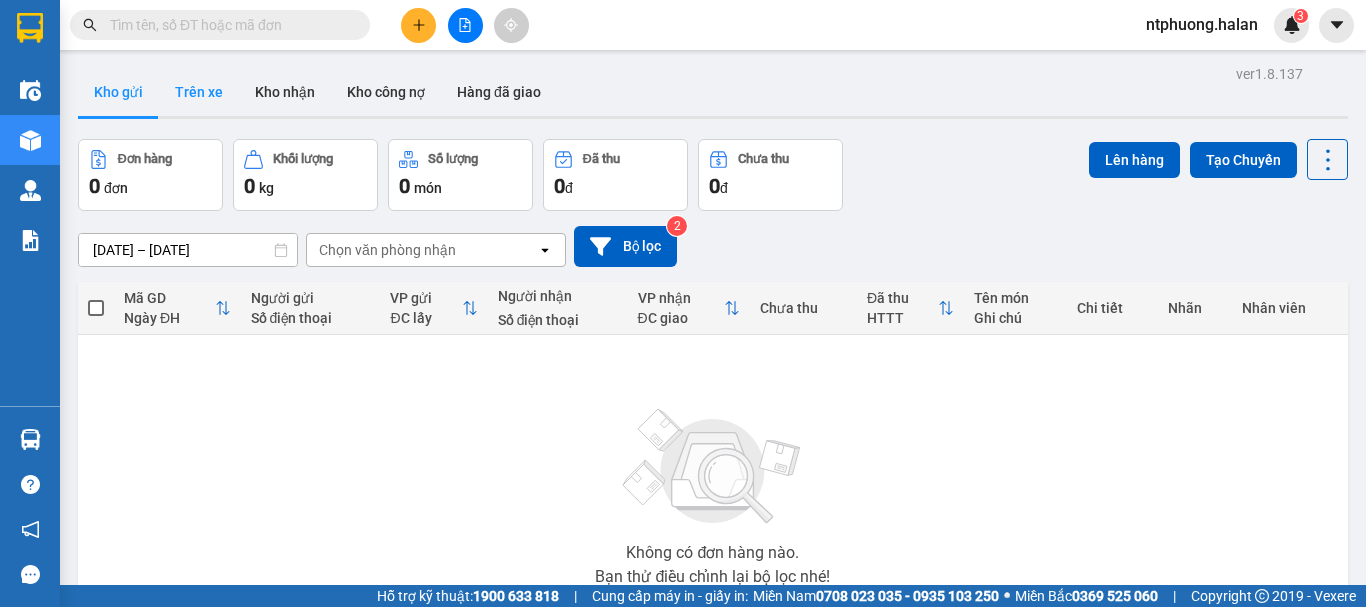 click on "Trên xe" at bounding box center [199, 92] 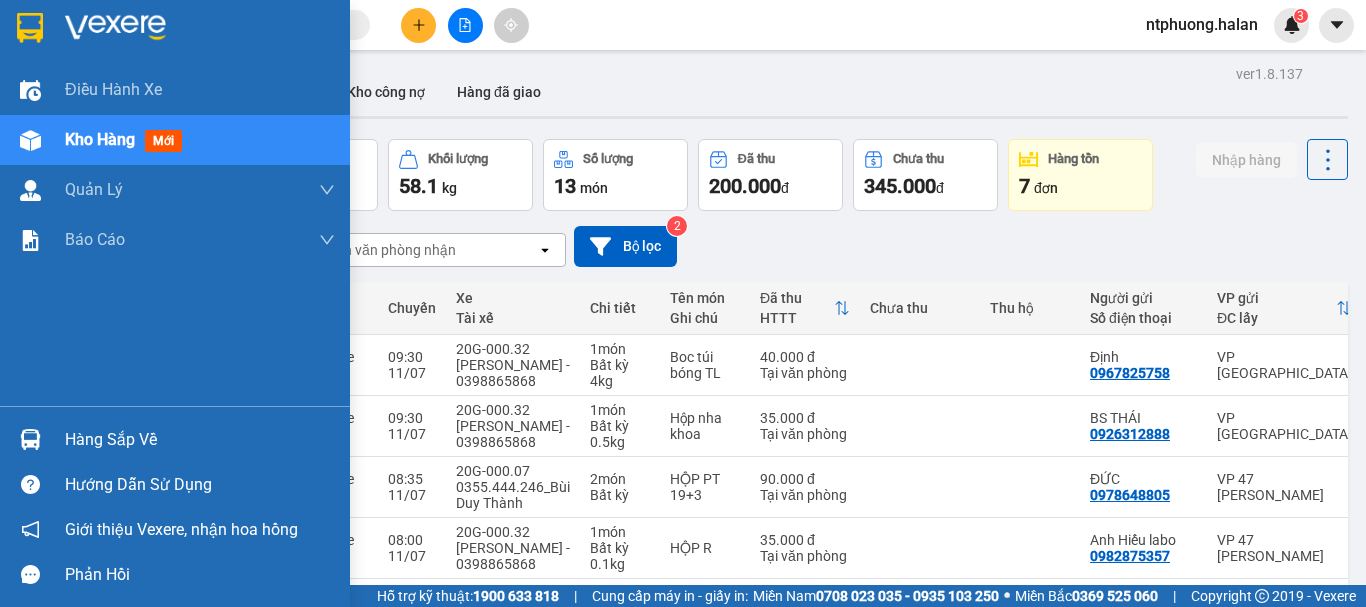 drag, startPoint x: 100, startPoint y: 443, endPoint x: 400, endPoint y: 443, distance: 300 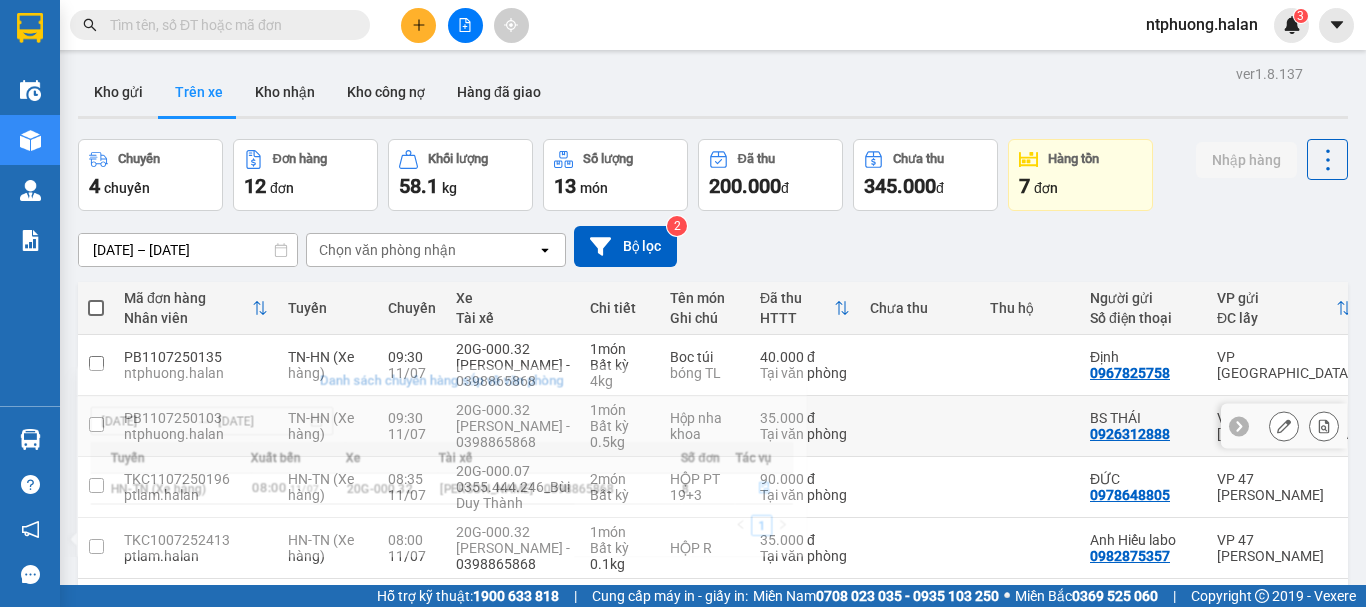 click on "Kết quả tìm kiếm ( 147 )  Bộ lọc  Mã ĐH Trạng thái Món hàng Thu hộ Tổng cước Chưa cước Nhãn Người gửi VP Gửi Người nhận VP Nhận NT1007251780 16:24 - 10/07 VP Nhận   20G-000.32 06:51 - 11/07 HOP R SL:  1 35.000 0568115678 LABO APEC VP Nguyễn Trãi 0344985243 Huế Anh VP Phú Bình DC0807251780 16:24 - 08/07 Đã giao   08:44 - 11/07 BỌC HỘP QUẦN ÁO SL:  1 40.000 0588420889 VY VP Đại Cồ Việt 0846681997 HUY VP Bắc Kạn NT0907251780 16:44 - 09/07 Đã giao   09:39 - 10/07 HỘP SL:  1 55.000 0962012058 TRỊNH ANH  VP Nguyễn Trãi 0976313093 A ĐỨC VP Bắc Kạn CT0707251780 15:54 - 07/07 Đã giao   17:13 - 08/07 TẢI Q/A SL:  1 90.000 0986706918 ĐẠT  VP CTY HÀ LAN 0985715021 HẠNH VP Thiên Đường Bảo Sơn TKC0507251780 17:01 - 05/07 Đã giao   07:20 - 06/07 BỌC  ĐEN  PK SL:  1 35.000 0917311424 thanh châu VP 47 Trần Khát Chân 0979371355 VỸ VP Hoàng Gia TKC0407251780 16:10 - 04/07 Đã giao   08:43 - 05/07 HỘP ĐÈN" at bounding box center [683, 303] 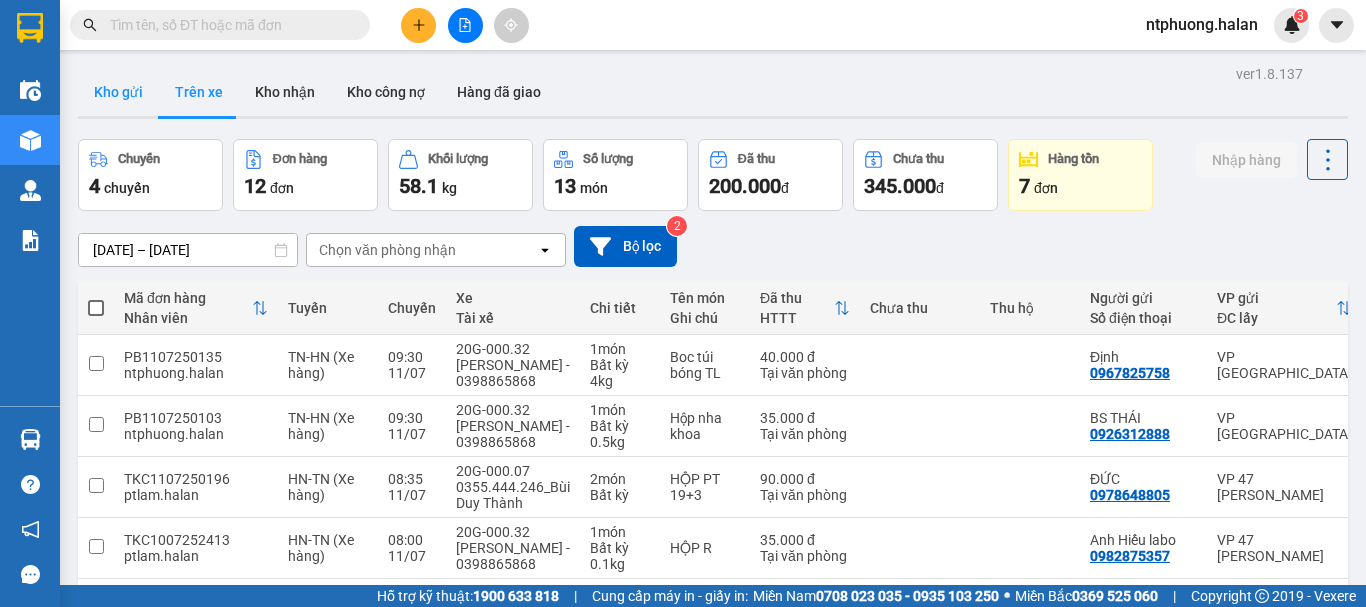 click on "Kho gửi" at bounding box center (118, 92) 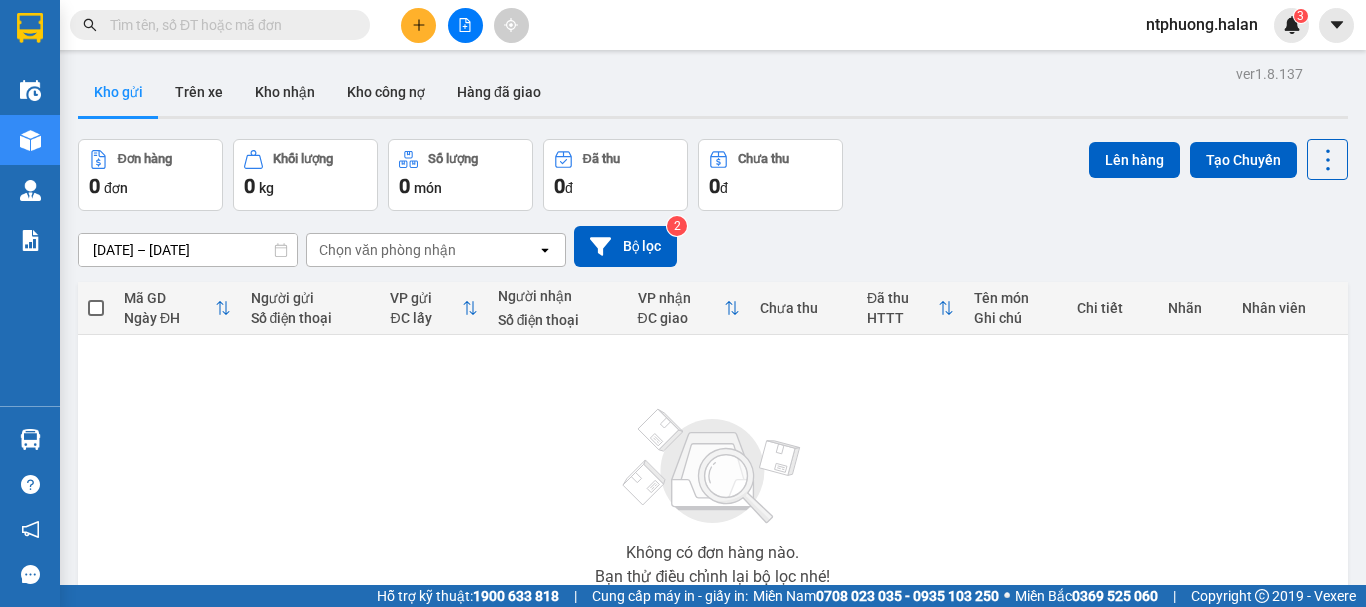 click at bounding box center (228, 25) 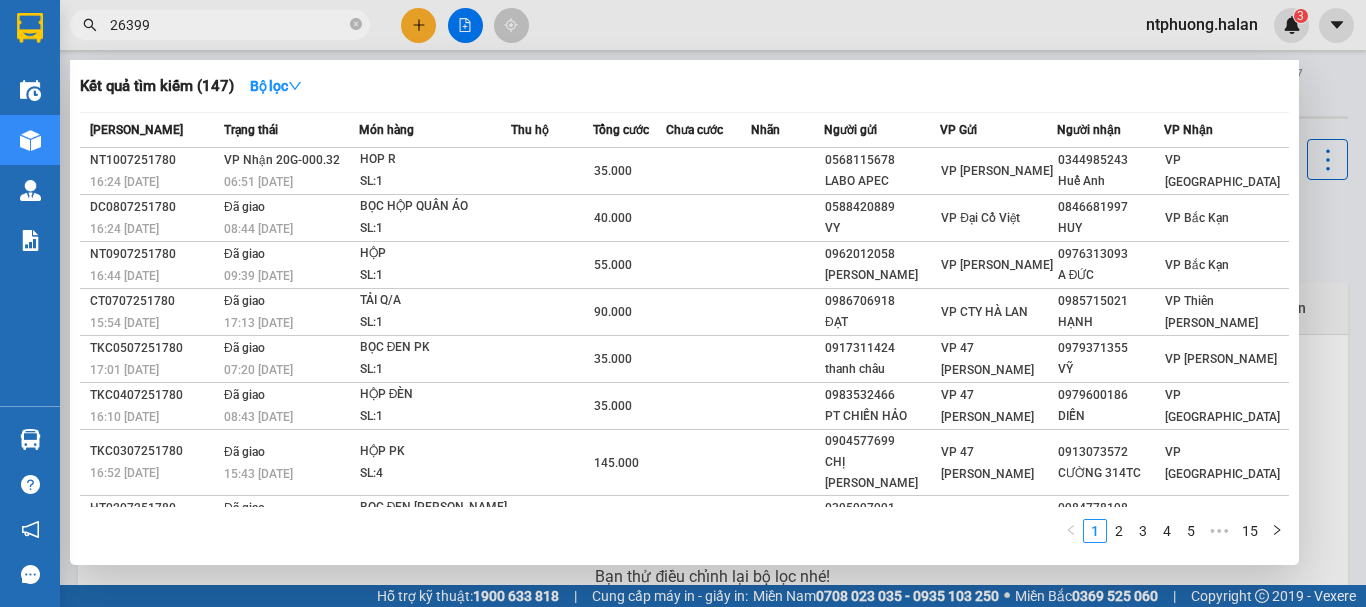 type on "263996" 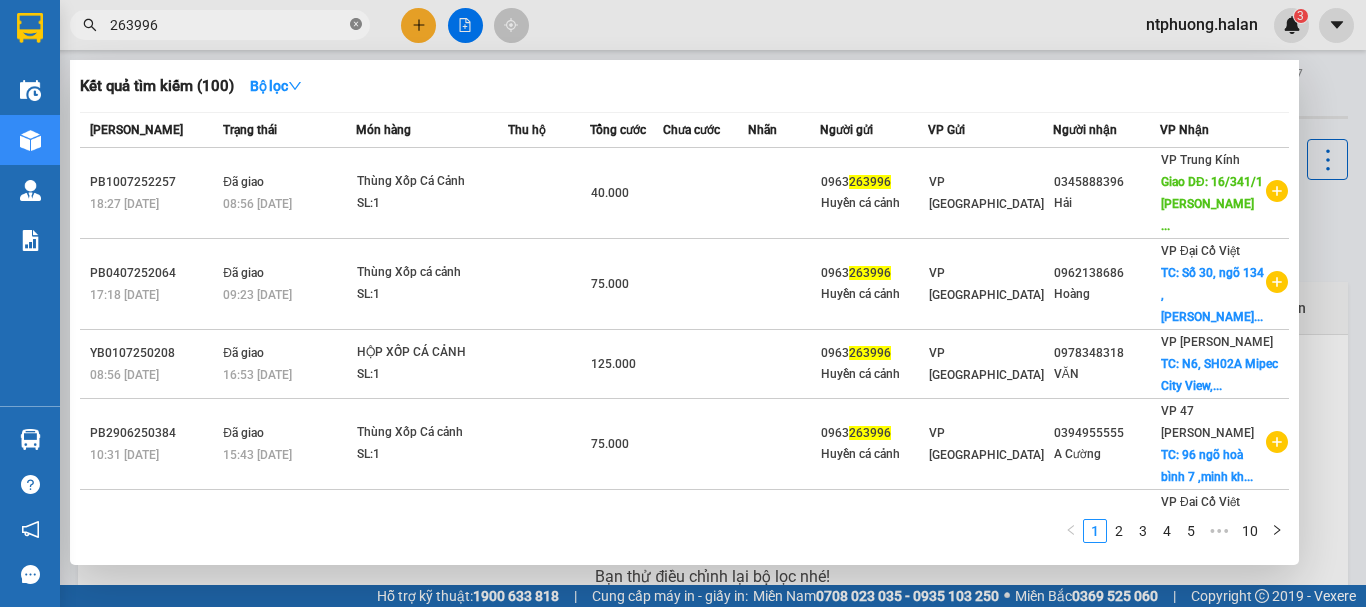 click 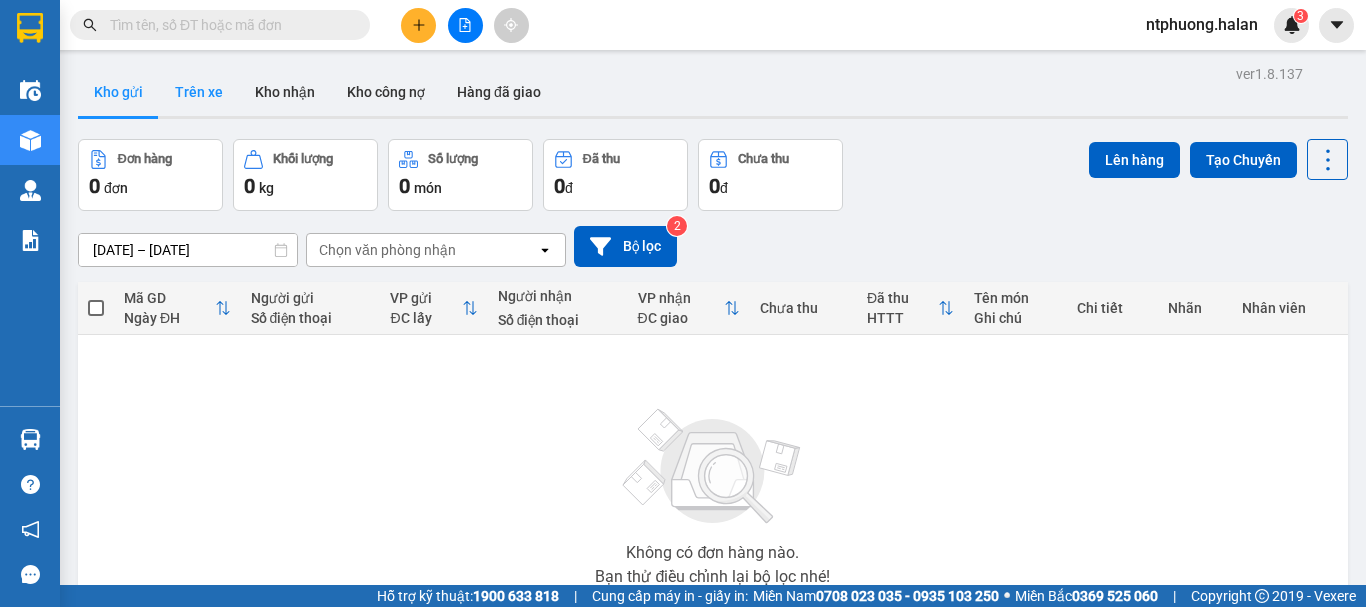 click on "Trên xe" at bounding box center [199, 92] 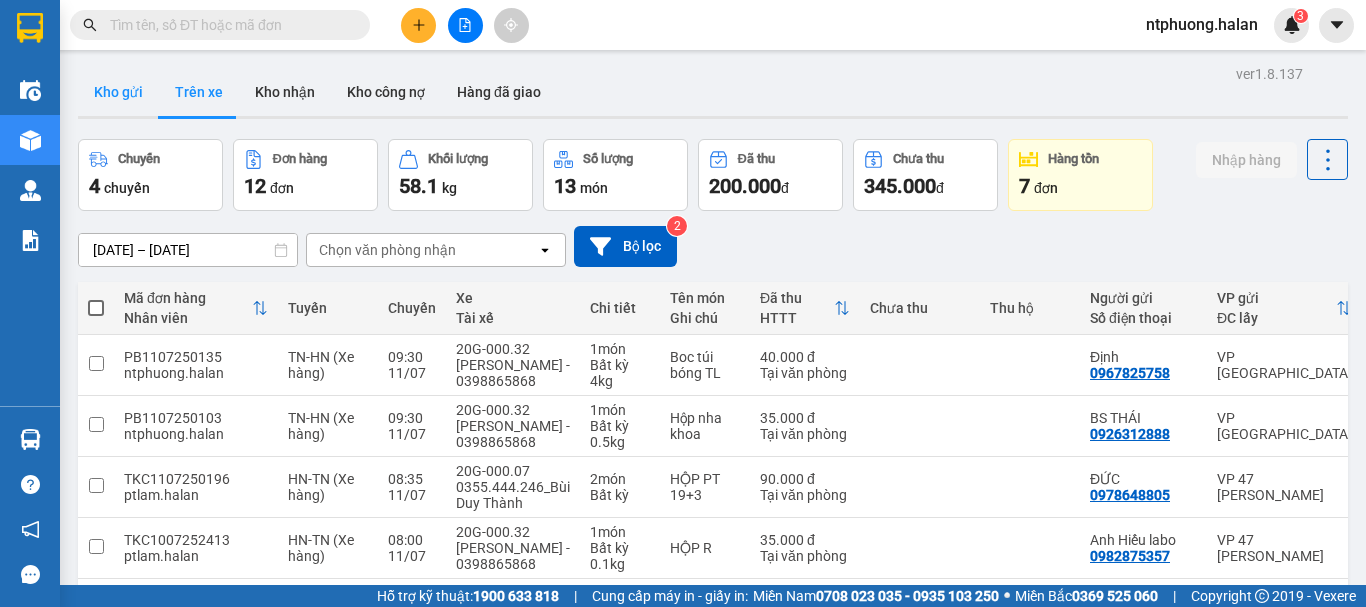 click on "Kho gửi" at bounding box center (118, 92) 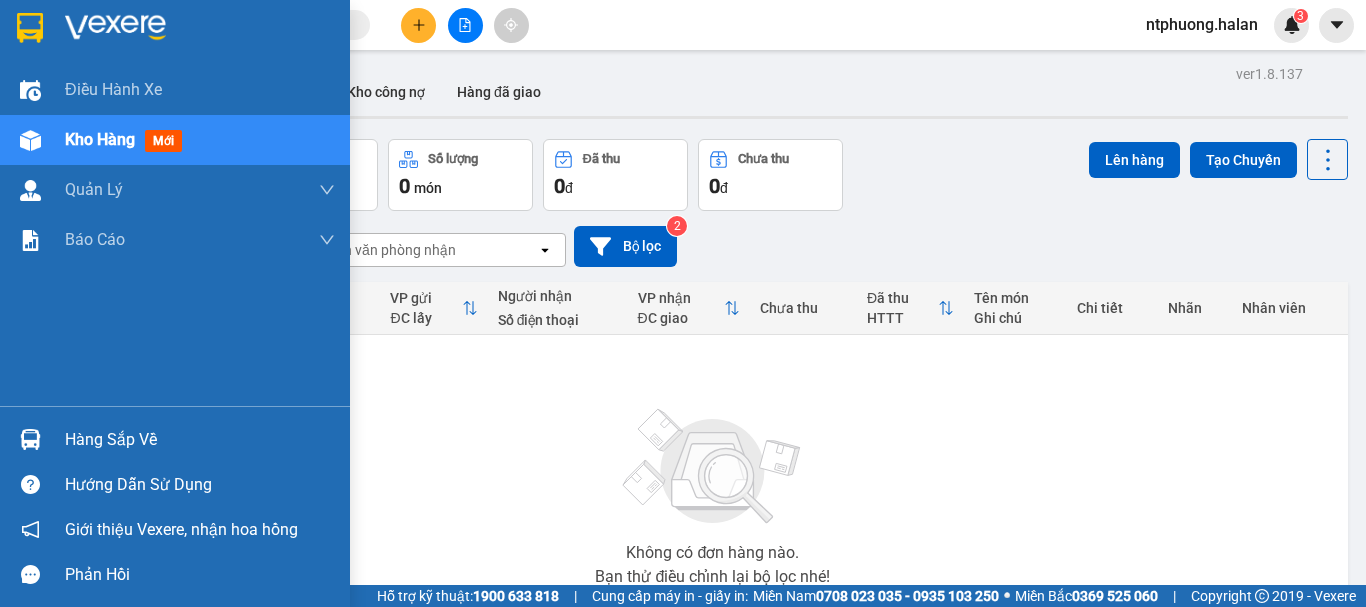 click on "Hàng sắp về" at bounding box center [200, 440] 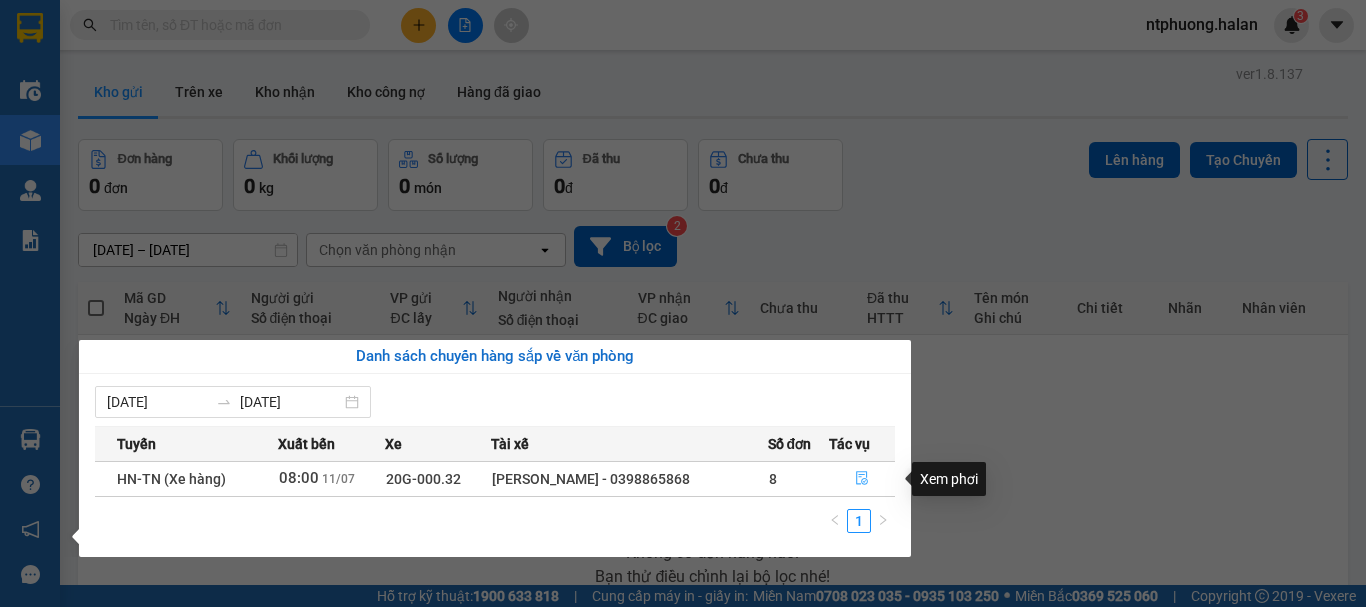click 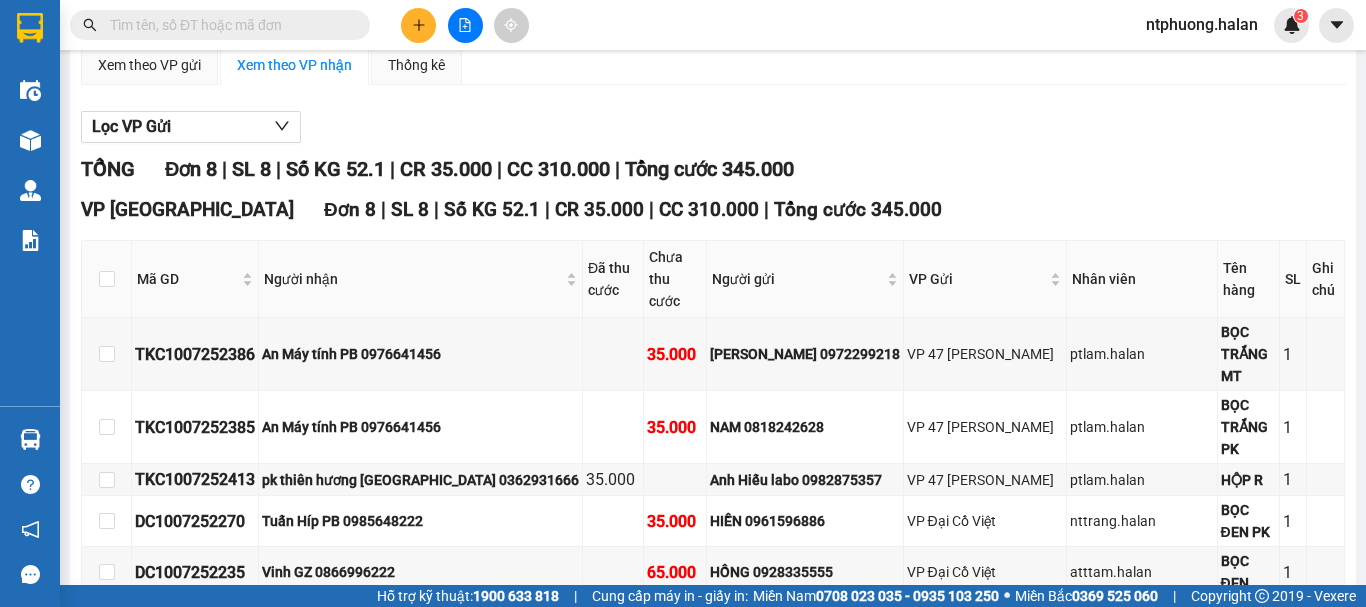 scroll, scrollTop: 350, scrollLeft: 0, axis: vertical 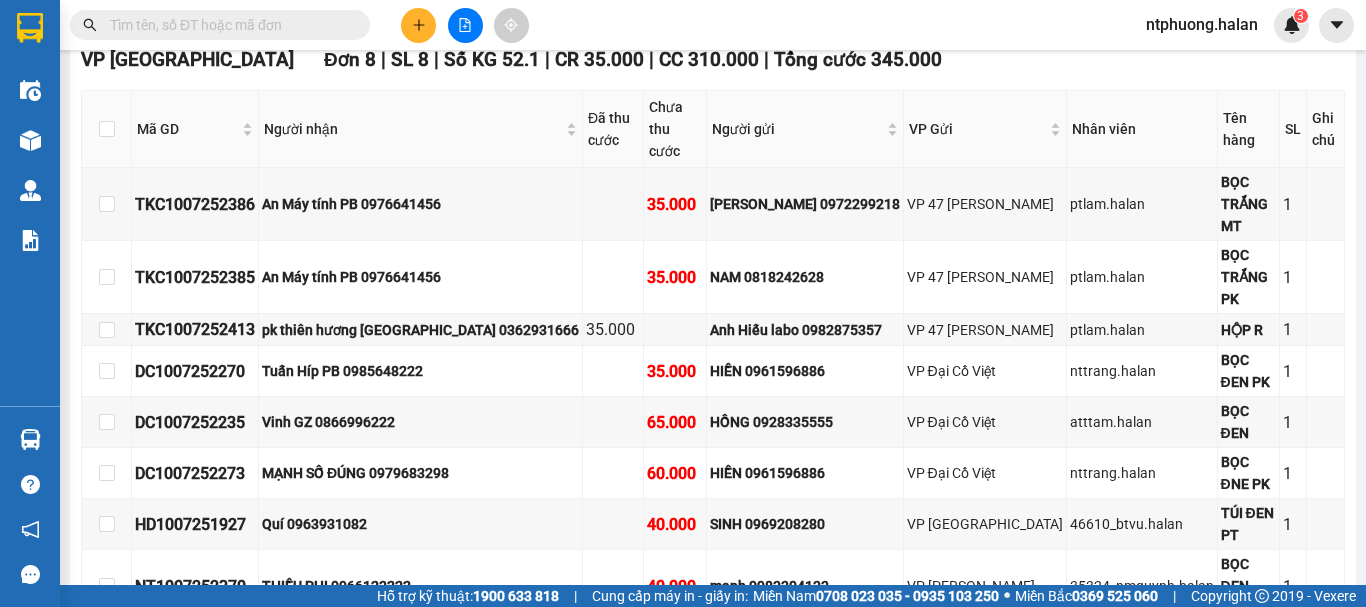 drag, startPoint x: 855, startPoint y: 542, endPoint x: 831, endPoint y: 542, distance: 24 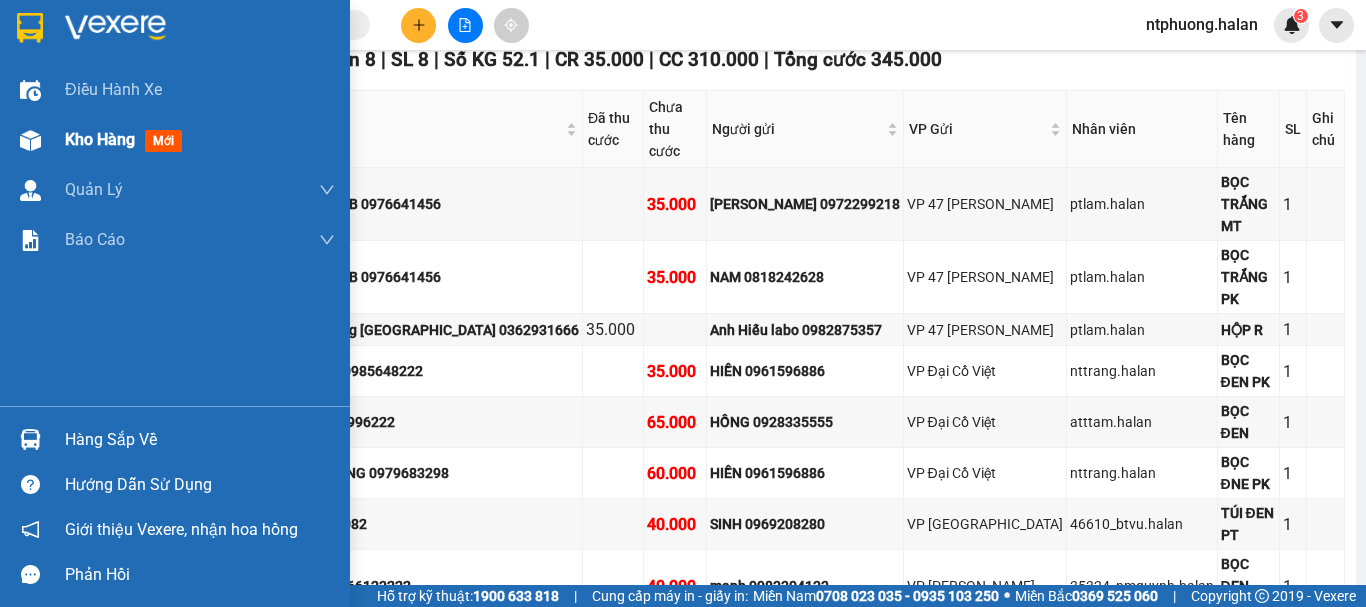 click on "Kho hàng" at bounding box center (100, 139) 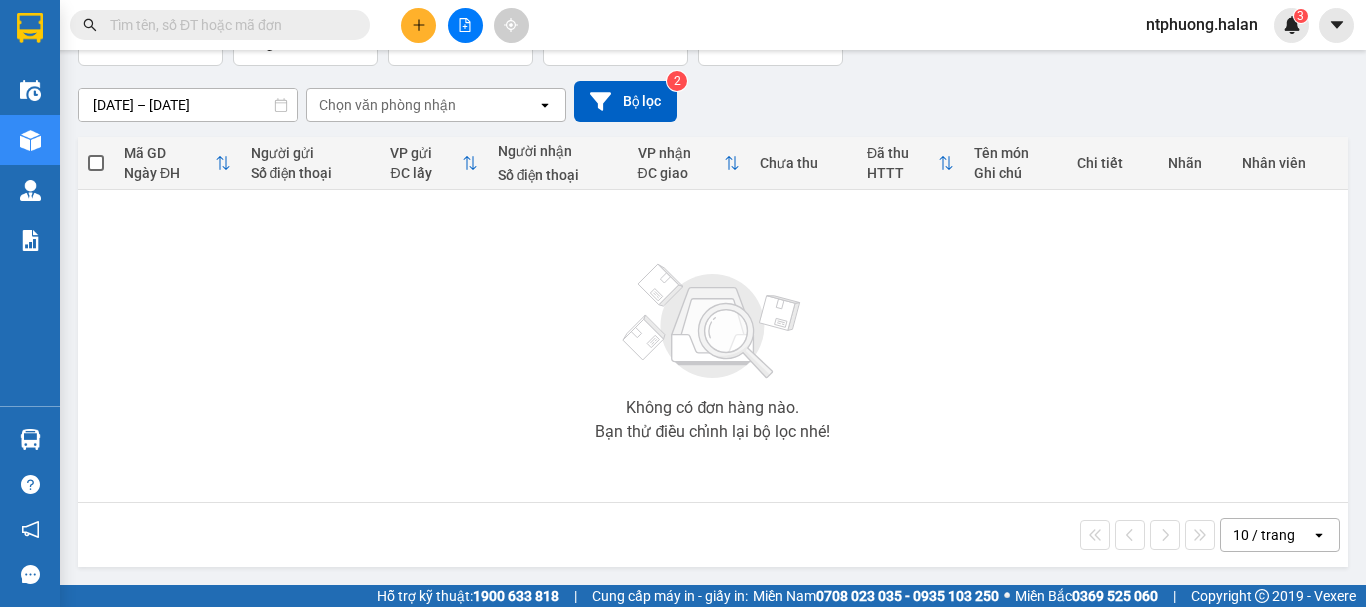 scroll, scrollTop: 0, scrollLeft: 0, axis: both 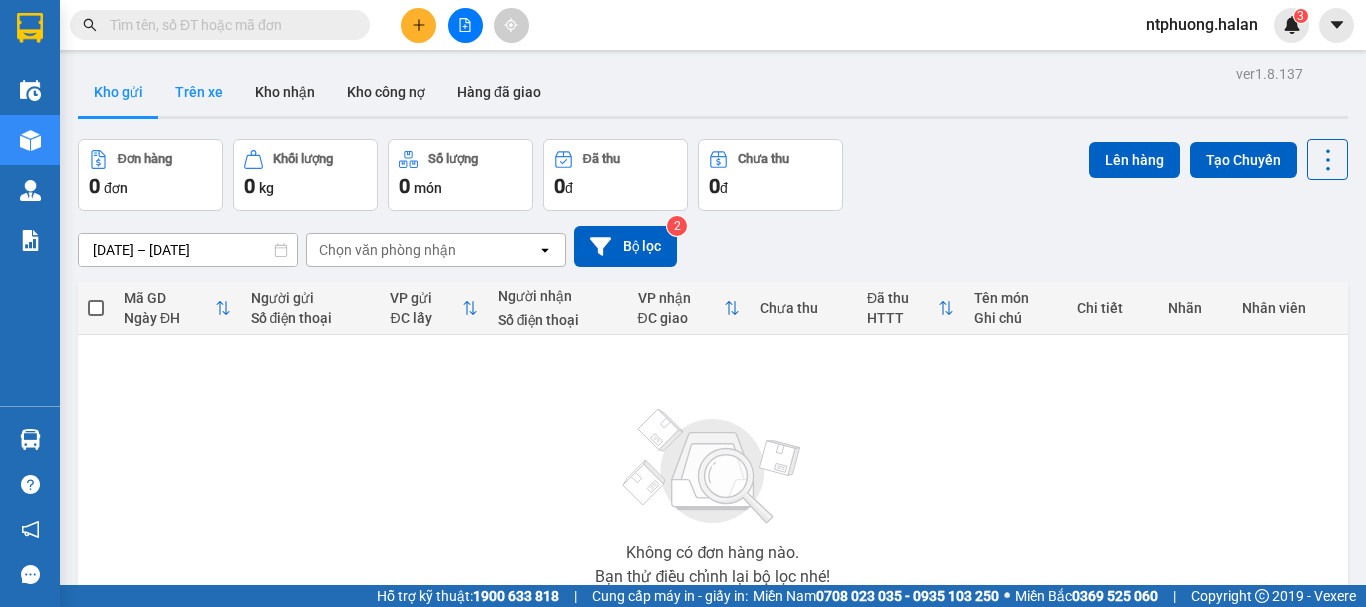 click on "Trên xe" at bounding box center (199, 92) 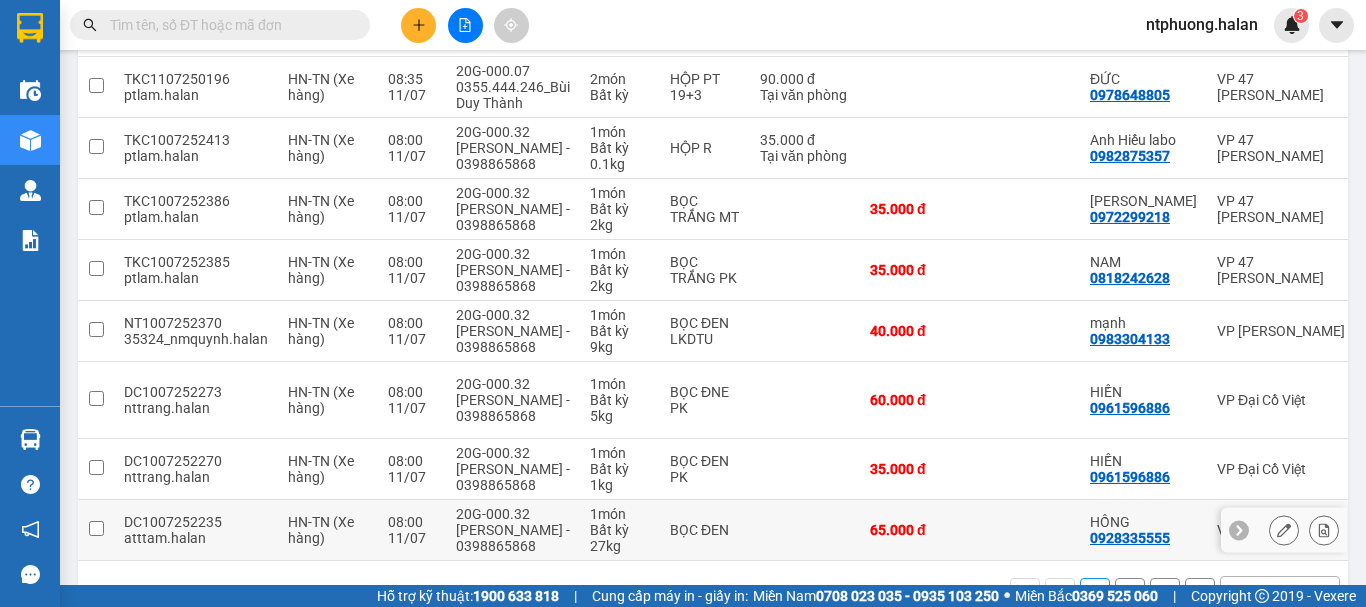 scroll, scrollTop: 450, scrollLeft: 0, axis: vertical 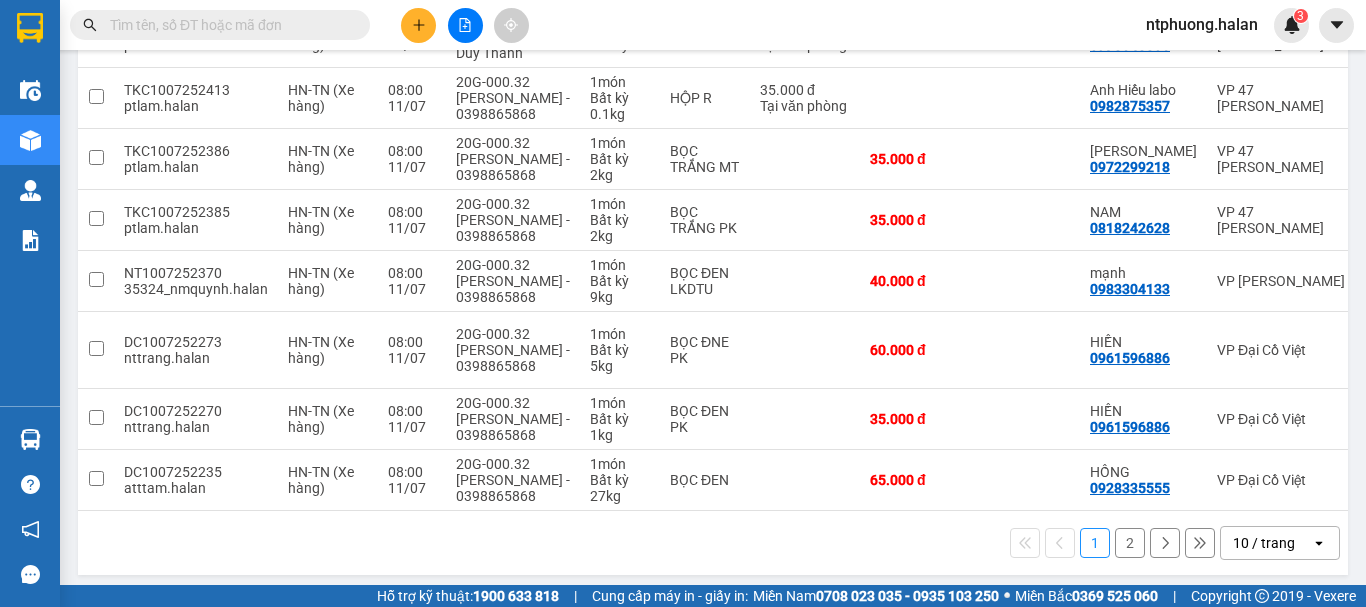 click on "2" at bounding box center (1130, 543) 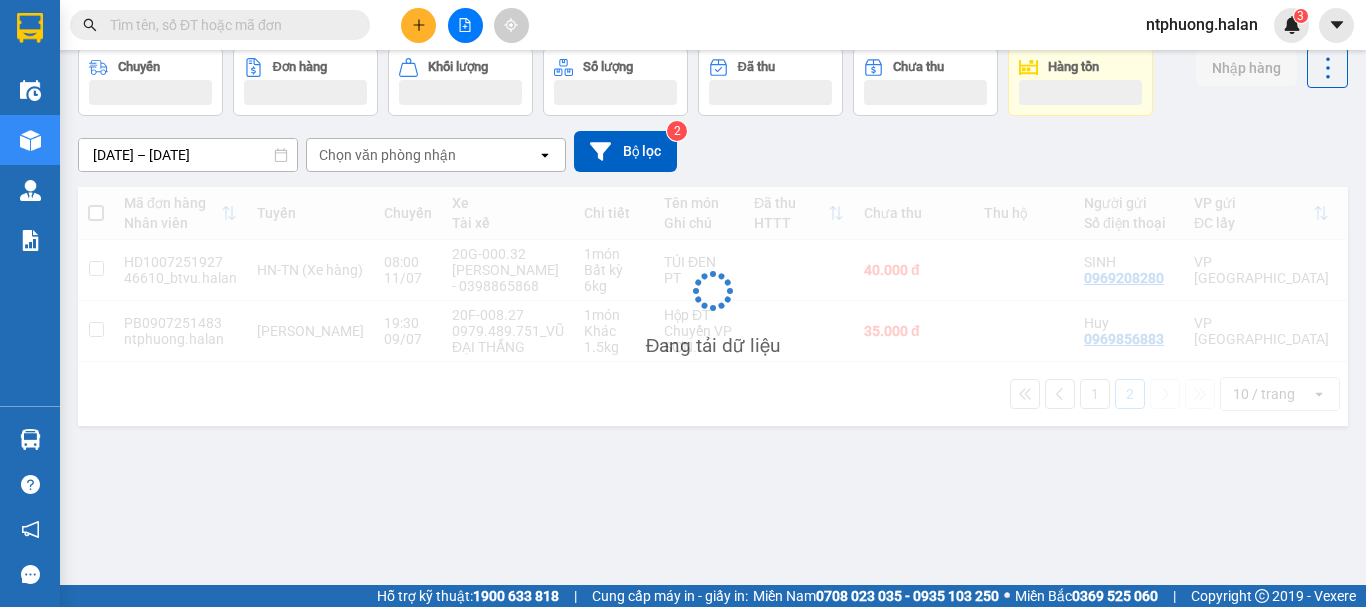 scroll, scrollTop: 92, scrollLeft: 0, axis: vertical 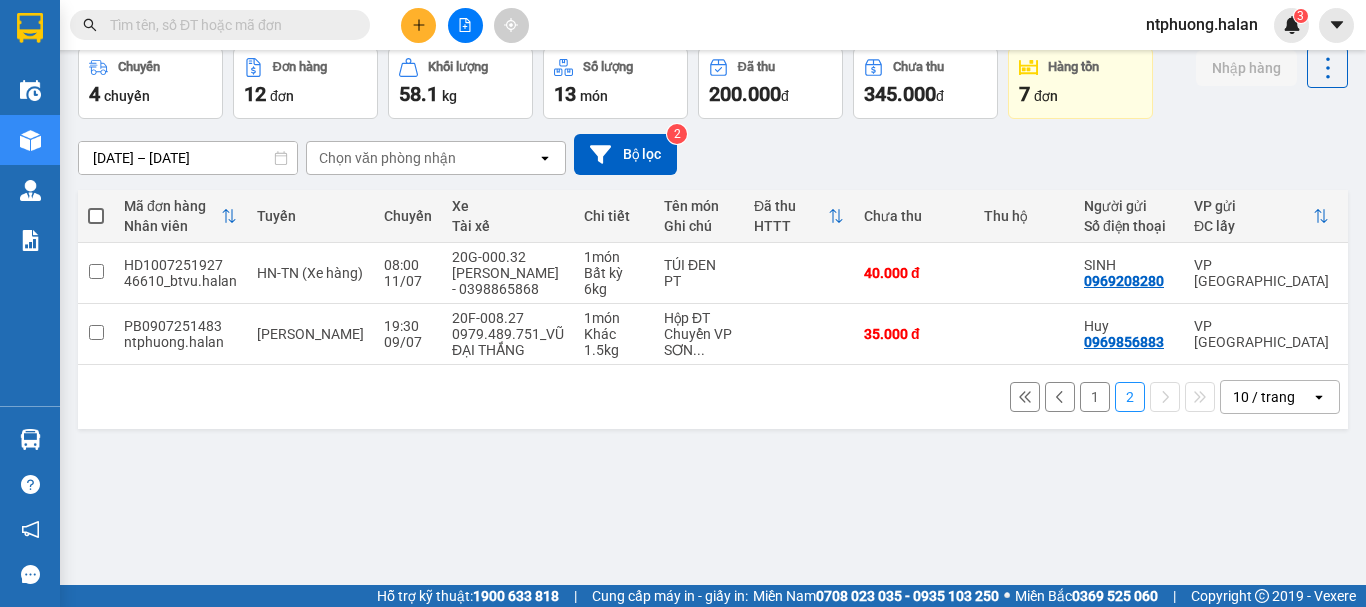 click on "1" at bounding box center (1095, 397) 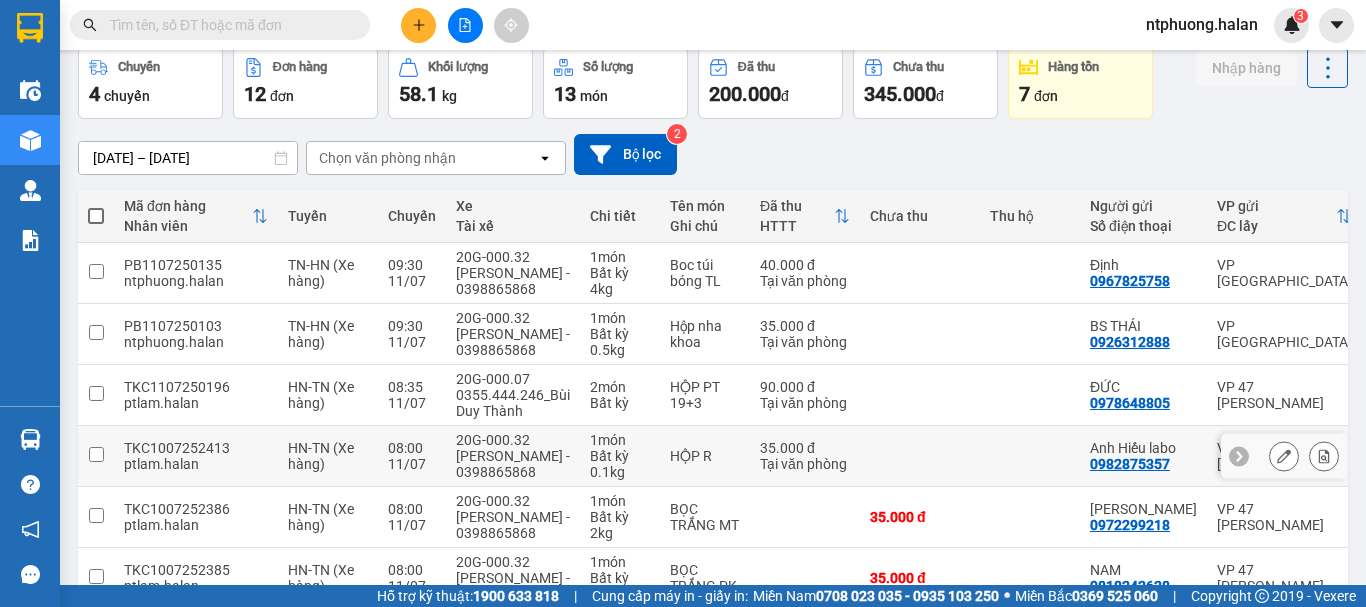 scroll, scrollTop: 0, scrollLeft: 0, axis: both 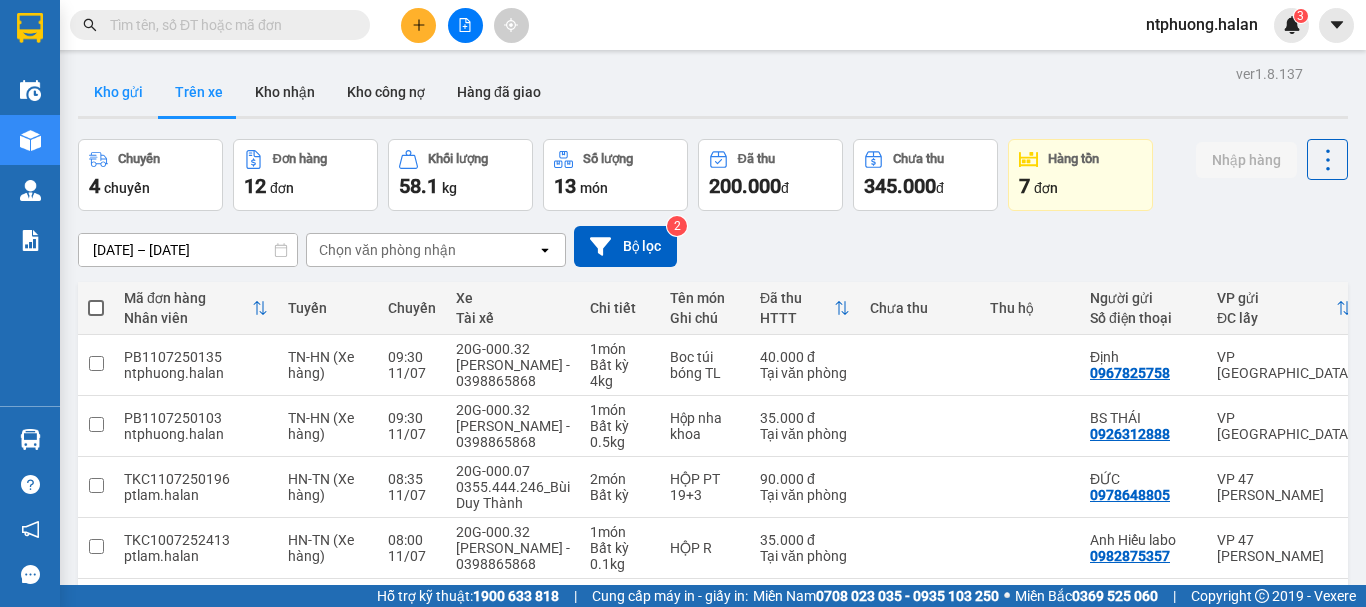 click on "Kho gửi" at bounding box center [118, 92] 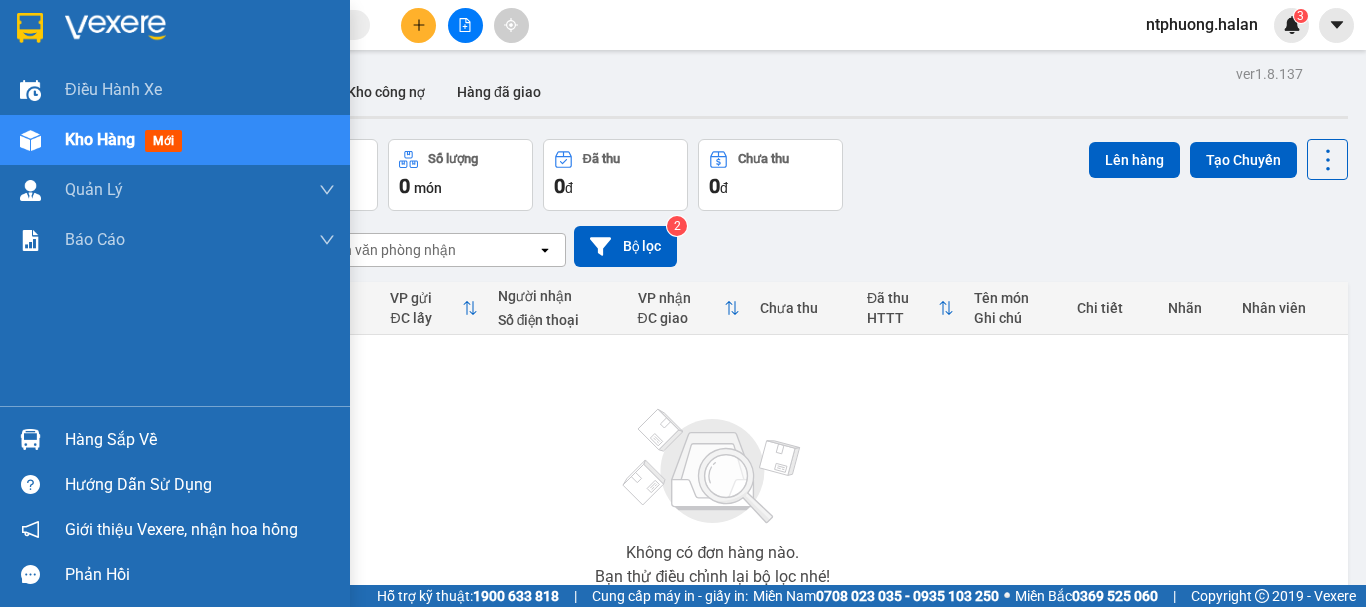 click on "Hàng sắp về" at bounding box center (200, 440) 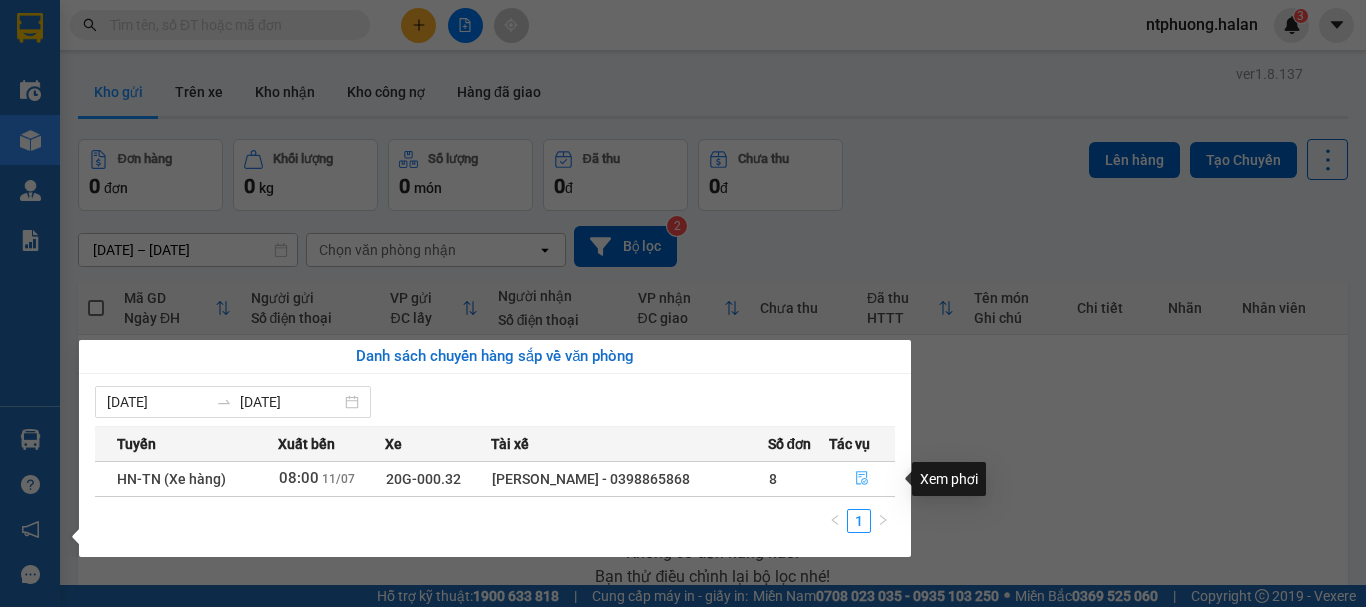 click at bounding box center (862, 479) 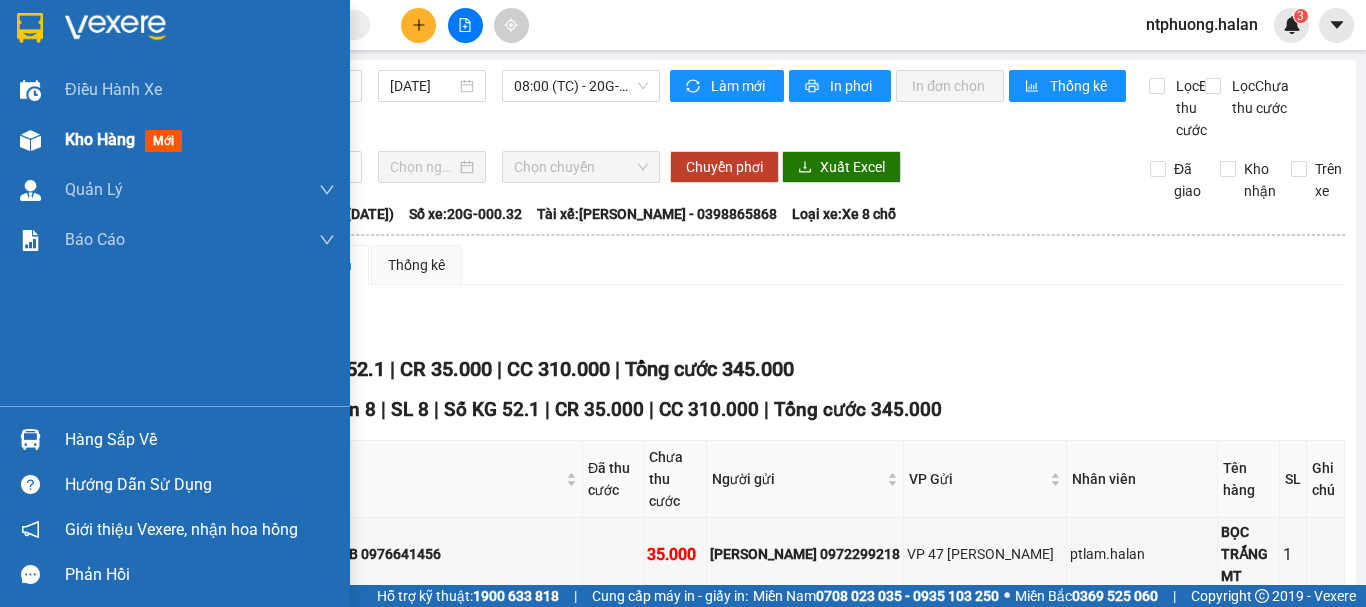 click on "Kho hàng mới" at bounding box center (127, 139) 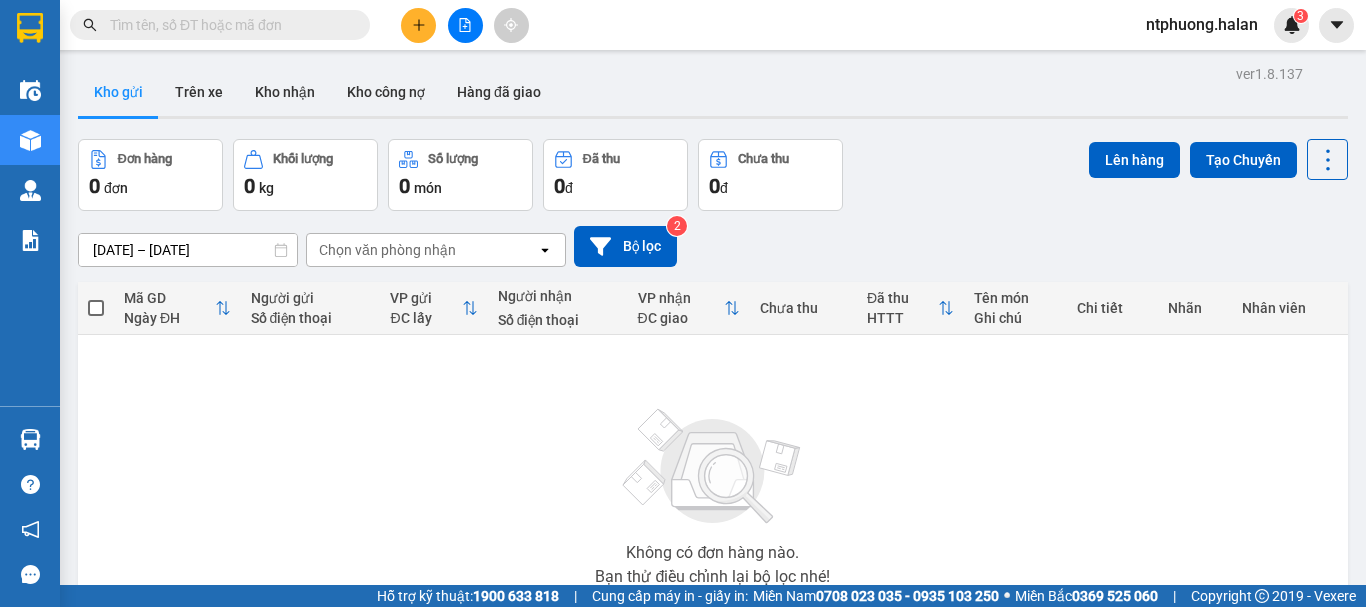 click at bounding box center (228, 25) 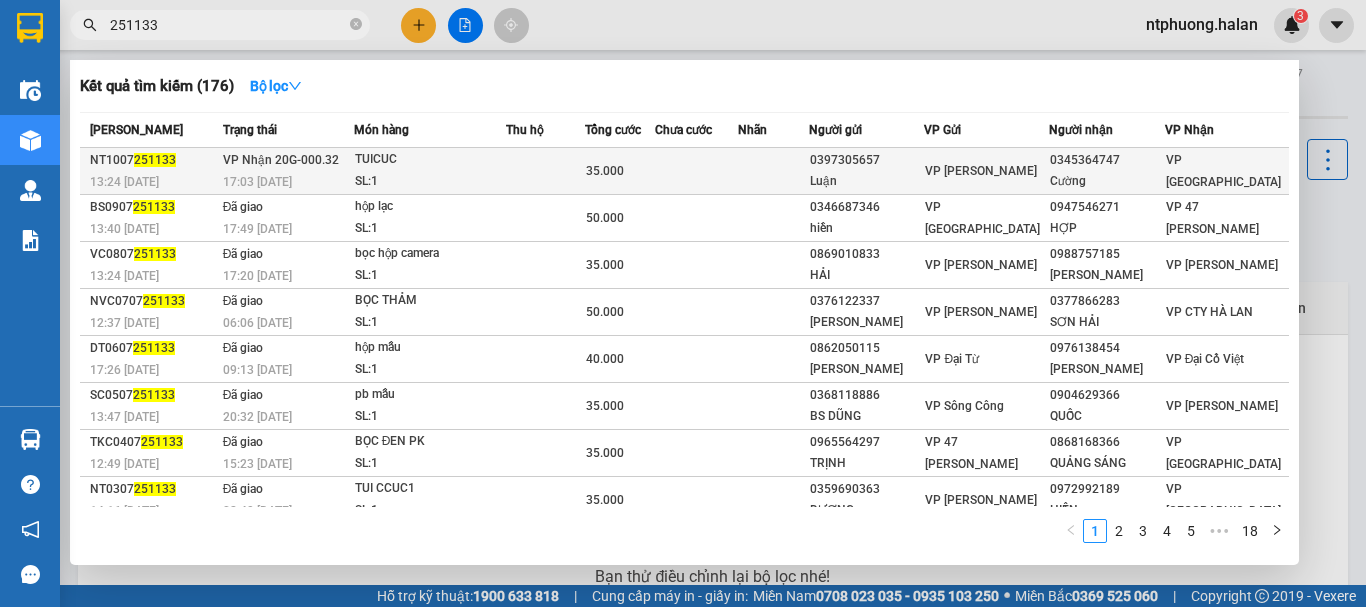 type on "251133" 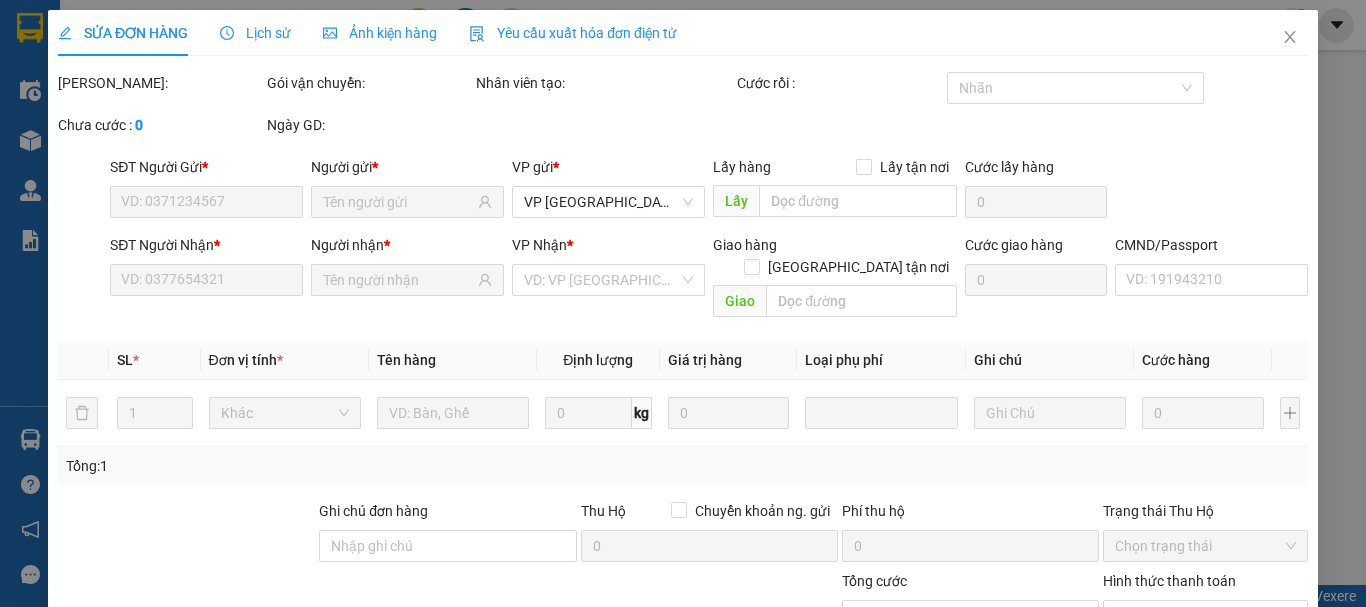 type on "0397305657" 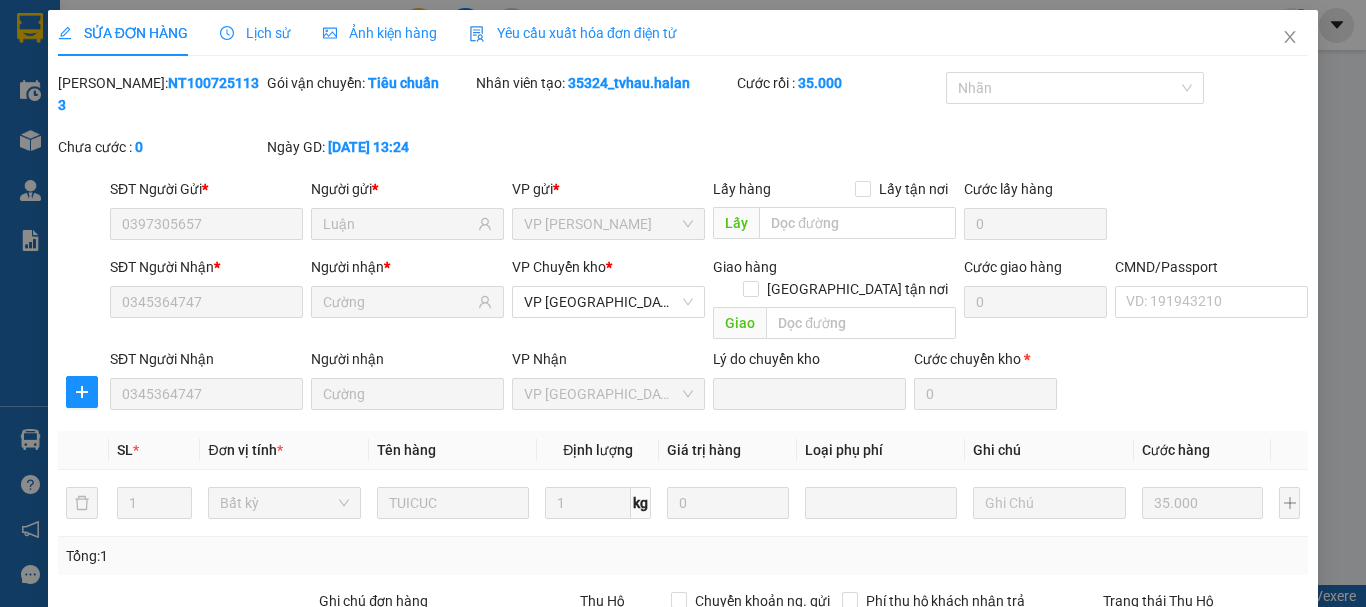 scroll, scrollTop: 245, scrollLeft: 0, axis: vertical 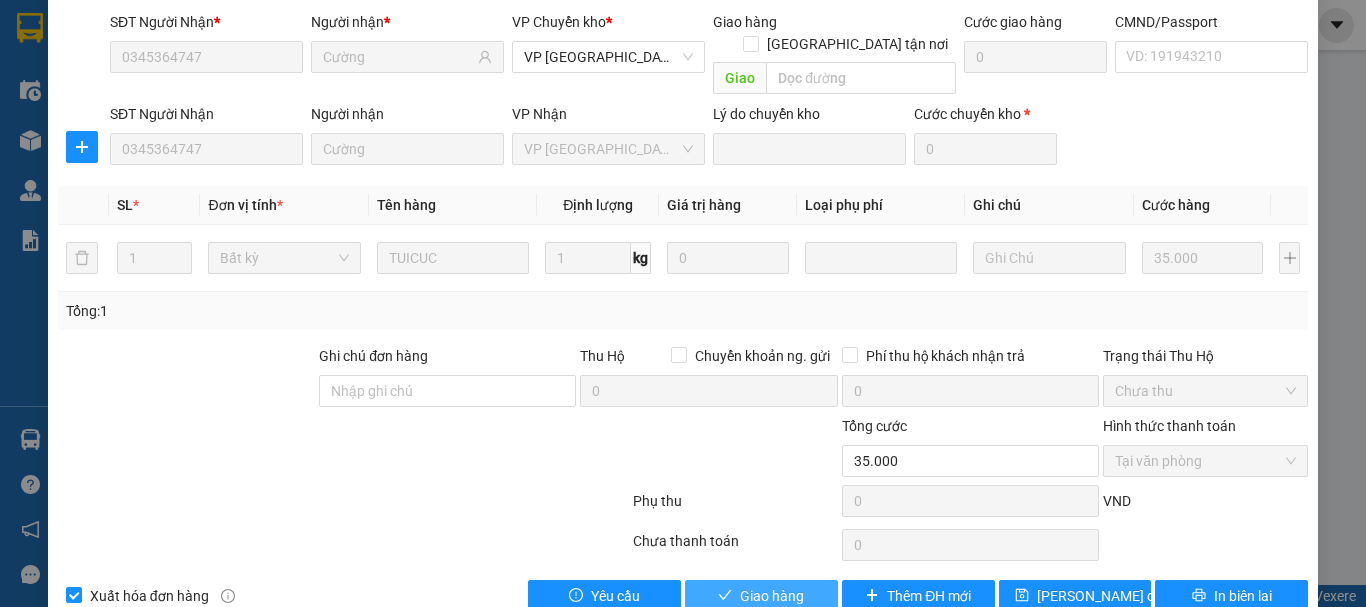 click on "Giao hàng" at bounding box center (772, 596) 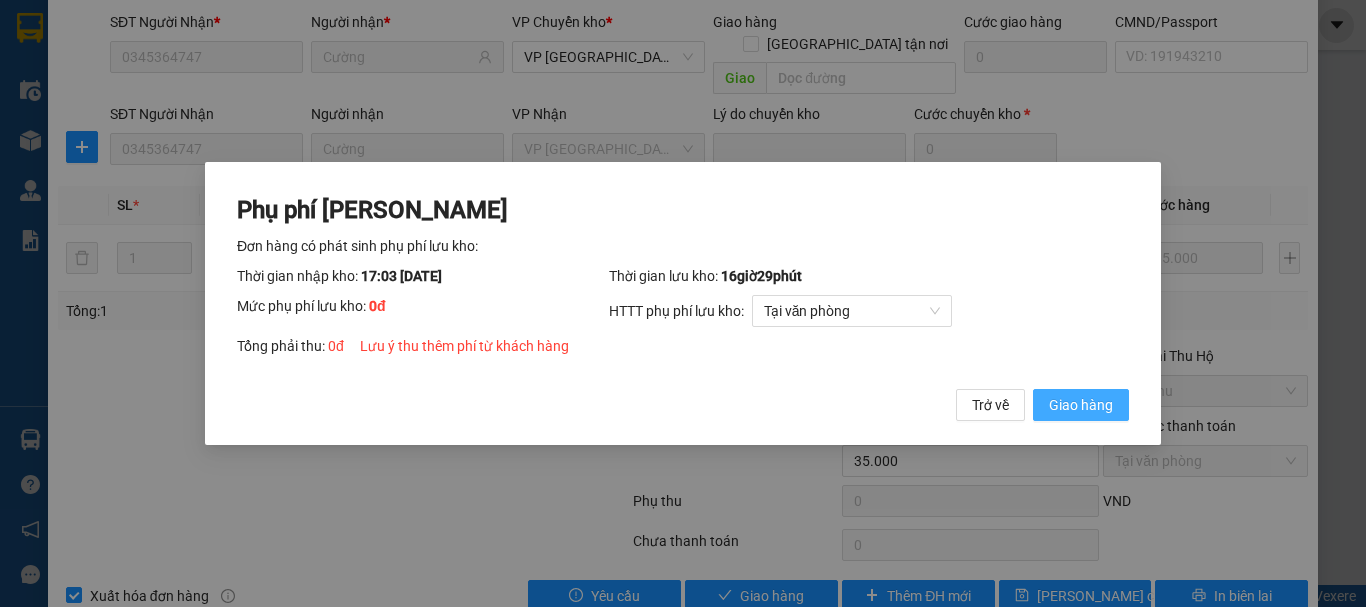 click on "Giao hàng" at bounding box center (1081, 405) 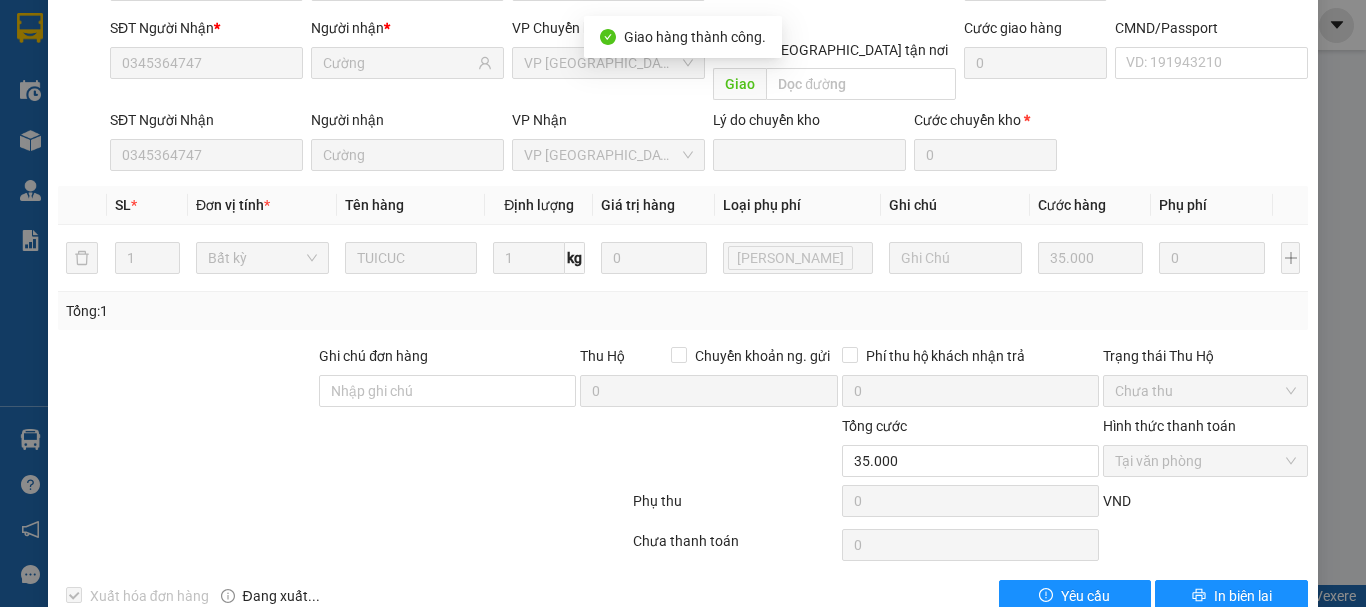 scroll, scrollTop: 0, scrollLeft: 0, axis: both 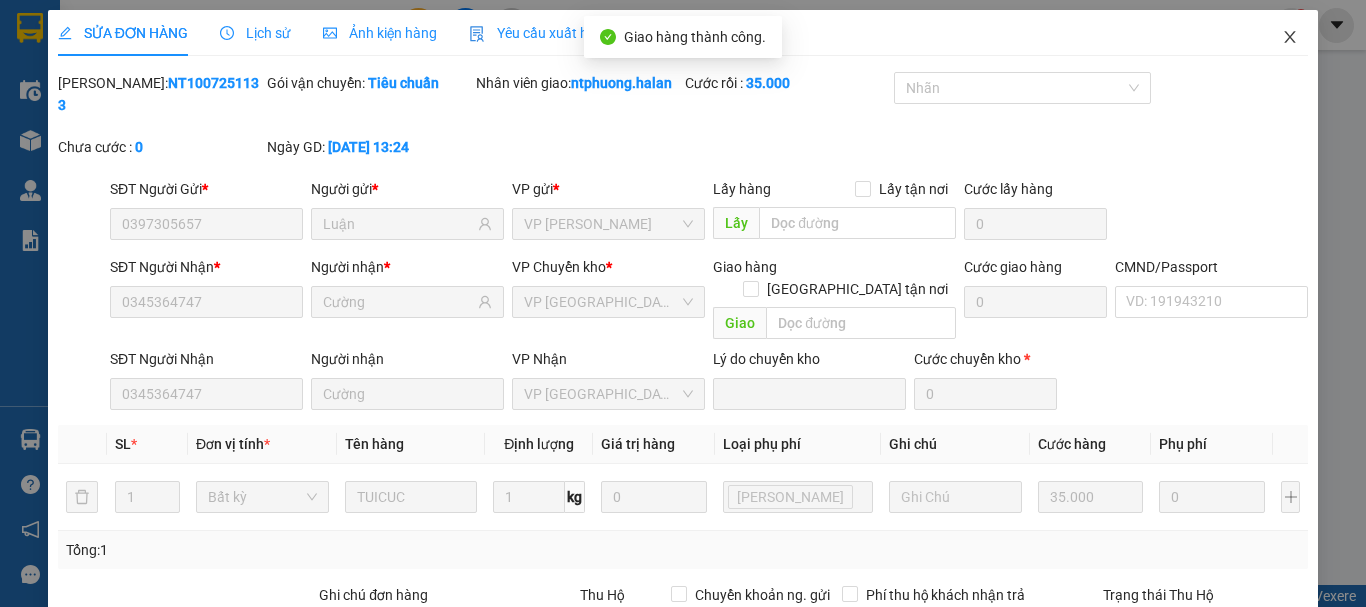 click 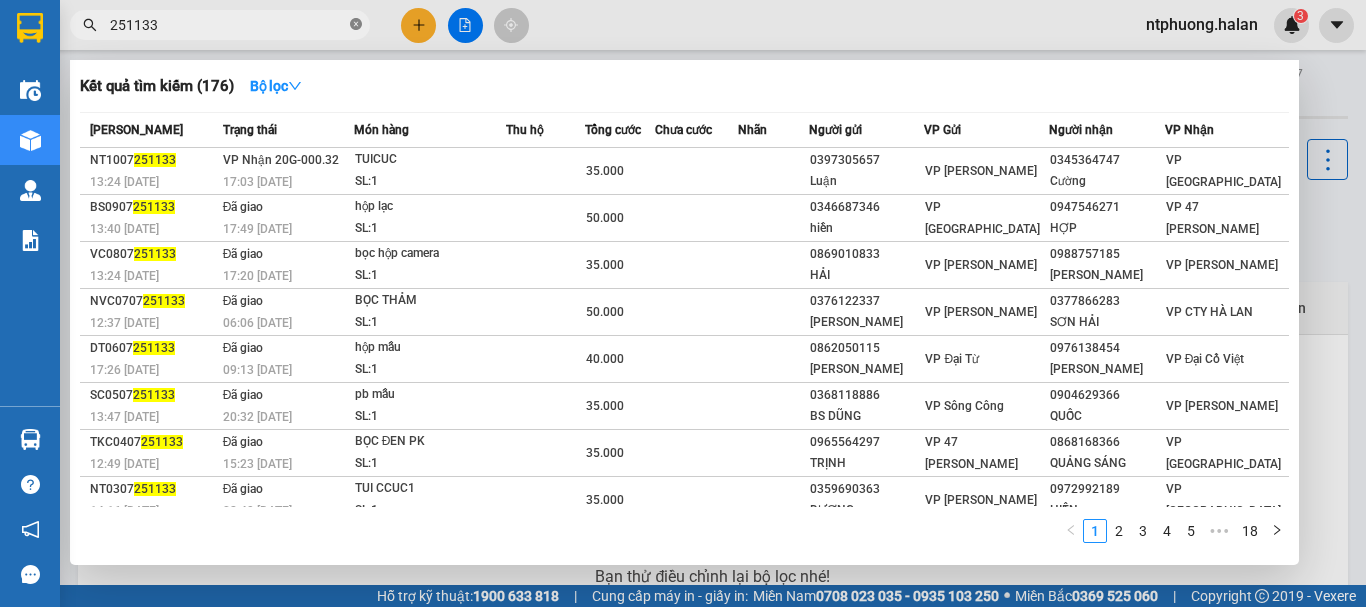 click 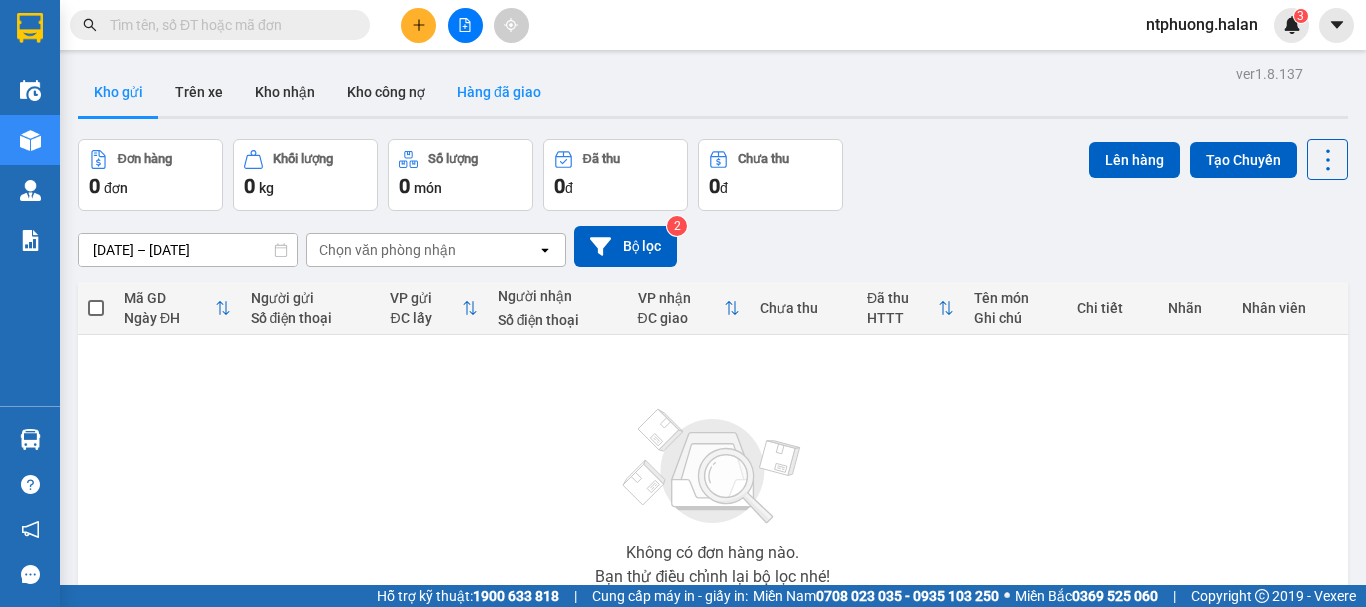 click on "Hàng đã giao" at bounding box center (499, 92) 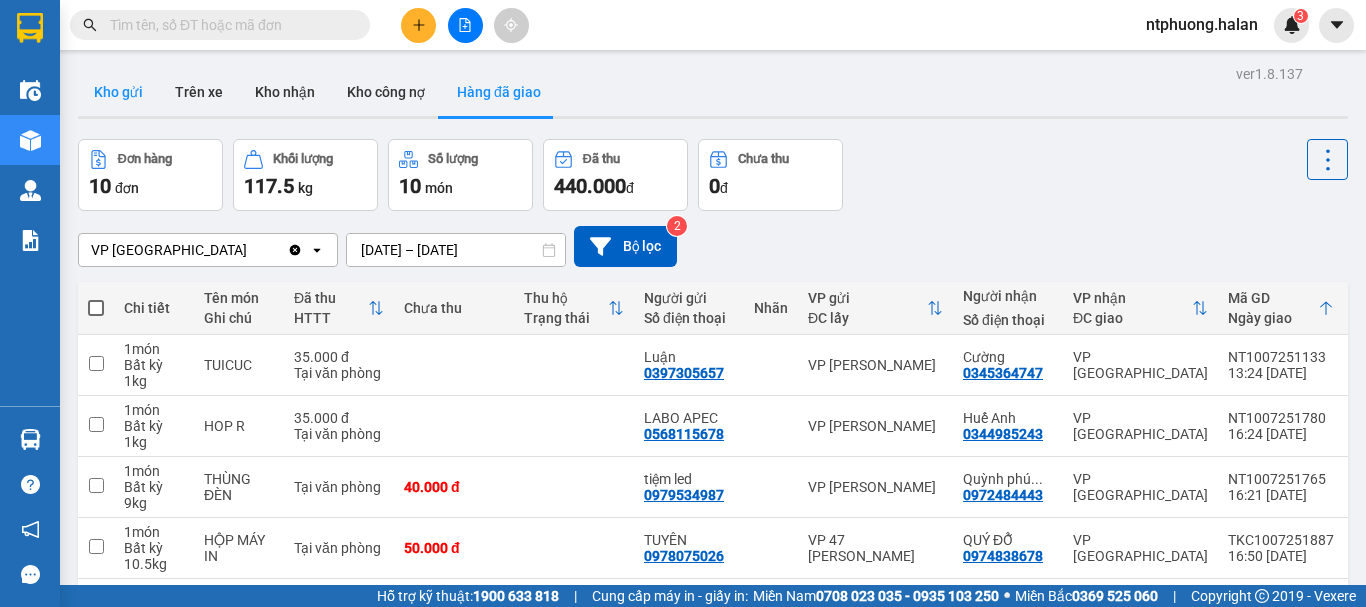 click on "Kho gửi" at bounding box center (118, 92) 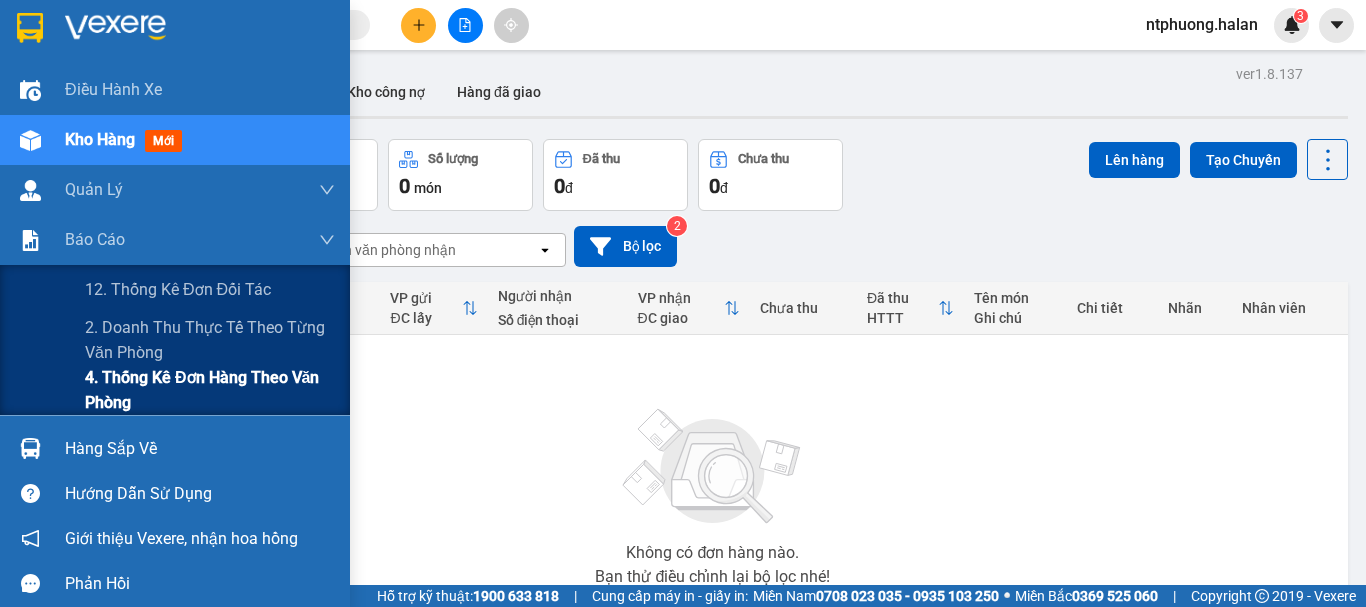 click on "4. Thống kê đơn hàng theo văn phòng" at bounding box center (210, 390) 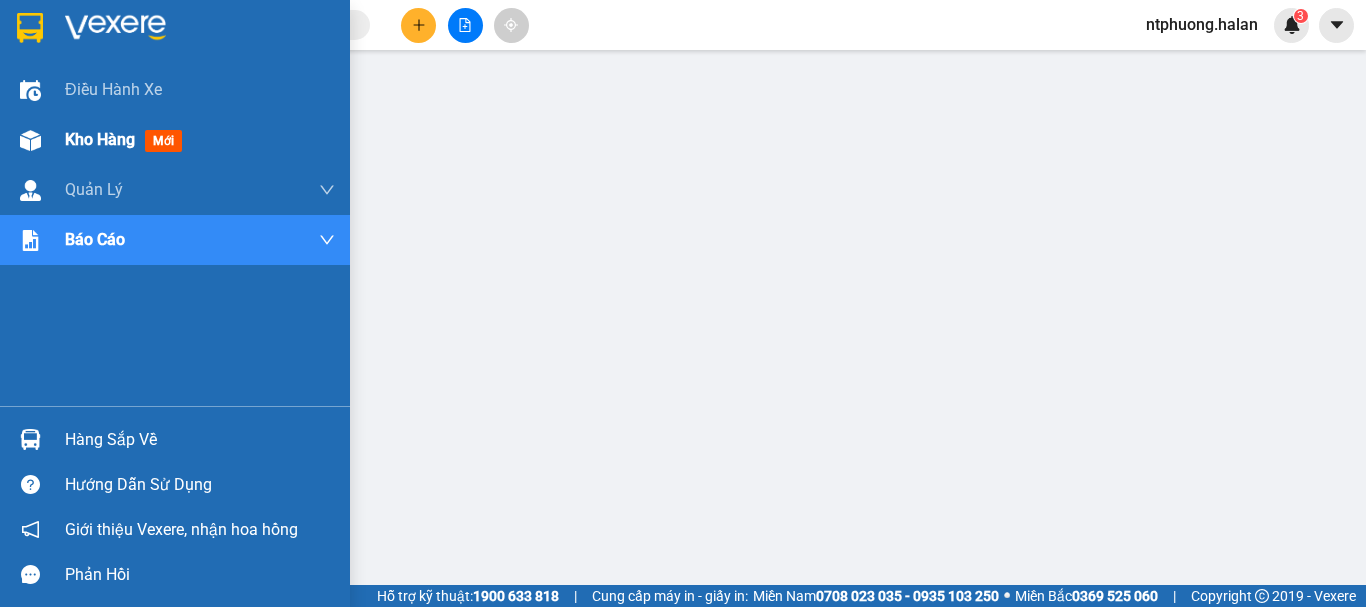 click on "Kho hàng" at bounding box center (100, 139) 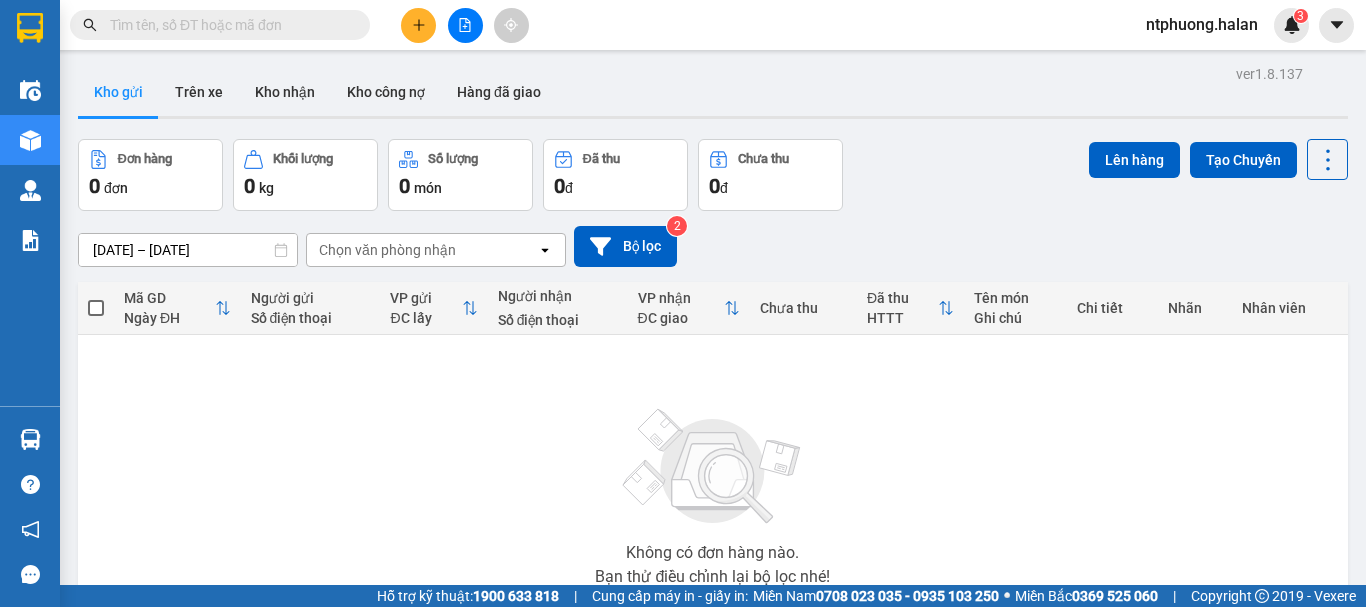 click at bounding box center [228, 25] 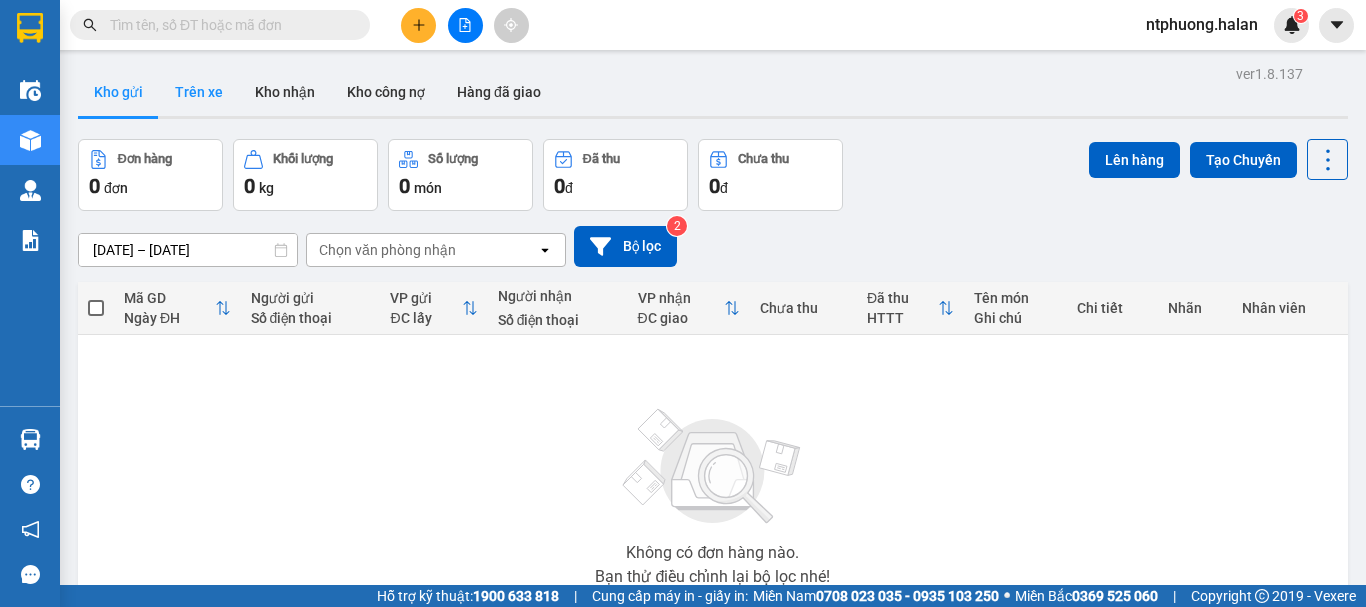 click on "Trên xe" at bounding box center [199, 92] 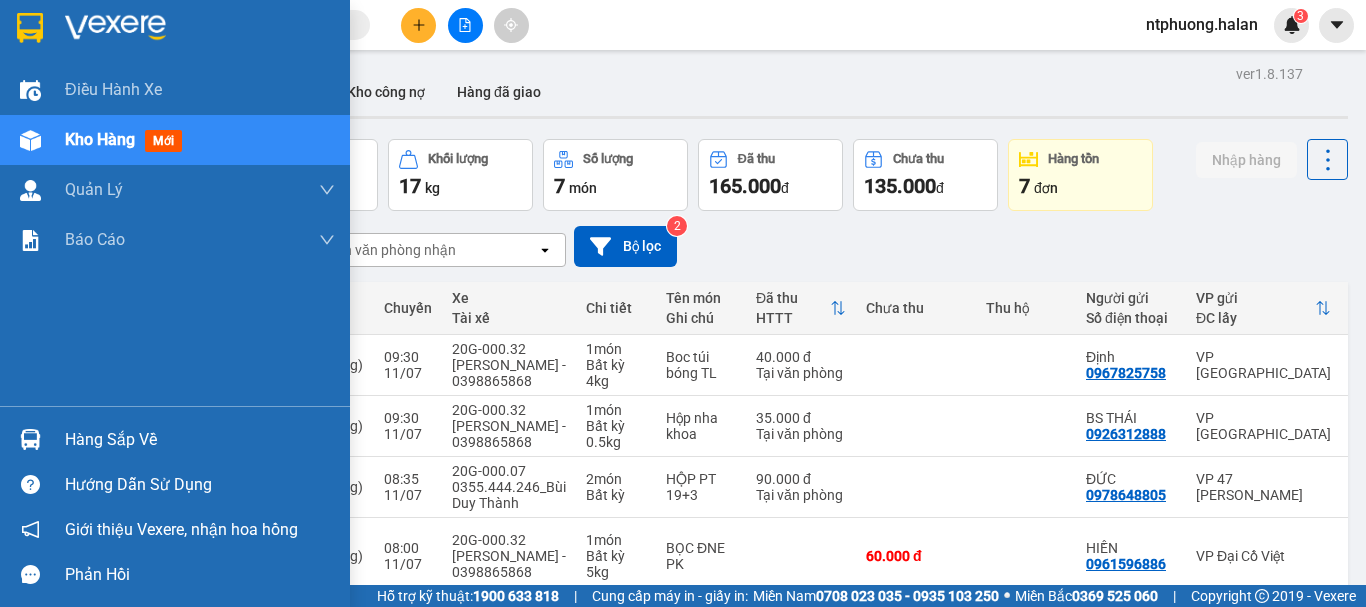 drag, startPoint x: 78, startPoint y: 433, endPoint x: 170, endPoint y: 437, distance: 92.086914 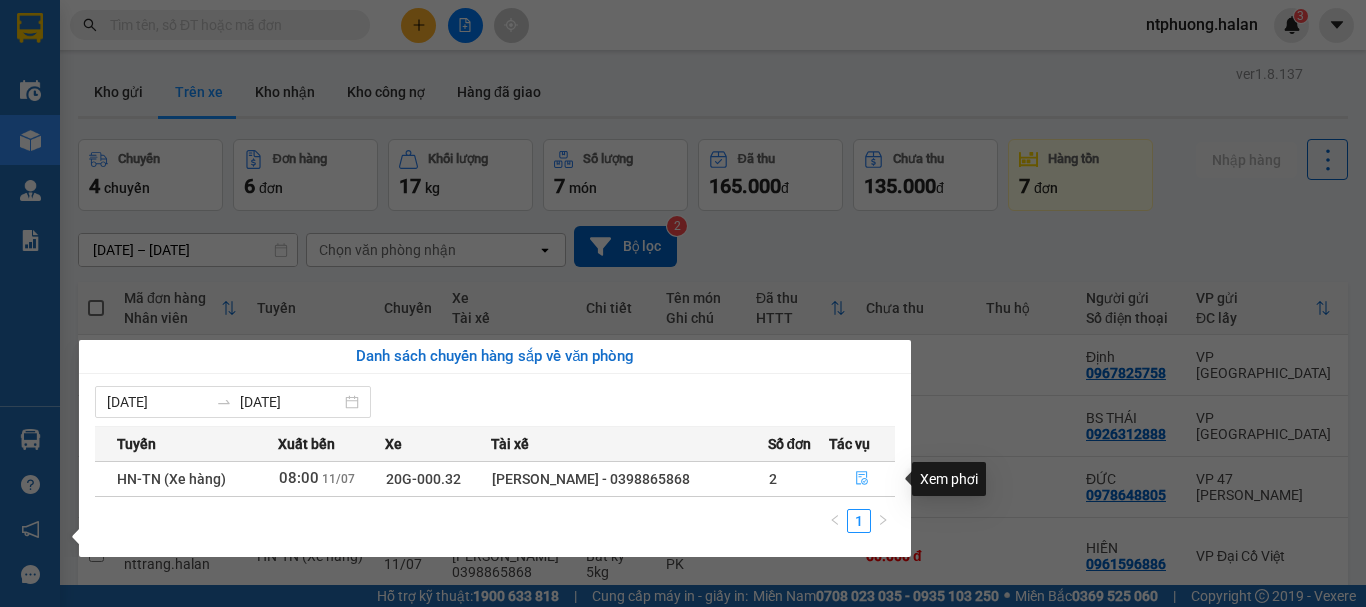 click 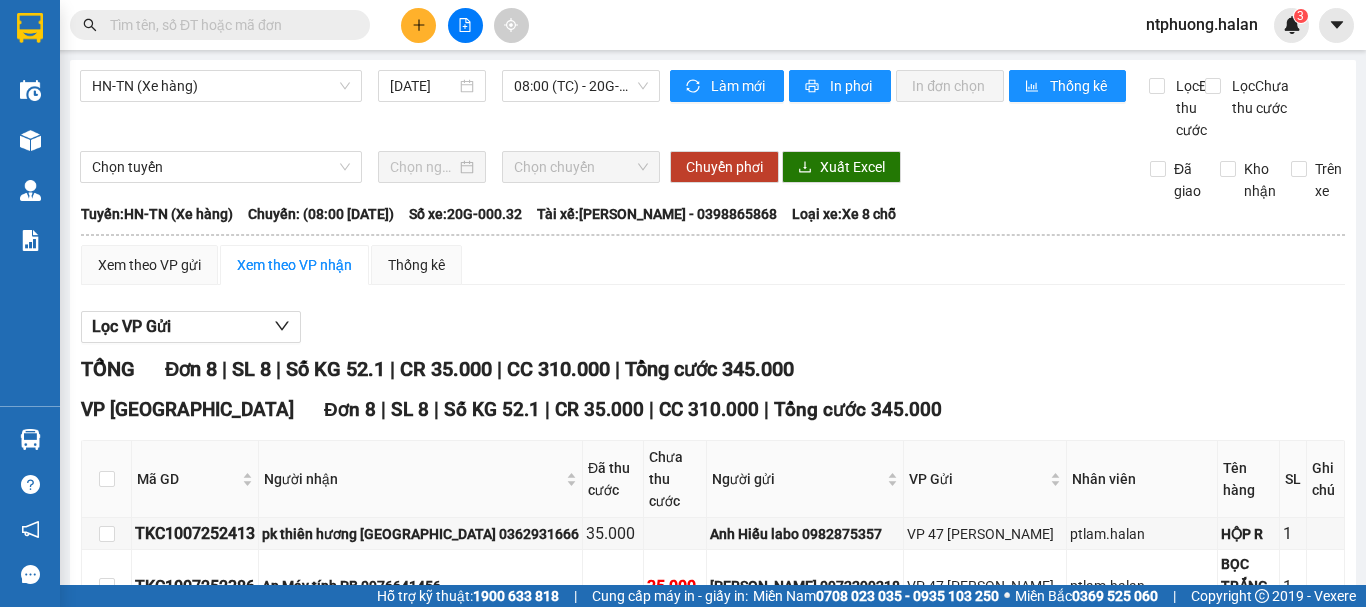 scroll, scrollTop: 350, scrollLeft: 0, axis: vertical 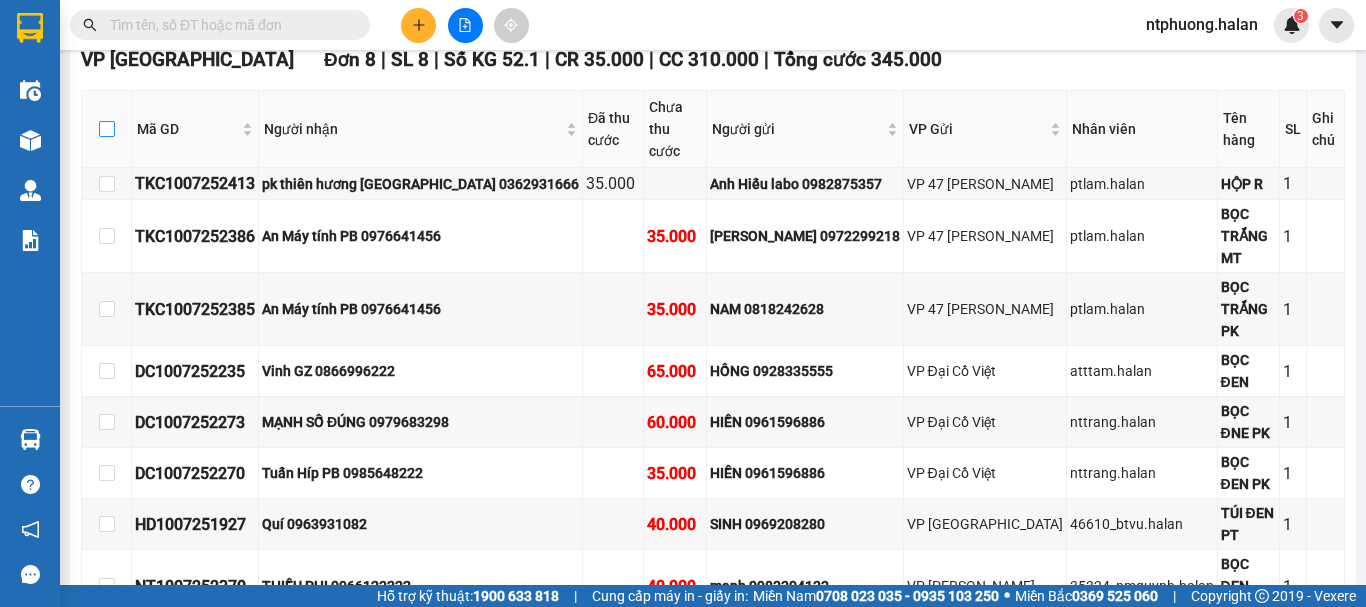 click at bounding box center [107, 129] 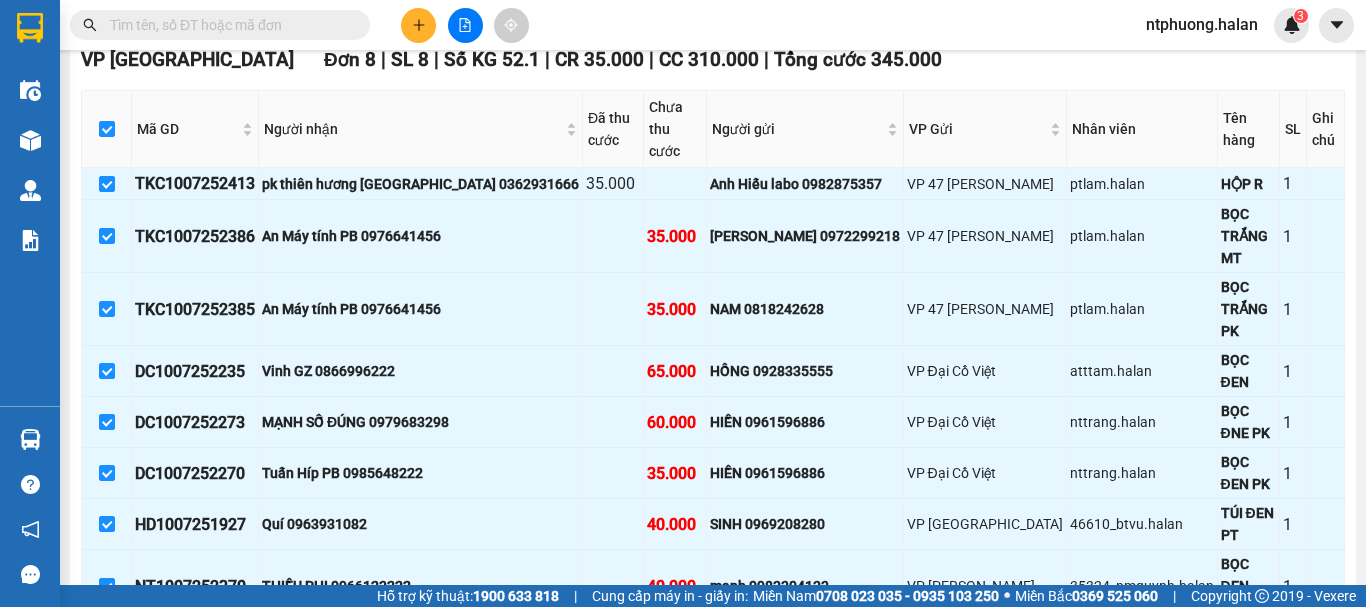drag, startPoint x: 1044, startPoint y: 590, endPoint x: 1034, endPoint y: 578, distance: 15.6205 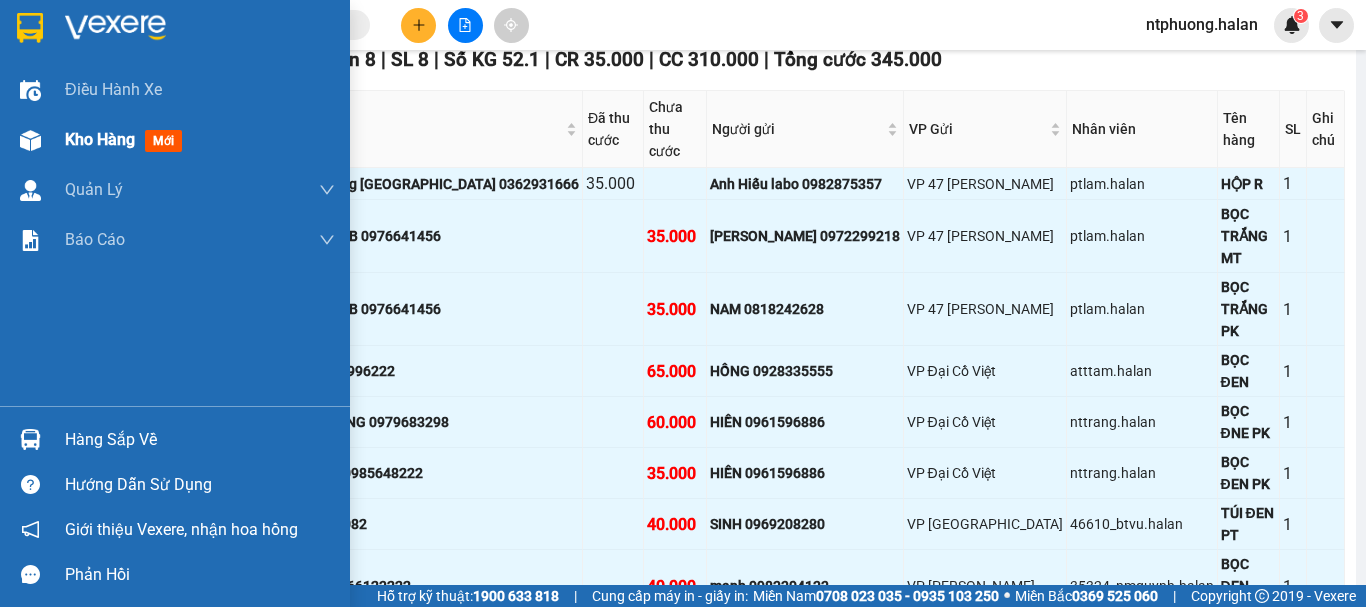 click on "Kho hàng" at bounding box center (100, 139) 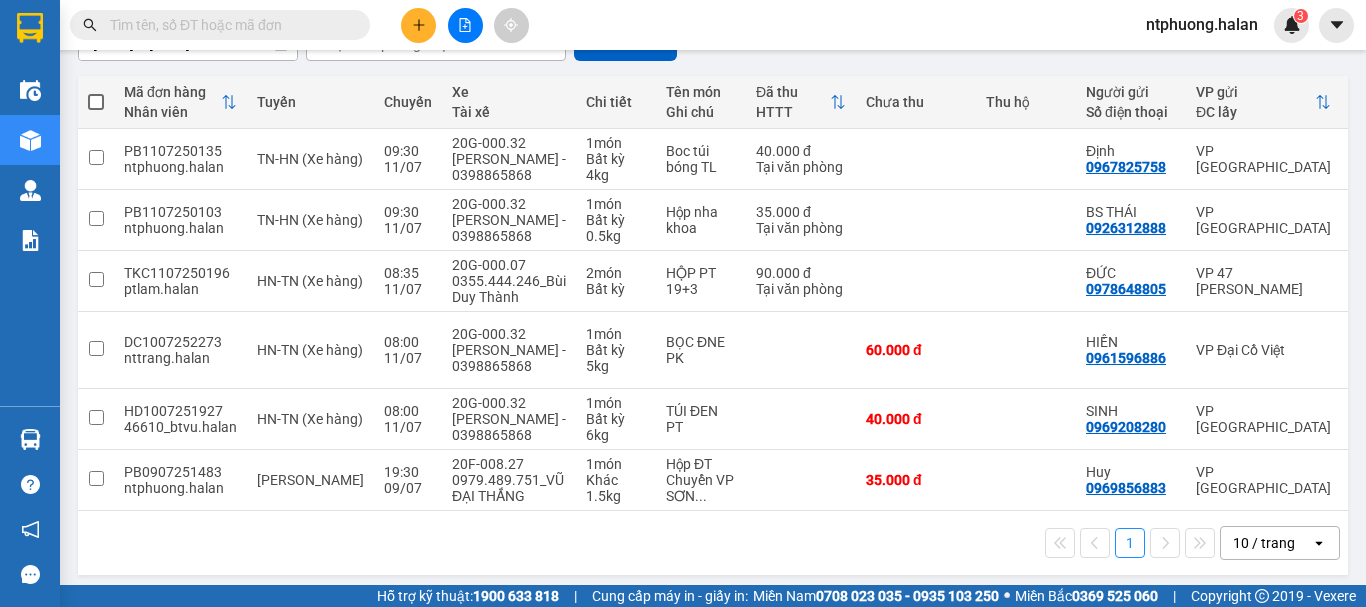 scroll, scrollTop: 0, scrollLeft: 0, axis: both 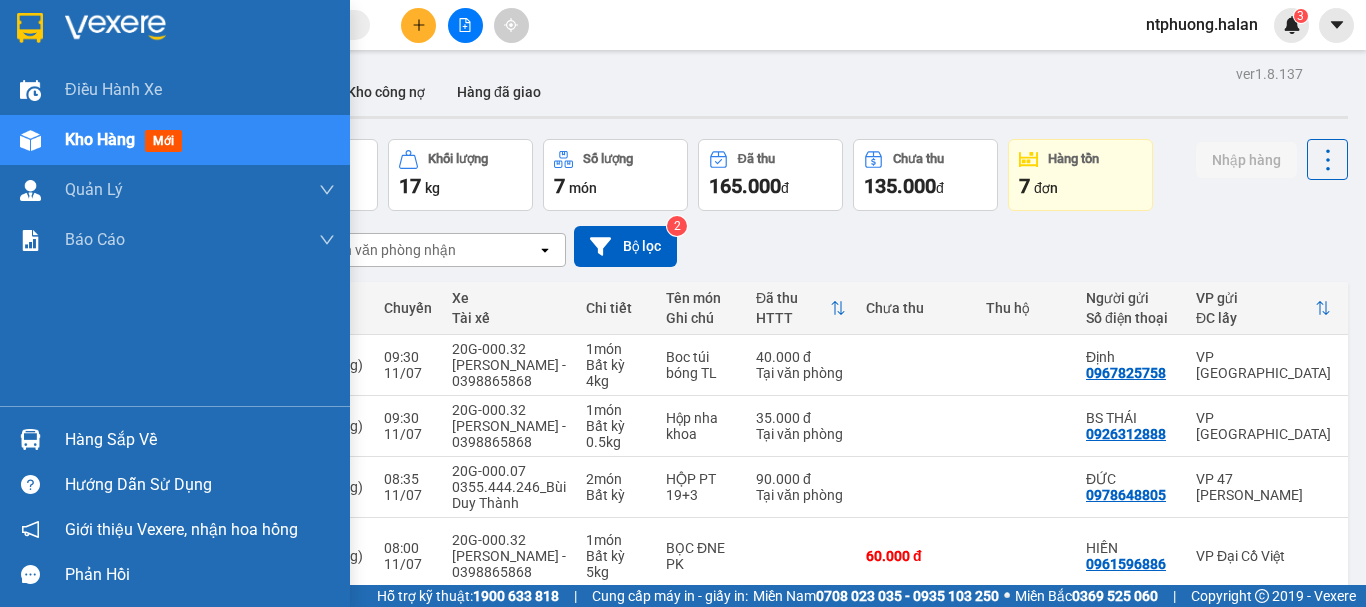 click on "Hàng sắp về" at bounding box center [200, 440] 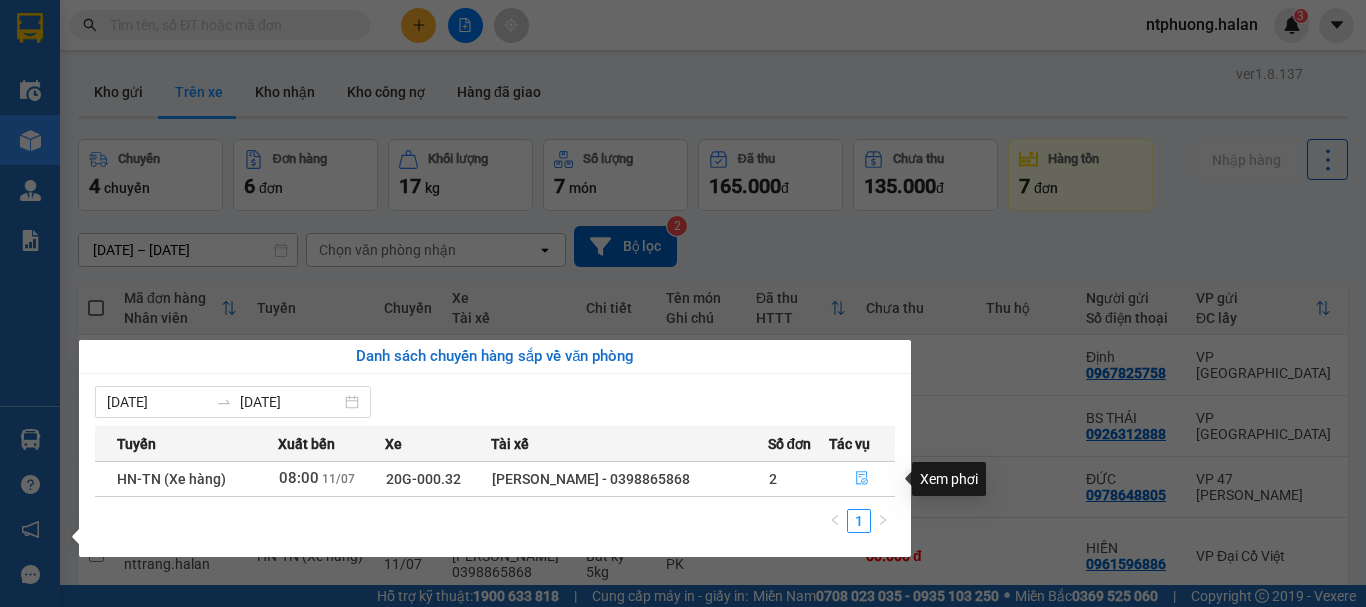 click 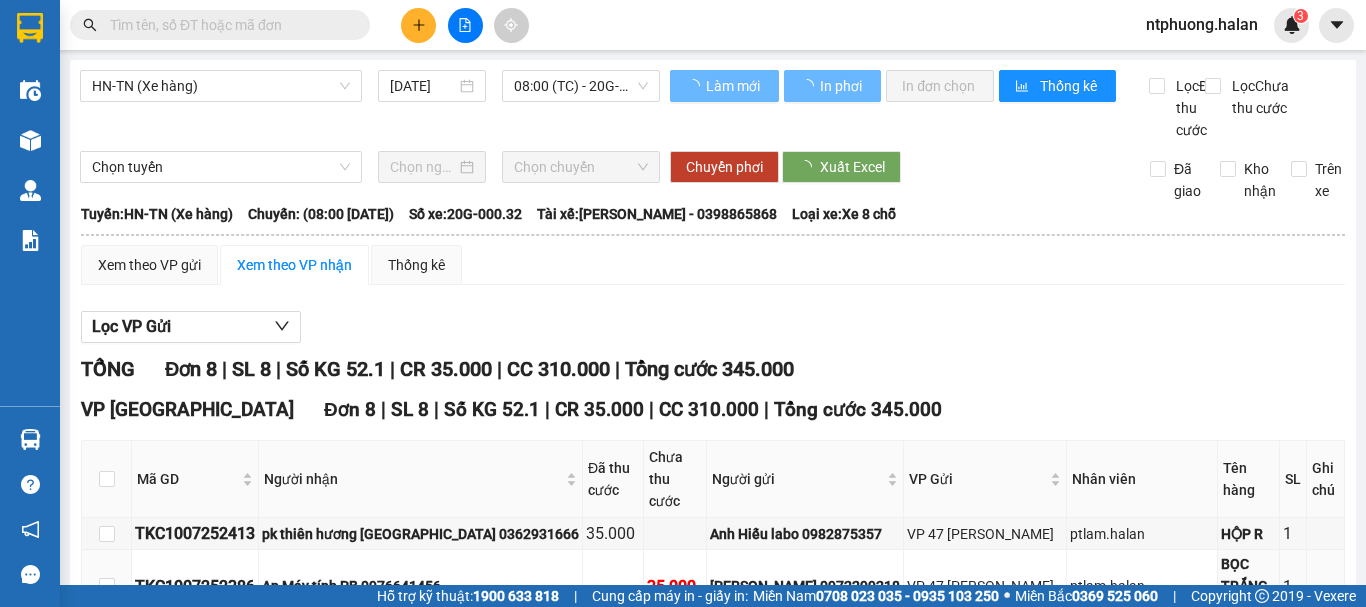 scroll, scrollTop: 350, scrollLeft: 0, axis: vertical 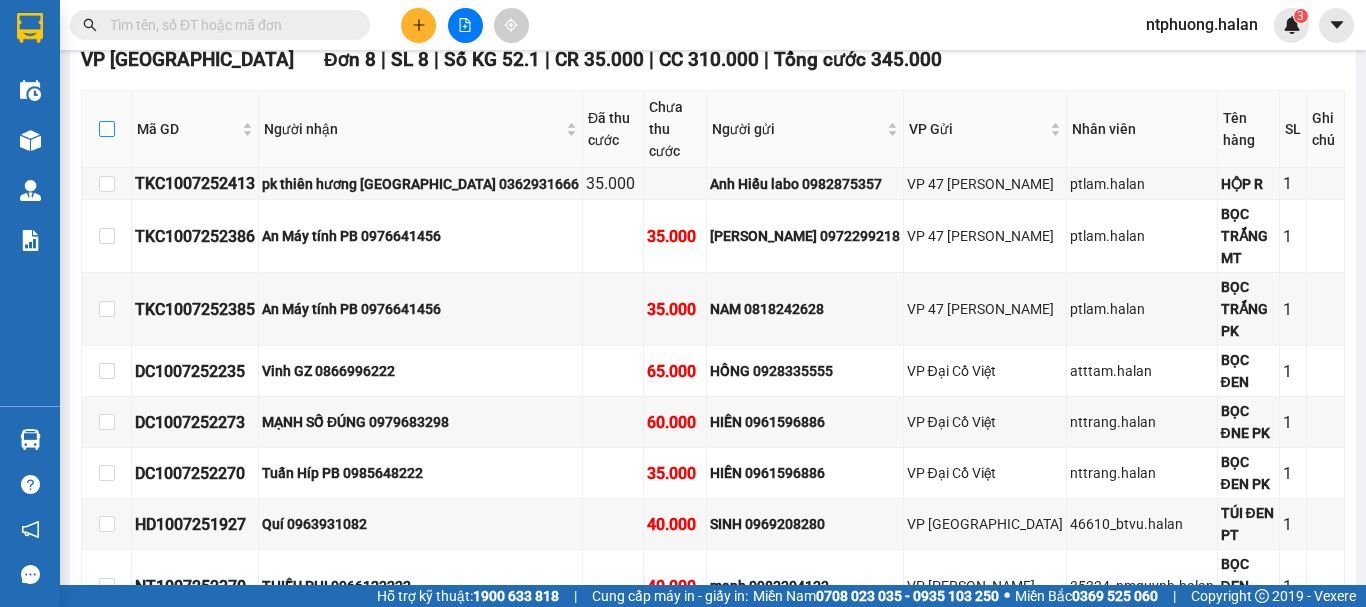 click at bounding box center [107, 129] 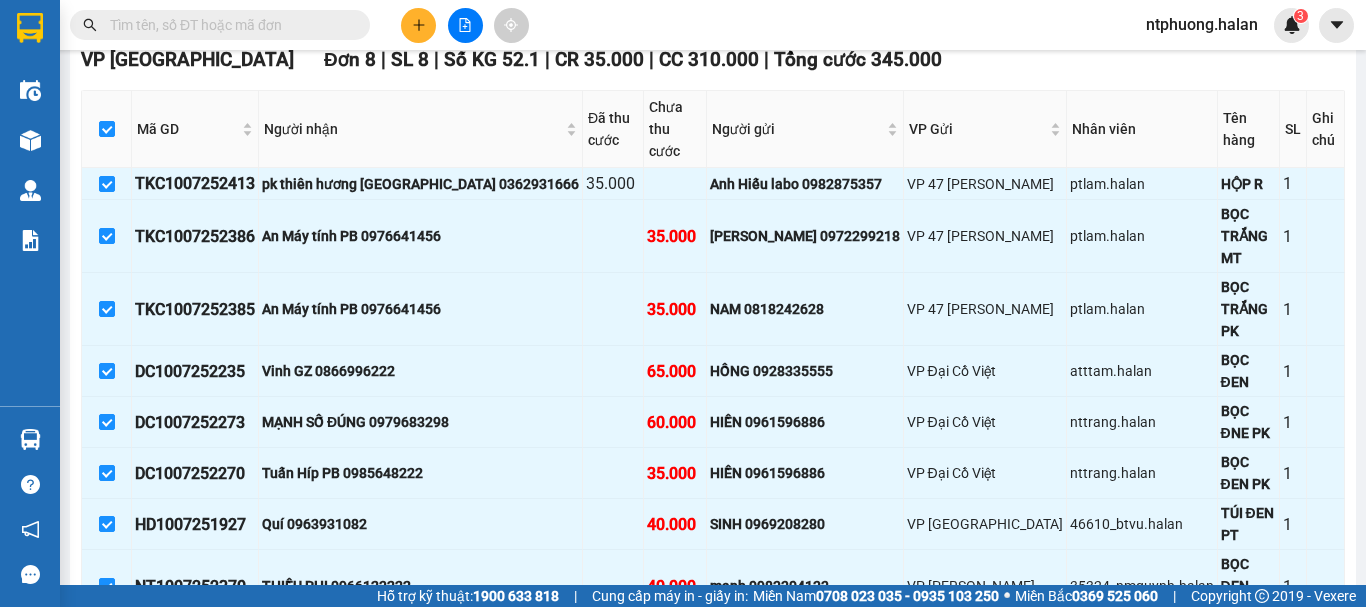 click on "TỔNG Đơn   8 | SL   8 | Số KG   52.1 | CR   35.000 | CC   310.000 | Tổng cước   345.000 VP Phú Bình Đơn   8 | SL   8 | Số KG   52.1 | CR   35.000 | CC   310.000 | Tổng cước   345.000 Mã GD Người nhận Đã thu cước Chưa thu cước Người gửi VP Gửi Nhân viên Tên hàng SL Ghi chú Ký nhận                         TKC1007252413 pk thiên hương PHÚ BÌNH 0362931666 35.000 Anh Hiếu labo 0982875357 VP 47 Trần Khát Chân ptlam.halan HỘP R 1 TKC1007252386 An Máy tính PB 0976641456 35.000 Ngọc Anh 0972299218 VP 47 Trần Khát Chân ptlam.halan BỌC TRẮNG MT 1 TKC1007252385 An Máy tính PB 0976641456 35.000 NAM 0818242628 VP 47 Trần Khát Chân ptlam.halan BỌC TRẮNG PK 1 DC1007252235 Vinh GZ 0866996222 65.000 HỒNG 0928335555 VP Đại Cồ Việt atttam.halan BỌC  ĐEN 1 DC1007252273 MẠNH SỐ ĐÚNG 0979683298 60.000 HIỀN 0961596886 VP Đại Cồ Việt nttrang.halan BỌC ĐNE PK 1 DC1007252270 Tuấn Híp PB 0985648222 35.000 1" at bounding box center [713, 349] 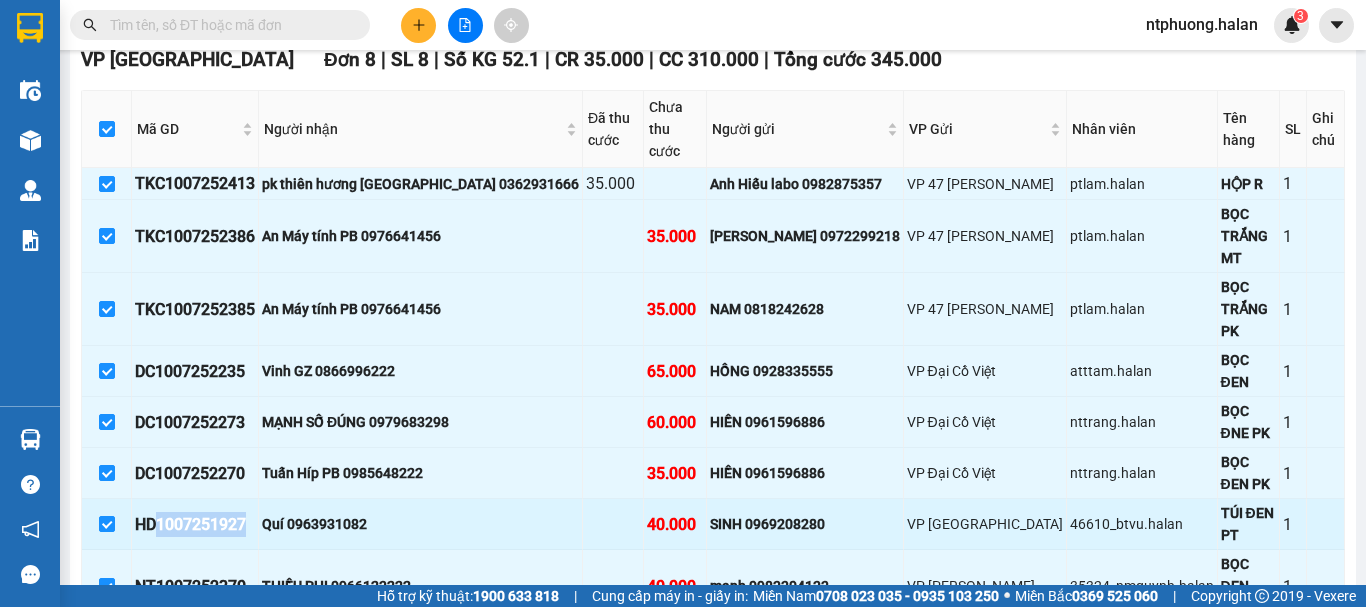 drag, startPoint x: 161, startPoint y: 416, endPoint x: 248, endPoint y: 412, distance: 87.0919 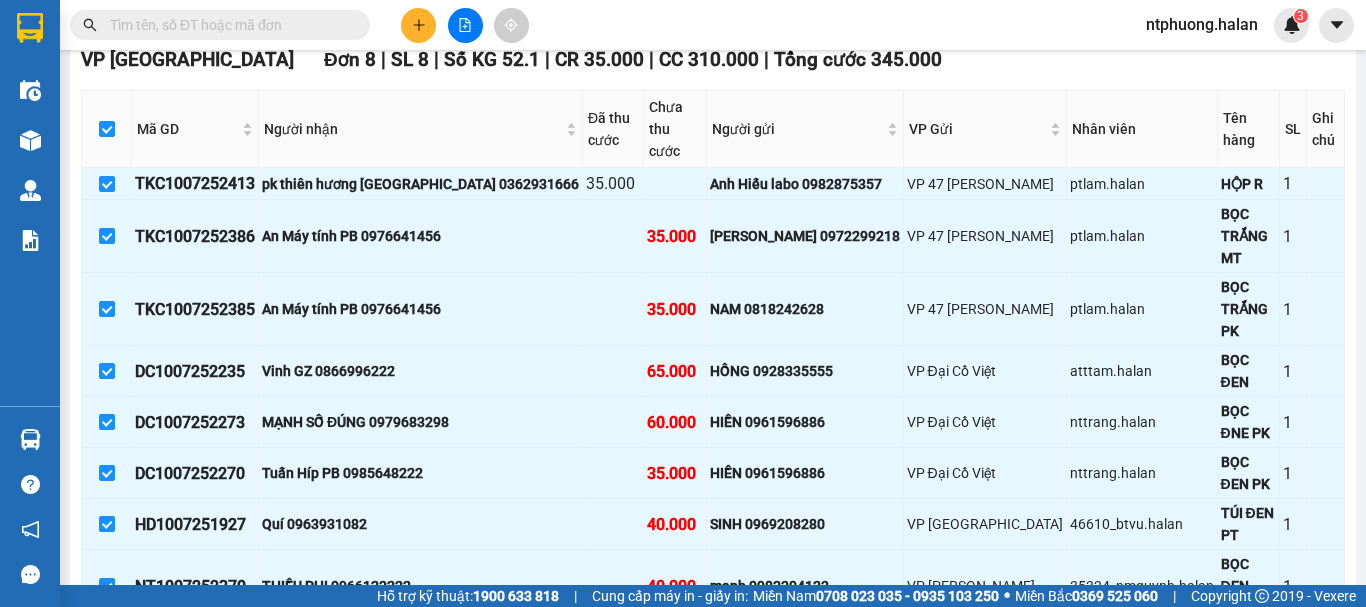click at bounding box center [220, 25] 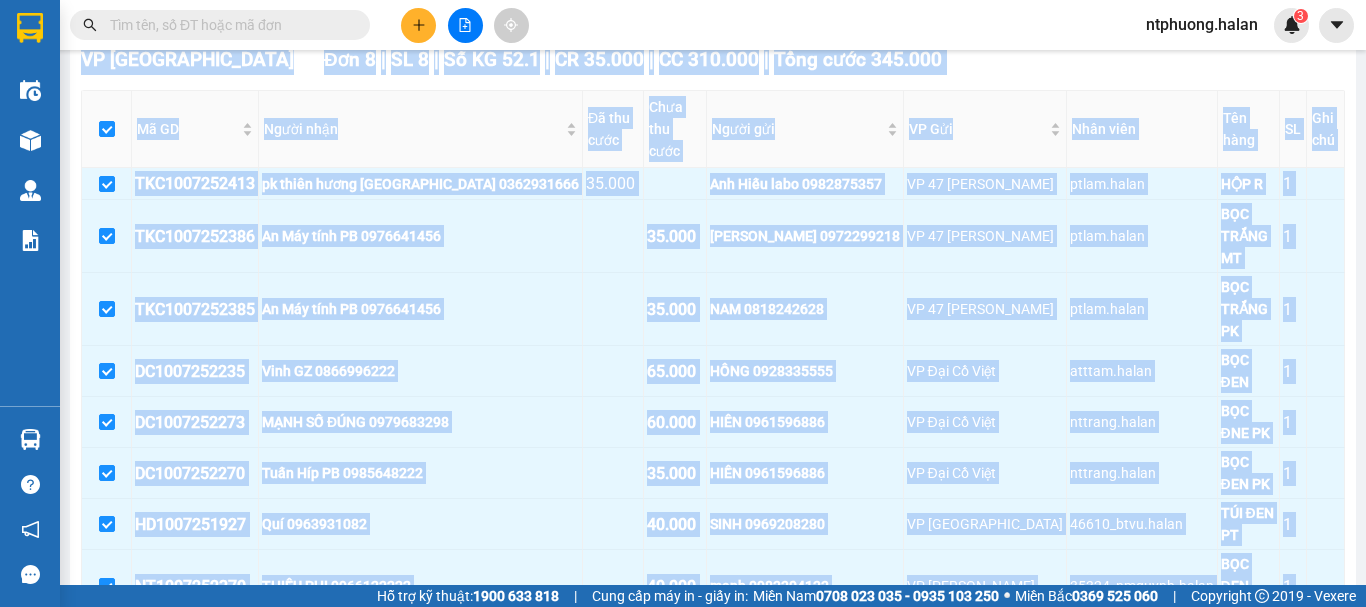 click on "VP Phú Bình Đơn   8 | SL   8 | Số KG   52.1 | CR   35.000 | CC   310.000 | Tổng cước   345.000 Mã GD Người nhận Đã thu cước Chưa thu cước Người gửi VP Gửi Nhân viên Tên hàng SL Ghi chú Ký nhận                         TKC1007252413 pk thiên hương PHÚ BÌNH 0362931666 35.000 Anh Hiếu labo 0982875357 VP 47 Trần Khát Chân ptlam.halan HỘP R 1 TKC1007252386 An Máy tính PB 0976641456 35.000 Ngọc Anh 0972299218 VP 47 Trần Khát Chân ptlam.halan BỌC TRẮNG MT 1 TKC1007252385 An Máy tính PB 0976641456 35.000 NAM 0818242628 VP 47 Trần Khát Chân ptlam.halan BỌC TRẮNG PK 1 DC1007252235 Vinh GZ 0866996222 65.000 HỒNG 0928335555 VP Đại Cồ Việt atttam.halan BỌC  ĐEN 1 DC1007252273 MẠNH SỐ ĐÚNG 0979683298 60.000 HIỀN 0961596886 VP Đại Cồ Việt nttrang.halan BỌC ĐNE PK 1 DC1007252270 Tuấn Híp PB 0985648222 35.000 HIỀN 0961596886 VP Đại Cồ Việt nttrang.halan BỌC ĐEN PK 1 HD1007251927 Quí 0963931082 1" at bounding box center [713, 365] 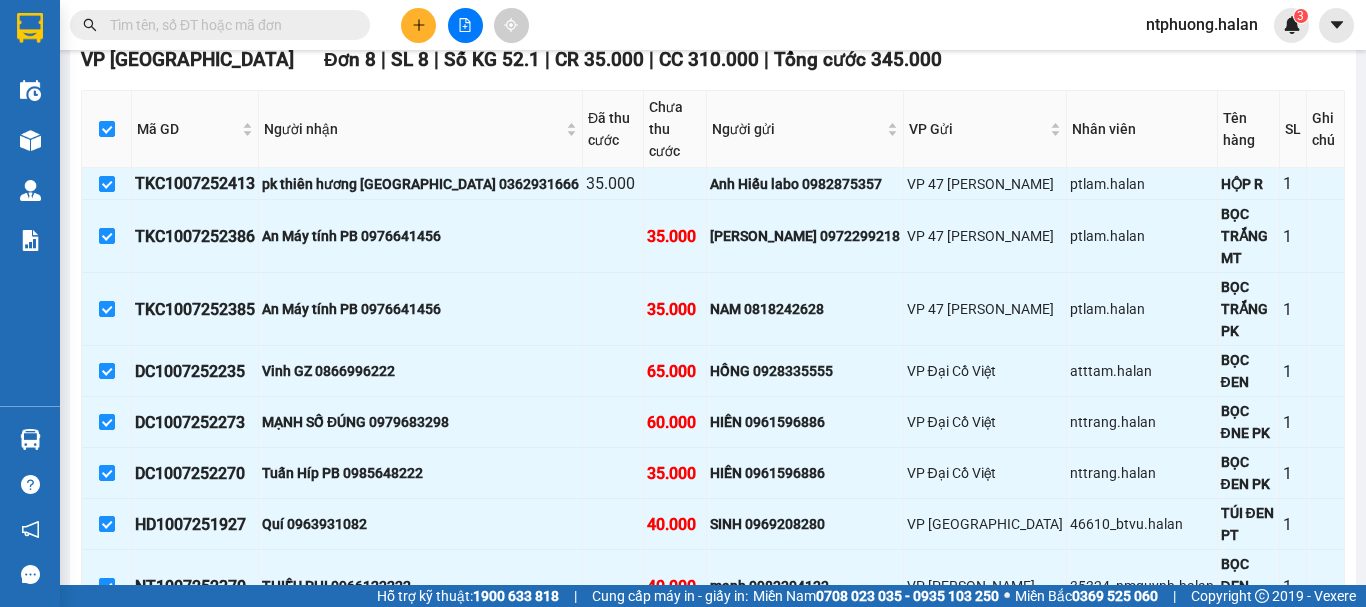 click on "VP Phú Bình Đơn   8 | SL   8 | Số KG   52.1 | CR   35.000 | CC   310.000 | Tổng cước   345.000 Mã GD Người nhận Đã thu cước Chưa thu cước Người gửi VP Gửi Nhân viên Tên hàng SL Ghi chú Ký nhận                         TKC1007252413 pk thiên hương PHÚ BÌNH 0362931666 35.000 Anh Hiếu labo 0982875357 VP 47 Trần Khát Chân ptlam.halan HỘP R 1 TKC1007252386 An Máy tính PB 0976641456 35.000 Ngọc Anh 0972299218 VP 47 Trần Khát Chân ptlam.halan BỌC TRẮNG MT 1 TKC1007252385 An Máy tính PB 0976641456 35.000 NAM 0818242628 VP 47 Trần Khát Chân ptlam.halan BỌC TRẮNG PK 1 DC1007252235 Vinh GZ 0866996222 65.000 HỒNG 0928335555 VP Đại Cồ Việt atttam.halan BỌC  ĐEN 1 DC1007252273 MẠNH SỐ ĐÚNG 0979683298 60.000 HIỀN 0961596886 VP Đại Cồ Việt nttrang.halan BỌC ĐNE PK 1 DC1007252270 Tuấn Híp PB 0985648222 35.000 HIỀN 0961596886 VP Đại Cồ Việt nttrang.halan BỌC ĐEN PK 1 HD1007251927 Quí 0963931082 1" at bounding box center [713, 365] 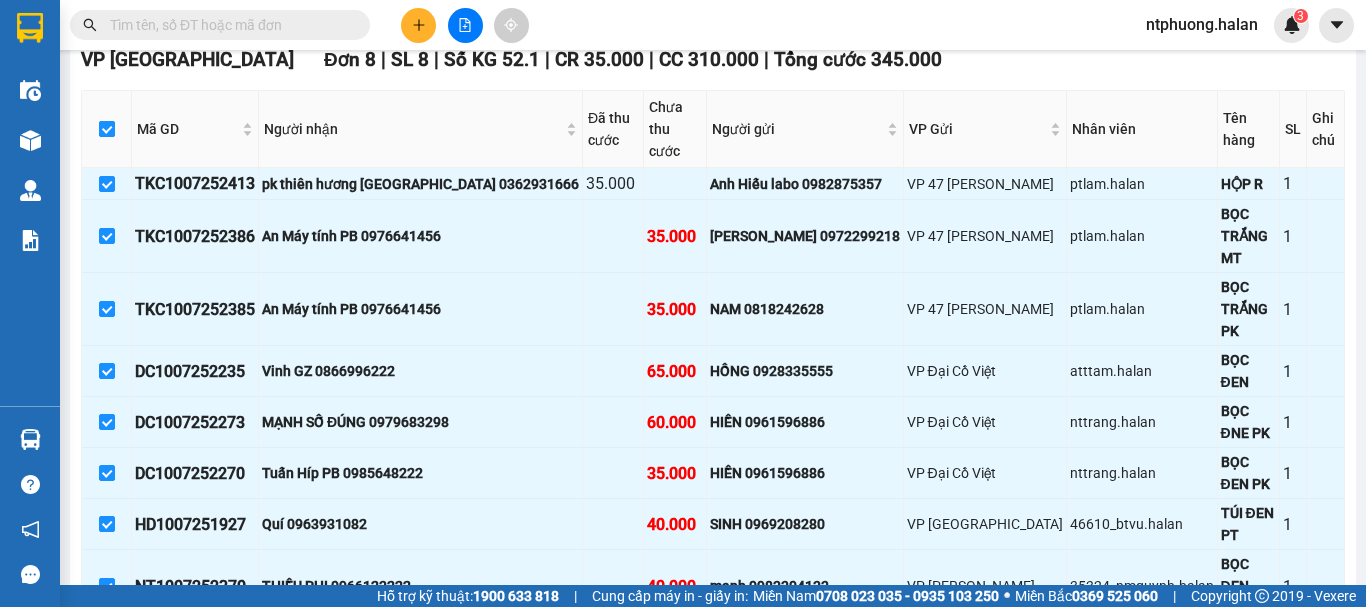 click at bounding box center (107, 129) 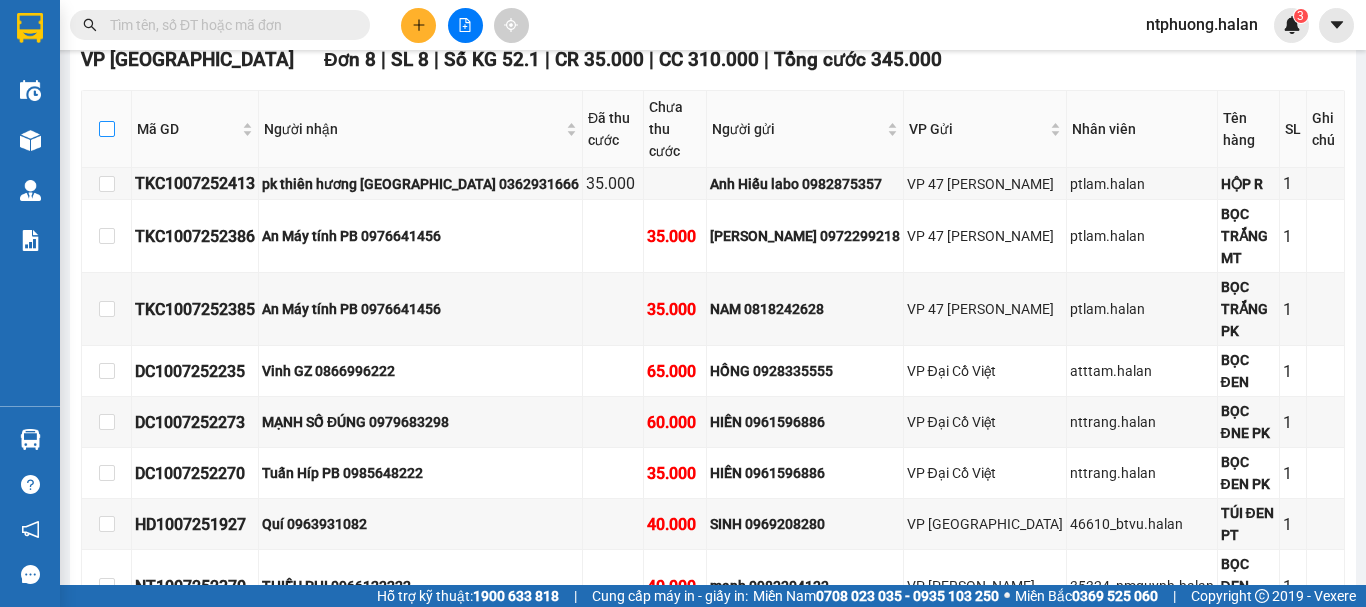 click at bounding box center (107, 129) 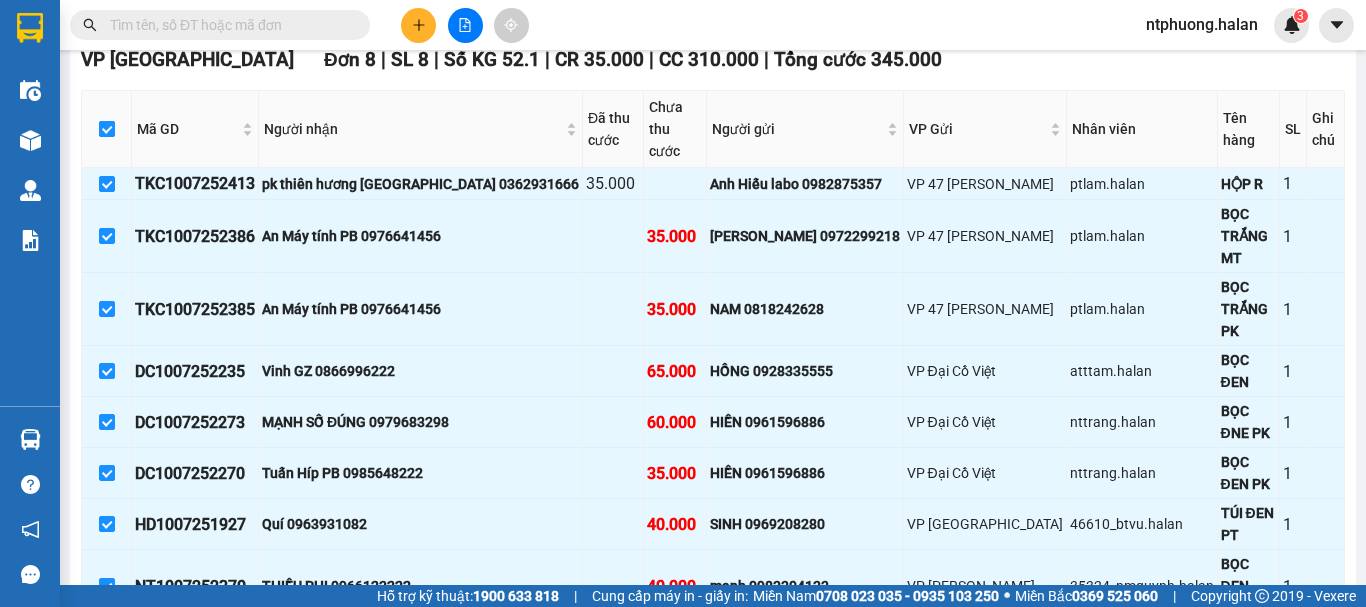 click at bounding box center [107, 129] 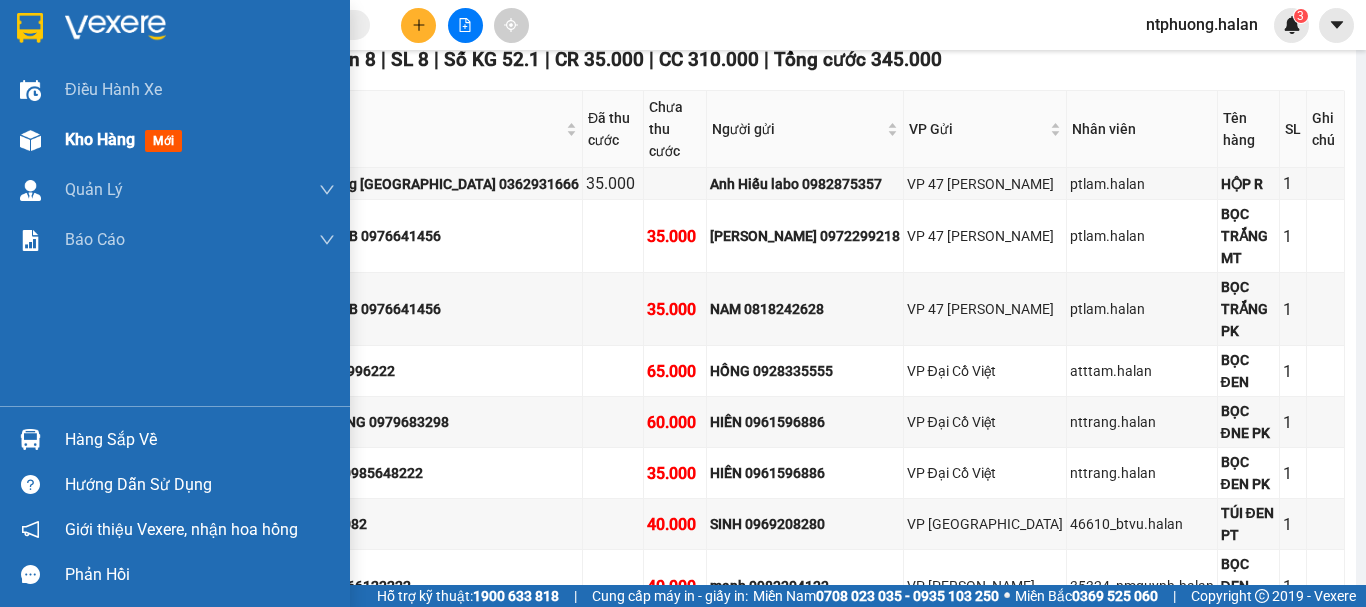 click on "Kho hàng mới" at bounding box center [127, 139] 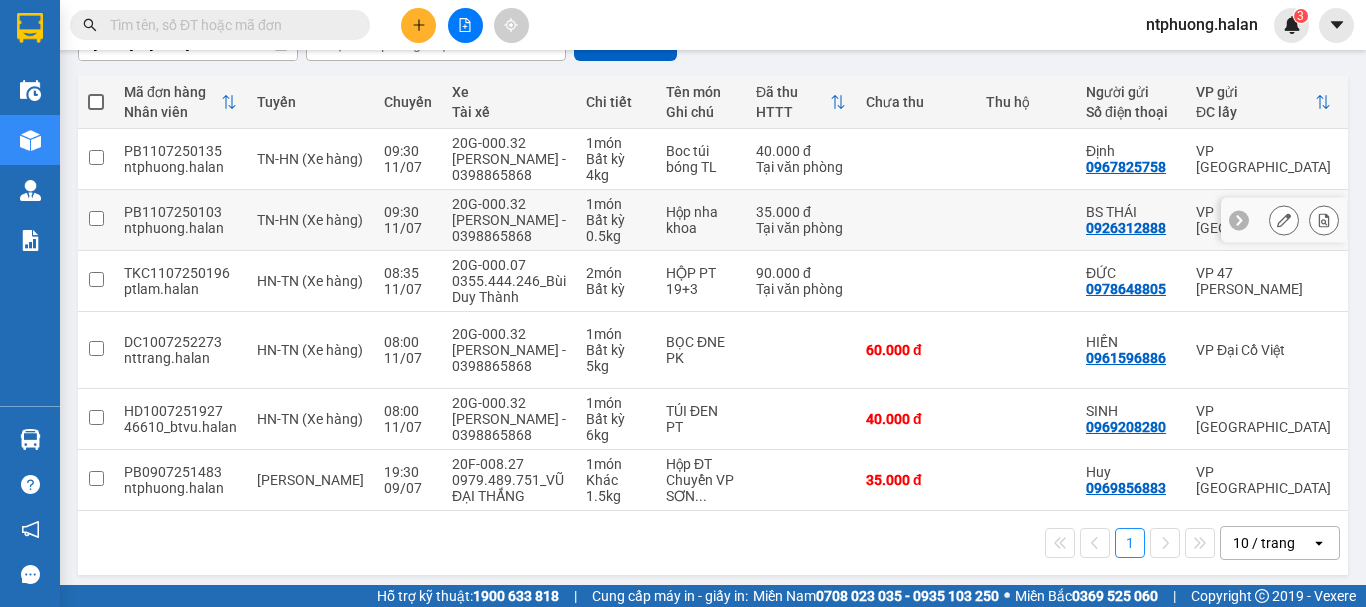scroll, scrollTop: 0, scrollLeft: 0, axis: both 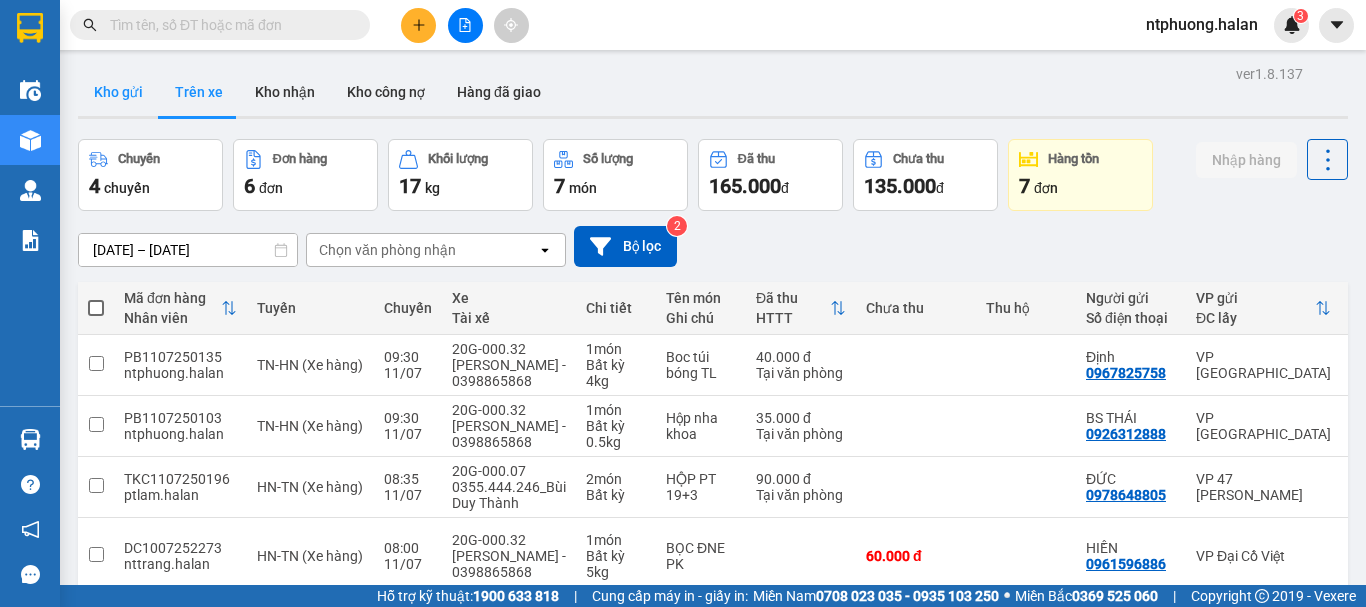 click on "Kho gửi" at bounding box center [118, 92] 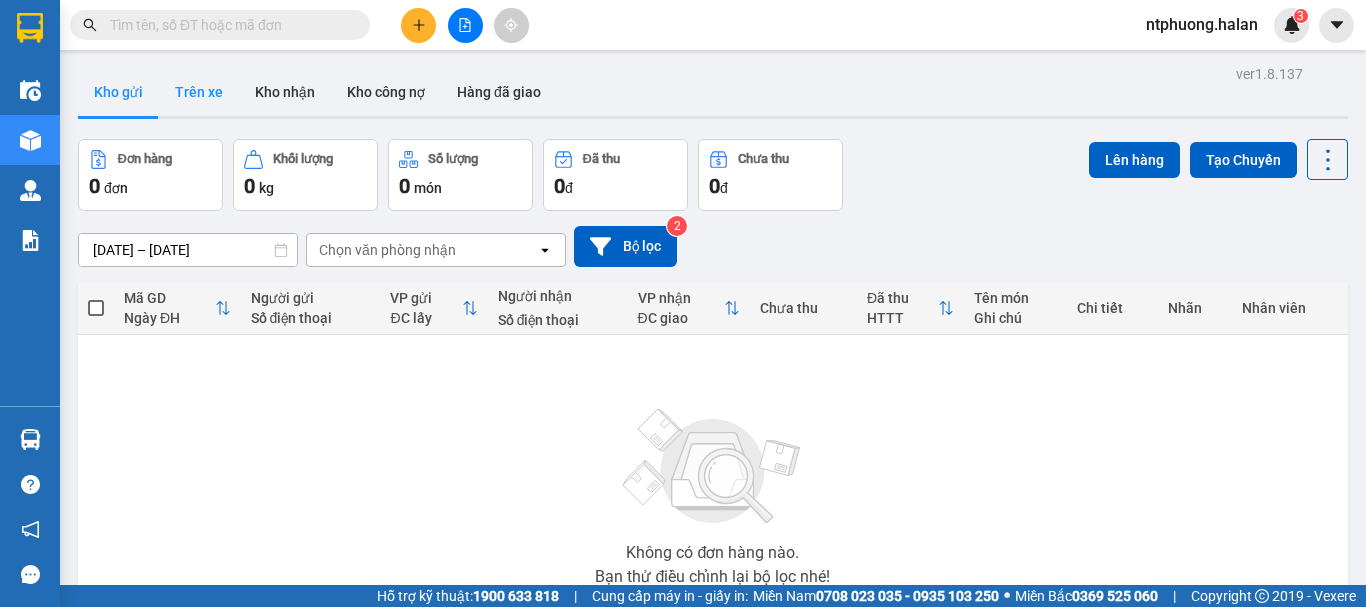 click on "Trên xe" at bounding box center (199, 92) 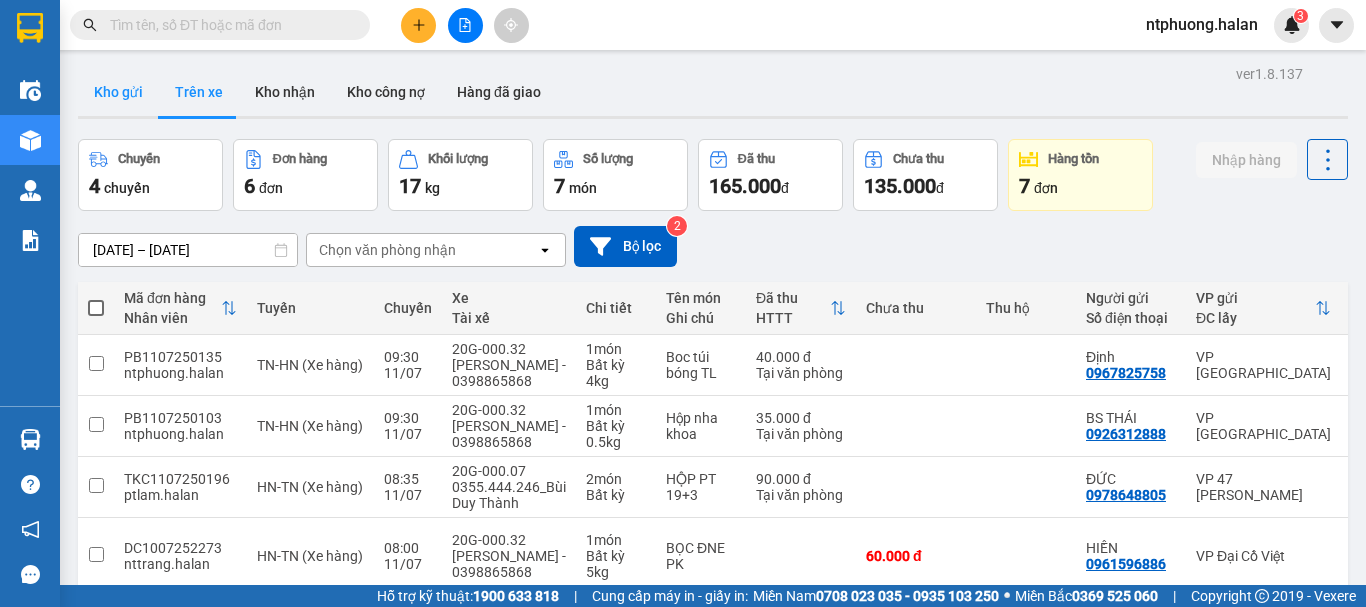 click on "Kho gửi" at bounding box center [118, 92] 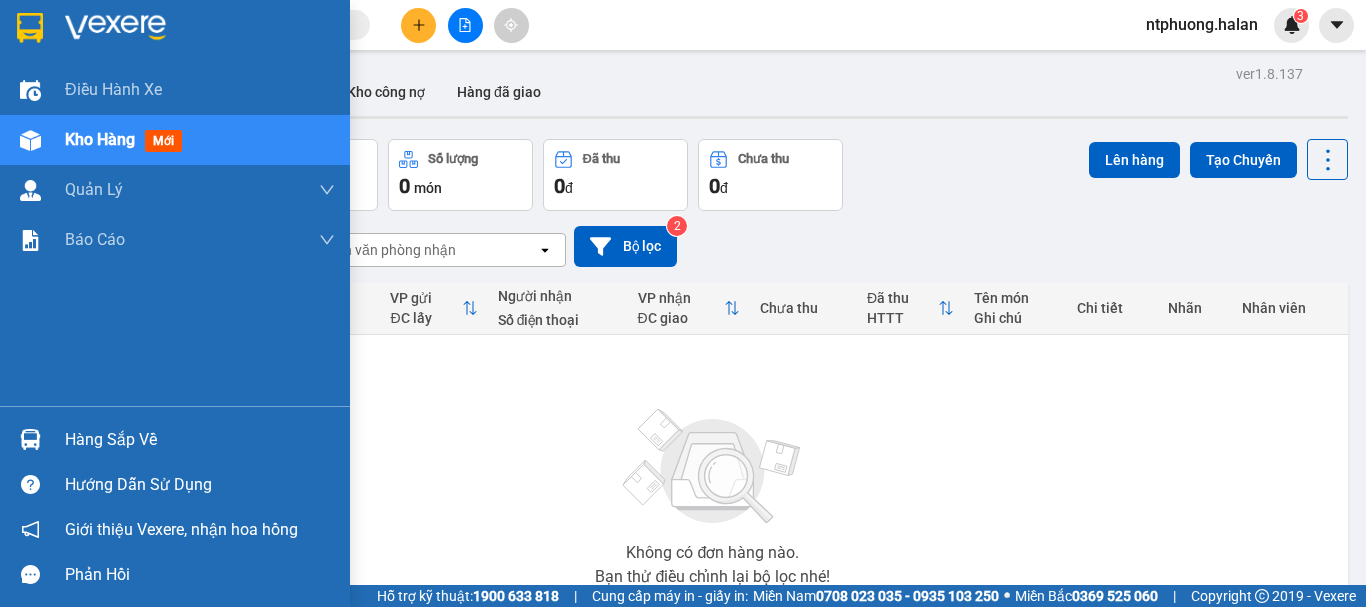 click on "Hàng sắp về" at bounding box center (200, 440) 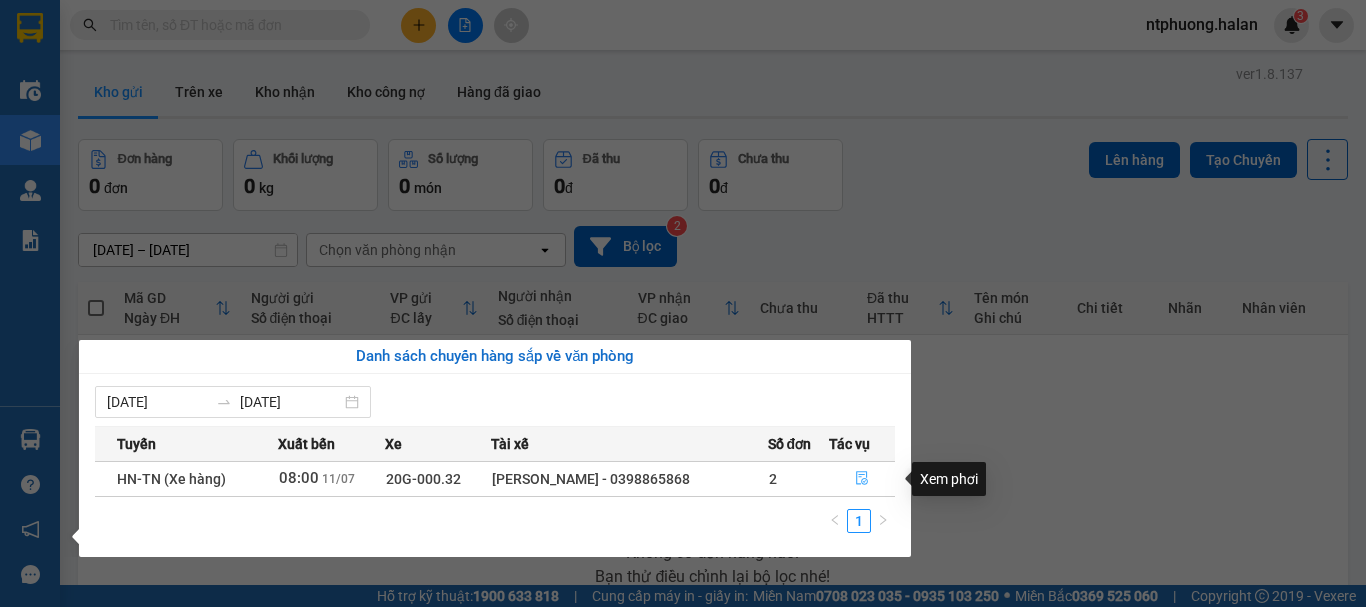 click 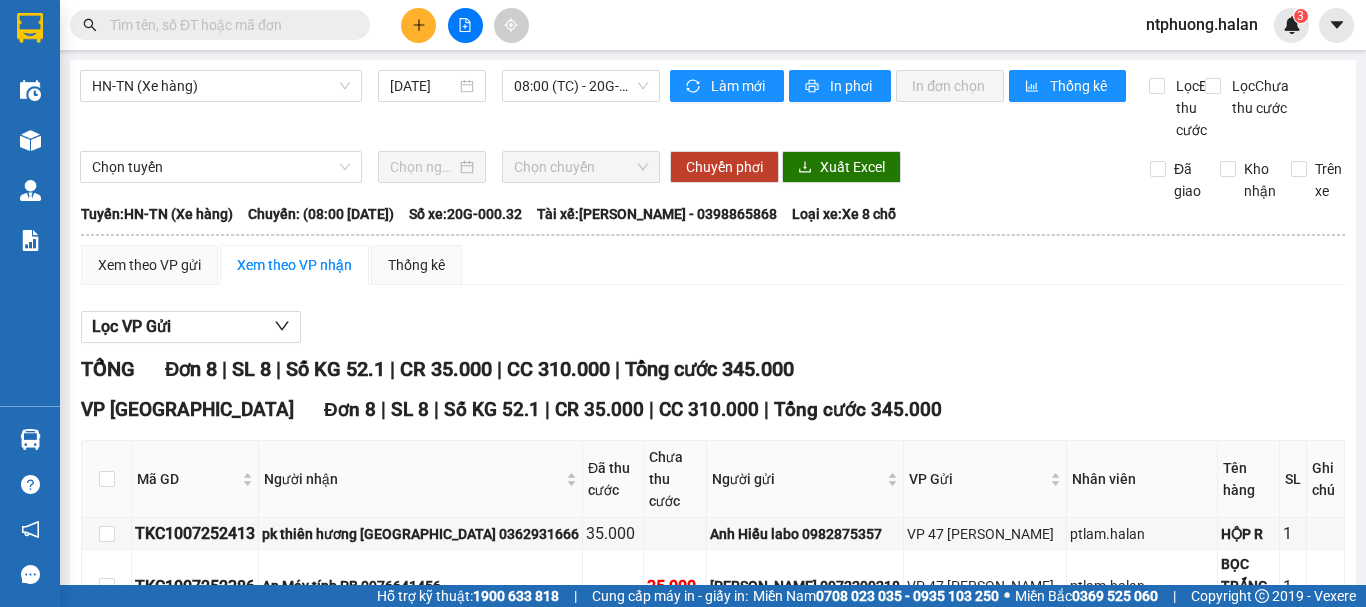 scroll, scrollTop: 350, scrollLeft: 0, axis: vertical 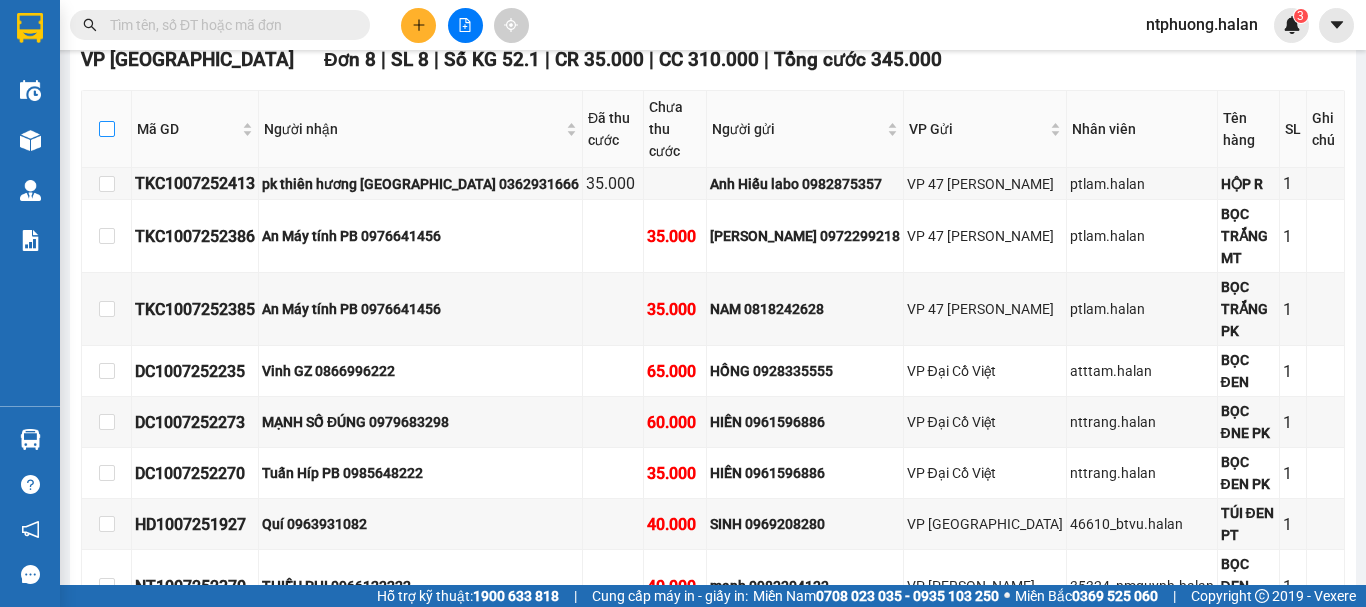 click at bounding box center [107, 129] 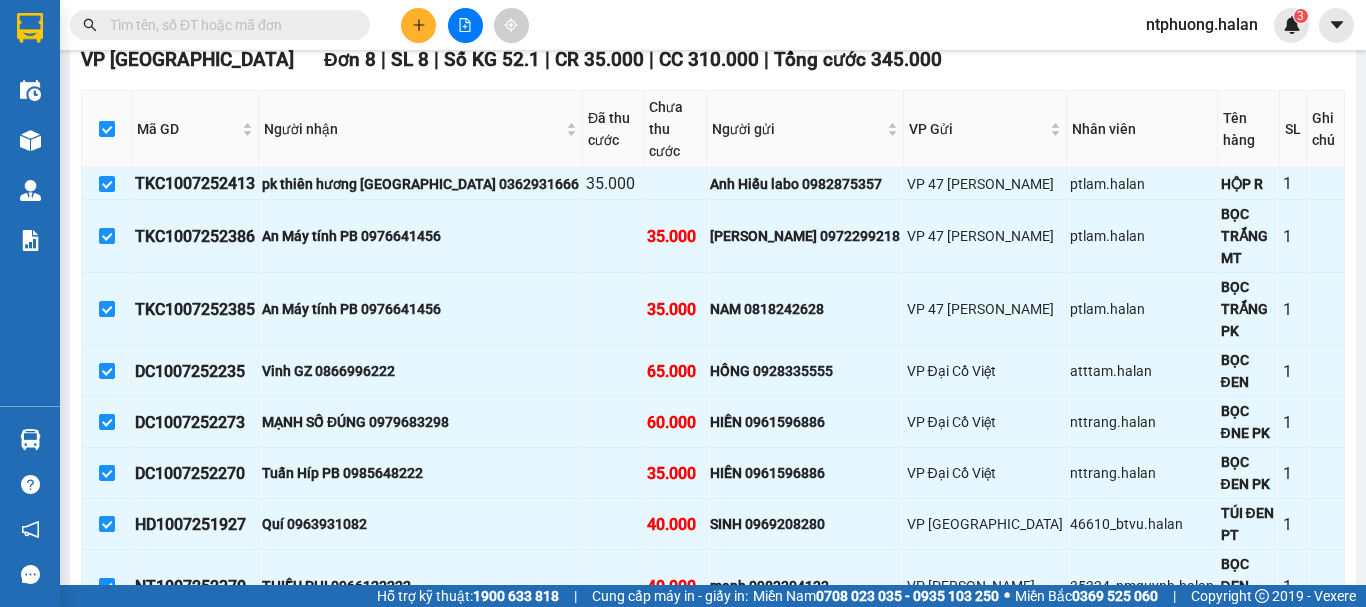 click at bounding box center (107, 129) 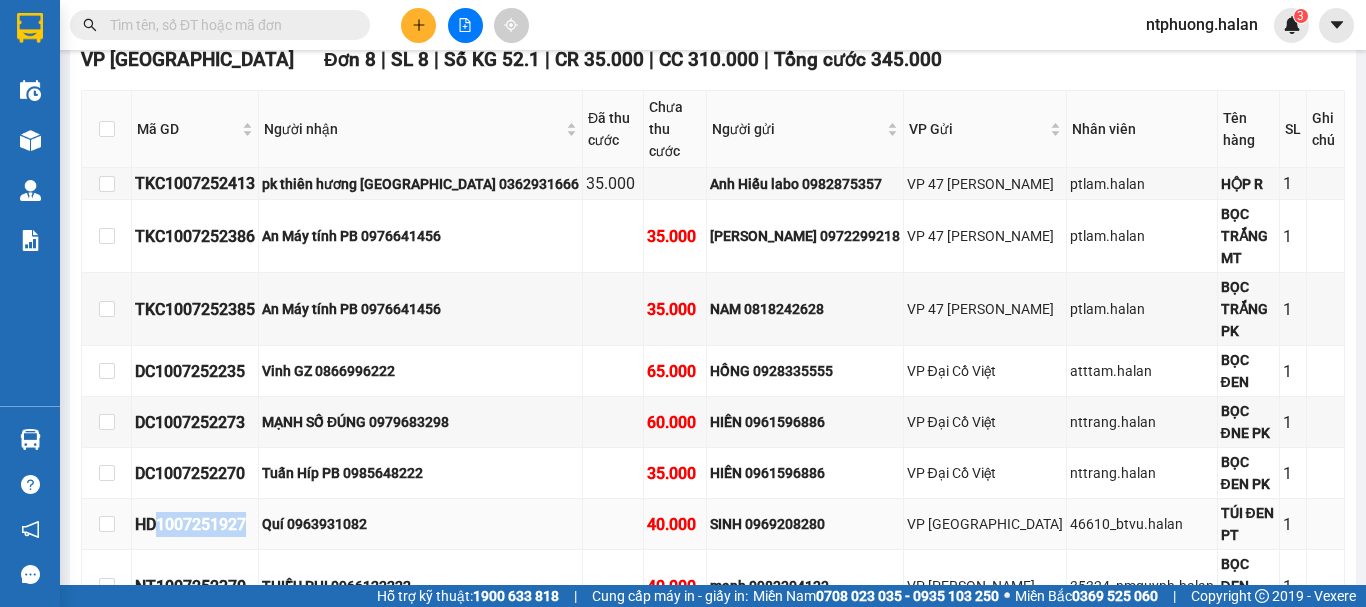 drag, startPoint x: 163, startPoint y: 415, endPoint x: 256, endPoint y: 417, distance: 93.0215 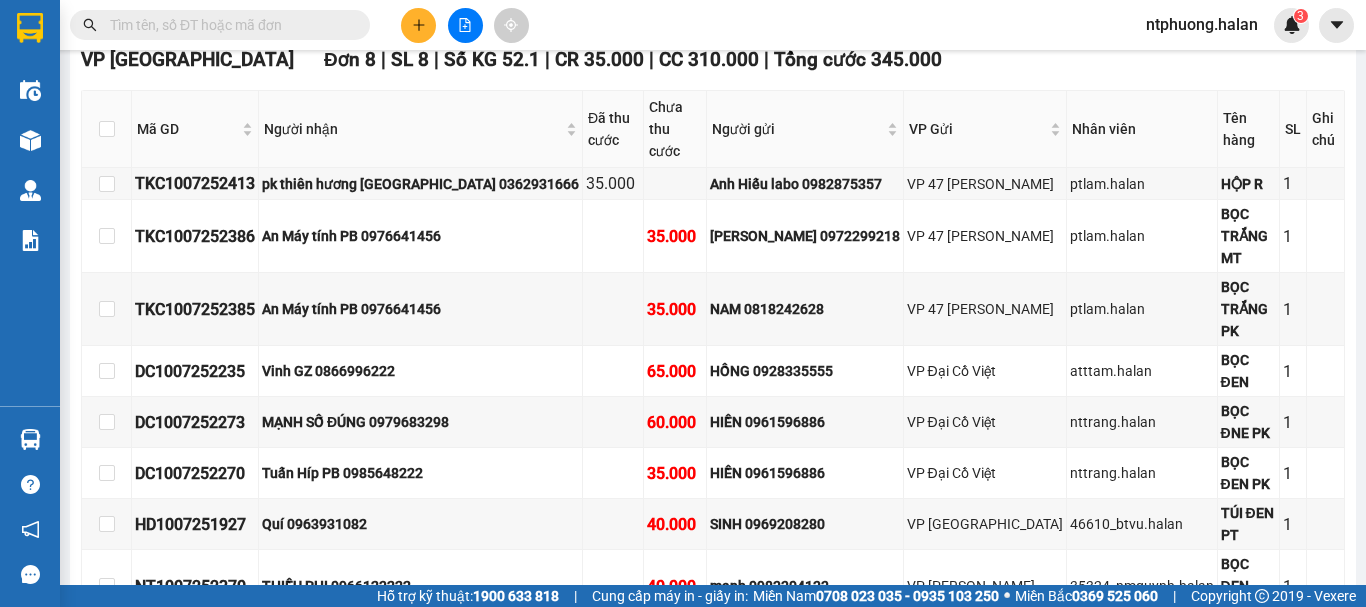 click at bounding box center [228, 25] 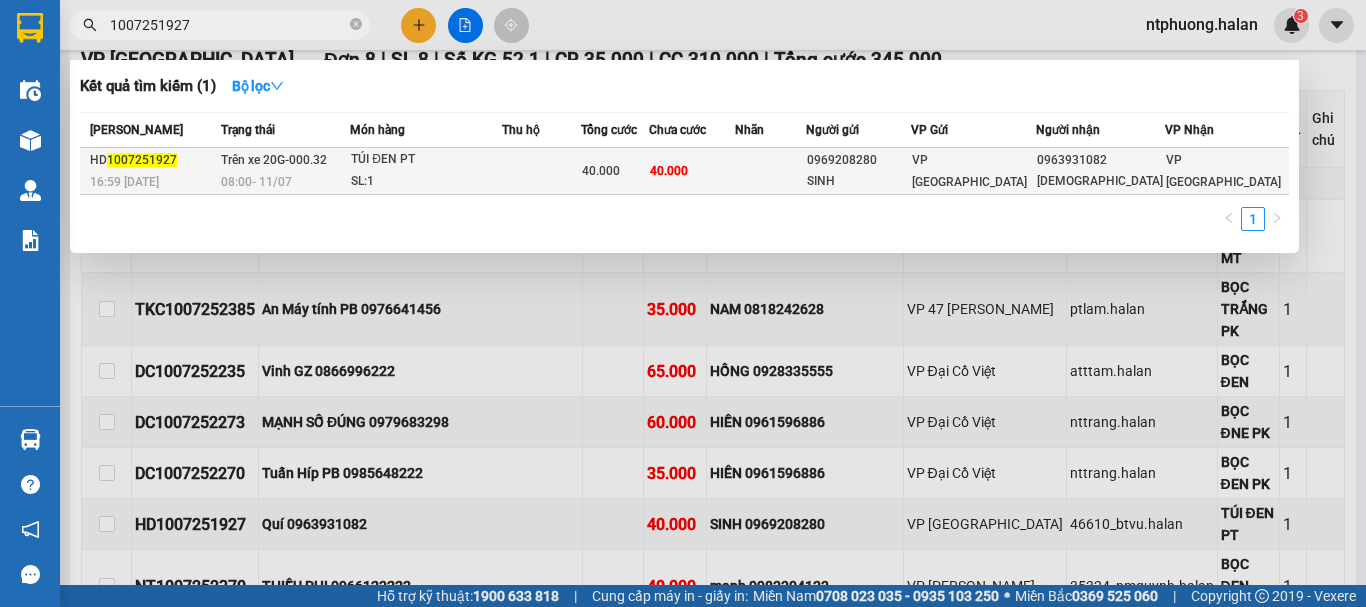 type on "1007251927" 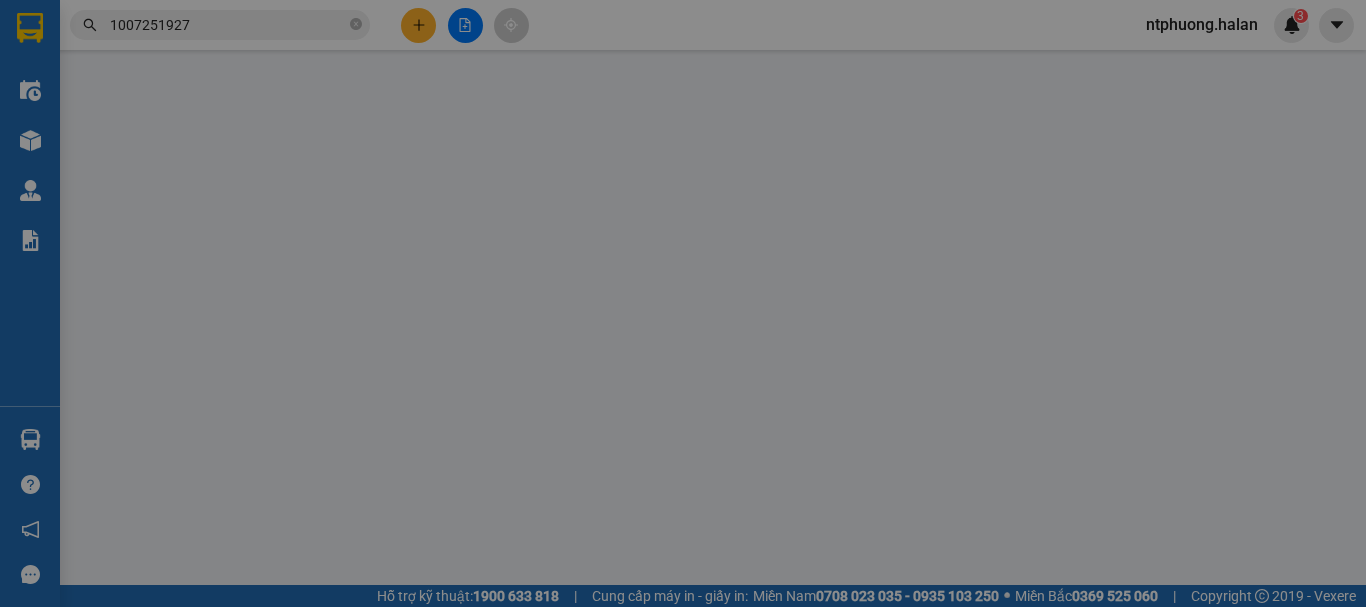scroll, scrollTop: 0, scrollLeft: 0, axis: both 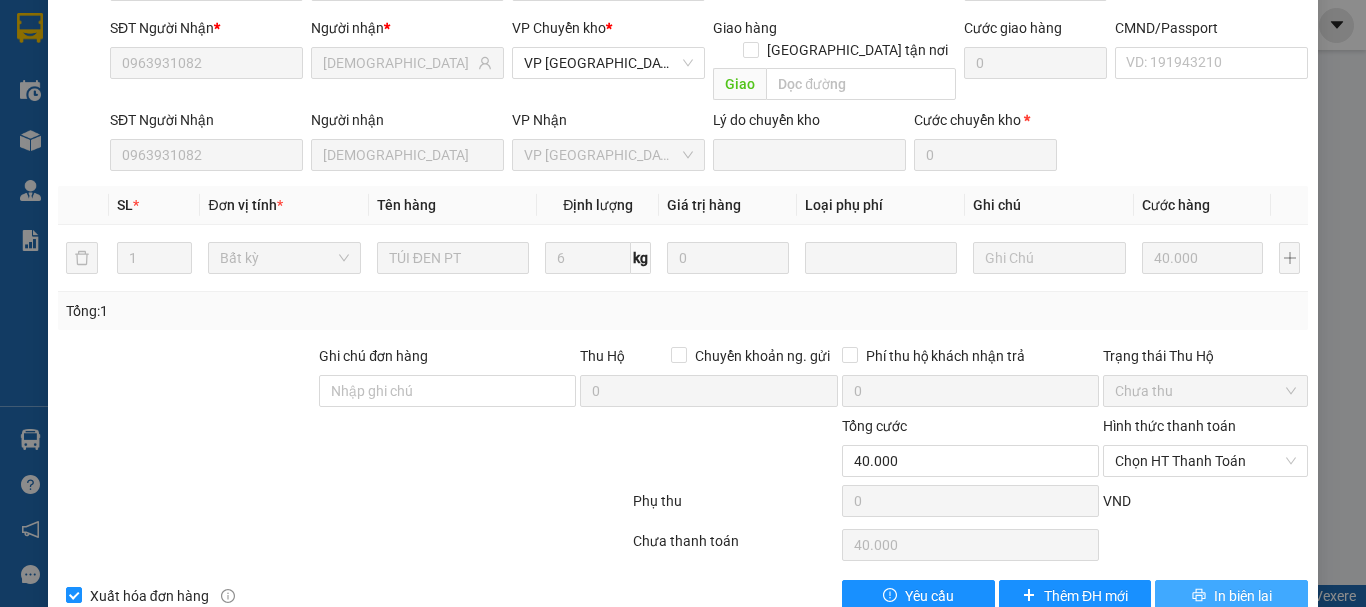 click on "In biên lai" at bounding box center [1243, 596] 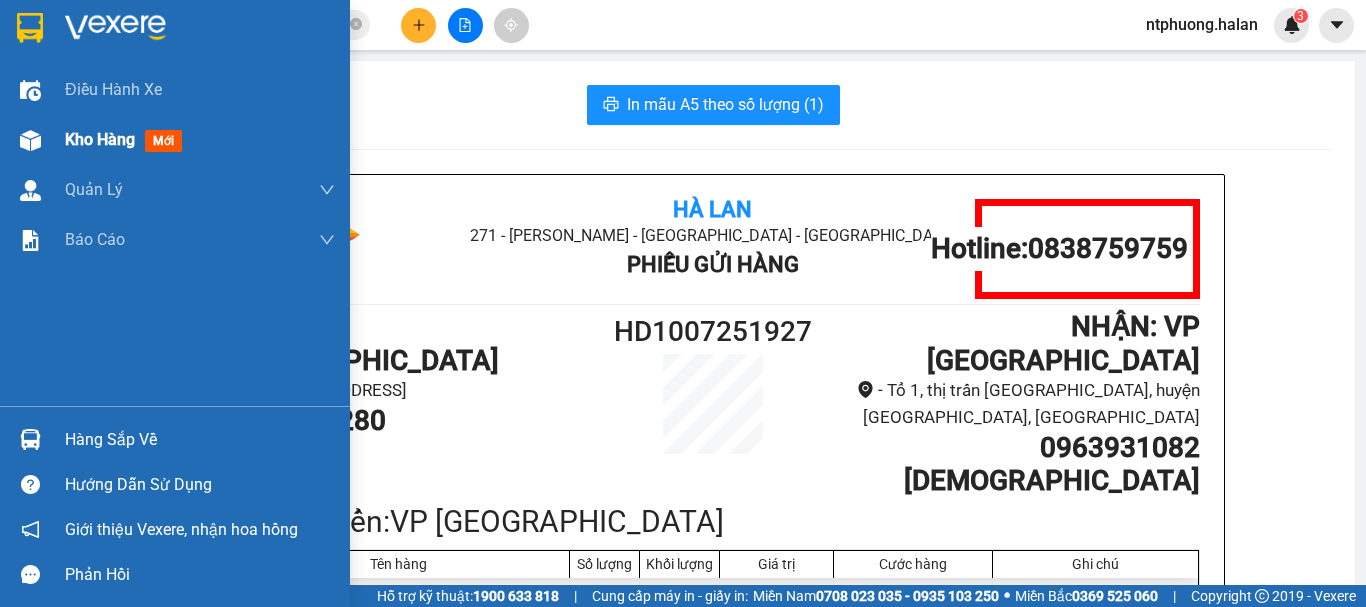 click on "Kho hàng" at bounding box center [100, 139] 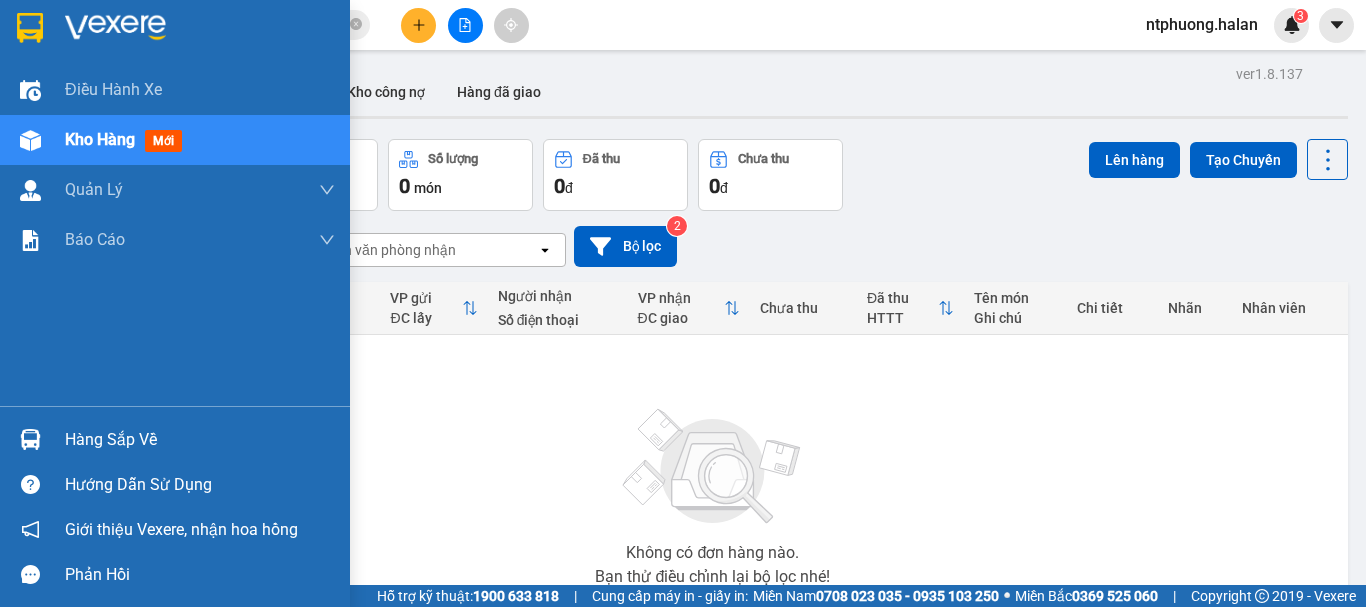 drag, startPoint x: 117, startPoint y: 447, endPoint x: 145, endPoint y: 443, distance: 28.284271 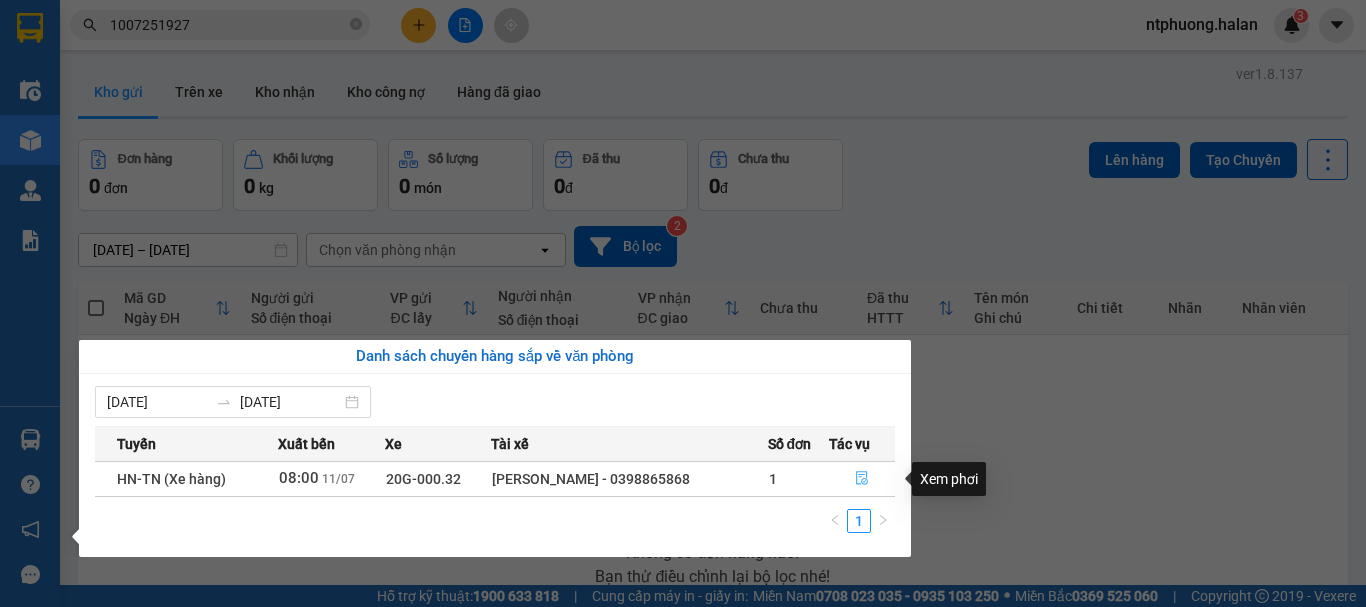 click 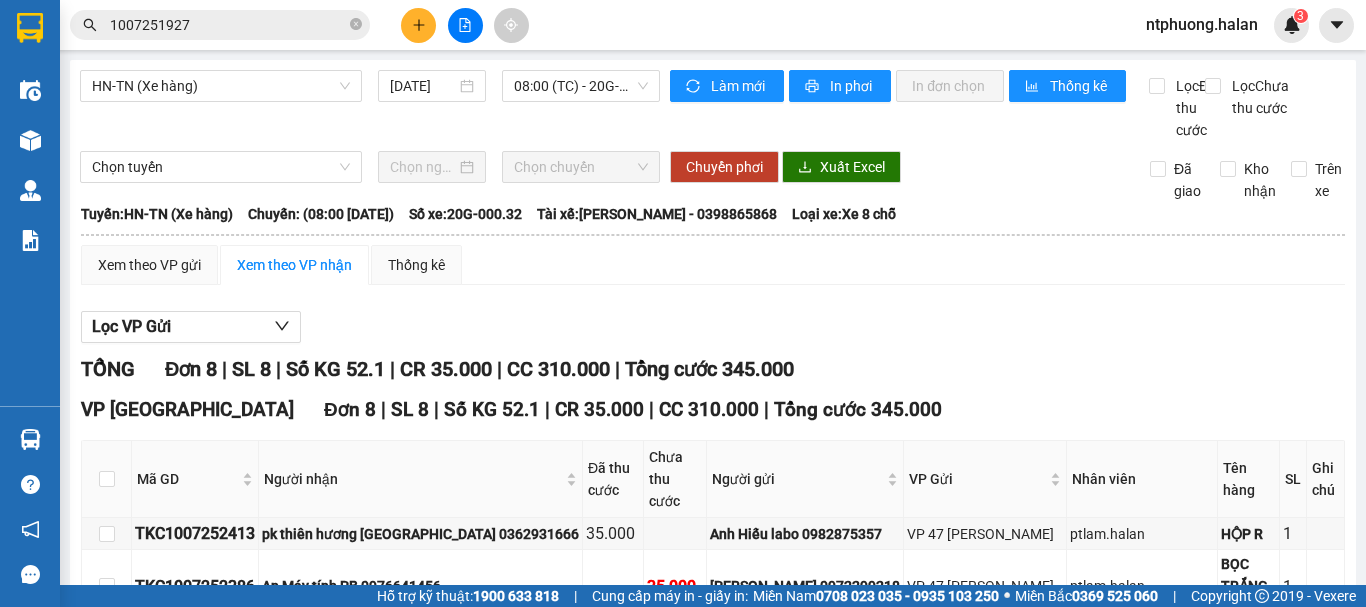 scroll, scrollTop: 350, scrollLeft: 0, axis: vertical 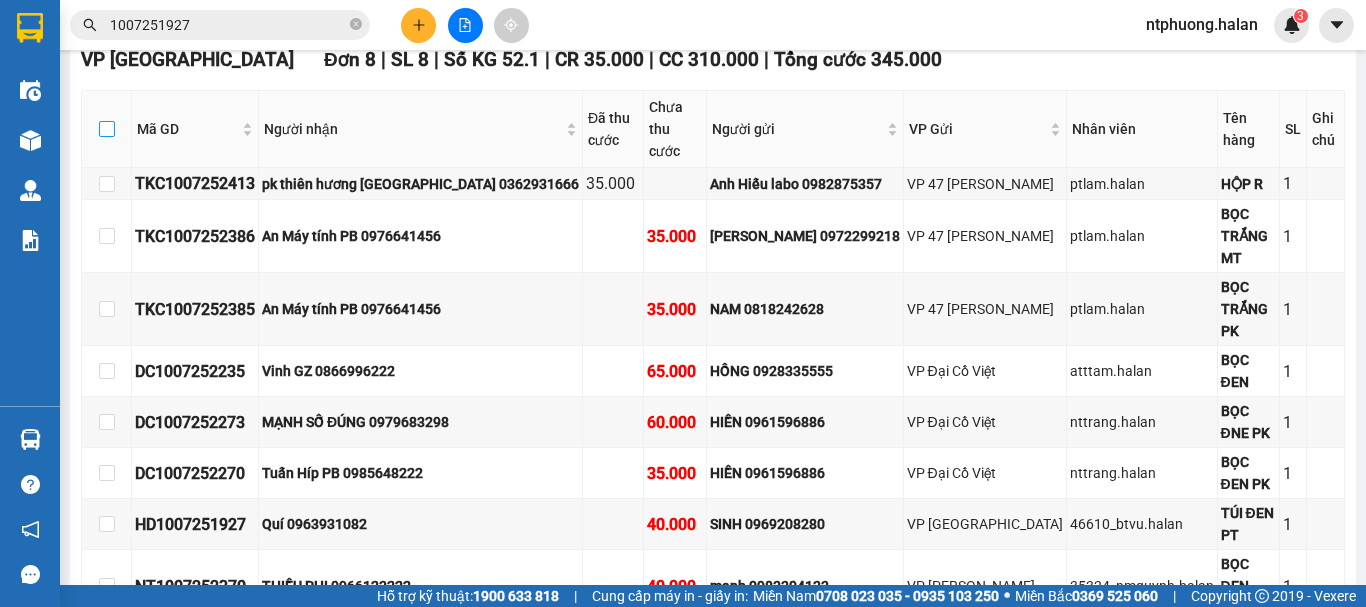 click at bounding box center [107, 129] 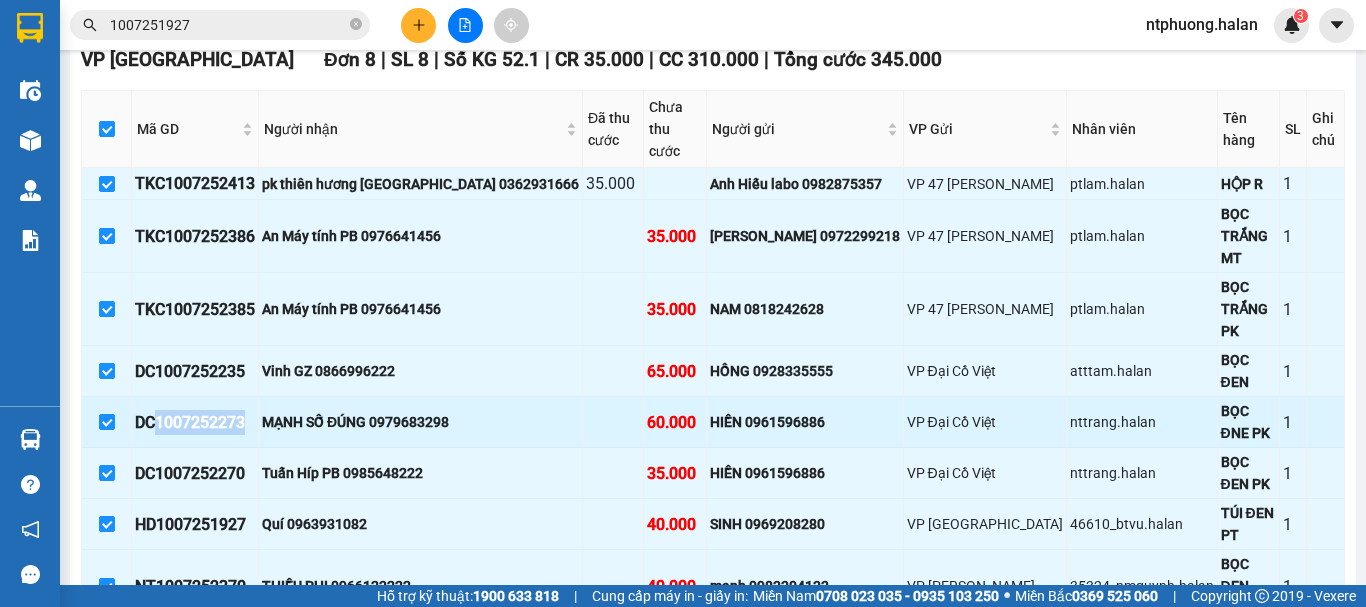 drag, startPoint x: 158, startPoint y: 346, endPoint x: 248, endPoint y: 339, distance: 90.27181 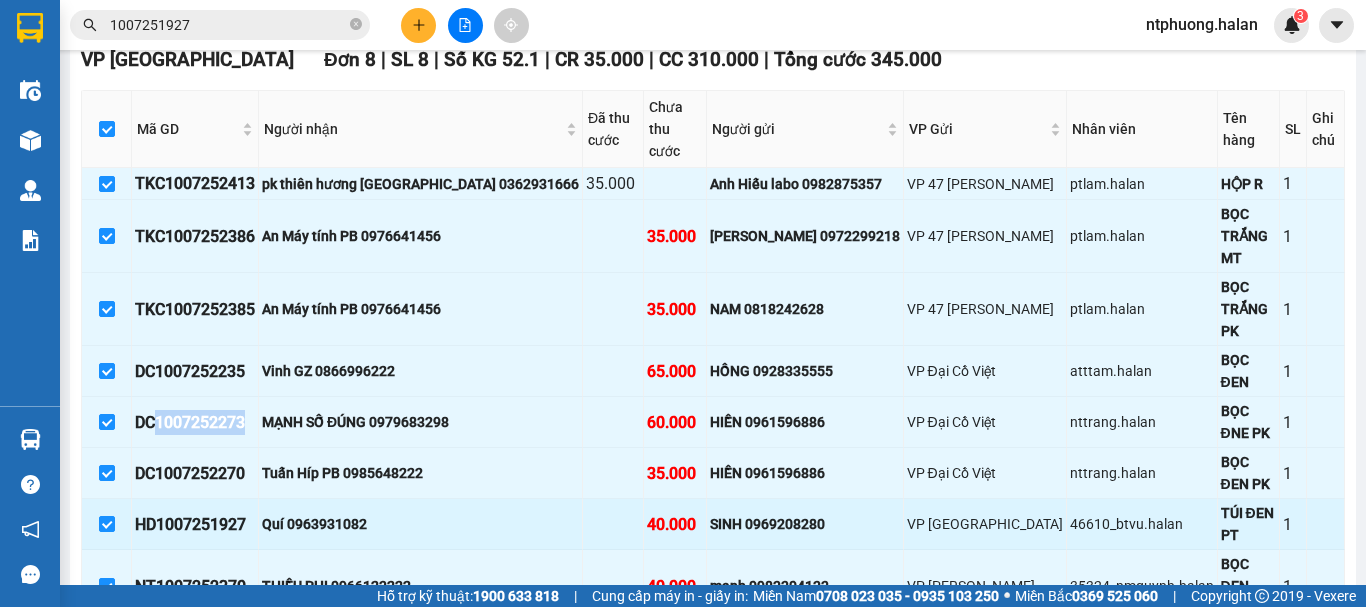 copy on "1007252273" 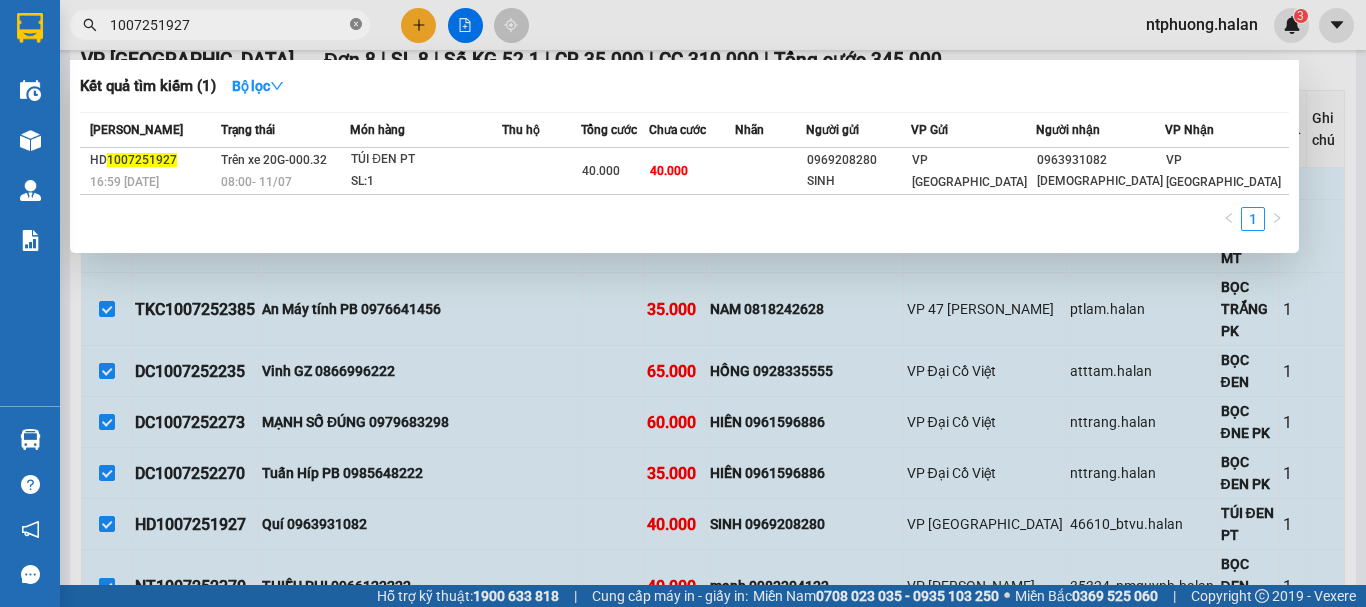 click 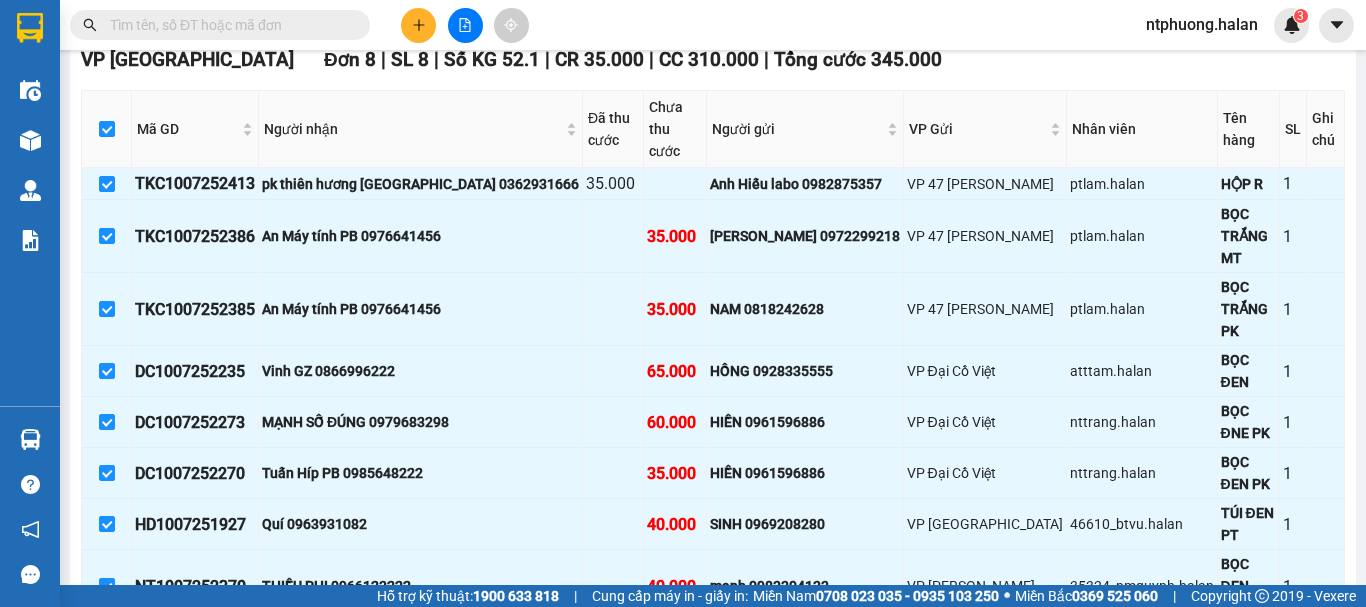 click at bounding box center [228, 25] 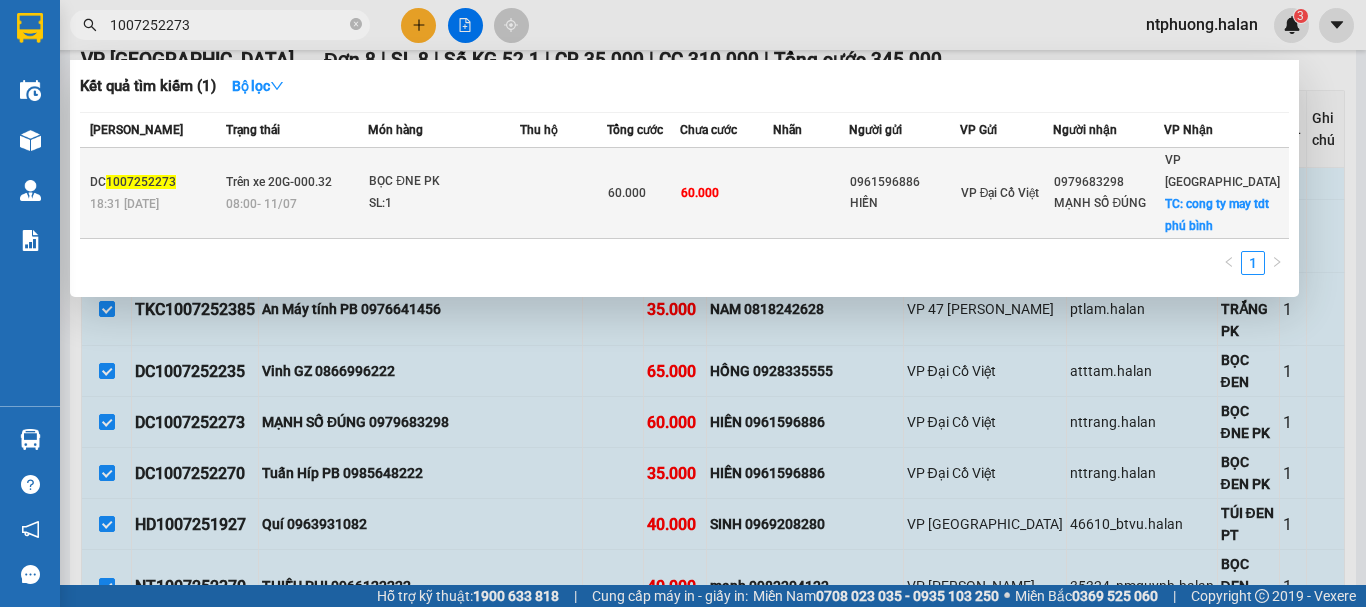 type on "1007252273" 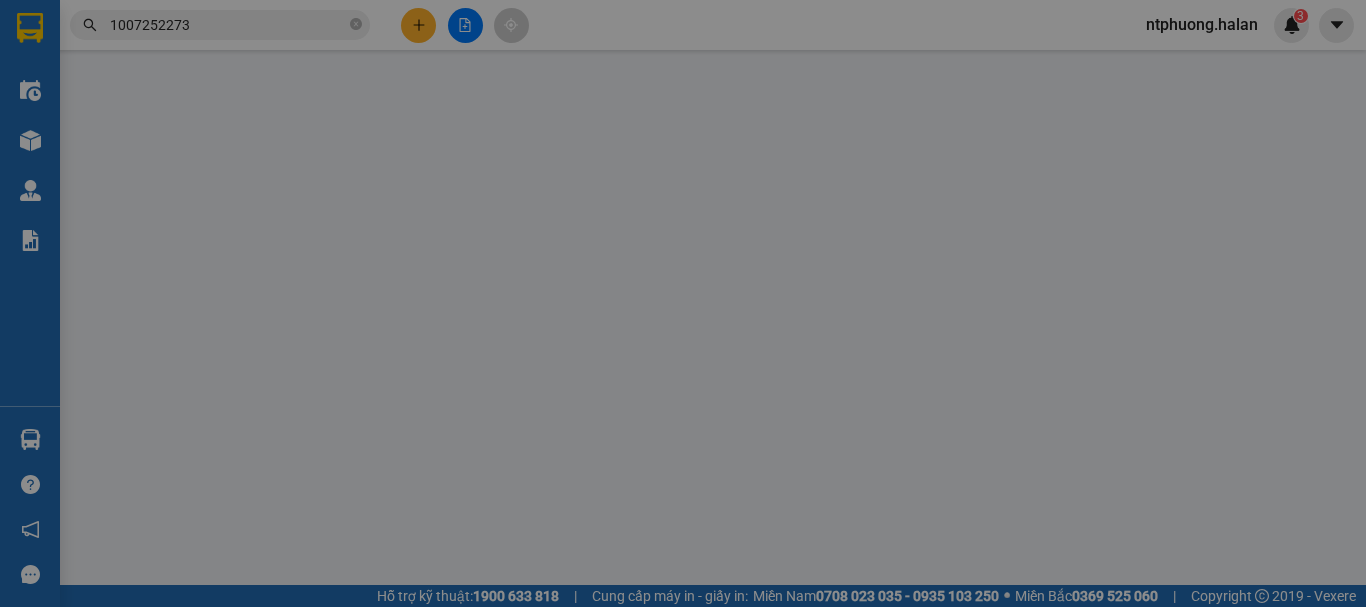 scroll, scrollTop: 0, scrollLeft: 0, axis: both 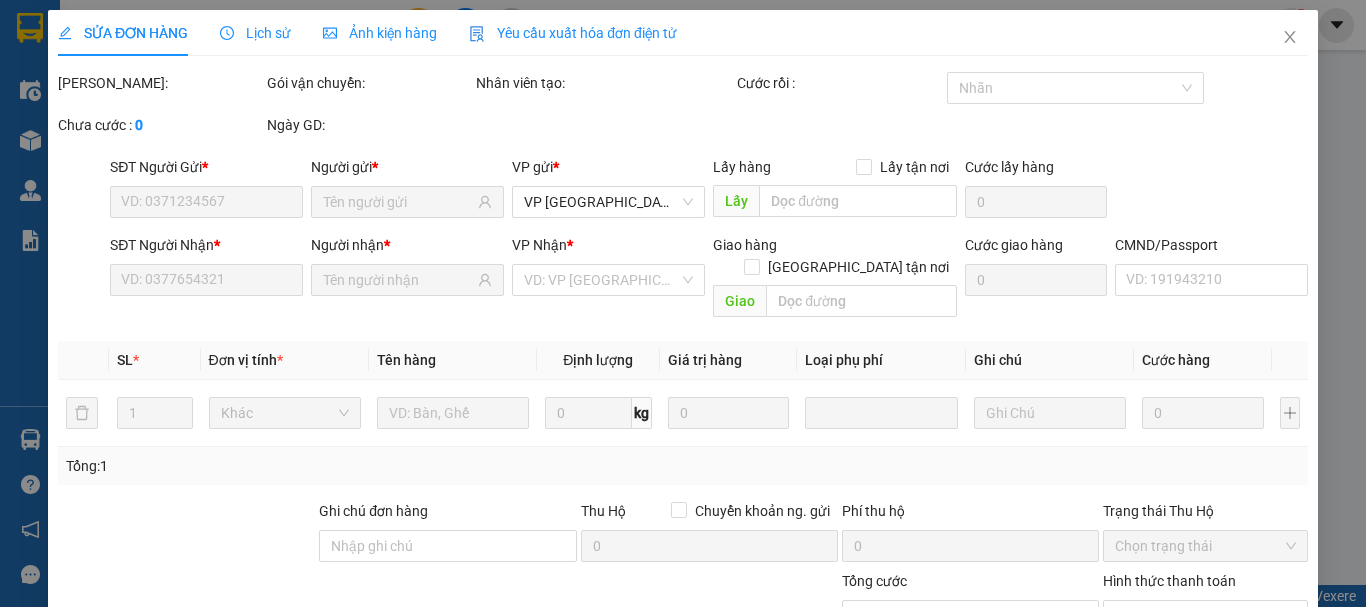 type on "0961596886" 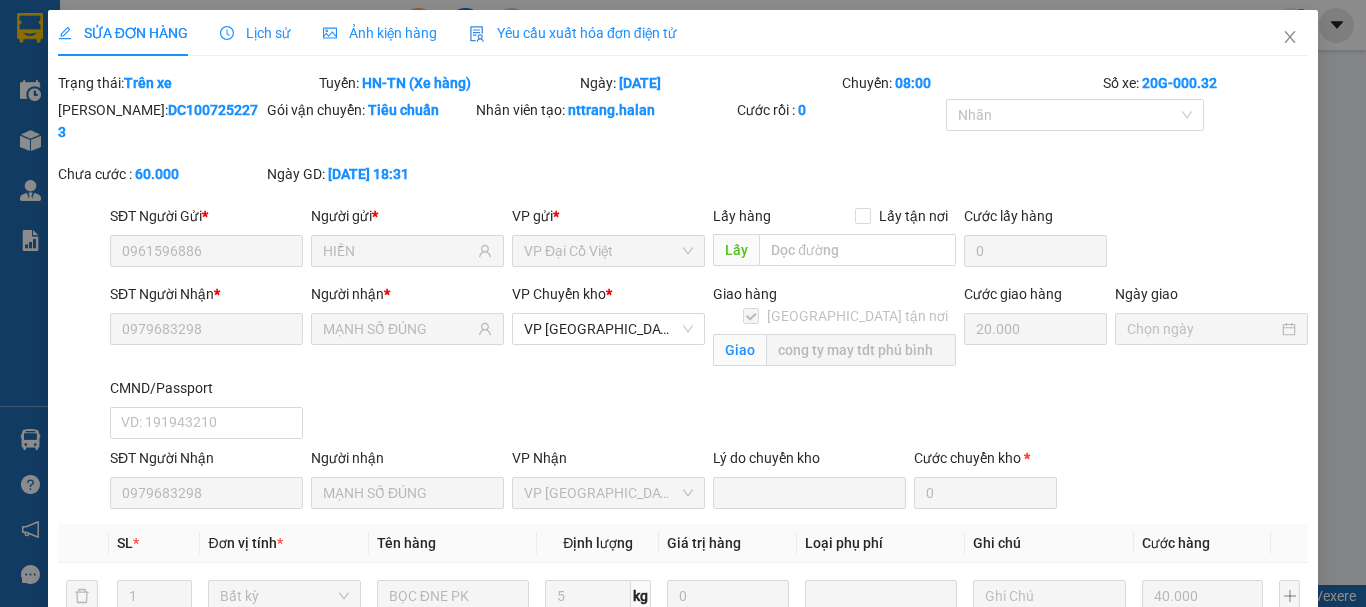 scroll, scrollTop: 360, scrollLeft: 0, axis: vertical 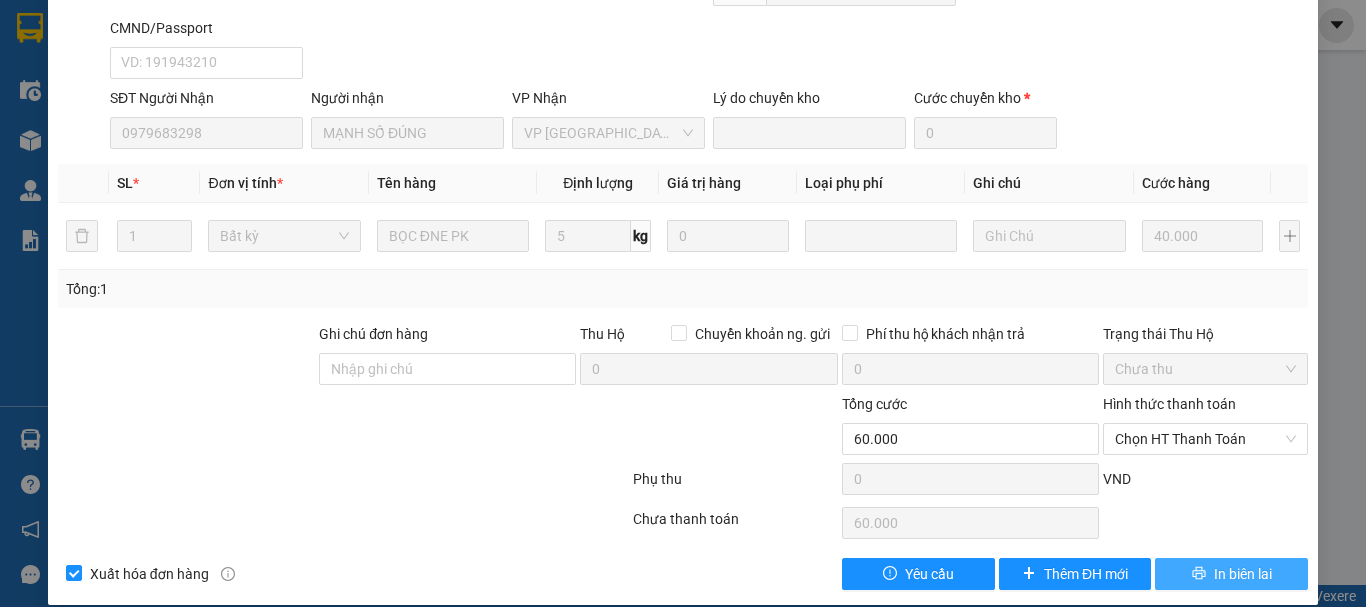 click on "In biên lai" at bounding box center (1231, 574) 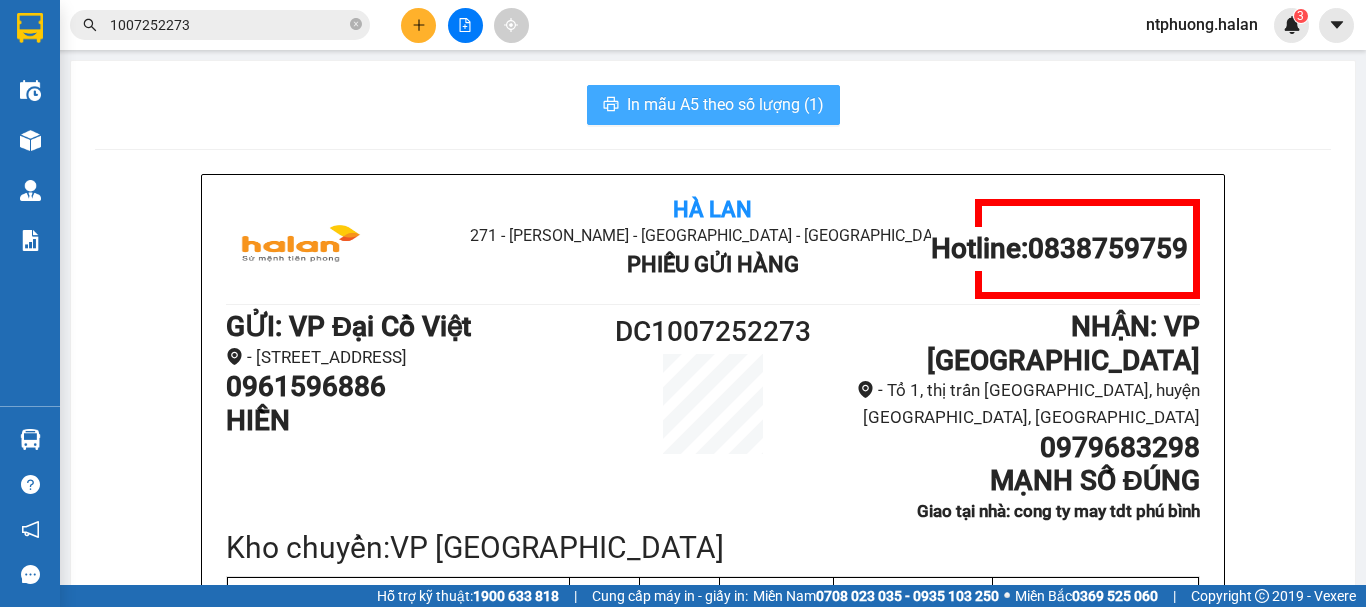 click on "In mẫu A5 theo số lượng
(1)" at bounding box center (725, 104) 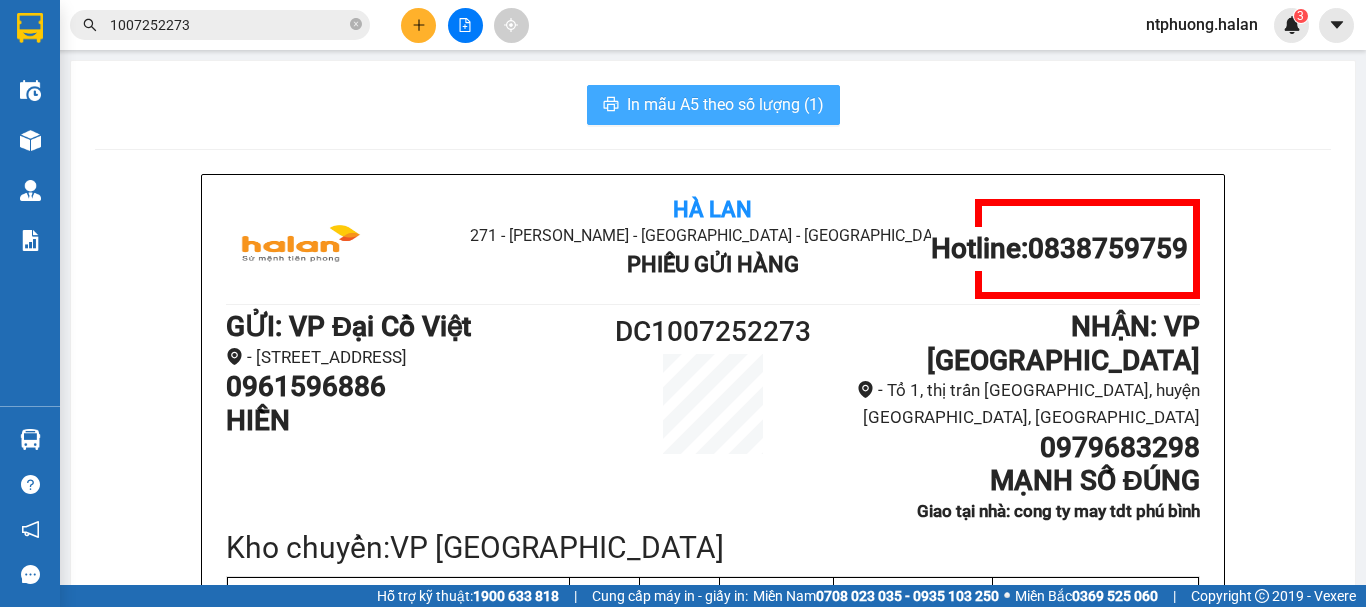 scroll, scrollTop: 0, scrollLeft: 0, axis: both 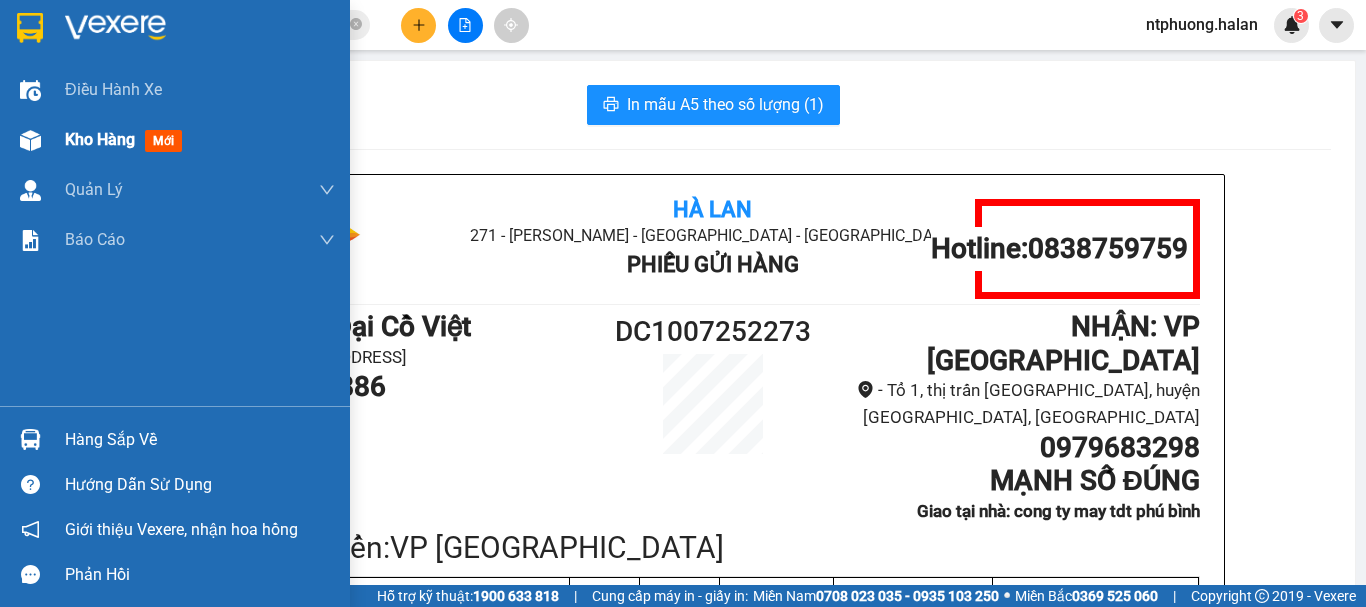 click on "Kho hàng mới" at bounding box center [200, 140] 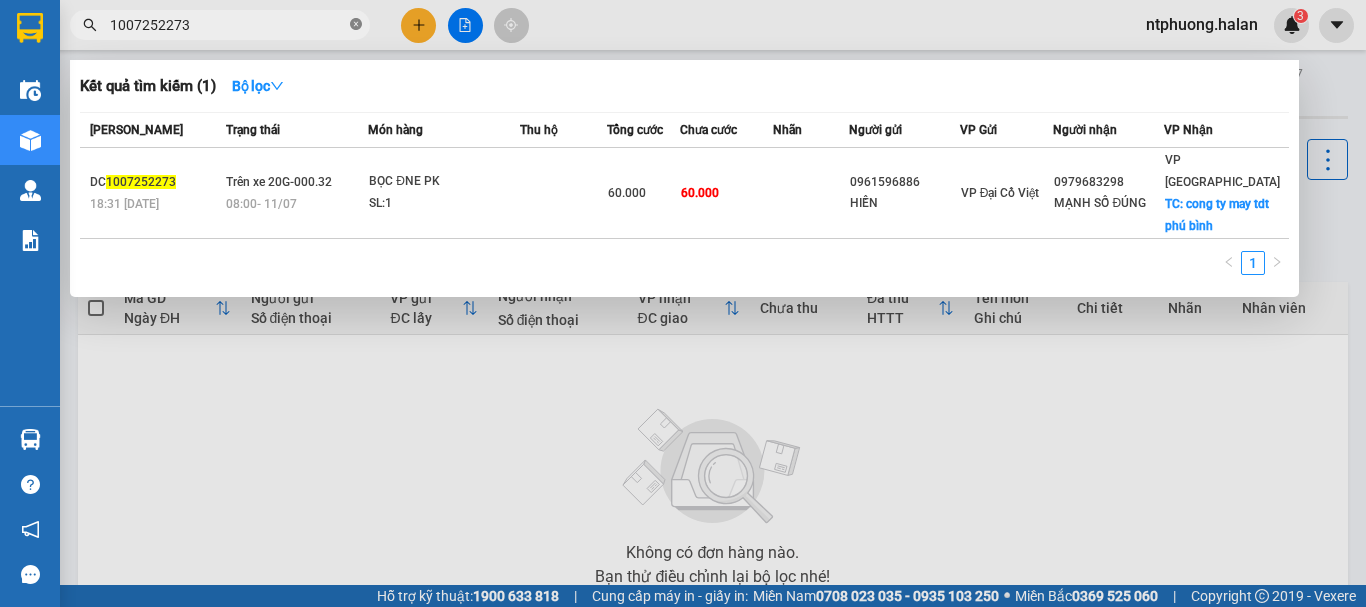 click 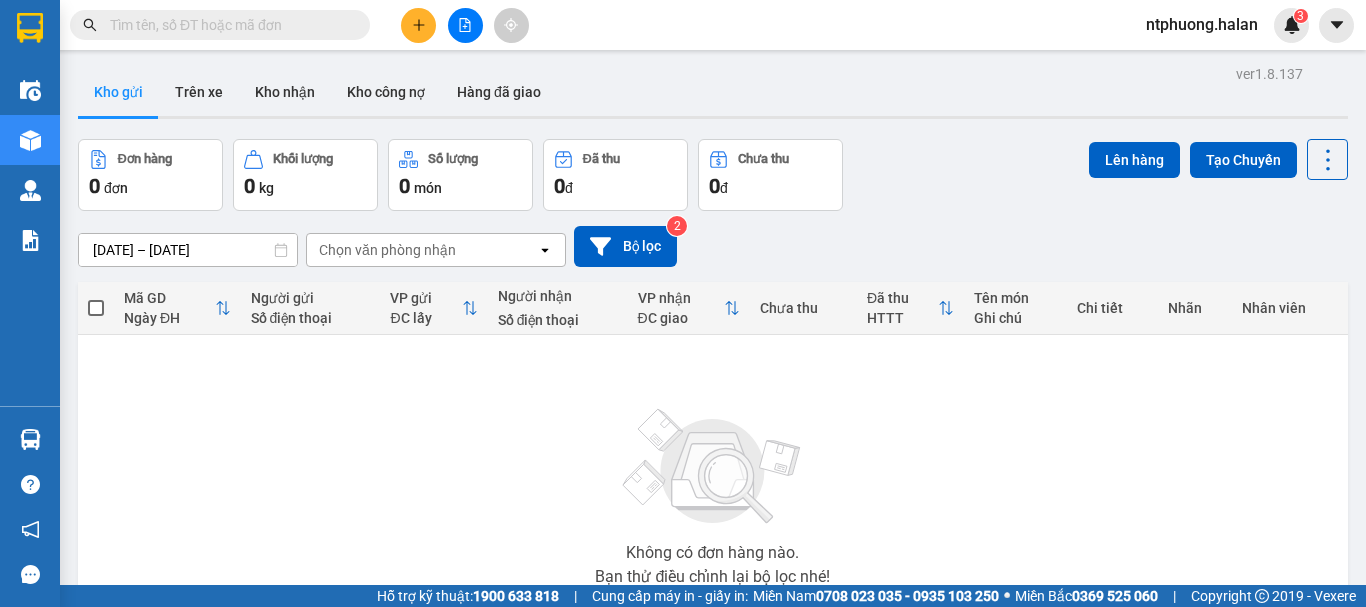 click at bounding box center [228, 25] 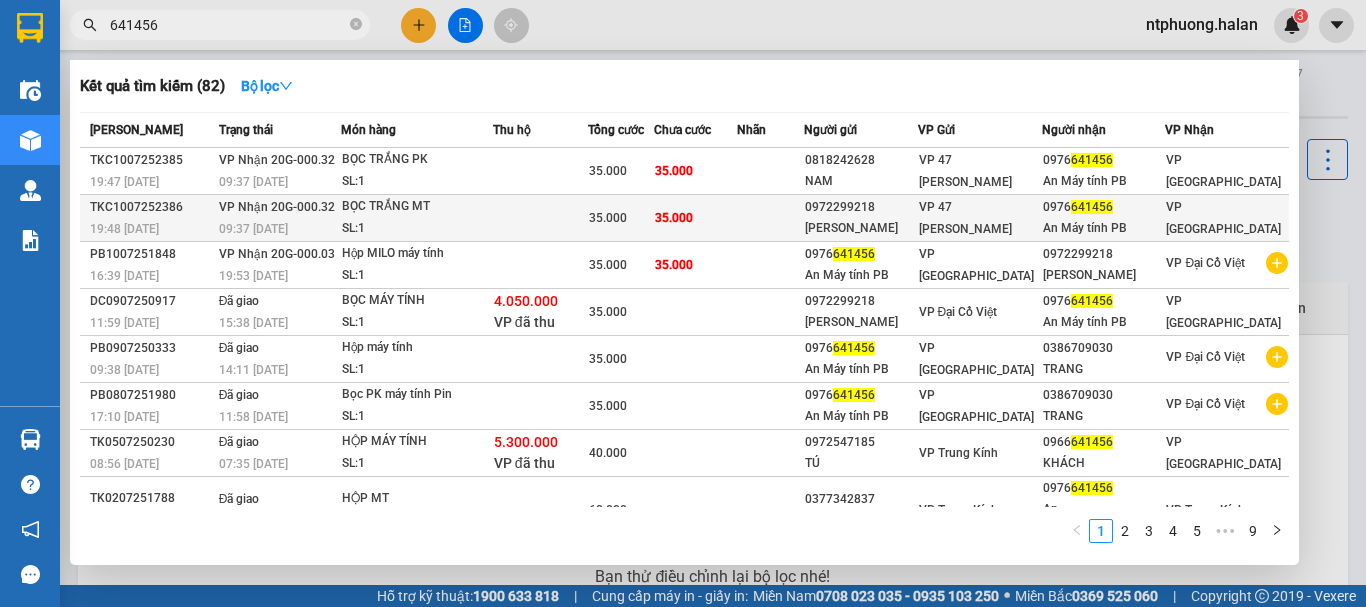 type on "641456" 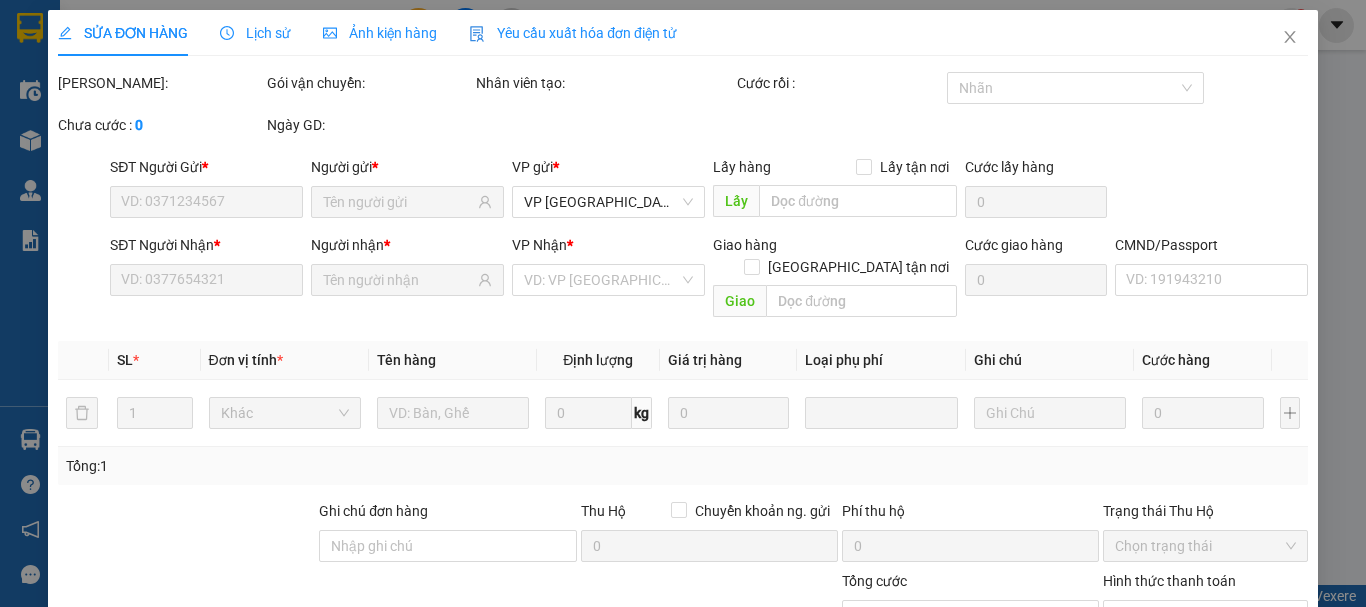 type on "0972299218" 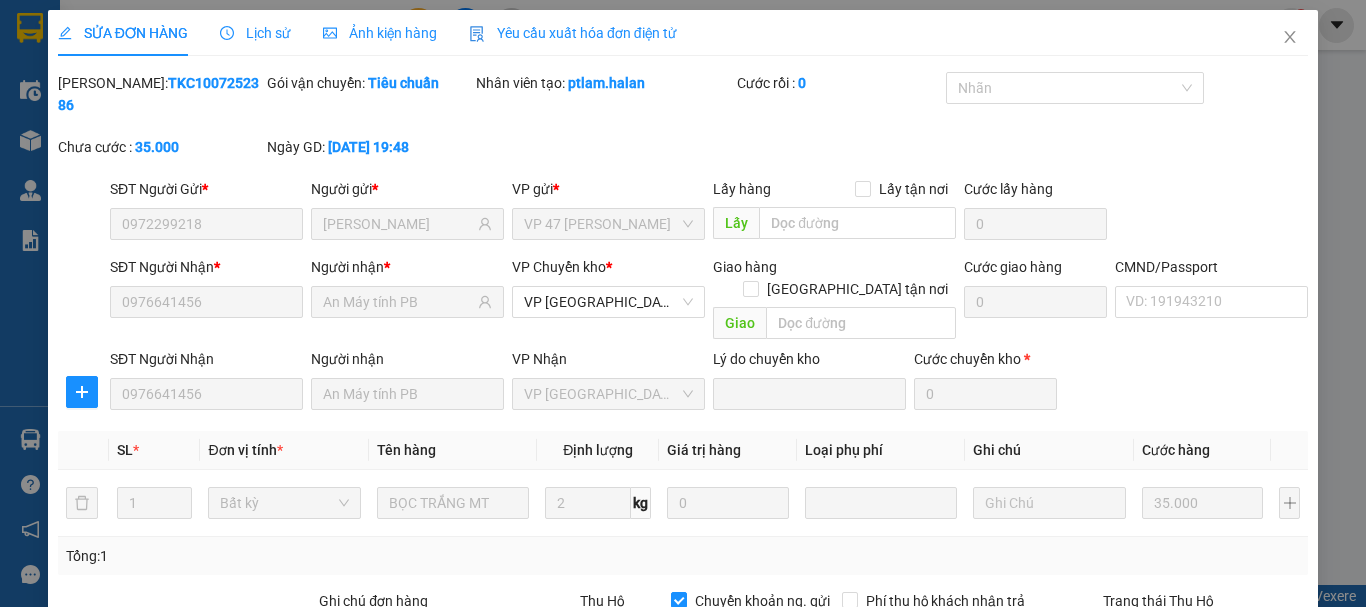scroll, scrollTop: 315, scrollLeft: 0, axis: vertical 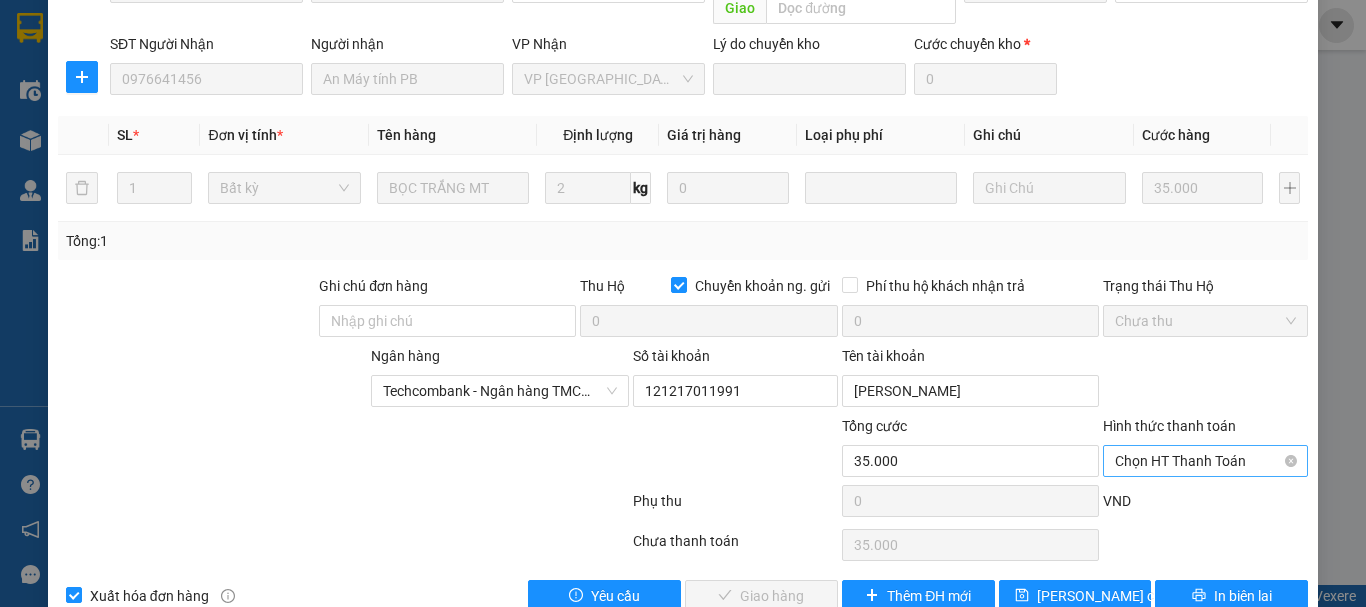 click on "Chọn HT Thanh Toán" at bounding box center [1205, 461] 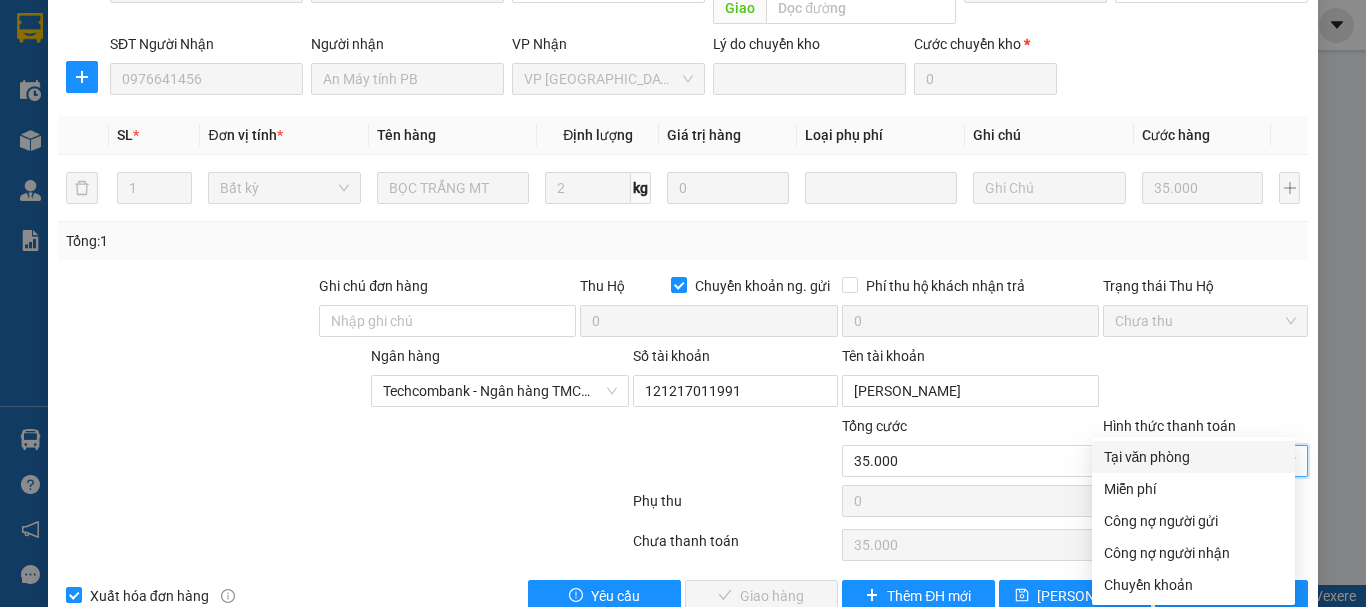 click on "Tại văn phòng" at bounding box center [1193, 457] 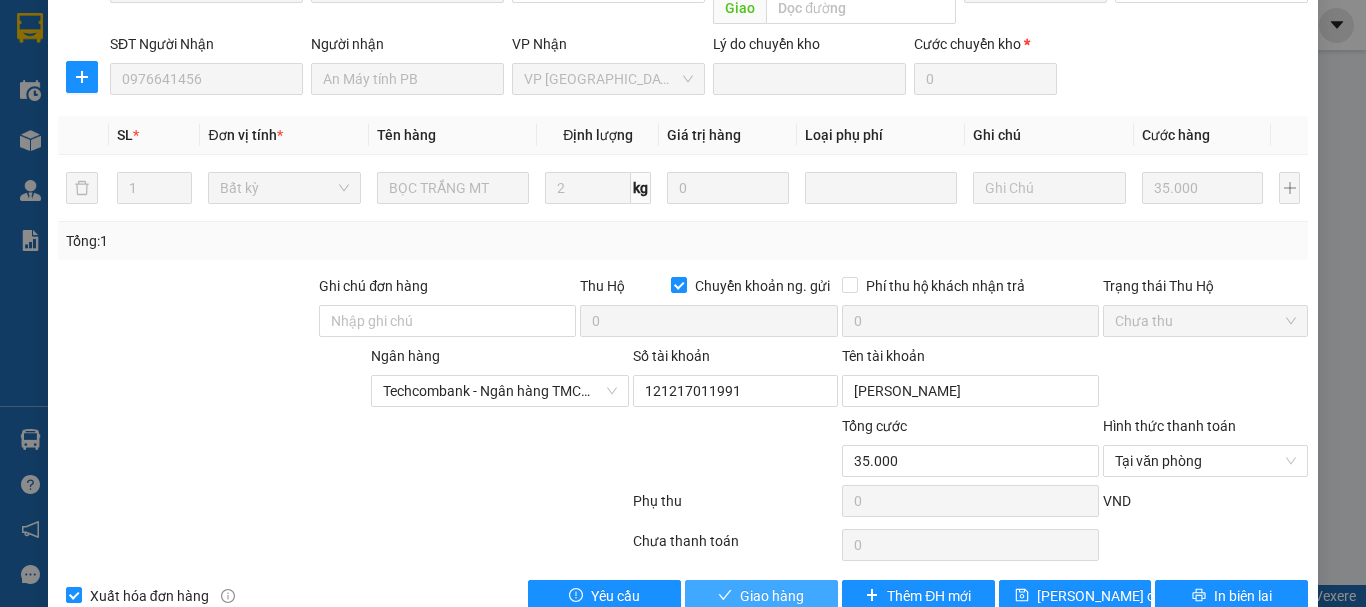 click on "Giao hàng" at bounding box center (761, 596) 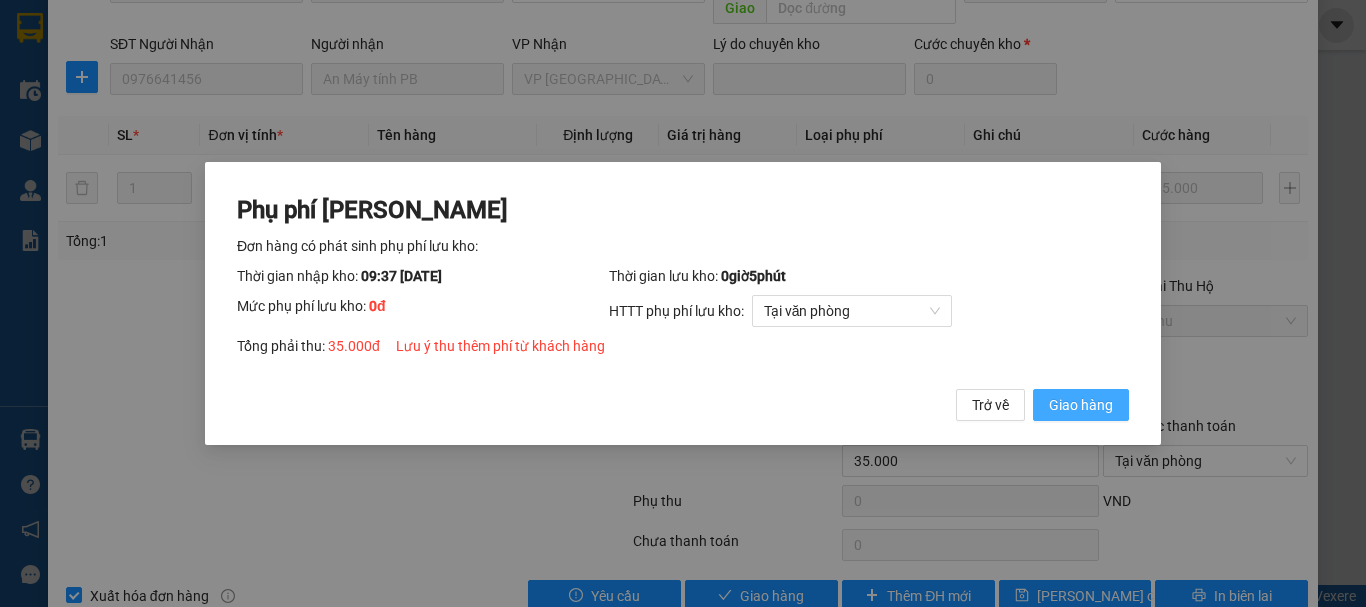 click on "Giao hàng" at bounding box center [1081, 405] 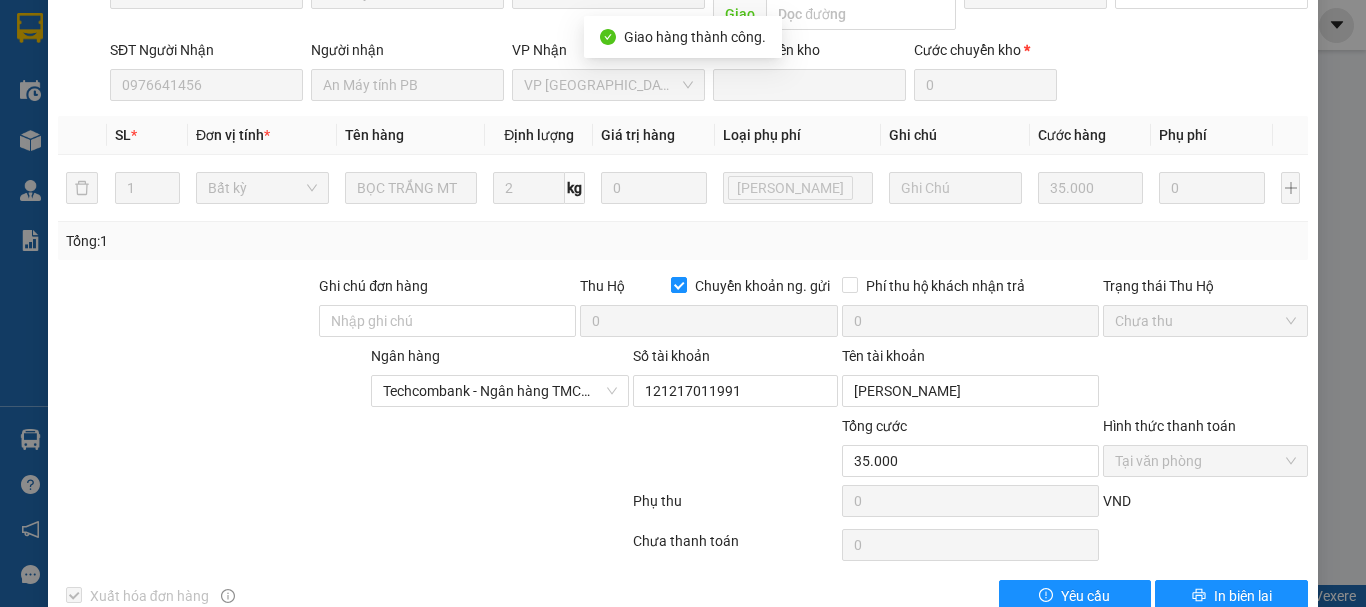 scroll, scrollTop: 0, scrollLeft: 0, axis: both 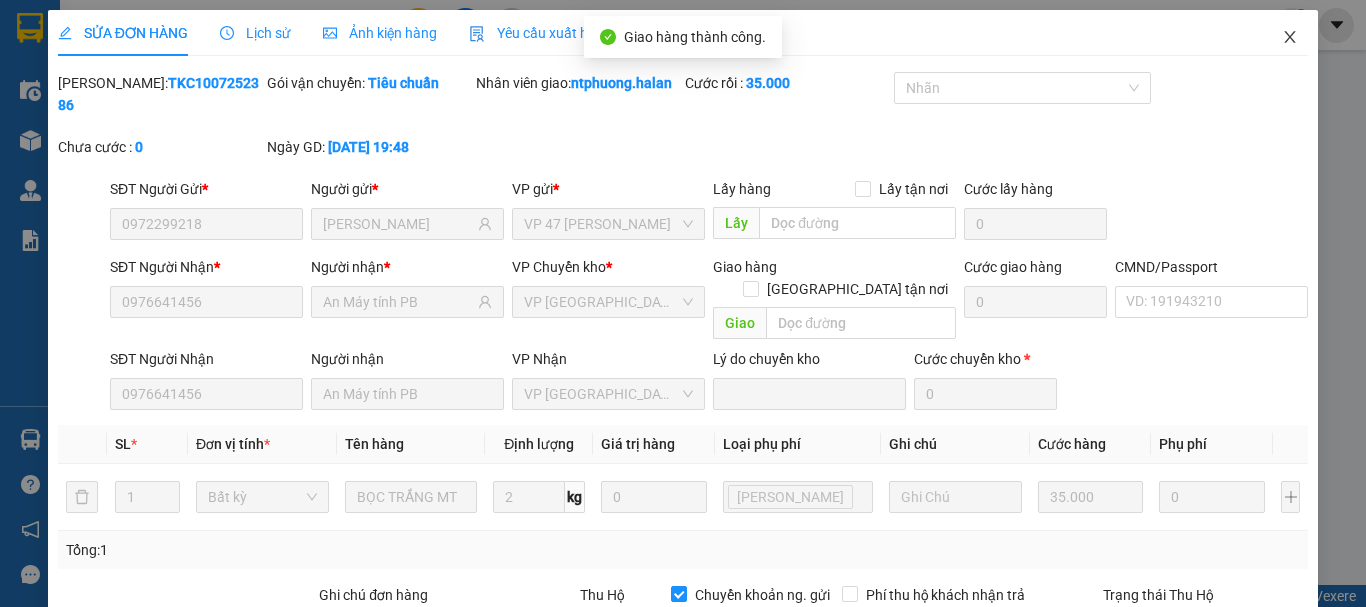 click 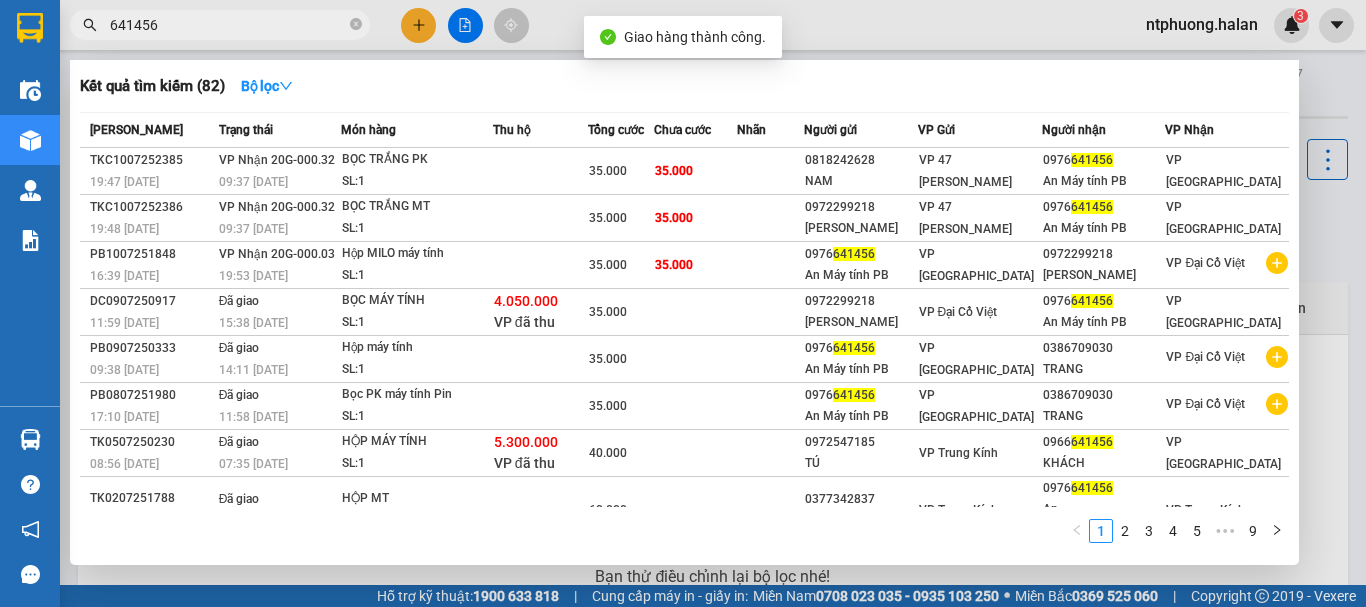 click on "641456" at bounding box center (228, 25) 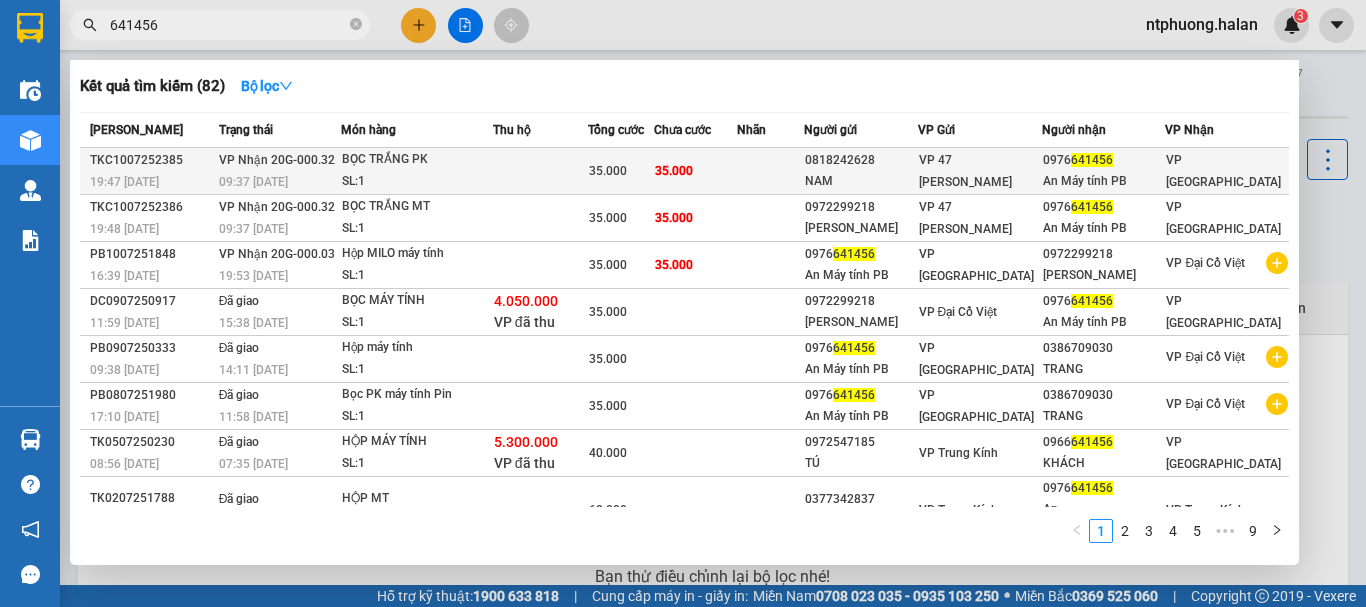 click on "TKC1007252385" at bounding box center [151, 160] 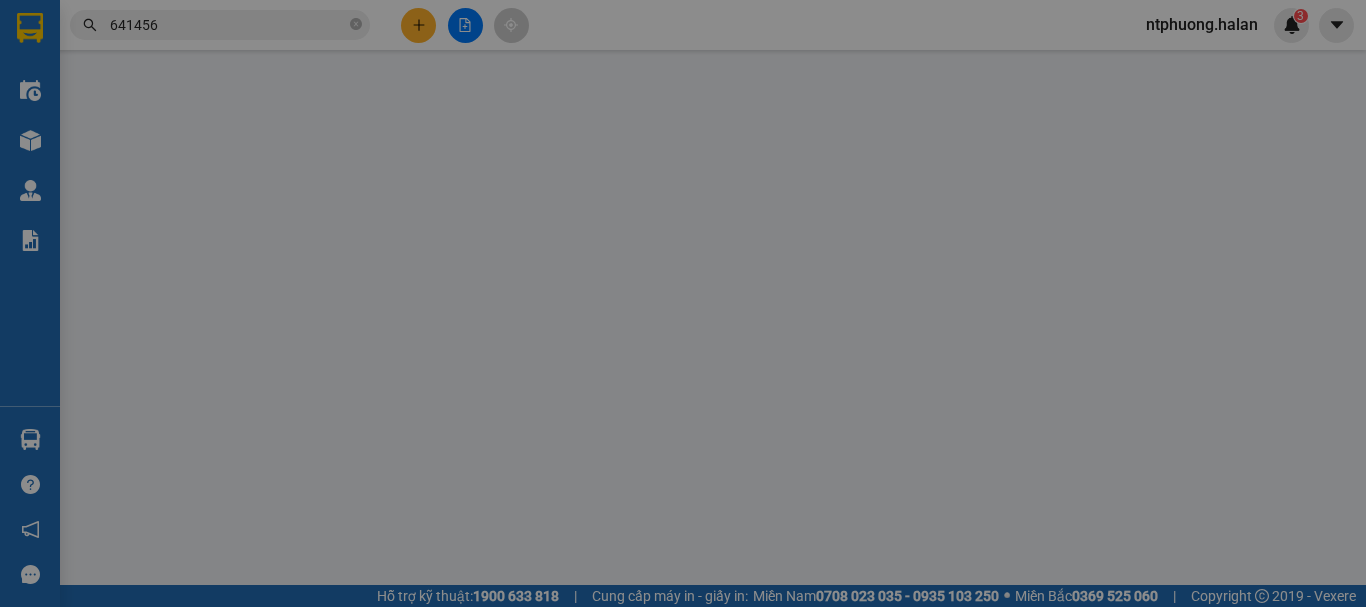 type on "0818242628" 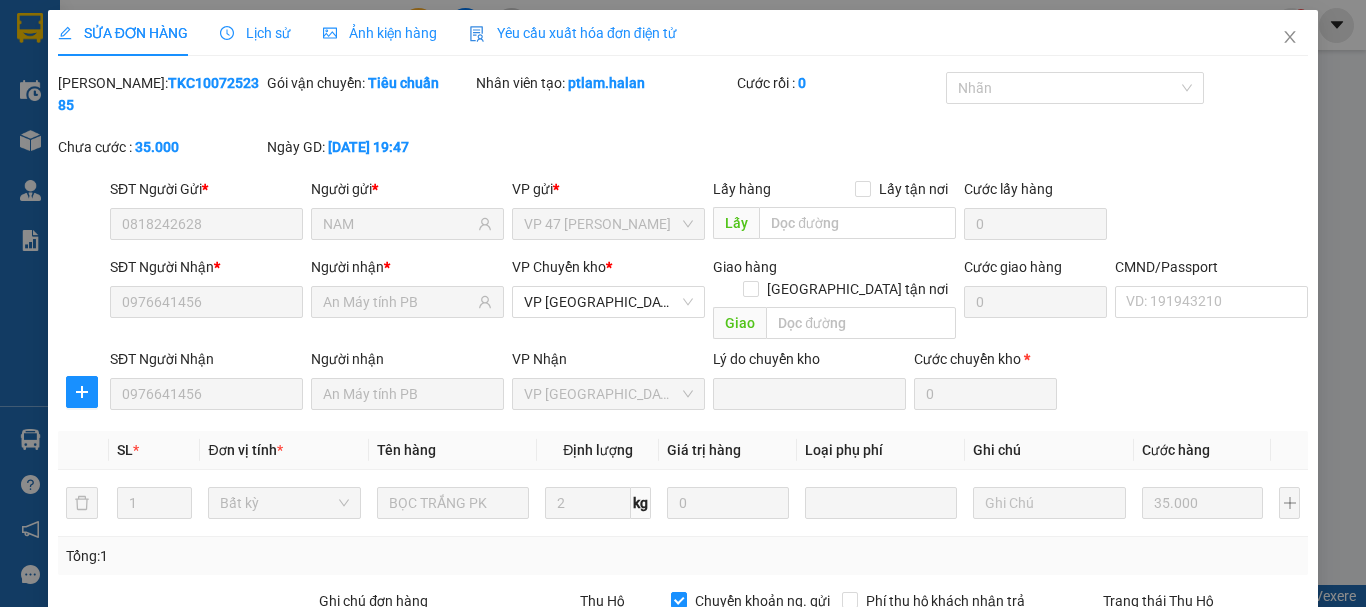 scroll, scrollTop: 315, scrollLeft: 0, axis: vertical 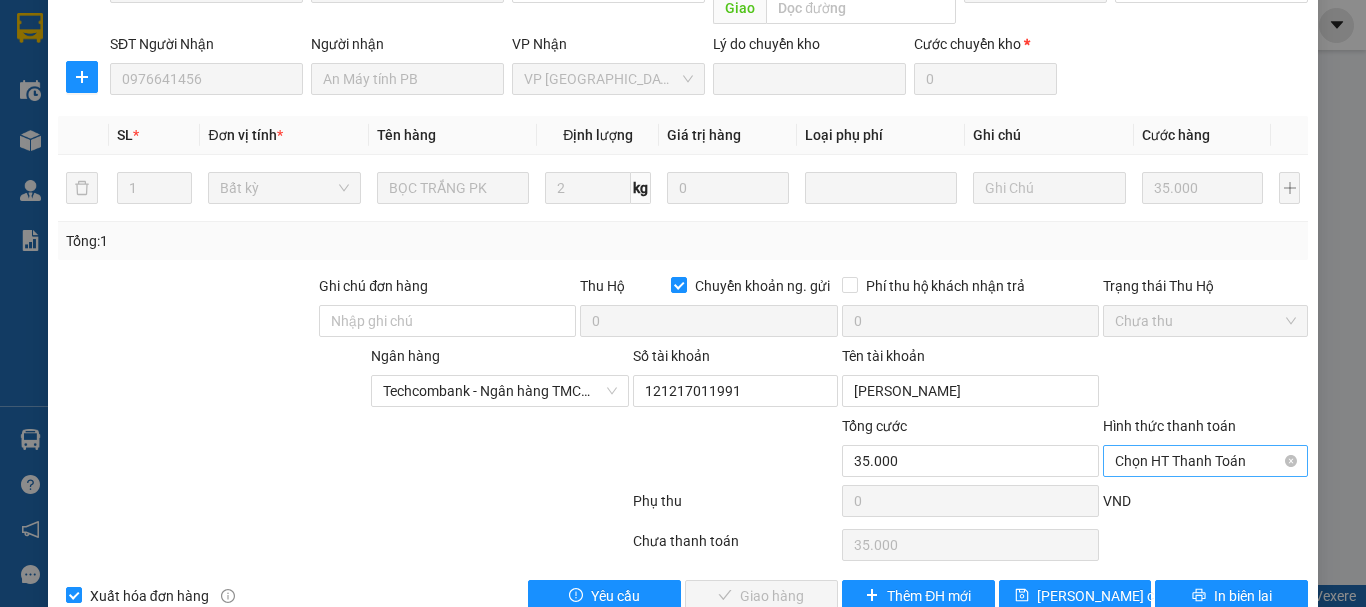 click on "Chọn HT Thanh Toán" at bounding box center (1205, 461) 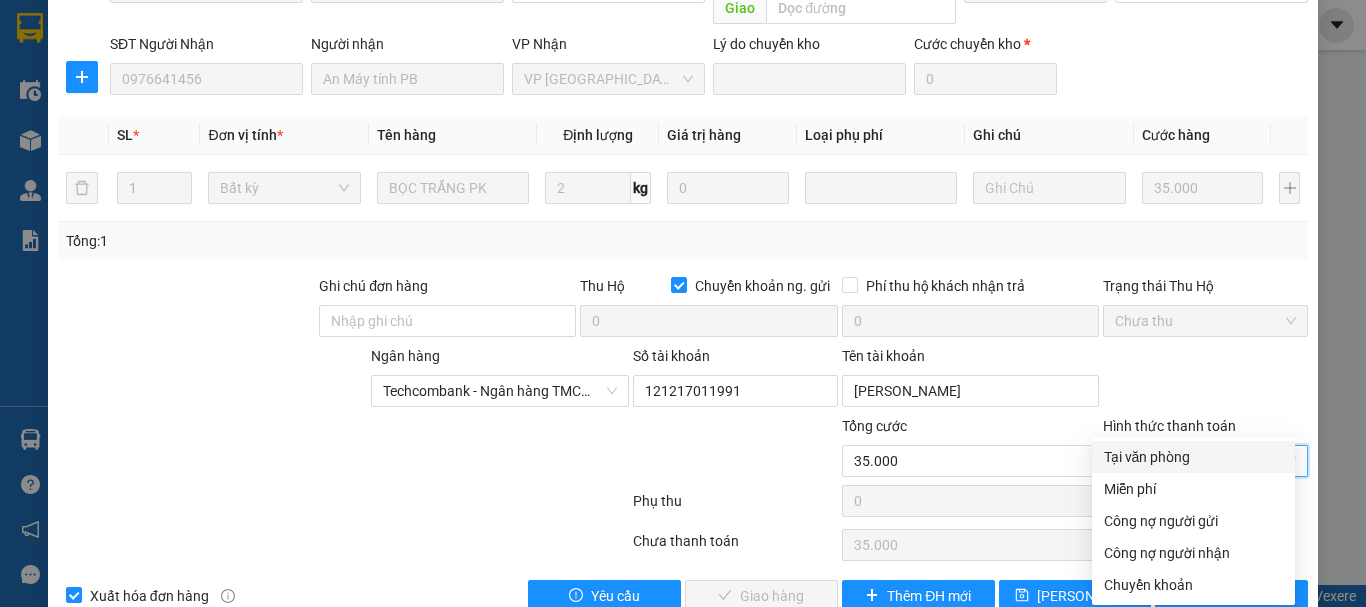 drag, startPoint x: 1136, startPoint y: 452, endPoint x: 1105, endPoint y: 467, distance: 34.43835 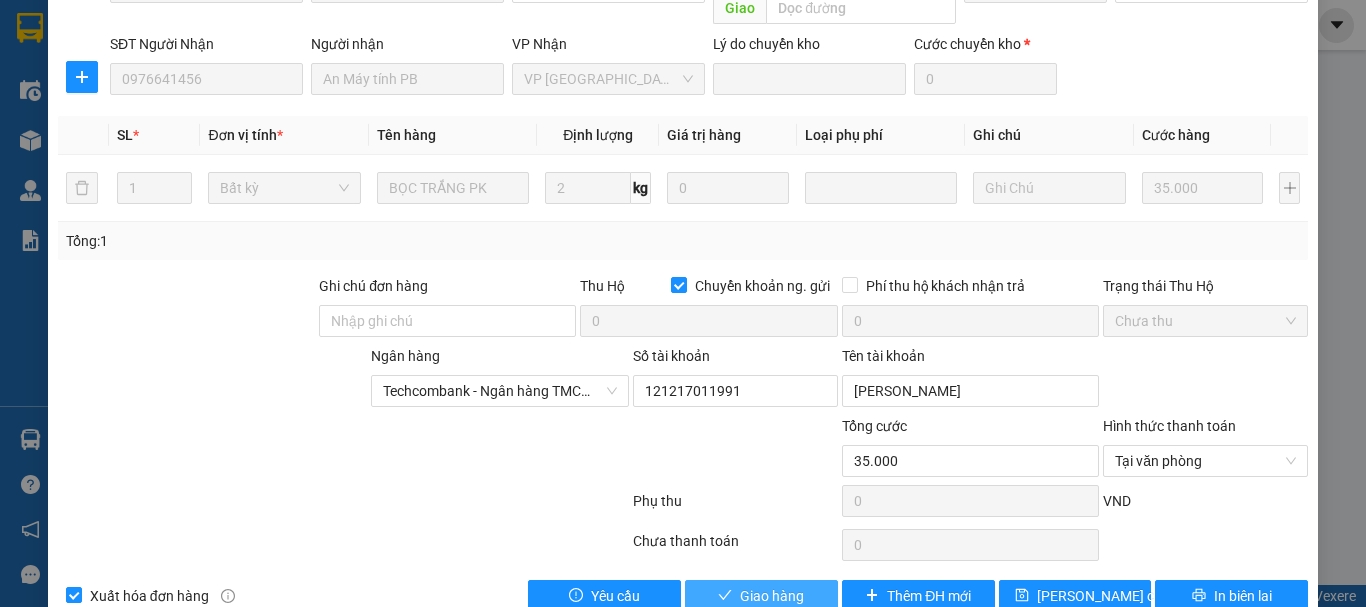 drag, startPoint x: 800, startPoint y: 545, endPoint x: 870, endPoint y: 508, distance: 79.17702 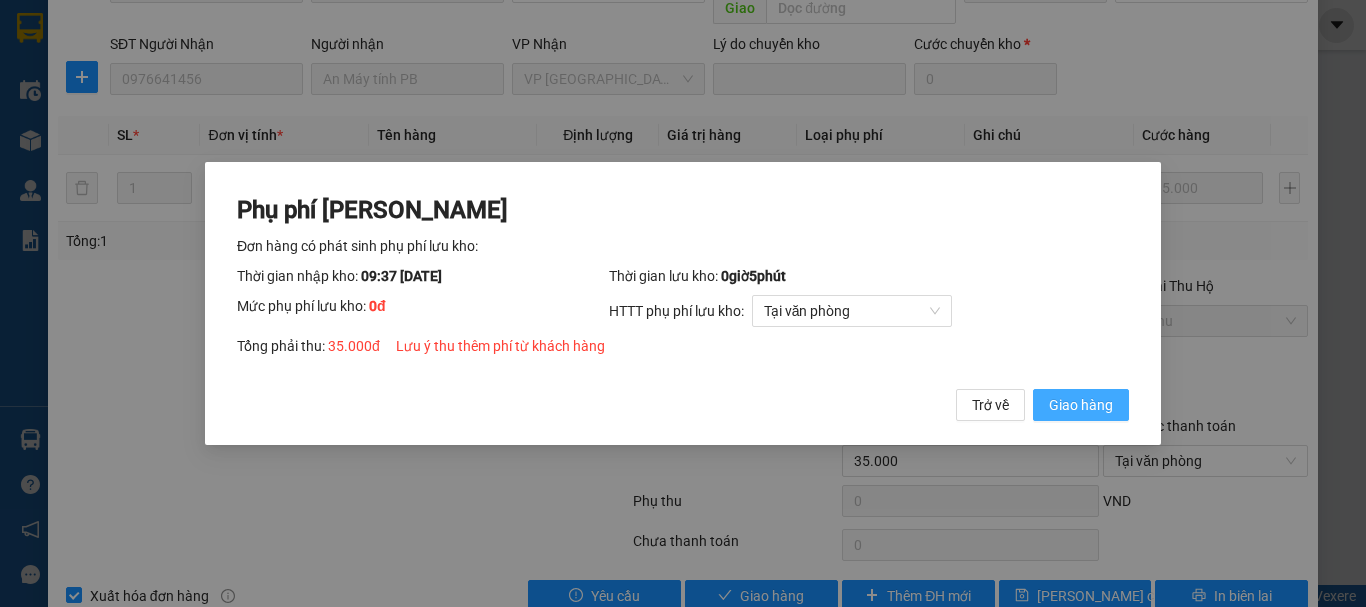 click on "Giao hàng" at bounding box center (1081, 405) 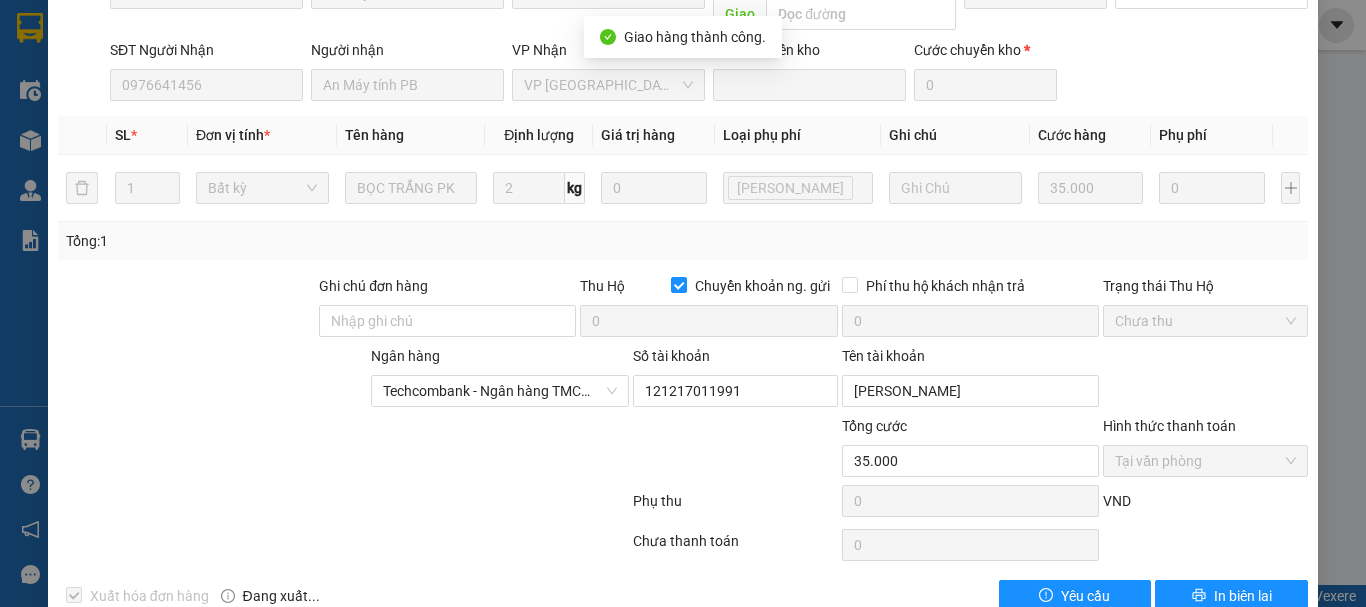 scroll, scrollTop: 0, scrollLeft: 0, axis: both 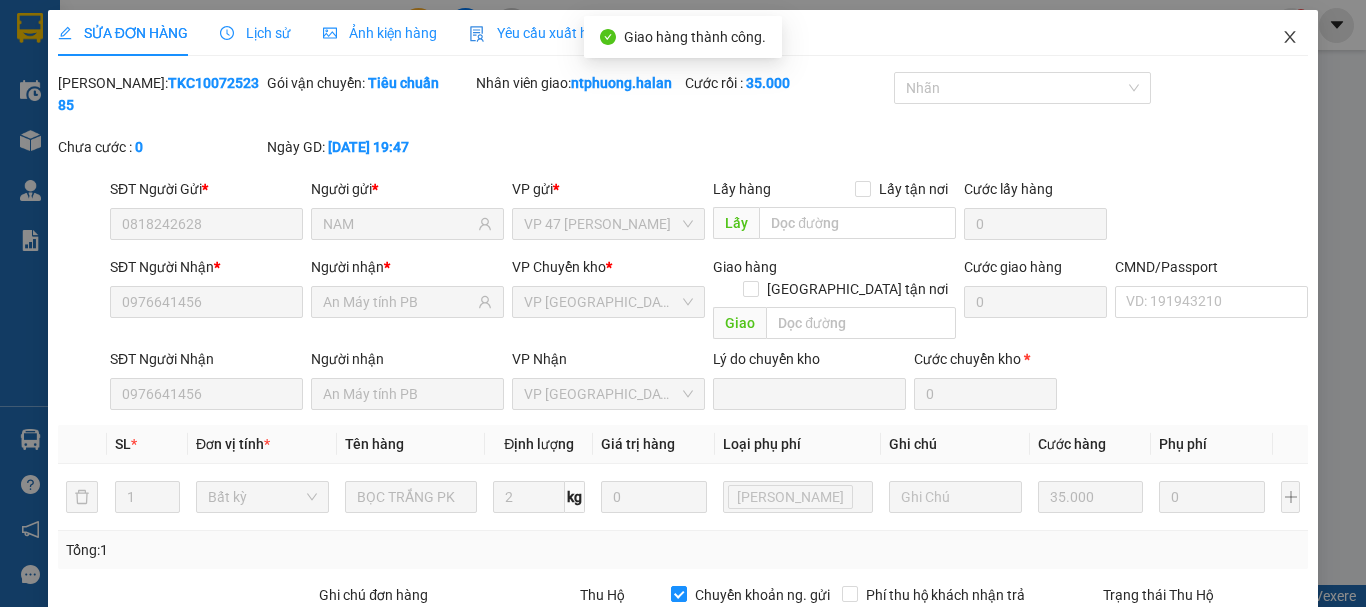 click 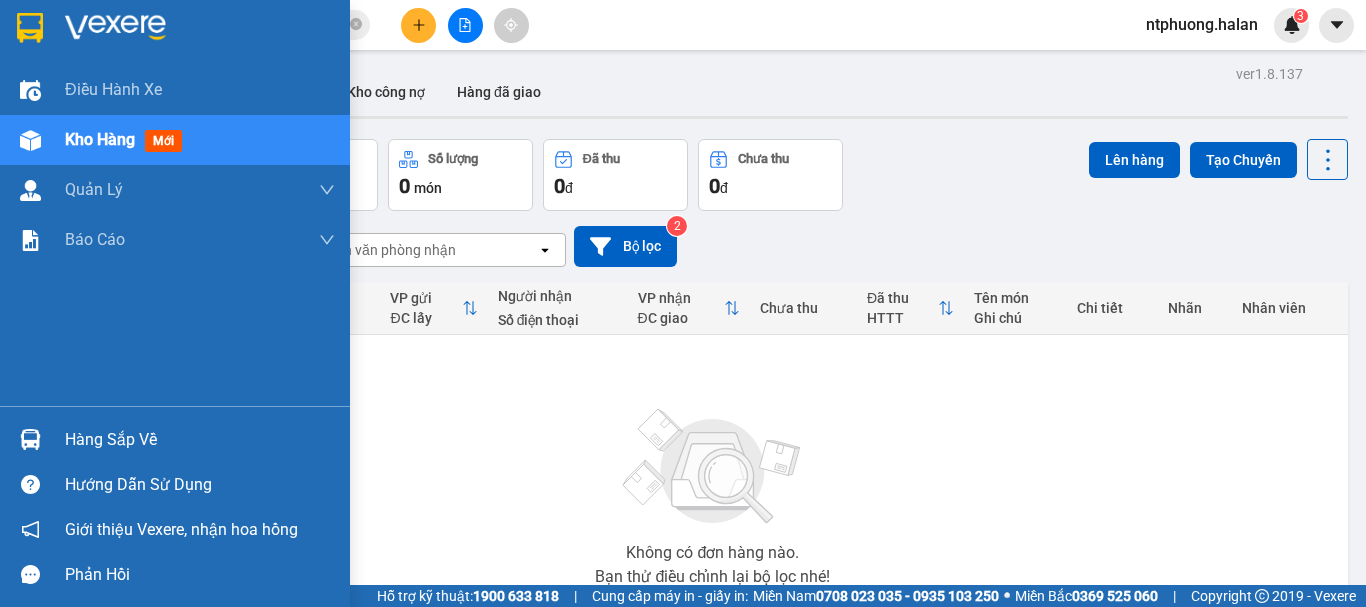 click on "Hàng sắp về" at bounding box center [200, 440] 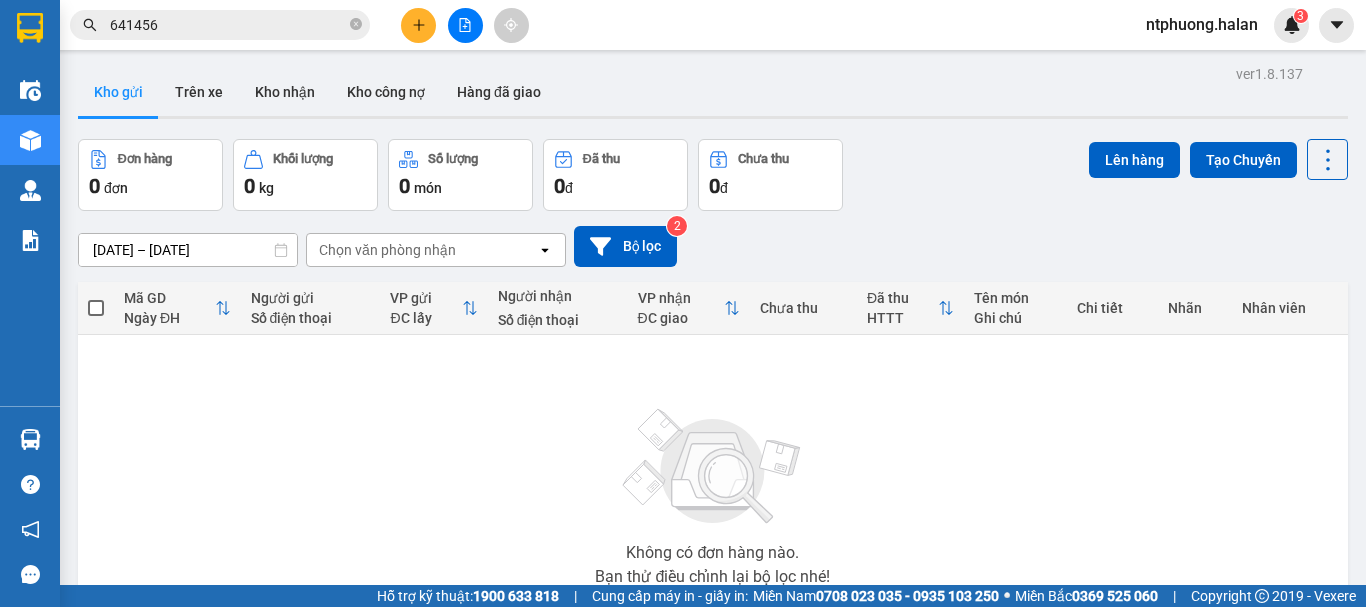 click on "Kết quả tìm kiếm ( 82 )  Bộ lọc  Mã ĐH Trạng thái Món hàng Thu hộ Tổng cước Chưa cước Nhãn Người gửi VP Gửi Người nhận VP Nhận TKC1007252385 19:47 - 10/07 VP Nhận   20G-000.32 09:37 - 11/07 BỌC TRẮNG PK SL:  1 35.000 35.000 0818242628 NAM VP 47 Trần Khát Chân 0976 641456 An Máy tính PB VP Phú Bình TKC1007252386 19:48 - 10/07 VP Nhận   20G-000.32 09:37 - 11/07 BỌC TRẮNG MT SL:  1 35.000 35.000 0972299218 Ngọc Anh VP 47 Trần Khát Chân 0976 641456 An Máy tính PB VP Phú Bình PB1007251848 16:39 - 10/07 VP Nhận   20G-000.03 19:53 - 10/07 Hộp MILO máy tính SL:  1 35.000 35.000 0976 641456 An Máy tính PB VP Phú Bình 0972299218 Ngọc Anh VP Đại Cồ Việt DC0907250917 11:59 - 09/07 Đã giao   15:38 - 09/07 BỌC MÁY TÍNH SL:  1 4.050.000 VP đã thu 35.000 0972299218 NGỌC ANH  VP Đại Cồ Việt 0976 641456 An Máy tính PB VP Phú Bình PB0907250333 09:38 - 09/07 Đã giao   14:11 - 09/07 Hộp máy tính SL:  1 35.000" at bounding box center [683, 303] 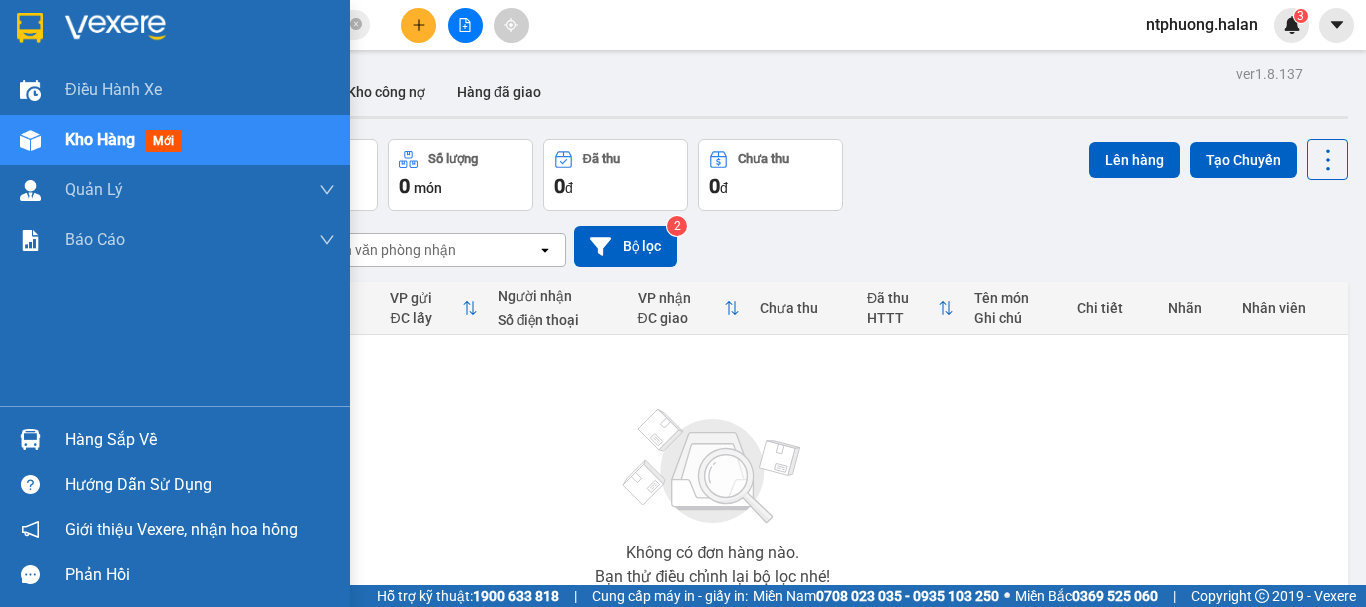 click on "Kho hàng" at bounding box center [100, 139] 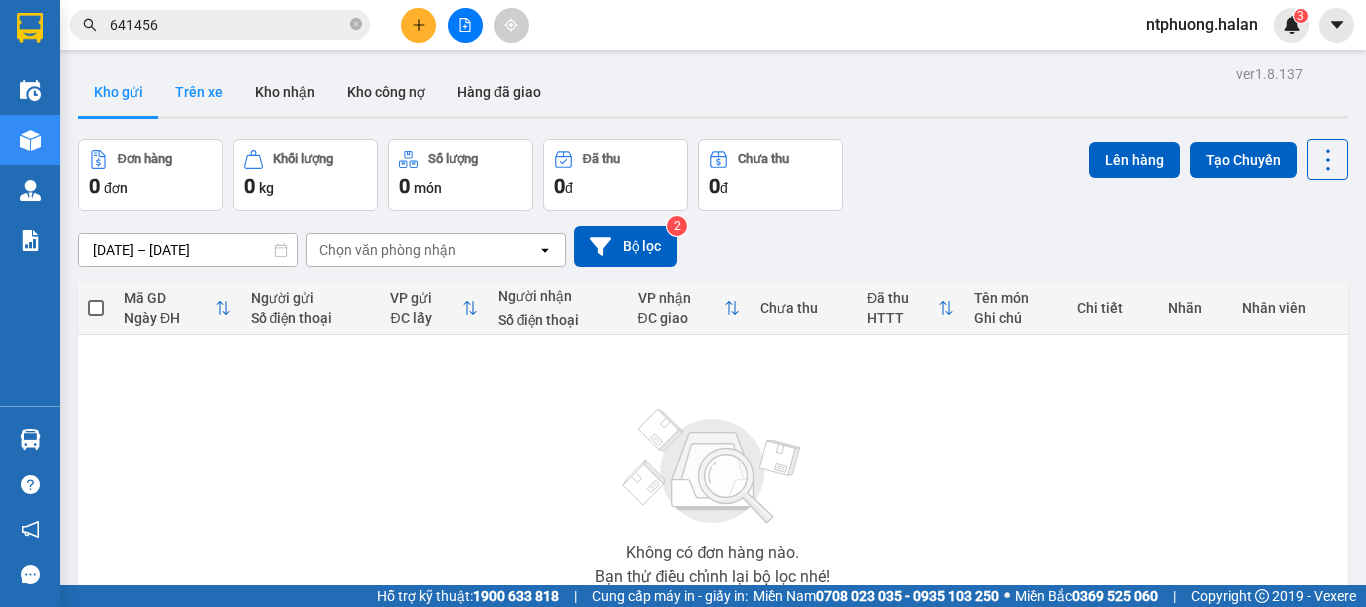 click on "Trên xe" at bounding box center [199, 92] 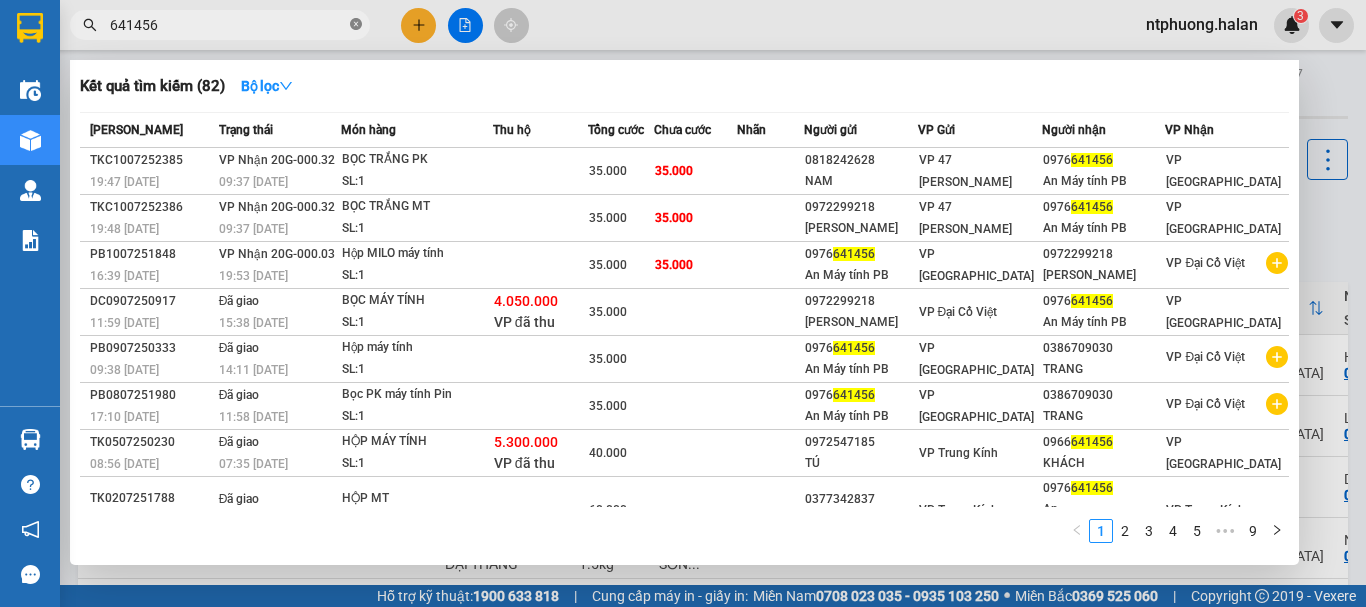click 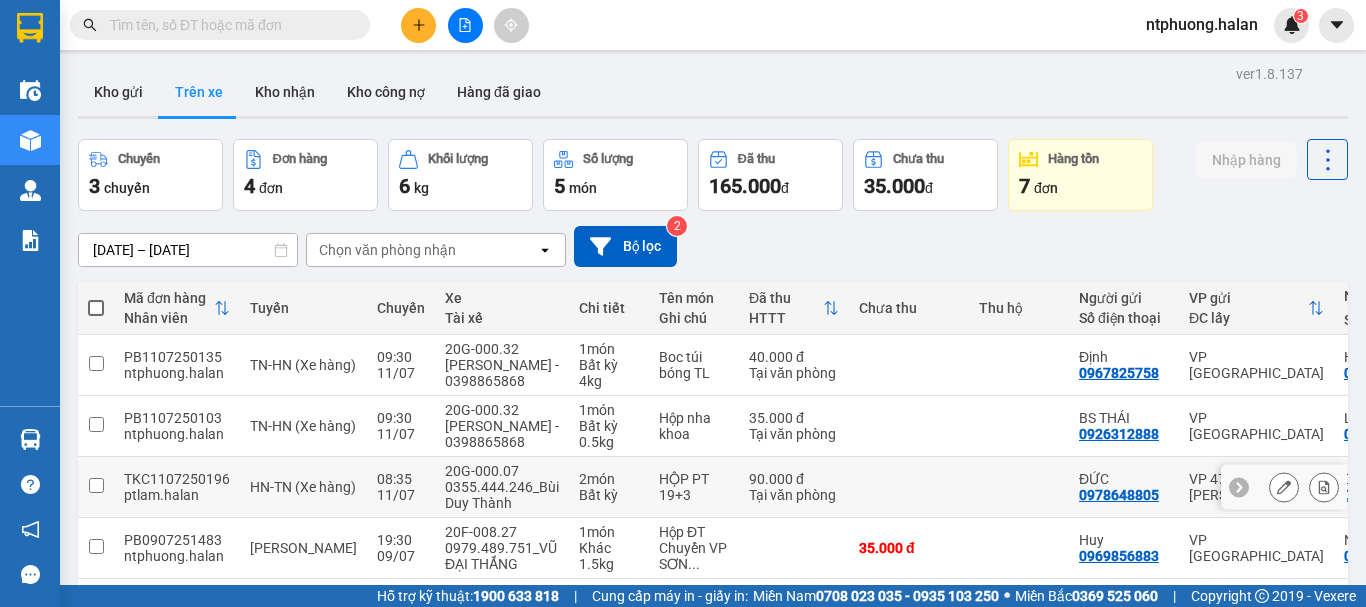 scroll, scrollTop: 92, scrollLeft: 0, axis: vertical 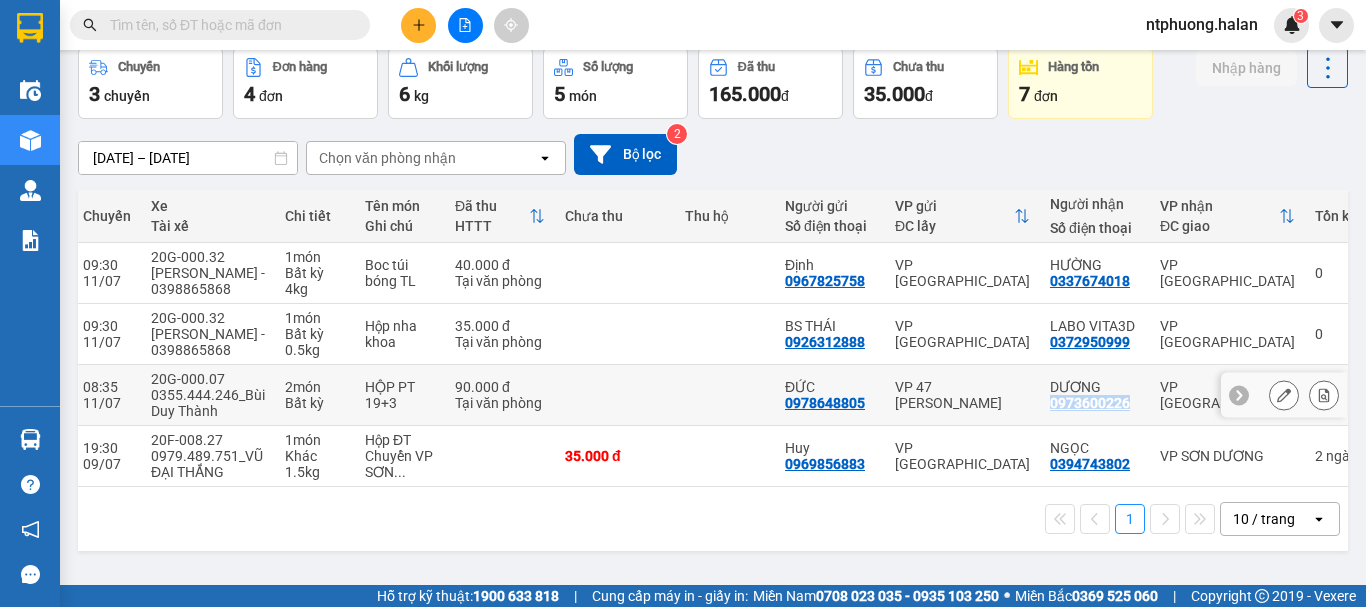 drag, startPoint x: 1005, startPoint y: 404, endPoint x: 1089, endPoint y: 410, distance: 84.21401 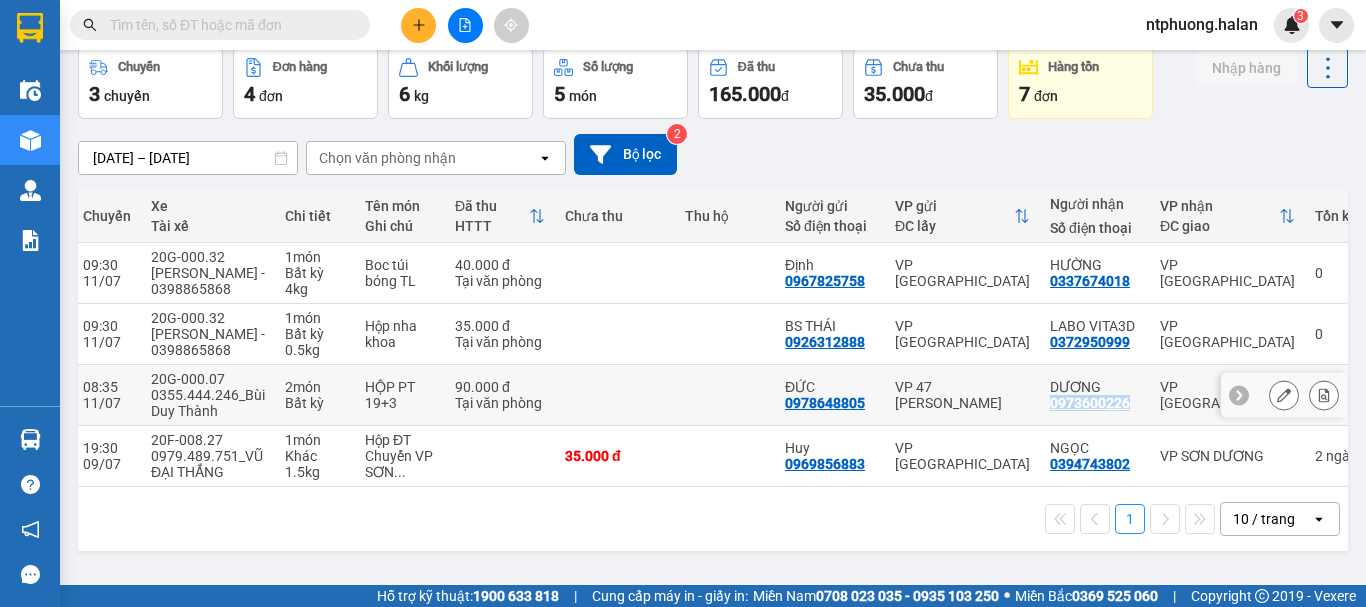 click on "DƯƠNG 0973600226" at bounding box center [1095, 395] 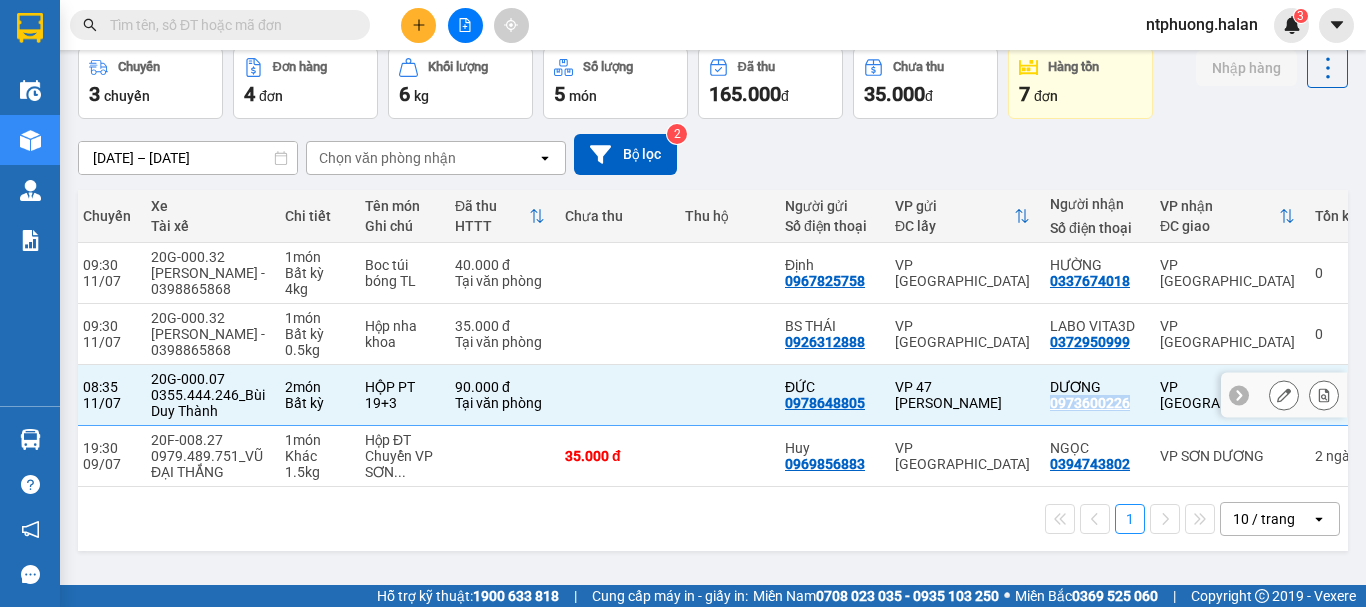 copy on "0973600226" 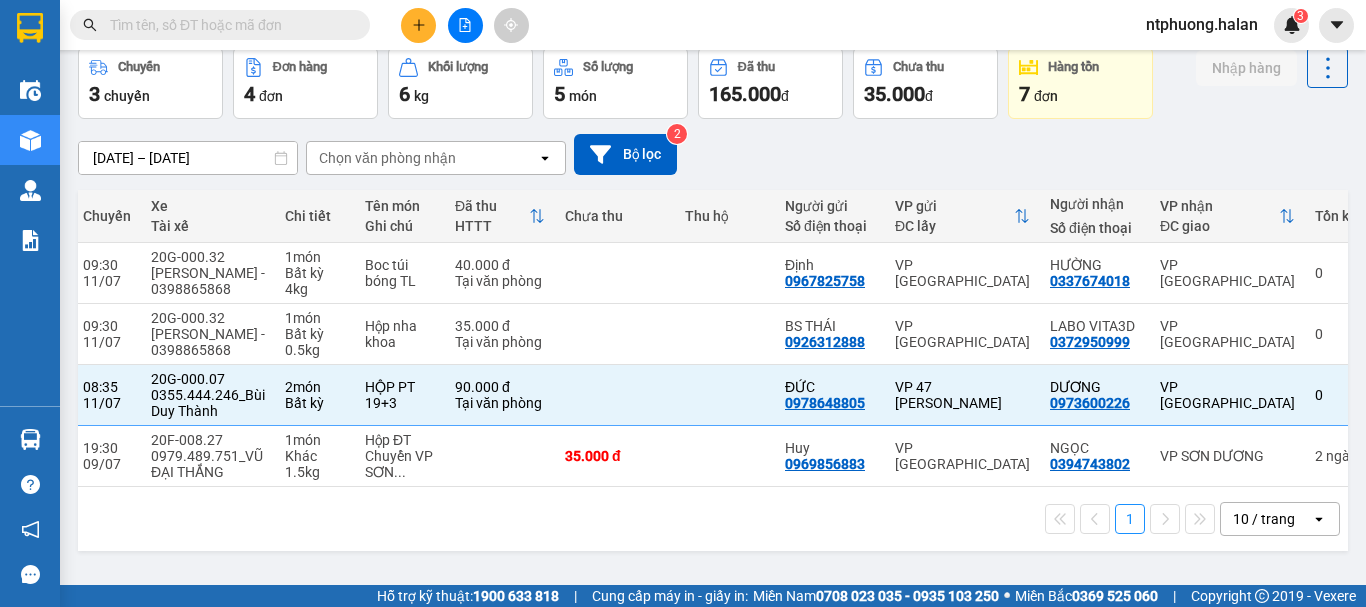 click at bounding box center (228, 25) 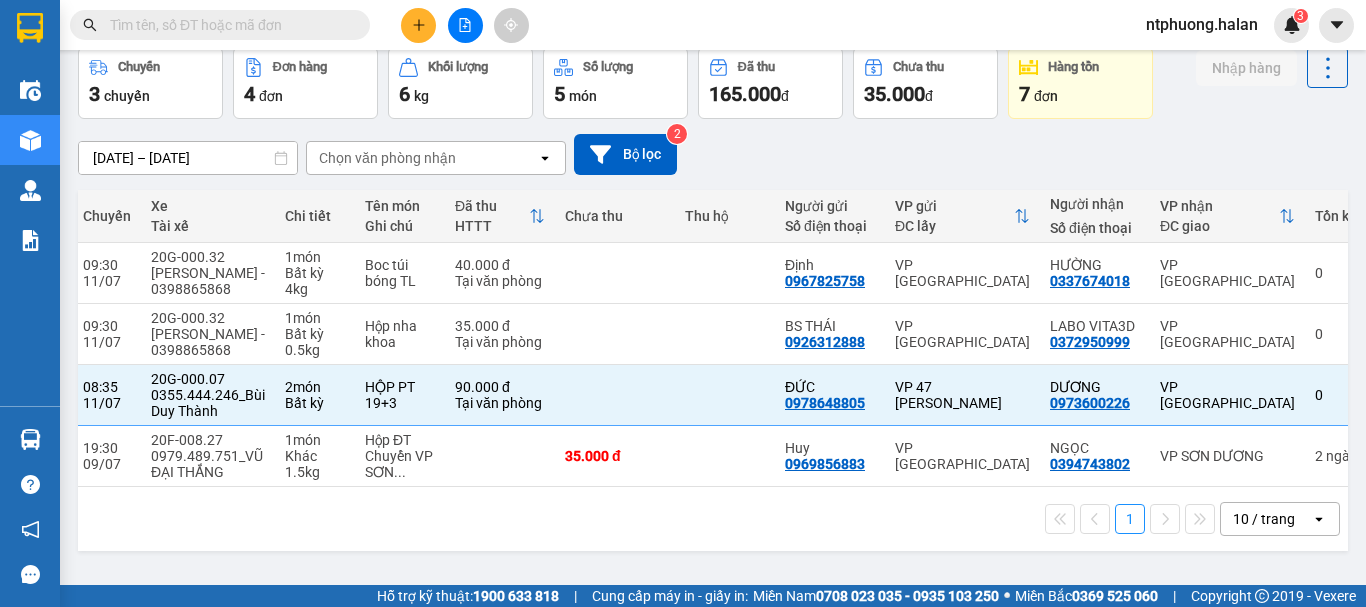 paste on "0973600226" 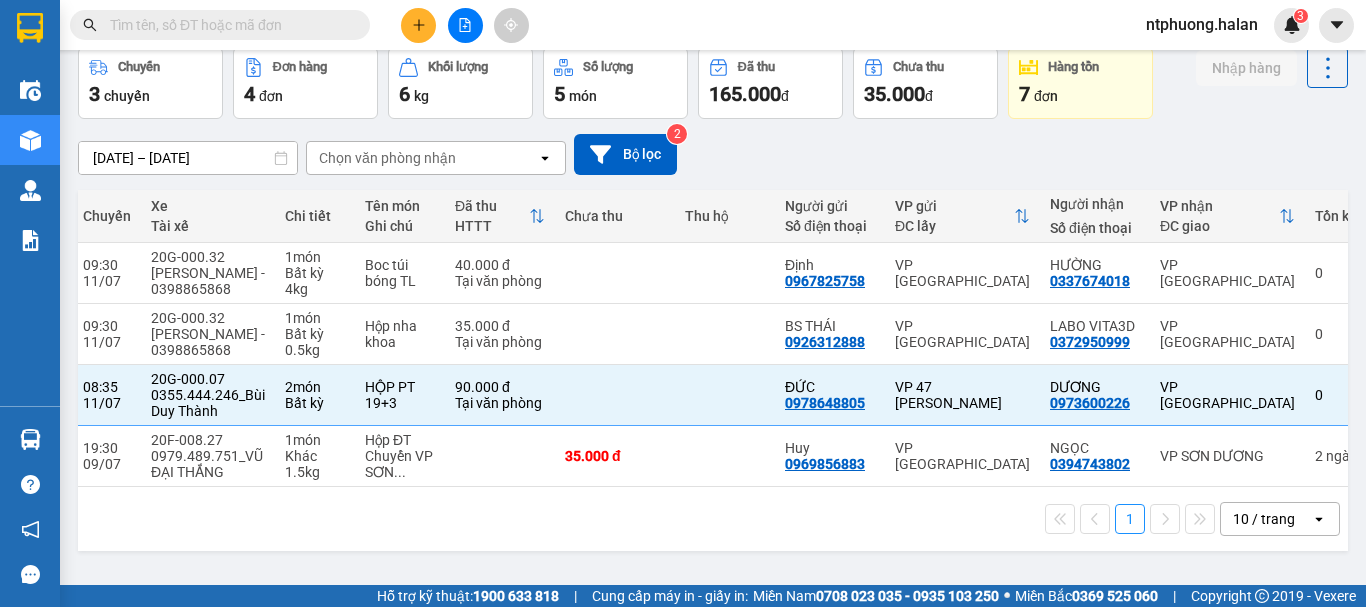 type on "0973600226" 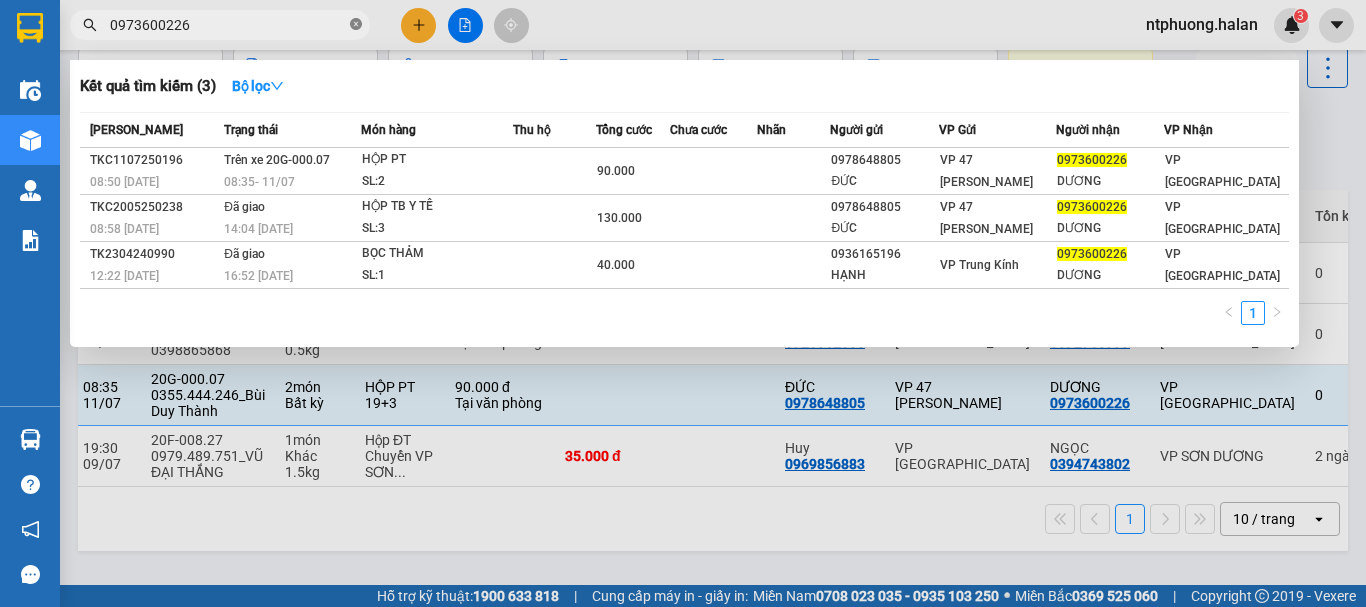 click 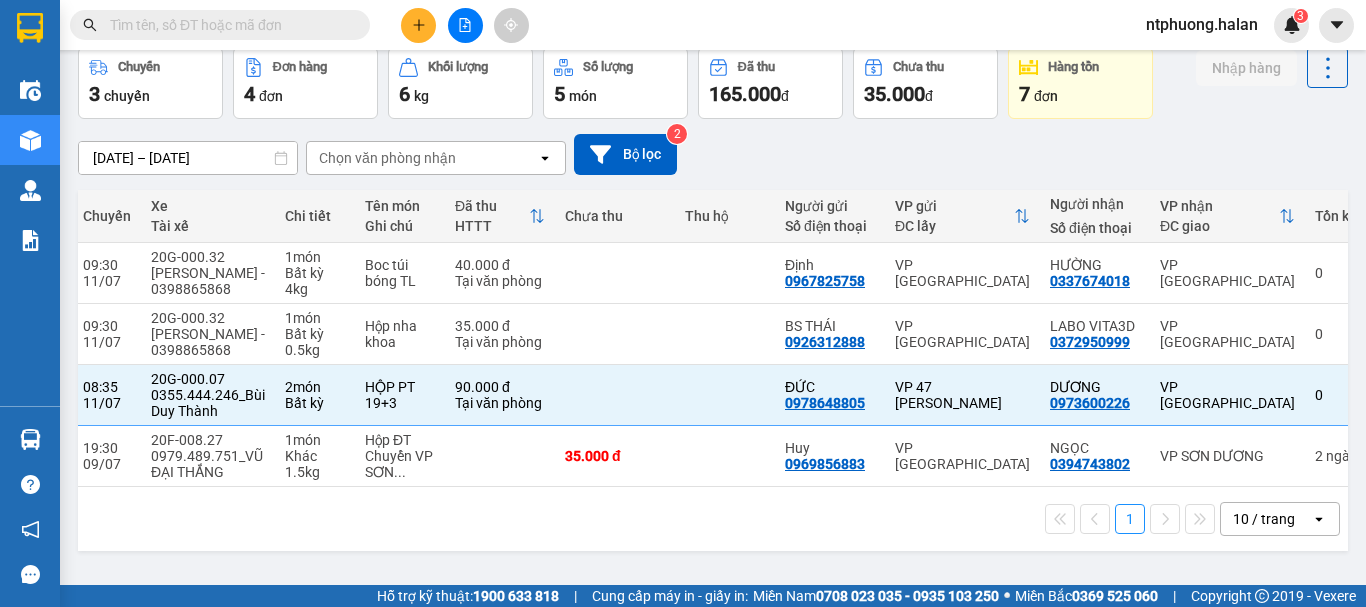 scroll, scrollTop: 0, scrollLeft: 0, axis: both 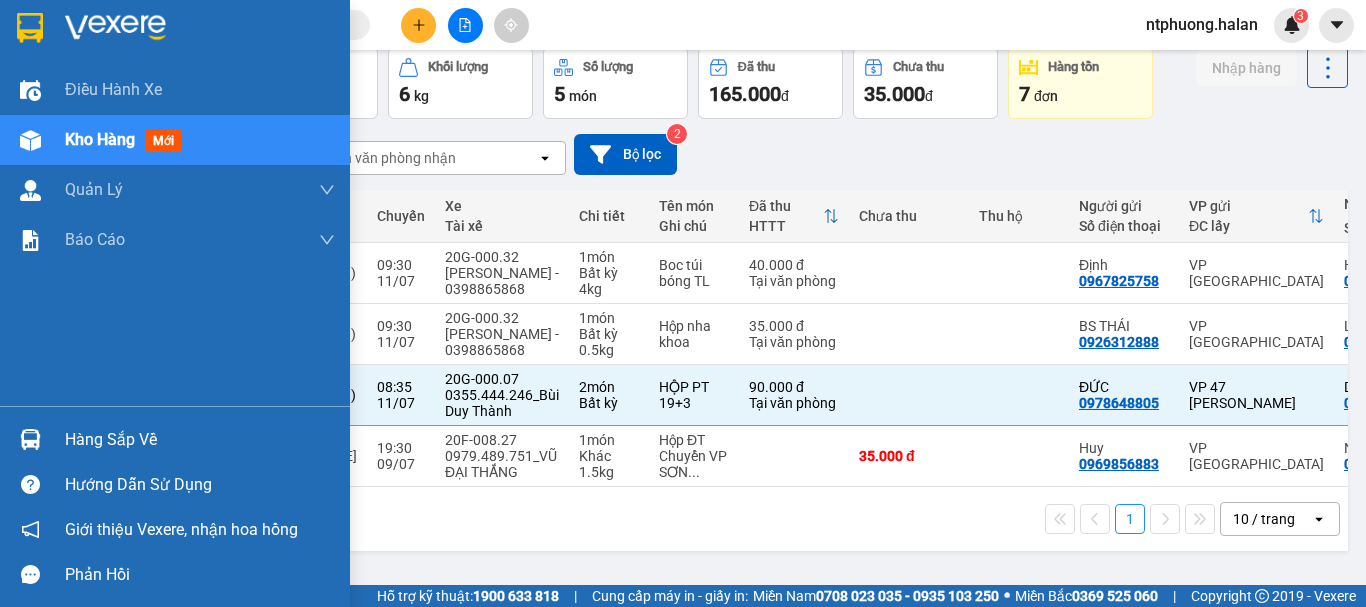drag, startPoint x: 101, startPoint y: 440, endPoint x: 600, endPoint y: 468, distance: 499.78494 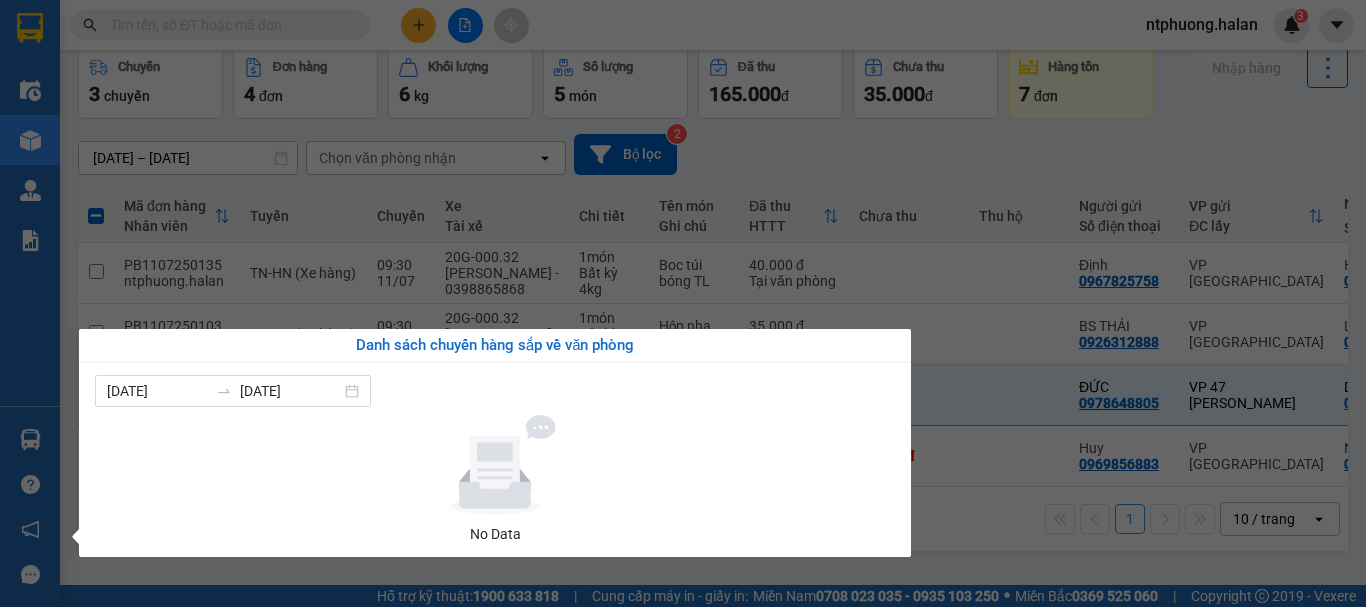 click on "Kết quả tìm kiếm ( 3 )  Bộ lọc  Mã ĐH Trạng thái Món hàng Thu hộ Tổng cước Chưa cước Nhãn Người gửi VP Gửi Người nhận VP Nhận TKC1107250196 08:50 - 11/07 Trên xe   20G-000.07 08:35  -   11/07 HỘP PT SL:  2 90.000 0978648805 ĐỨC VP 47 Trần Khát Chân 0973600226 DƯƠNG VP Yên Bình TKC2005250238 08:58 - 20/05 Đã giao   14:04 - 20/05 HỘP TB Y TẾ SL:  3 130.000 0978648805 ĐỨC VP 47 Trần Khát Chân 0973600226 DƯƠNG VP Phú Bình TK2304240990 12:22 - 23/04 Đã giao   16:52 - 23/04 BỌC THẢM SL:  1 40.000 0936165196 HẠNH VP Trung Kính 0973600226 DƯƠNG VP Phú Bình 1 ntphuong.halan 3     Điều hành xe     Kho hàng mới     Quản Lý Quản lý chuyến Quản lý kiểm kho     Báo cáo 12. Thống kê đơn đối tác 2. Doanh thu thực tế theo từng văn phòng 4. Thống kê đơn hàng theo văn phòng Hàng sắp về Hướng dẫn sử dụng Giới thiệu Vexere, nhận hoa hồng Phản hồi ver  1.8.137 Kho gửi 3" at bounding box center [683, 303] 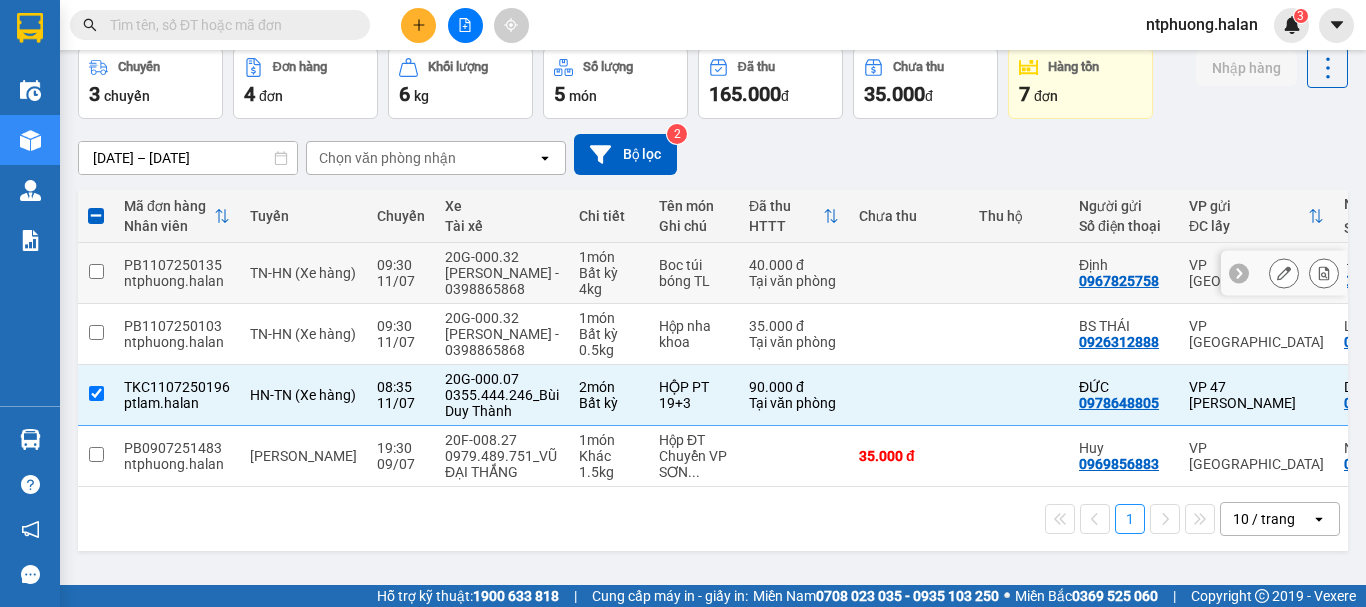 scroll, scrollTop: 0, scrollLeft: 0, axis: both 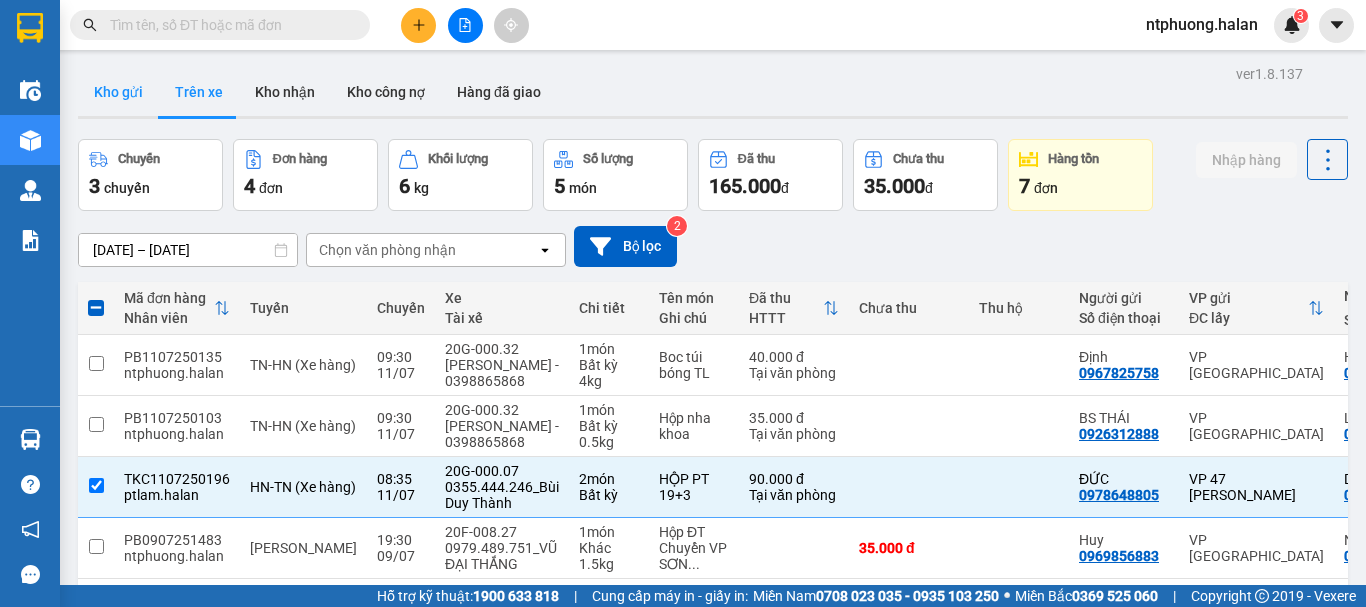 click on "Kho gửi" at bounding box center [118, 92] 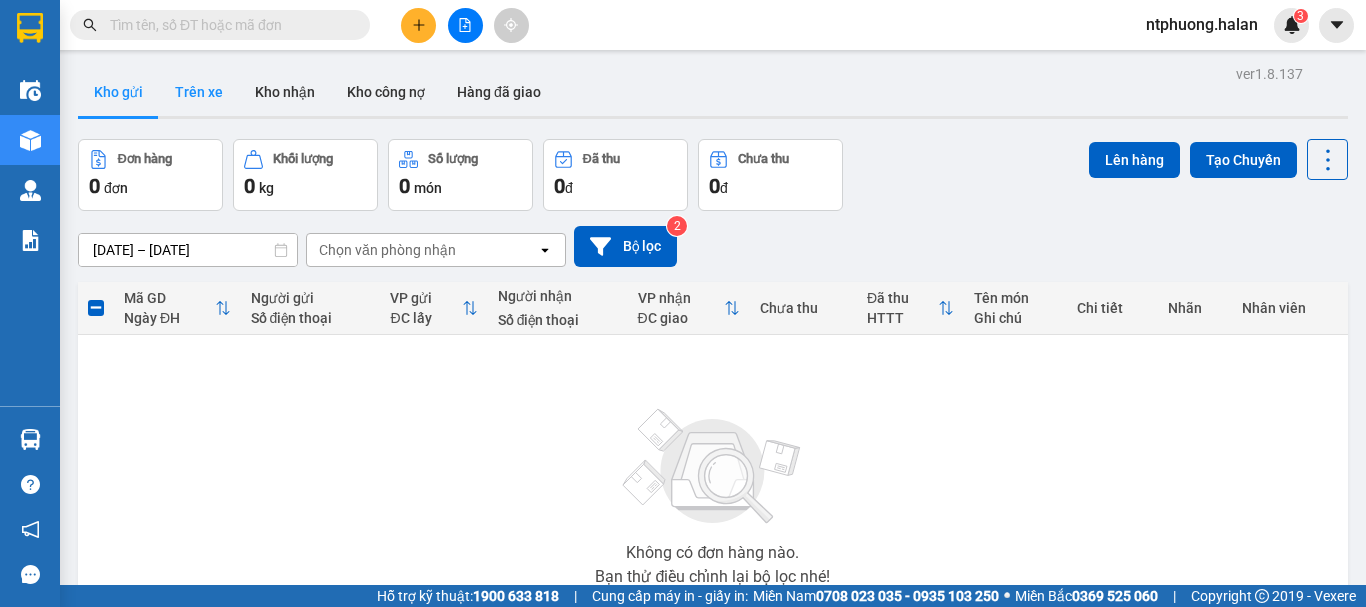 click on "Trên xe" at bounding box center [199, 92] 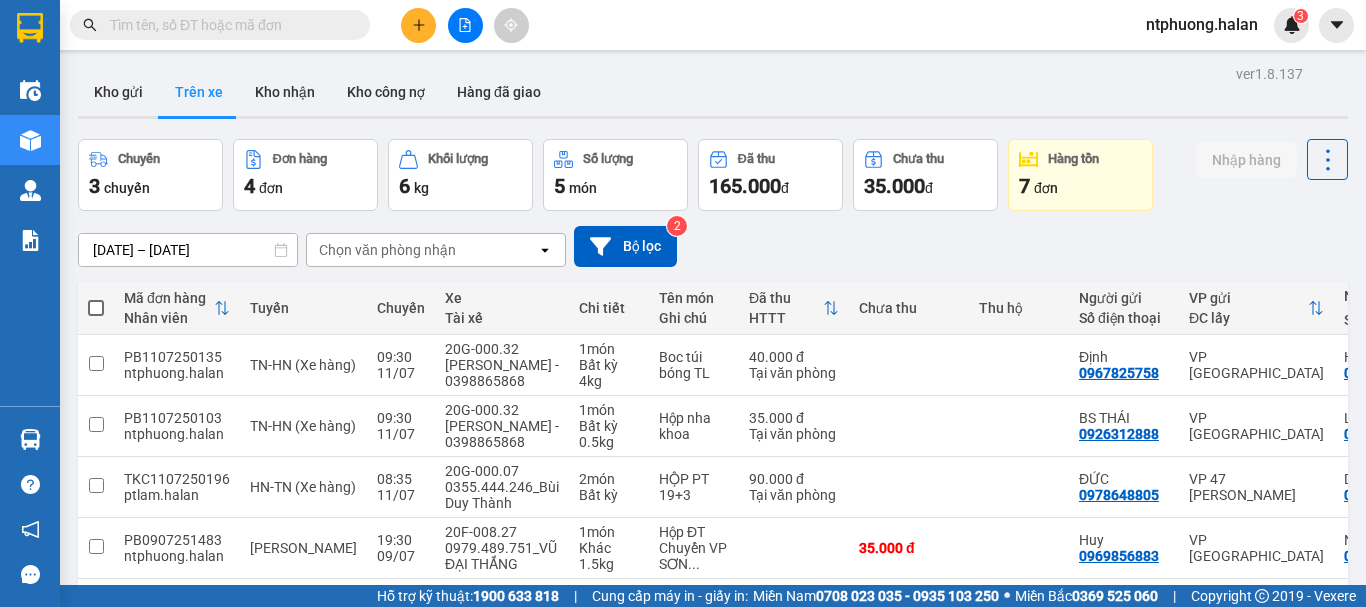 scroll, scrollTop: 92, scrollLeft: 0, axis: vertical 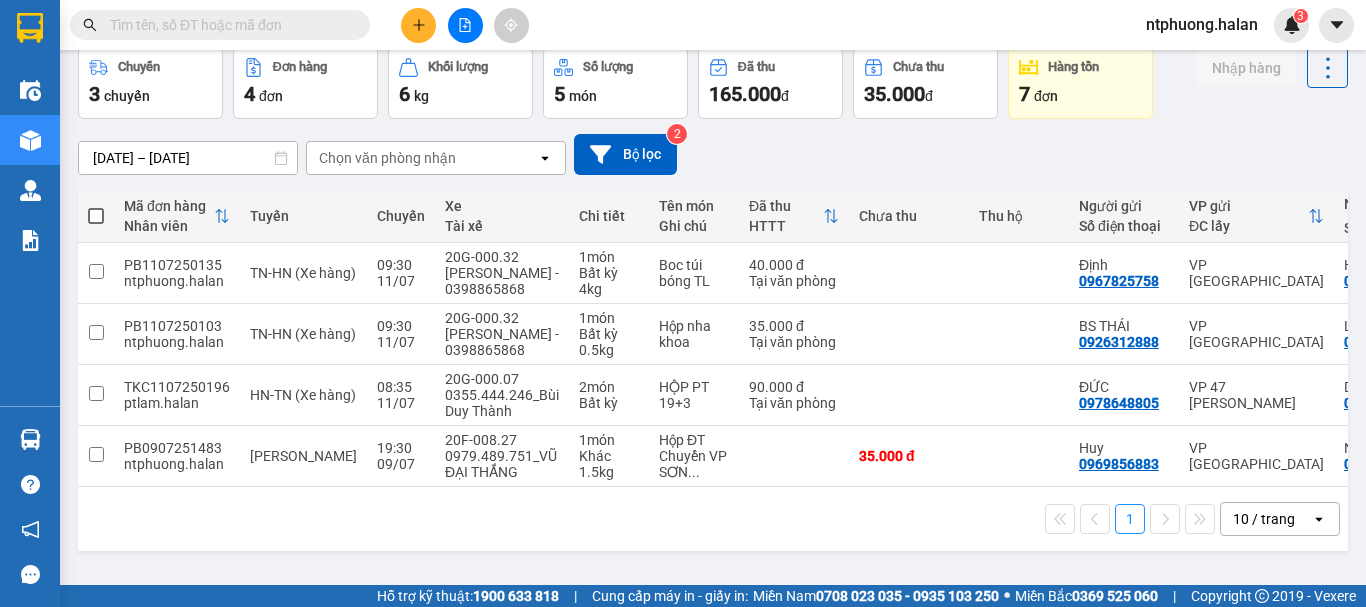 click on "ver  1.8.137 Kho gửi Trên xe Kho nhận Kho công nợ Hàng đã giao Chuyến 3 chuyến Đơn hàng 4 đơn Khối lượng 6 kg Số lượng 5 món Đã thu 165.000  đ Chưa thu 35.000  đ Hàng tồn 7 đơn Nhập hàng 03/11/2011 – 11/07/2025 Press the down arrow key to interact with the calendar and select a date. Press the escape button to close the calendar. Selected date range is from 03/11/2011 to 11/07/2025. Chọn văn phòng nhận open Bộ lọc 2 Mã đơn hàng Nhân viên Tuyến Chuyến Xe Tài xế Chi tiết Tên món Ghi chú Đã thu HTTT Chưa thu Thu hộ Người gửi Số điện thoại VP gửi ĐC lấy Người nhận Số điện thoại VP nhận ĐC giao Tồn kho PB1107250135 ntphuong.halan TN-HN (Xe hàng) 09:30 11/07 20G-000.32 Dương Văn Hoà - 0398865868 1  món Bất kỳ 4  kg Boc túi bóng TL 40.000 đ Tại văn phòng Định 0967825758 VP Phú Bình HƯỜNG 0337674018 VP Yên Bình 0   PB1107250103 ntphuong.halan TN-HN (Xe hàng) 09:30 11/07 1  món" at bounding box center [713, 271] 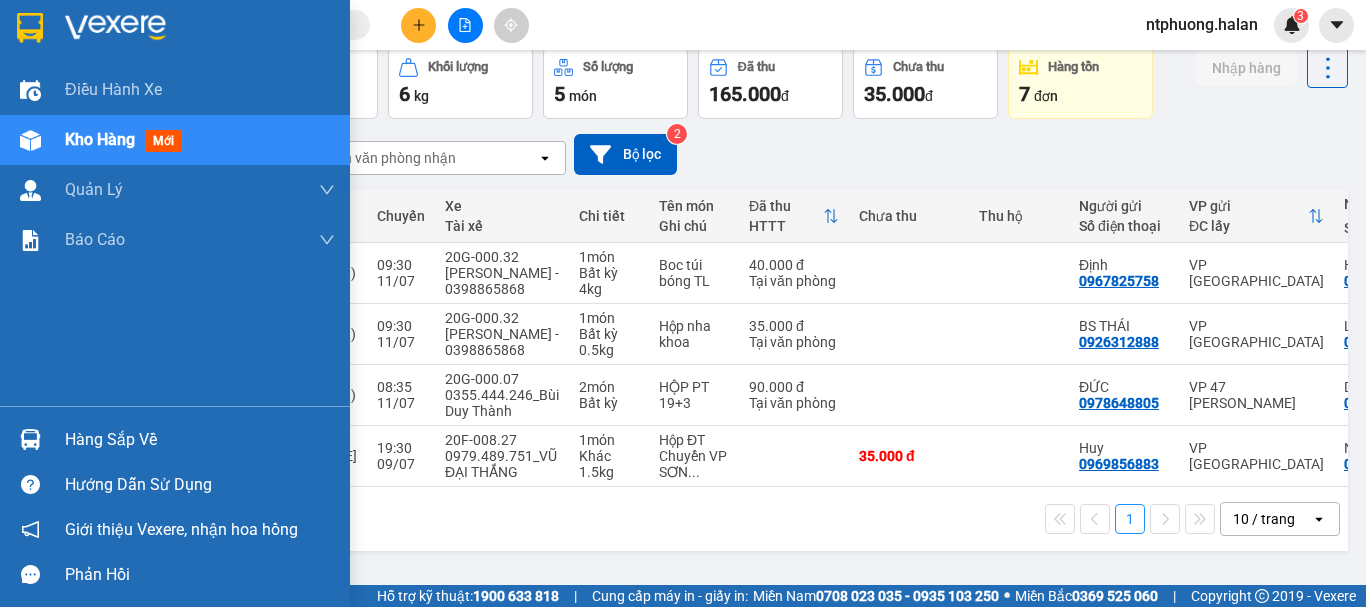 click at bounding box center (30, 574) 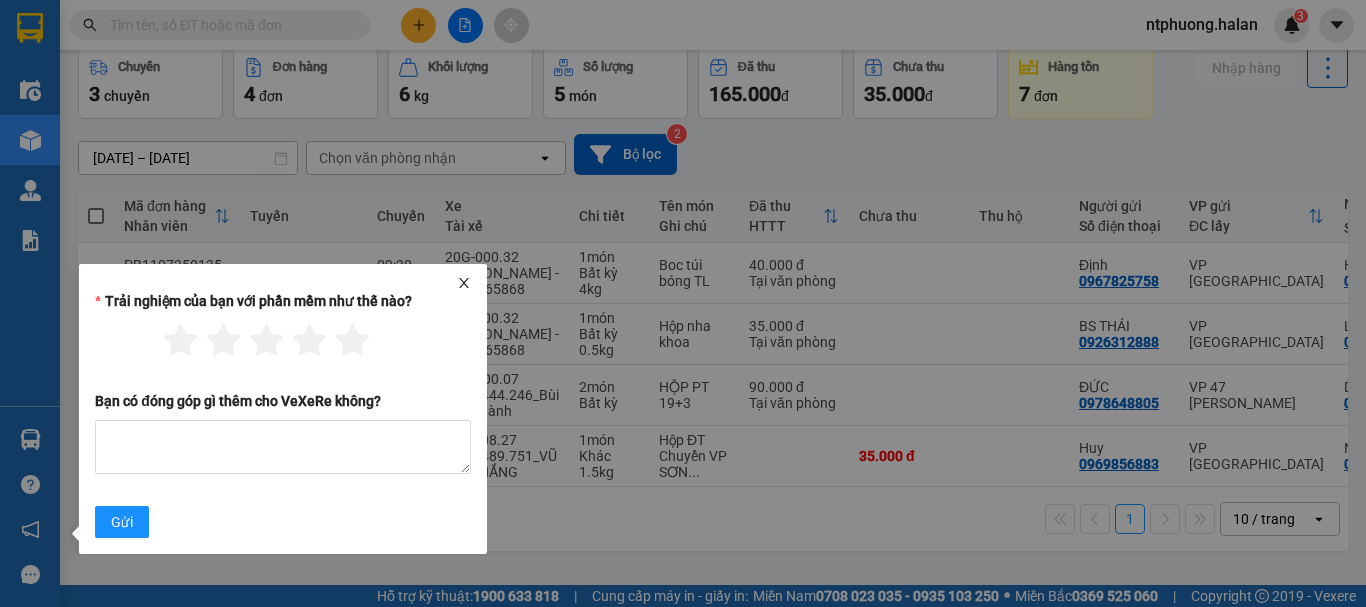 click 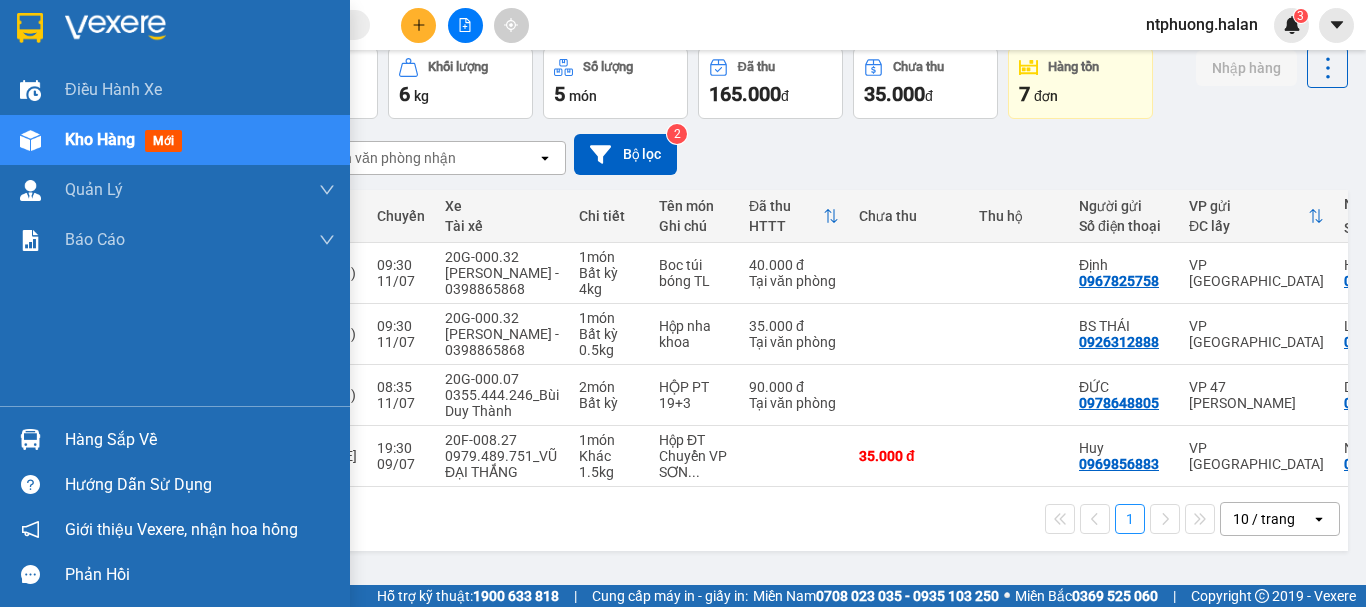 click on "Hàng sắp về" at bounding box center (200, 440) 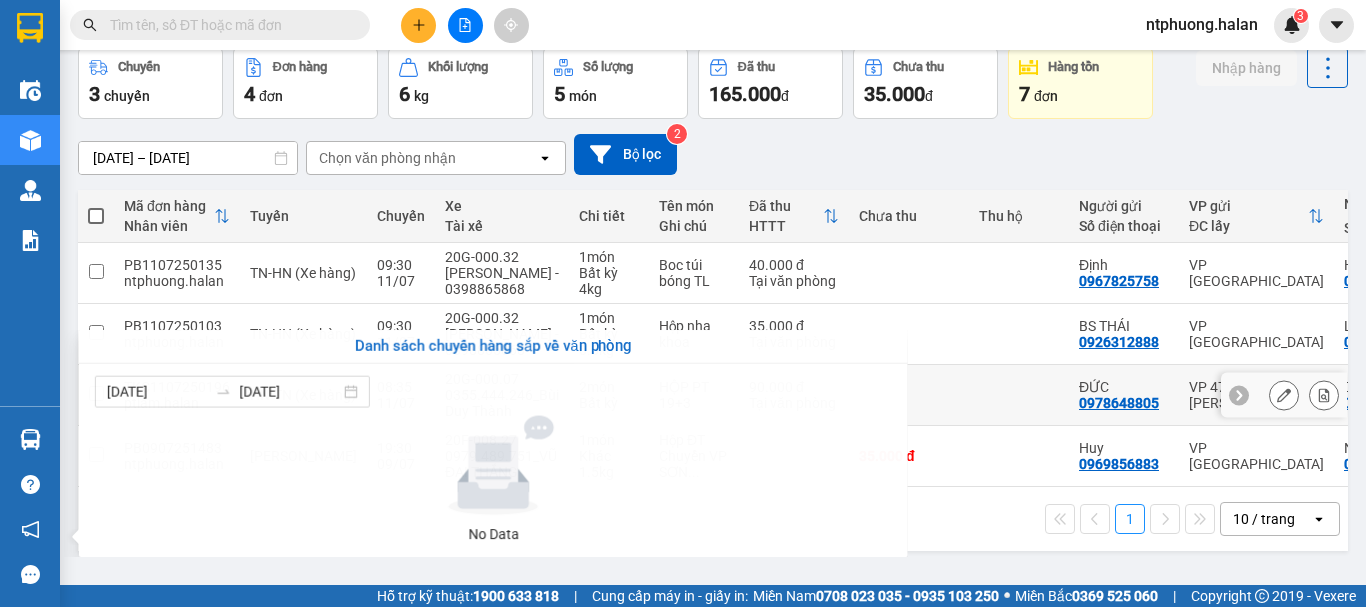 click on "Kết quả tìm kiếm ( 3 )  Bộ lọc  Mã ĐH Trạng thái Món hàng Thu hộ Tổng cước Chưa cước Nhãn Người gửi VP Gửi Người nhận VP Nhận TKC1107250196 08:50 - 11/07 Trên xe   20G-000.07 08:35  -   11/07 HỘP PT SL:  2 90.000 0978648805 ĐỨC VP 47 Trần Khát Chân 0973600226 DƯƠNG VP Yên Bình TKC2005250238 08:58 - 20/05 Đã giao   14:04 - 20/05 HỘP TB Y TẾ SL:  3 130.000 0978648805 ĐỨC VP 47 Trần Khát Chân 0973600226 DƯƠNG VP Phú Bình TK2304240990 12:22 - 23/04 Đã giao   16:52 - 23/04 BỌC THẢM SL:  1 40.000 0936165196 HẠNH VP Trung Kính 0973600226 DƯƠNG VP Phú Bình 1 ntphuong.halan 3     Điều hành xe     Kho hàng mới     Quản Lý Quản lý chuyến Quản lý kiểm kho     Báo cáo 12. Thống kê đơn đối tác 2. Doanh thu thực tế theo từng văn phòng 4. Thống kê đơn hàng theo văn phòng Hàng sắp về Hướng dẫn sử dụng Giới thiệu Vexere, nhận hoa hồng Phản hồi ver  1.8.137 Kho gửi 3" at bounding box center (683, 303) 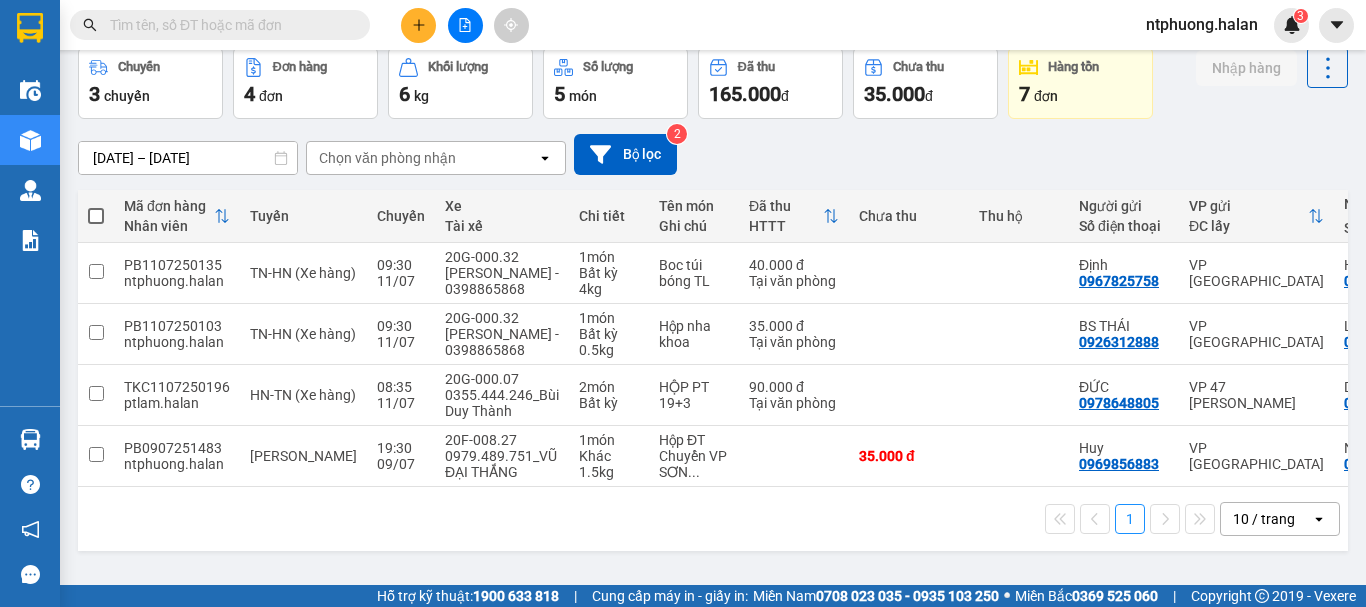 scroll, scrollTop: 0, scrollLeft: 0, axis: both 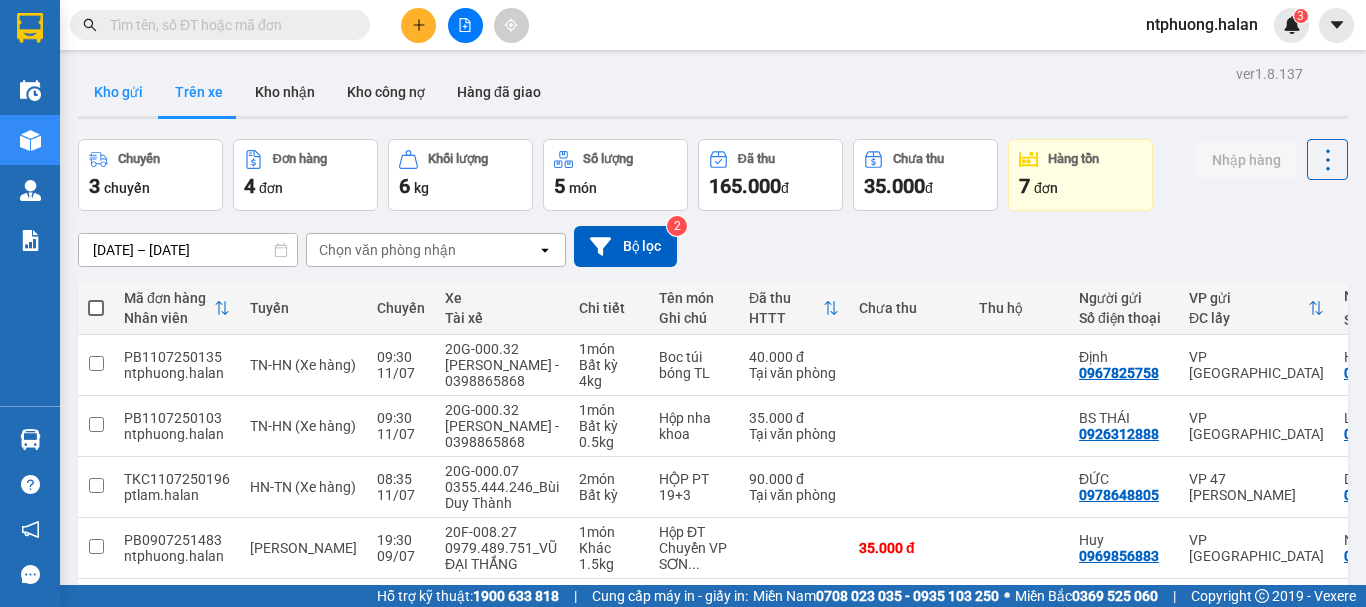 click on "Kho gửi" at bounding box center [118, 92] 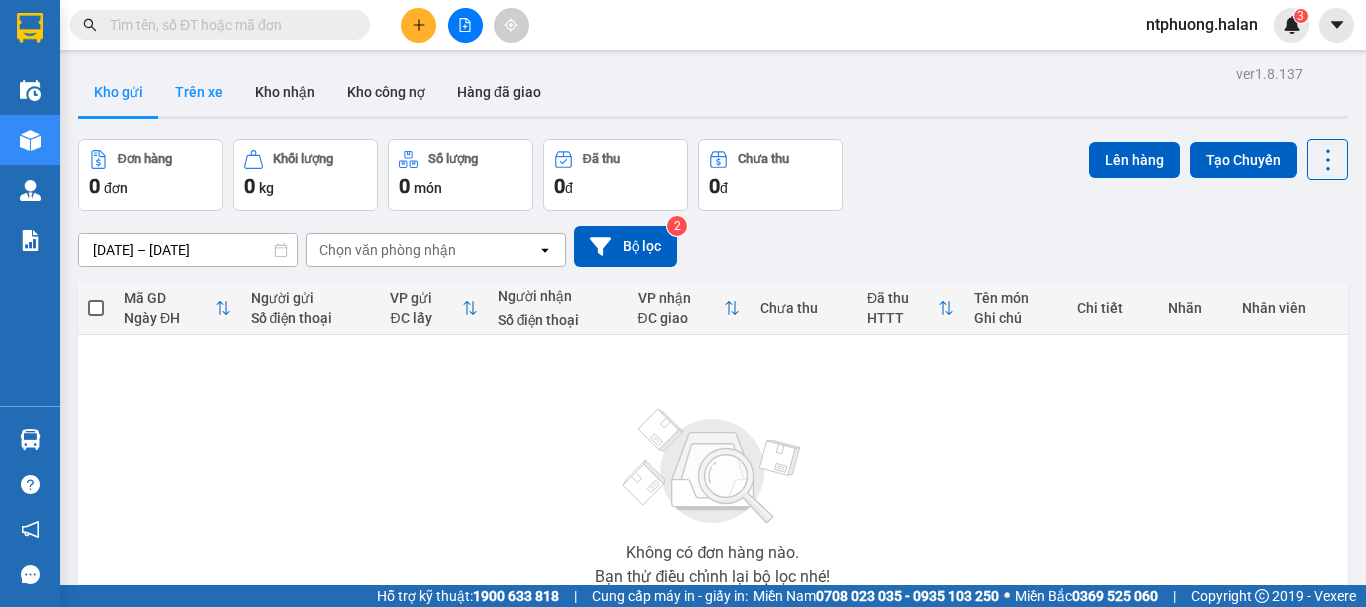 click on "Trên xe" at bounding box center [199, 92] 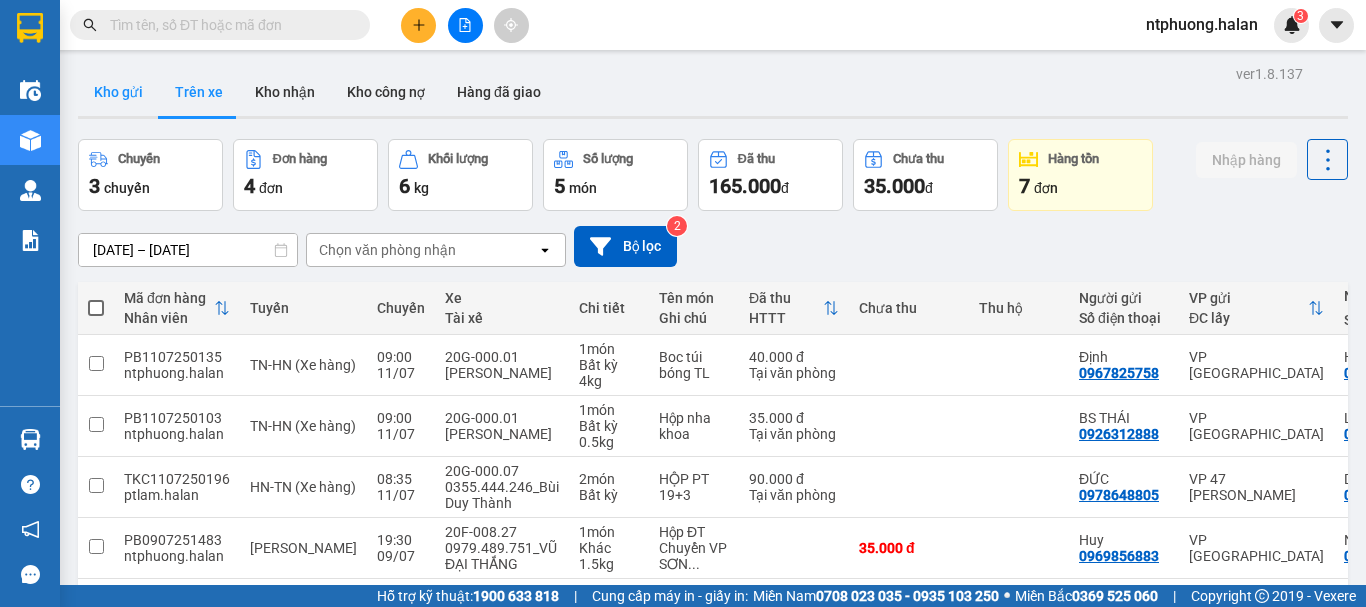 click on "Kho gửi" at bounding box center [118, 92] 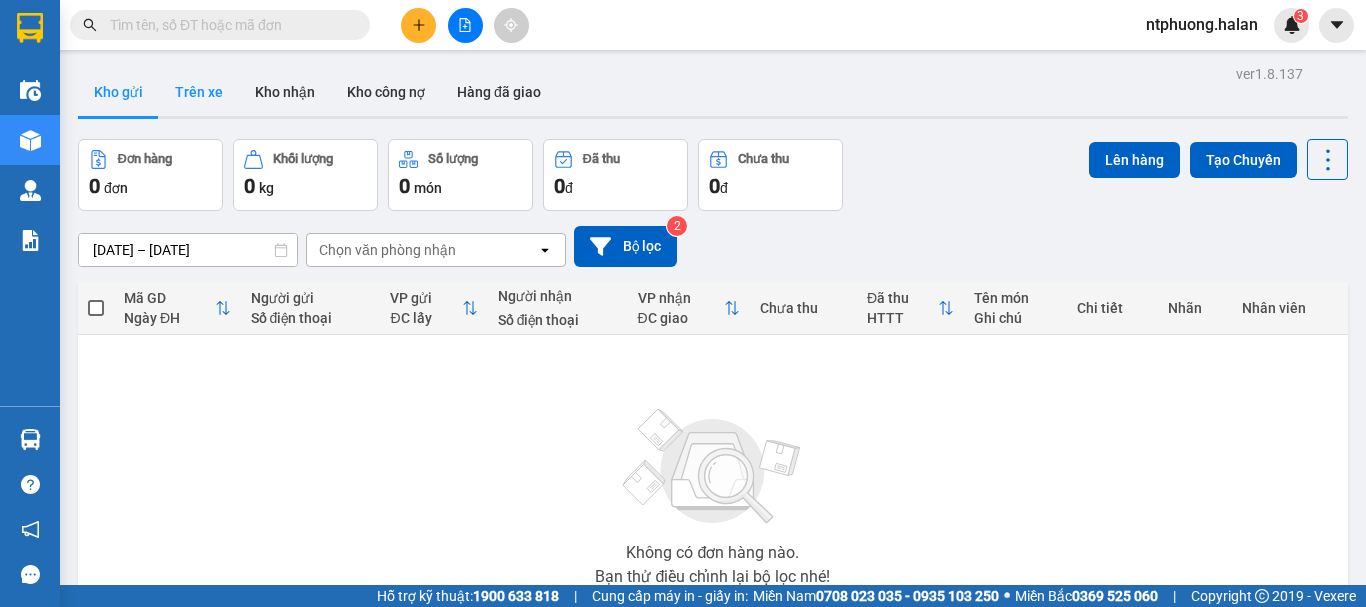 click on "Trên xe" at bounding box center (199, 92) 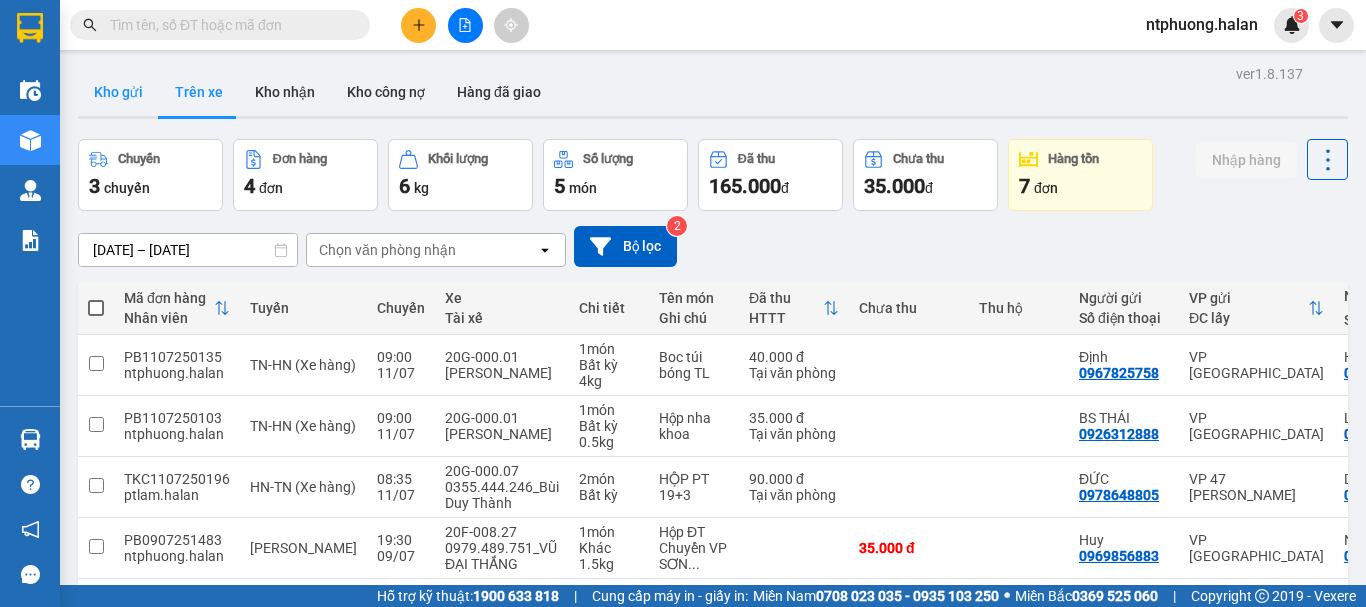 click on "Kho gửi" at bounding box center [118, 92] 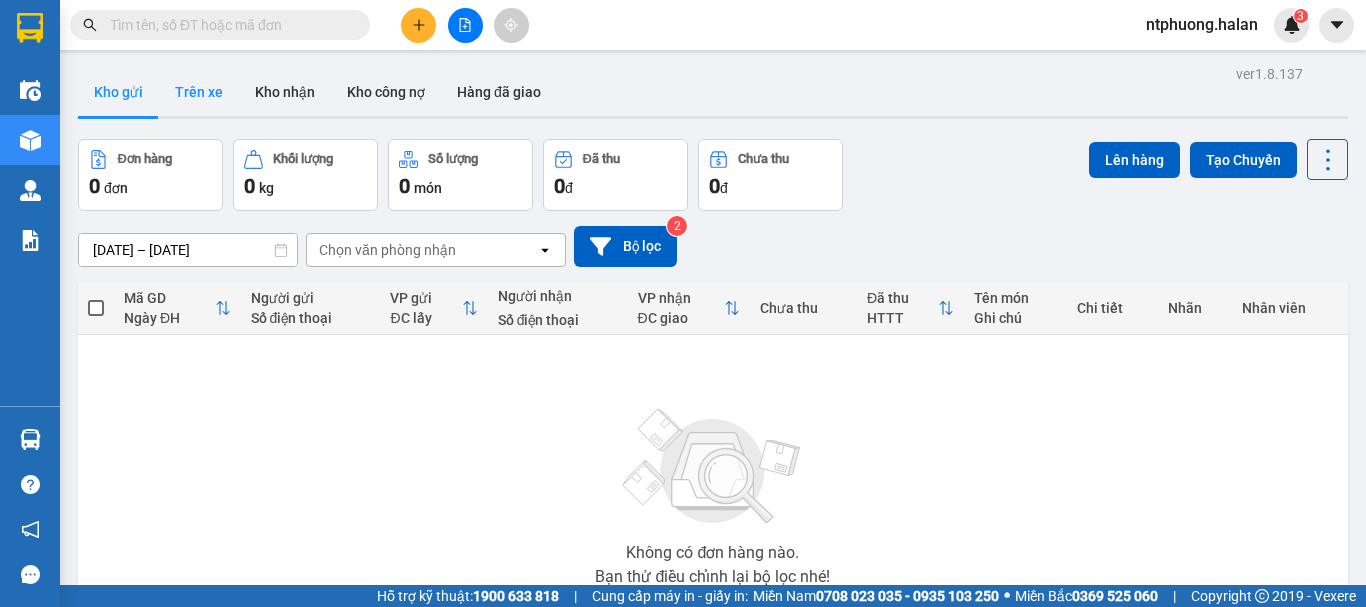 click on "Trên xe" at bounding box center [199, 92] 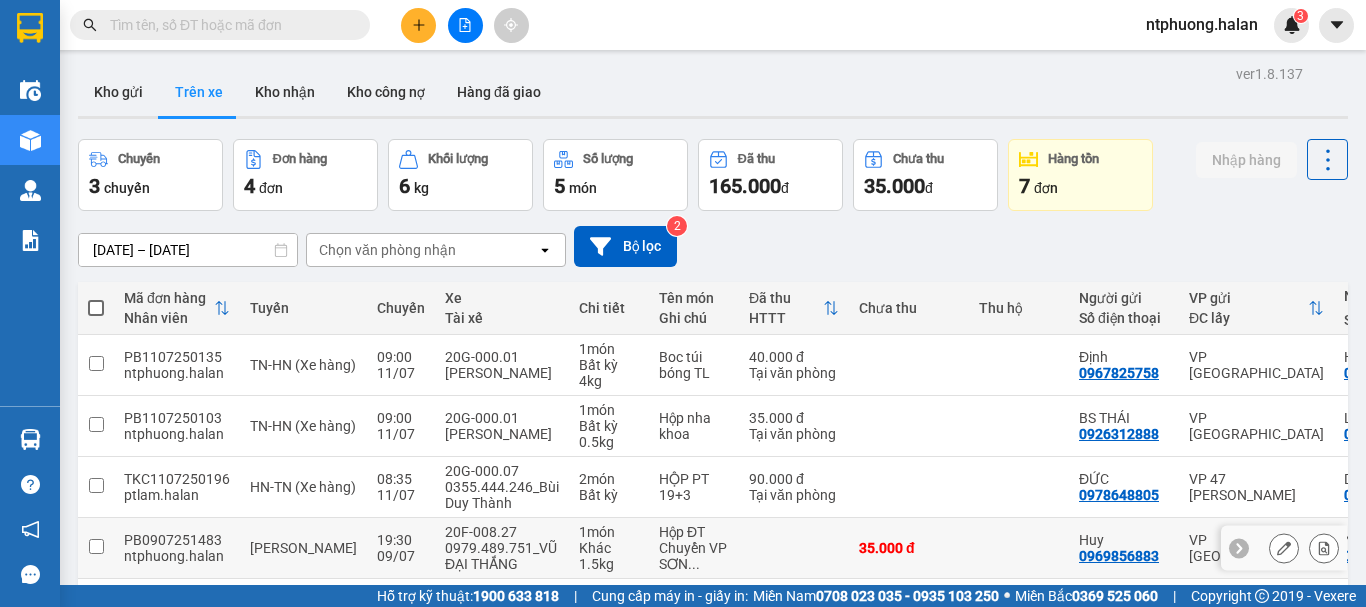 scroll, scrollTop: 92, scrollLeft: 0, axis: vertical 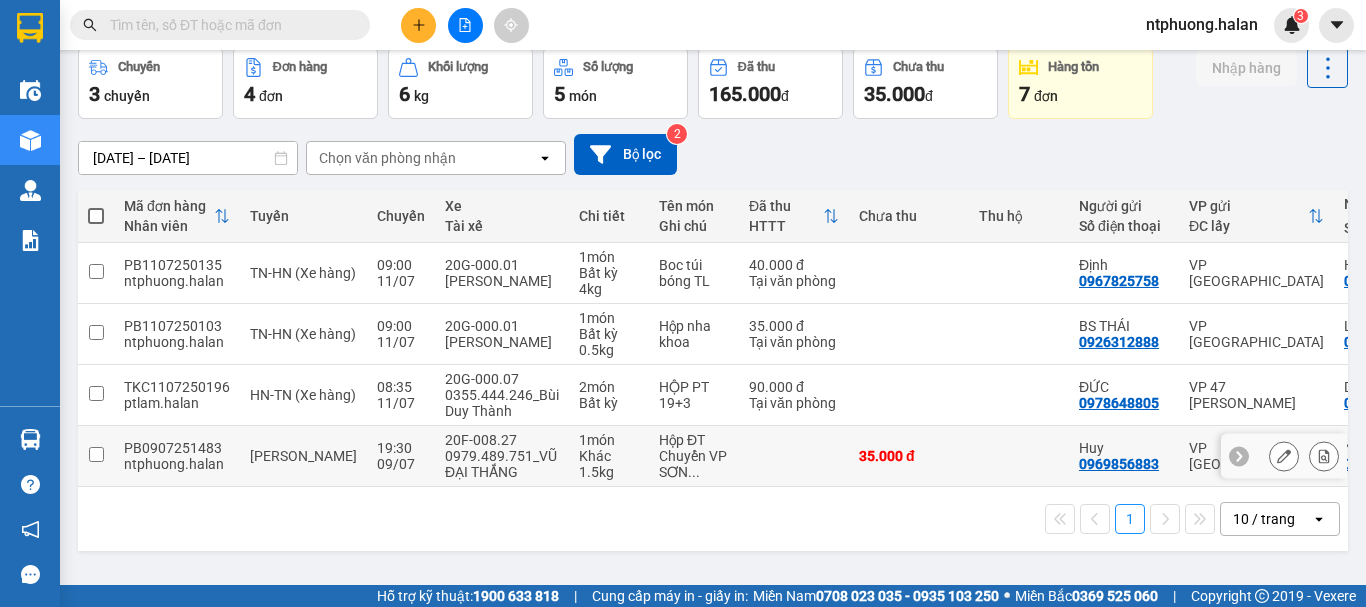 click on "VP [GEOGRAPHIC_DATA]" at bounding box center [1256, 456] 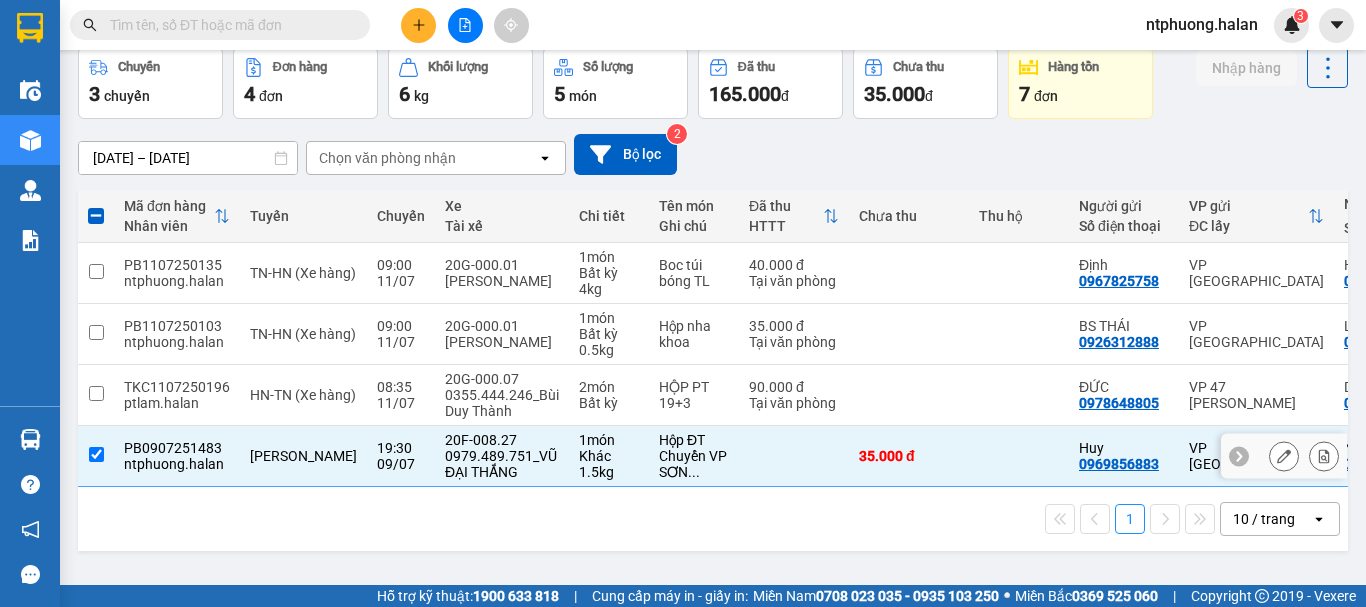 click on "VP [GEOGRAPHIC_DATA]" at bounding box center [1256, 456] 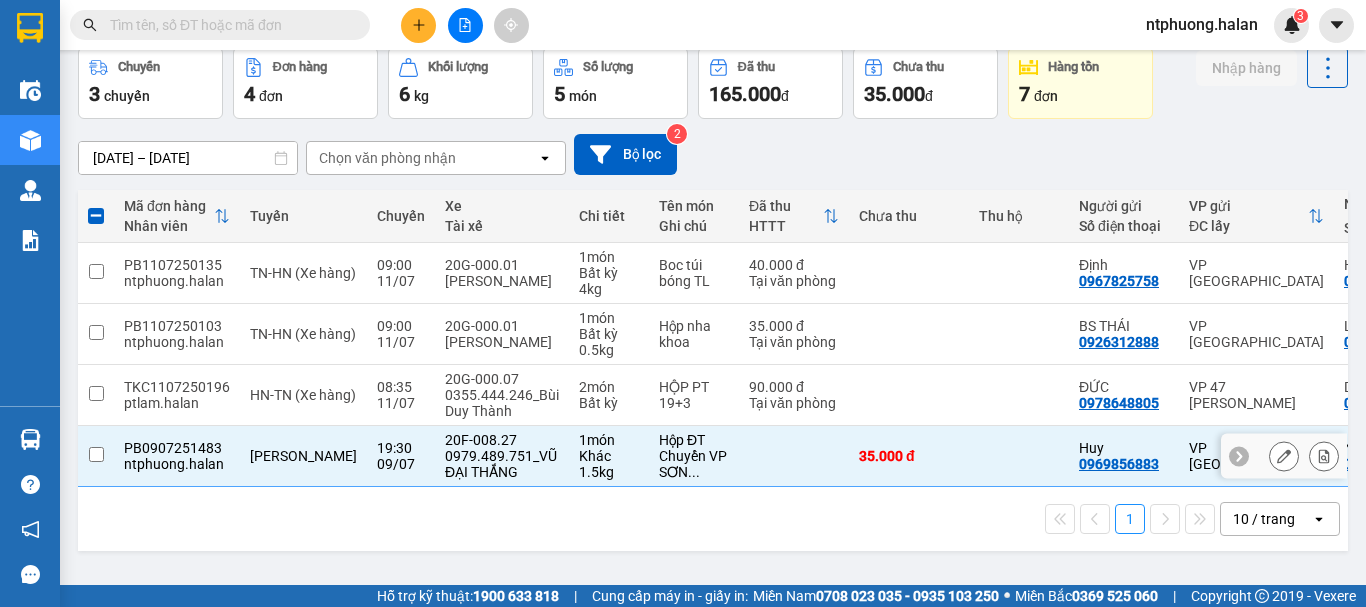 checkbox on "false" 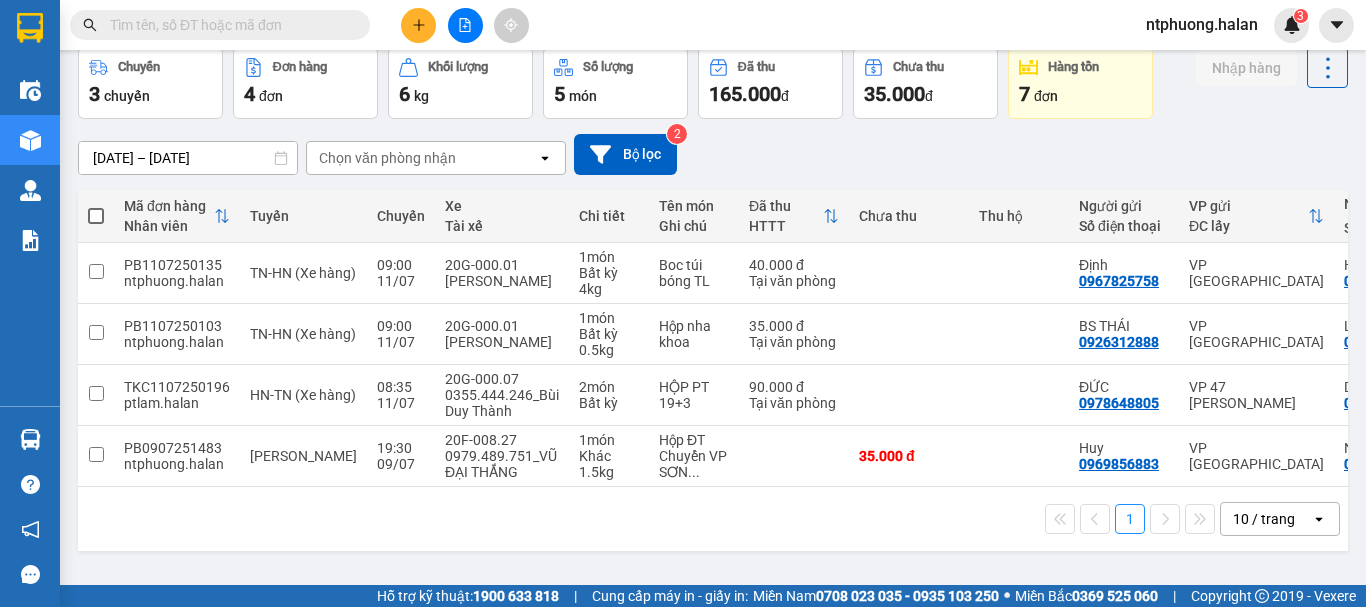 click on "1 10 / trang open" at bounding box center (713, 519) 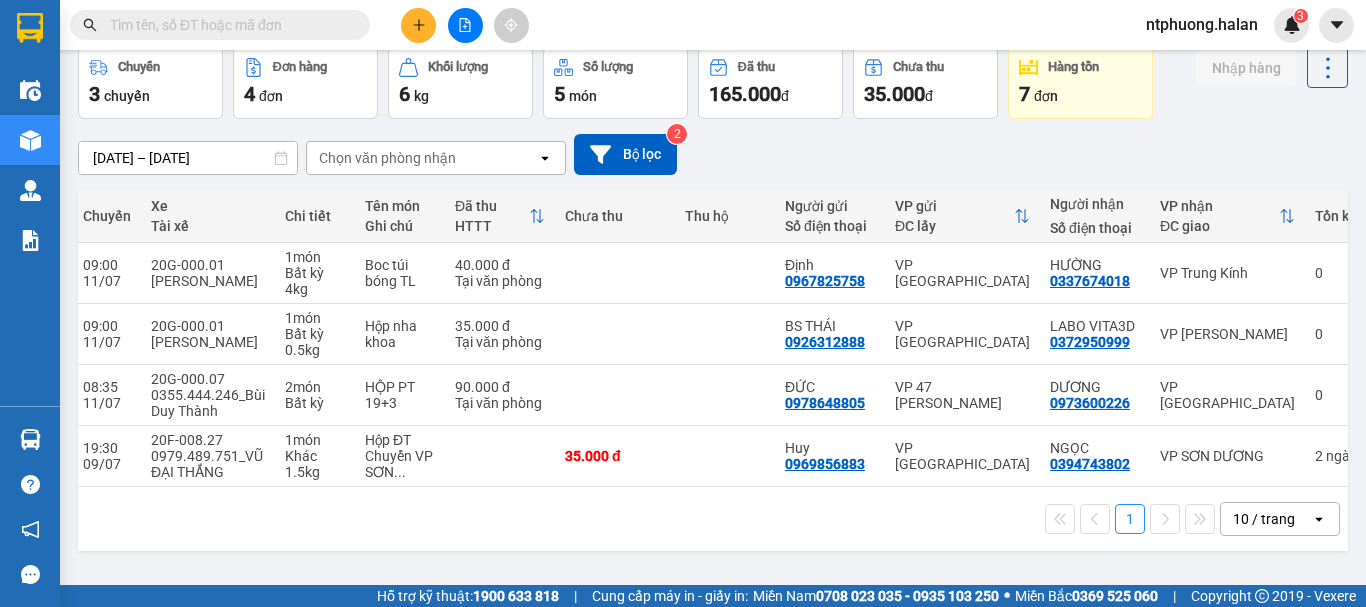 scroll, scrollTop: 0, scrollLeft: 0, axis: both 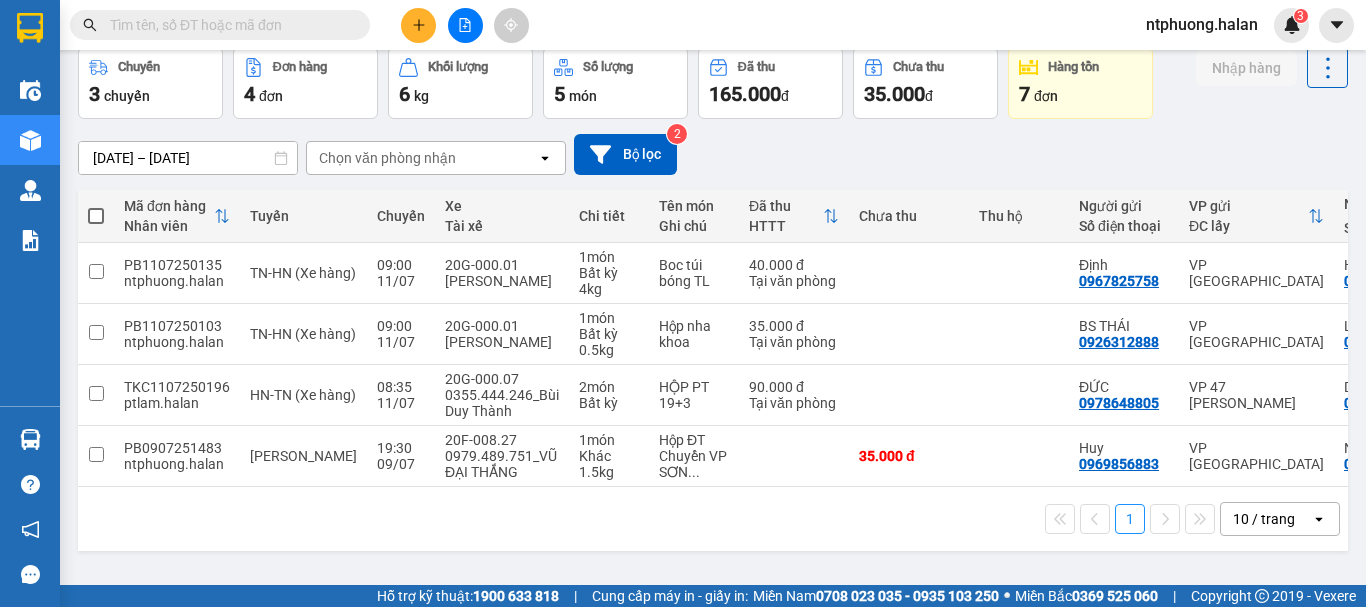 click at bounding box center [96, 216] 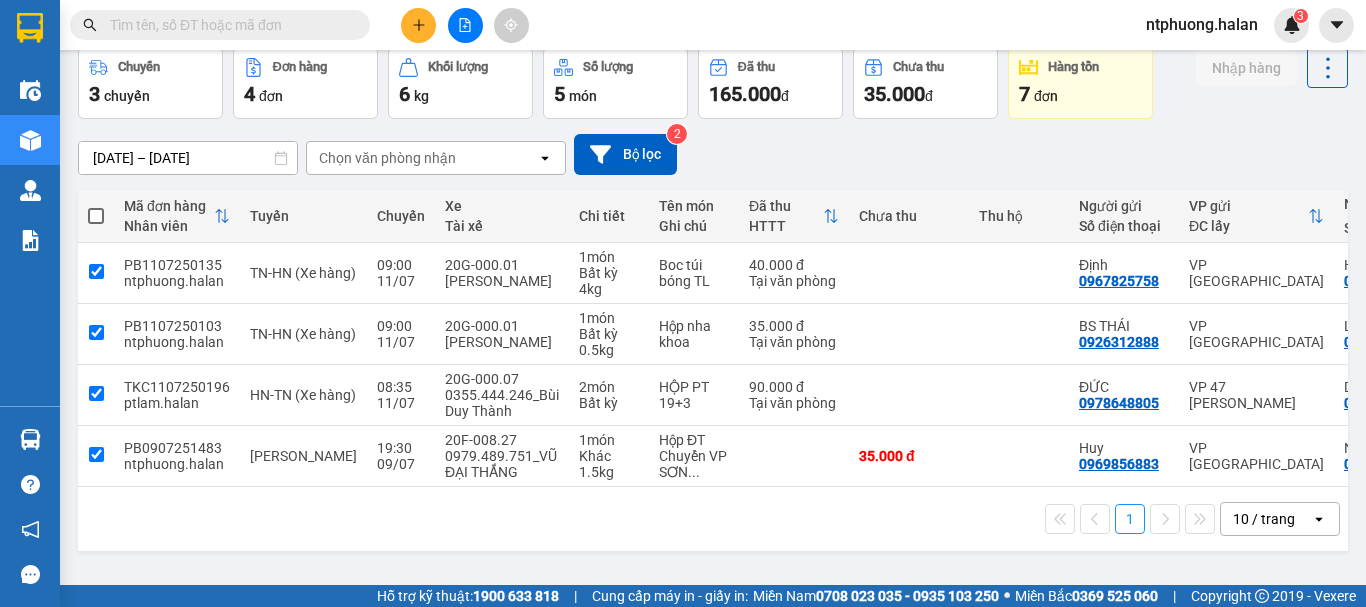checkbox on "true" 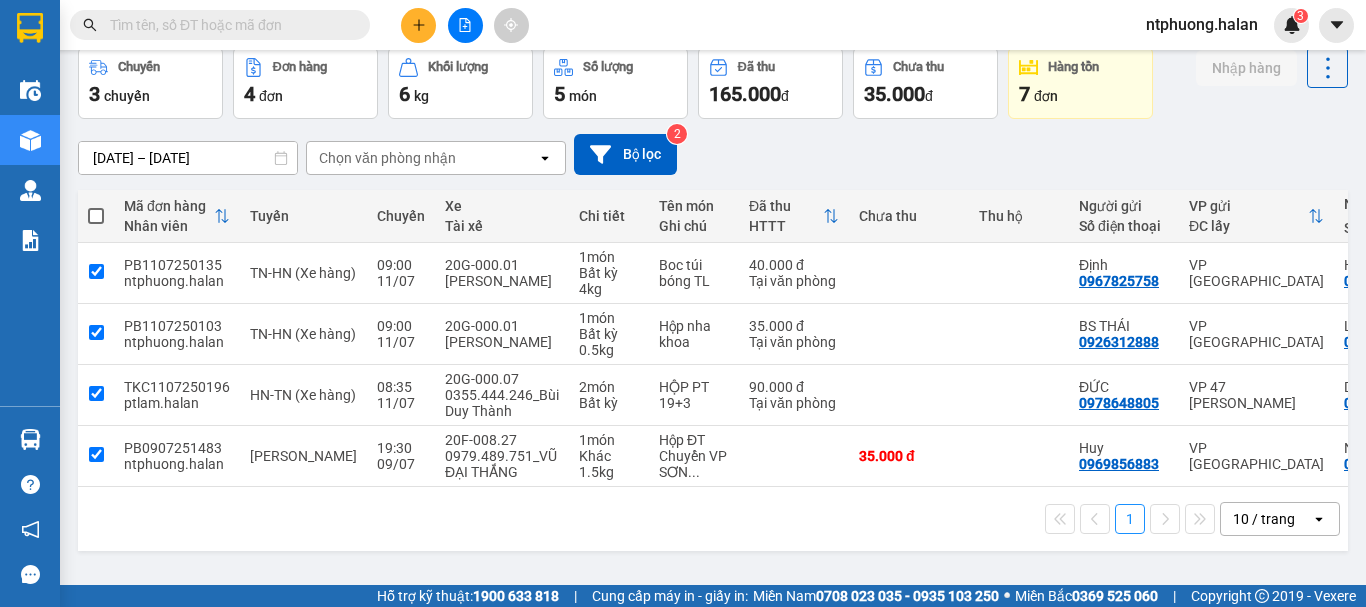 checkbox on "true" 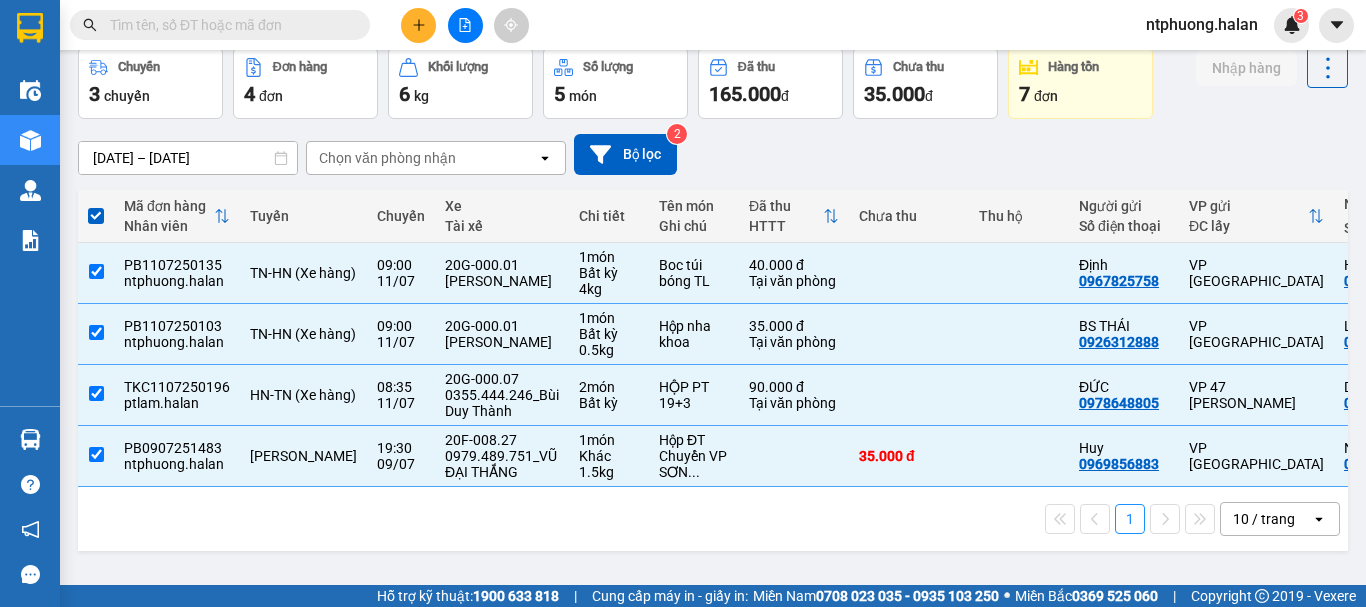 click at bounding box center [96, 216] 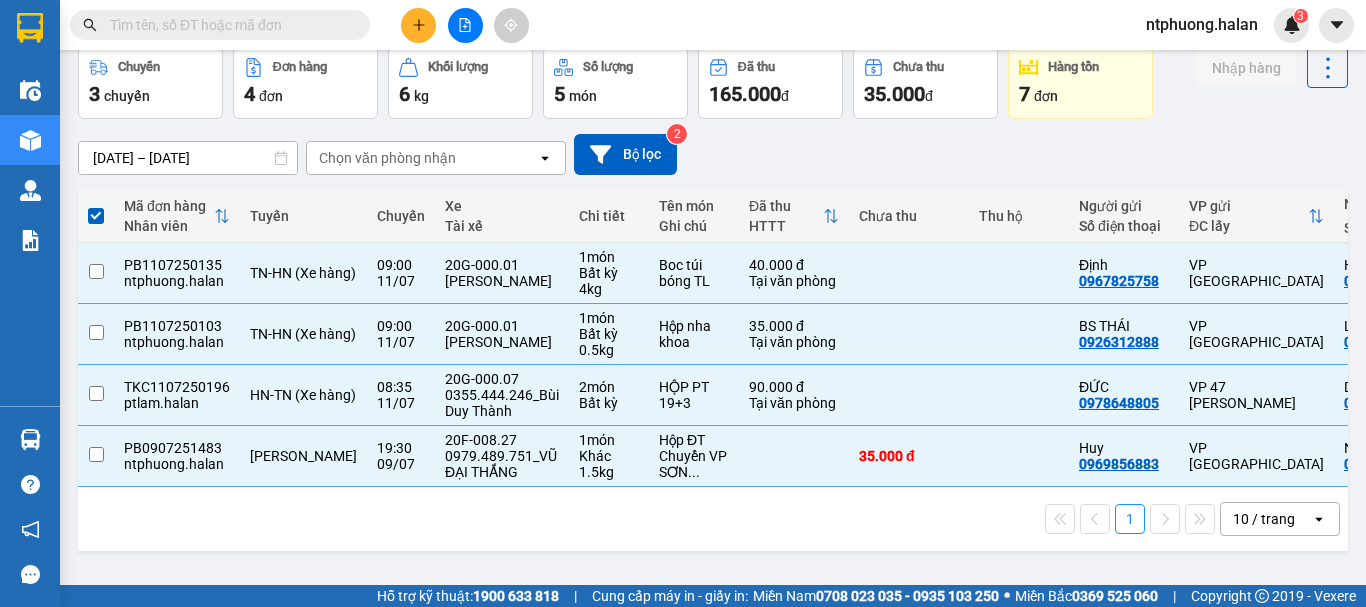 checkbox on "false" 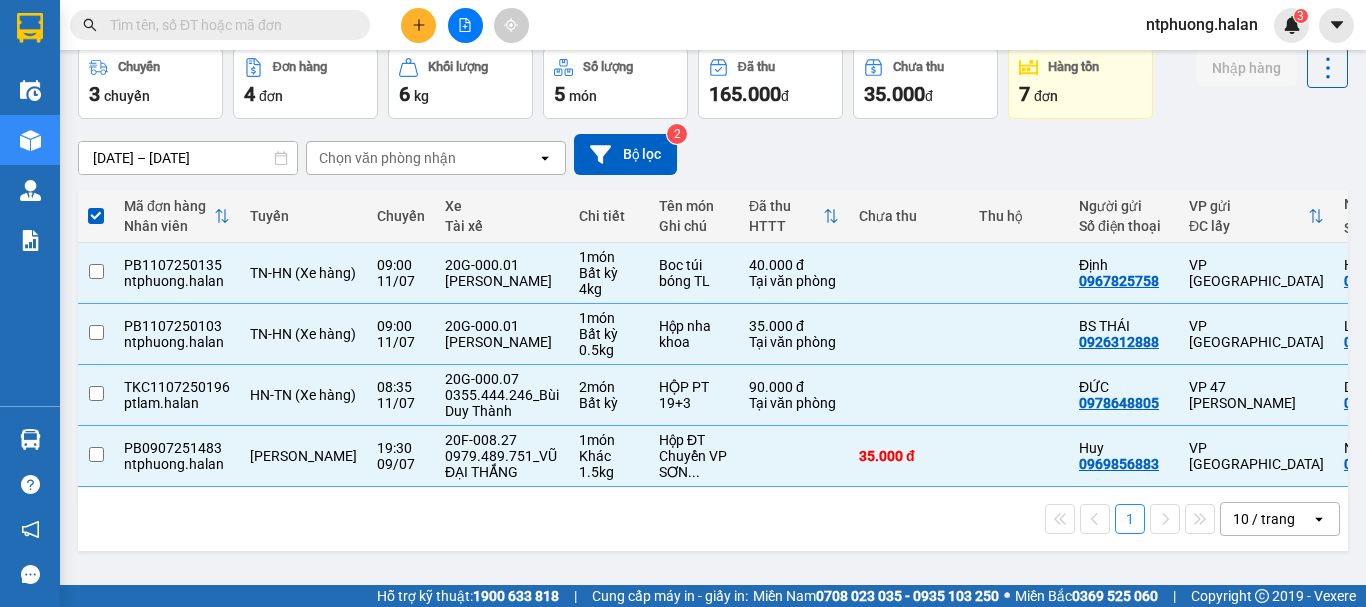 checkbox on "false" 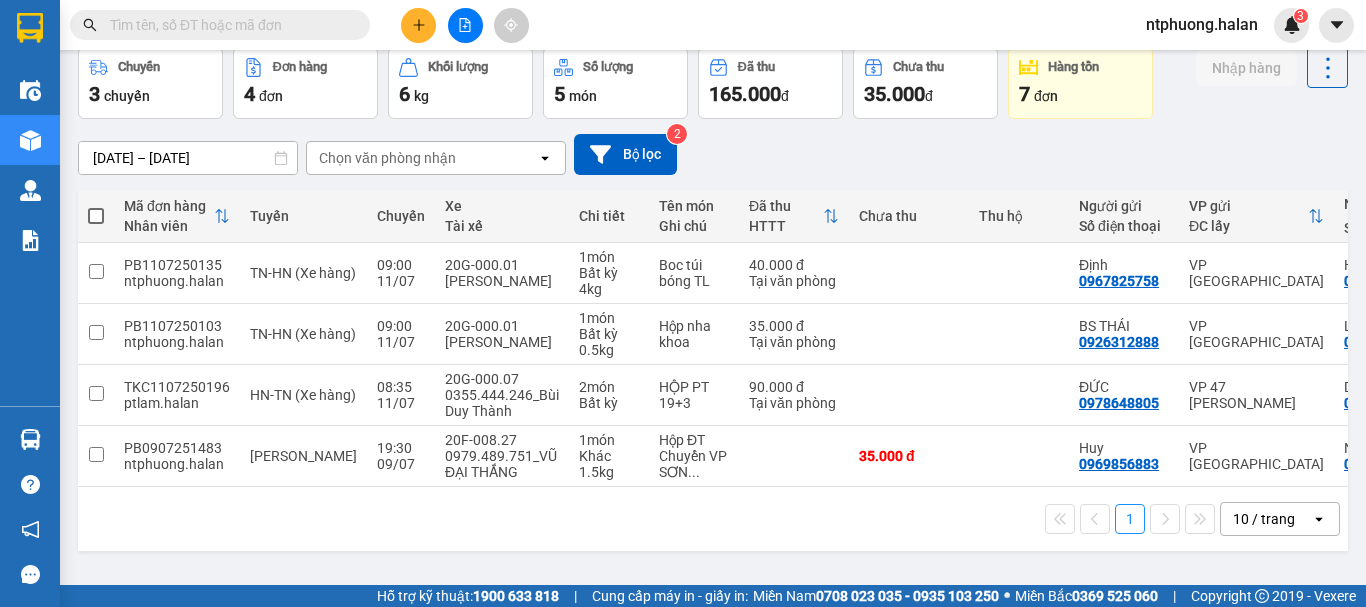 scroll, scrollTop: 0, scrollLeft: 0, axis: both 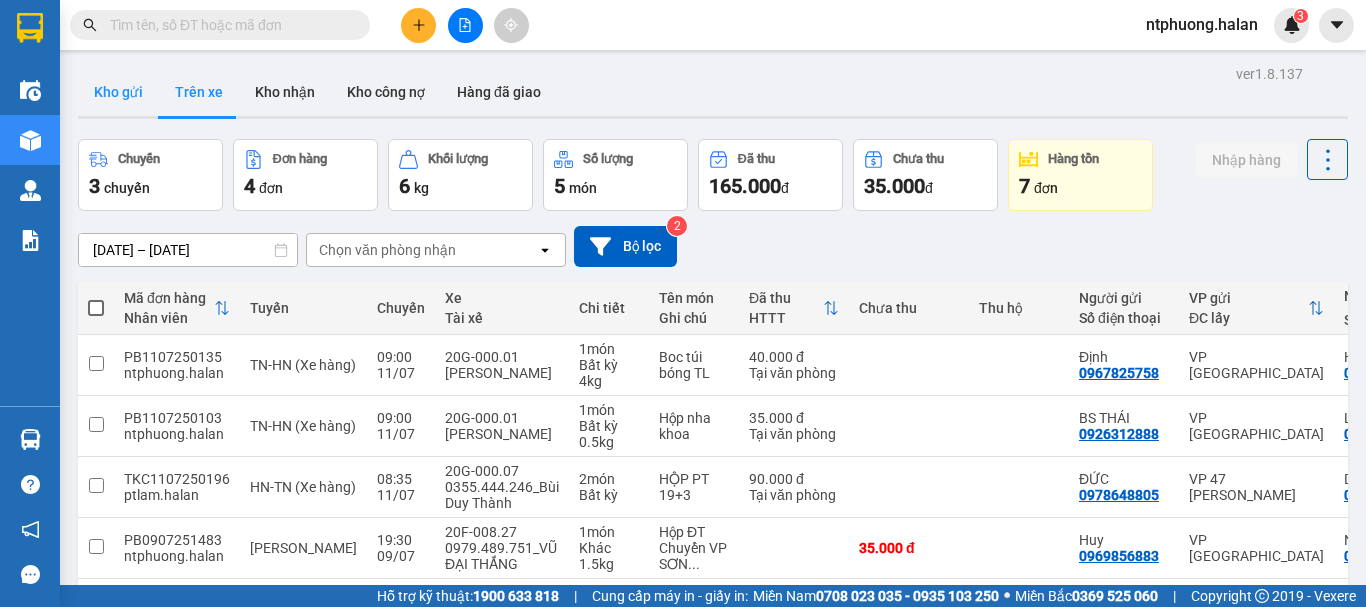 click on "Kho gửi" at bounding box center [118, 92] 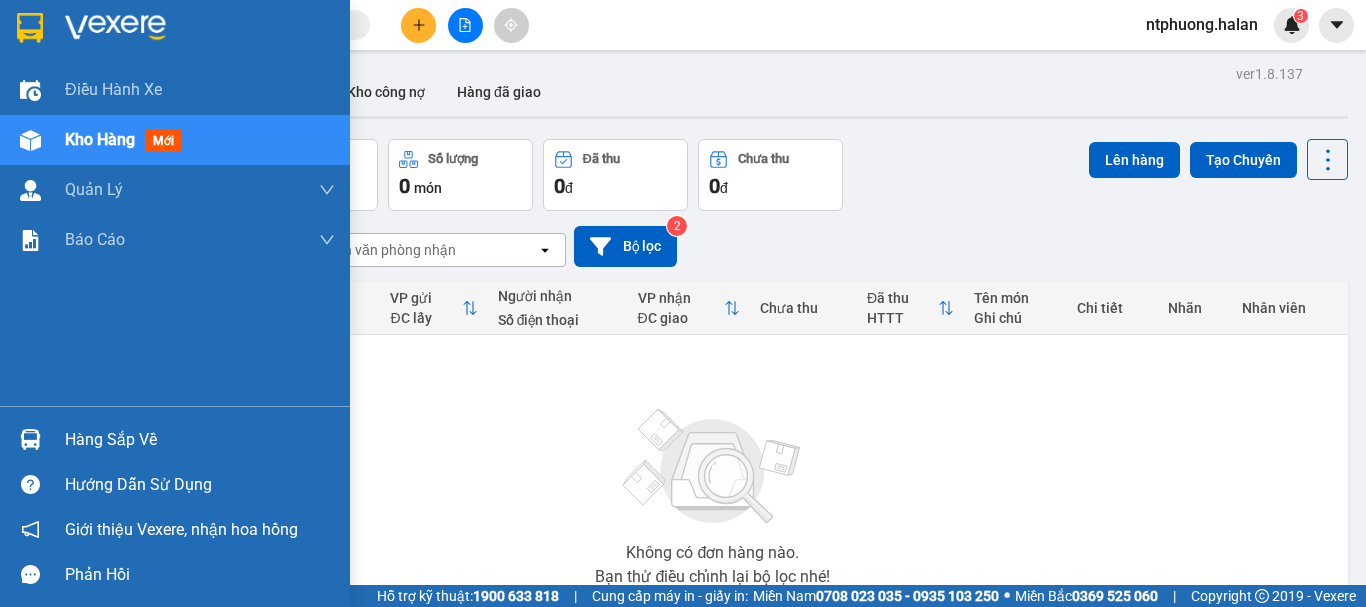 drag, startPoint x: 107, startPoint y: 445, endPoint x: 227, endPoint y: 443, distance: 120.01666 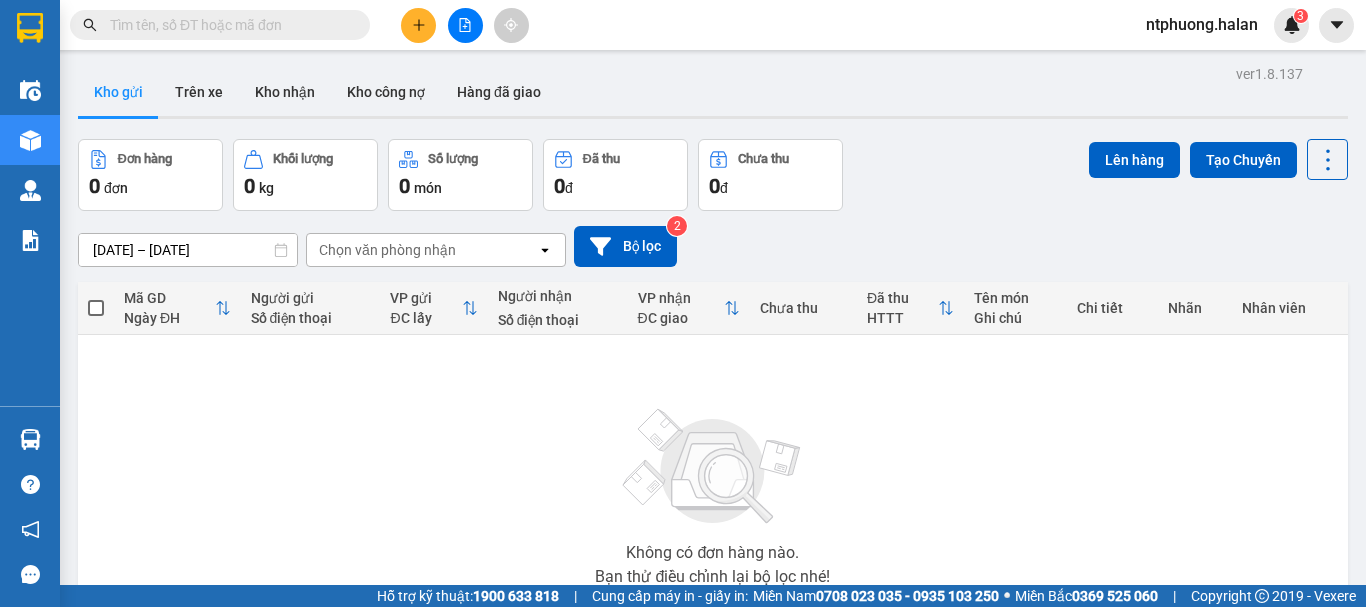 click on "Kết quả tìm kiếm ( 3 )  Bộ lọc  Mã ĐH Trạng thái Món hàng Thu hộ Tổng cước Chưa cước Nhãn Người gửi VP Gửi Người nhận VP Nhận TKC1107250196 08:50 - 11/07 Trên xe   20G-000.07 08:35  -   11/07 HỘP PT SL:  2 90.000 0978648805 ĐỨC VP 47 Trần Khát Chân 0973600226 DƯƠNG VP Yên Bình TKC2005250238 08:58 - 20/05 Đã giao   14:04 - 20/05 HỘP TB Y TẾ SL:  3 130.000 0978648805 ĐỨC VP 47 Trần Khát Chân 0973600226 DƯƠNG VP Phú Bình TK2304240990 12:22 - 23/04 Đã giao   16:52 - 23/04 BỌC THẢM SL:  1 40.000 0936165196 HẠNH VP Trung Kính 0973600226 DƯƠNG VP Phú Bình 1 ntphuong.halan 3     Điều hành xe     Kho hàng mới     Quản Lý Quản lý chuyến Quản lý kiểm kho     Báo cáo 12. Thống kê đơn đối tác 2. Doanh thu thực tế theo từng văn phòng 4. Thống kê đơn hàng theo văn phòng Hàng sắp về Hướng dẫn sử dụng Giới thiệu Vexere, nhận hoa hồng Phản hồi ver  1.8.137 Kho gửi 0" at bounding box center [683, 303] 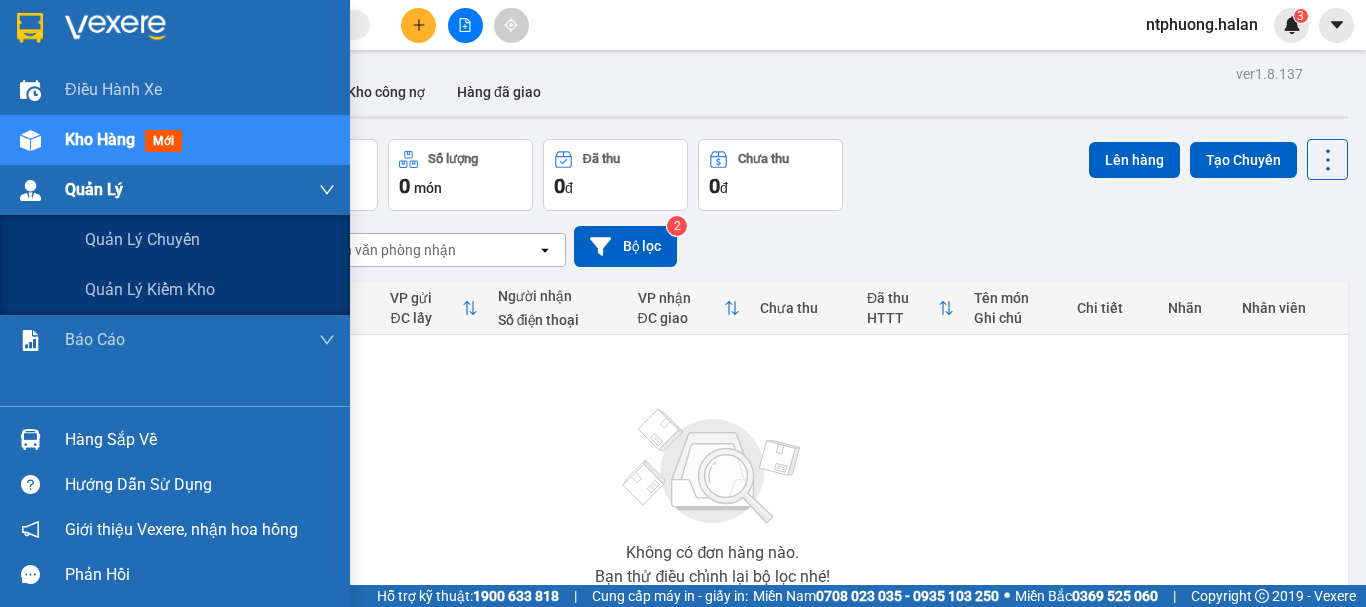 click on "Quản Lý" at bounding box center (94, 189) 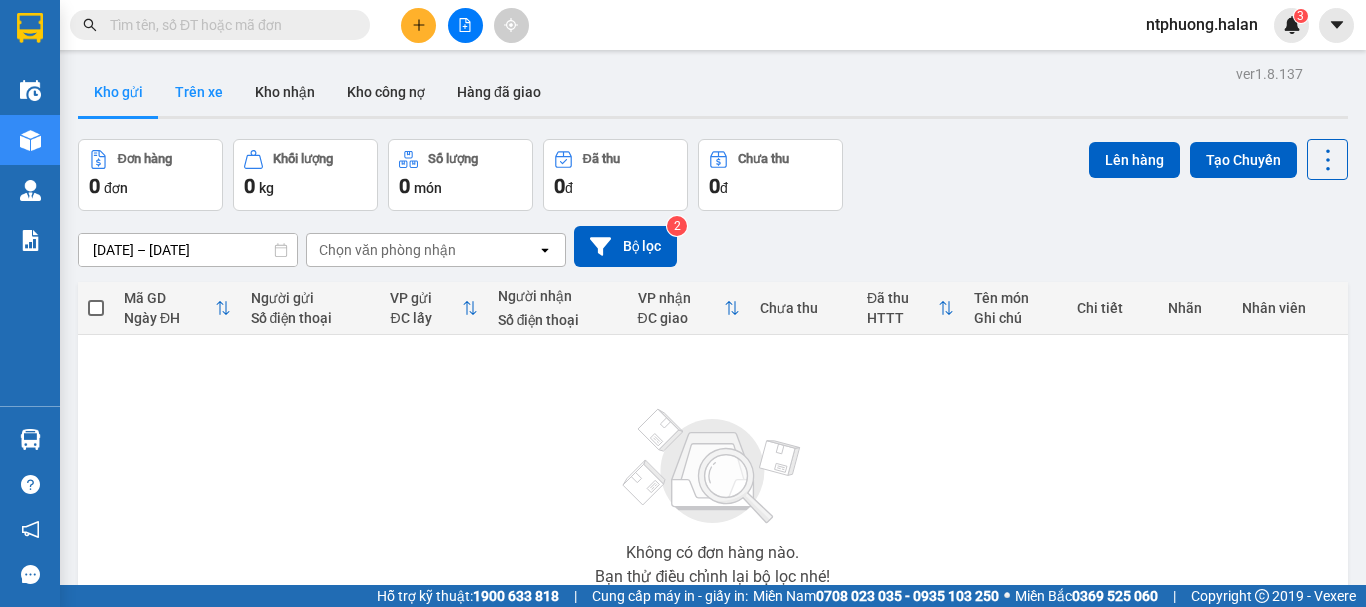 click on "Trên xe" at bounding box center (199, 92) 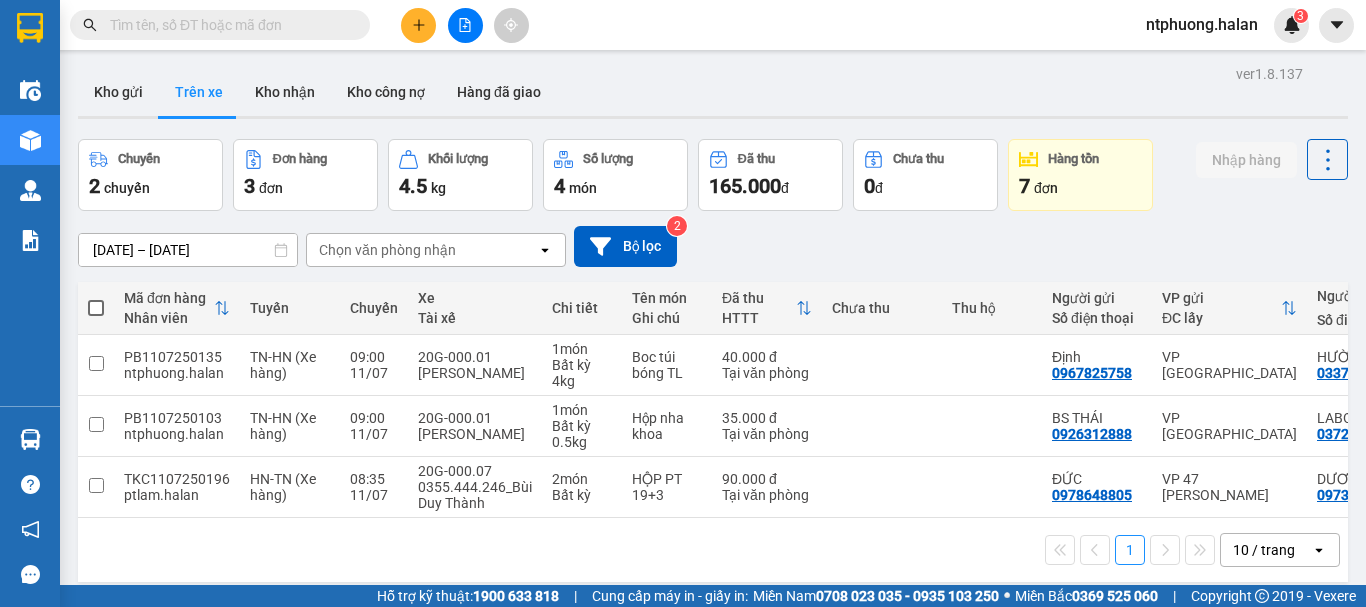 scroll, scrollTop: 0, scrollLeft: 294, axis: horizontal 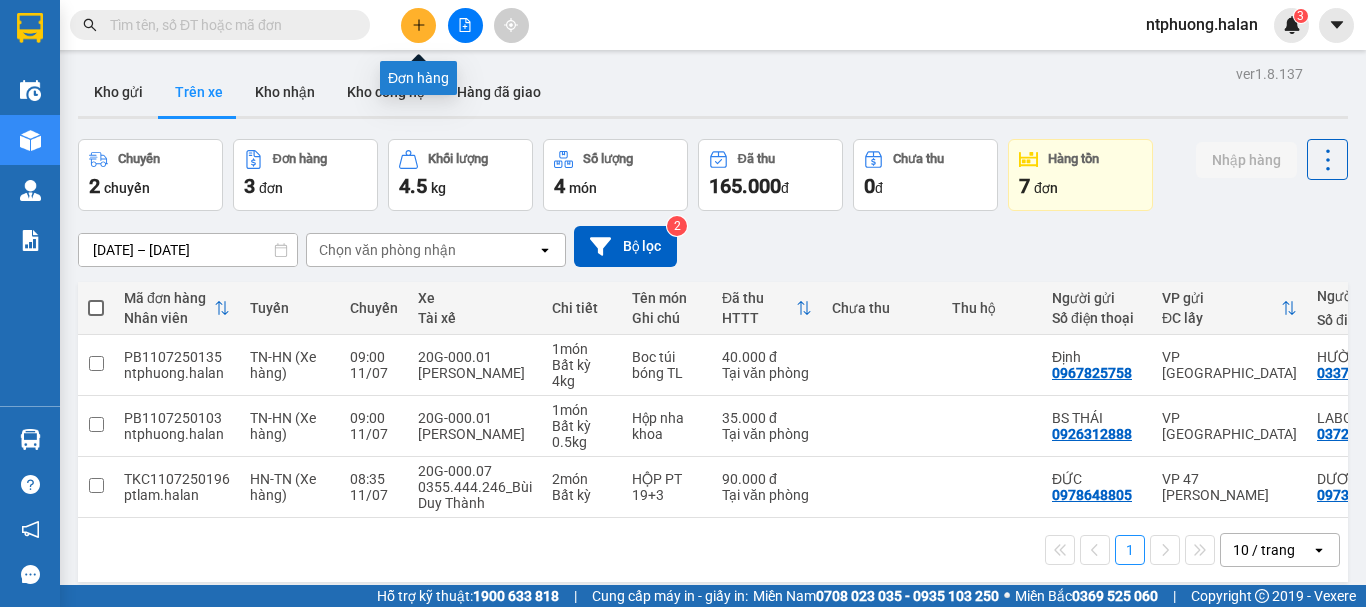 click 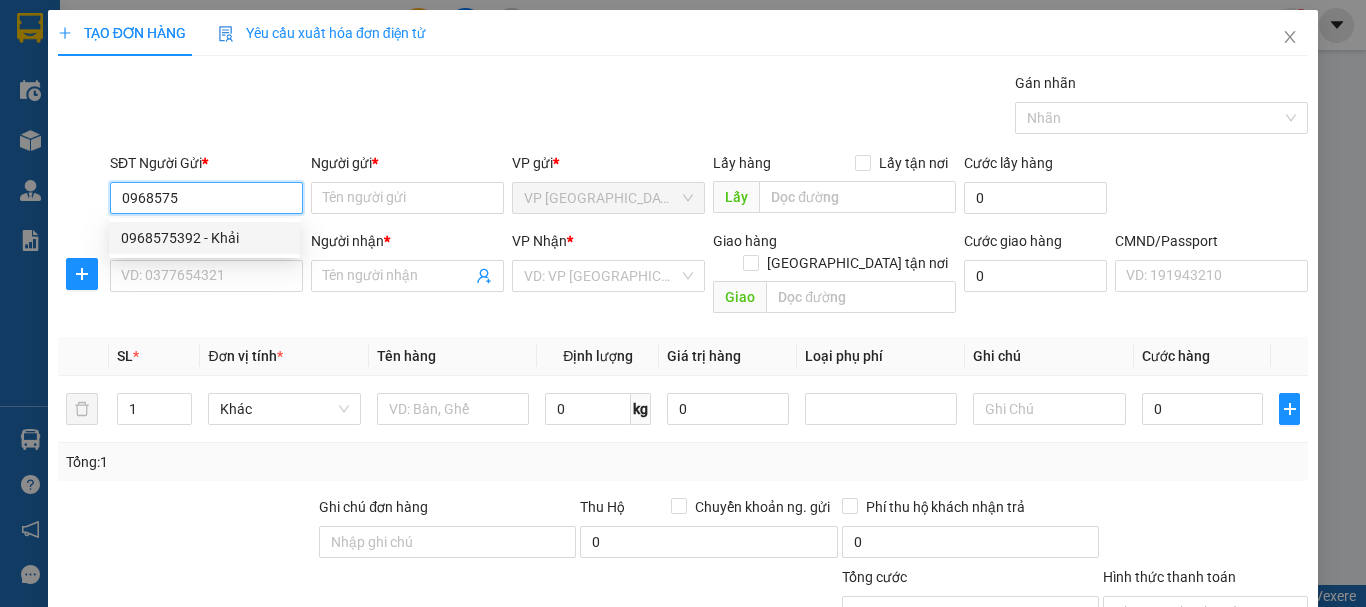 click on "0968575392 - Khải" at bounding box center [204, 238] 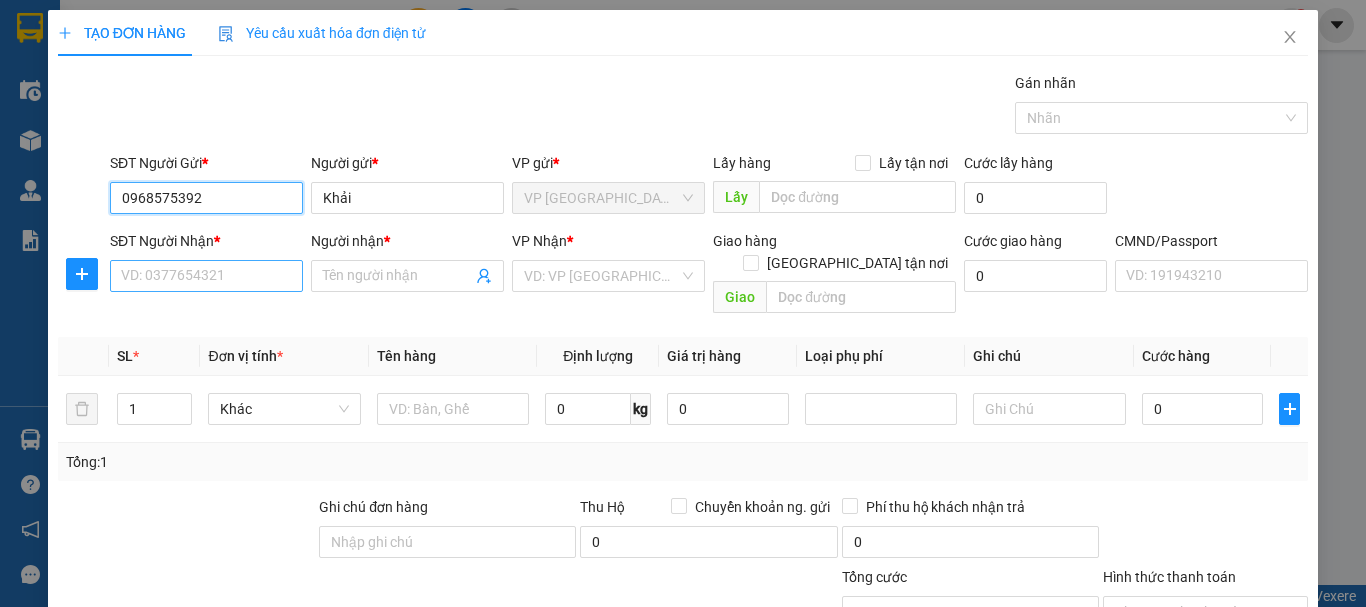 type on "0968575392" 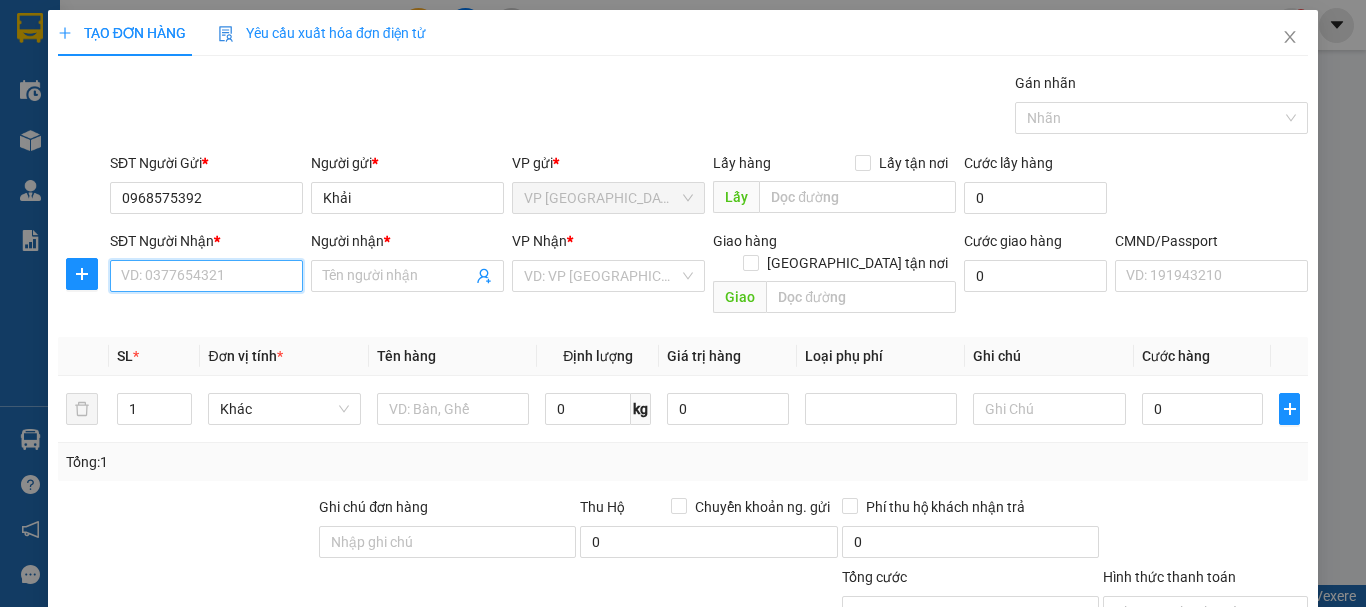 click on "SĐT Người Nhận  *" at bounding box center [206, 276] 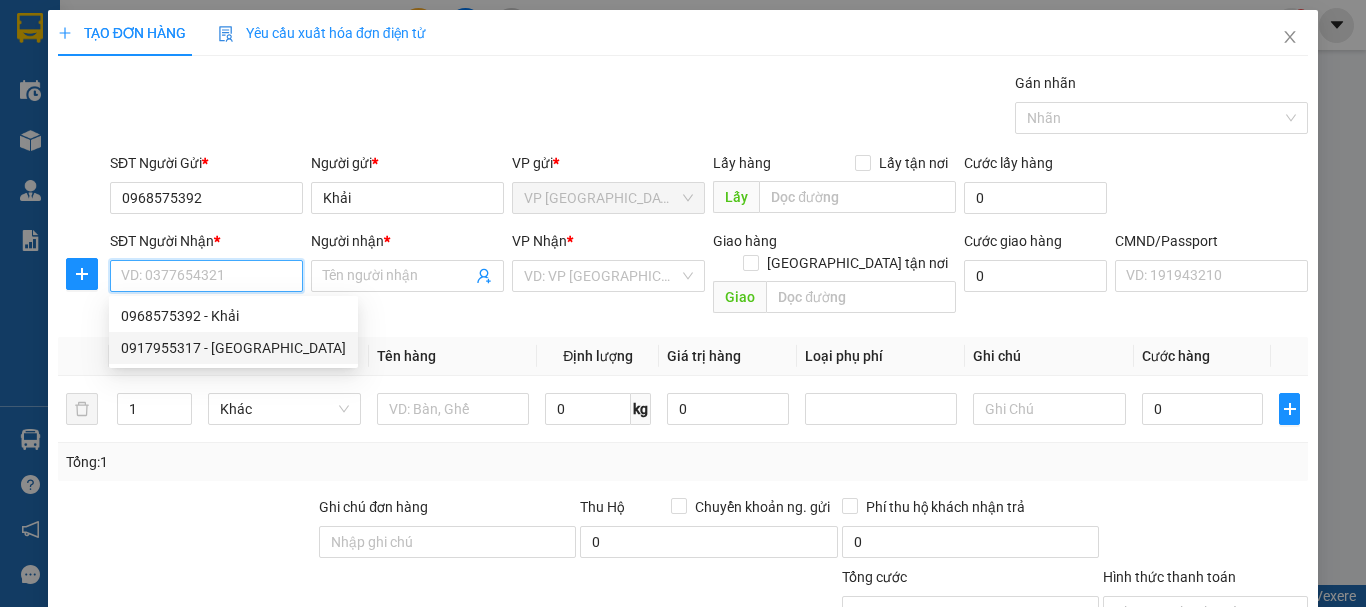 click on "0917955317 - Khánh LY" at bounding box center (233, 348) 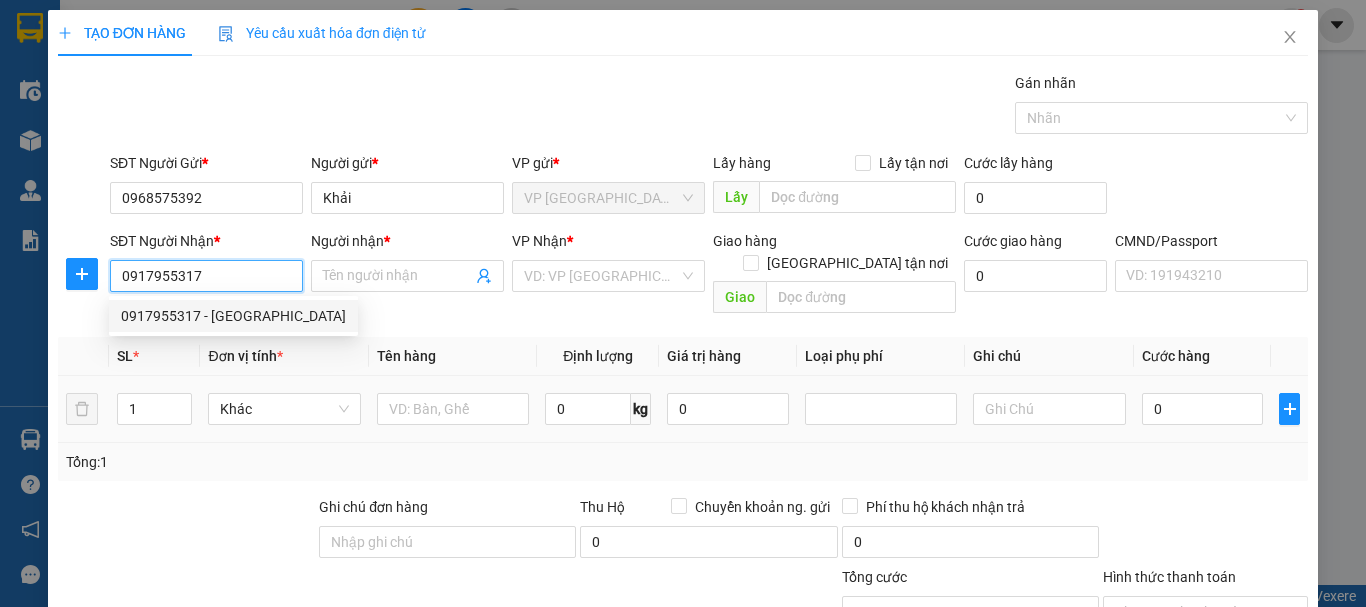 type on "[PERSON_NAME]" 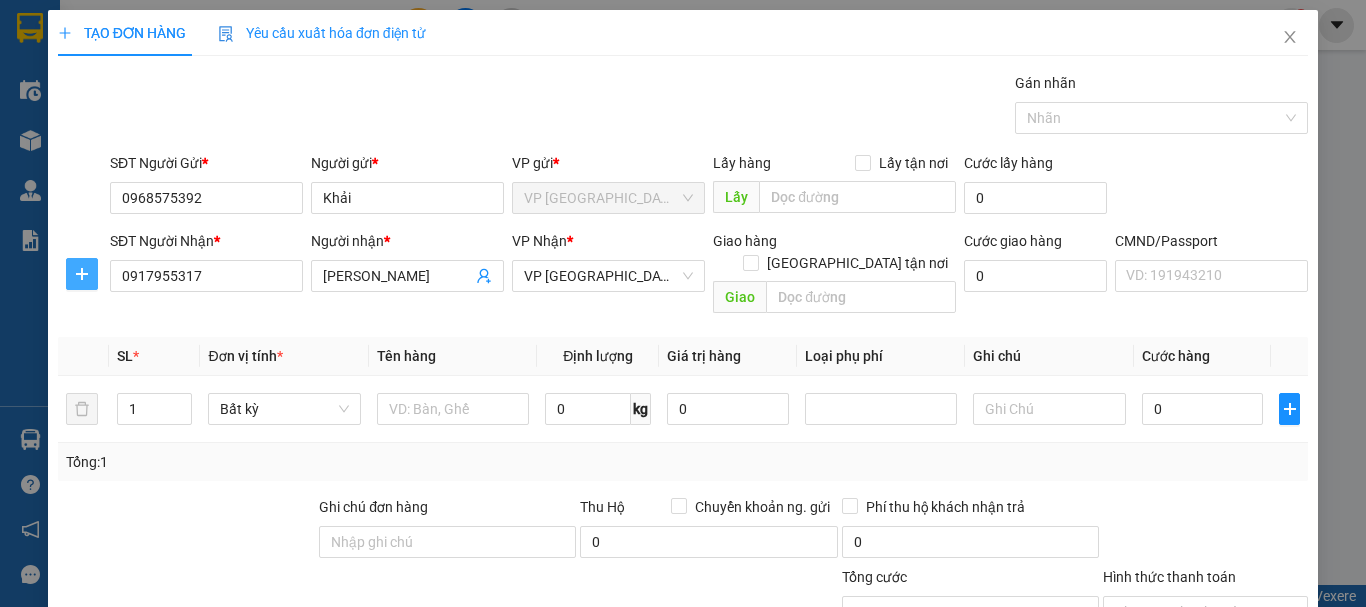 drag, startPoint x: 84, startPoint y: 280, endPoint x: 255, endPoint y: 298, distance: 171.94476 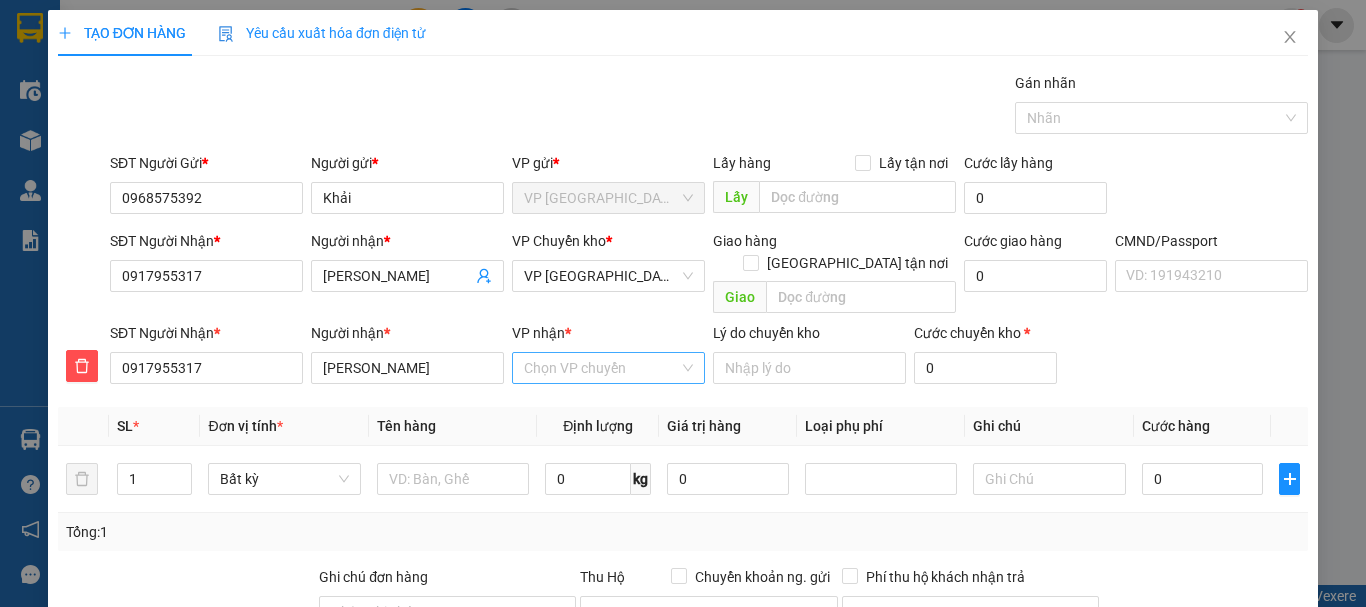 click on "VP nhận  *" at bounding box center (601, 368) 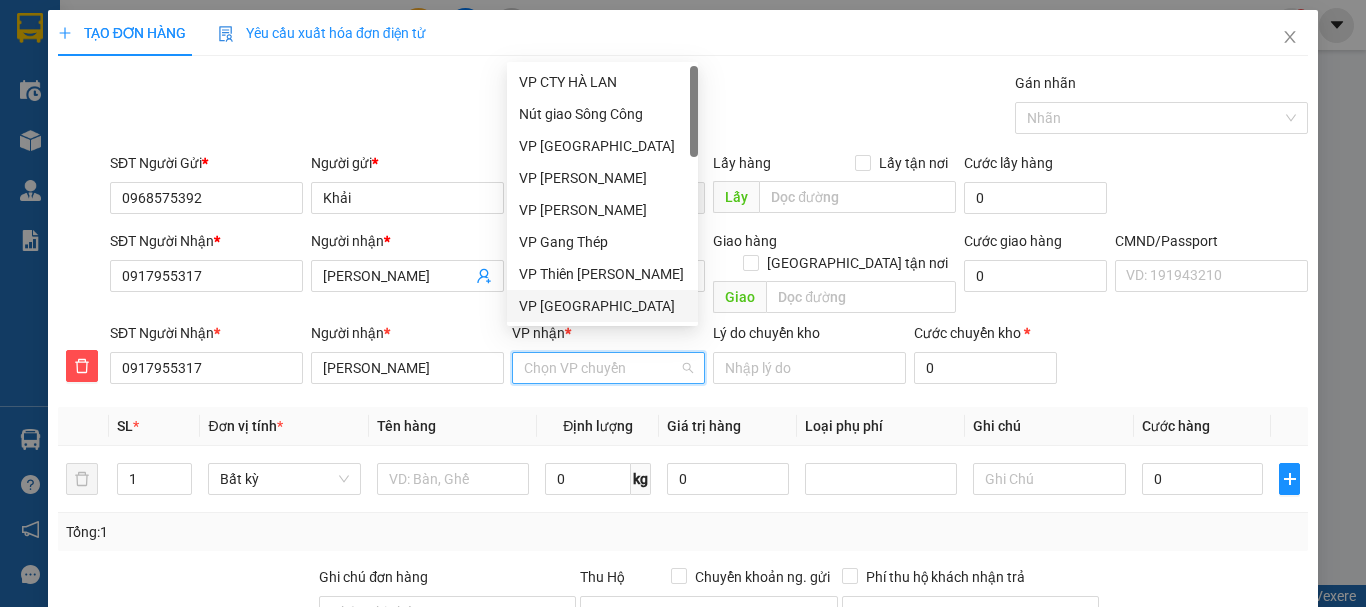 click on "VP [GEOGRAPHIC_DATA]" at bounding box center [602, 306] 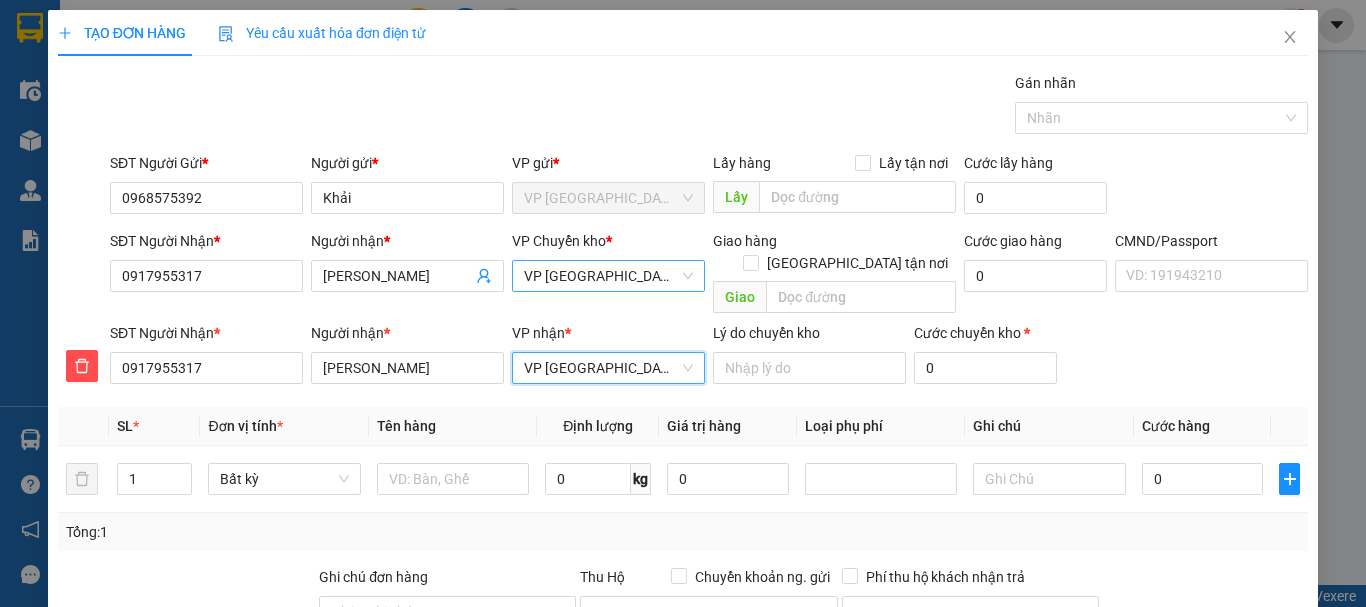 click on "VP [GEOGRAPHIC_DATA]" at bounding box center [608, 276] 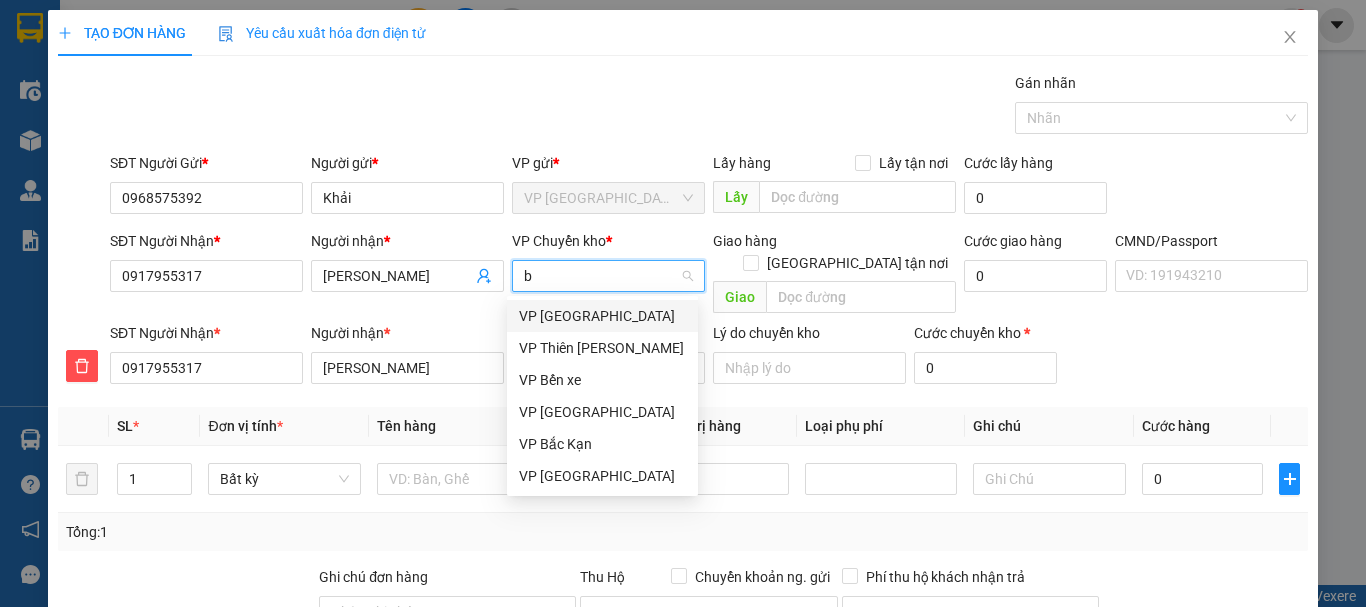 type on "b" 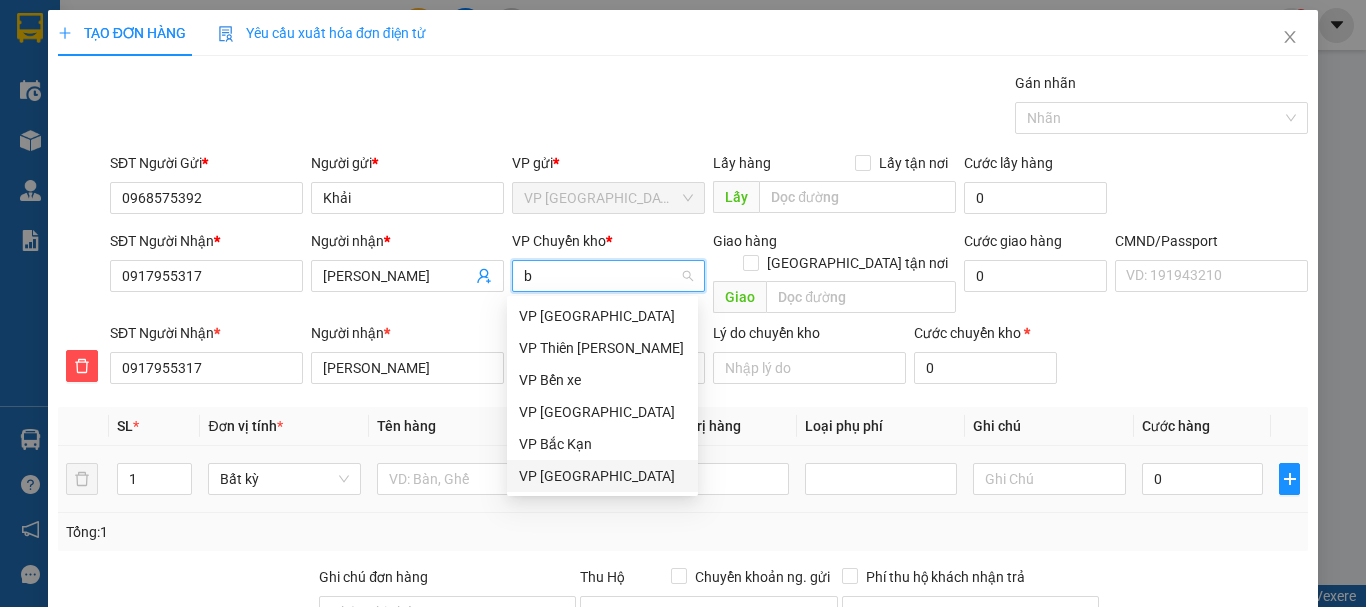 click on "VP [GEOGRAPHIC_DATA]" at bounding box center (602, 476) 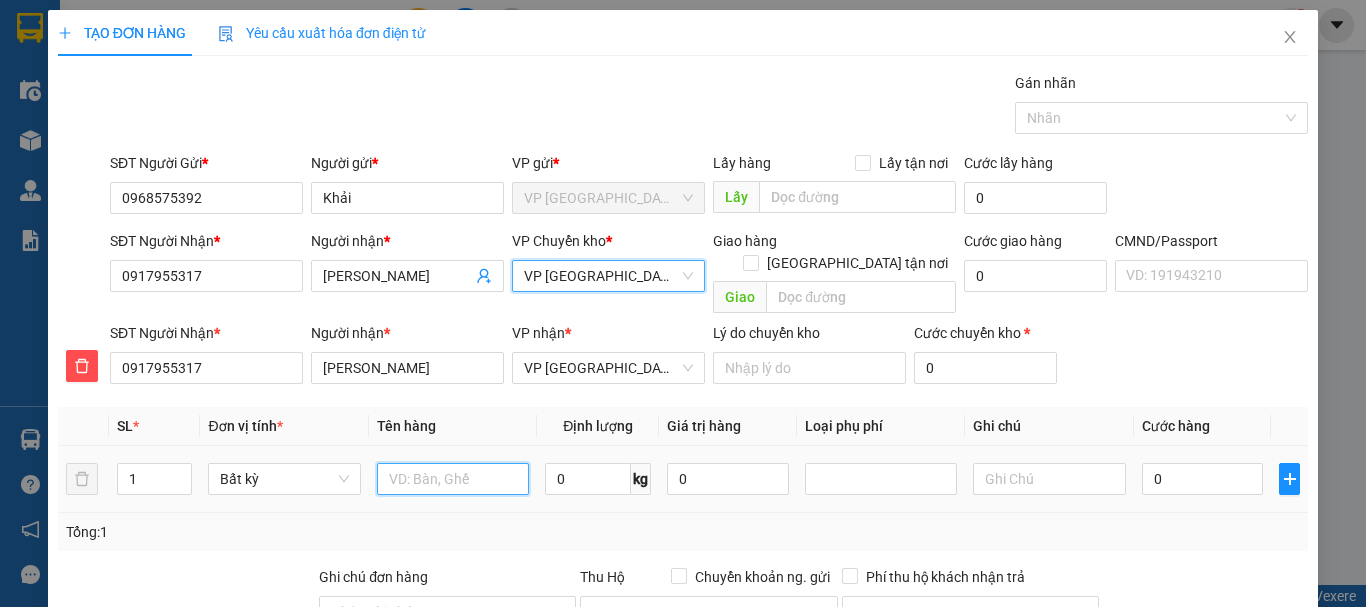 click at bounding box center [453, 479] 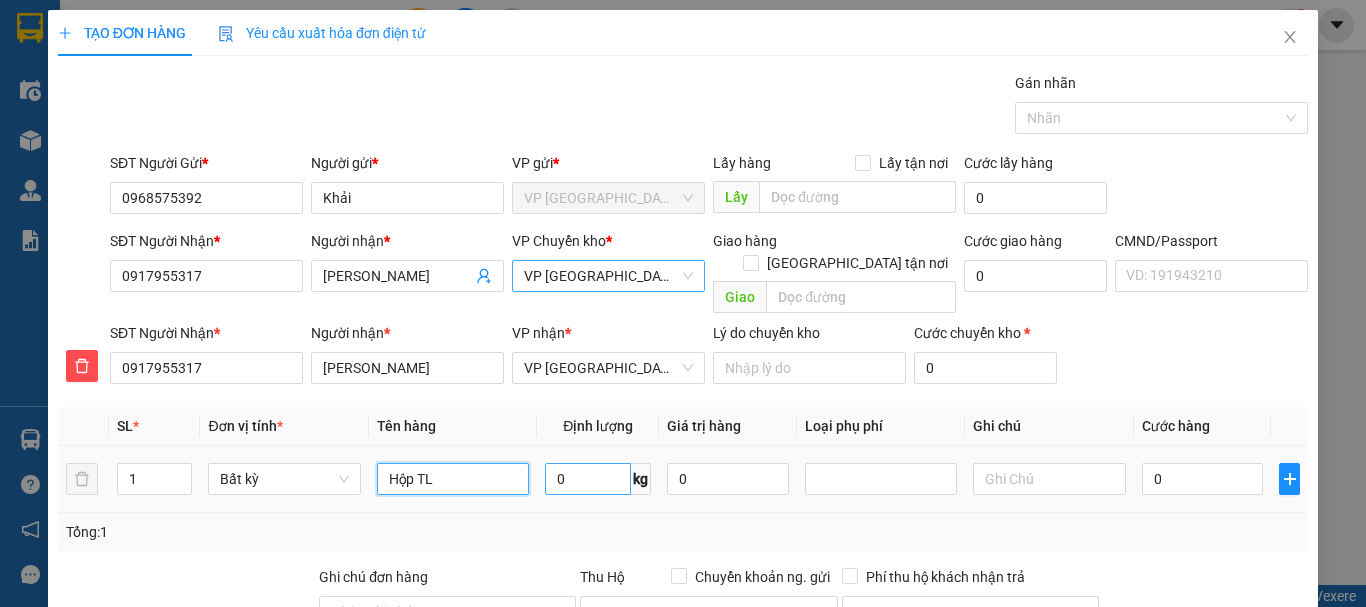 type on "Hộp TL" 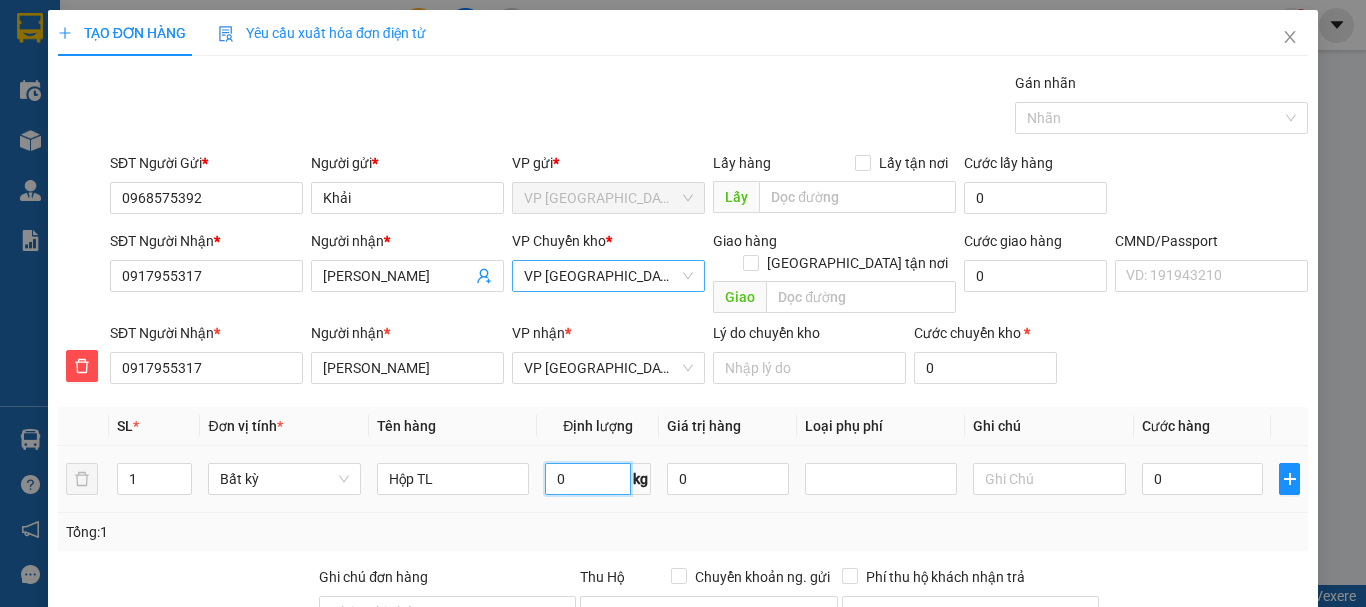click on "0" at bounding box center [588, 479] 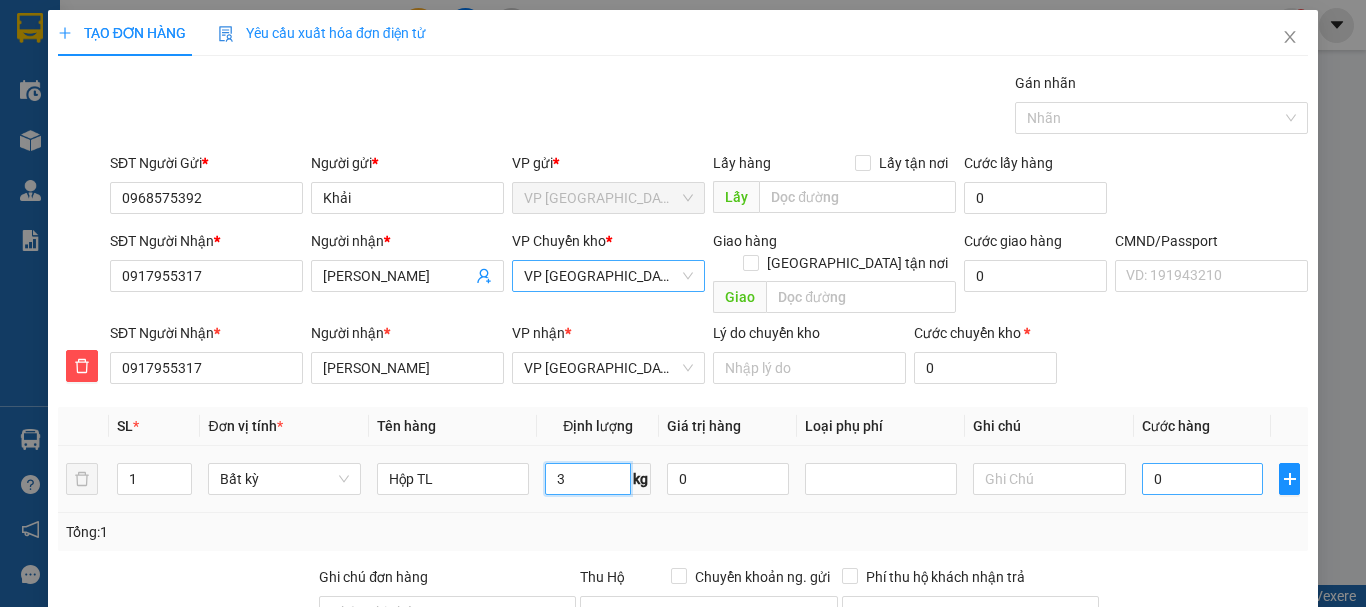 type on "3" 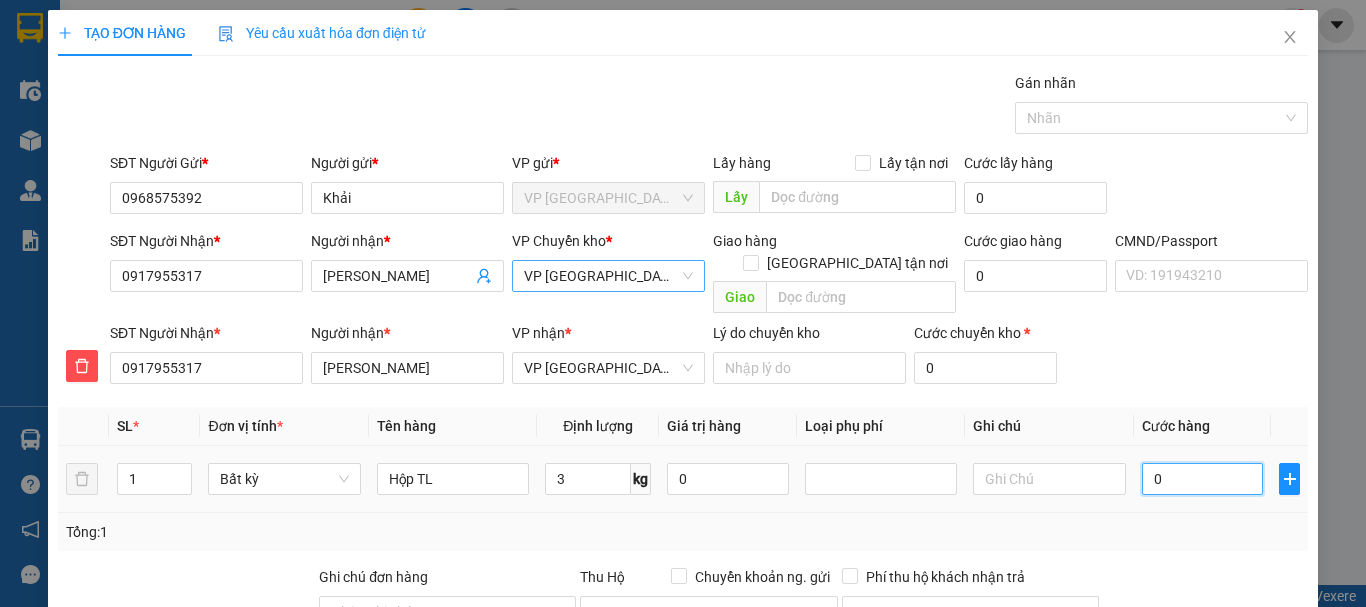 click on "0" at bounding box center (1203, 479) 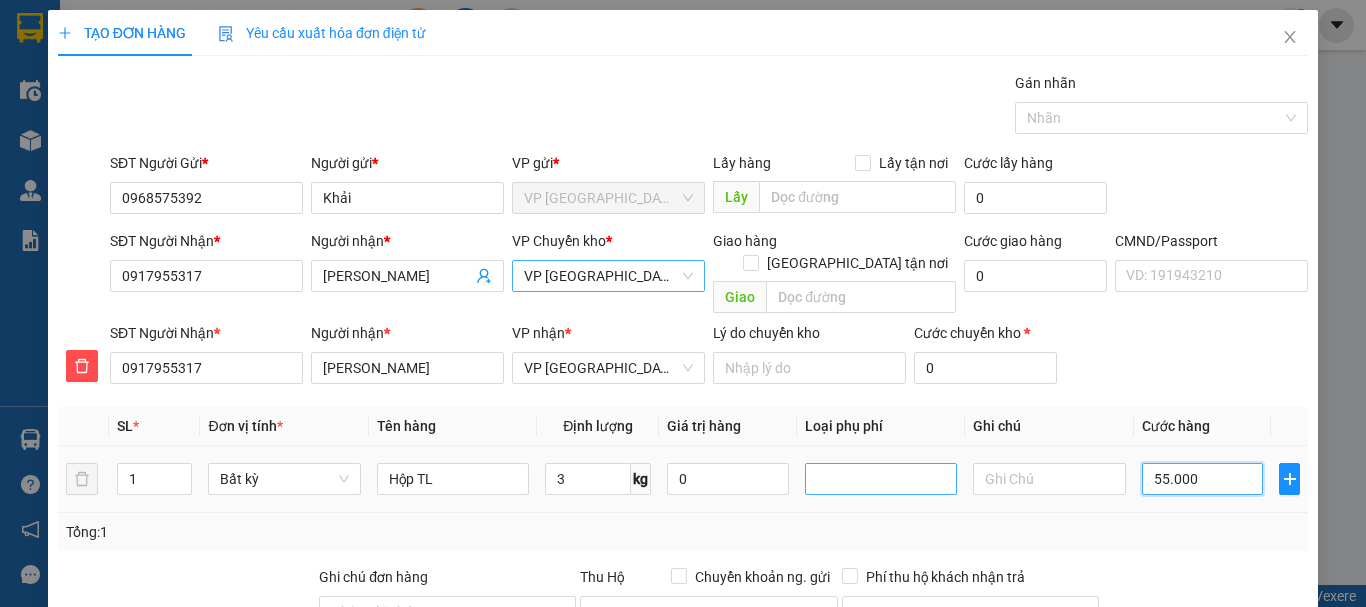 click at bounding box center [881, 479] 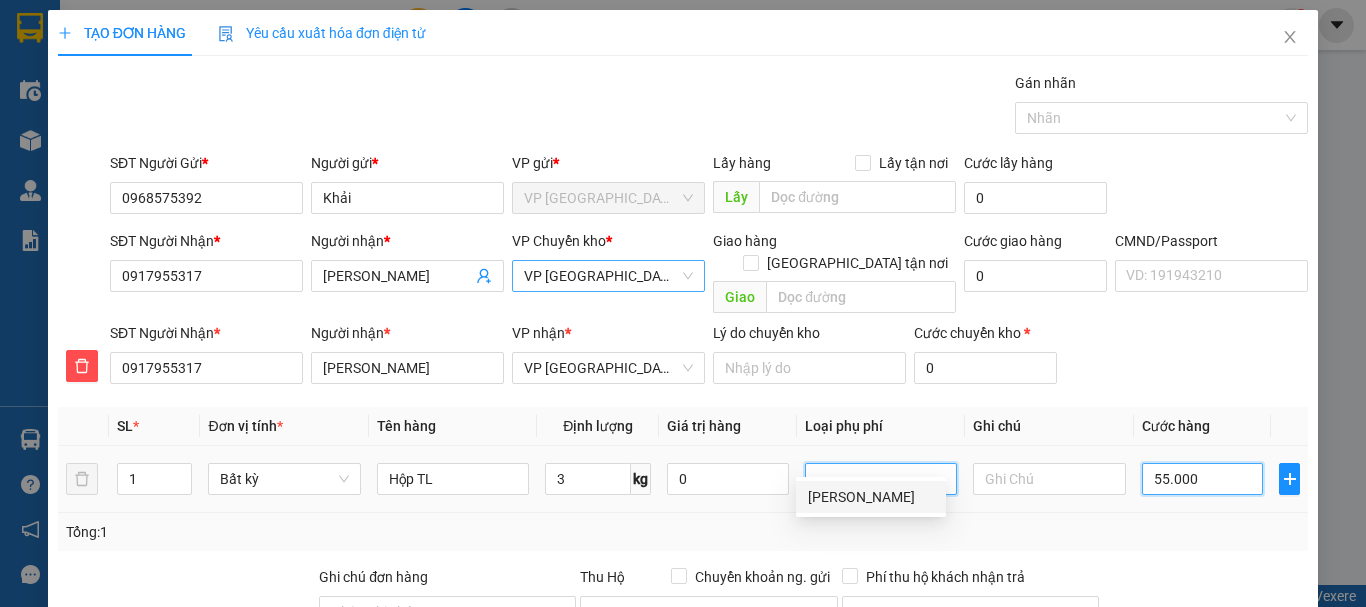 click on "55.000" at bounding box center (1203, 479) 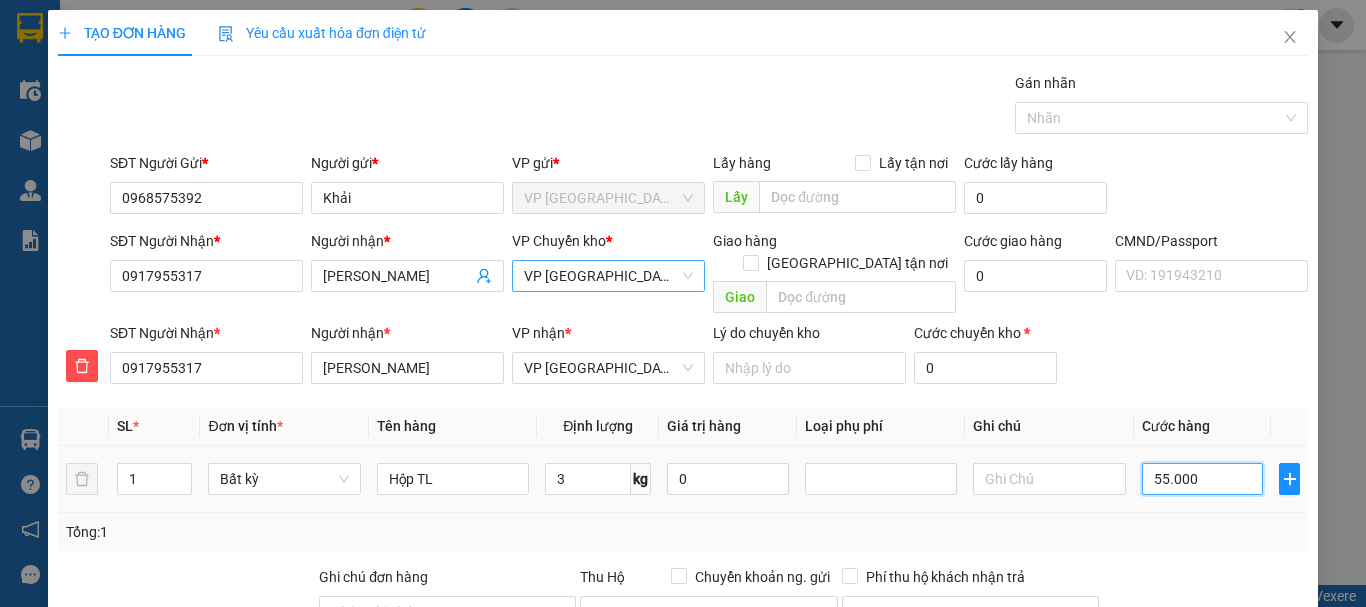 type on "4" 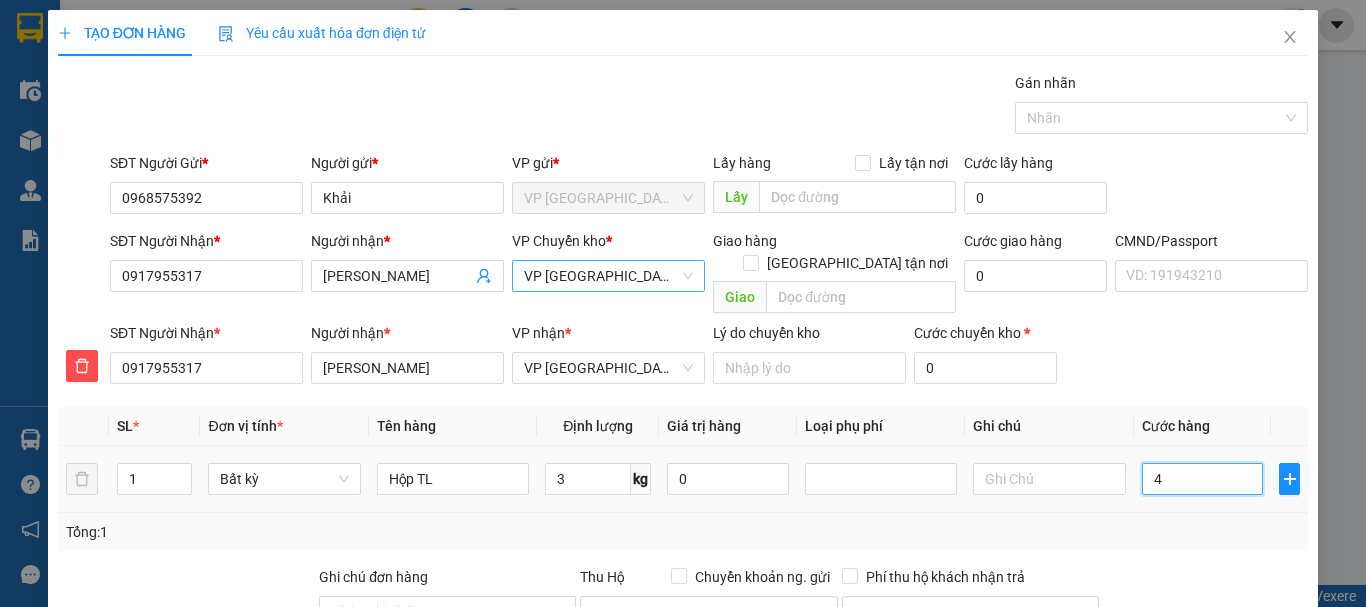 type on "40" 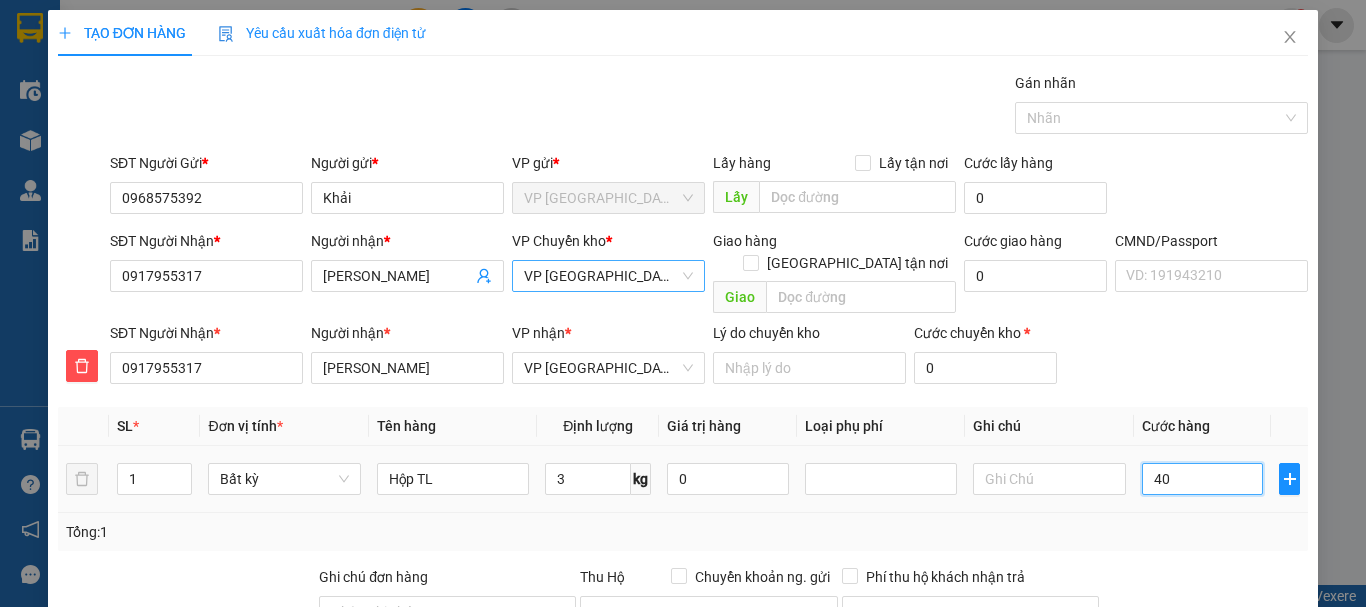 type on "400" 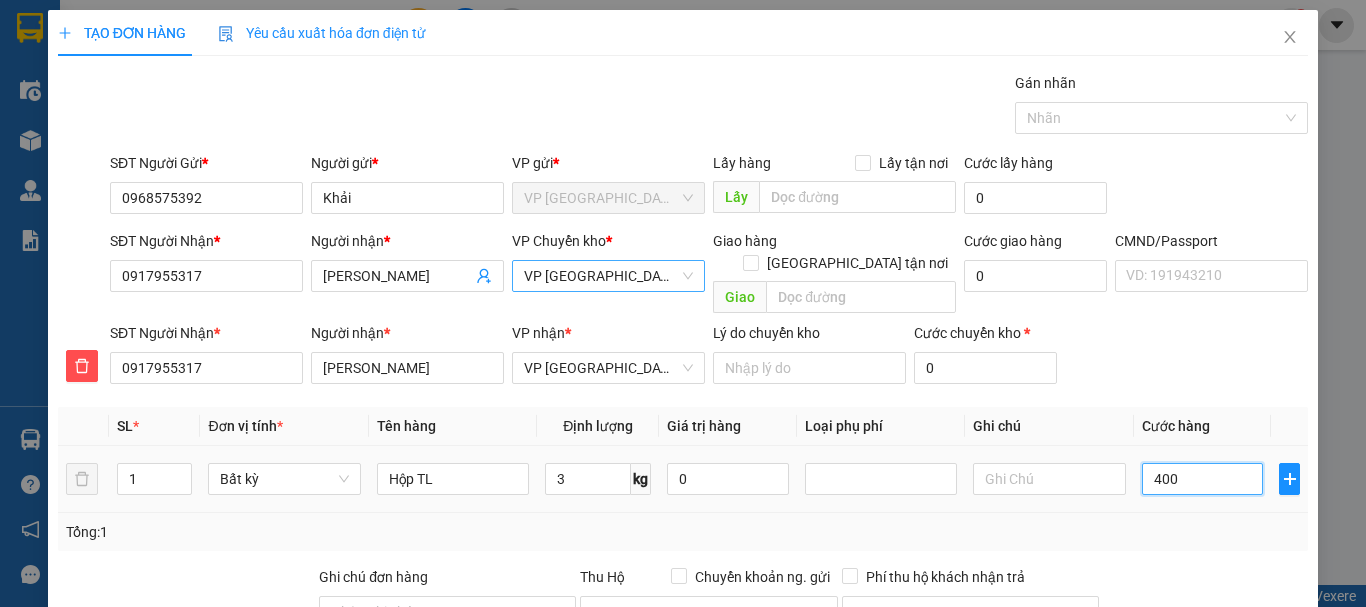 type on "4.000" 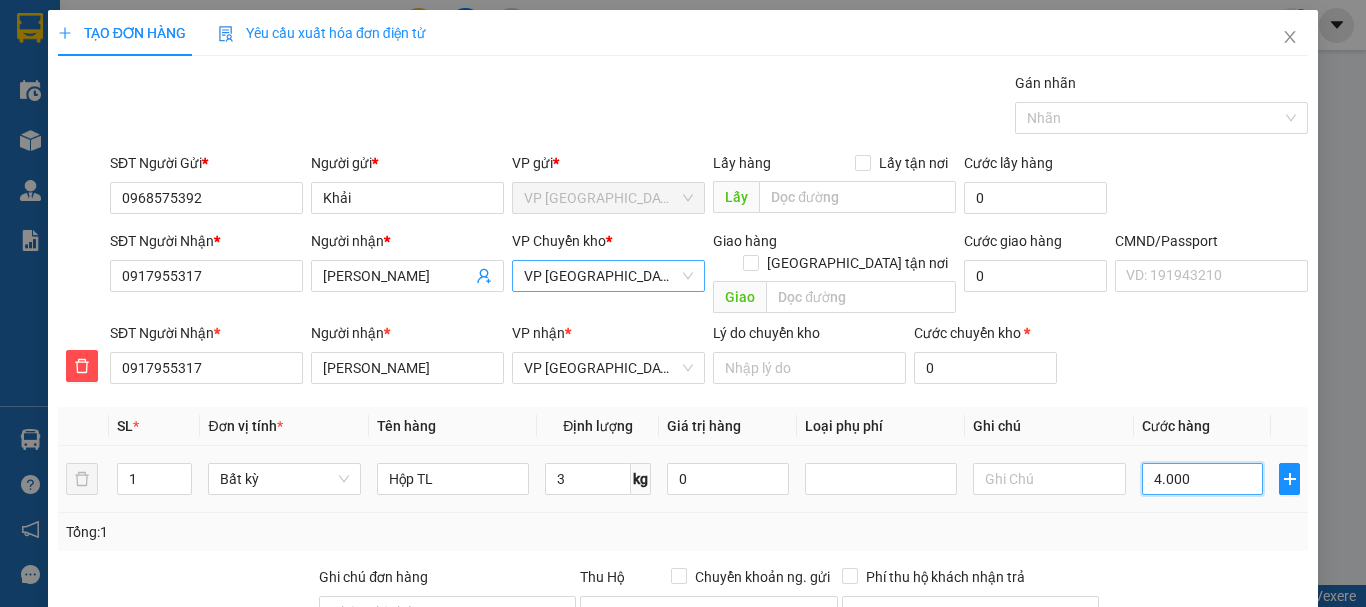 type on "40.000" 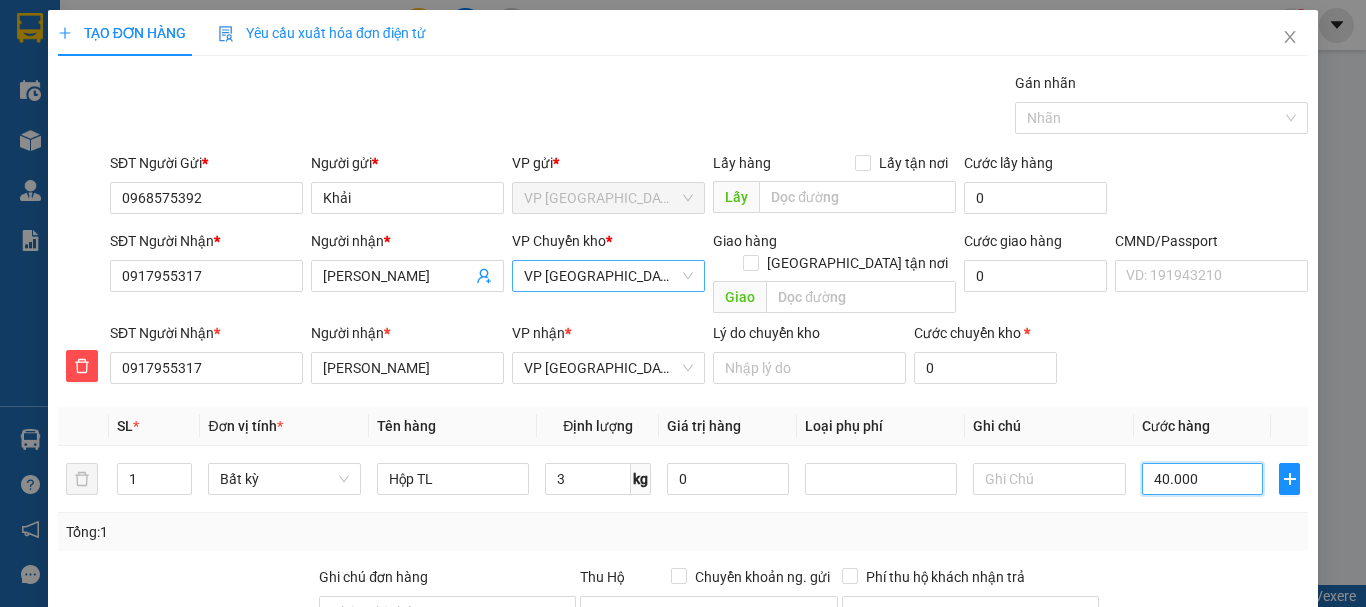 scroll, scrollTop: 243, scrollLeft: 0, axis: vertical 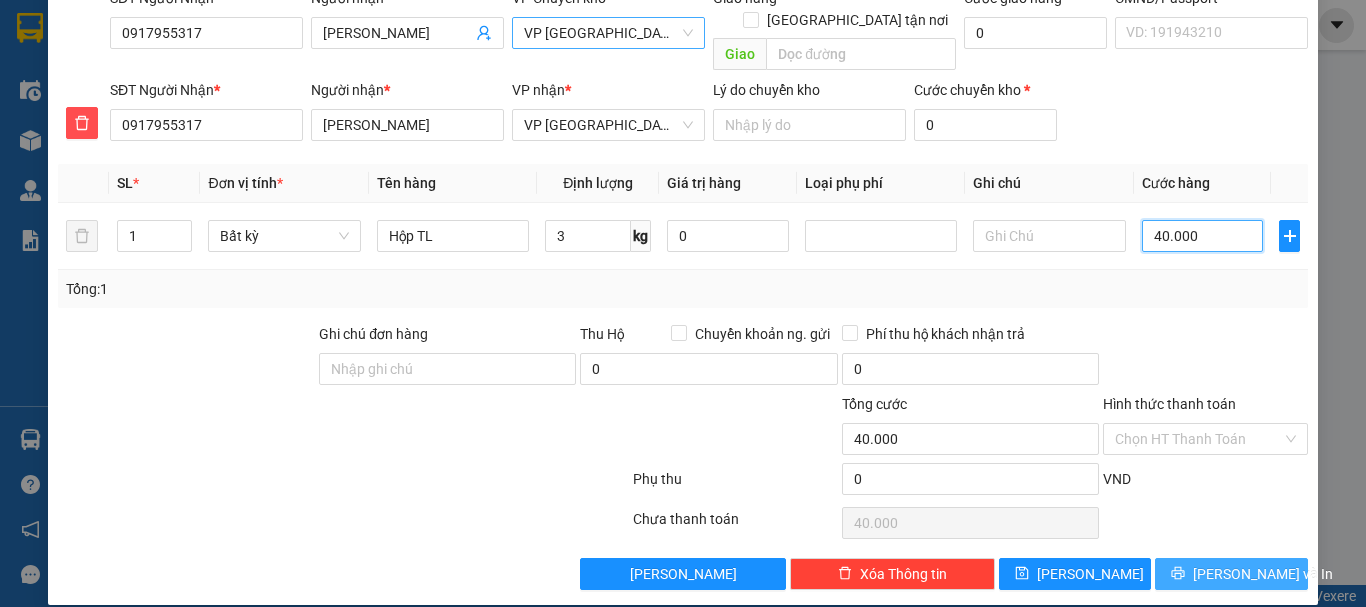type on "40.000" 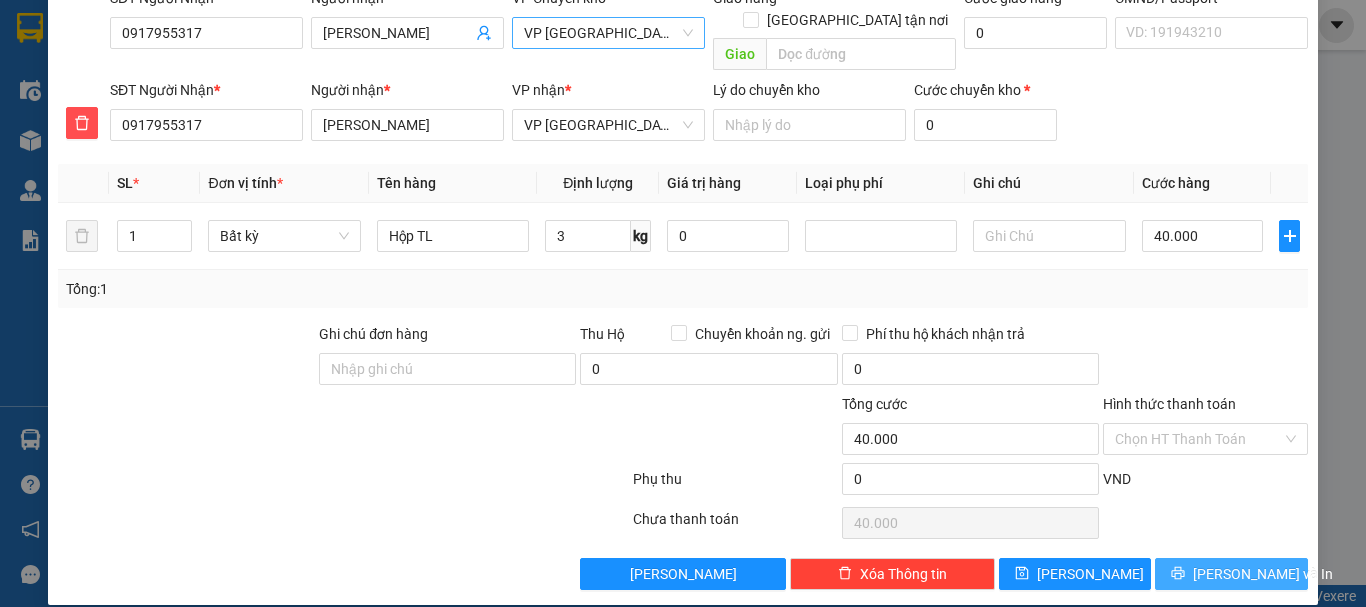 click on "[PERSON_NAME] và In" at bounding box center [1263, 574] 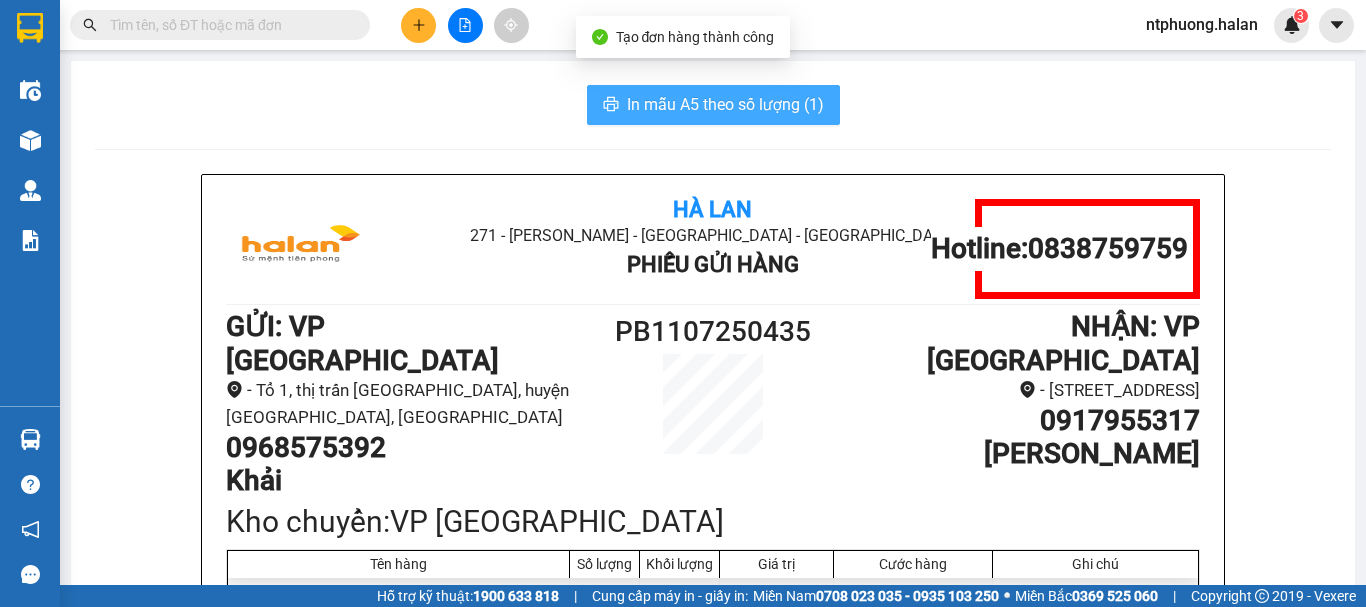 click on "In mẫu A5 theo số lượng
(1)" at bounding box center [725, 104] 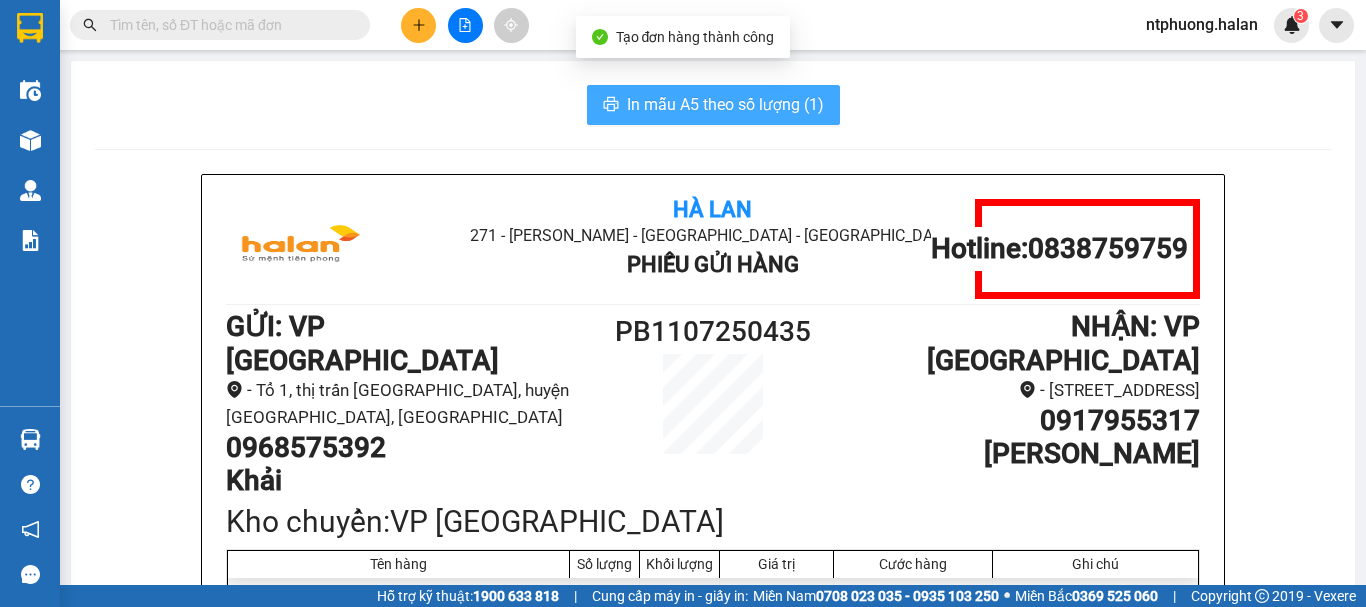 scroll, scrollTop: 0, scrollLeft: 0, axis: both 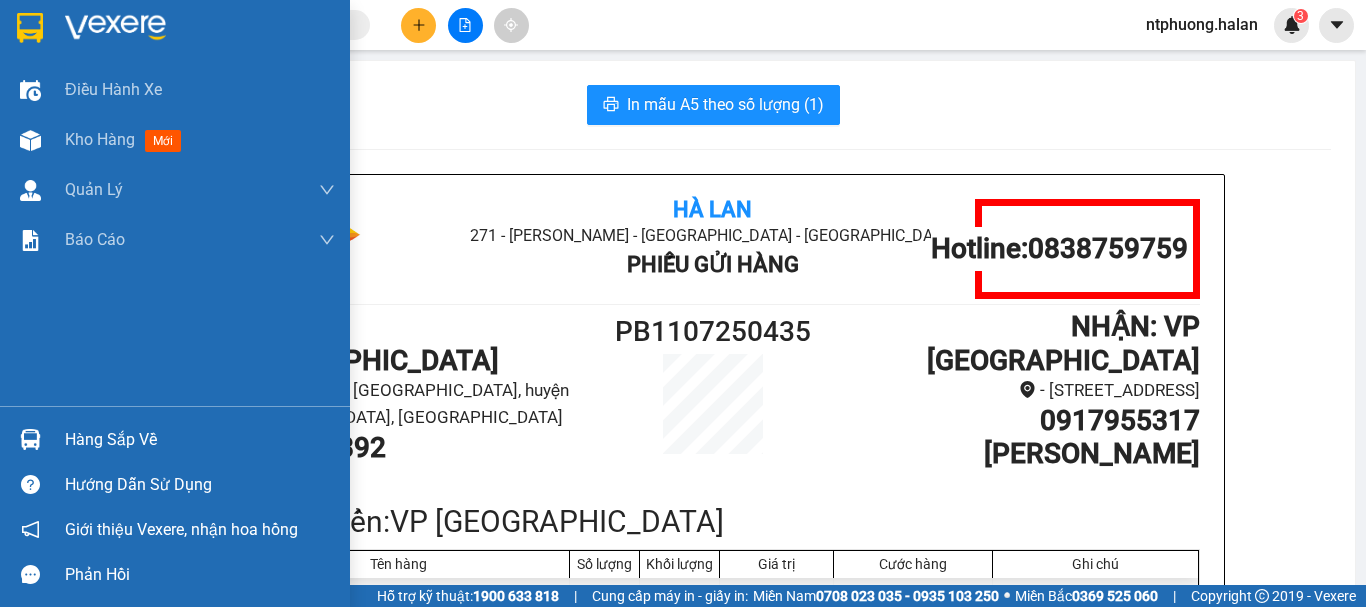 click on "Hàng sắp về" at bounding box center (200, 440) 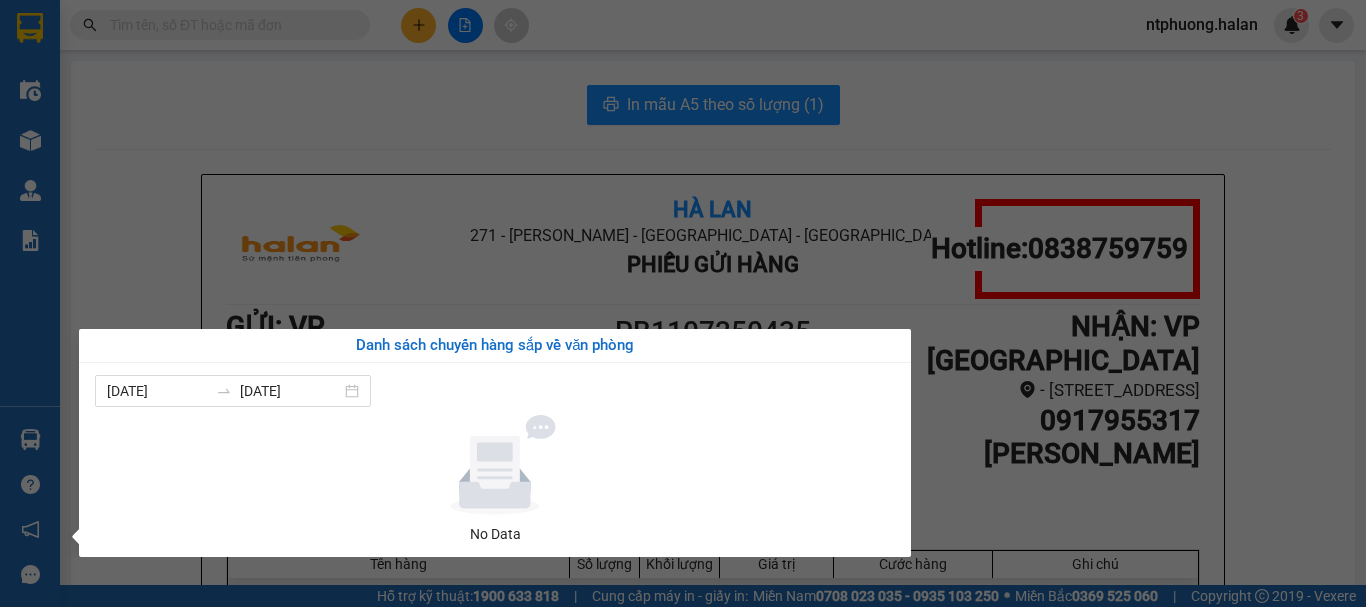 click on "Kết quả tìm kiếm ( 3 )  Bộ lọc  Mã ĐH Trạng thái Món hàng Thu hộ Tổng cước Chưa cước Nhãn Người gửi VP Gửi Người nhận VP Nhận TKC1107250196 08:50 - 11/07 Trên xe   20G-000.07 08:35  -   11/07 HỘP PT SL:  2 90.000 0978648805 ĐỨC VP 47 Trần Khát Chân 0973600226 DƯƠNG VP Yên Bình TKC2005250238 08:58 - 20/05 Đã giao   14:04 - 20/05 HỘP TB Y TẾ SL:  3 130.000 0978648805 ĐỨC VP 47 Trần Khát Chân 0973600226 DƯƠNG VP Phú Bình TK2304240990 12:22 - 23/04 Đã giao   16:52 - 23/04 BỌC THẢM SL:  1 40.000 0936165196 HẠNH VP Trung Kính 0973600226 DƯƠNG VP Phú Bình 1 ntphuong.halan 3     Điều hành xe     Kho hàng mới     Quản Lý Quản lý chuyến Quản lý kiểm kho     Báo cáo 12. Thống kê đơn đối tác 2. Doanh thu thực tế theo từng văn phòng 4. Thống kê đơn hàng theo văn phòng Hàng sắp về Hướng dẫn sử dụng Giới thiệu Vexere, nhận hoa hồng Phản hồi Hà Lan Hotline:  GỬI :" at bounding box center (683, 303) 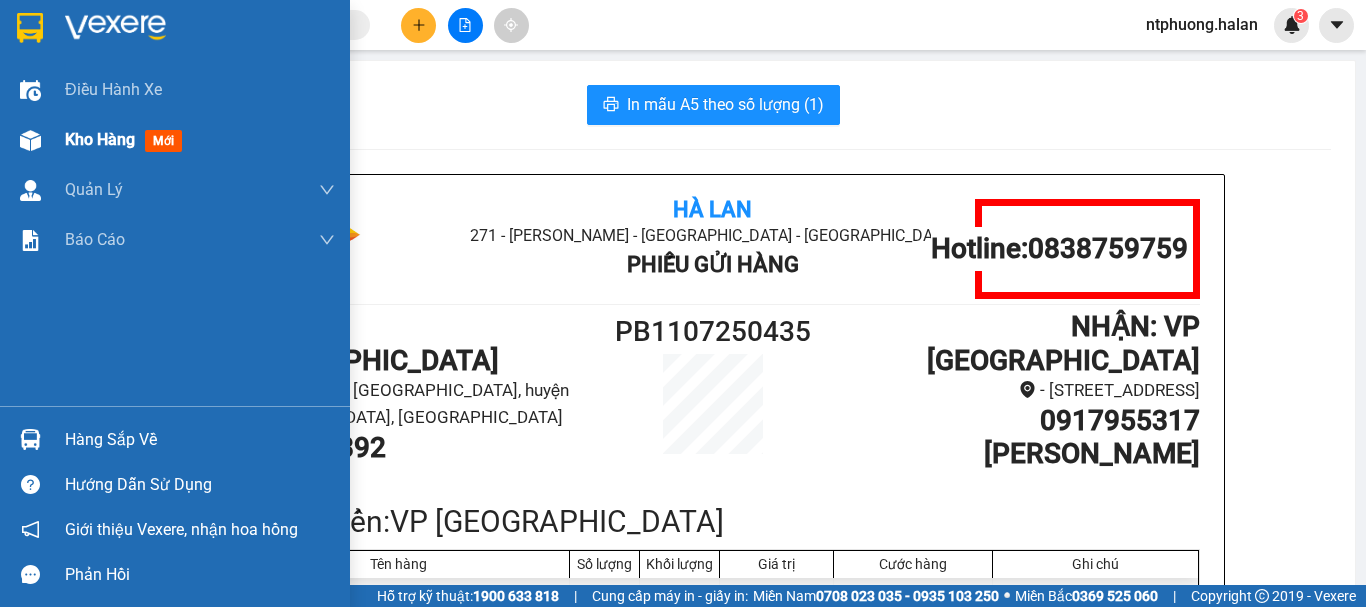 click on "Kho hàng" at bounding box center [100, 139] 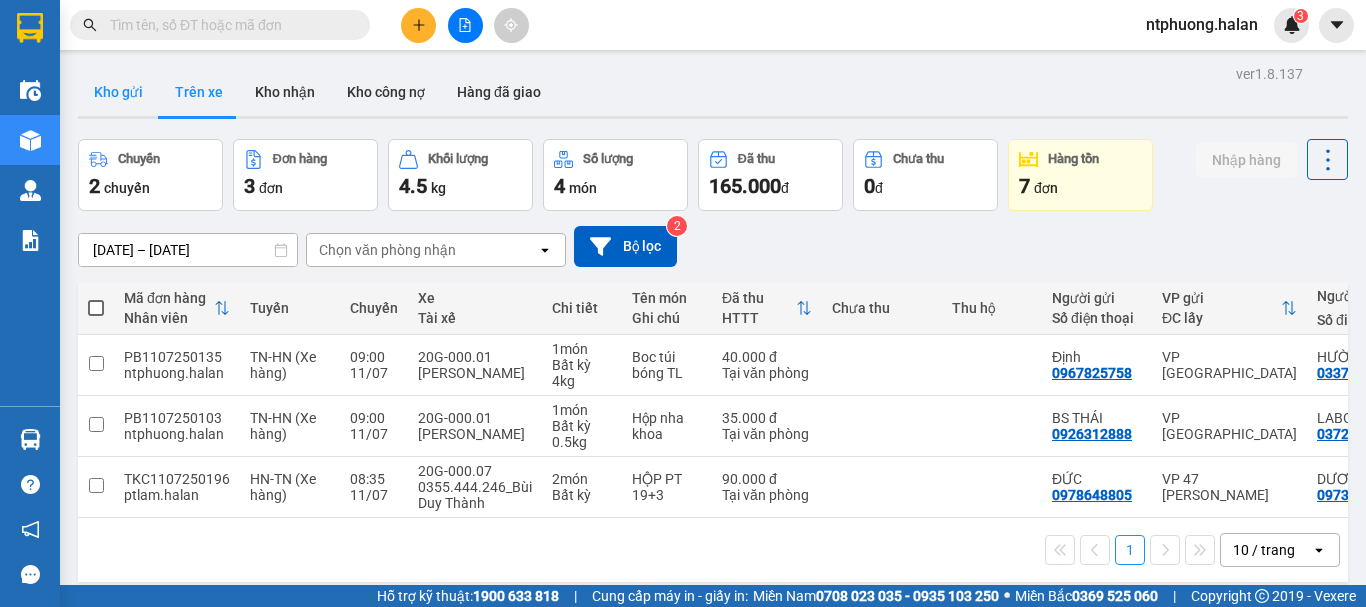 click on "Kho gửi" at bounding box center [118, 92] 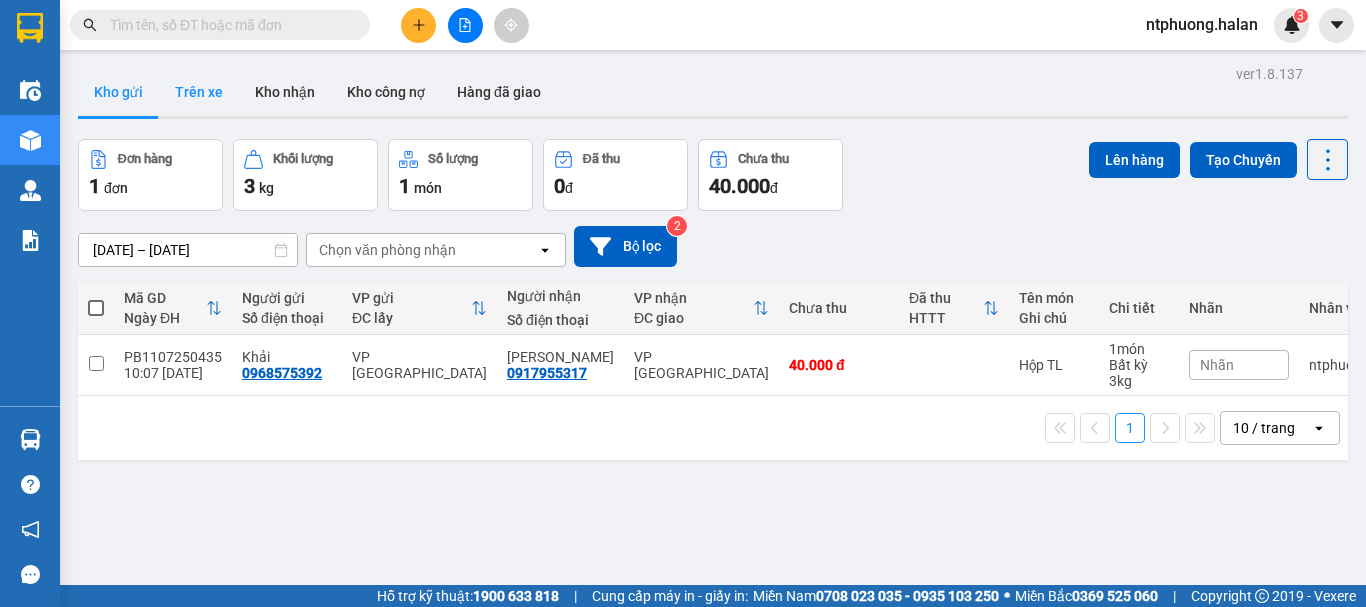 click on "Trên xe" at bounding box center (199, 92) 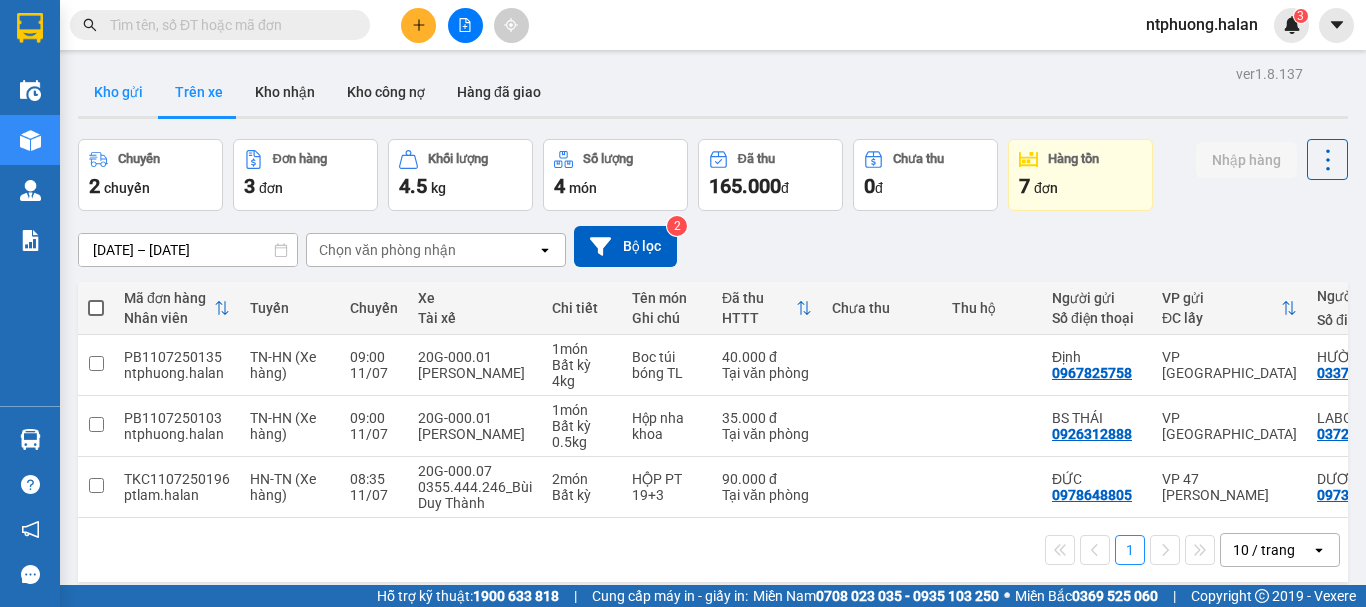 click on "Kho gửi" at bounding box center (118, 92) 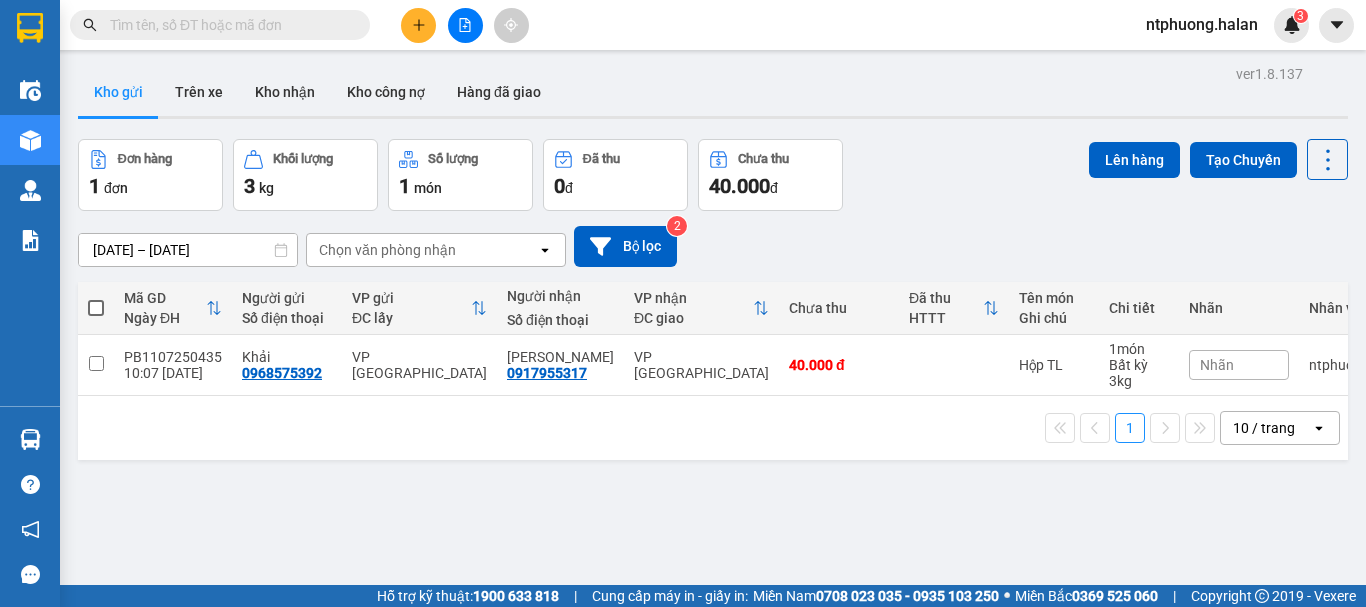 click at bounding box center (96, 308) 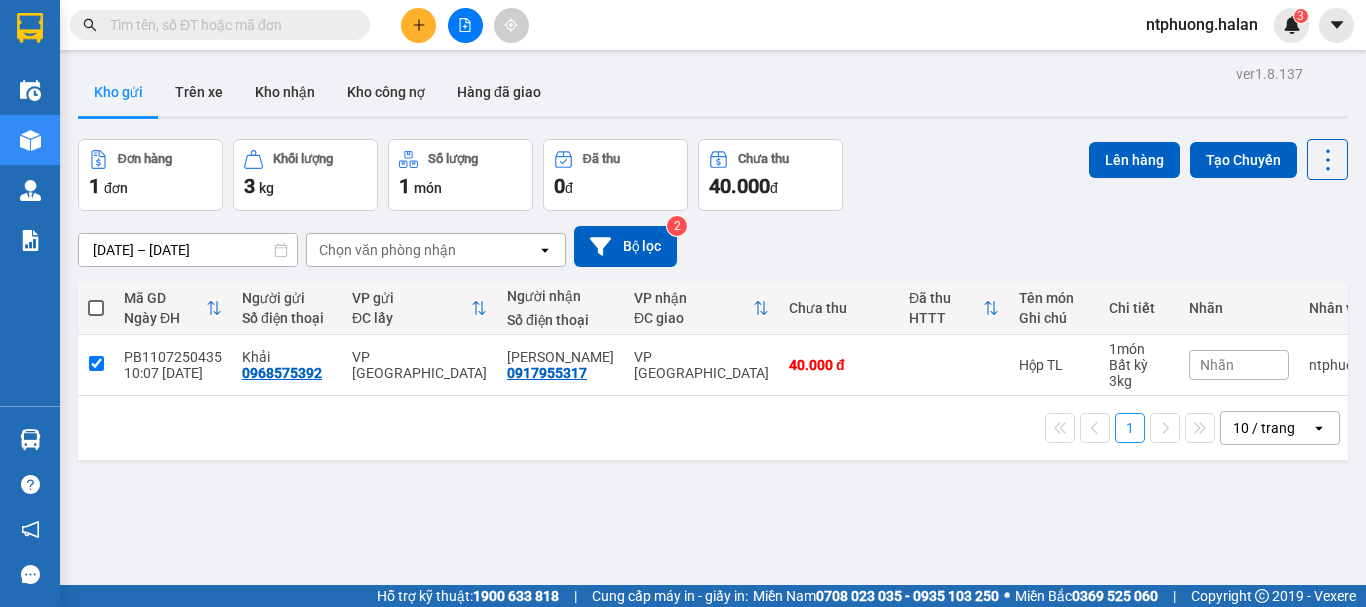 checkbox on "true" 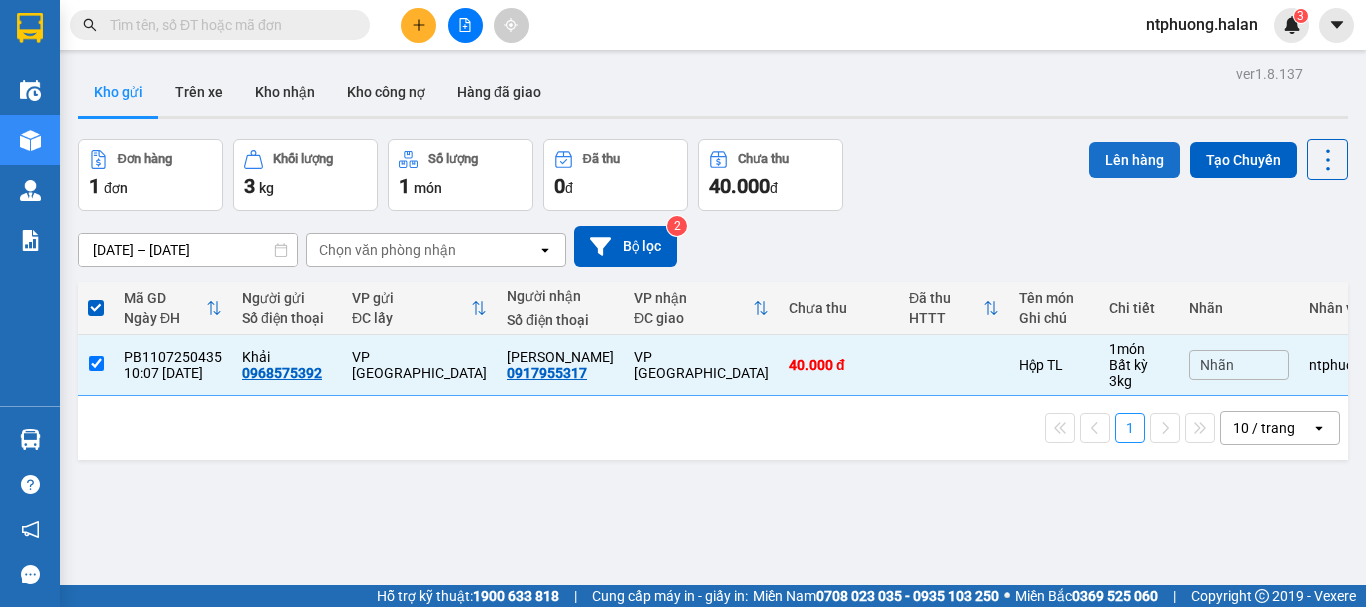 click on "Lên hàng" at bounding box center [1134, 160] 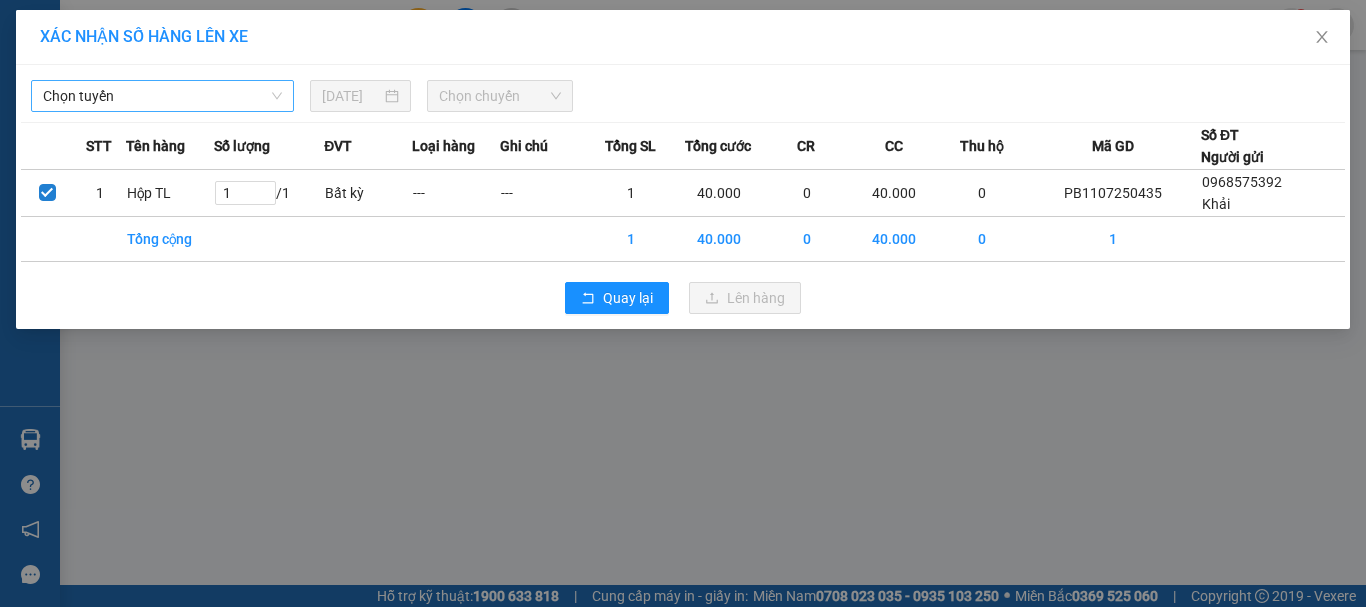 click on "Chọn tuyến" at bounding box center (162, 96) 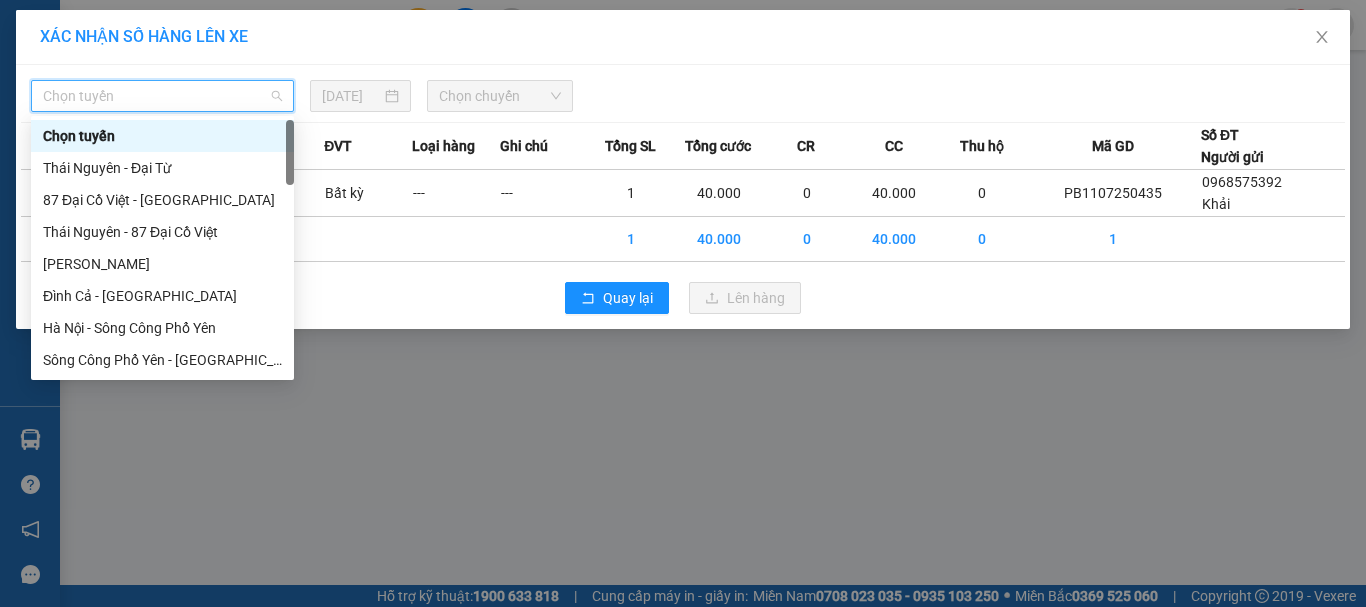 type on "x" 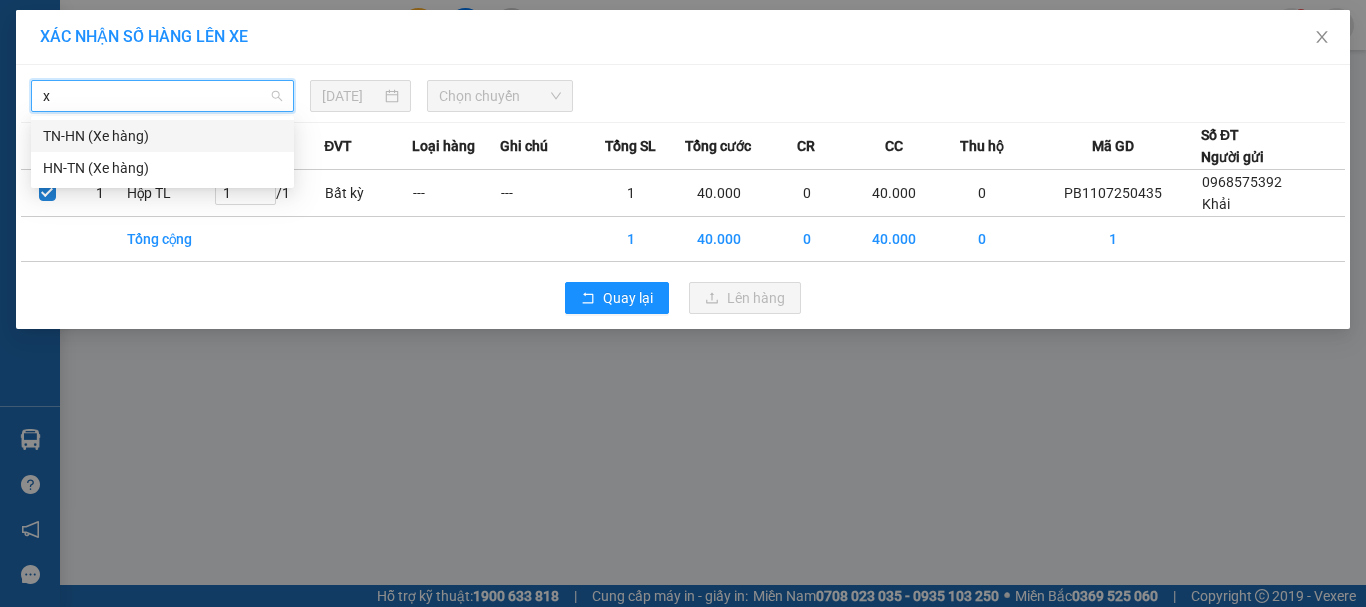 drag, startPoint x: 131, startPoint y: 139, endPoint x: 145, endPoint y: 141, distance: 14.142136 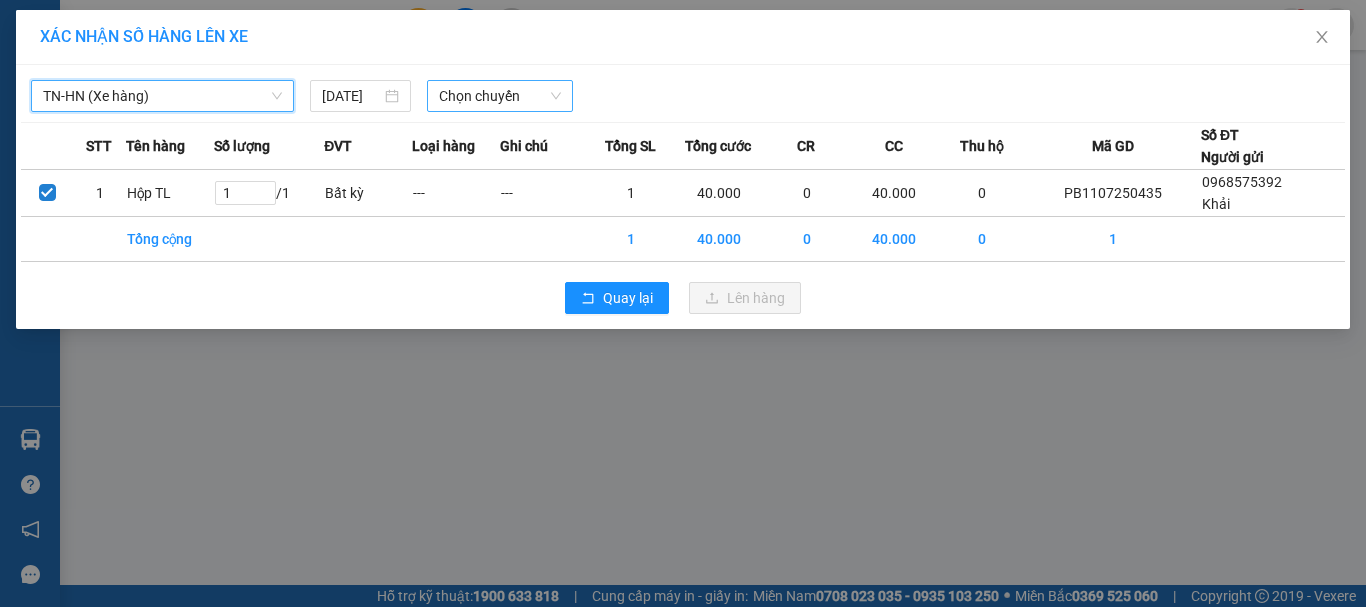 click on "Chọn chuyến" at bounding box center (500, 96) 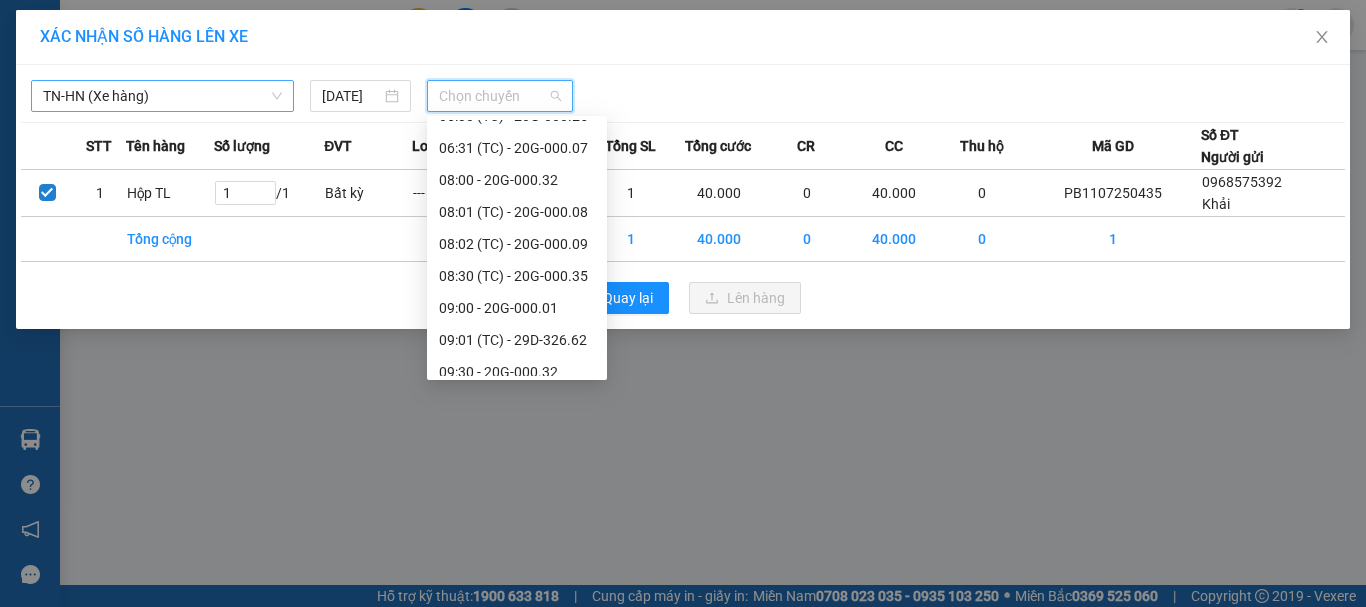 scroll, scrollTop: 0, scrollLeft: 0, axis: both 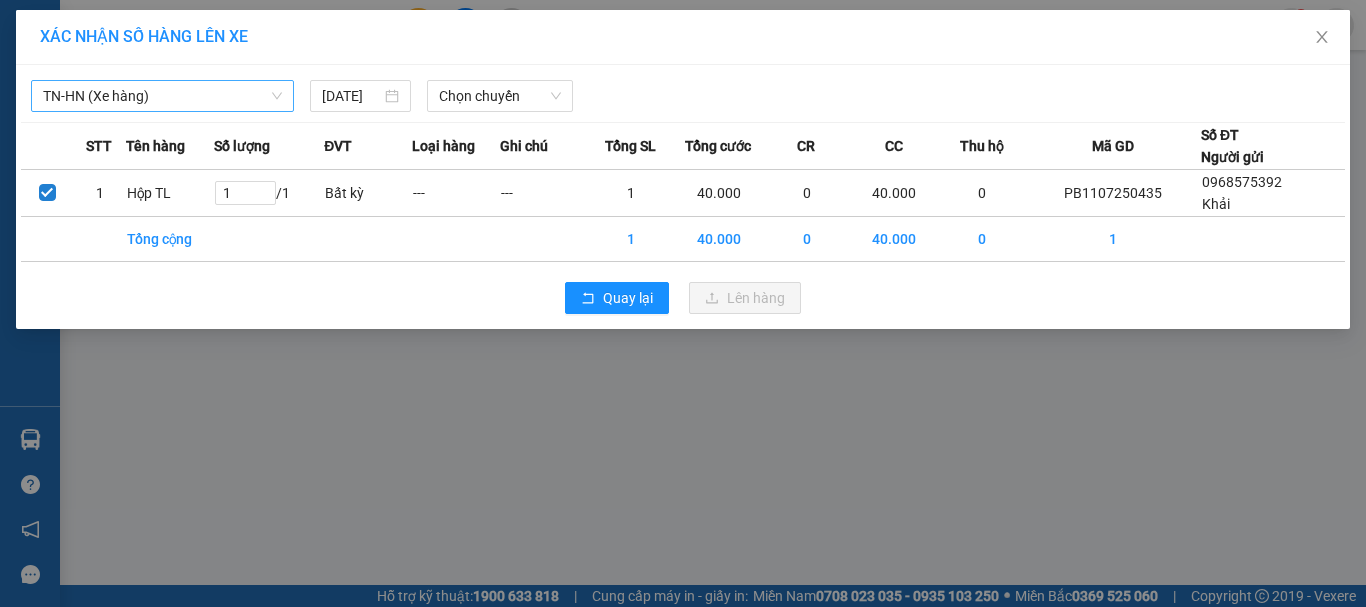 click on "XÁC NHẬN SỐ HÀNG LÊN XE TN-HN (Xe hàng) 11/07/2025 Chọn chuyến STT Tên hàng Số lượng ĐVT Loại hàng Ghi chú Tổng SL Tổng cước CR CC Thu hộ Mã GD Số ĐT   Người gửi 1 Hộp TL 1  /  1 Bất kỳ --- --- 1 40.000 0 40.000 0 PB1107250435 0968575392 Khải      Tổng cộng         1 40.000 0 40.000 0 1   Quay lại Lên hàng" at bounding box center [683, 303] 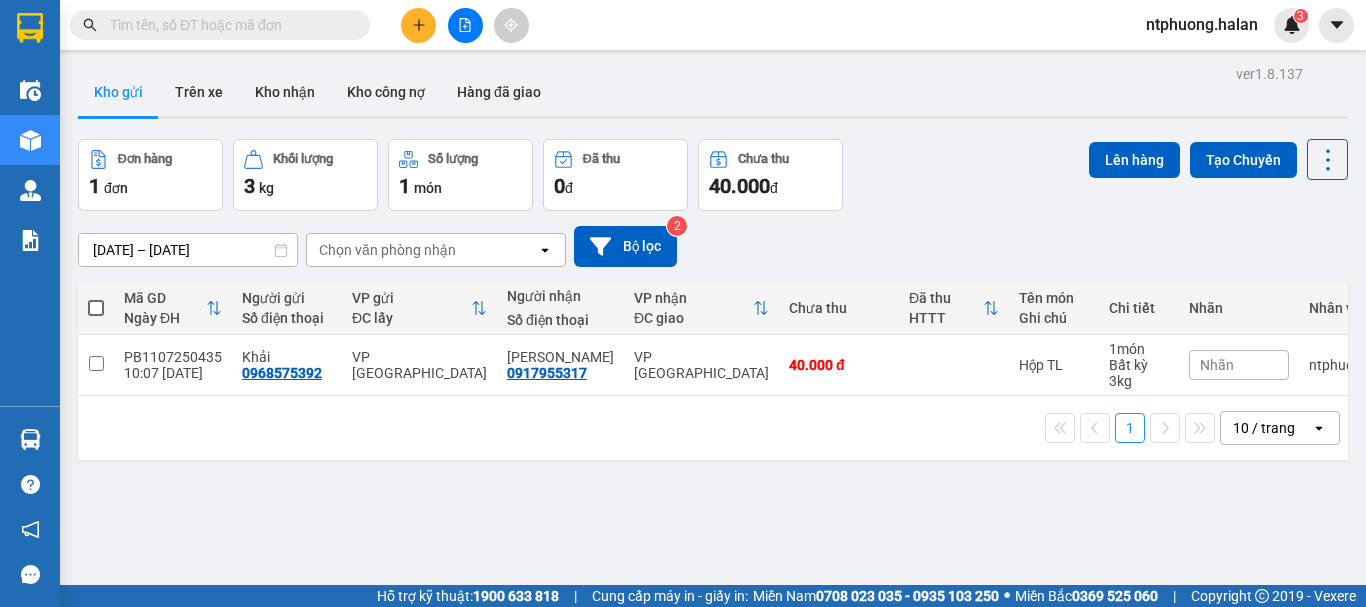 click at bounding box center [228, 25] 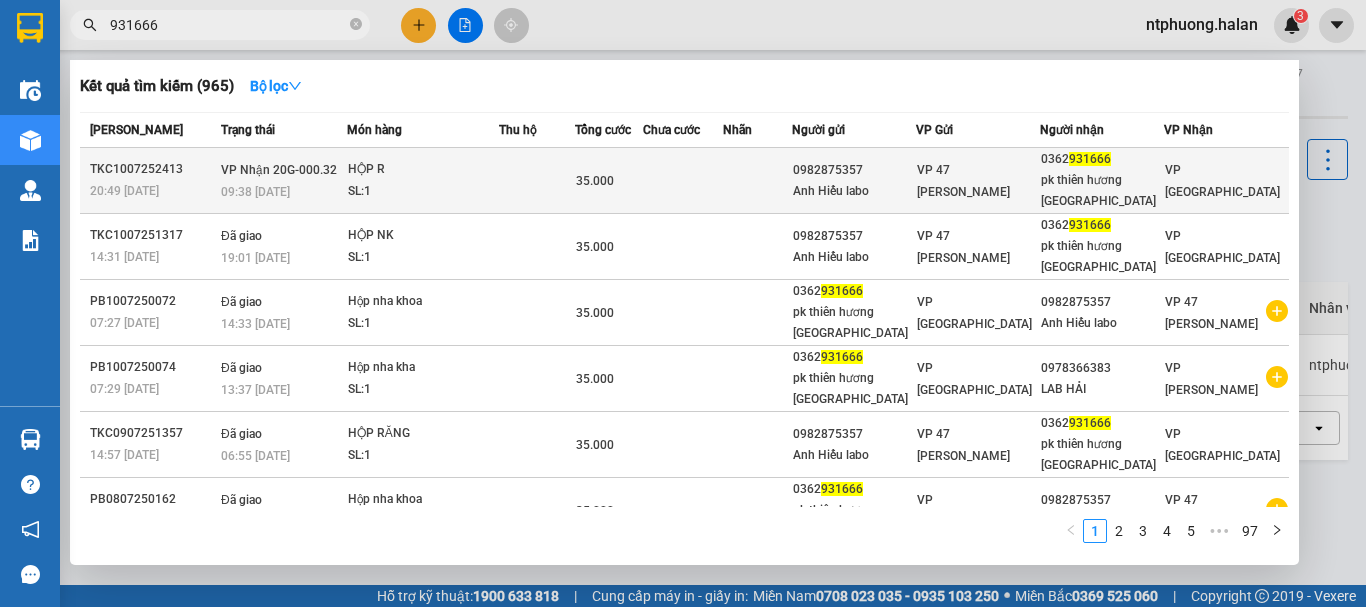 click on "HỘP R" at bounding box center (423, 170) 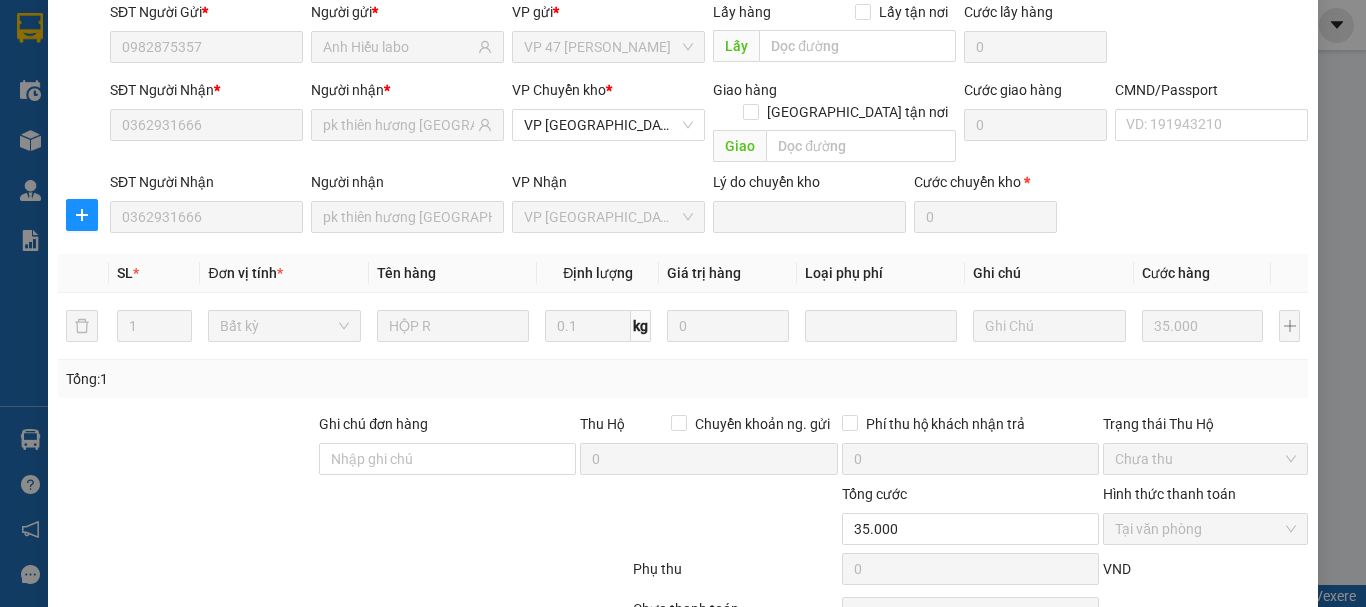 scroll, scrollTop: 245, scrollLeft: 0, axis: vertical 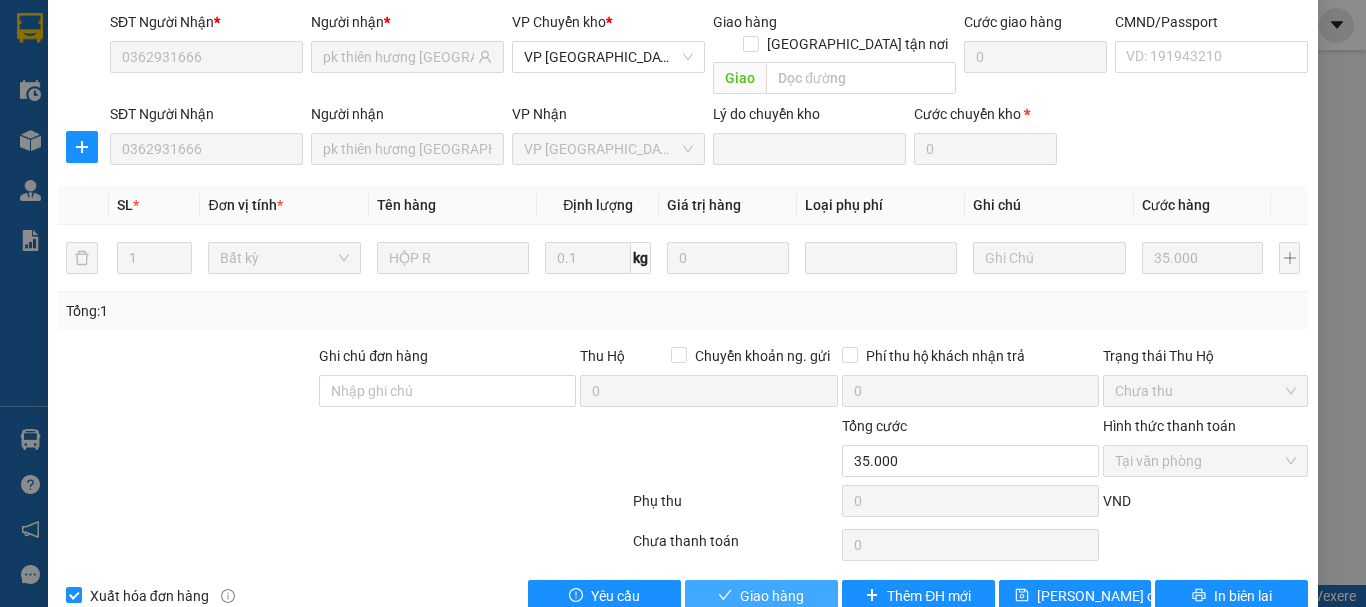 click on "Giao hàng" at bounding box center [772, 596] 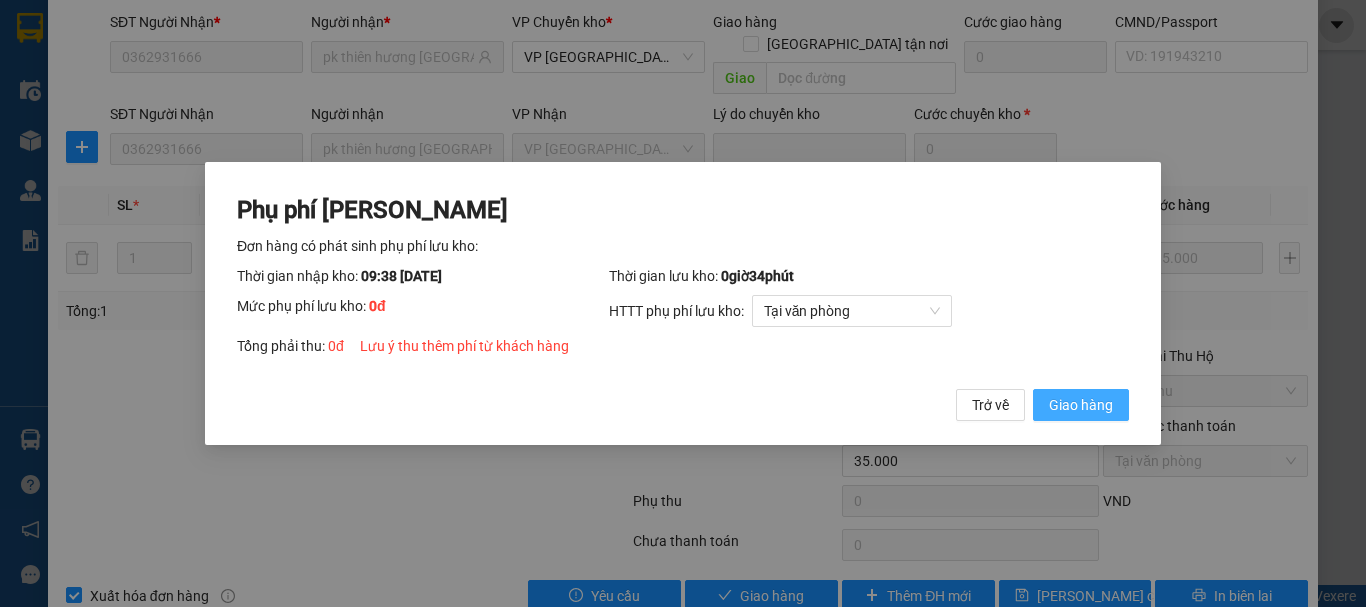 click on "Giao hàng" at bounding box center (1081, 405) 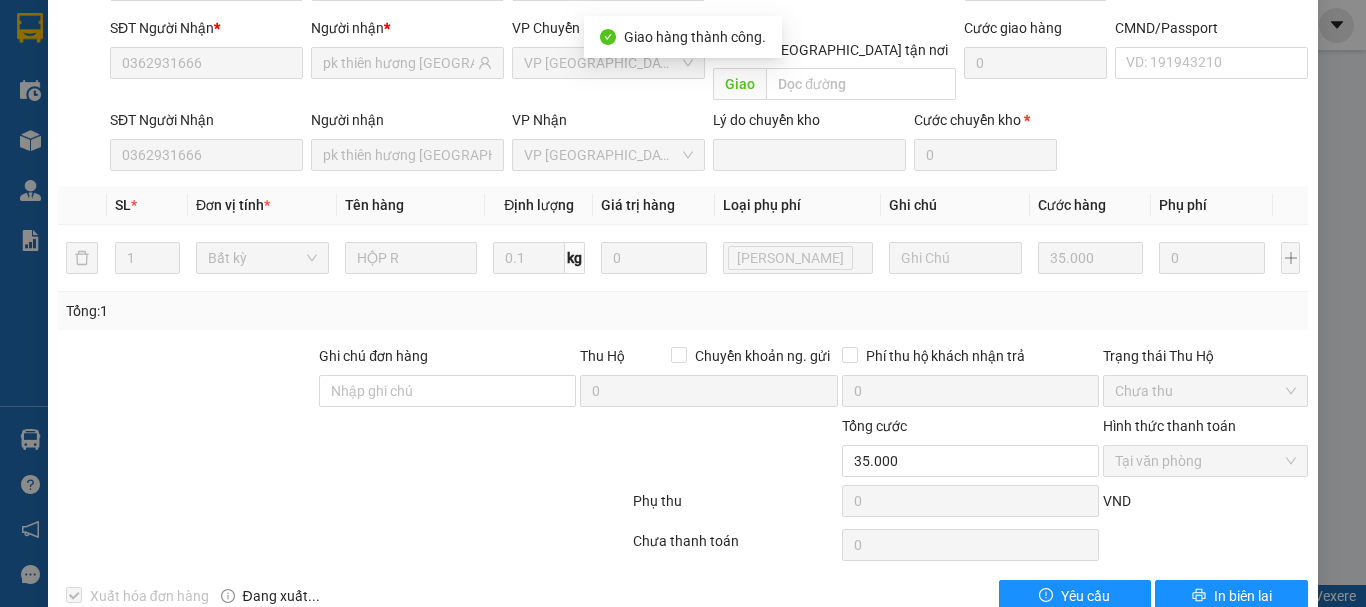 scroll, scrollTop: 0, scrollLeft: 0, axis: both 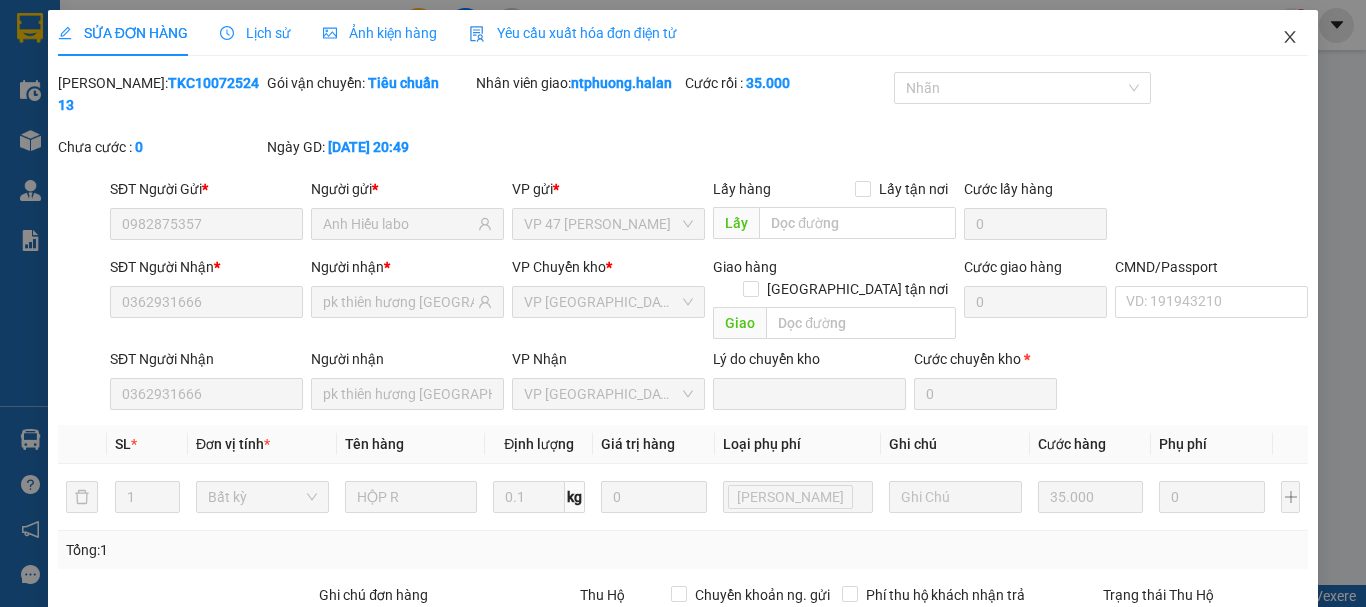 click 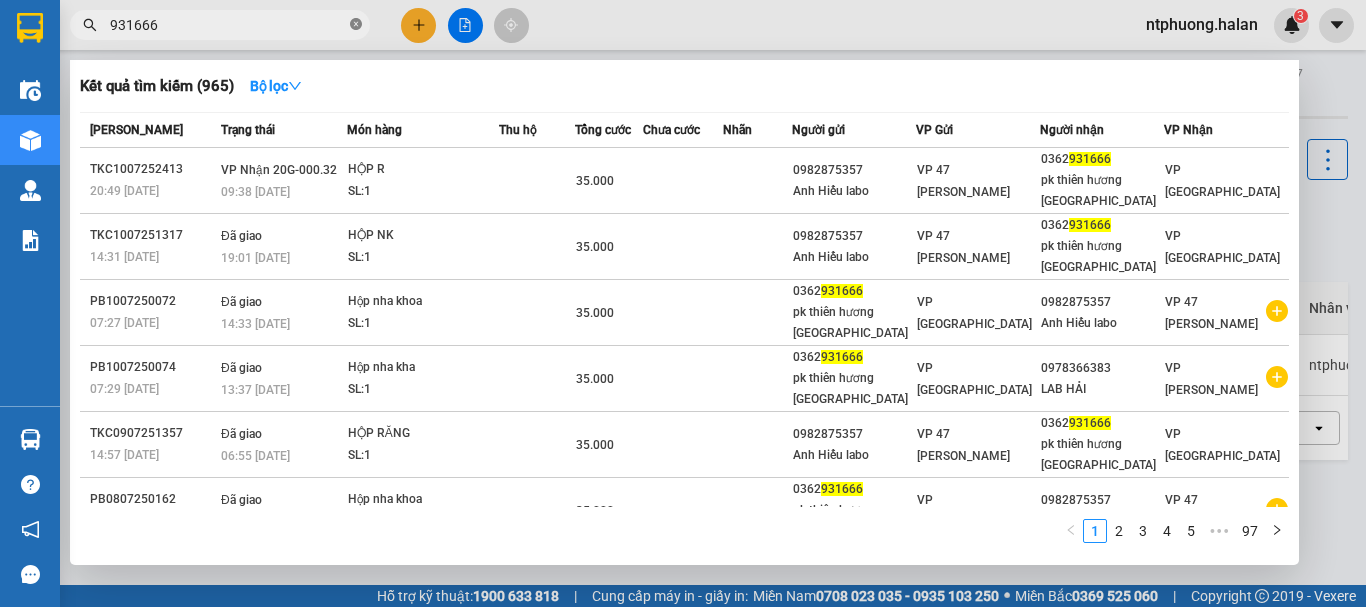 click 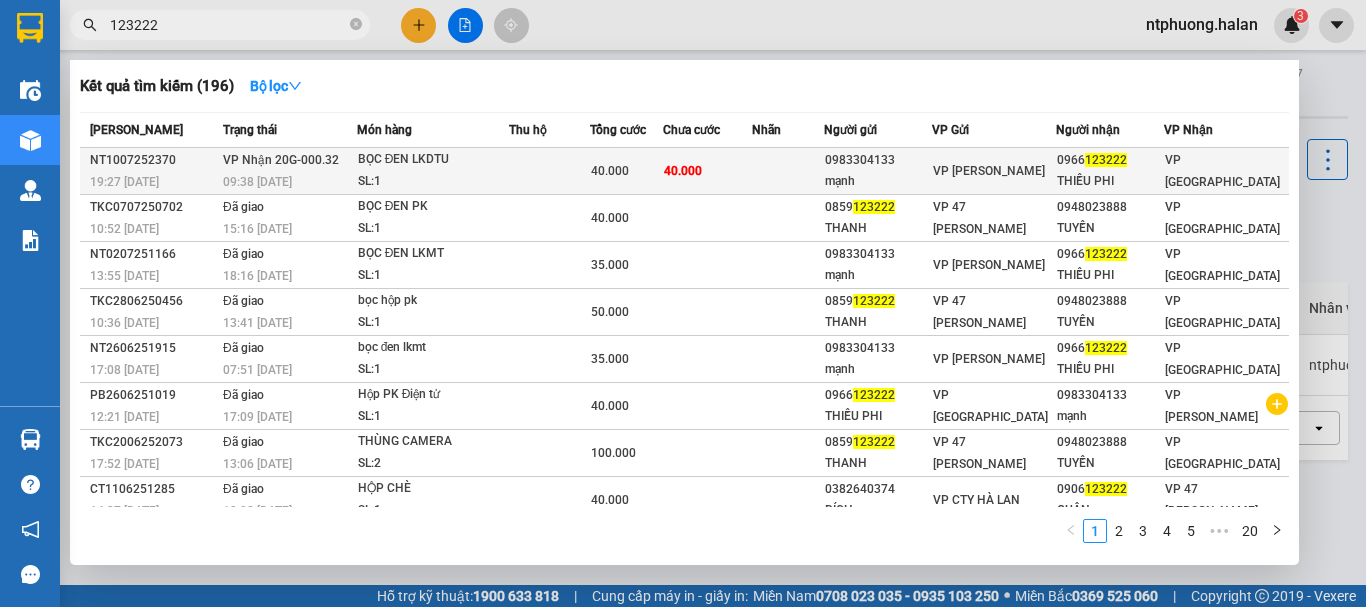 click at bounding box center [549, 171] 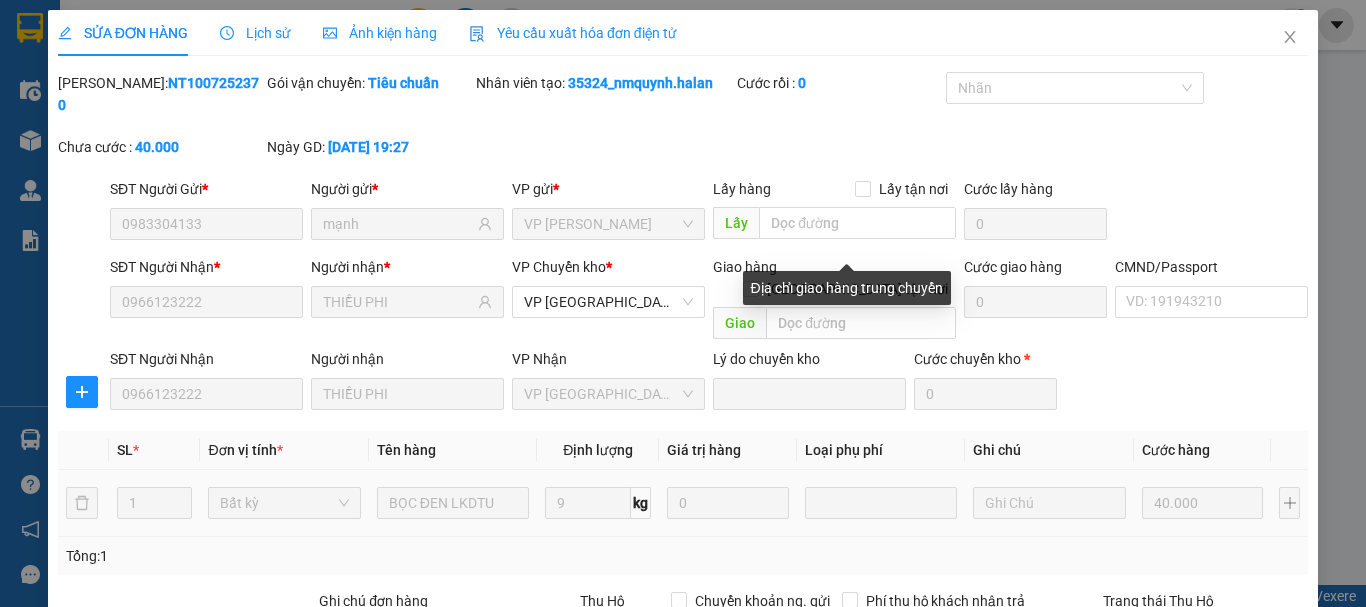 scroll, scrollTop: 245, scrollLeft: 0, axis: vertical 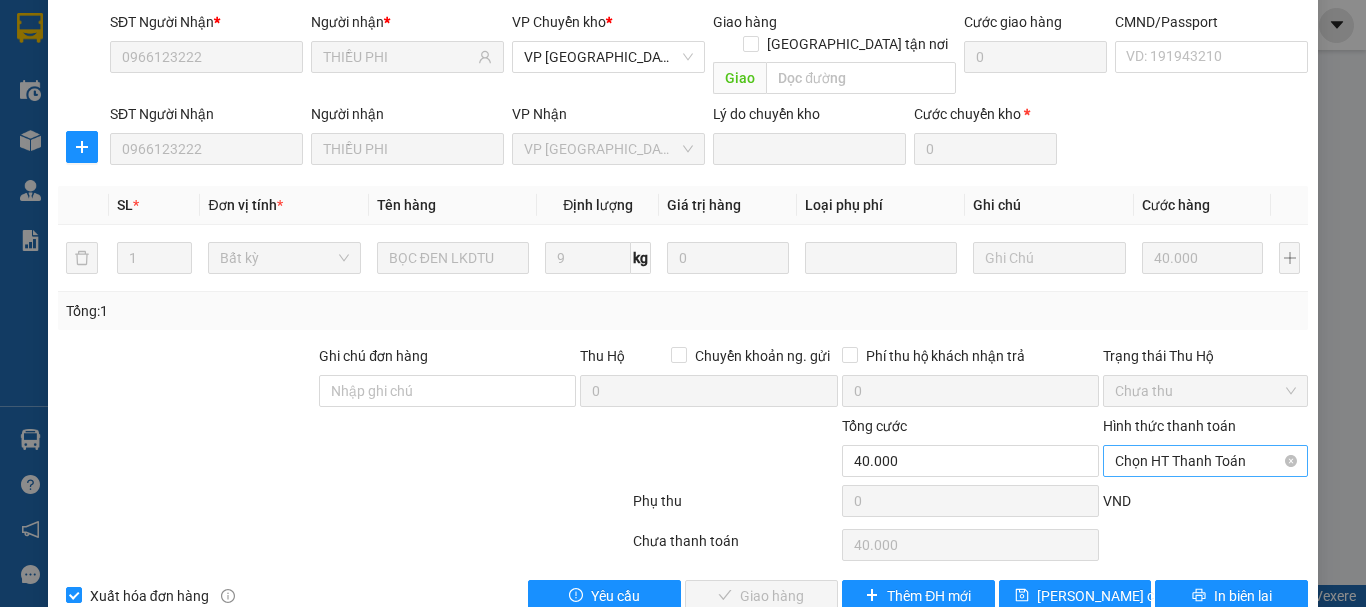 click on "Chọn HT Thanh Toán" at bounding box center (1205, 461) 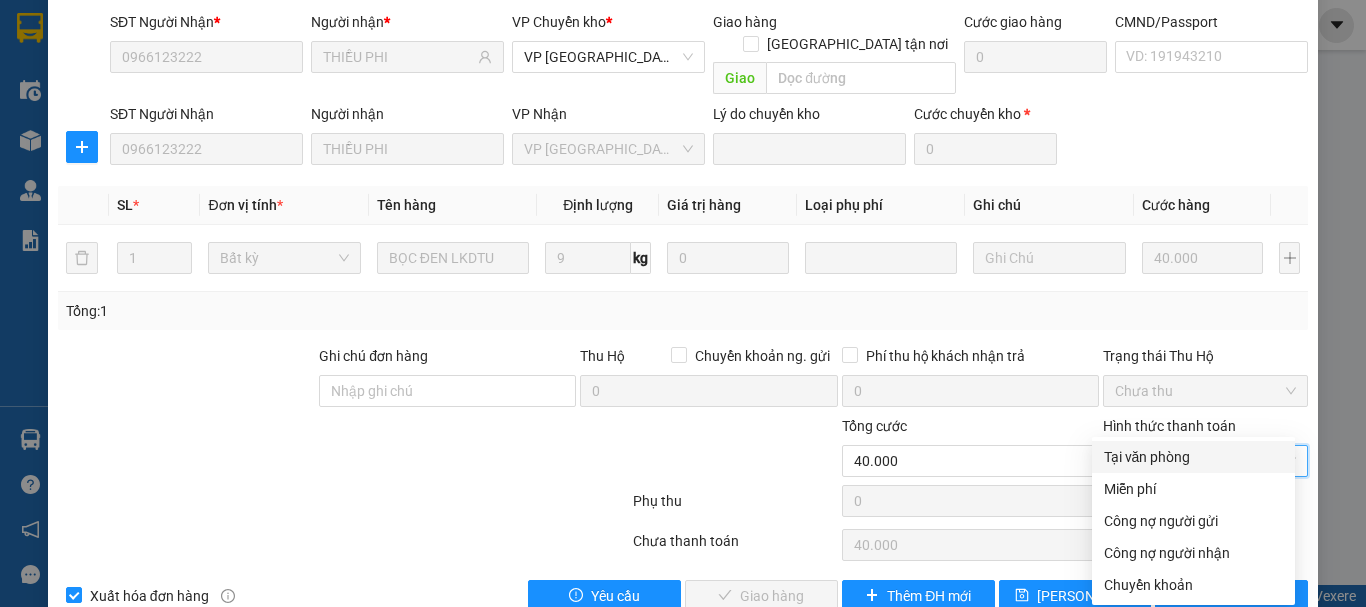 click on "Tại văn phòng" at bounding box center [1193, 457] 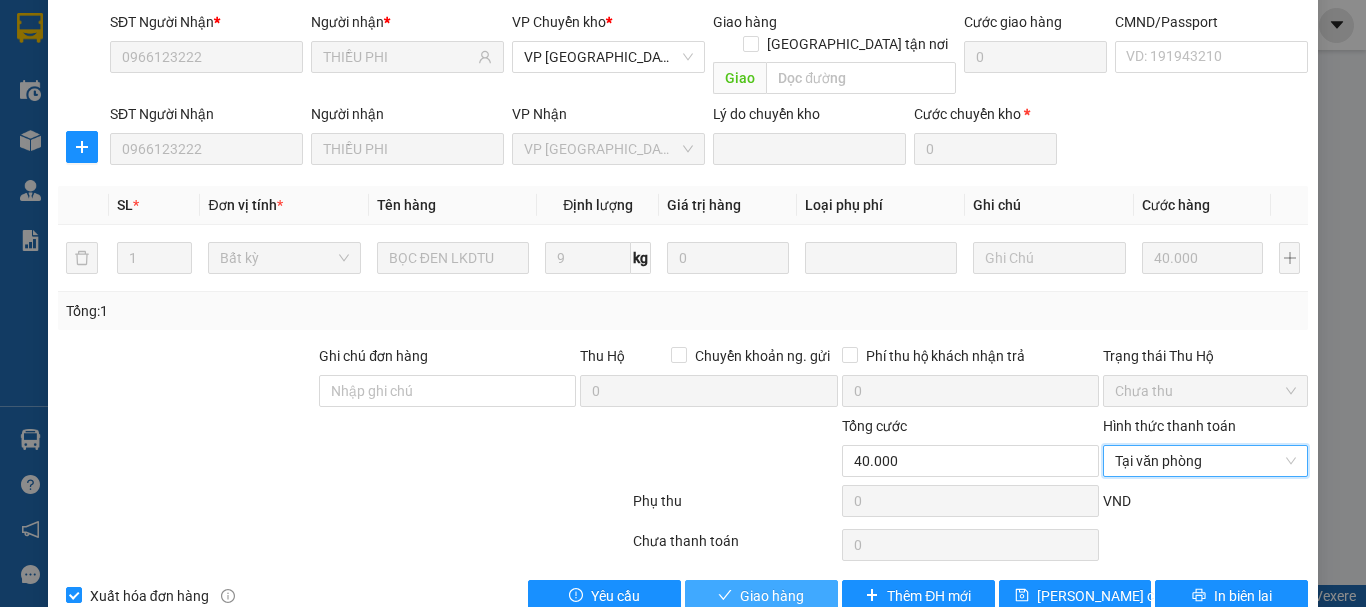 click on "Giao hàng" at bounding box center (772, 596) 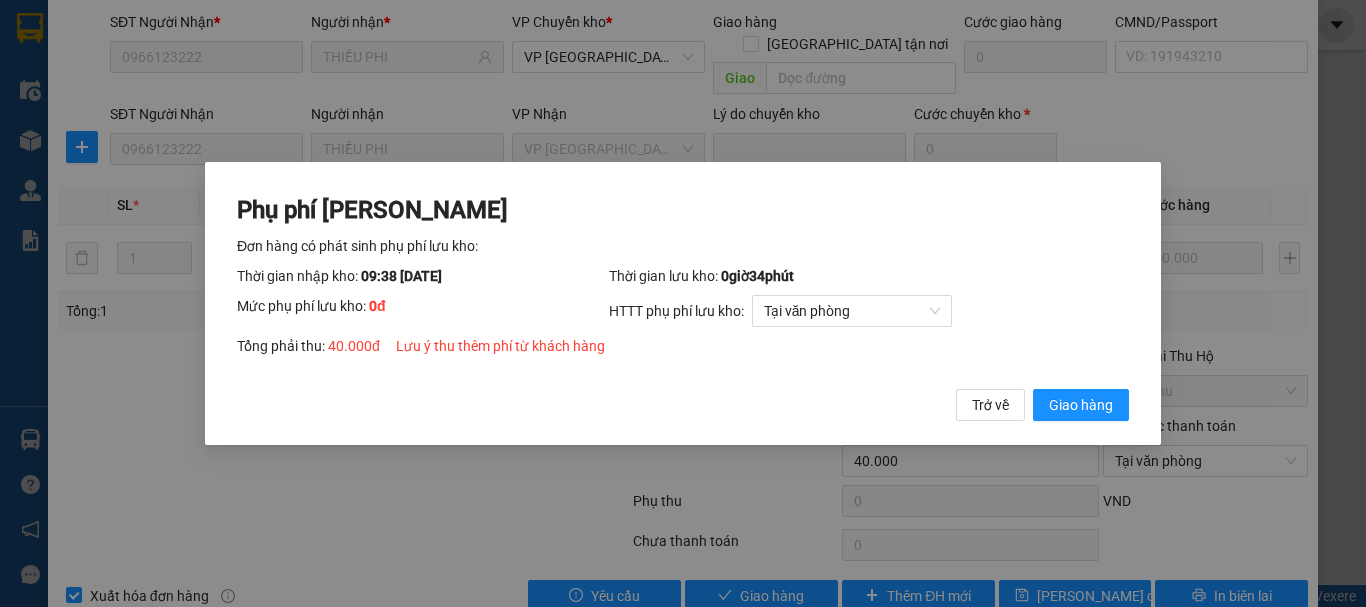 drag, startPoint x: 1073, startPoint y: 395, endPoint x: 1078, endPoint y: 385, distance: 11.18034 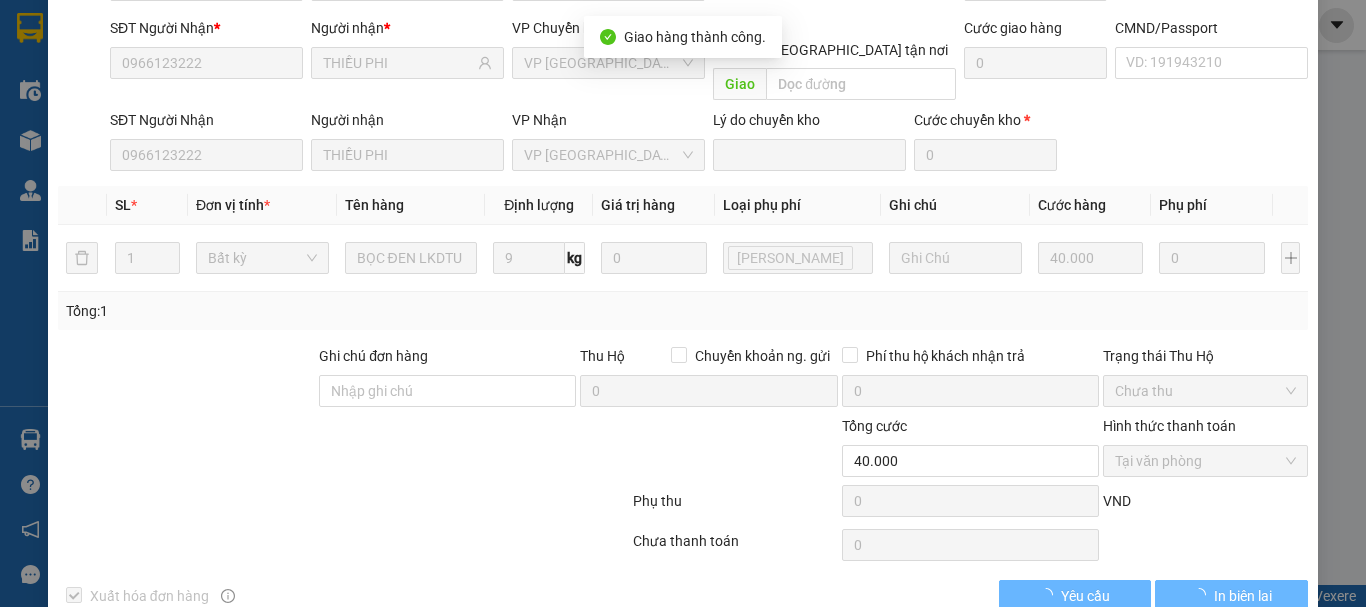 scroll, scrollTop: 0, scrollLeft: 0, axis: both 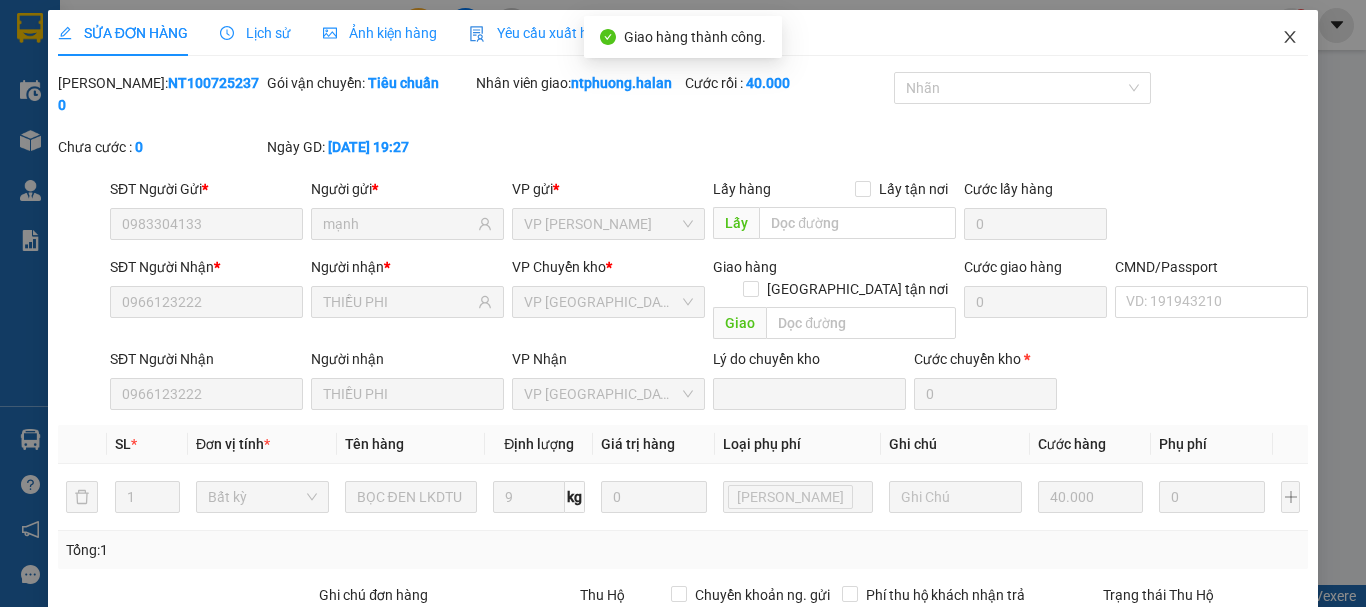 click 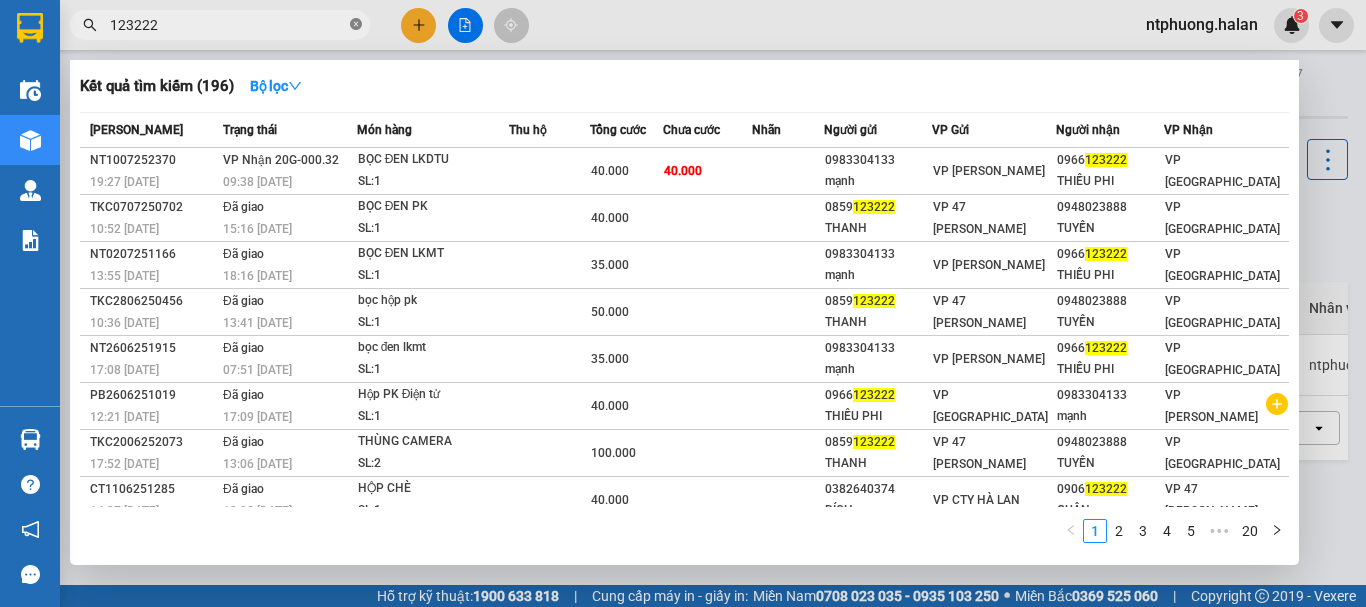 click 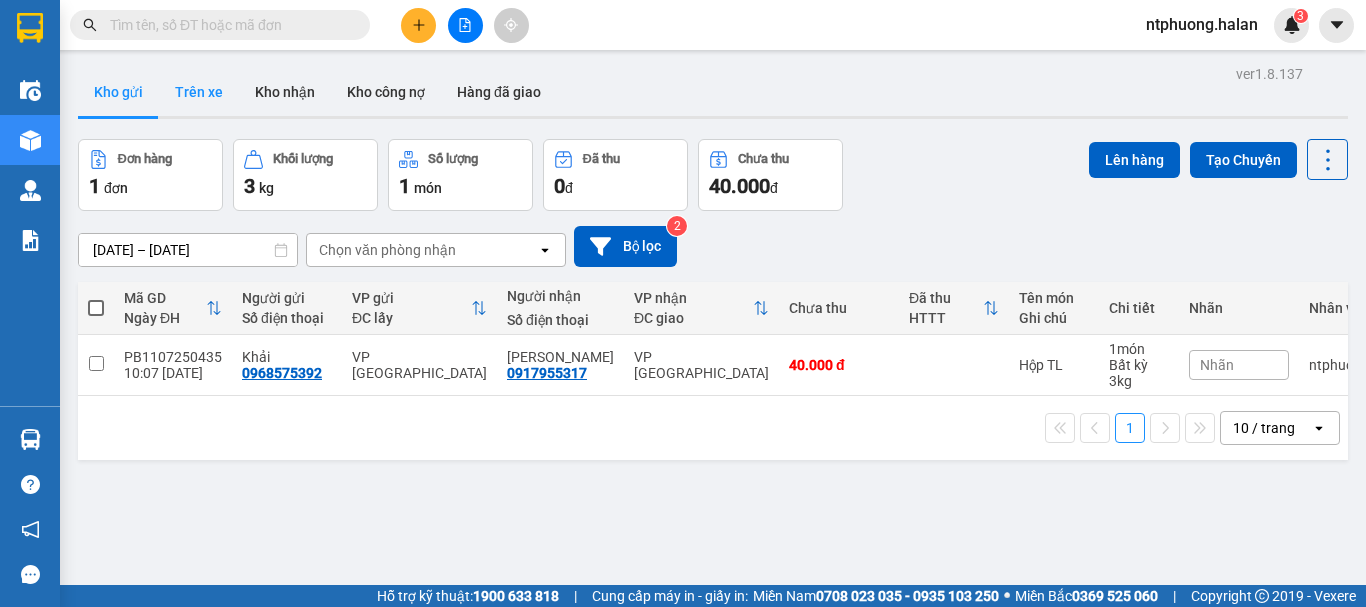 click on "Trên xe" at bounding box center [199, 92] 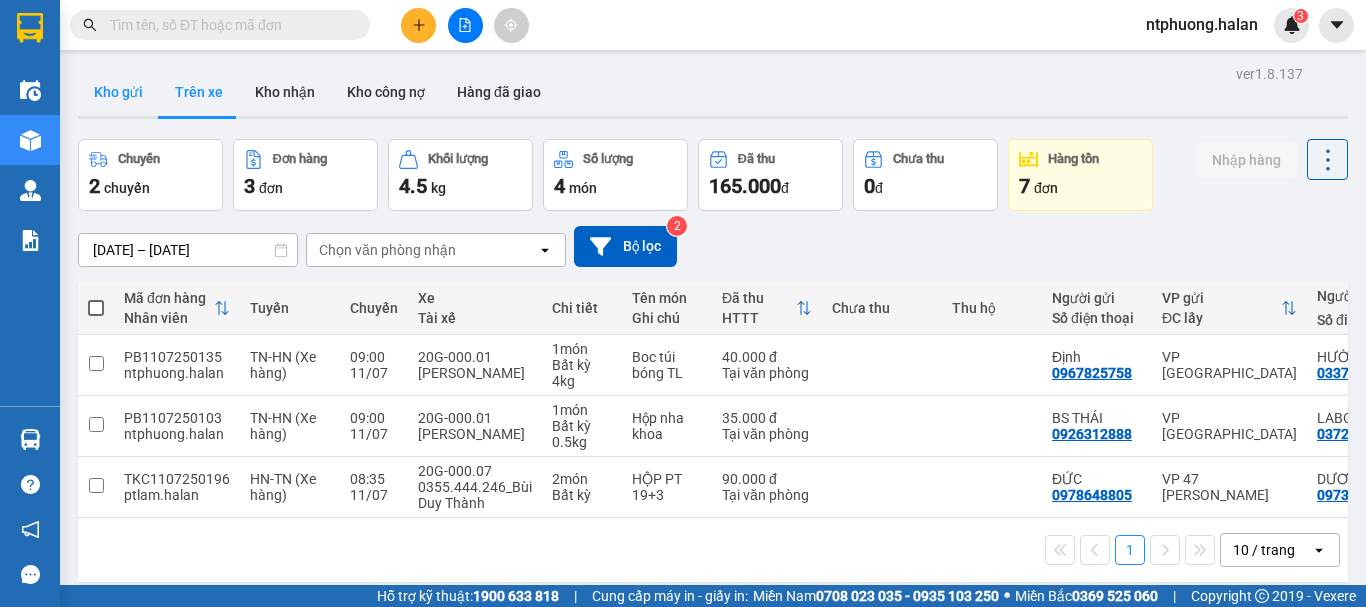 click on "Kho gửi" at bounding box center (118, 92) 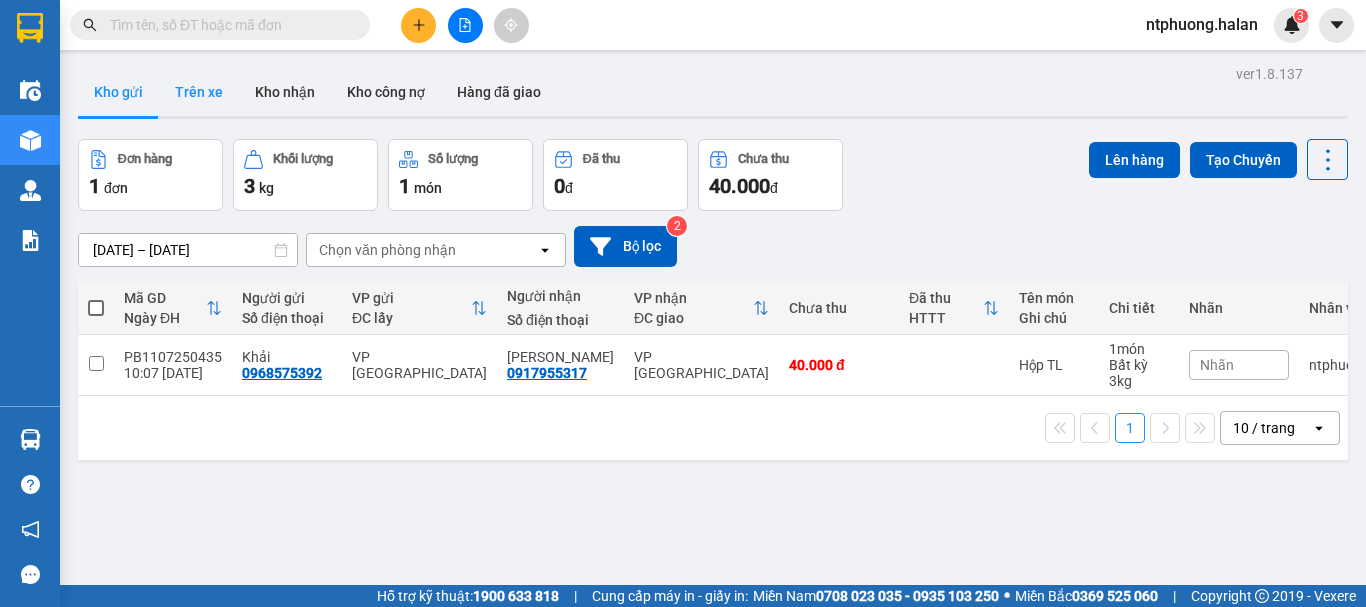 click on "Trên xe" at bounding box center [199, 92] 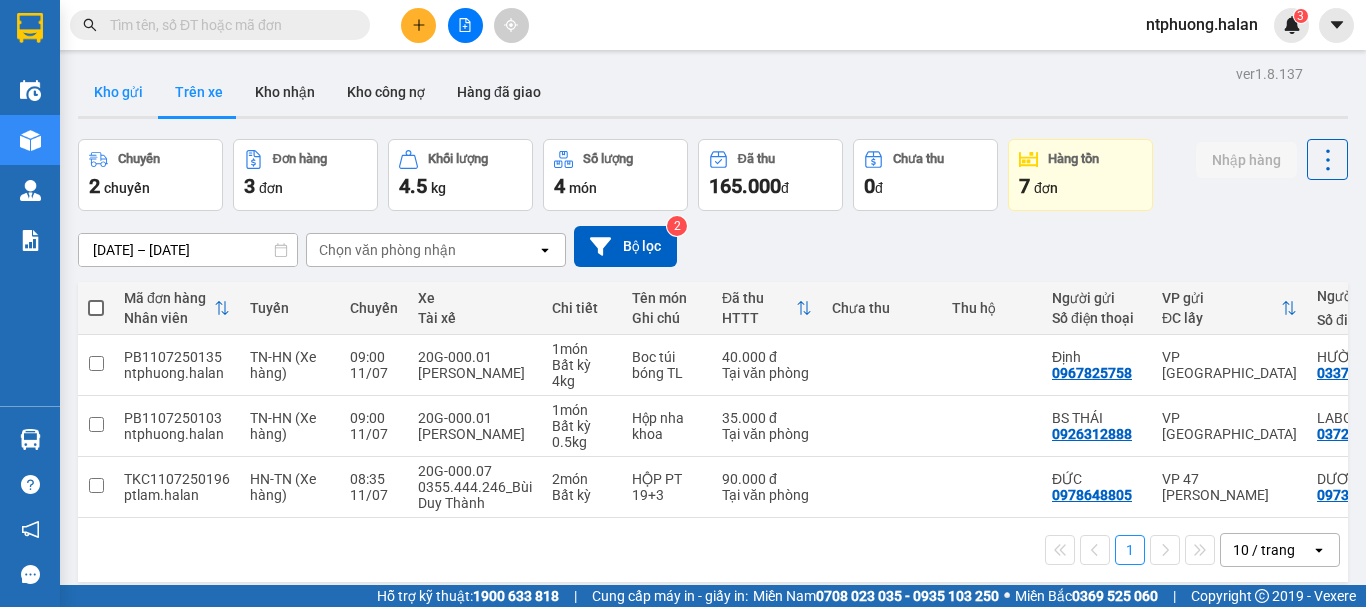 click on "Kho gửi" at bounding box center (118, 92) 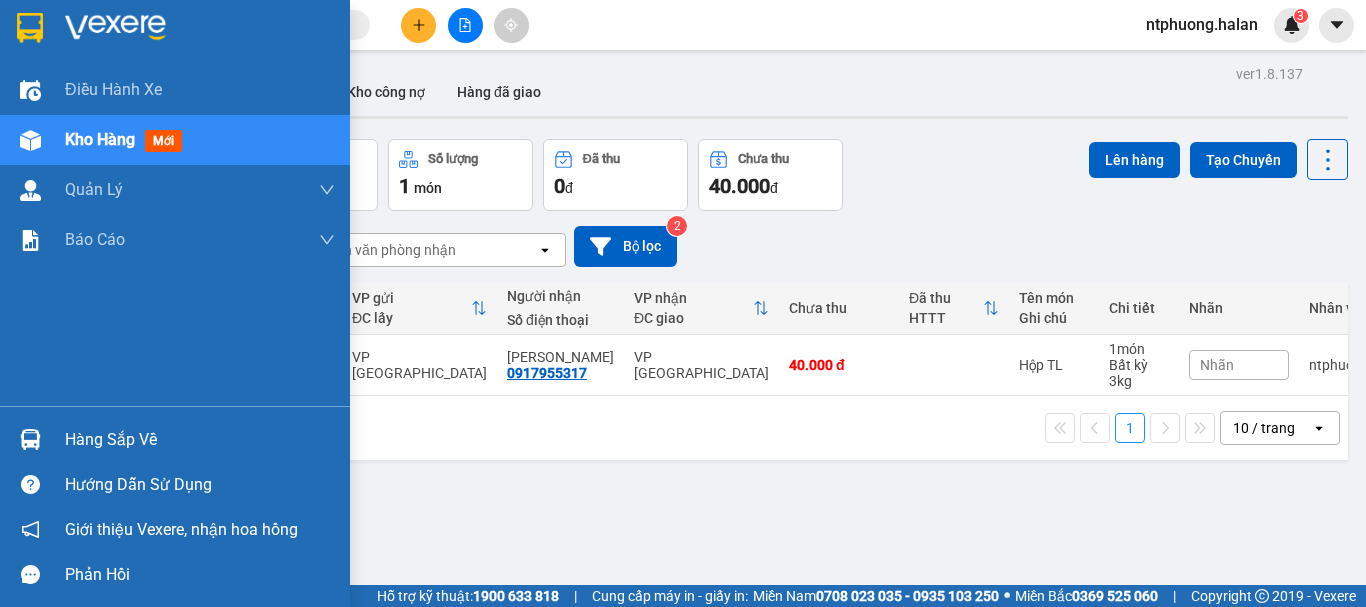 drag, startPoint x: 123, startPoint y: 437, endPoint x: 257, endPoint y: 438, distance: 134.00374 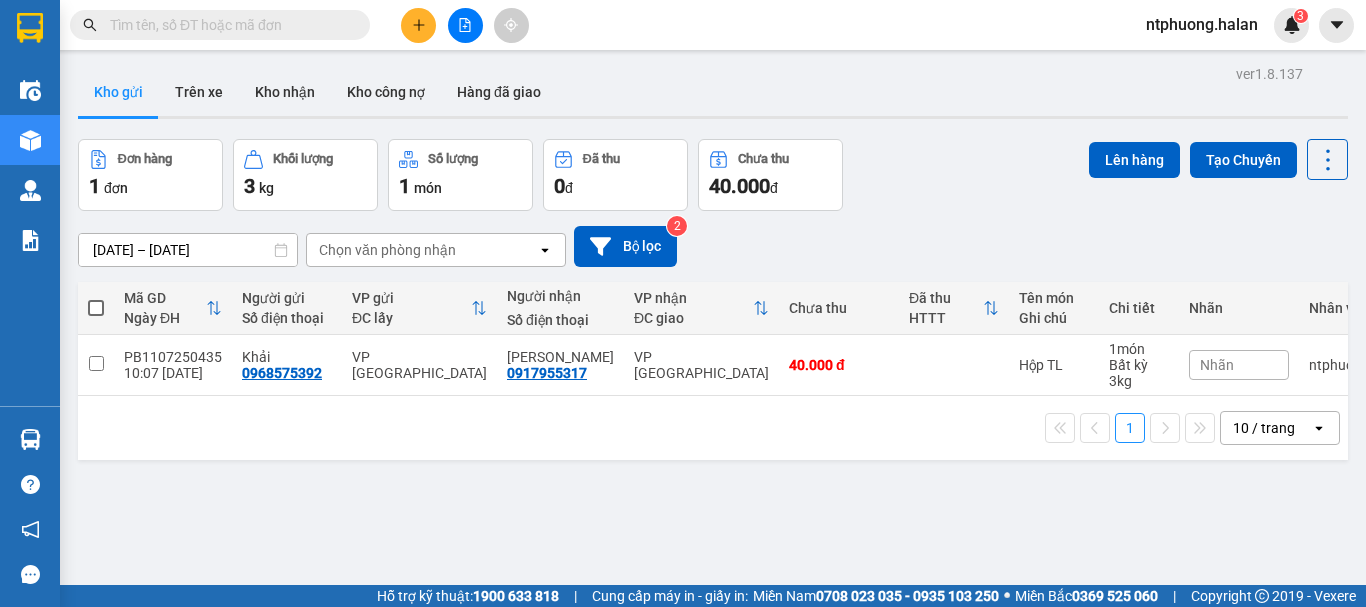 click on "Kết quả tìm kiếm ( 196 )  Bộ lọc  Mã ĐH Trạng thái Món hàng Thu hộ Tổng cước Chưa cước Nhãn Người gửi VP Gửi Người nhận VP Nhận NT1007252370 19:27 - 10/07 VP Nhận   20G-000.32 09:38 - 11/07 BỌC ĐEN LKDTU SL:  1 40.000 40.000 0983304133 mạnh  VP Nguyễn Trãi 0966123222 THIỀU PHI VP Phú Bình TKC0707250702 10:52 - 07/07 Đã giao   15:16 - 07/07 BỌC ĐEN PK SL:  1 40.000 0859123222 THANH VP 47 Trần Khát Chân 0948023888 TUYỀN  VP Bắc Sơn NT0207251166 13:55 - 02/07 Đã giao   18:16 - 02/07 BỌC ĐEN LKMT SL:  1 35.000 0983304133 mạnh  VP Nguyễn Trãi 0966123222 THIỀU PHI VP Phú Bình TKC2806250456 10:36 - 28/06 Đã giao   13:41 - 28/06 bọc hộp pk SL:  1 50.000 0859123222 THANH VP 47 Trần Khát Chân 0948023888 TUYỀN  VP Bắc Sơn NT2606251915 17:08 - 26/06 Đã giao   07:51 - 27/06 bọc đen lkmt SL:  1 35.000 0983304133 mạnh  VP Nguyễn Trãi 0966123222 THIỀU PHI VP Phú Bình PB2606251019 12:21 - 26/06 Đã giao   SL:  1" at bounding box center (683, 303) 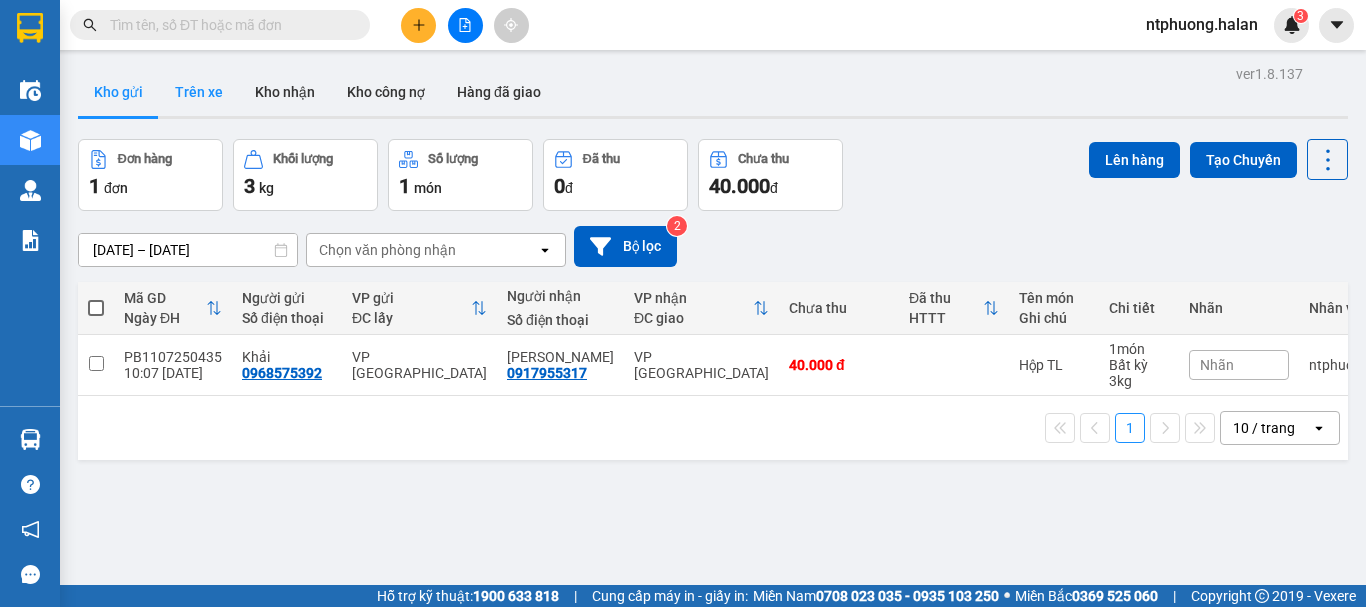 click on "Trên xe" at bounding box center [199, 92] 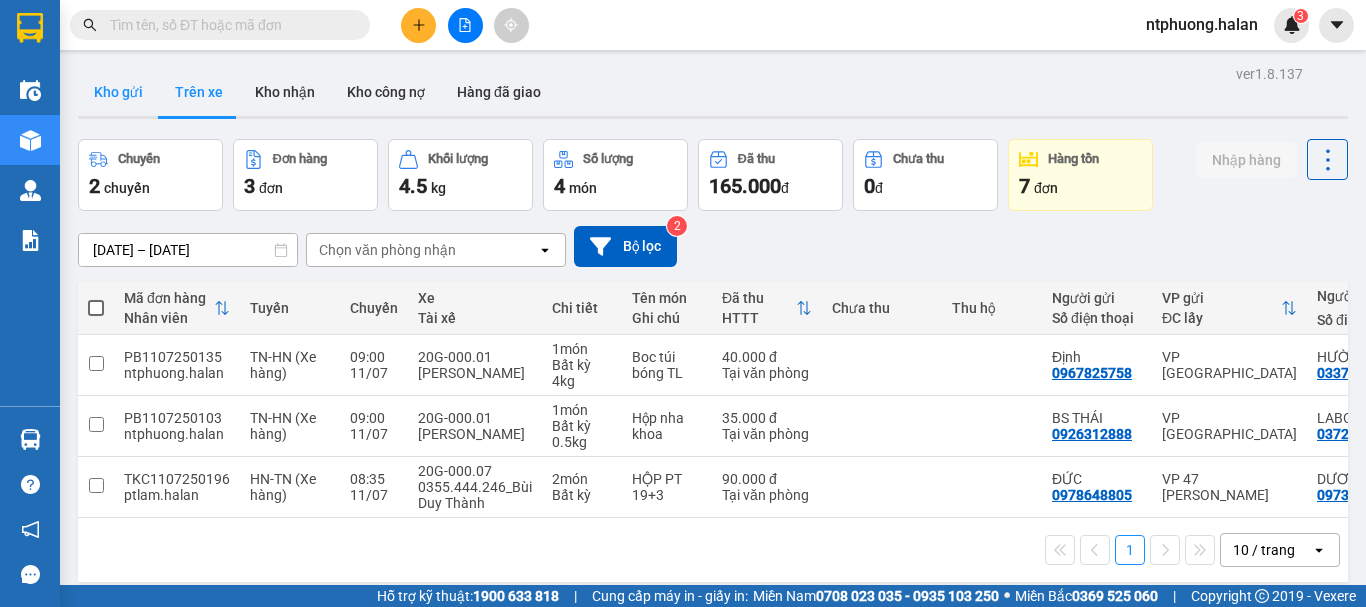 click on "Kho gửi" at bounding box center (118, 92) 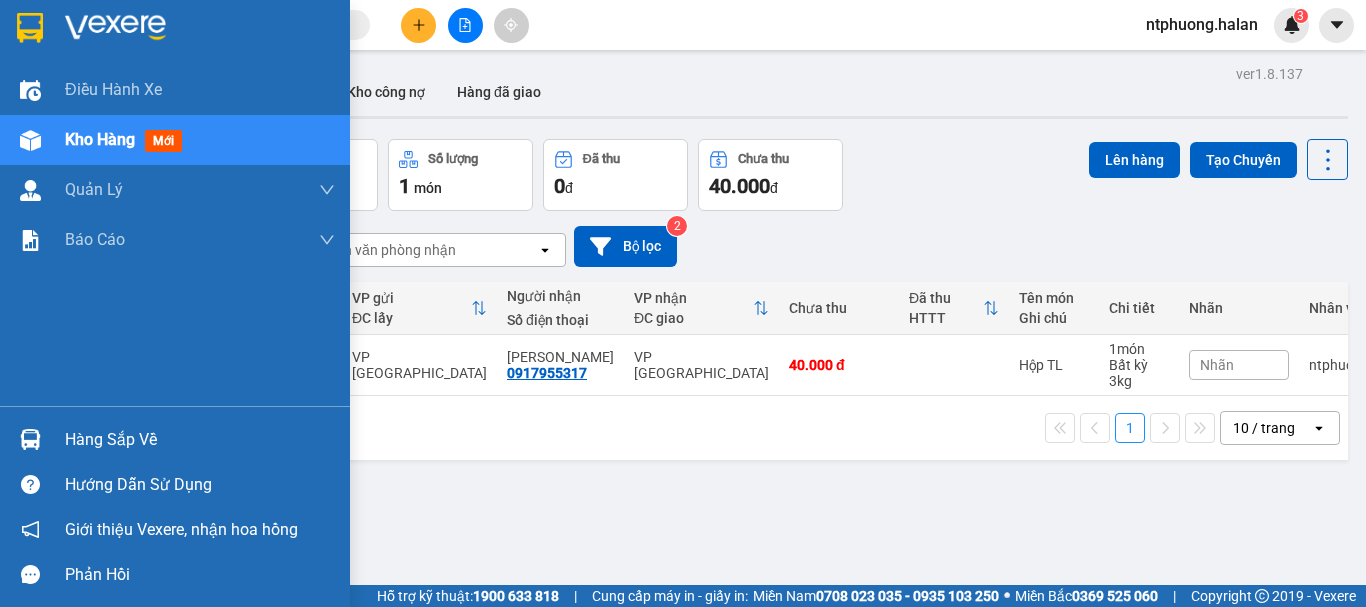 drag, startPoint x: 99, startPoint y: 443, endPoint x: 113, endPoint y: 426, distance: 22.022715 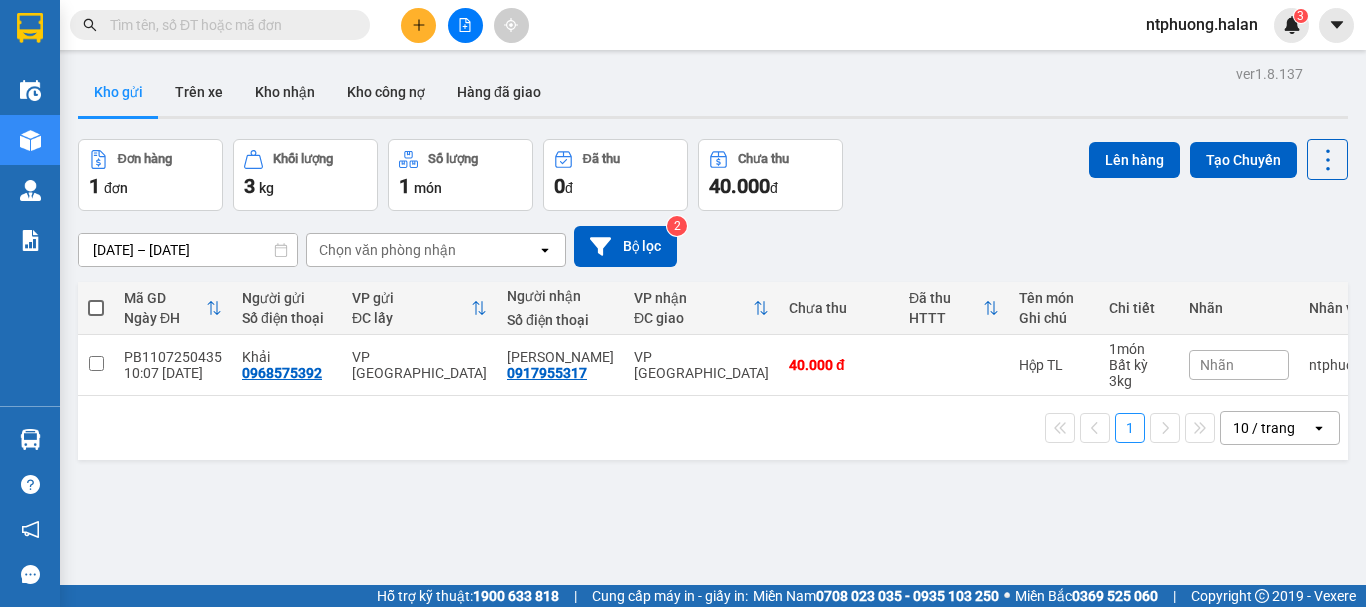 click on "Kết quả tìm kiếm ( 196 )  Bộ lọc  Mã ĐH Trạng thái Món hàng Thu hộ Tổng cước Chưa cước Nhãn Người gửi VP Gửi Người nhận VP Nhận NT1007252370 19:27 - 10/07 VP Nhận   20G-000.32 09:38 - 11/07 BỌC ĐEN LKDTU SL:  1 40.000 40.000 0983304133 mạnh  VP Nguyễn Trãi 0966123222 THIỀU PHI VP Phú Bình TKC0707250702 10:52 - 07/07 Đã giao   15:16 - 07/07 BỌC ĐEN PK SL:  1 40.000 0859123222 THANH VP 47 Trần Khát Chân 0948023888 TUYỀN  VP Bắc Sơn NT0207251166 13:55 - 02/07 Đã giao   18:16 - 02/07 BỌC ĐEN LKMT SL:  1 35.000 0983304133 mạnh  VP Nguyễn Trãi 0966123222 THIỀU PHI VP Phú Bình TKC2806250456 10:36 - 28/06 Đã giao   13:41 - 28/06 bọc hộp pk SL:  1 50.000 0859123222 THANH VP 47 Trần Khát Chân 0948023888 TUYỀN  VP Bắc Sơn NT2606251915 17:08 - 26/06 Đã giao   07:51 - 27/06 bọc đen lkmt SL:  1 35.000 0983304133 mạnh  VP Nguyễn Trãi 0966123222 THIỀU PHI VP Phú Bình PB2606251019 12:21 - 26/06 Đã giao   SL:  1" at bounding box center [683, 303] 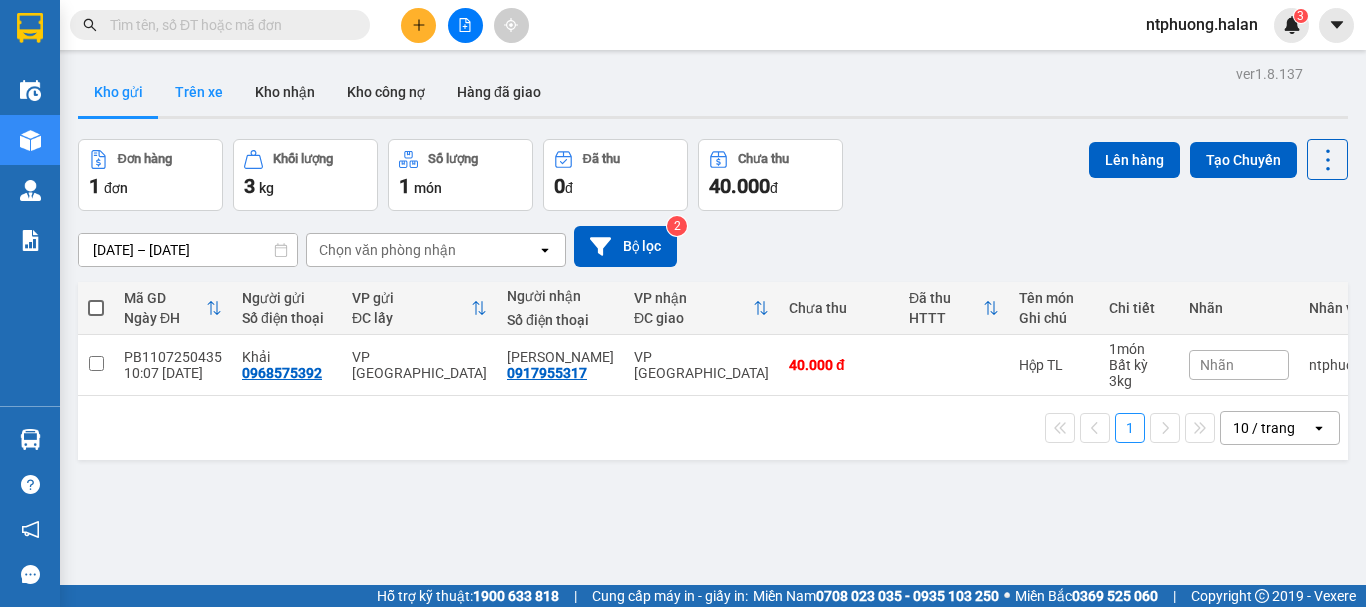 click on "Trên xe" at bounding box center [199, 92] 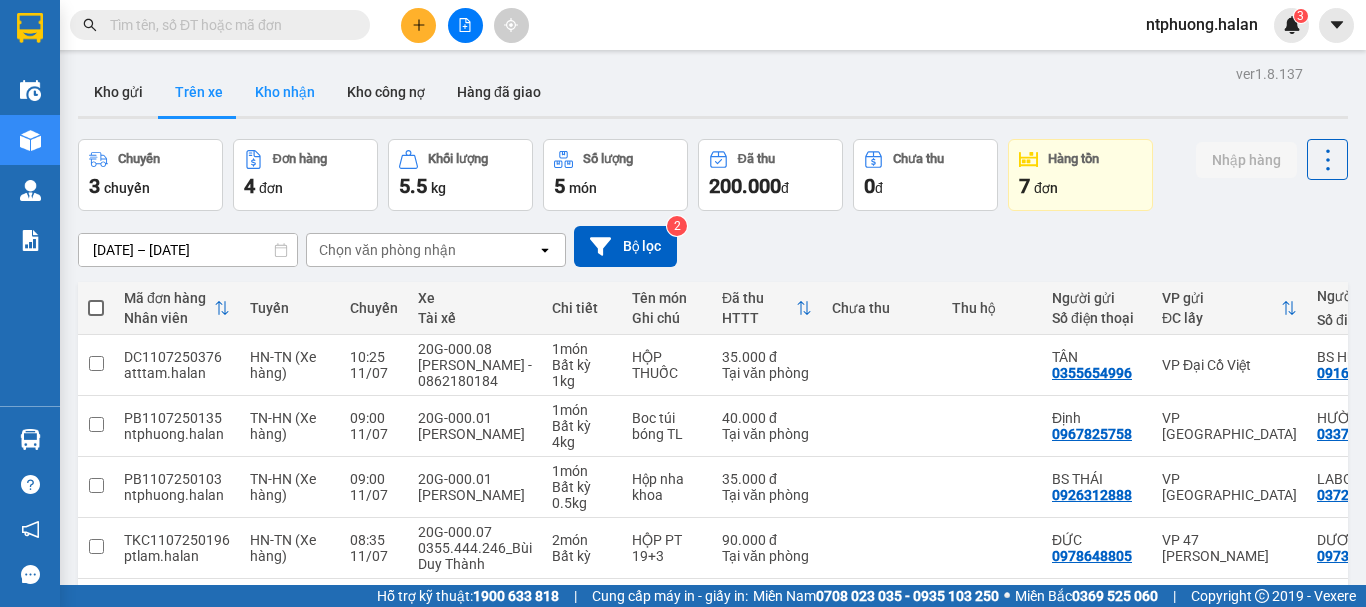 click on "Kho nhận" at bounding box center [285, 92] 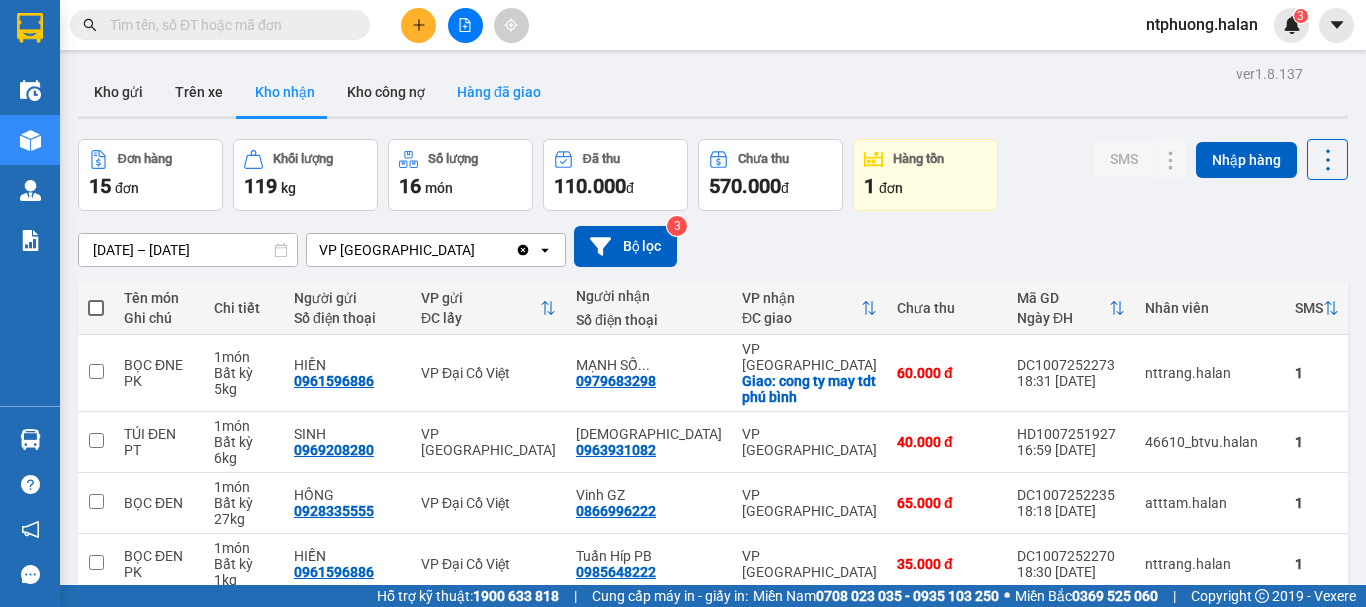 click on "Hàng đã giao" at bounding box center (499, 92) 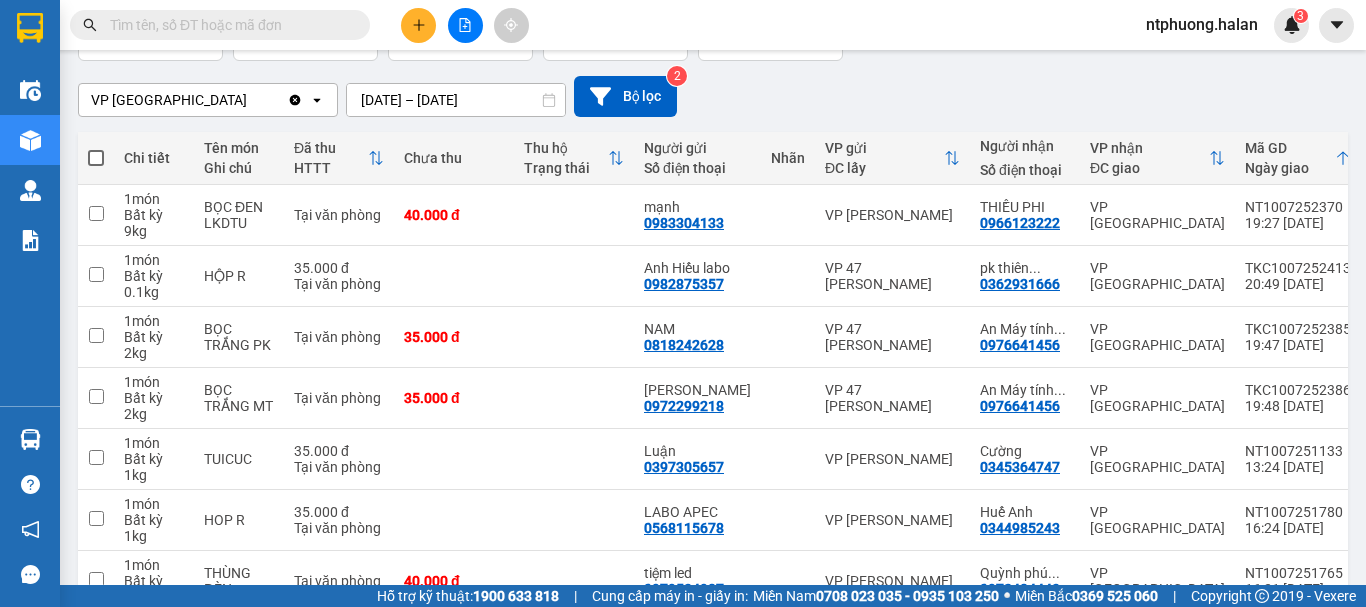 scroll, scrollTop: 0, scrollLeft: 0, axis: both 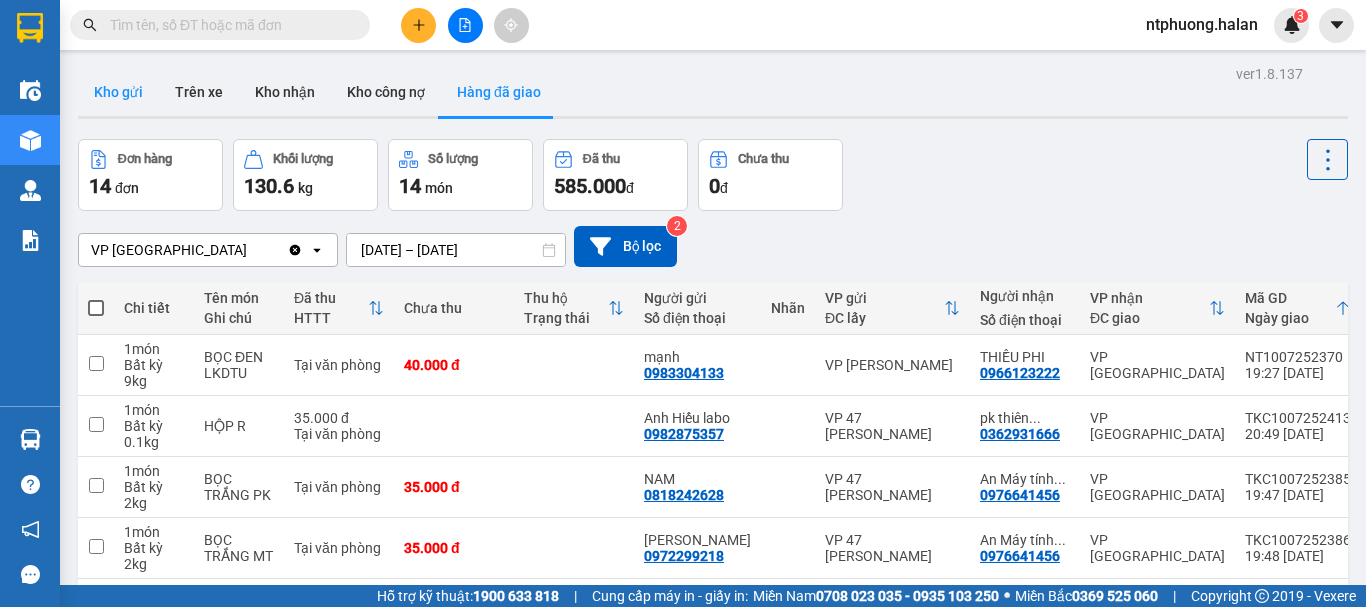 click on "Kho gửi" at bounding box center (118, 92) 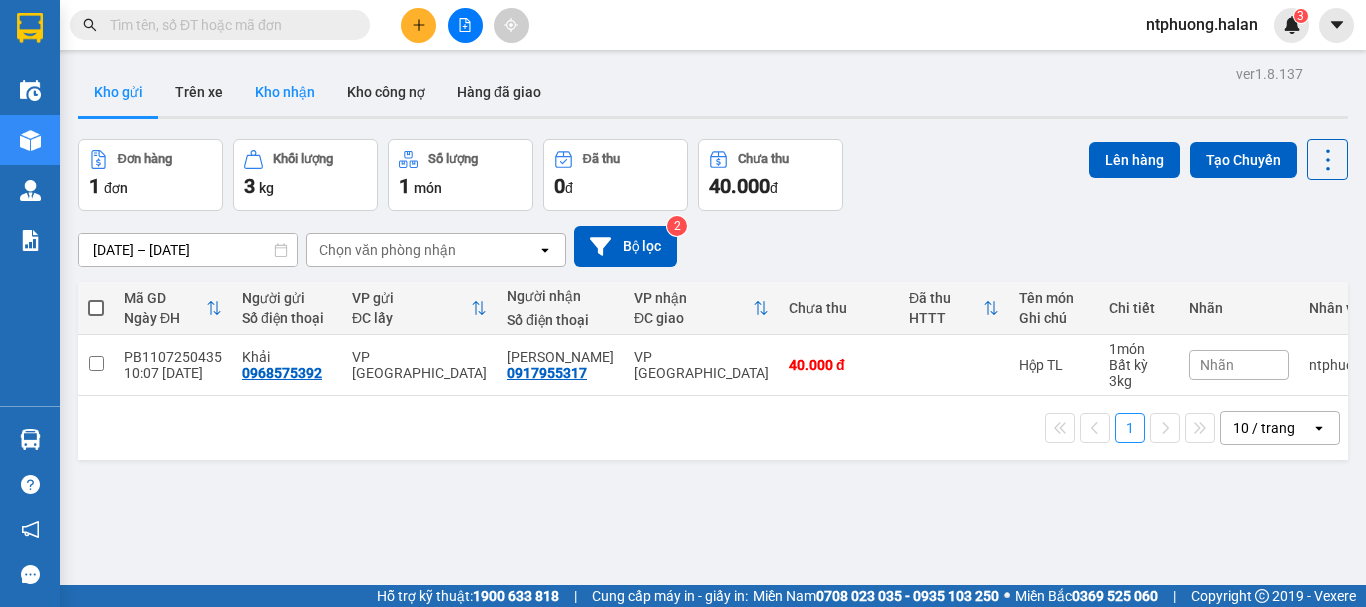 click on "Kho nhận" at bounding box center (285, 92) 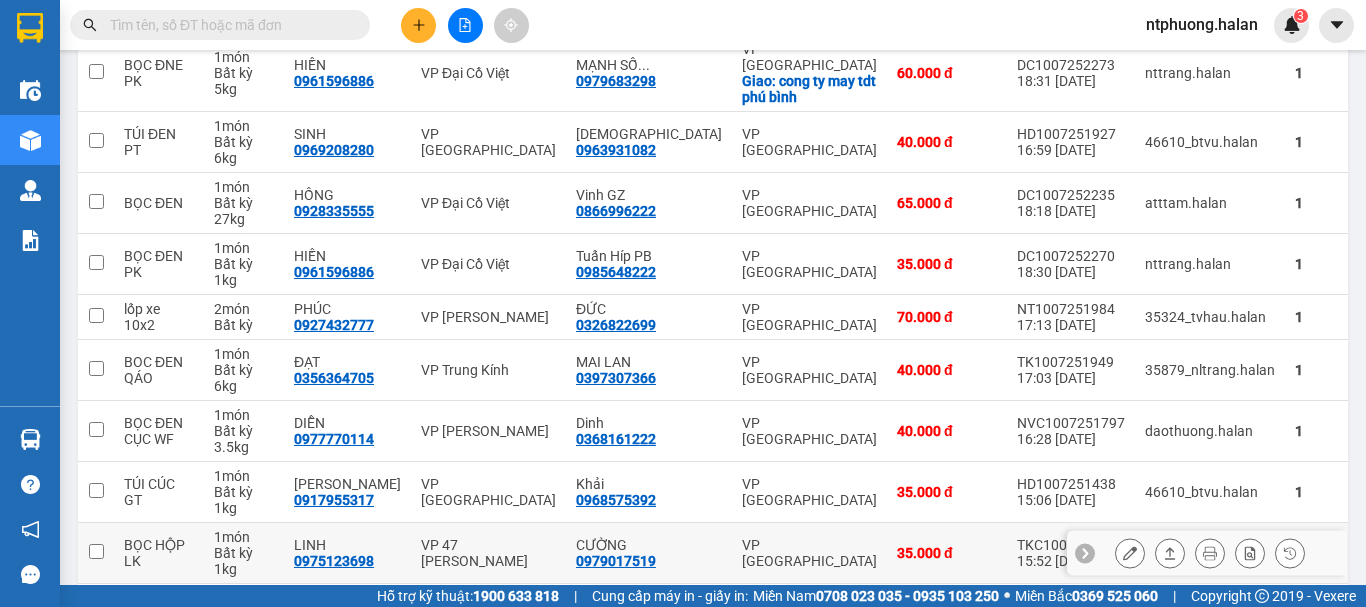 scroll, scrollTop: 434, scrollLeft: 0, axis: vertical 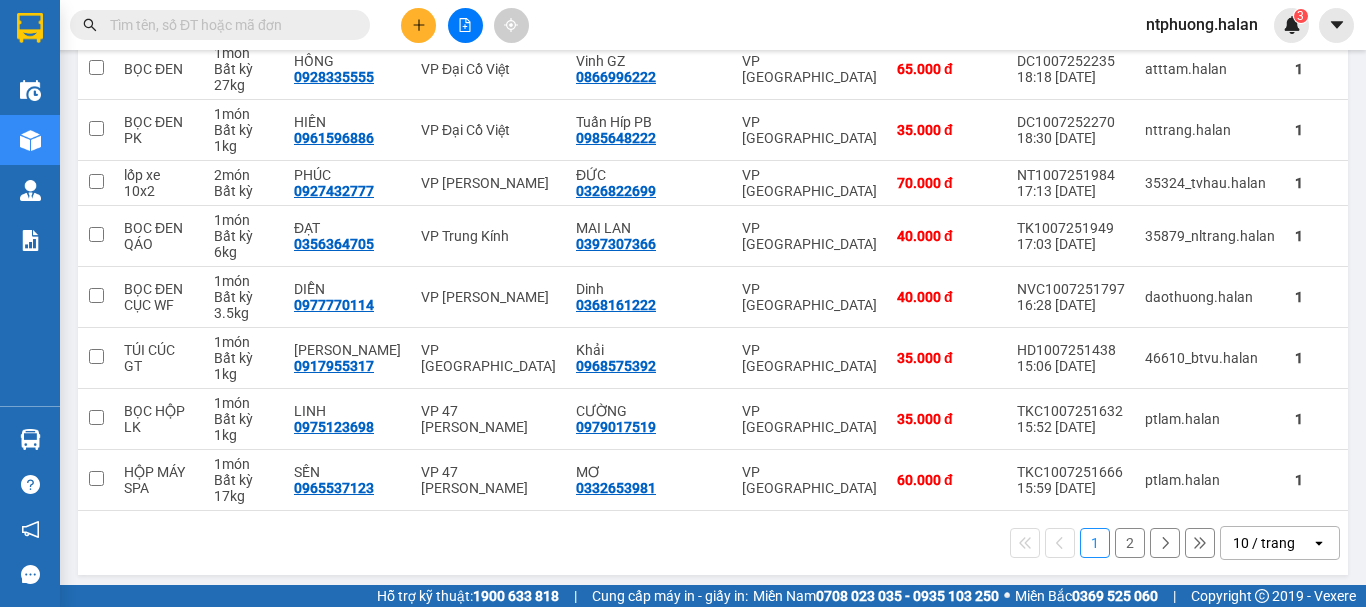 click on "2" at bounding box center [1130, 543] 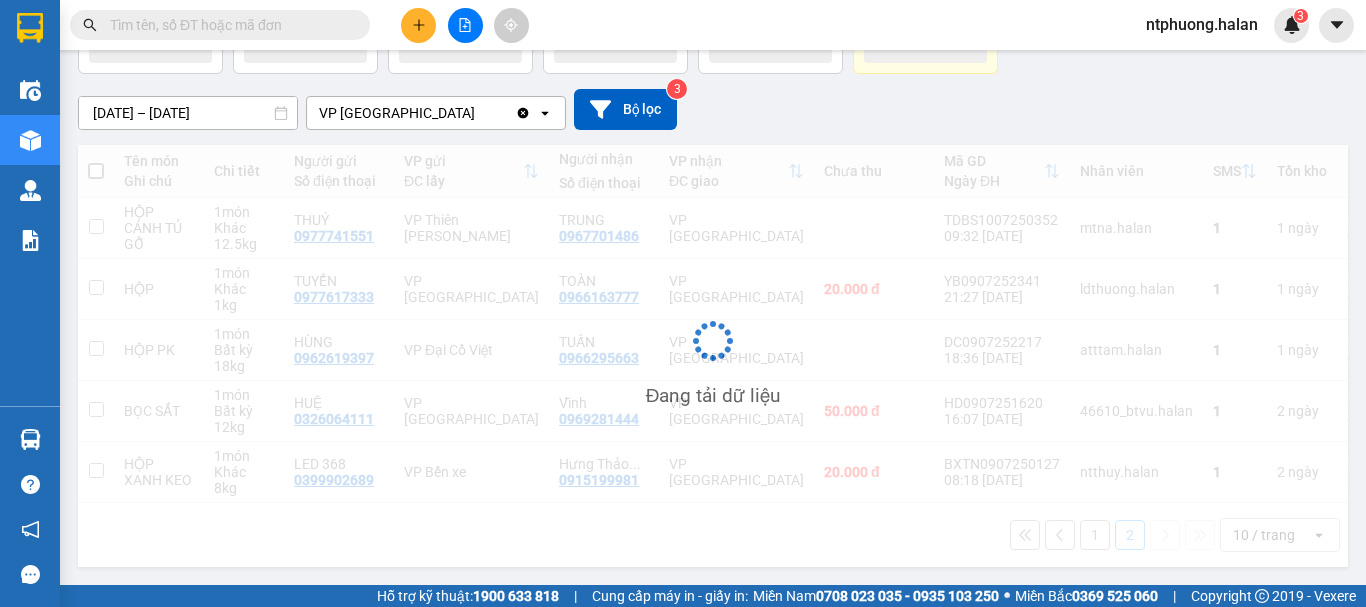 scroll, scrollTop: 145, scrollLeft: 0, axis: vertical 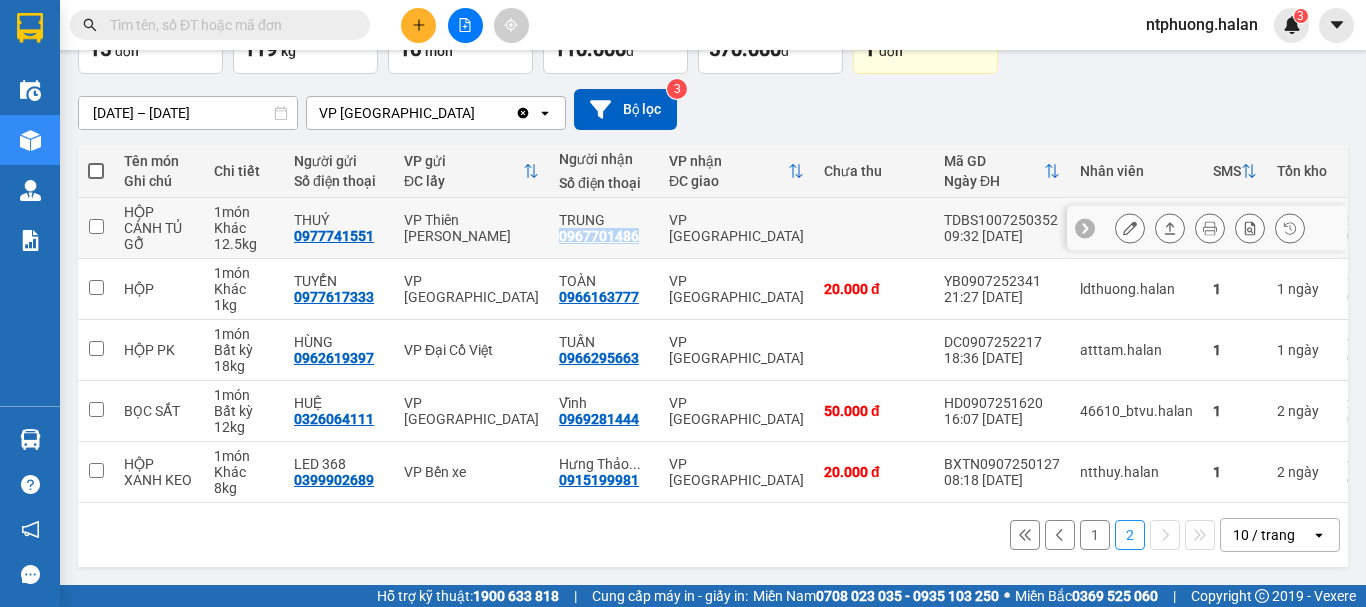 copy on "0967701486" 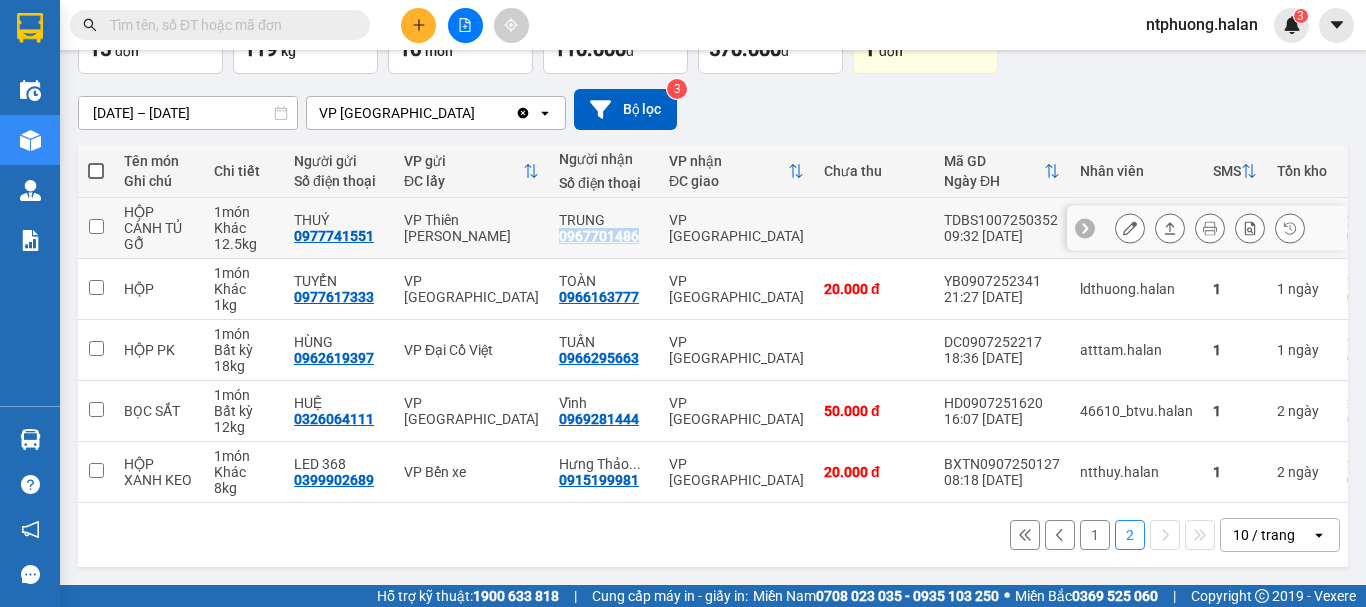 drag, startPoint x: 631, startPoint y: 230, endPoint x: 547, endPoint y: 222, distance: 84.38009 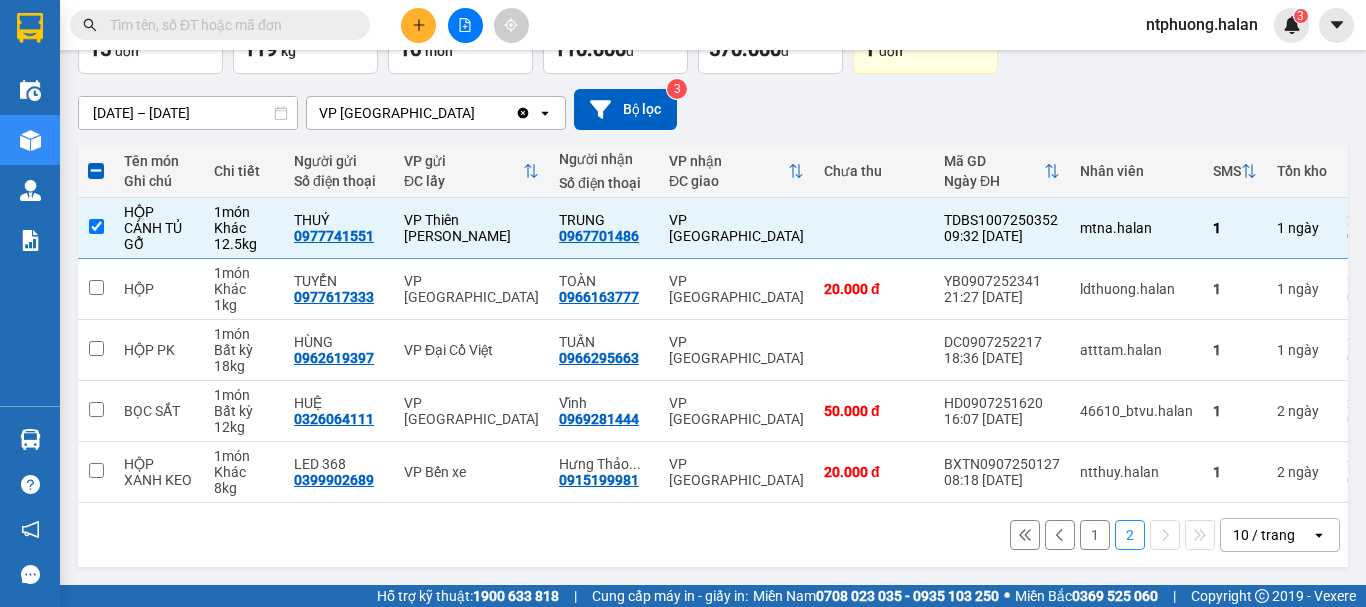 click at bounding box center (228, 25) 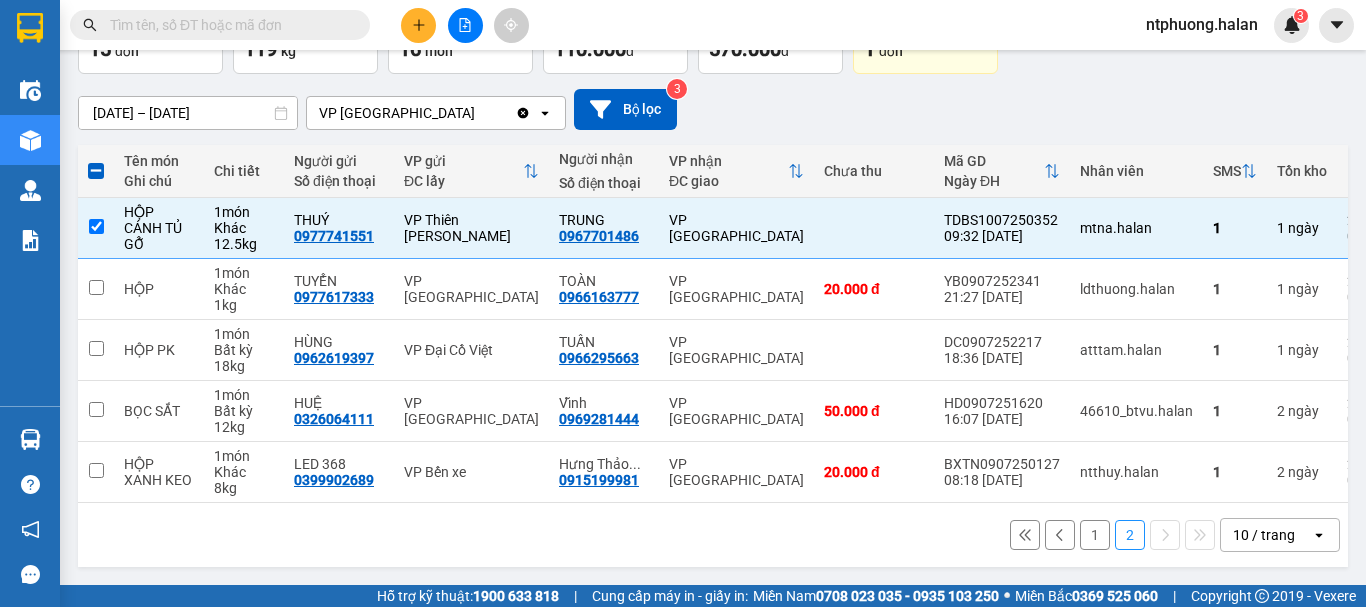 paste on "0967701486" 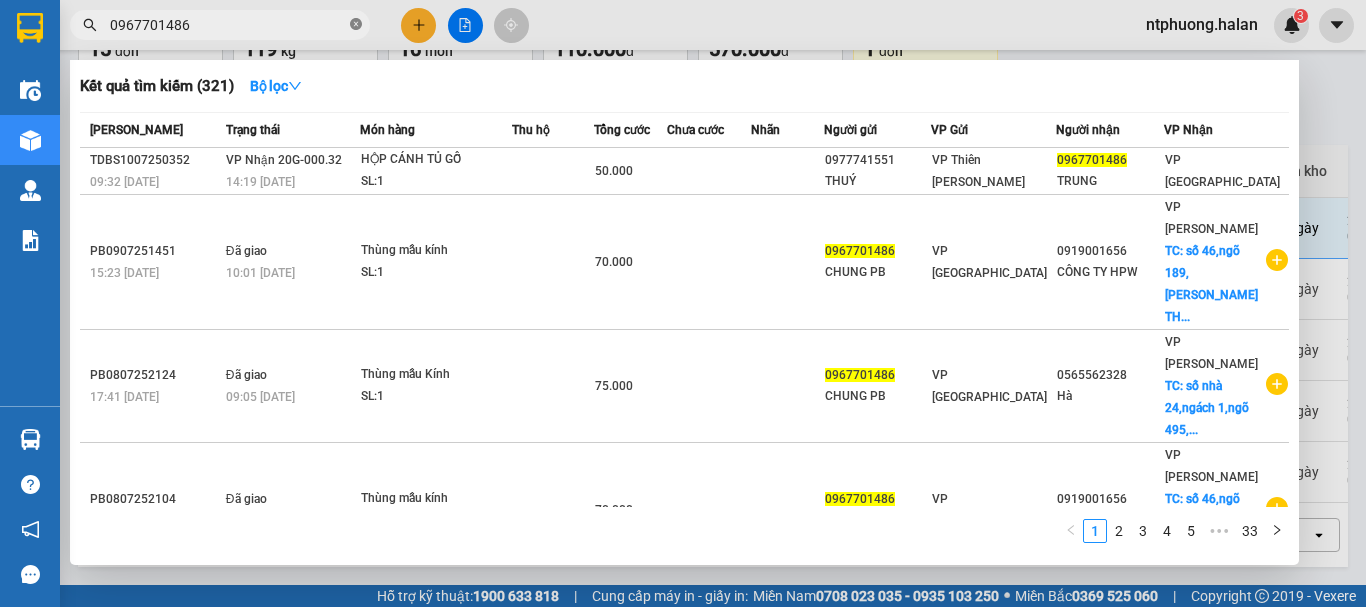 click 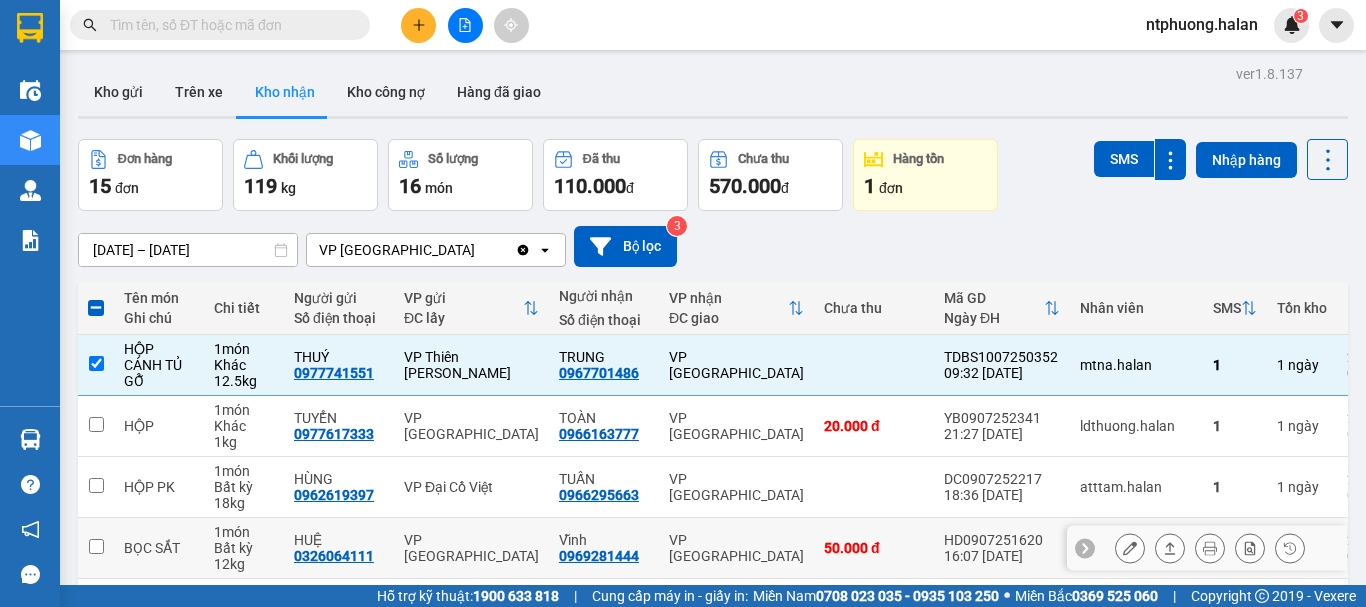 scroll, scrollTop: 145, scrollLeft: 0, axis: vertical 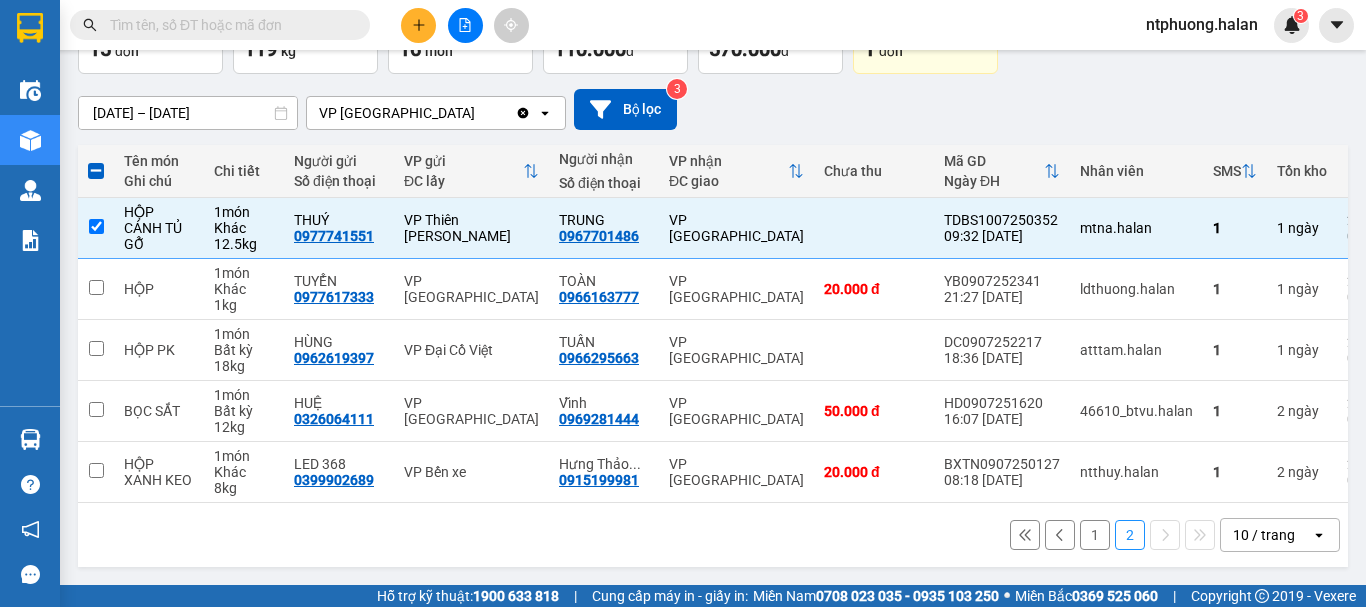 click on "1" at bounding box center [1095, 535] 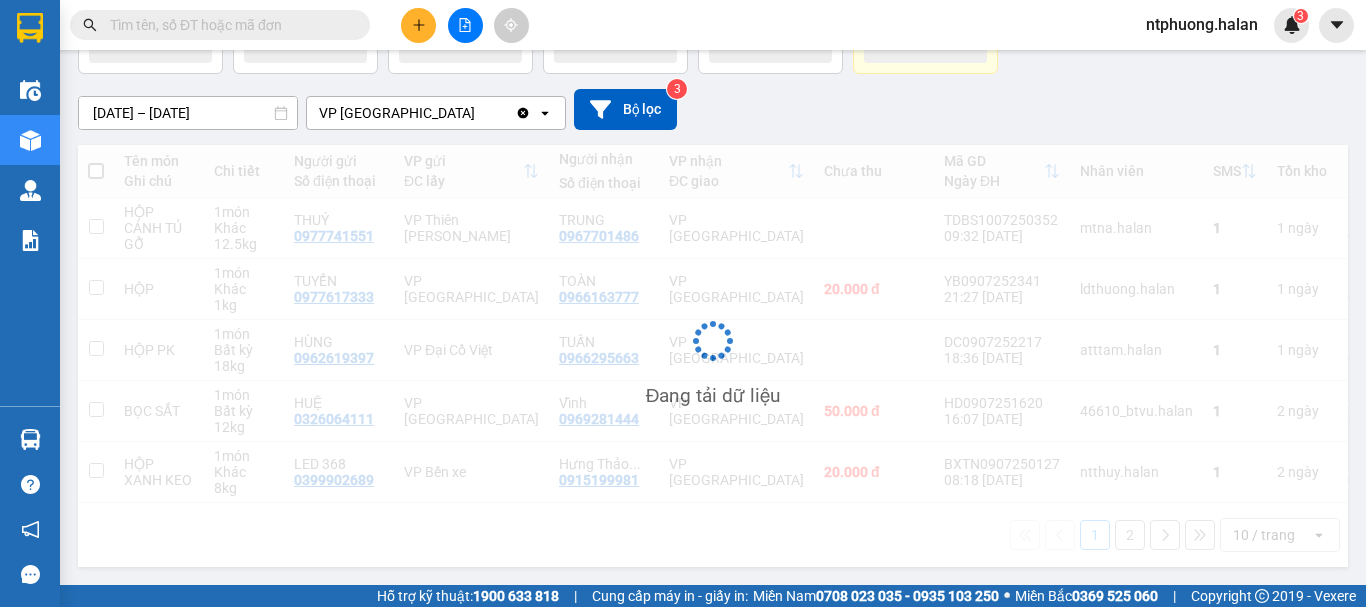 scroll, scrollTop: 145, scrollLeft: 0, axis: vertical 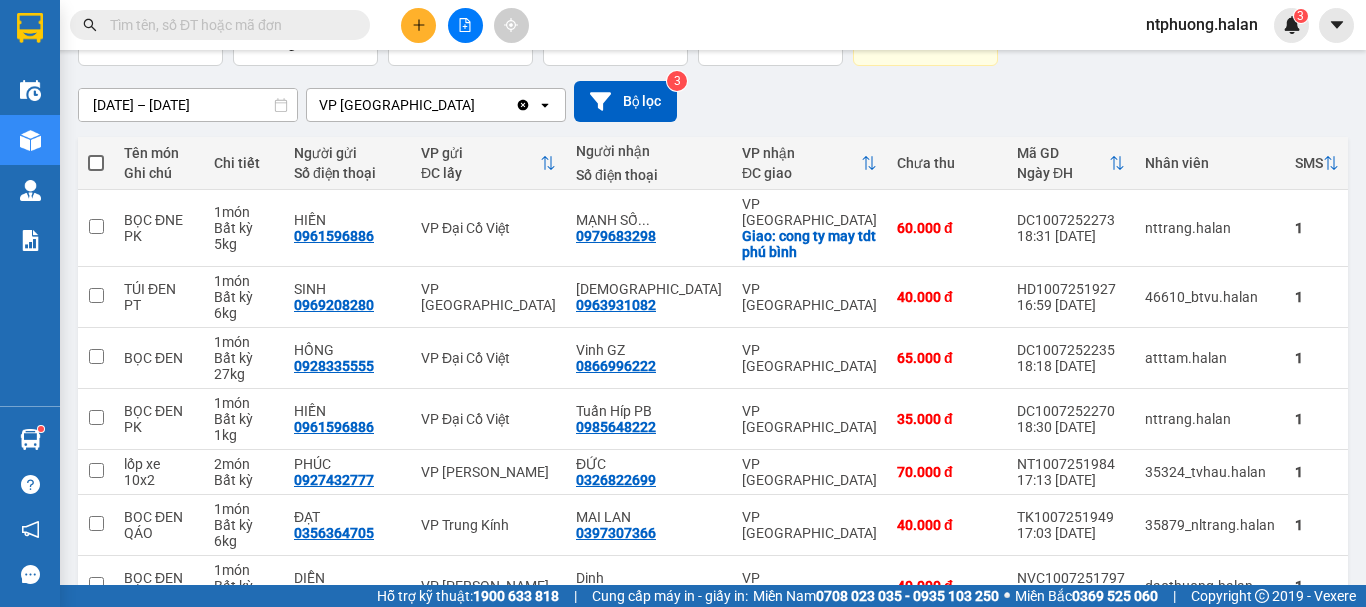 click at bounding box center [228, 25] 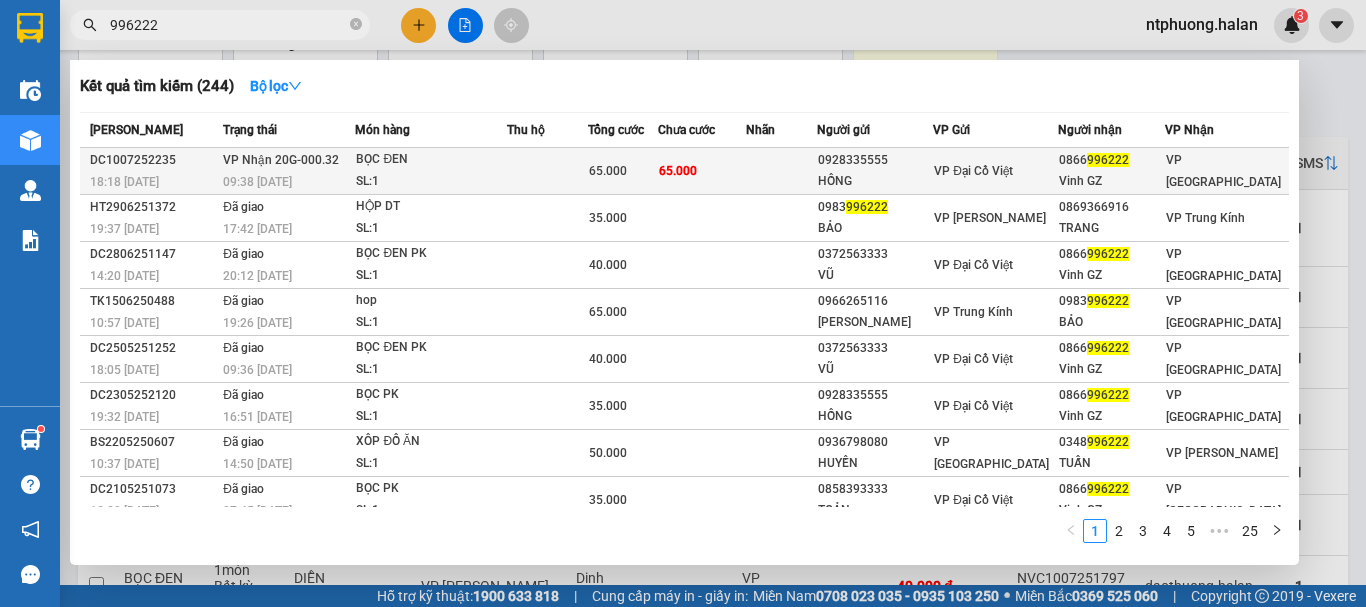 click at bounding box center (547, 171) 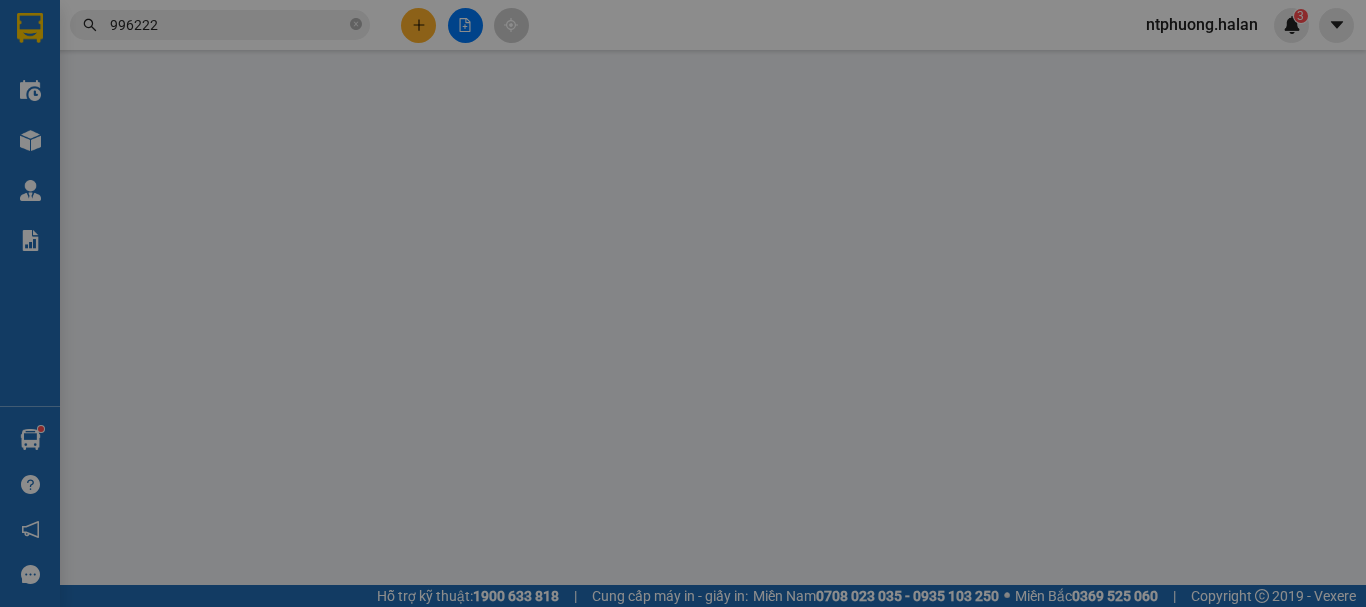 scroll, scrollTop: 0, scrollLeft: 0, axis: both 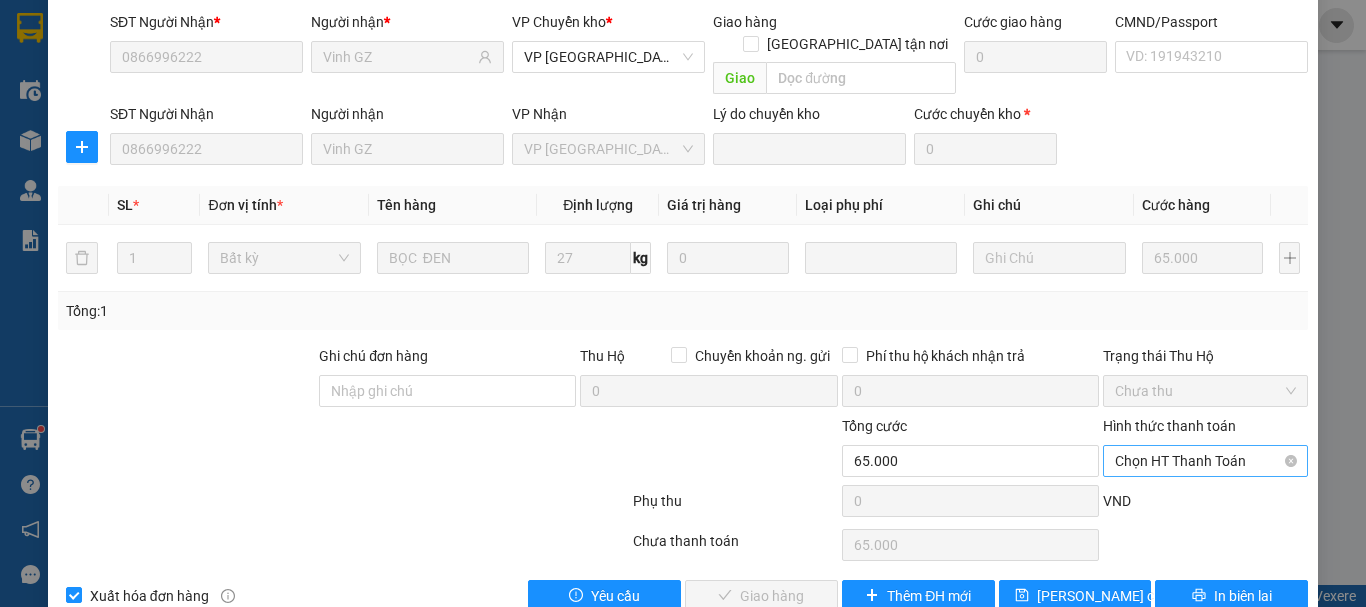 click on "Chọn HT Thanh Toán" at bounding box center (1205, 461) 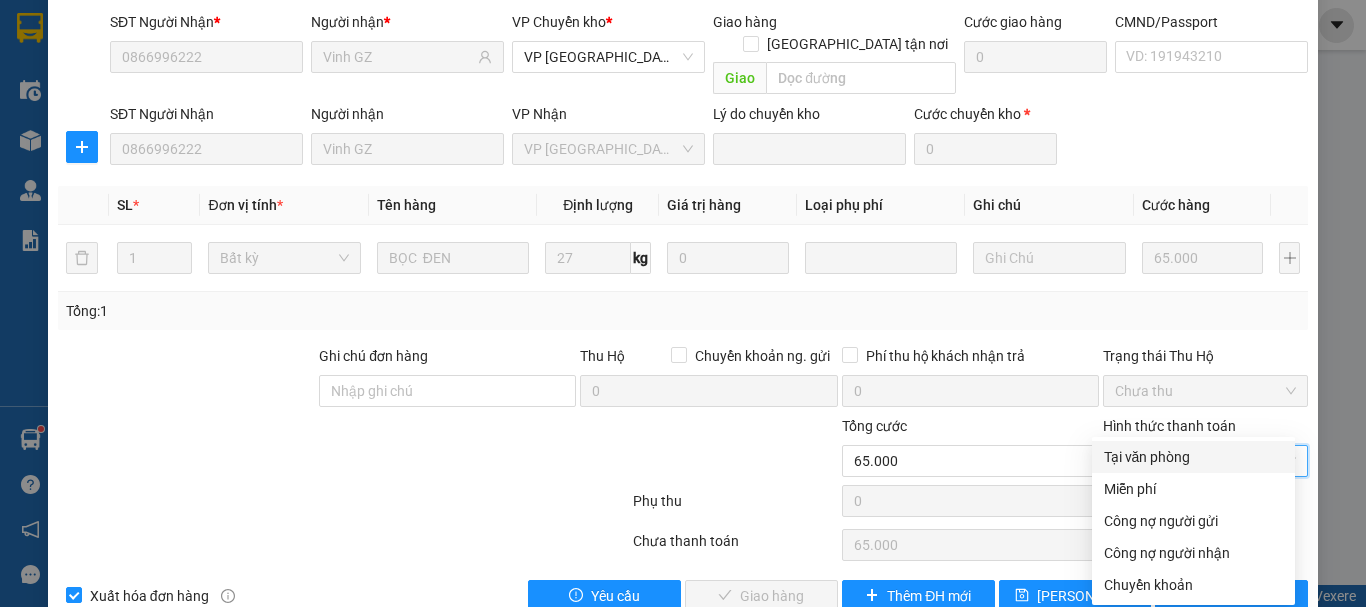 click on "Tại văn phòng" at bounding box center (1193, 457) 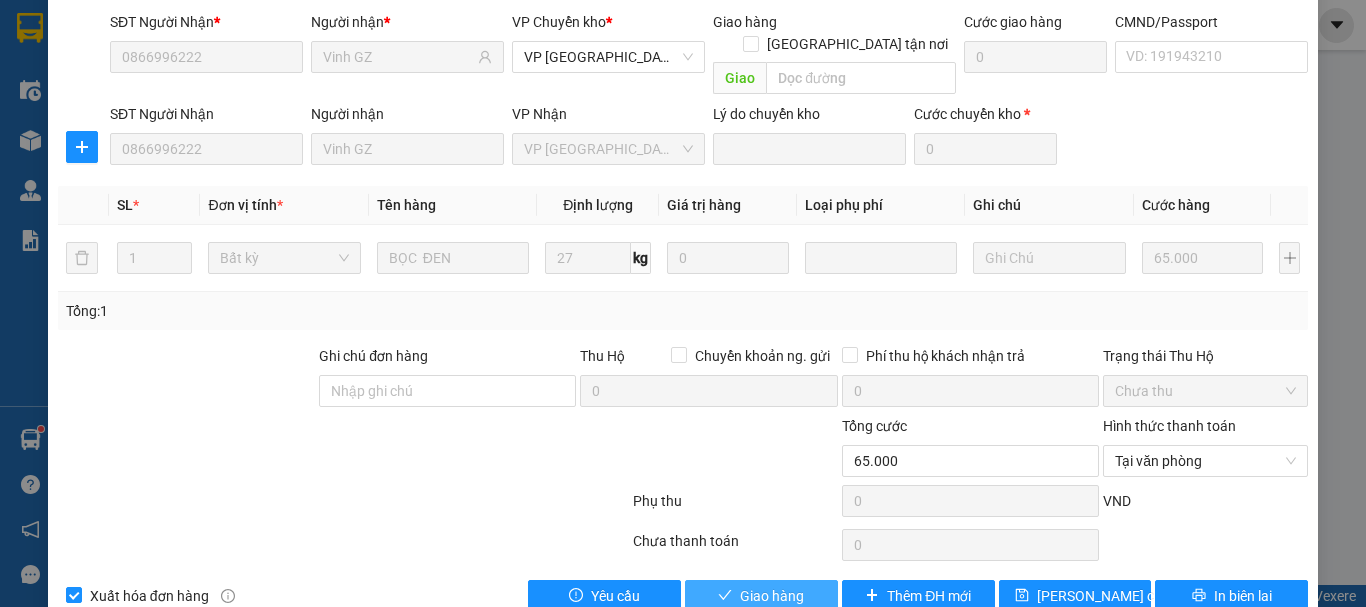 click on "Giao hàng" at bounding box center (772, 596) 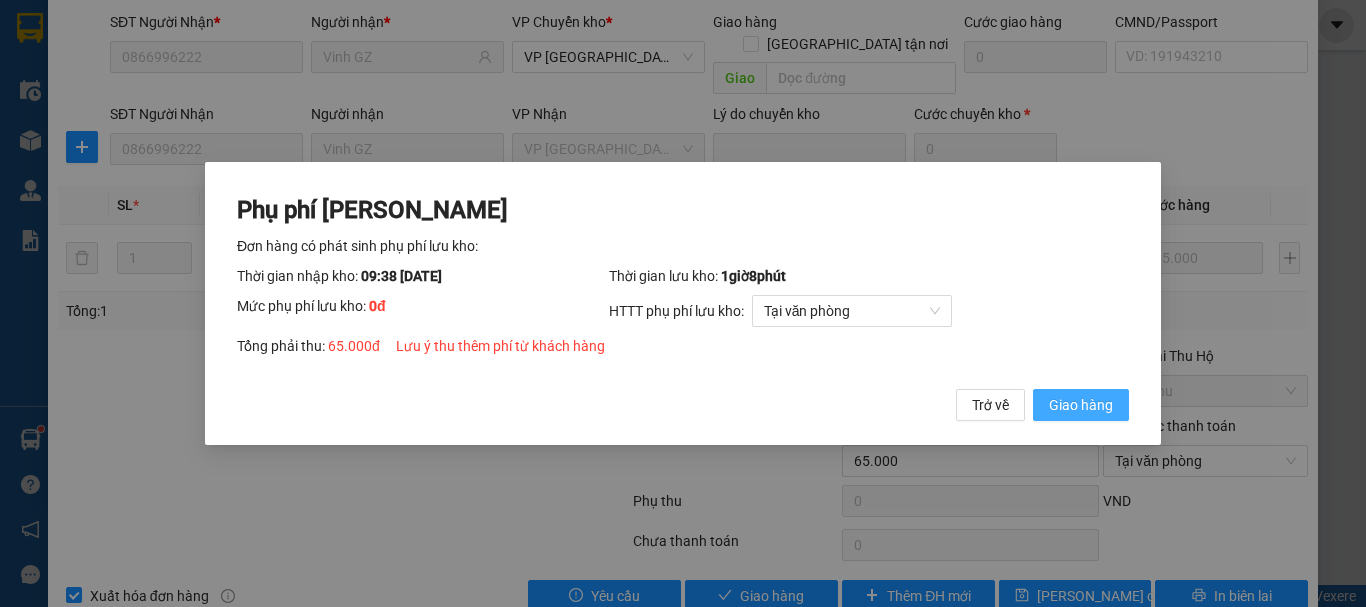 click on "Giao hàng" at bounding box center (1081, 405) 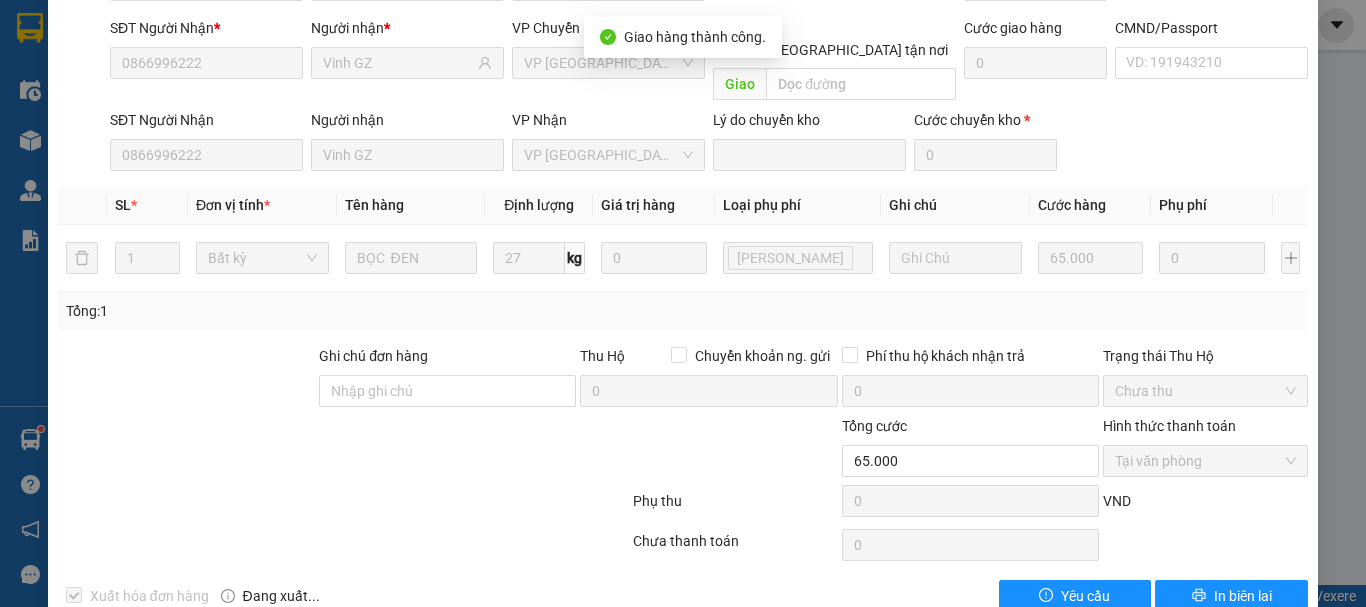 scroll, scrollTop: 0, scrollLeft: 0, axis: both 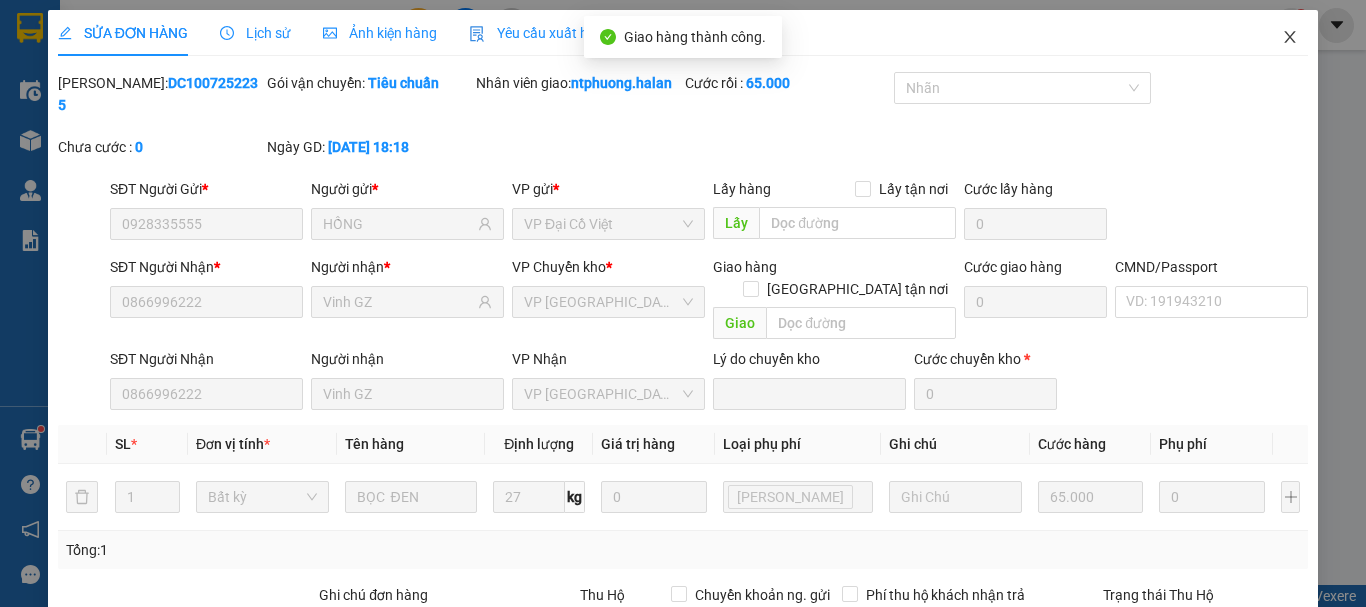 click 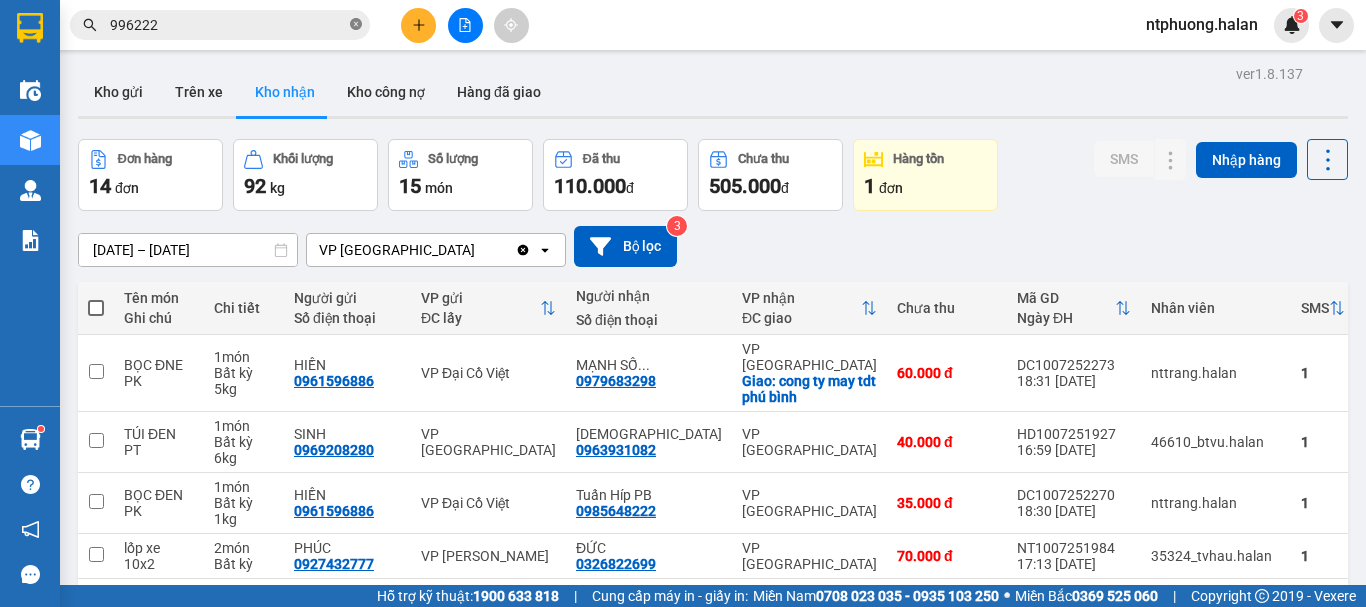 click 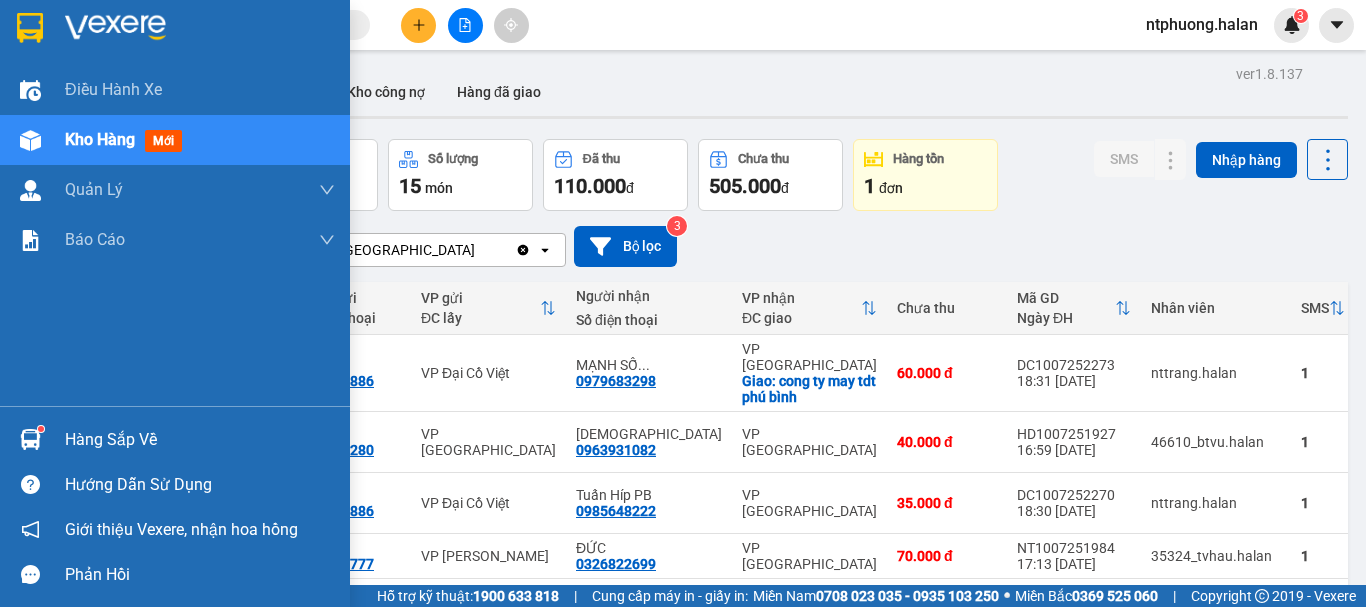 click on "Hàng sắp về" at bounding box center [200, 440] 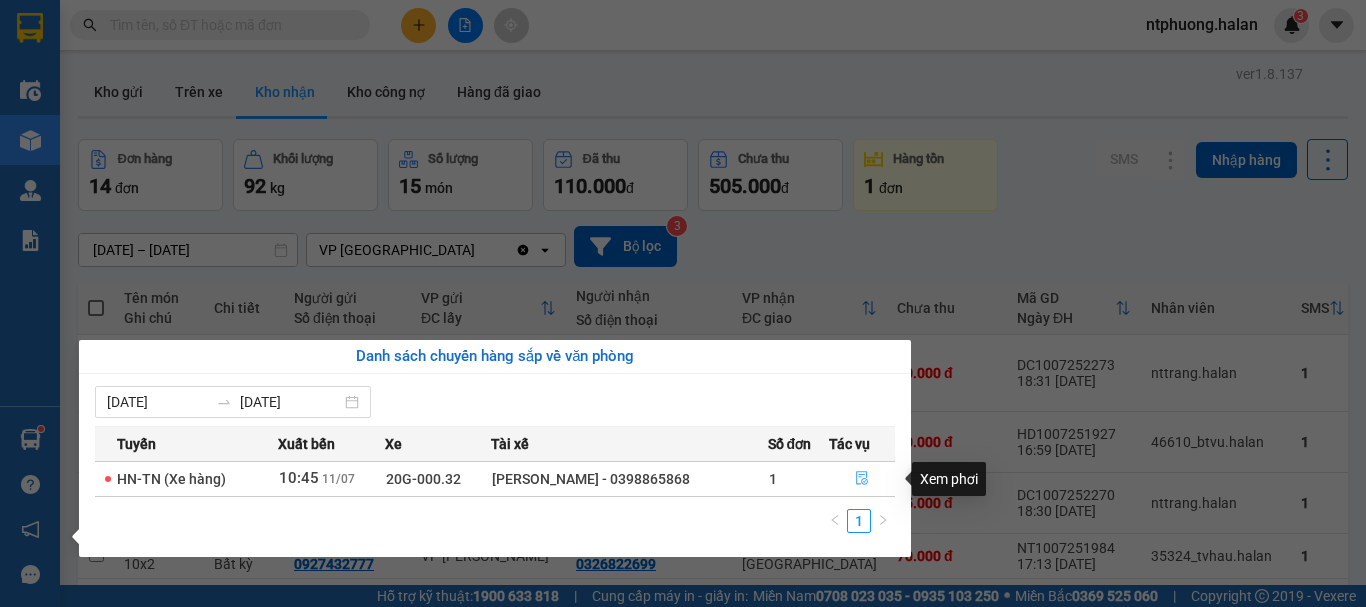 click 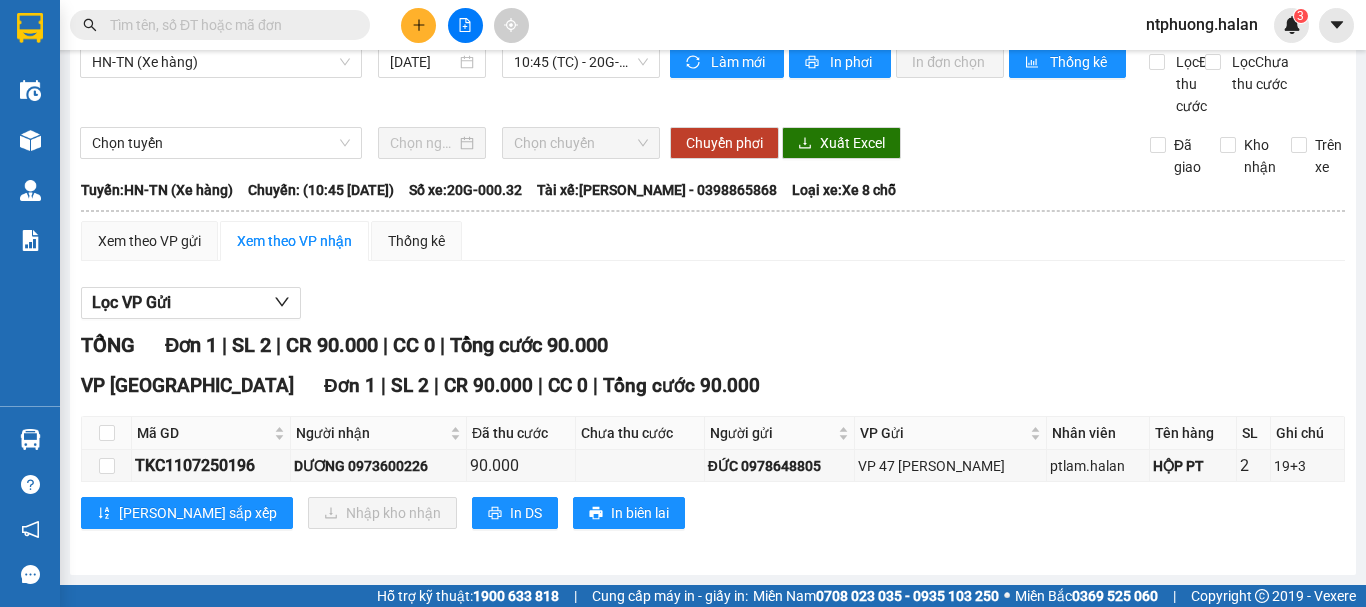 scroll, scrollTop: 0, scrollLeft: 0, axis: both 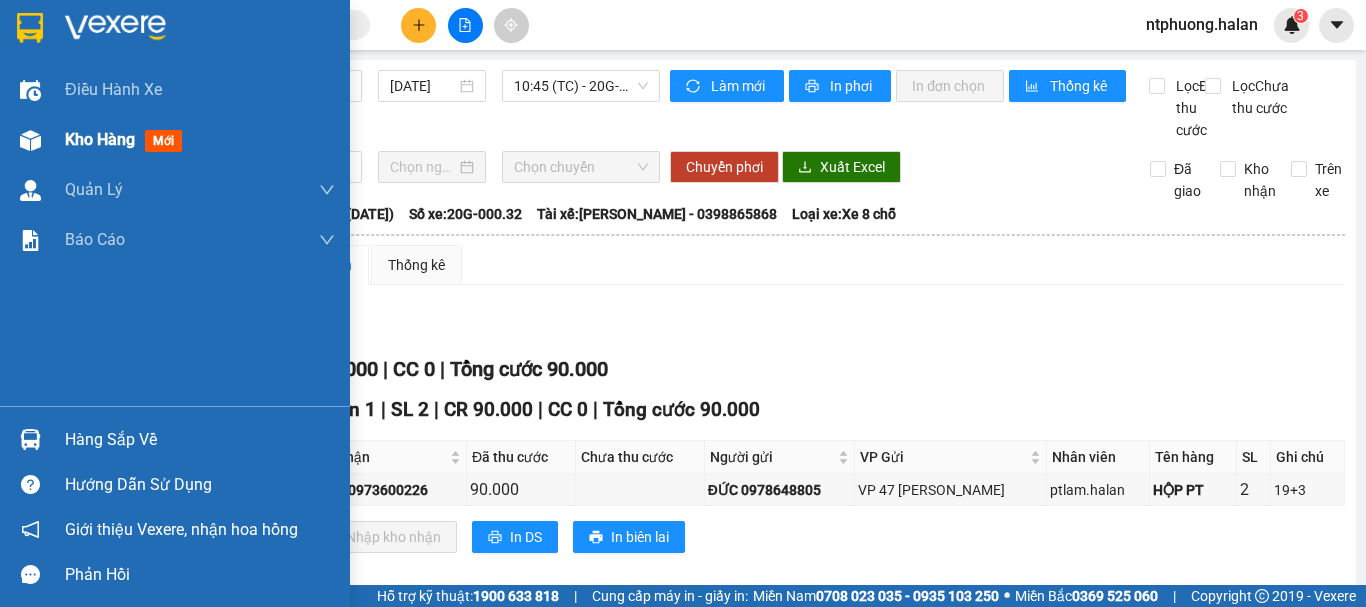 click on "Kho hàng" at bounding box center (100, 139) 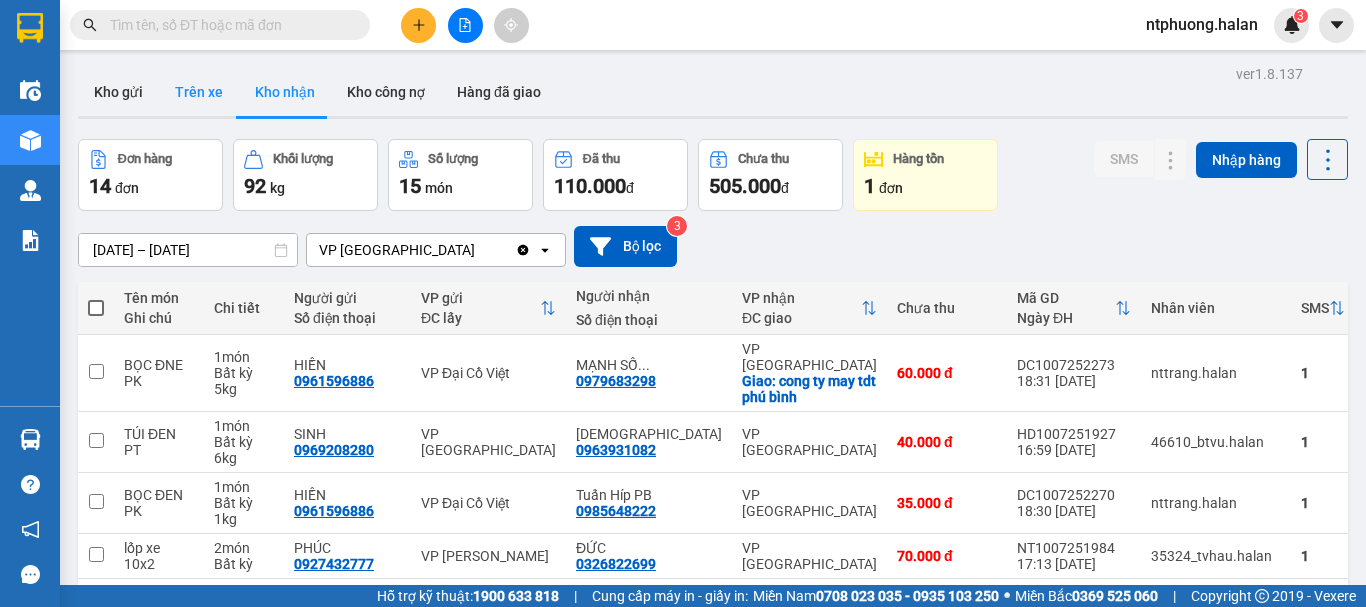 click on "Trên xe" at bounding box center (199, 92) 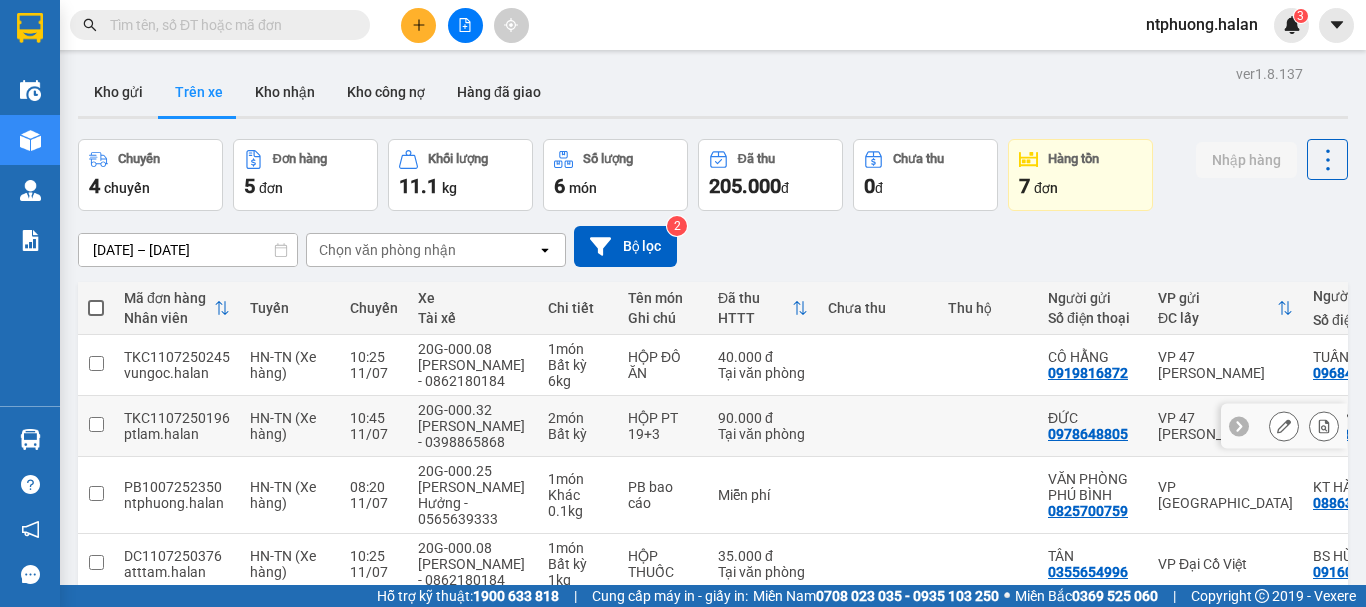 scroll, scrollTop: 177, scrollLeft: 0, axis: vertical 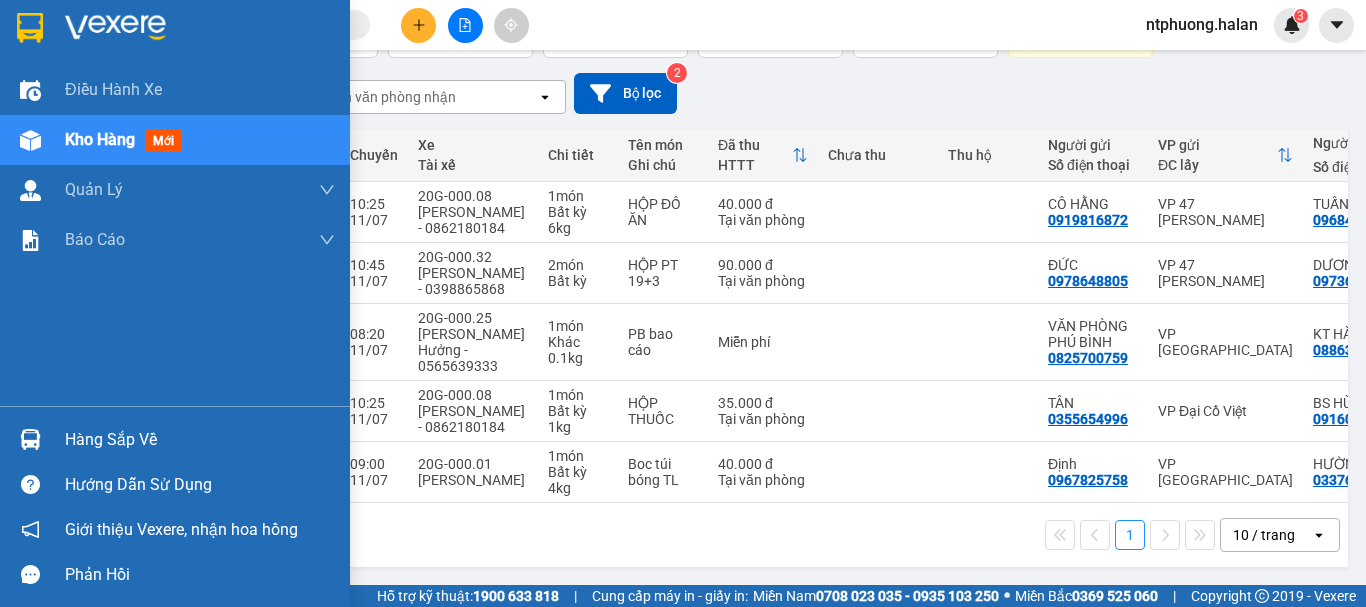 click on "Hàng sắp về" at bounding box center [200, 440] 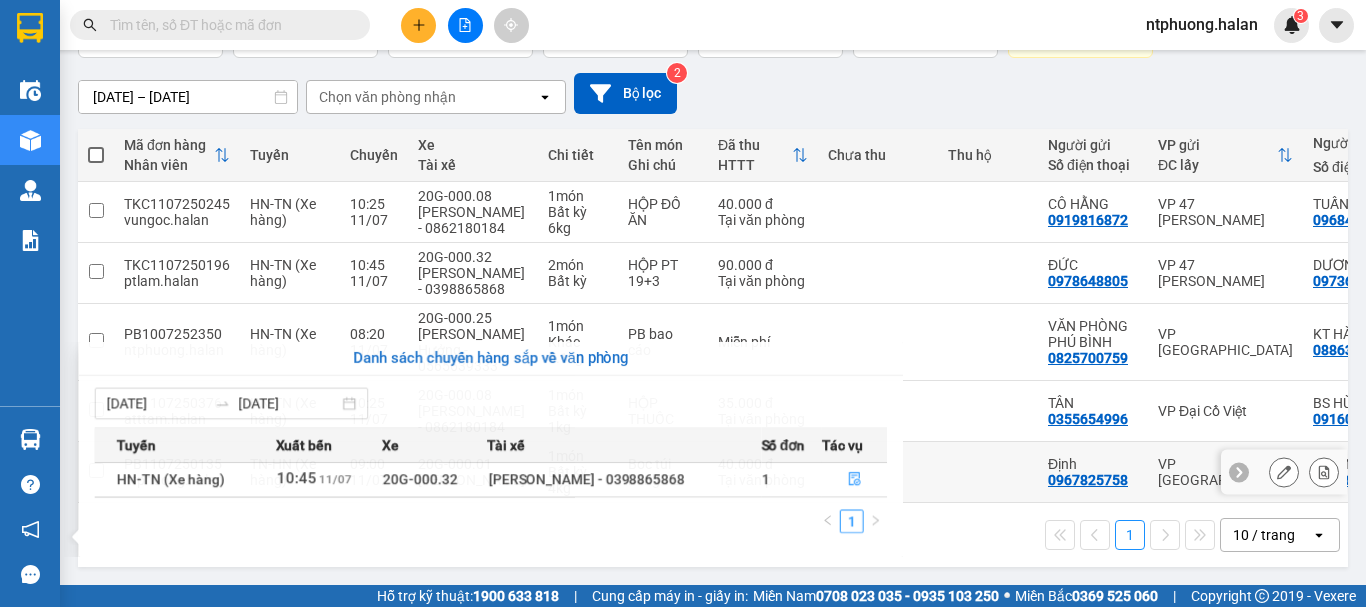 click on "Kết quả tìm kiếm ( 244 )  Bộ lọc  Mã ĐH Trạng thái Món hàng Thu hộ Tổng cước Chưa cước Nhãn Người gửi VP Gửi Người nhận VP Nhận DC1007252235 18:18 [DATE] VP Nhận   20G-000.32 09:38 [DATE] BỌC  ĐEN SL:  1 65.000 65.000 0928335555 HỒNG VP Đại Cồ Việt 0866996222 Vinh GZ VP [GEOGRAPHIC_DATA] HT2906251372 19:37 [DATE] Đã giao   17:42 [DATE] HỘP DT SL:  1 35.000 0983996222 BẢO VP [PERSON_NAME] 0869366916 TRANG  VP Trung Kính DC2806251147 14:20 [DATE] Đã giao   20:12 [DATE] BỌC ĐEN PK SL:  1 40.000 0372563333 VŨ VP Đại Cồ Việt 0866996222 Vinh GZ VP [GEOGRAPHIC_DATA] TK1506250488 10:57 [DATE] Đã giao   19:26 [DATE] hop SL:  1 65.000 0966265116 tuệ minh VP Trung Kính 0983996222 BẢO VP [GEOGRAPHIC_DATA] 18:05 [DATE] Đã giao   09:36 [DATE] BỌC ĐEN PK SL:  1 40.000 0372563333 VŨ VP Đại Cồ Việt 0866996222 Vinh GZ VP [GEOGRAPHIC_DATA] 19:32 [DATE] Đã giao   16:51 [DATE] BỌC PK SL:  1 35.000 0928335555 HỒNG" at bounding box center [683, 303] 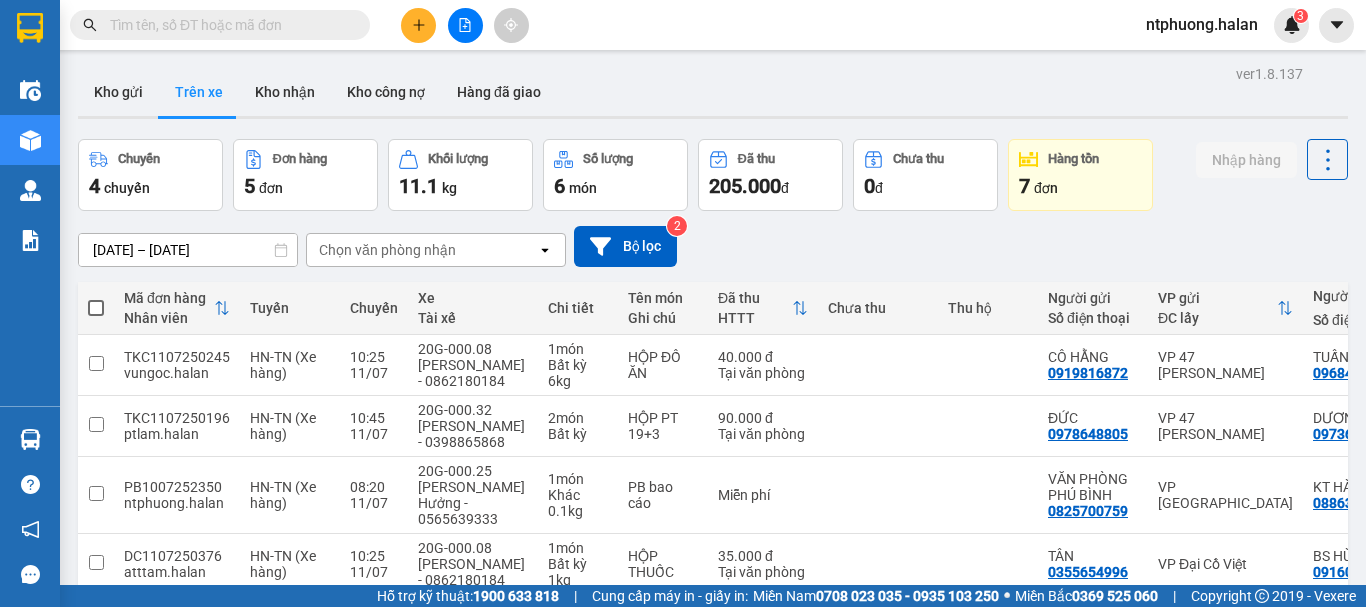 scroll, scrollTop: 0, scrollLeft: 0, axis: both 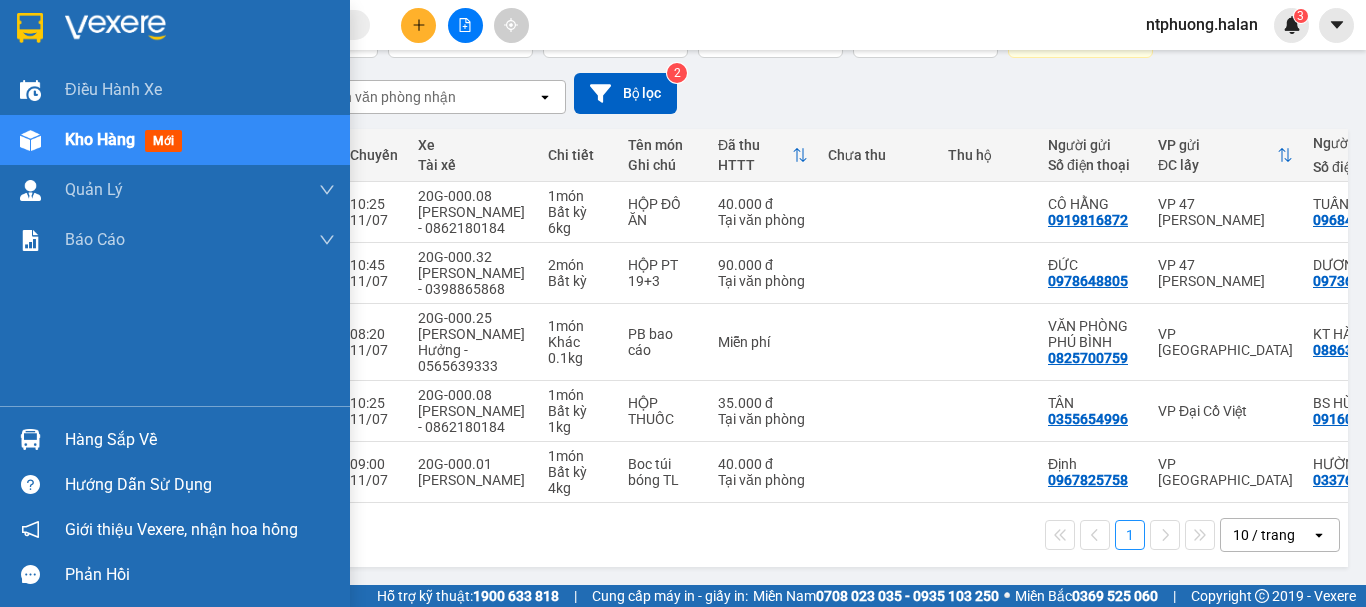 click on "Hàng sắp về" at bounding box center (200, 440) 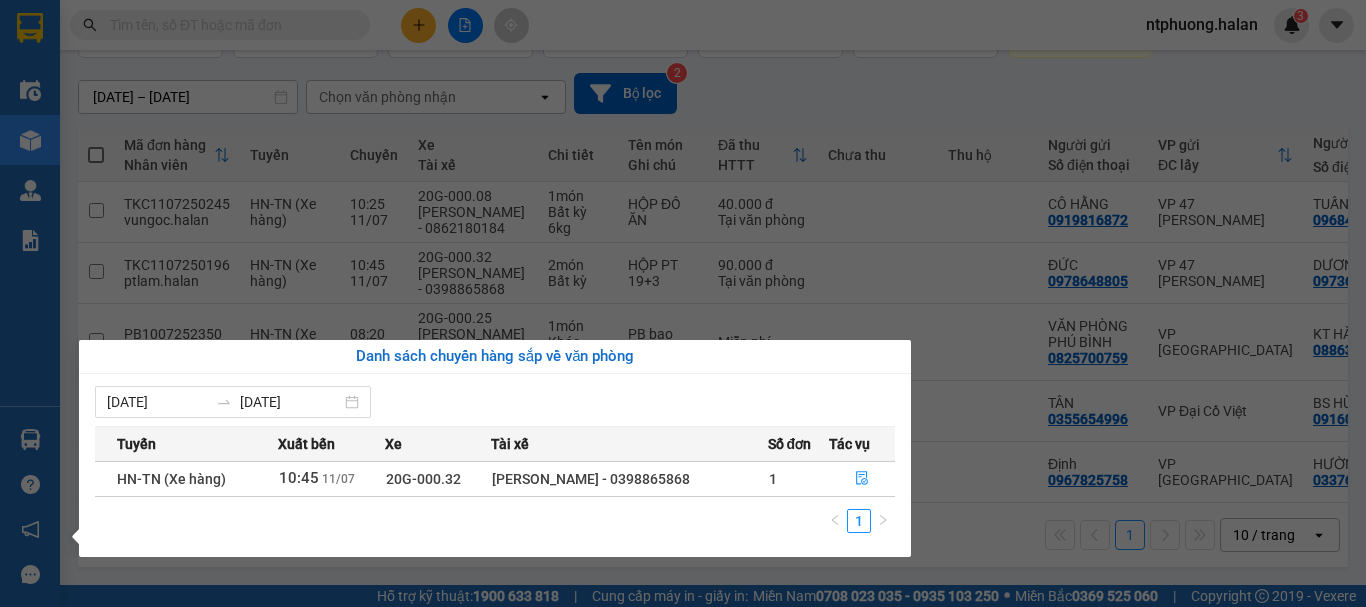 click on "Kết quả tìm kiếm ( 244 )  Bộ lọc  Mã ĐH Trạng thái Món hàng Thu hộ Tổng cước Chưa cước Nhãn Người gửi VP Gửi Người nhận VP Nhận DC1007252235 18:18 [DATE] VP Nhận   20G-000.32 09:38 [DATE] BỌC  ĐEN SL:  1 65.000 65.000 0928335555 HỒNG VP Đại Cồ Việt 0866996222 Vinh GZ VP [GEOGRAPHIC_DATA] HT2906251372 19:37 [DATE] Đã giao   17:42 [DATE] HỘP DT SL:  1 35.000 0983996222 BẢO VP [PERSON_NAME] 0869366916 TRANG  VP Trung Kính DC2806251147 14:20 [DATE] Đã giao   20:12 [DATE] BỌC ĐEN PK SL:  1 40.000 0372563333 VŨ VP Đại Cồ Việt 0866996222 Vinh GZ VP [GEOGRAPHIC_DATA] TK1506250488 10:57 [DATE] Đã giao   19:26 [DATE] hop SL:  1 65.000 0966265116 tuệ minh VP Trung Kính 0983996222 BẢO VP [GEOGRAPHIC_DATA] 18:05 [DATE] Đã giao   09:36 [DATE] BỌC ĐEN PK SL:  1 40.000 0372563333 VŨ VP Đại Cồ Việt 0866996222 Vinh GZ VP [GEOGRAPHIC_DATA] 19:32 [DATE] Đã giao   16:51 [DATE] BỌC PK SL:  1 35.000 0928335555 HỒNG" at bounding box center [683, 303] 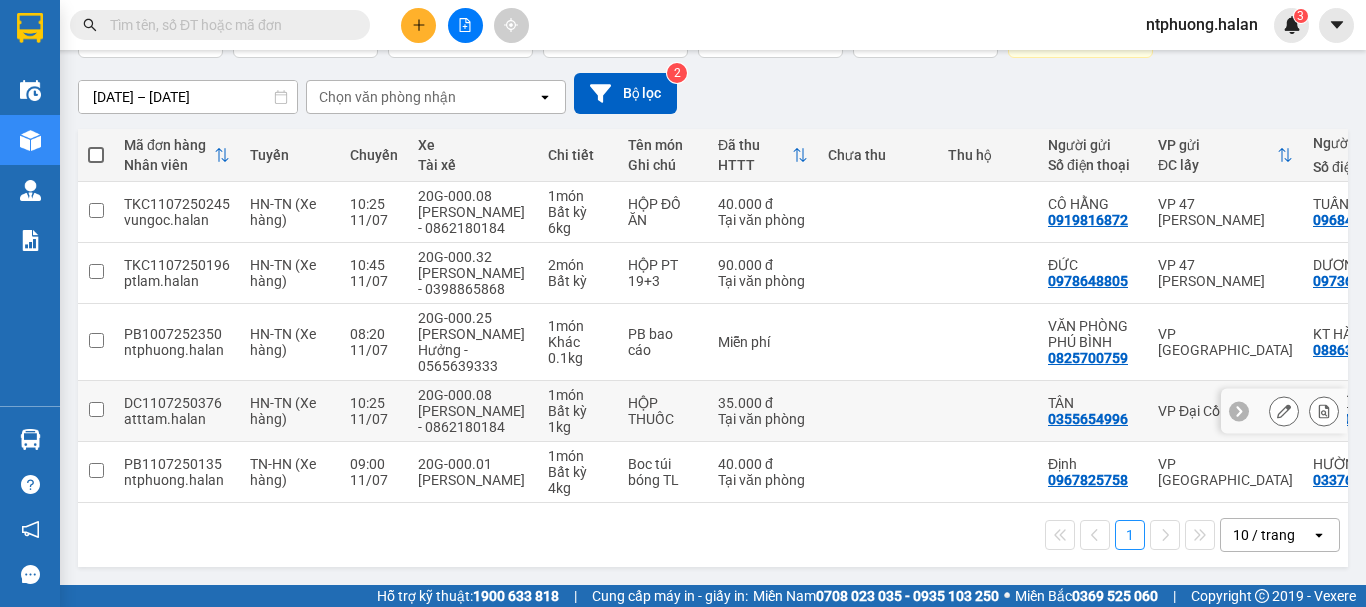 scroll, scrollTop: 0, scrollLeft: 0, axis: both 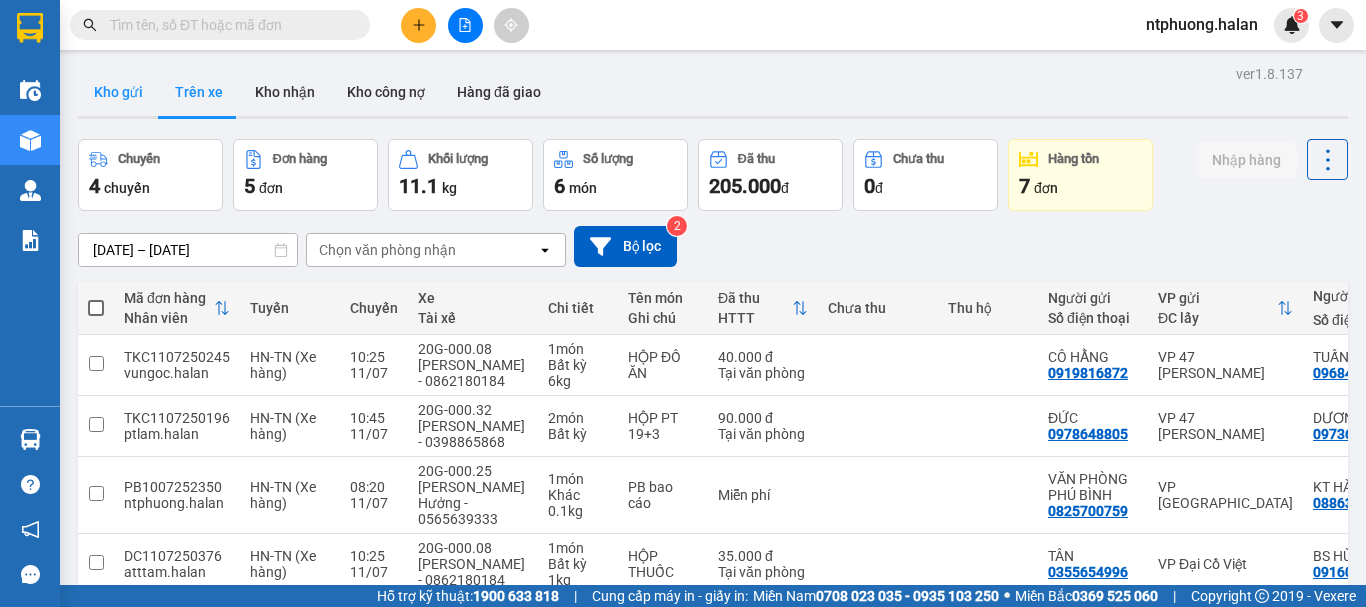 click on "Kho gửi" at bounding box center [118, 92] 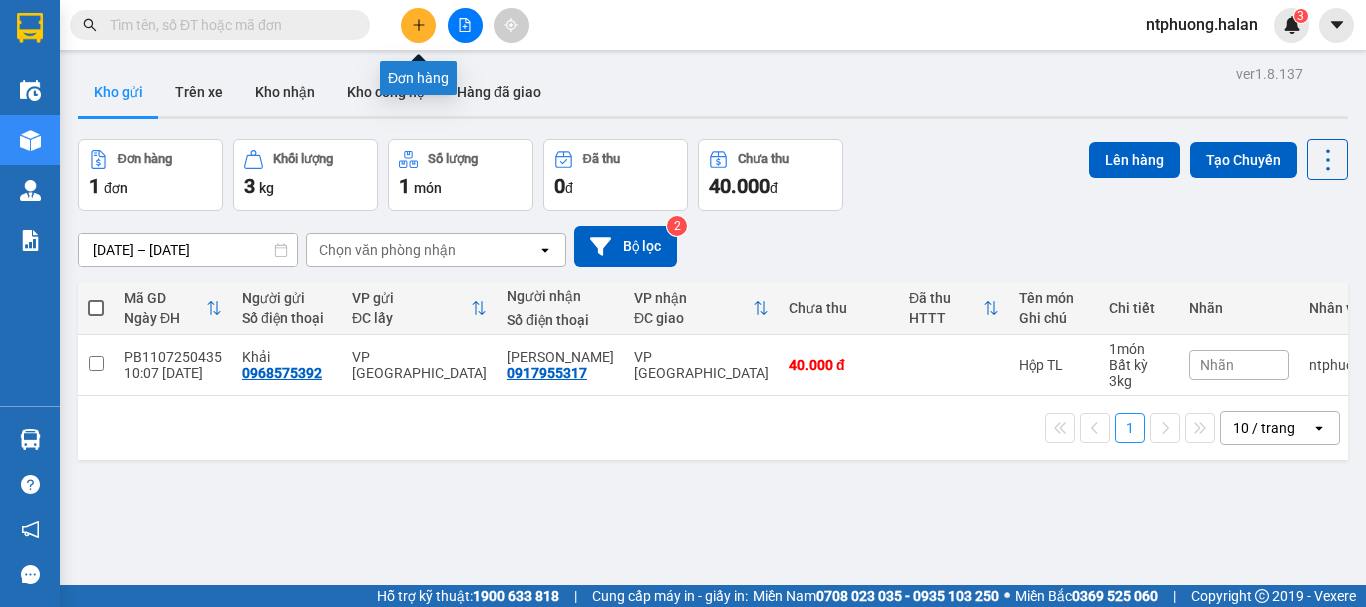click 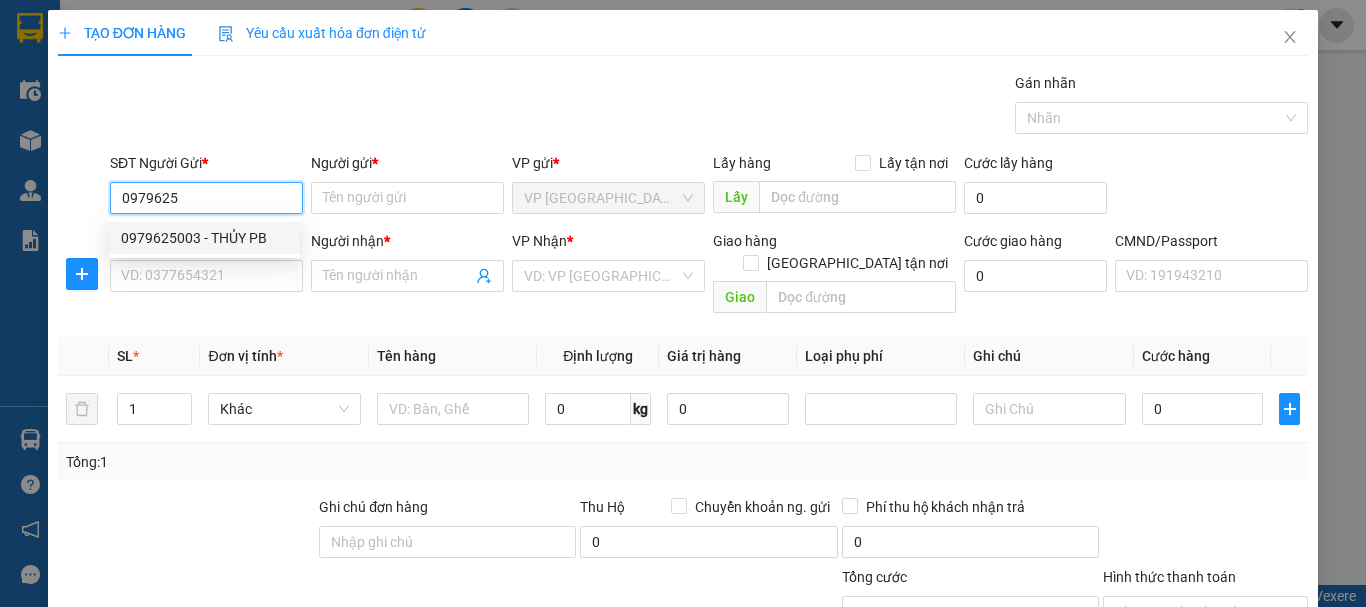 click on "0979625003 - THỦY PB" at bounding box center [204, 238] 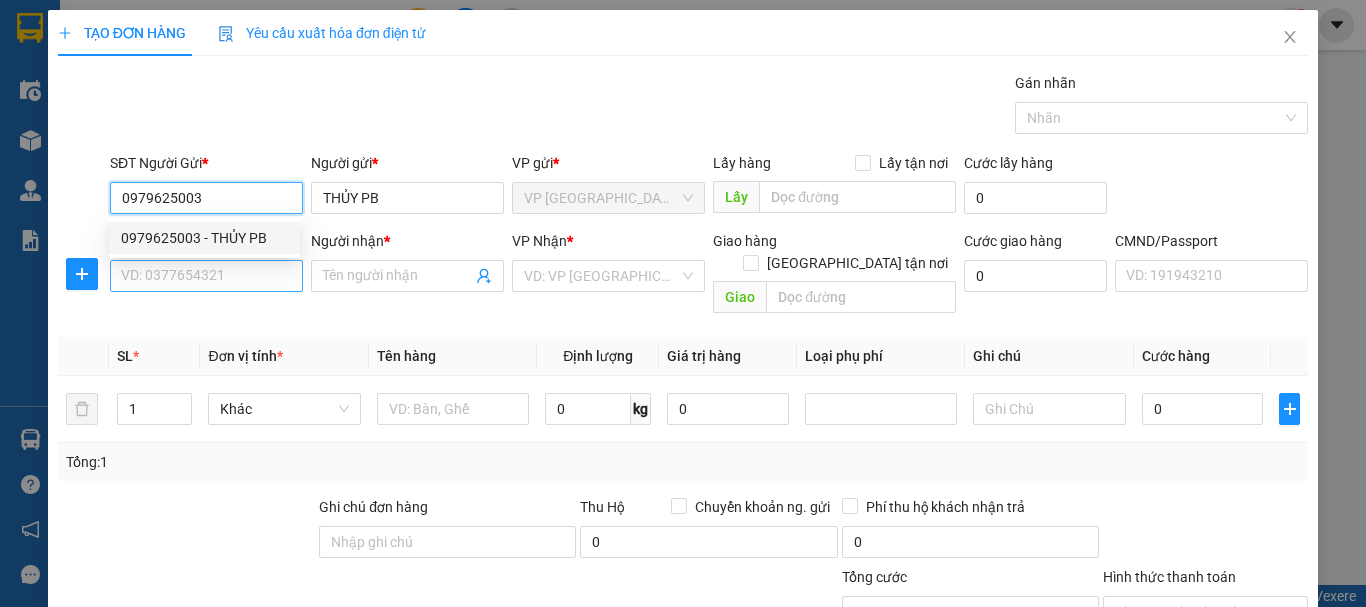 type on "0979625003" 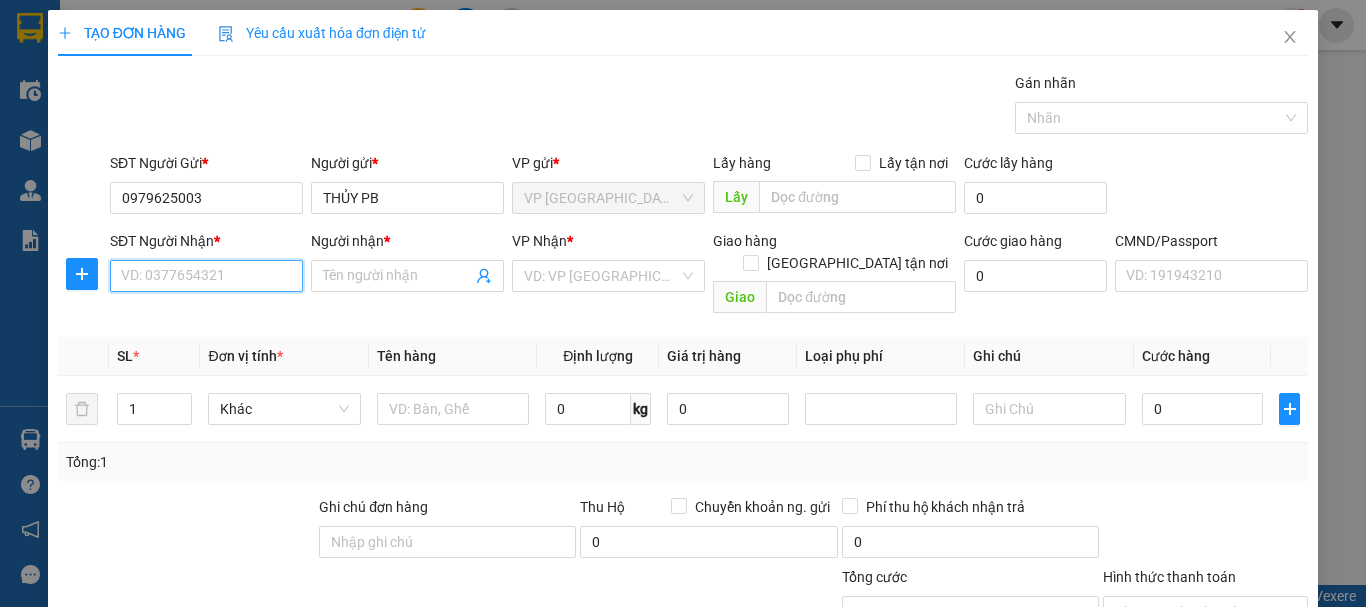 click on "SĐT Người Nhận  *" at bounding box center (206, 276) 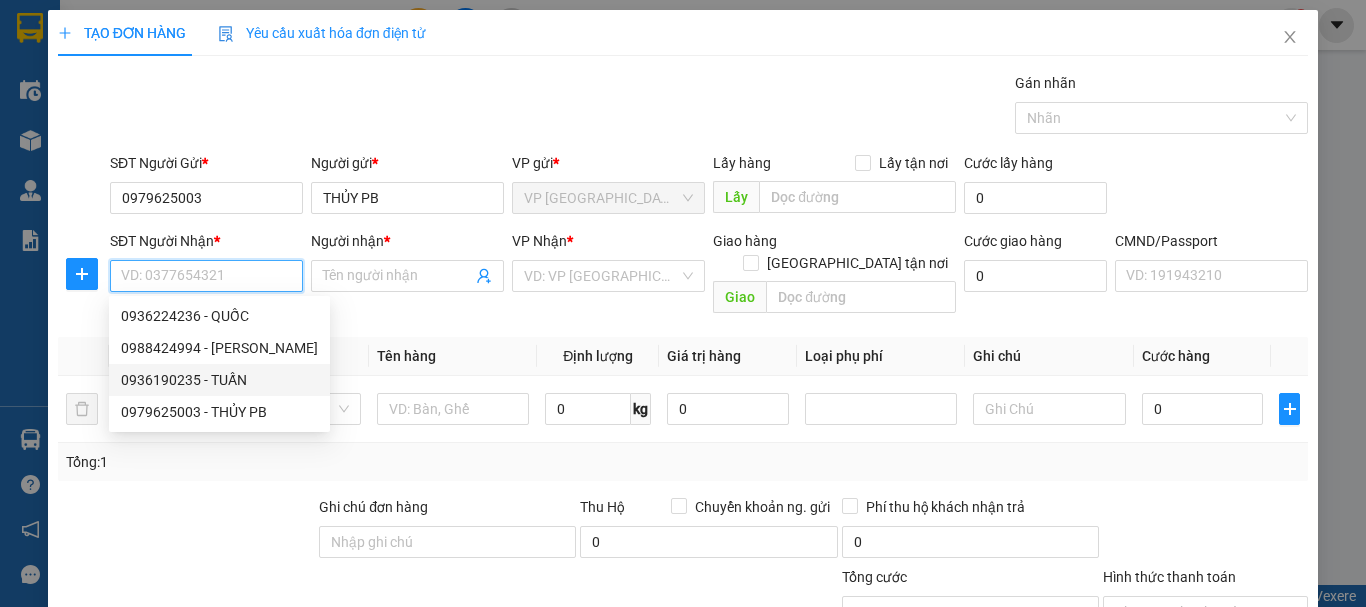 click on "0936190235 - TUẤN" at bounding box center [219, 380] 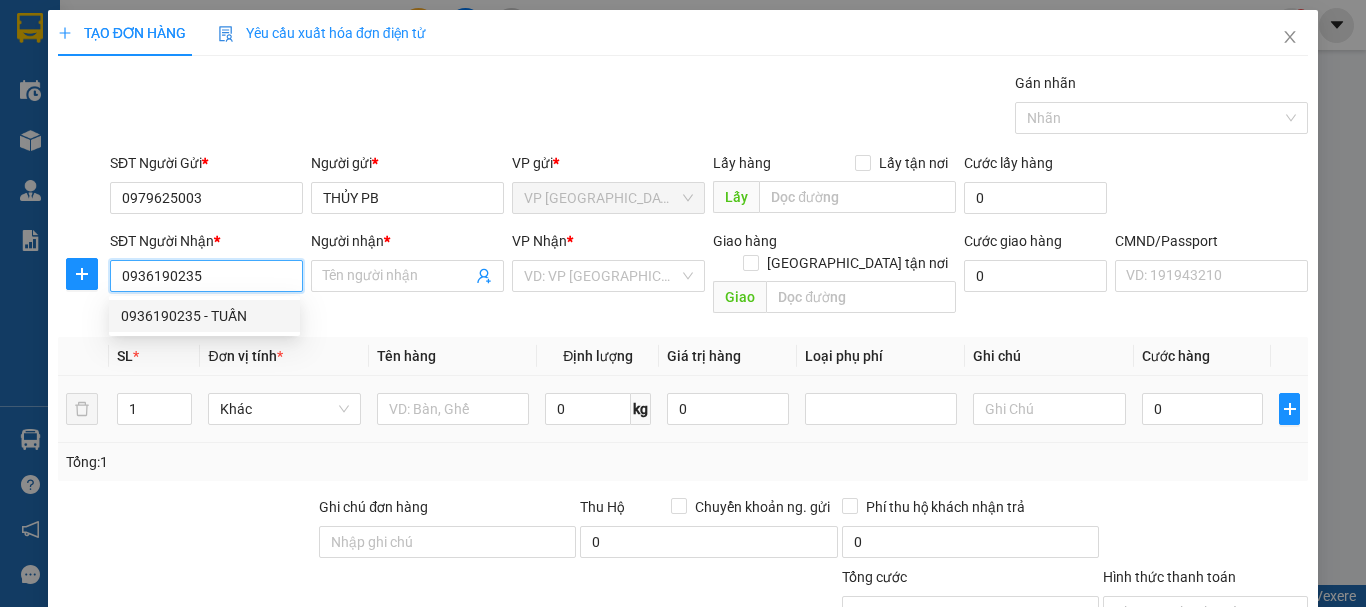 type on "TUẤN" 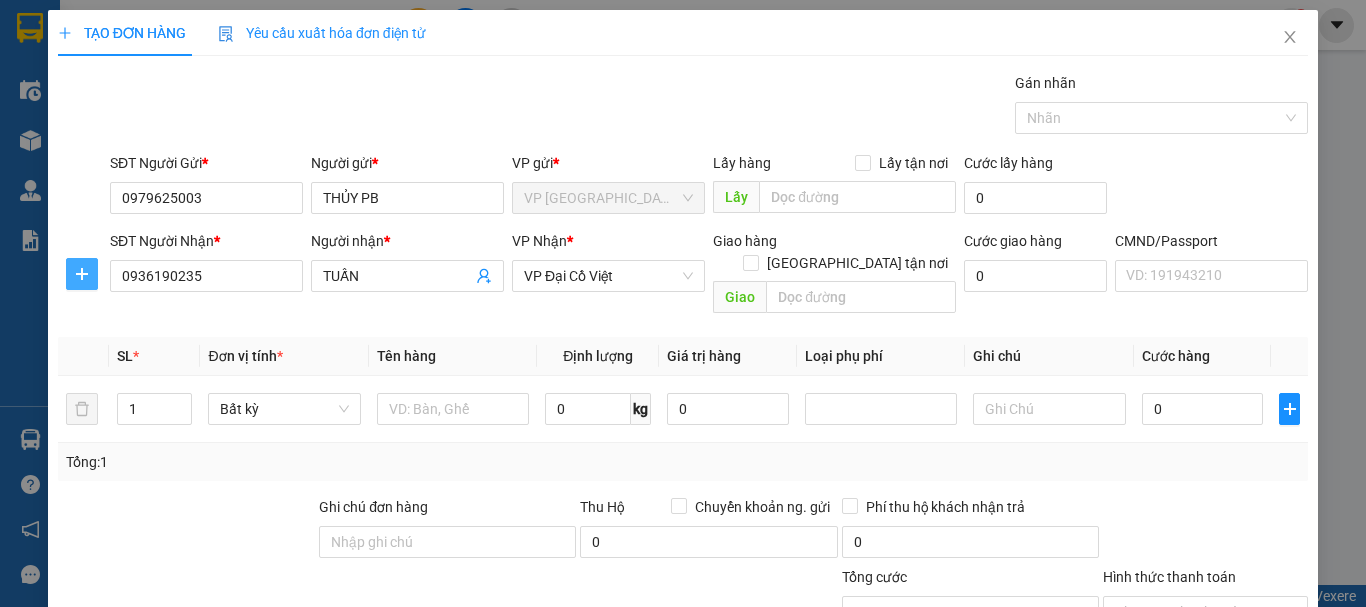 click at bounding box center [82, 274] 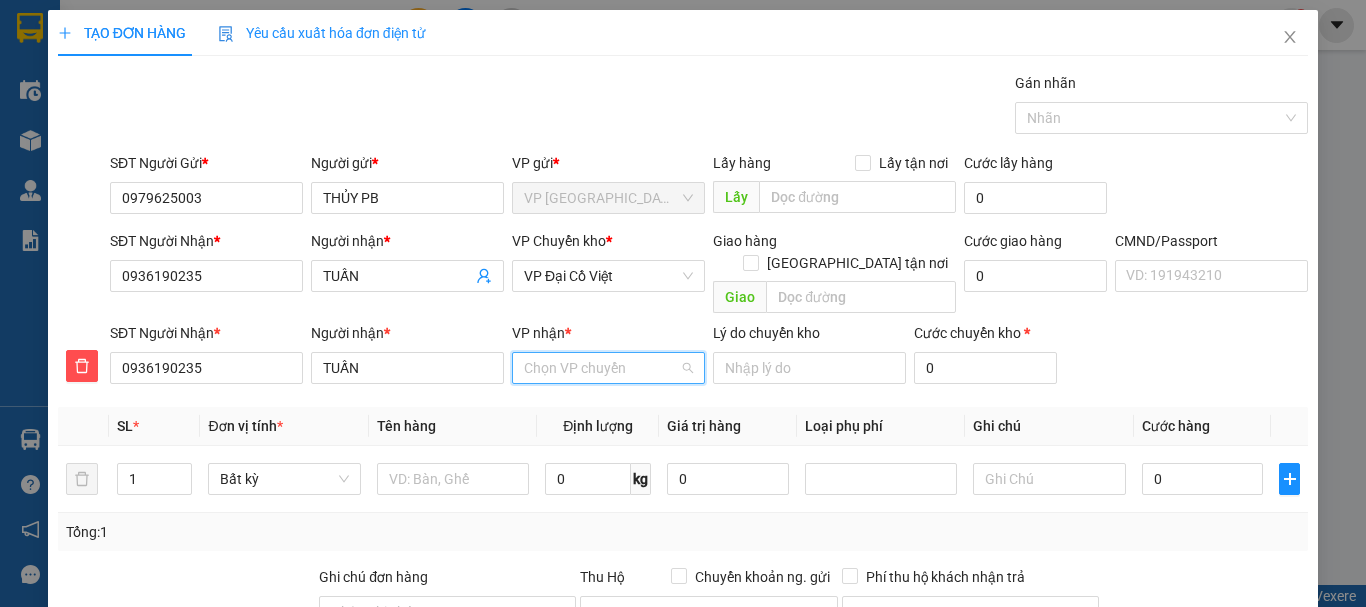 click on "VP nhận  *" at bounding box center [601, 368] 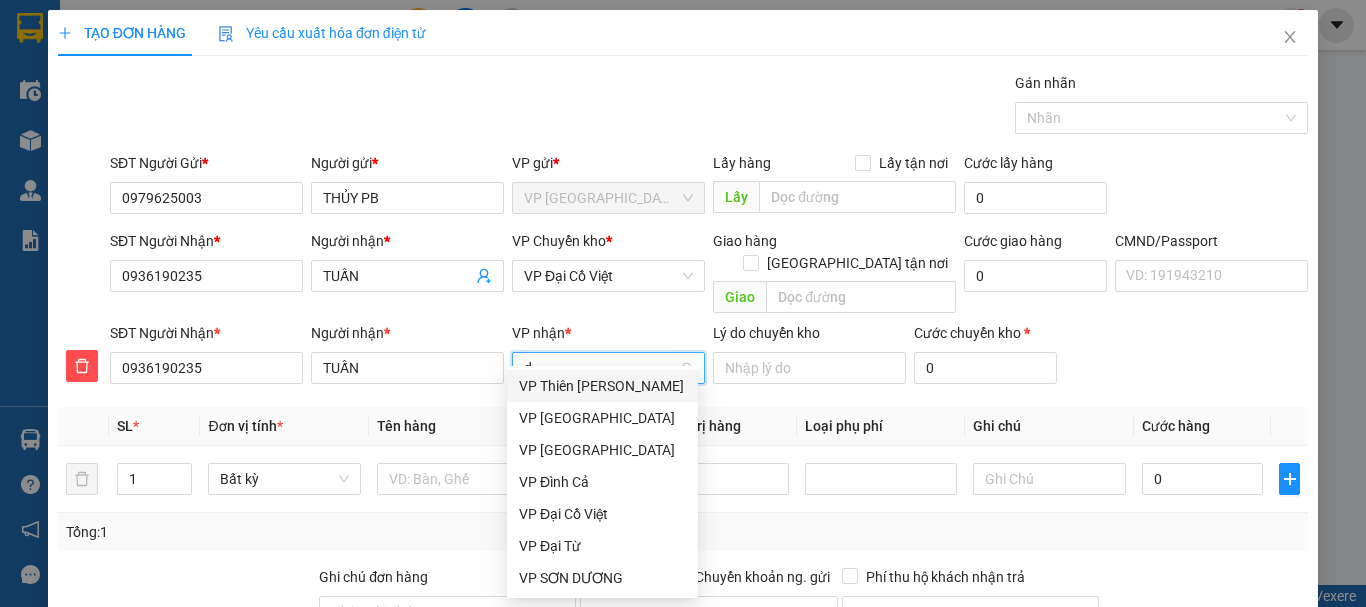 type on "d" 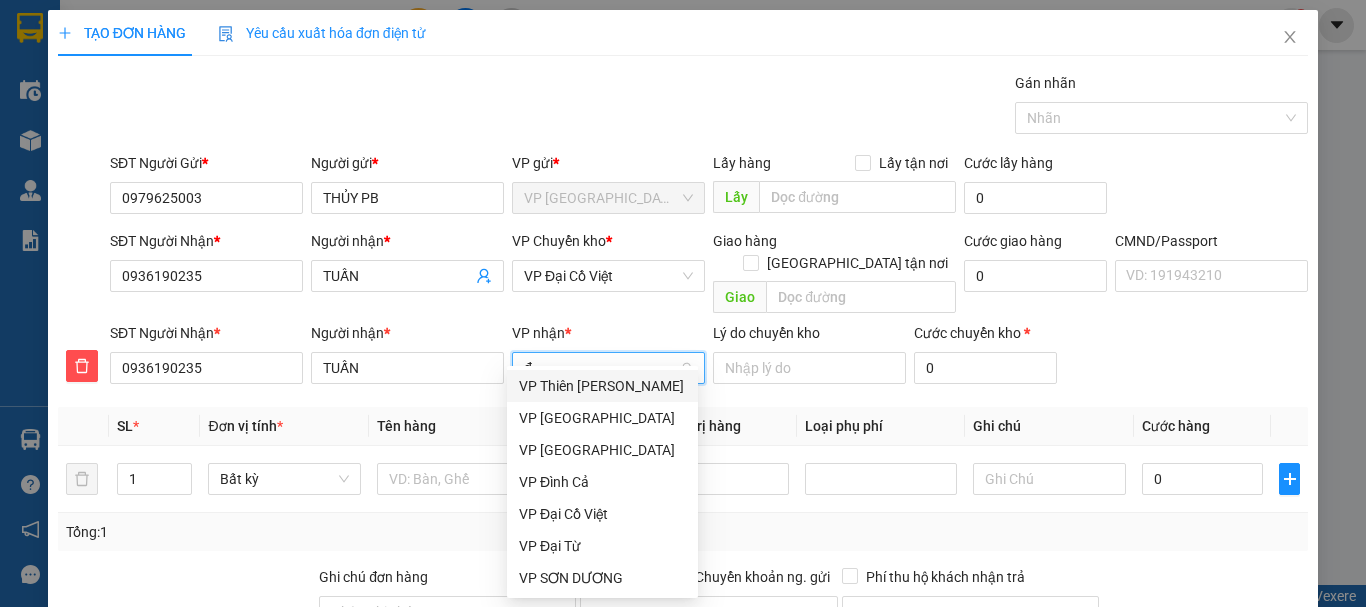type on "đa" 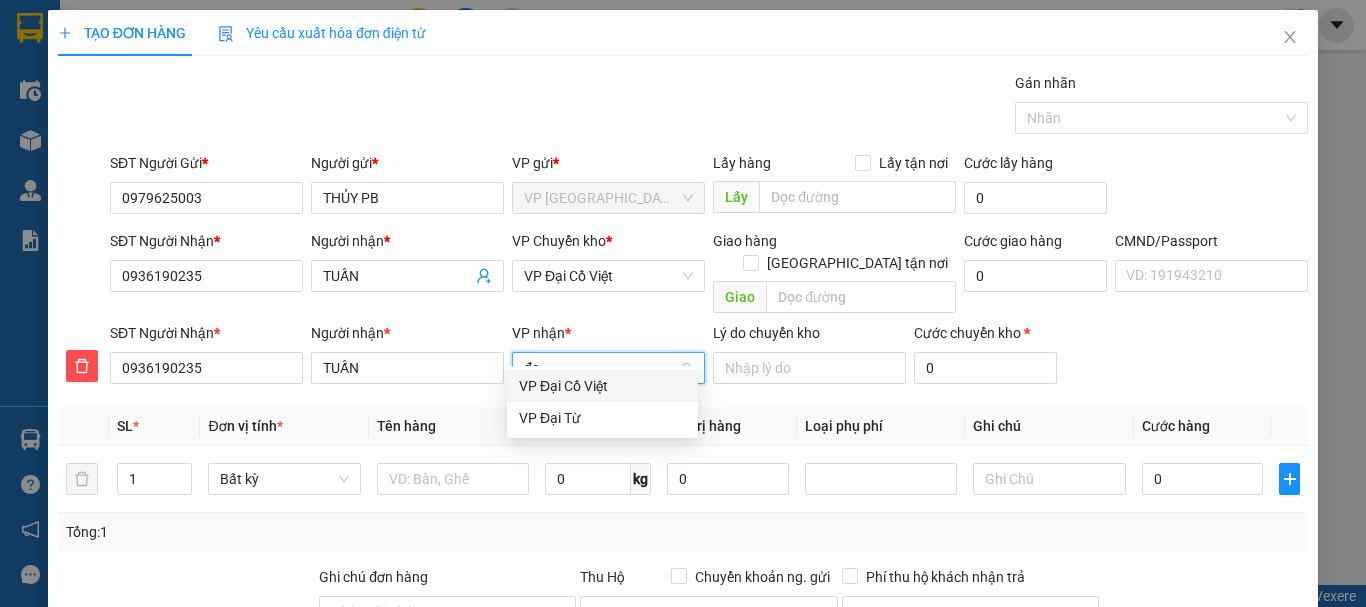 click on "VP Đại Cồ Việt" at bounding box center (602, 386) 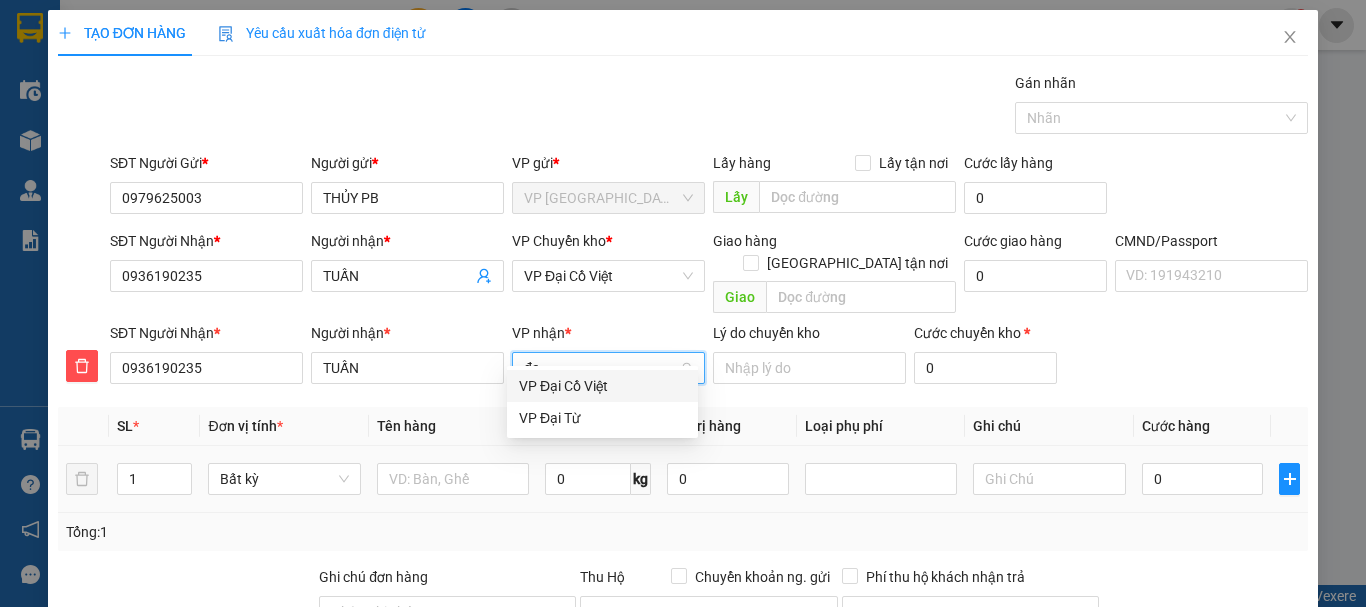 type 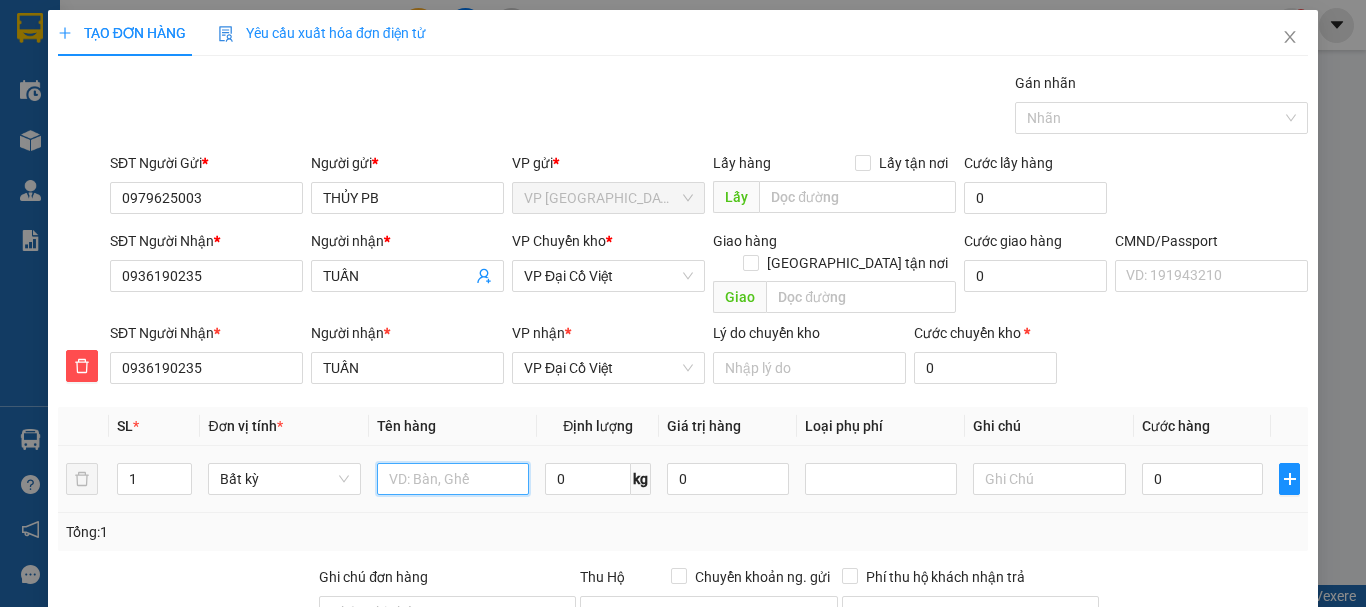 click at bounding box center [453, 479] 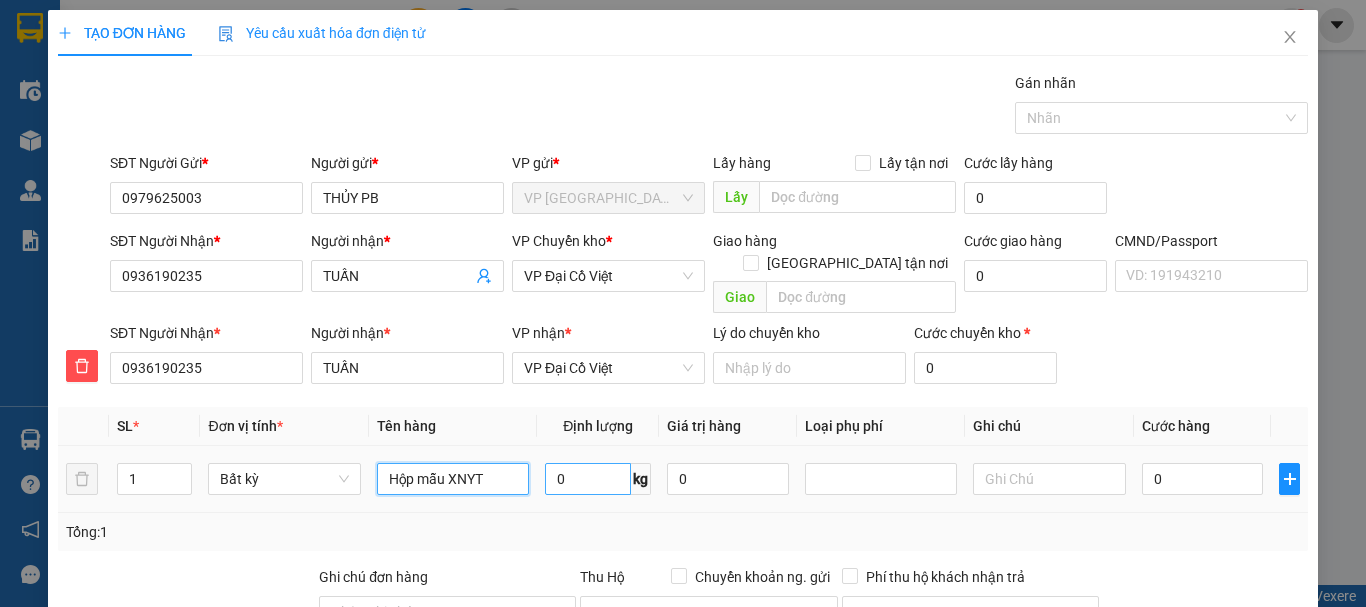type on "Hộp mẫu XNYT" 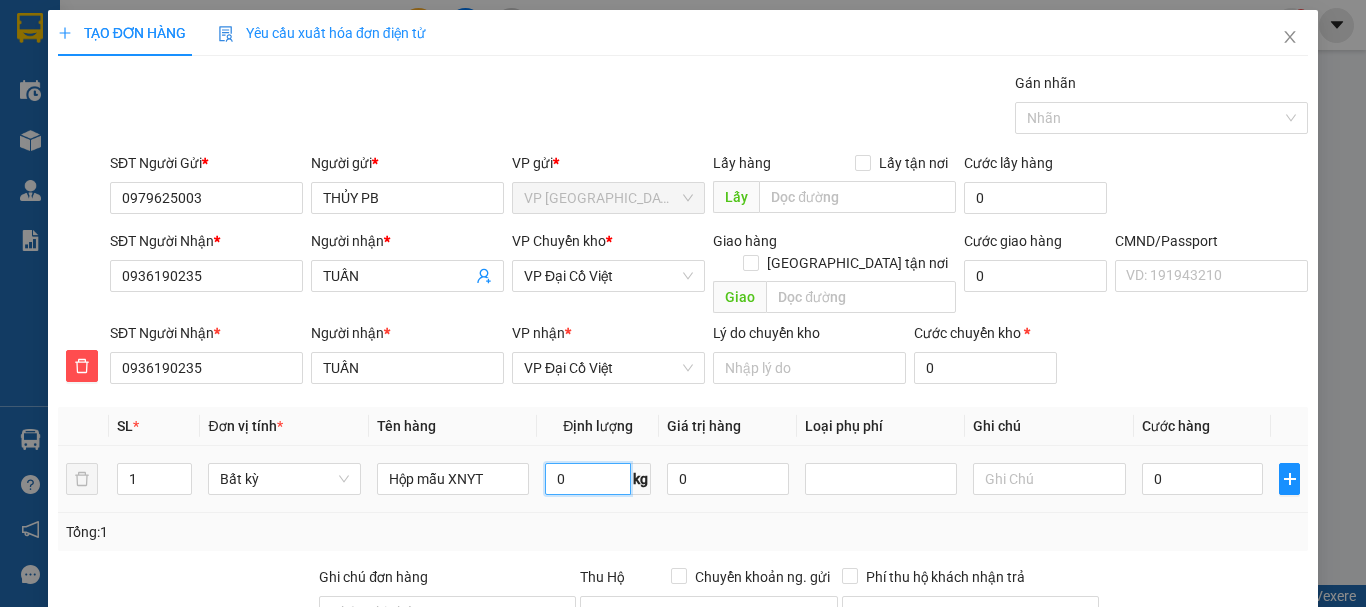 click on "0" at bounding box center [588, 479] 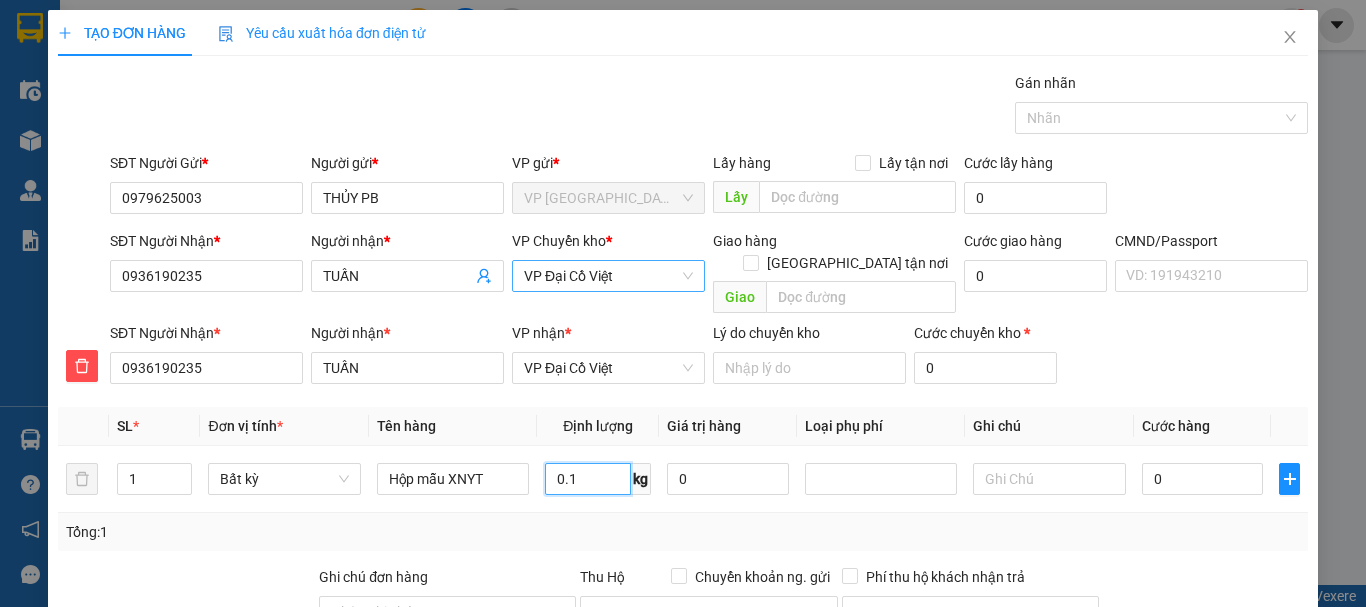 click on "VP Đại Cồ Việt" at bounding box center [608, 276] 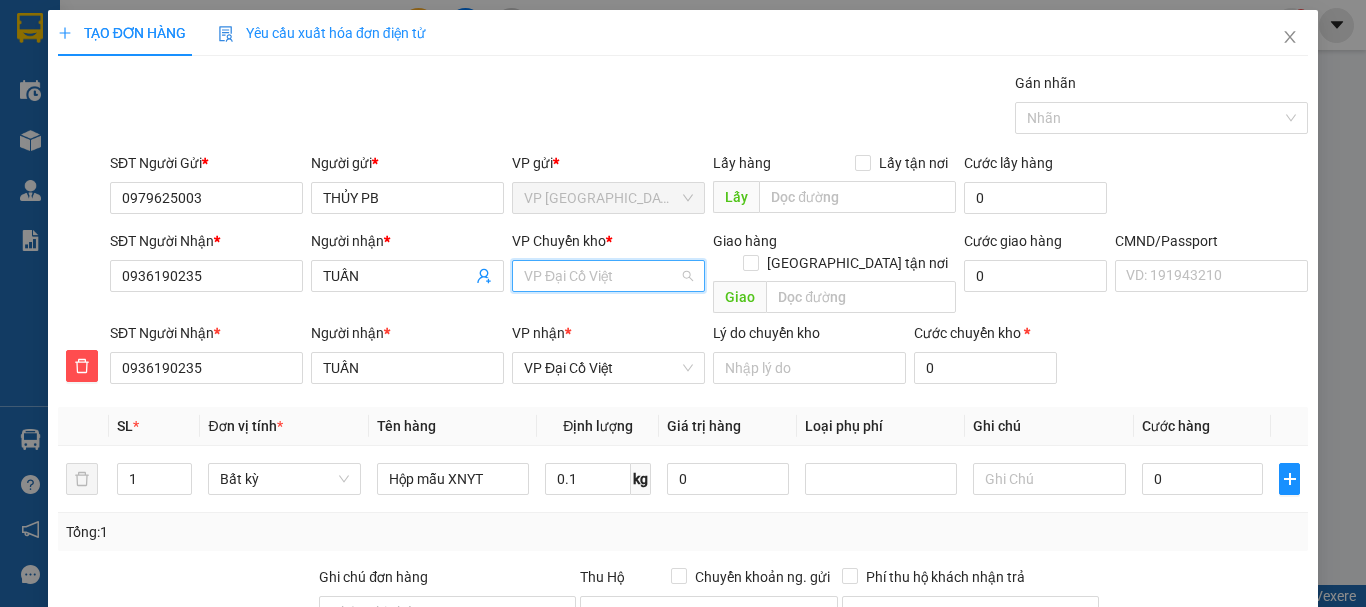 type on "35.000" 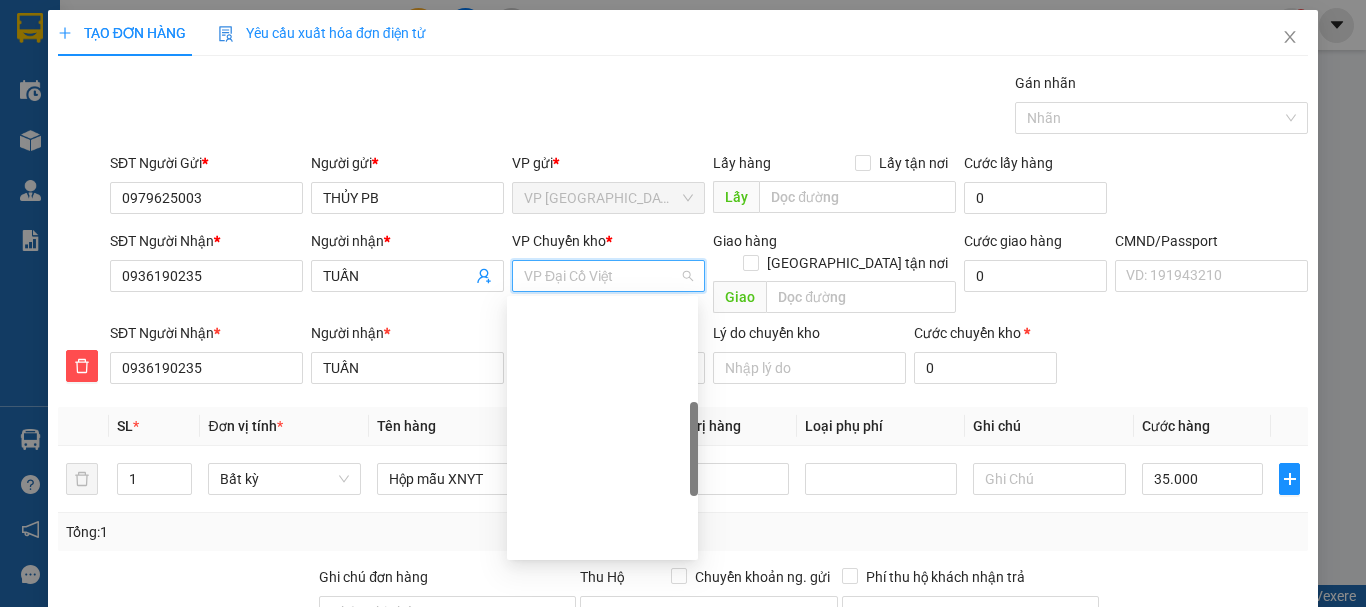 scroll, scrollTop: 352, scrollLeft: 0, axis: vertical 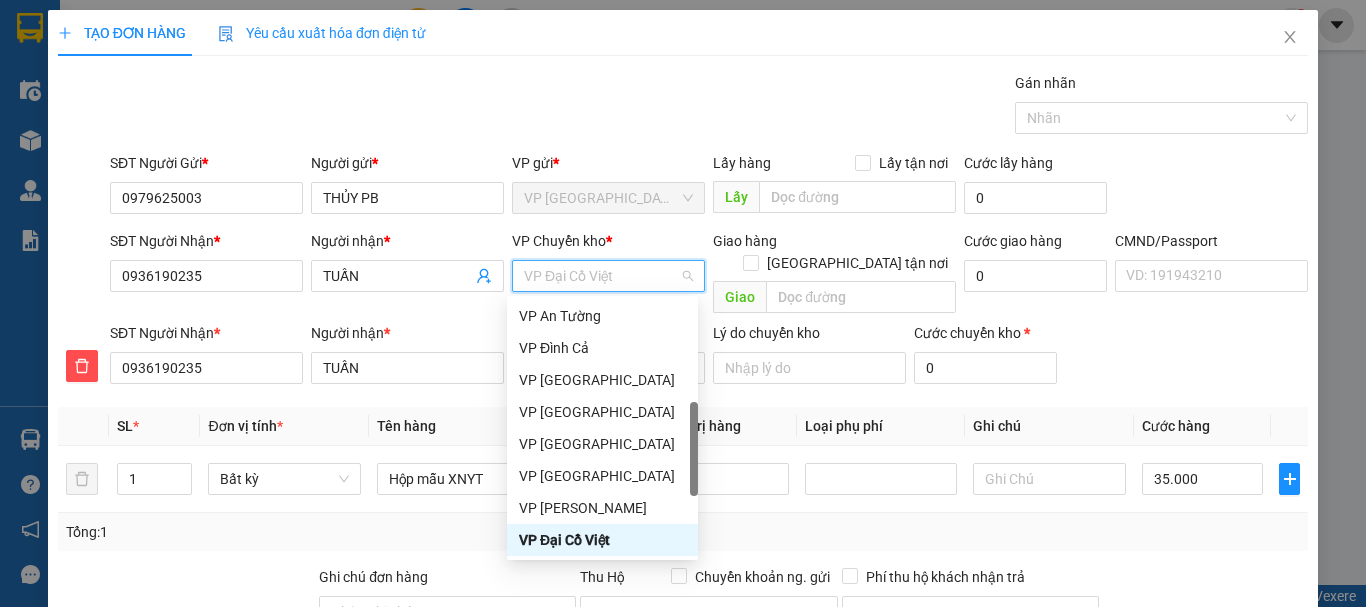 type on "b" 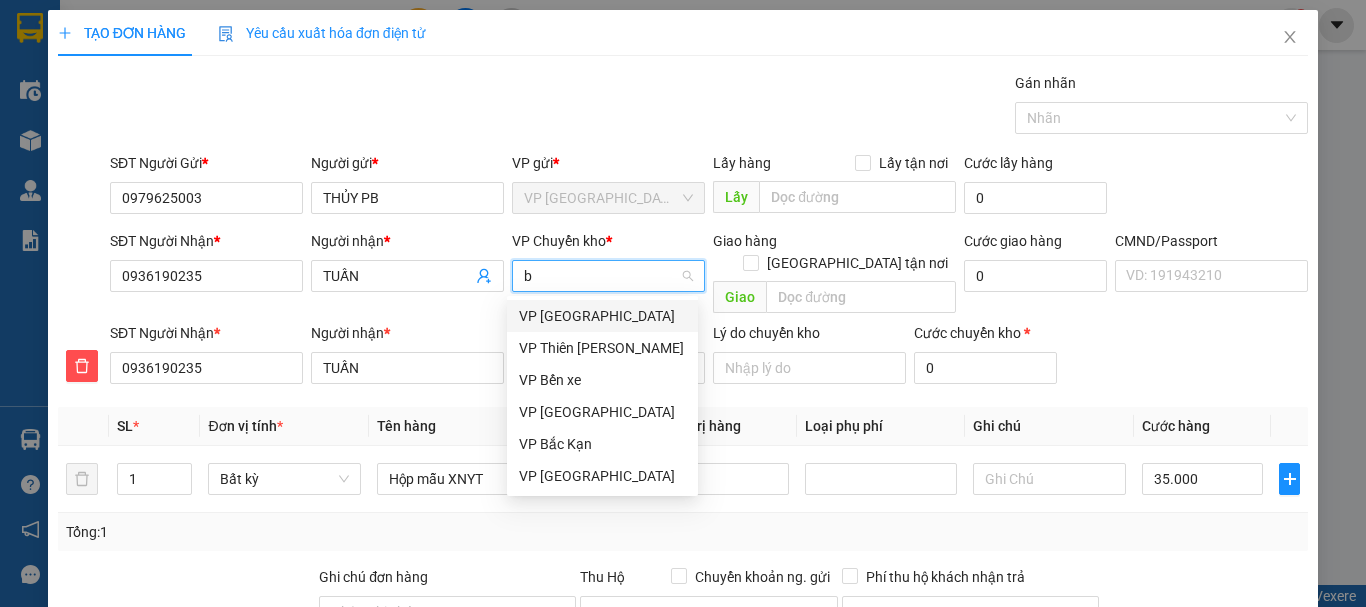 scroll, scrollTop: 0, scrollLeft: 0, axis: both 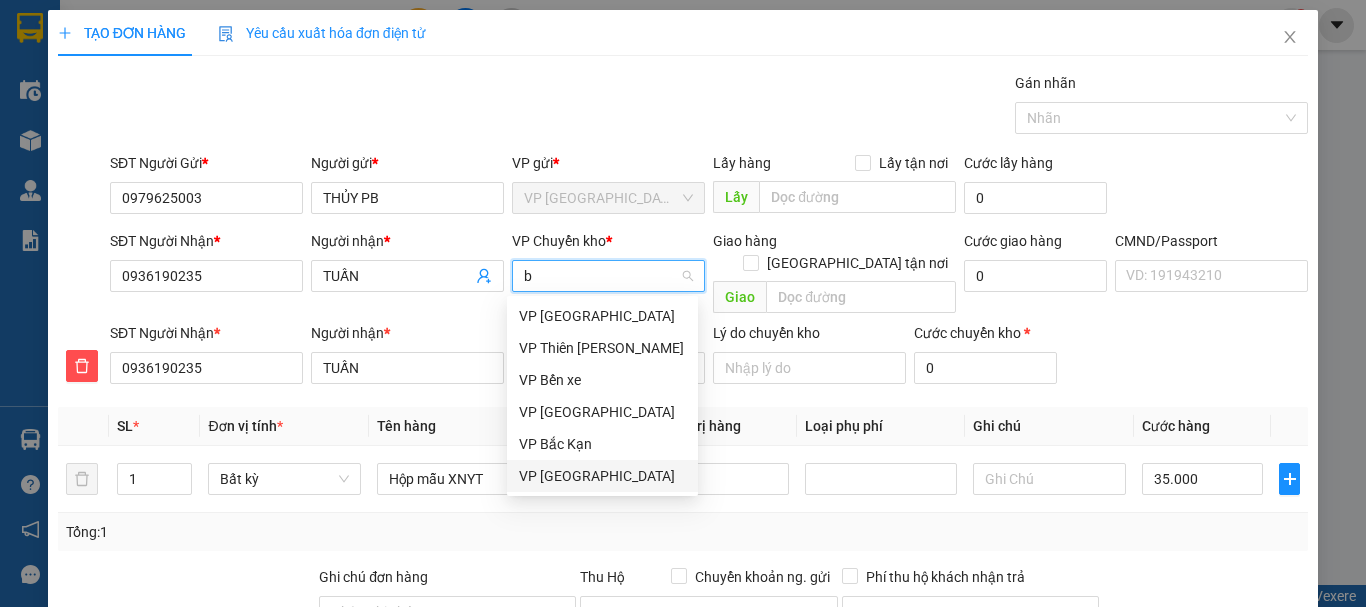 click on "VP [GEOGRAPHIC_DATA]" at bounding box center (602, 476) 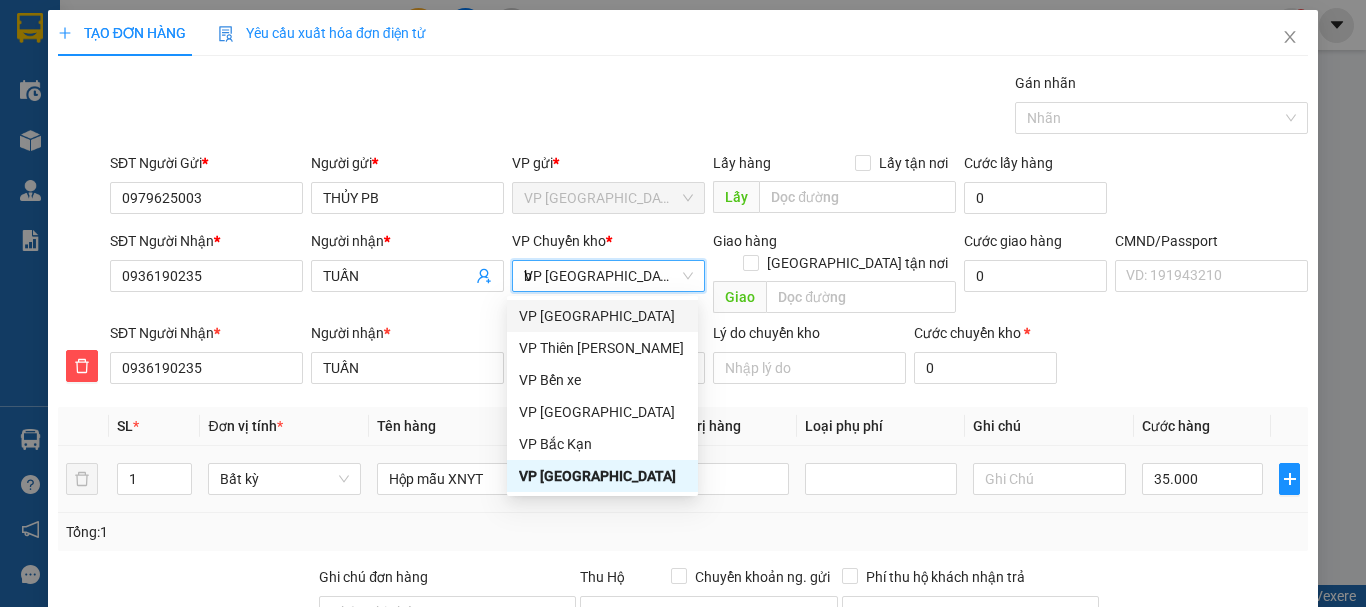 type 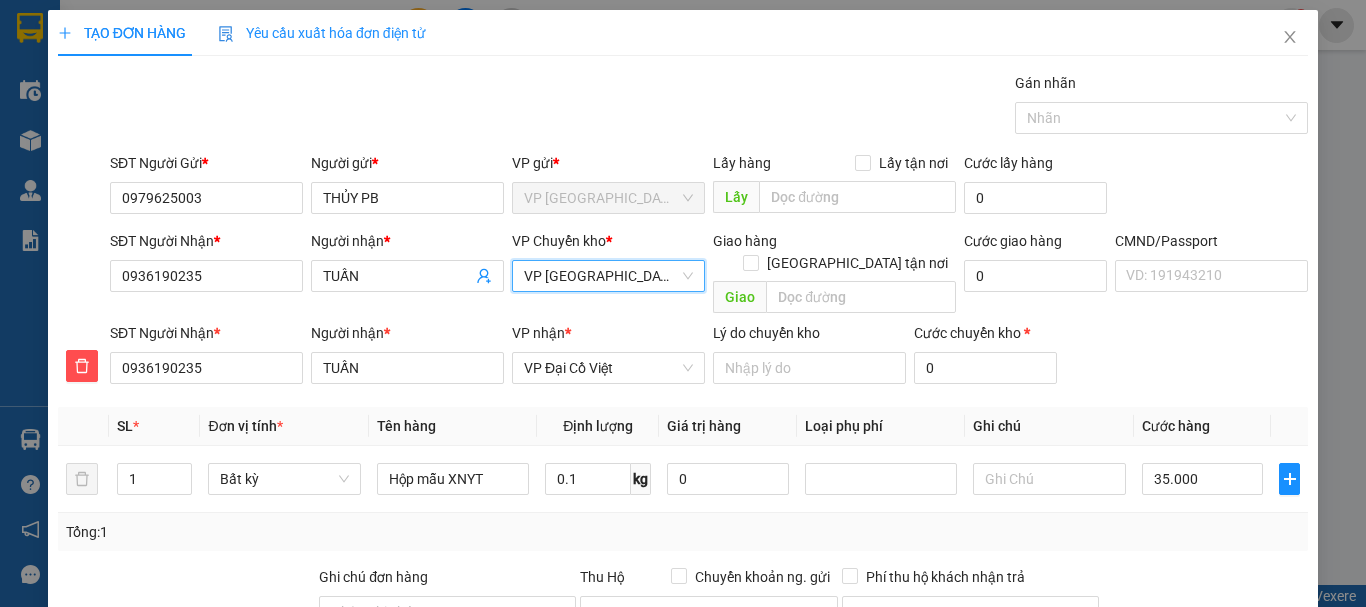 scroll, scrollTop: 243, scrollLeft: 0, axis: vertical 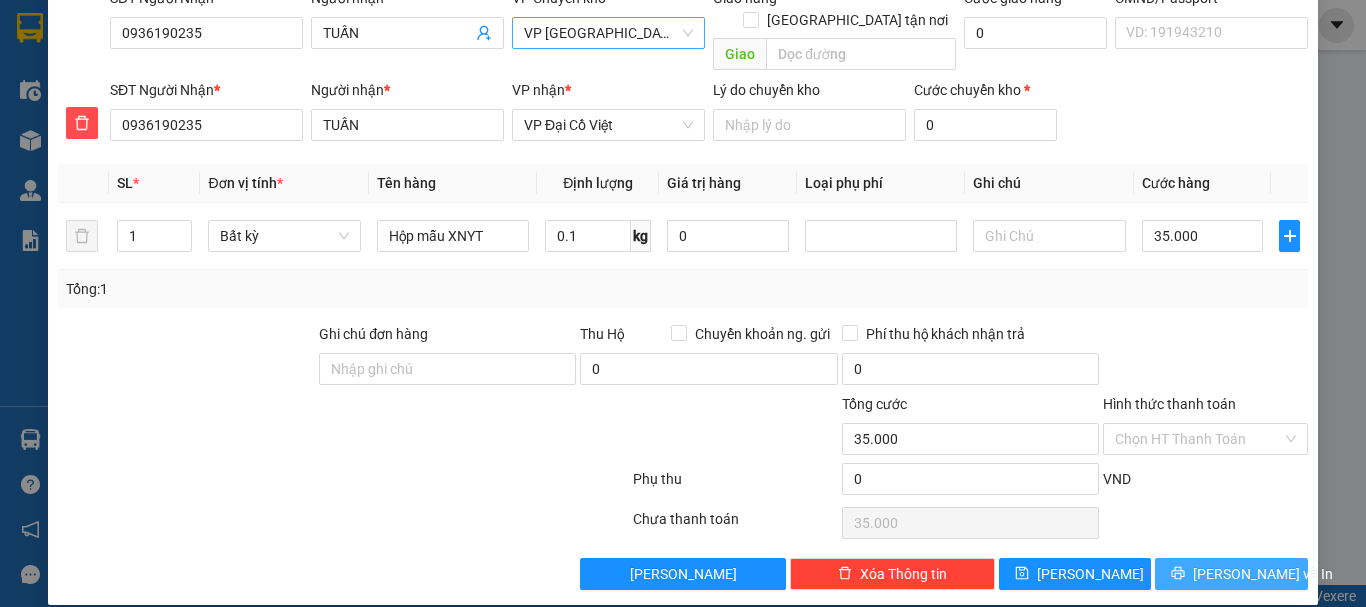 click on "[PERSON_NAME] và In" at bounding box center [1263, 574] 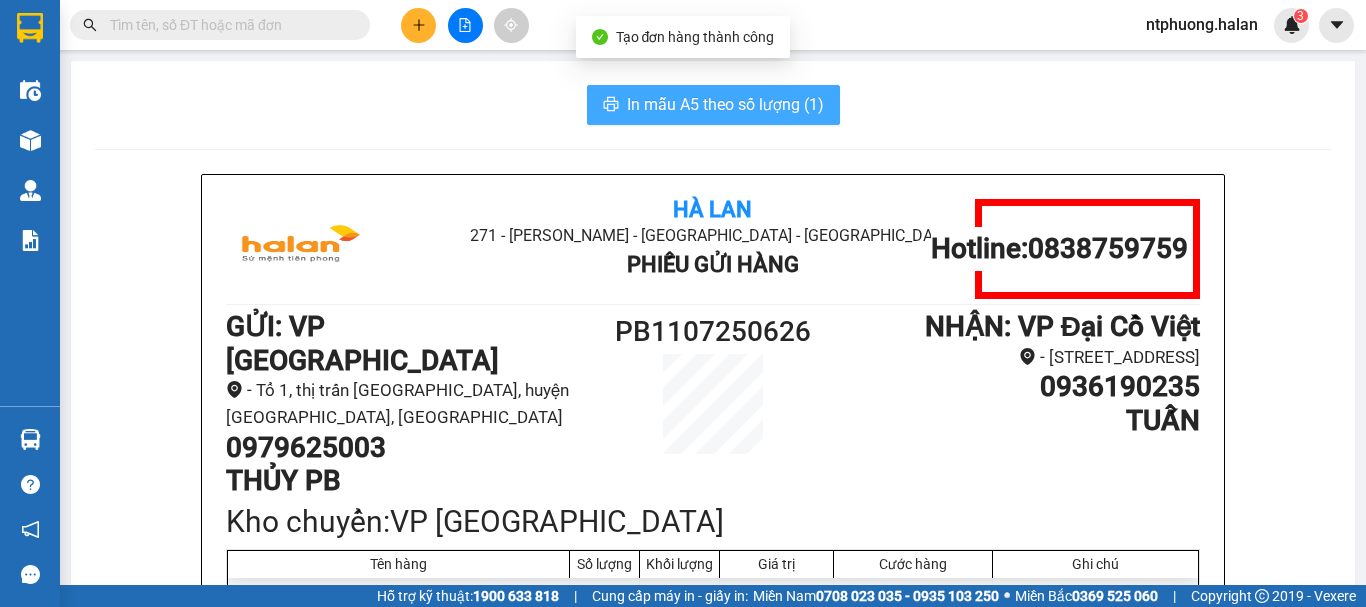 click on "In mẫu A5 theo số lượng
(1)" at bounding box center [725, 104] 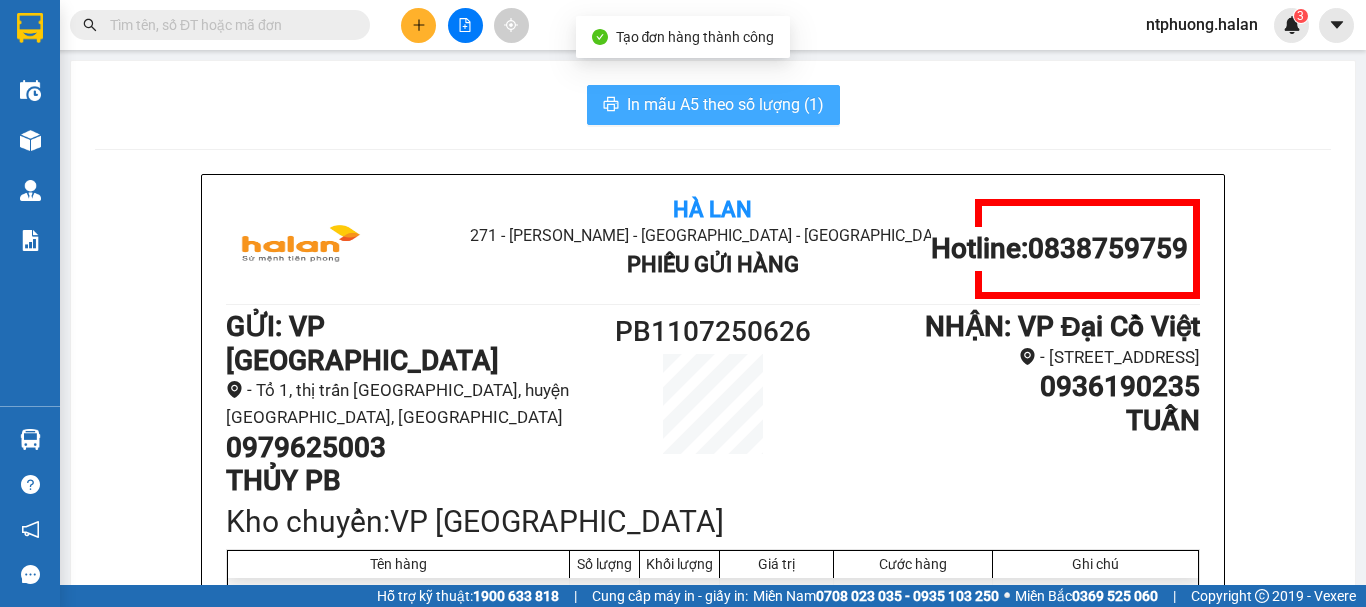 scroll, scrollTop: 0, scrollLeft: 0, axis: both 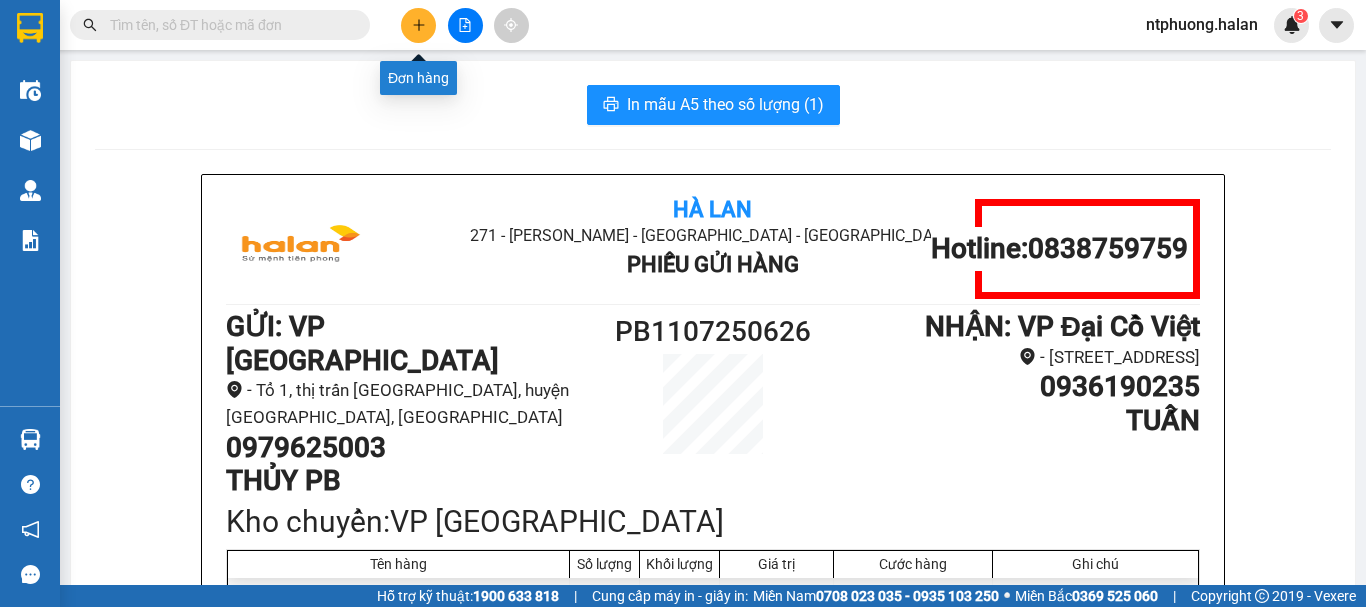 click at bounding box center (418, 25) 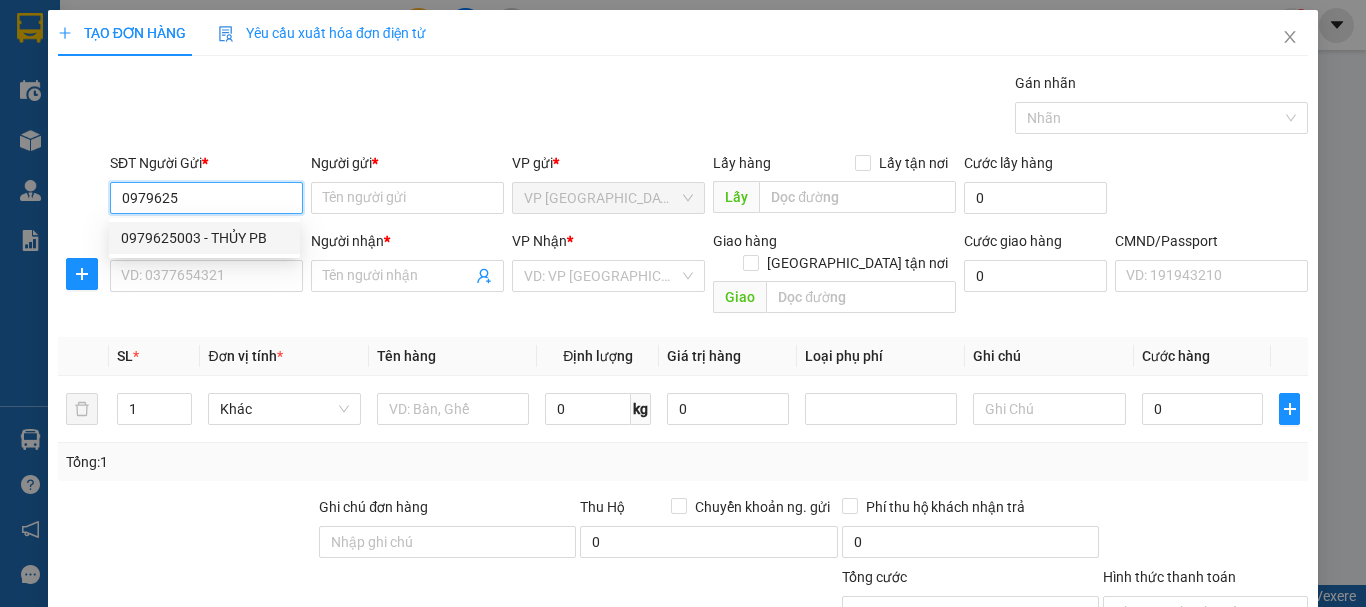 click on "0979625003 - THỦY PB" at bounding box center [204, 238] 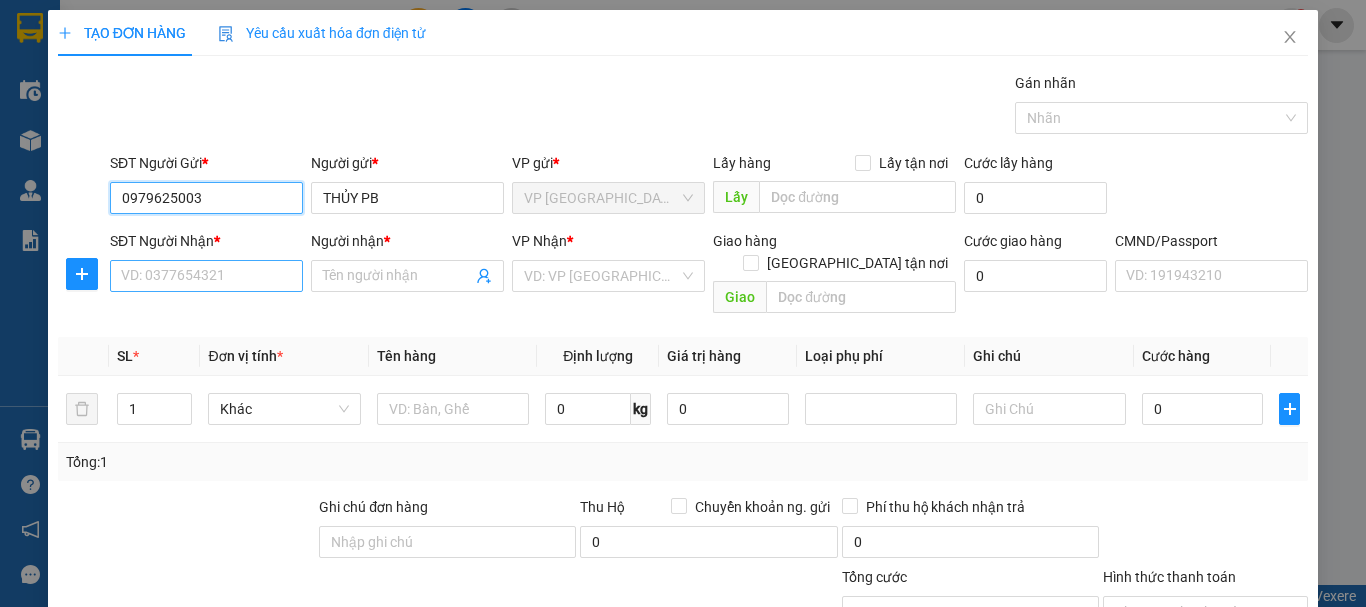 type on "0979625003" 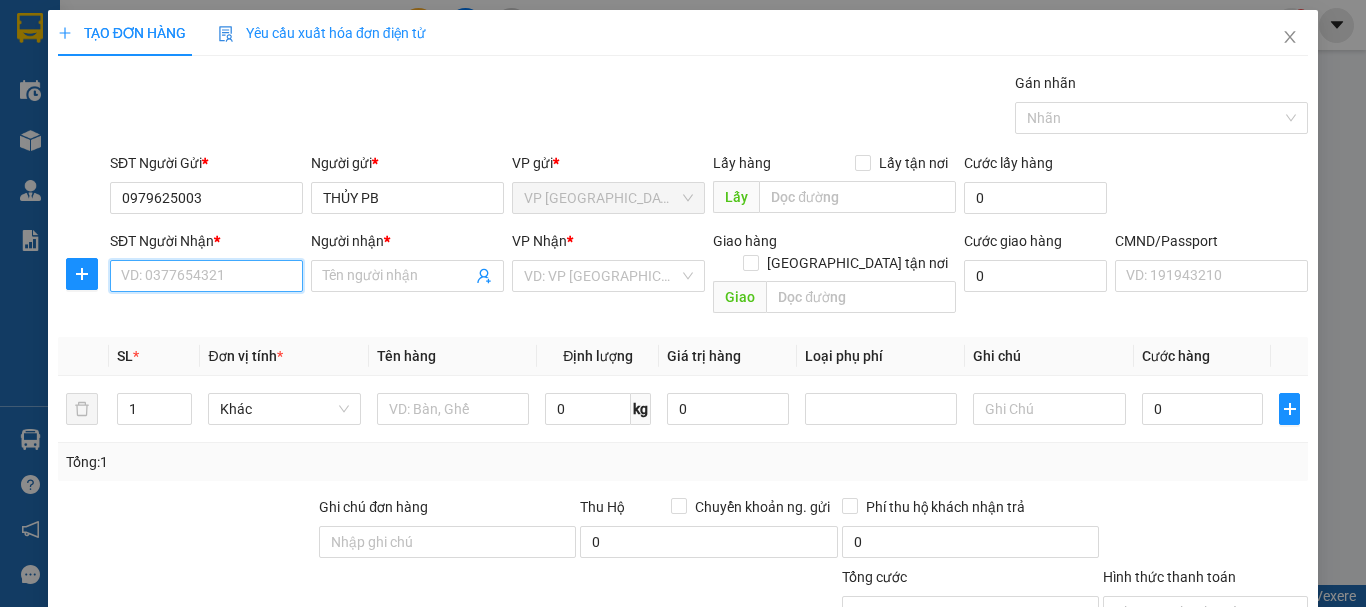 click on "SĐT Người Nhận  *" at bounding box center [206, 276] 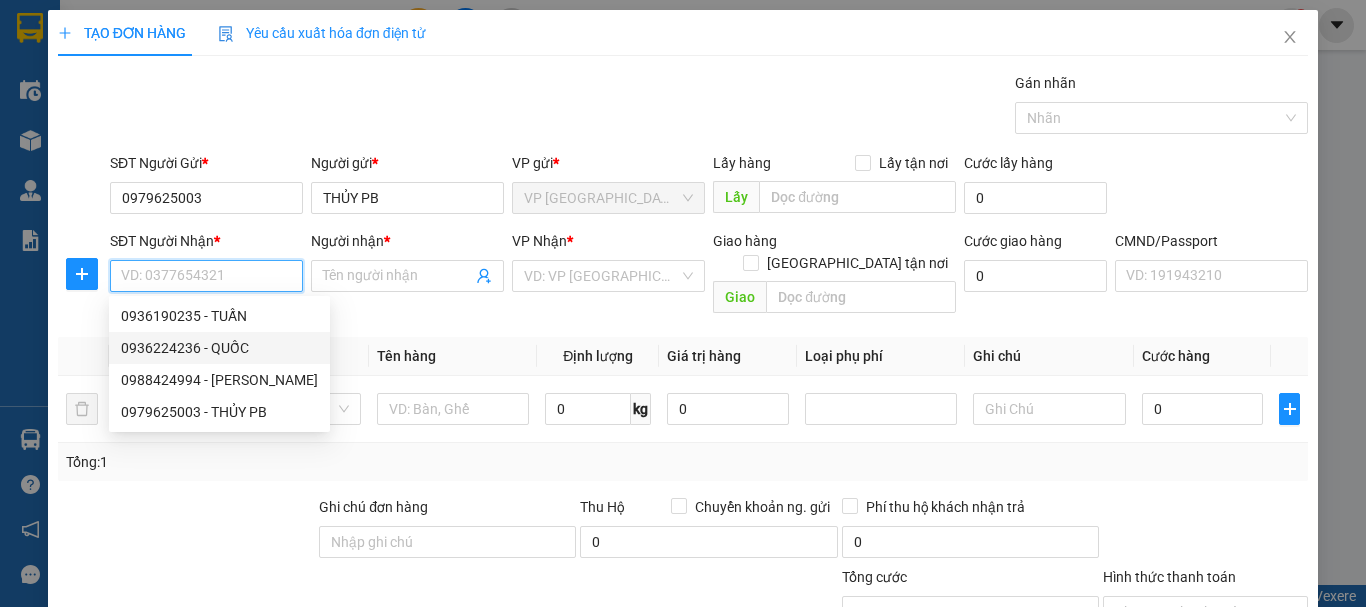 click on "0936224236 - QUỐC" at bounding box center (219, 348) 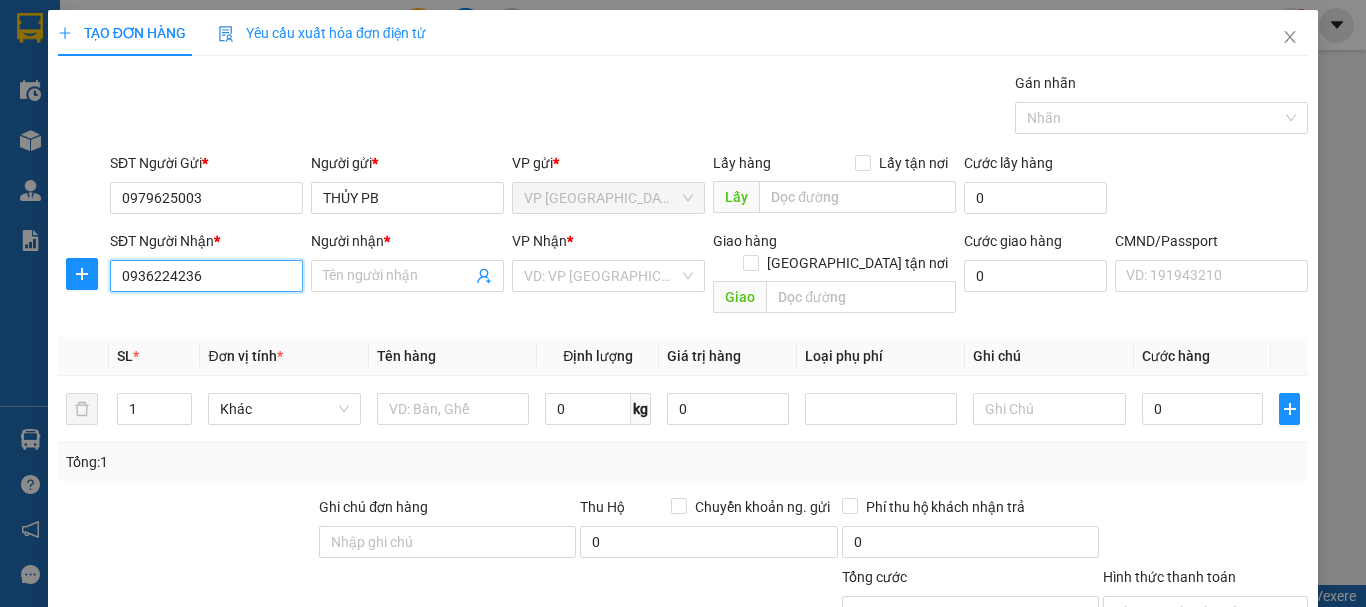 type on "QUỐC" 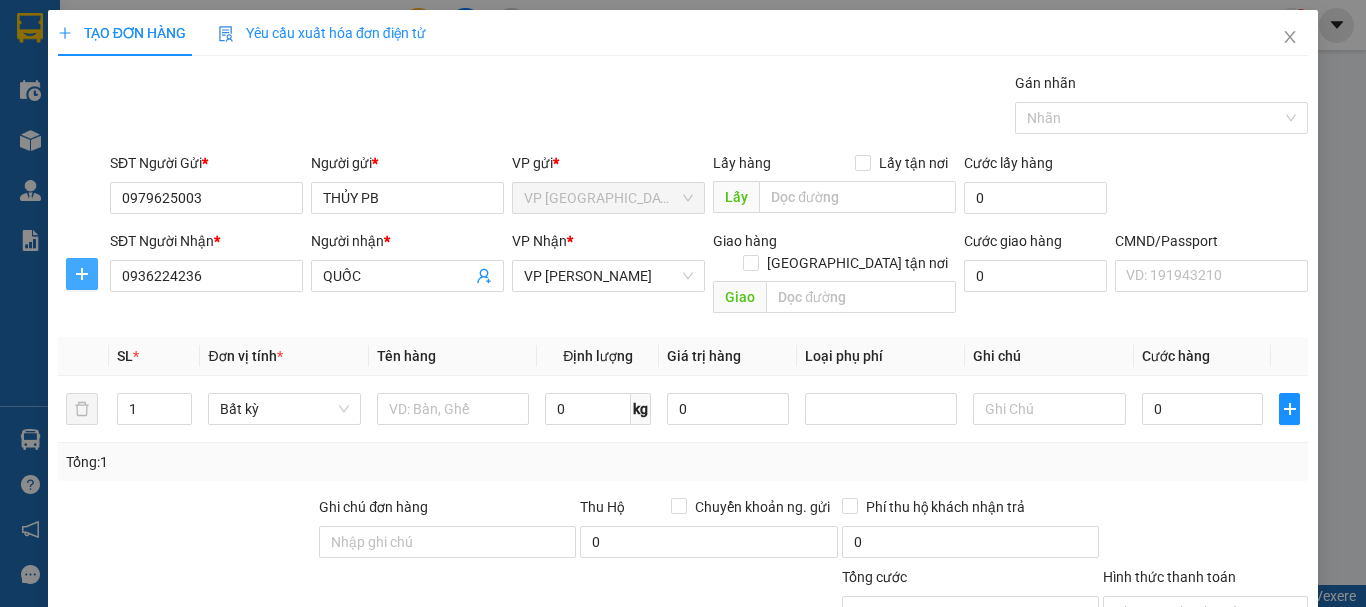 drag, startPoint x: 75, startPoint y: 275, endPoint x: 96, endPoint y: 275, distance: 21 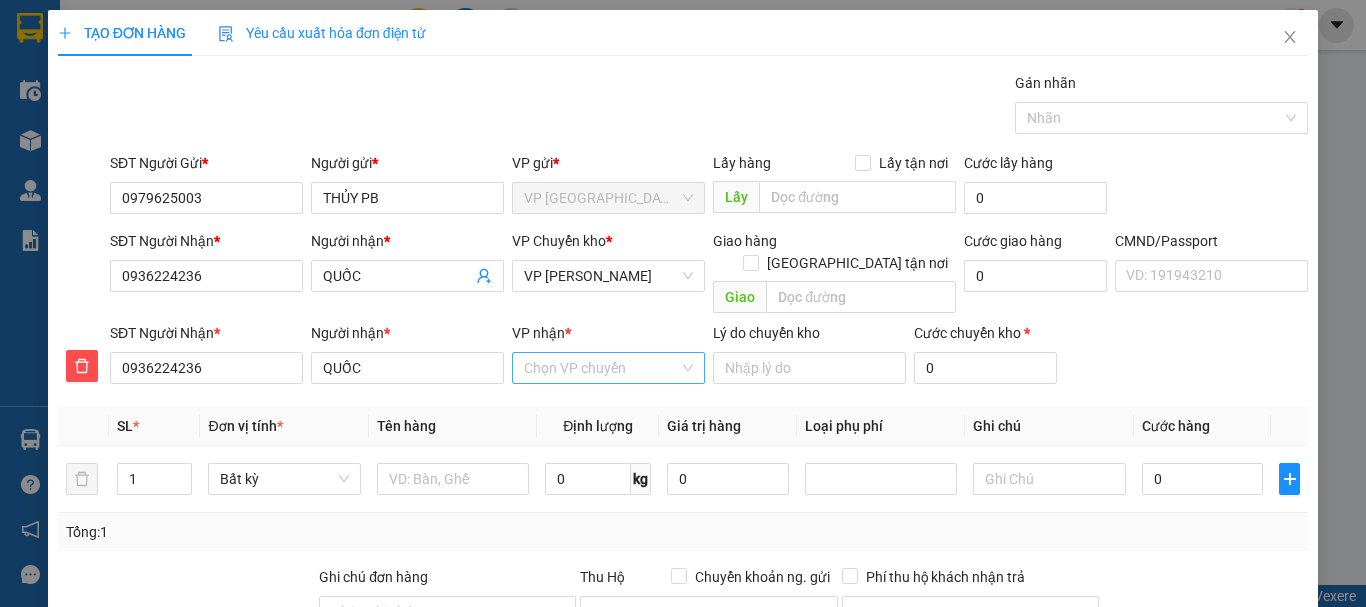 click on "VP nhận  *" at bounding box center (601, 368) 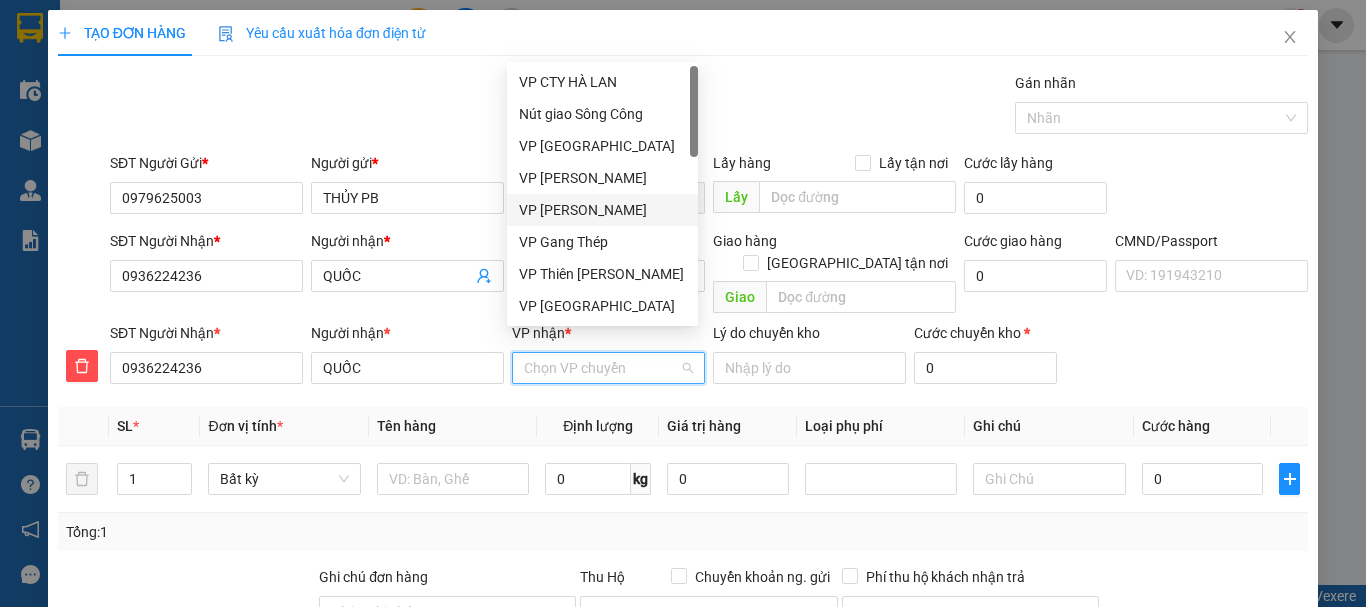 click on "VP [PERSON_NAME]" at bounding box center (602, 210) 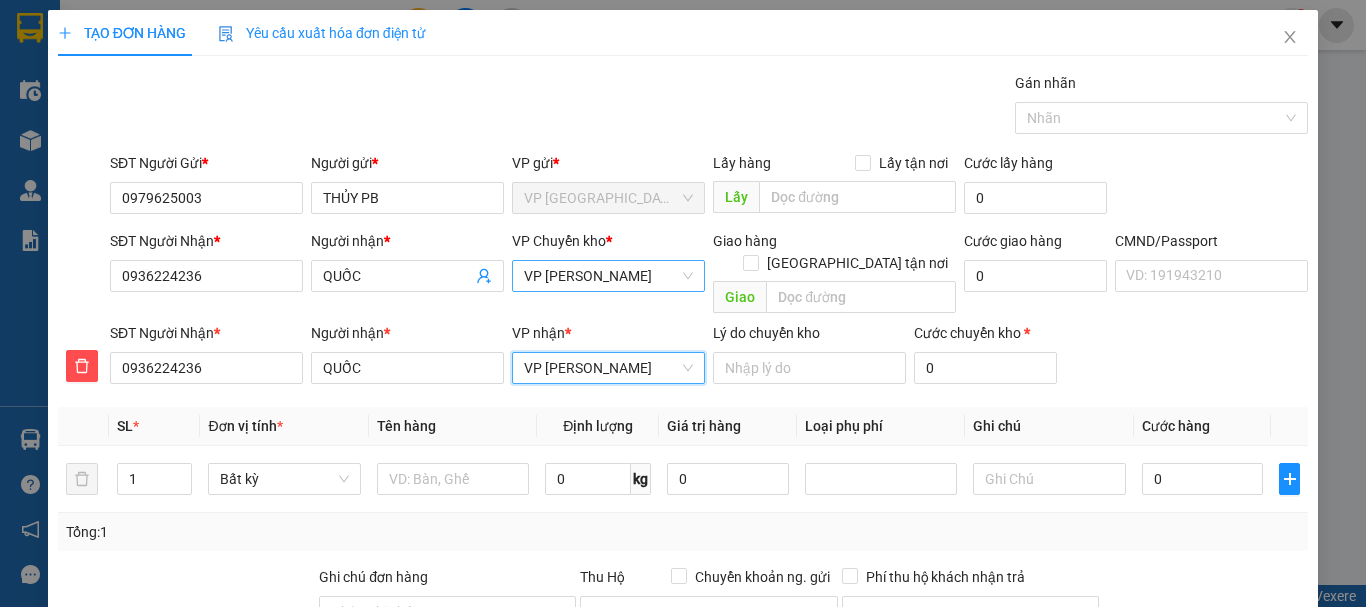 click on "VP [PERSON_NAME]" at bounding box center (608, 276) 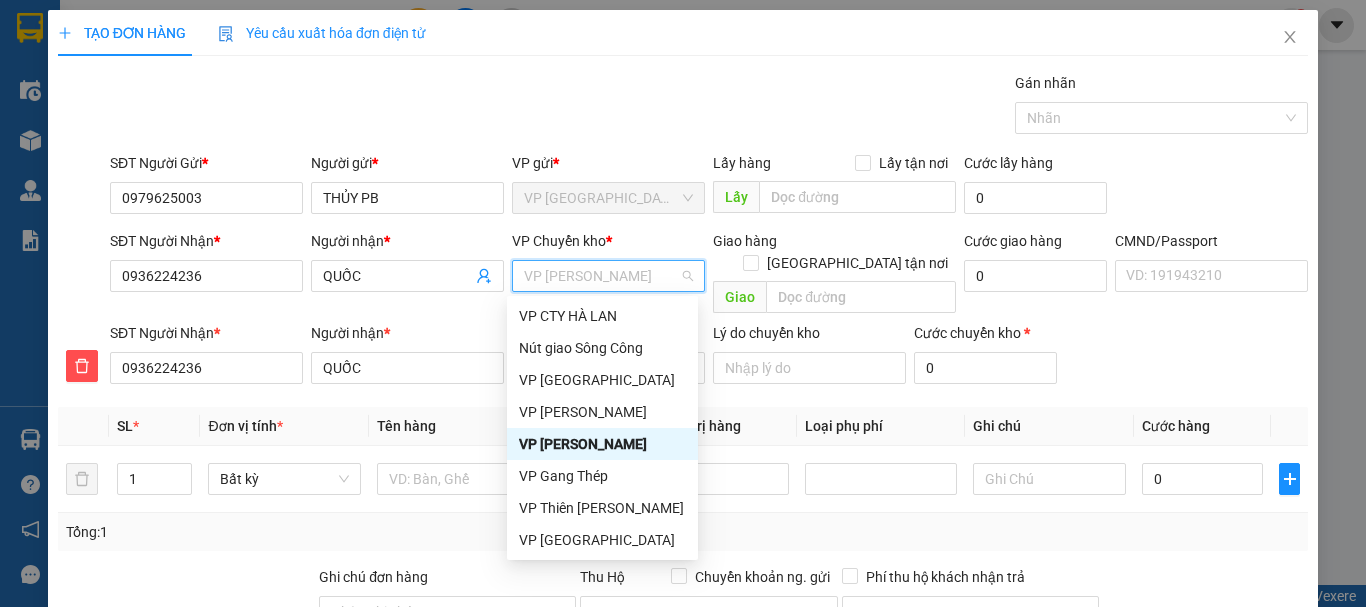 type on "b" 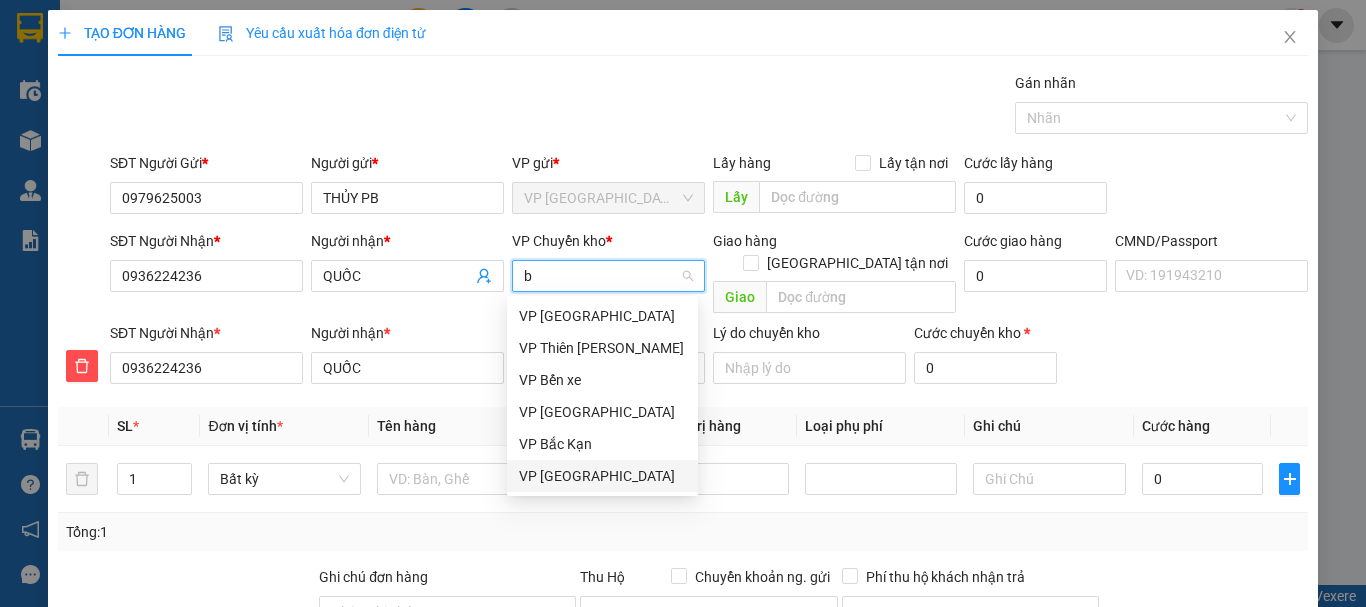 click on "VP [GEOGRAPHIC_DATA]" at bounding box center [602, 476] 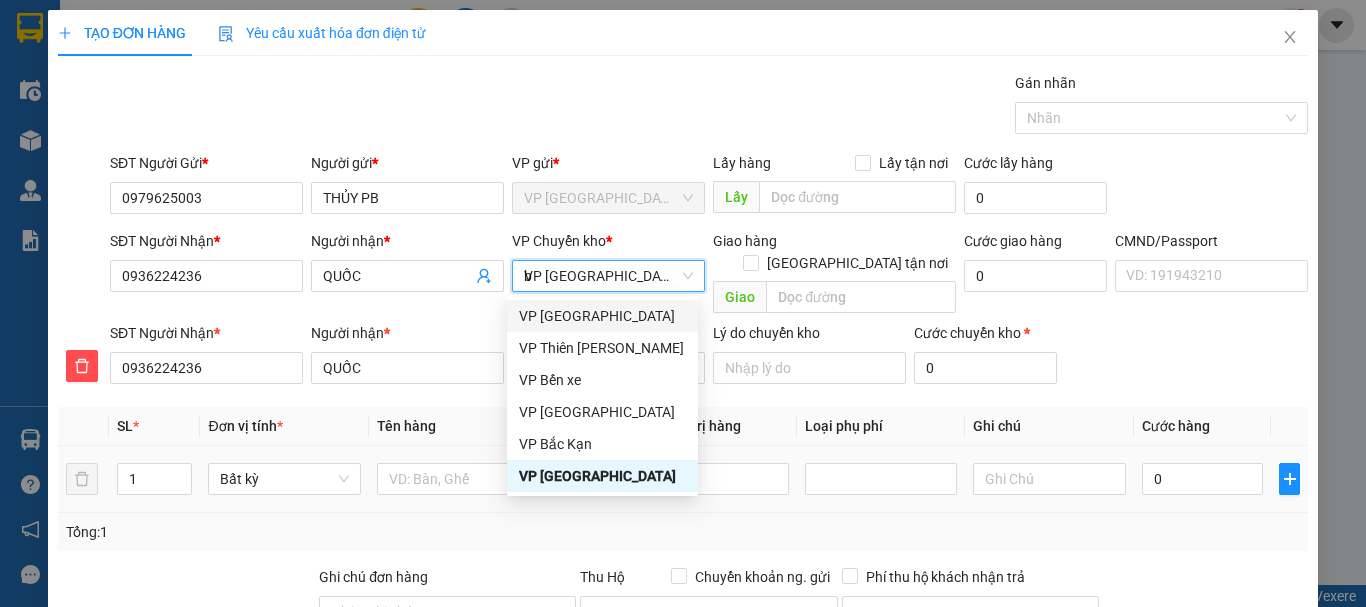 type 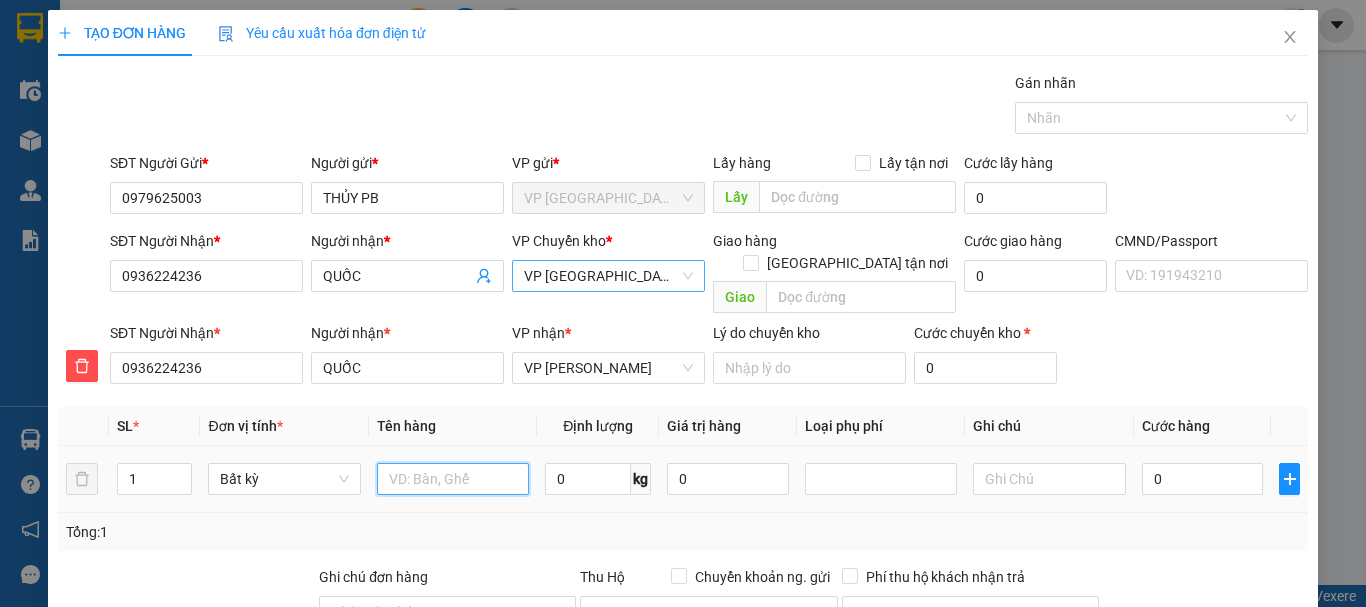 click at bounding box center (453, 479) 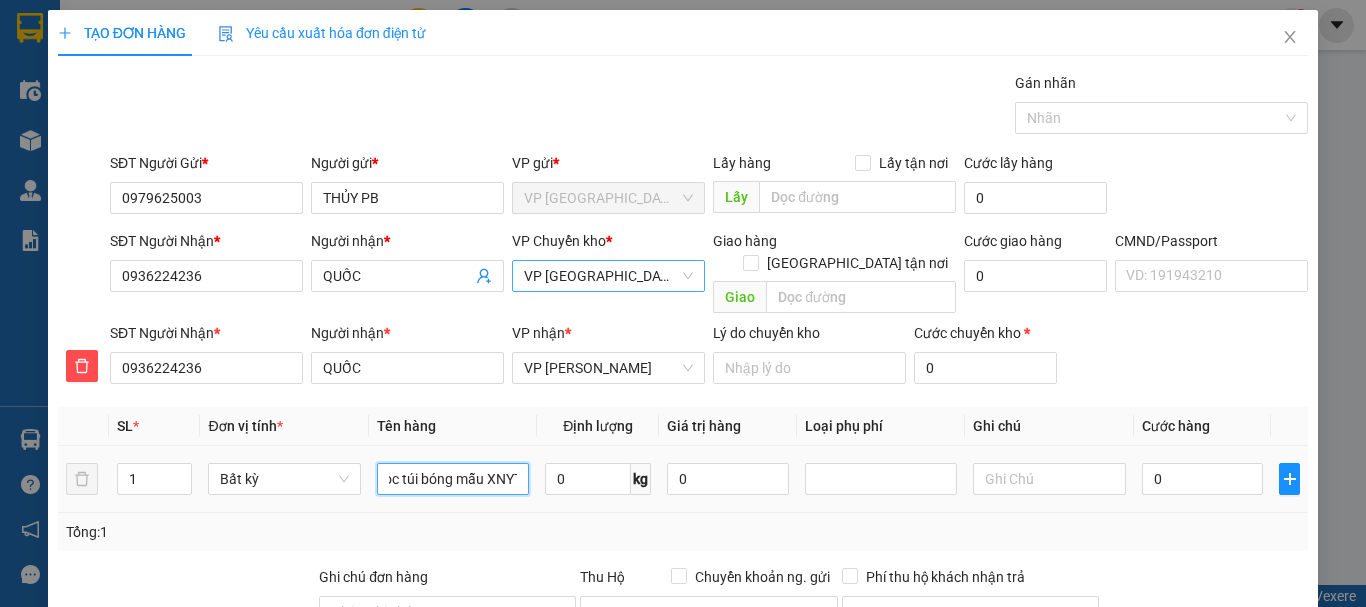 scroll, scrollTop: 0, scrollLeft: 21, axis: horizontal 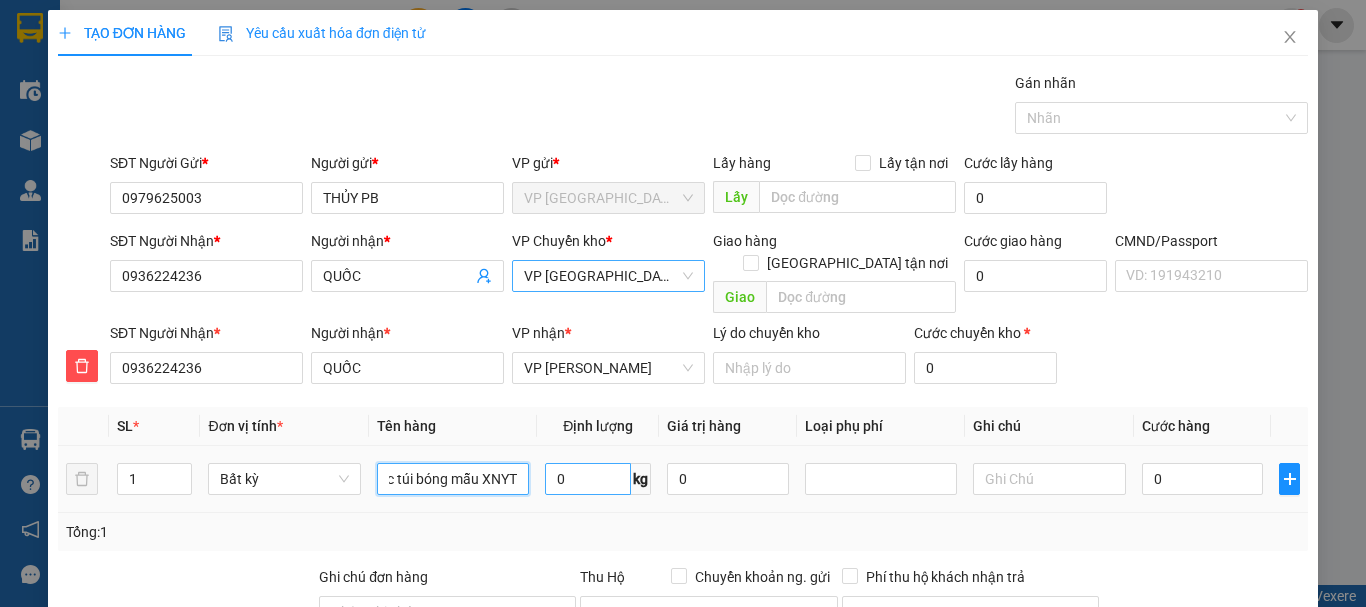 type on "Bọc túi bóng mẫu XNYT" 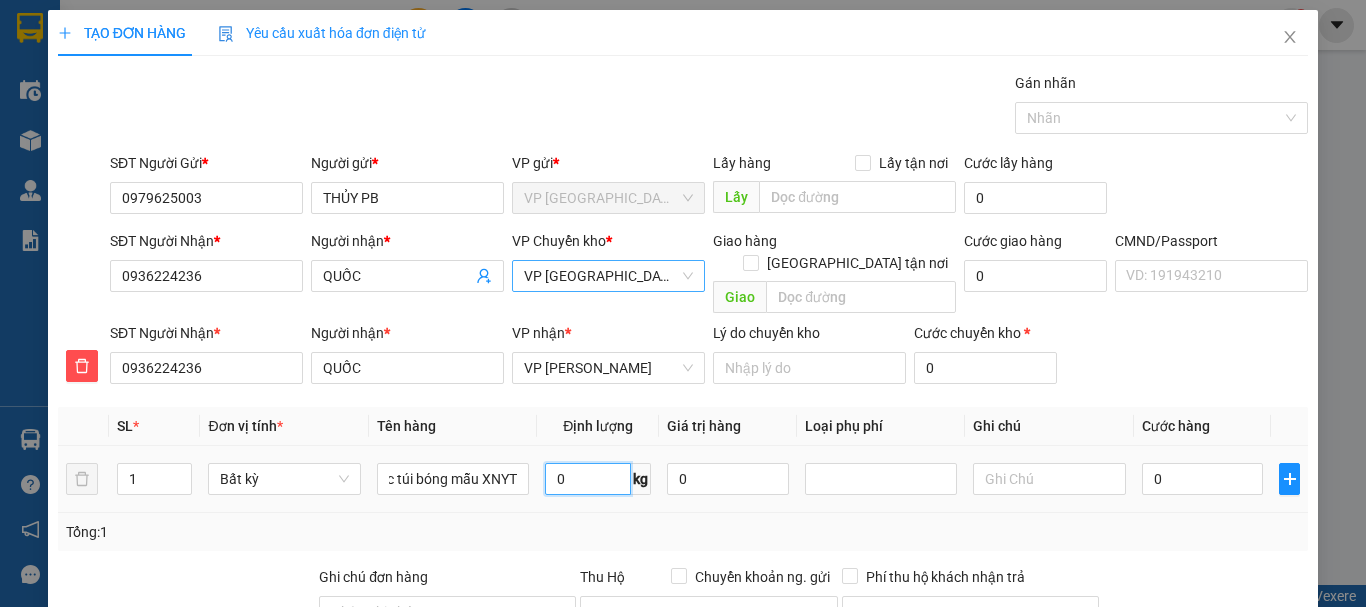 click on "0" at bounding box center [588, 479] 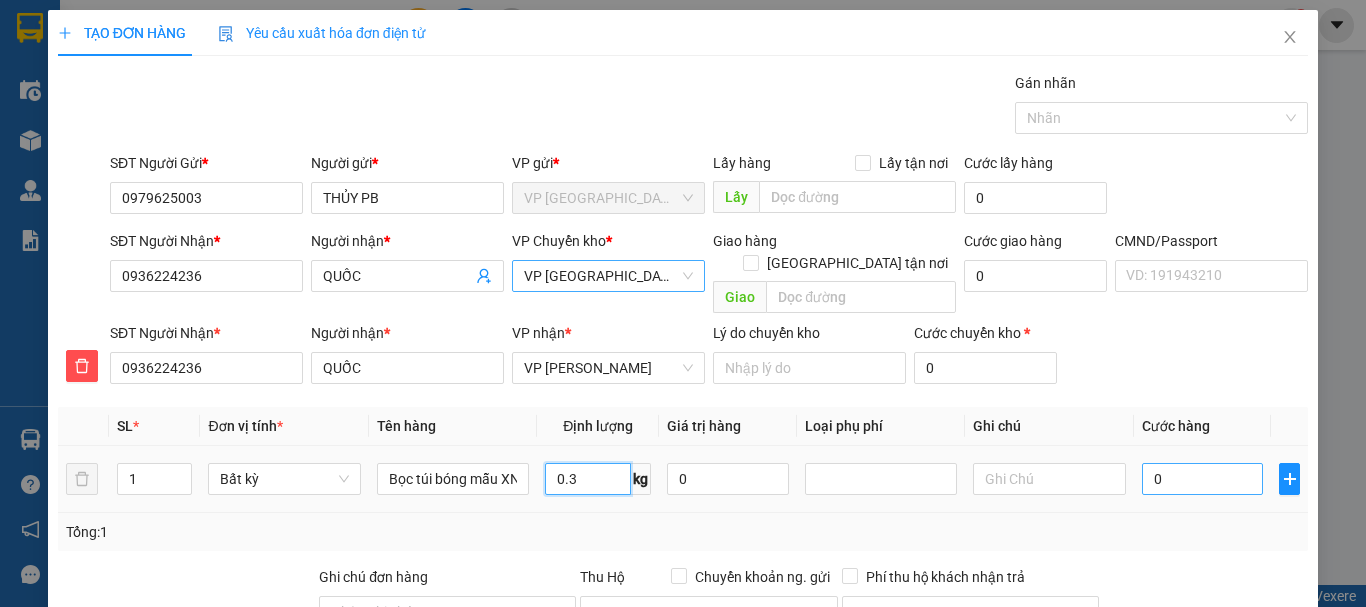 type on "0.3" 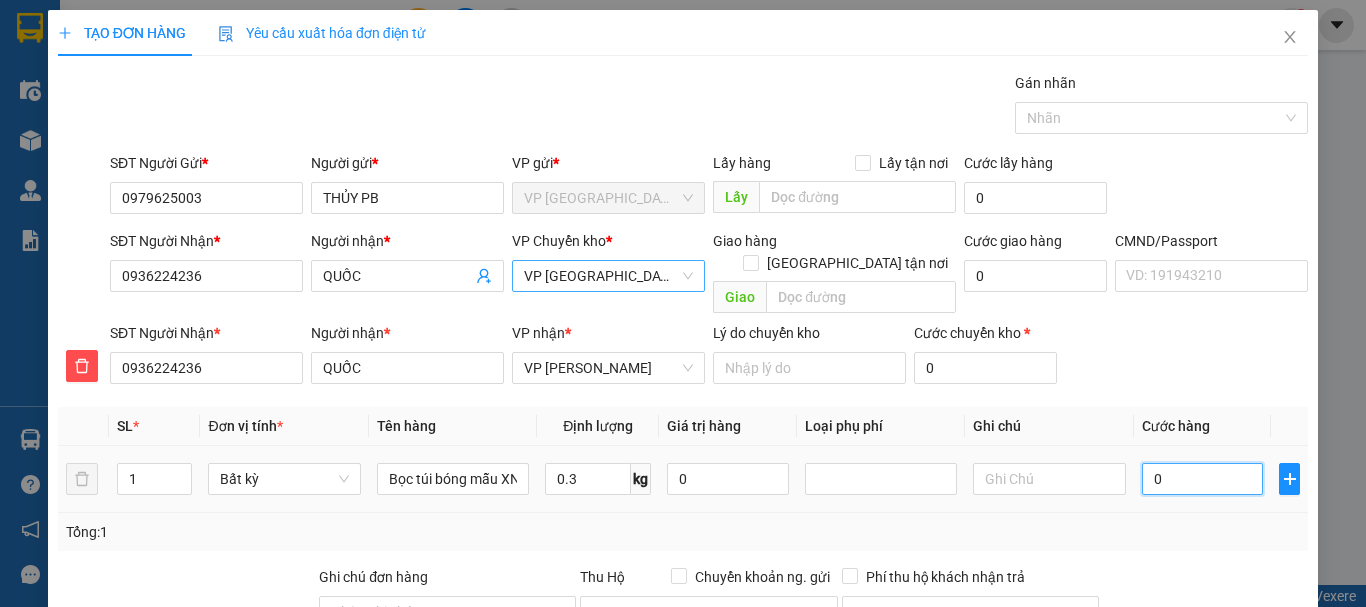 click on "0" at bounding box center [1203, 479] 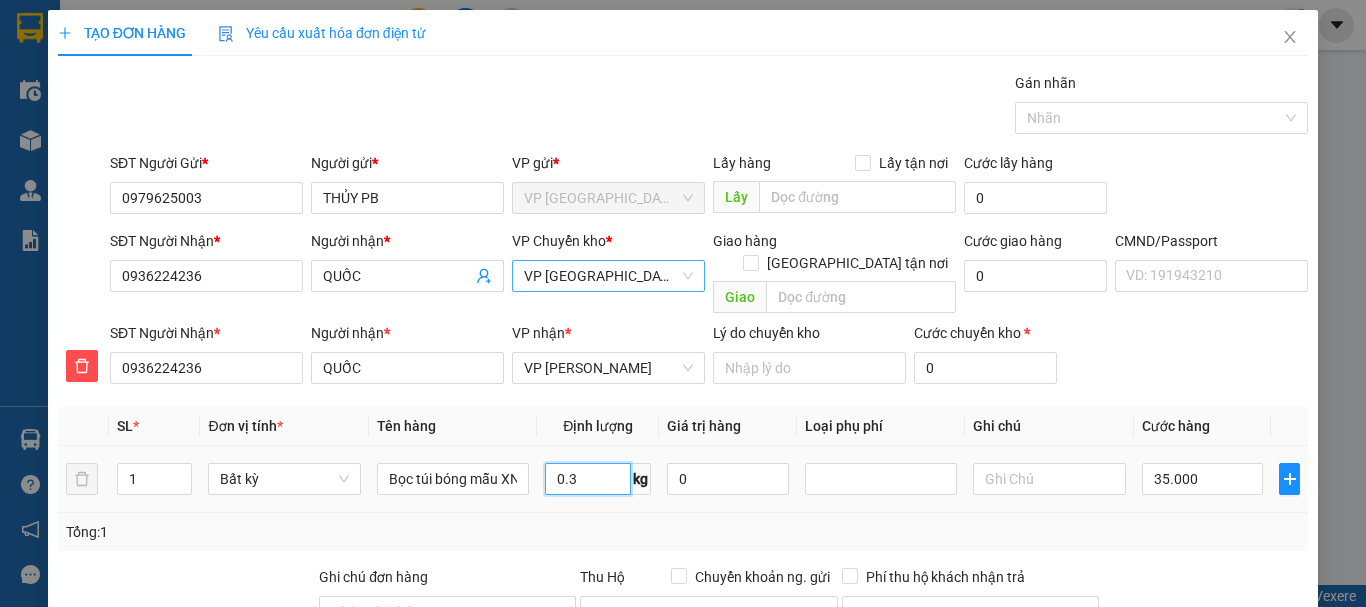 click on "0.3" at bounding box center [588, 479] 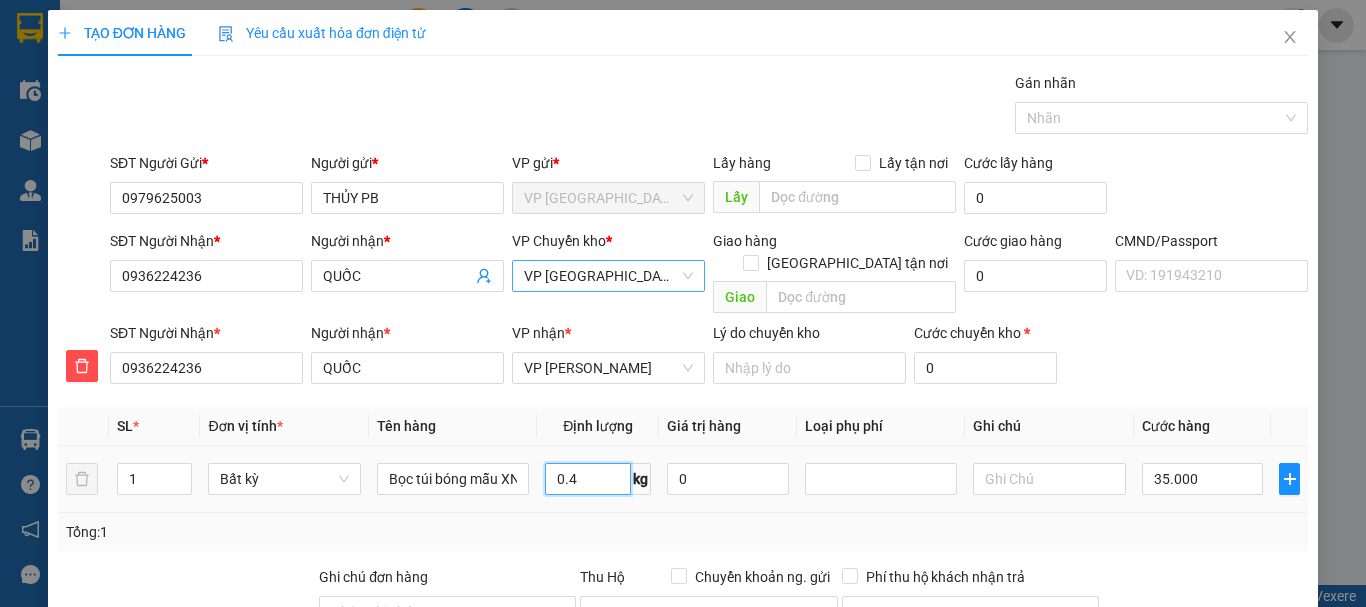 scroll, scrollTop: 243, scrollLeft: 0, axis: vertical 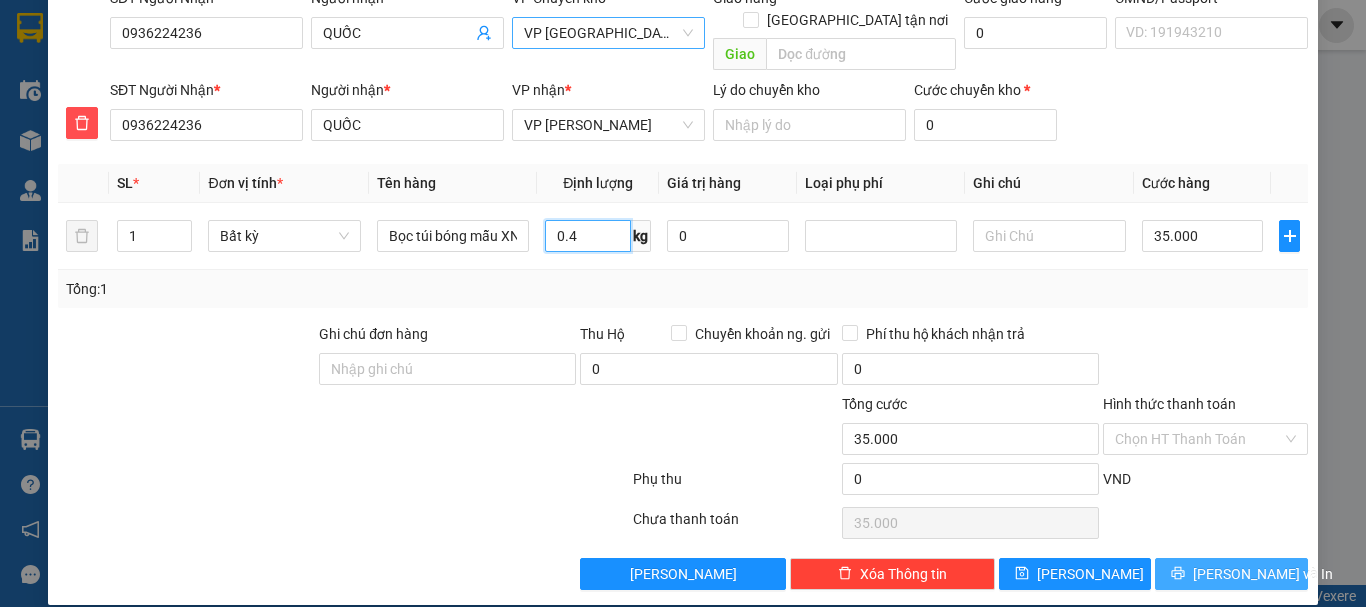 type on "0.4" 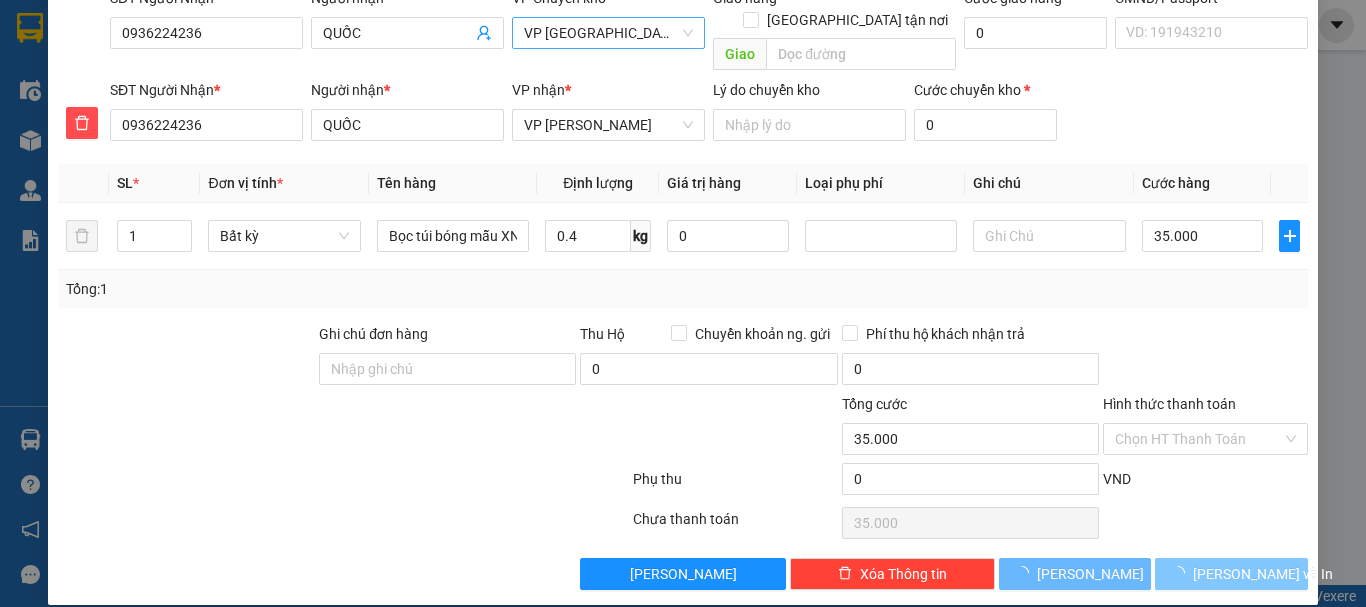 click on "[PERSON_NAME] và In" at bounding box center (1263, 574) 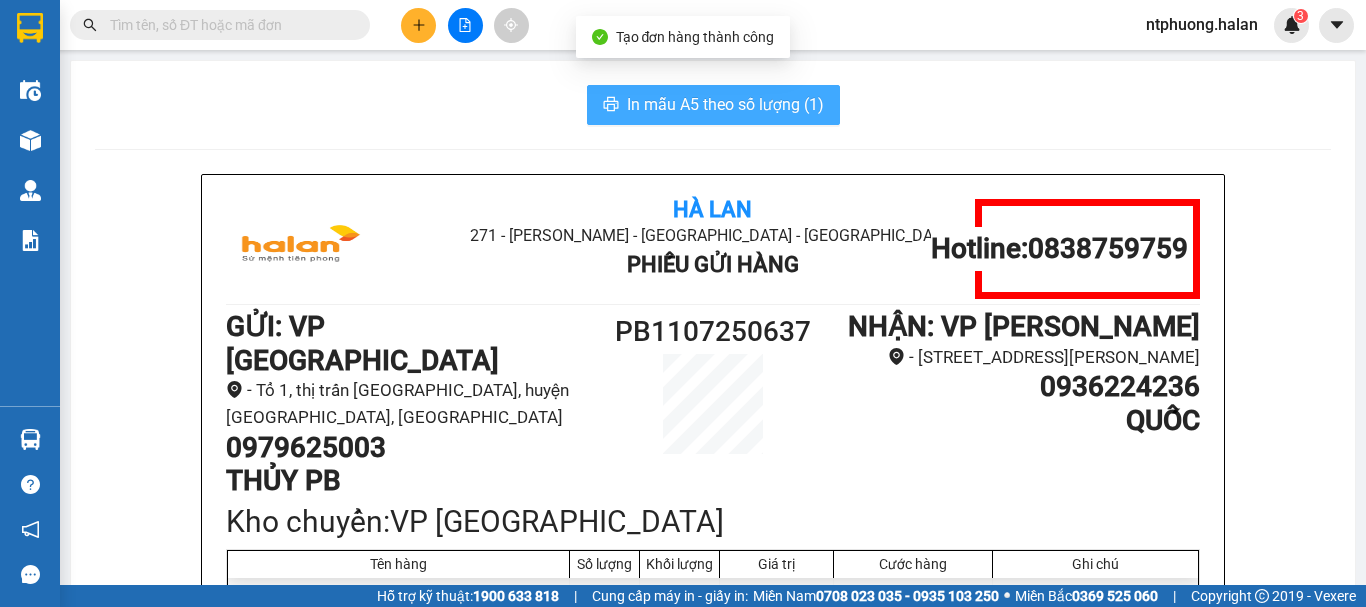 click on "In mẫu A5 theo số lượng
(1)" at bounding box center (725, 104) 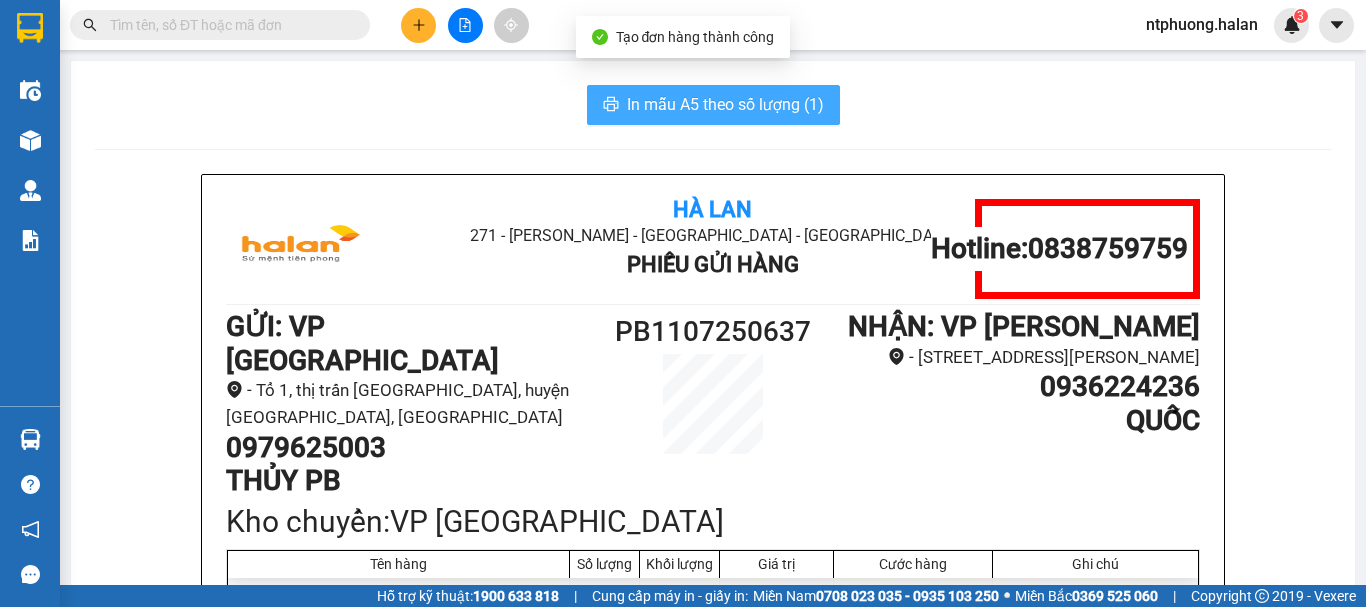 scroll, scrollTop: 0, scrollLeft: 0, axis: both 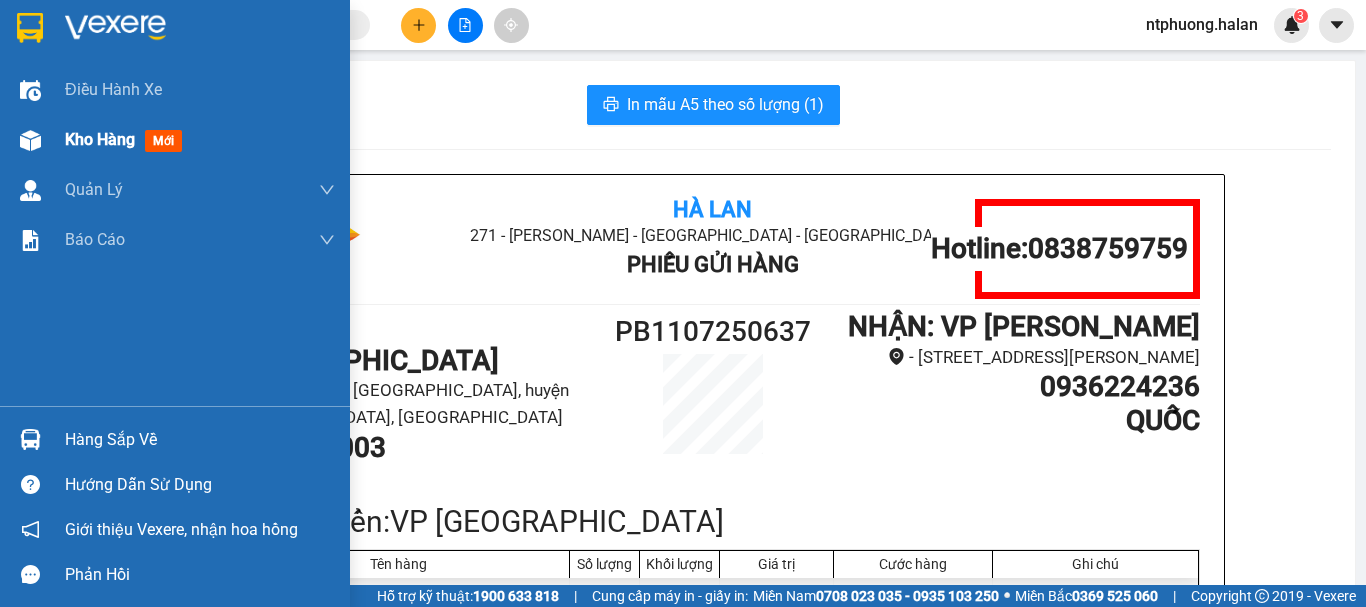 click on "Kho hàng" at bounding box center [100, 139] 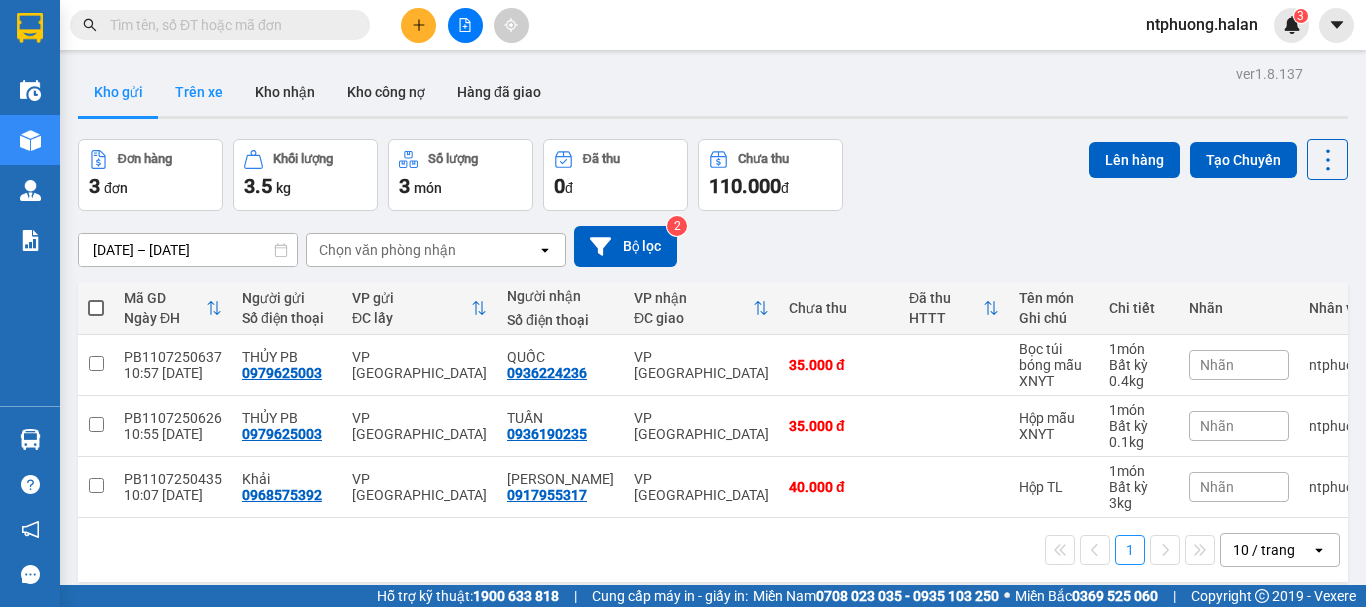 click on "Trên xe" at bounding box center [199, 92] 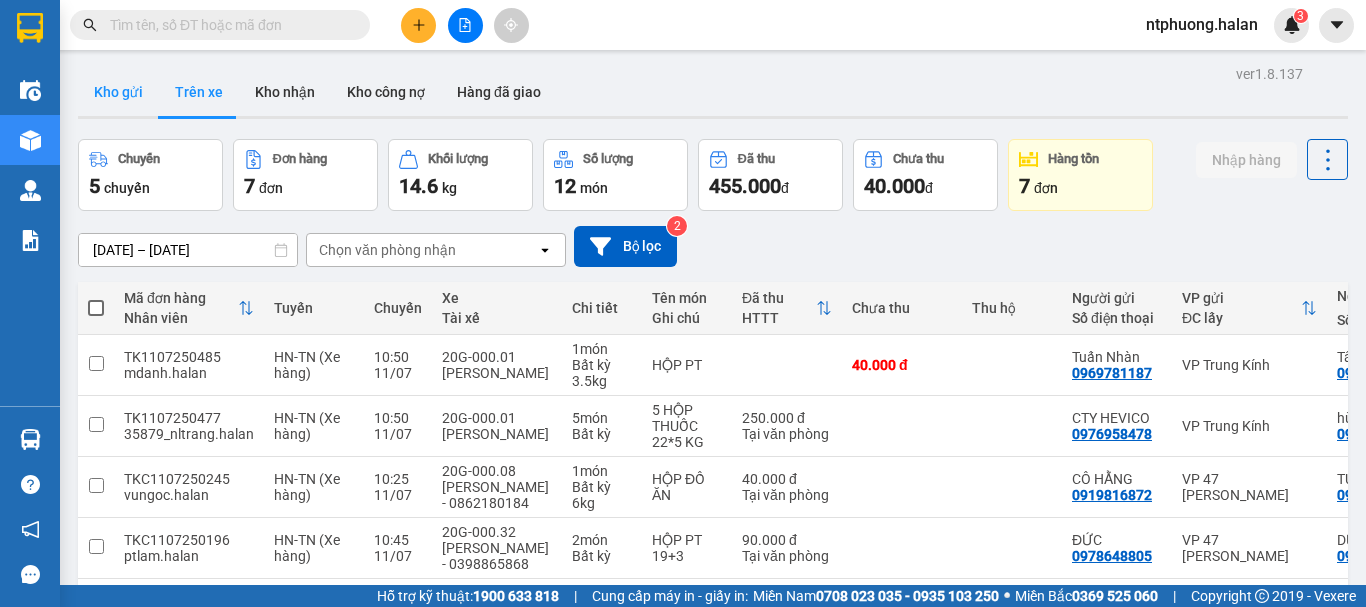 click on "Kho gửi" at bounding box center (118, 92) 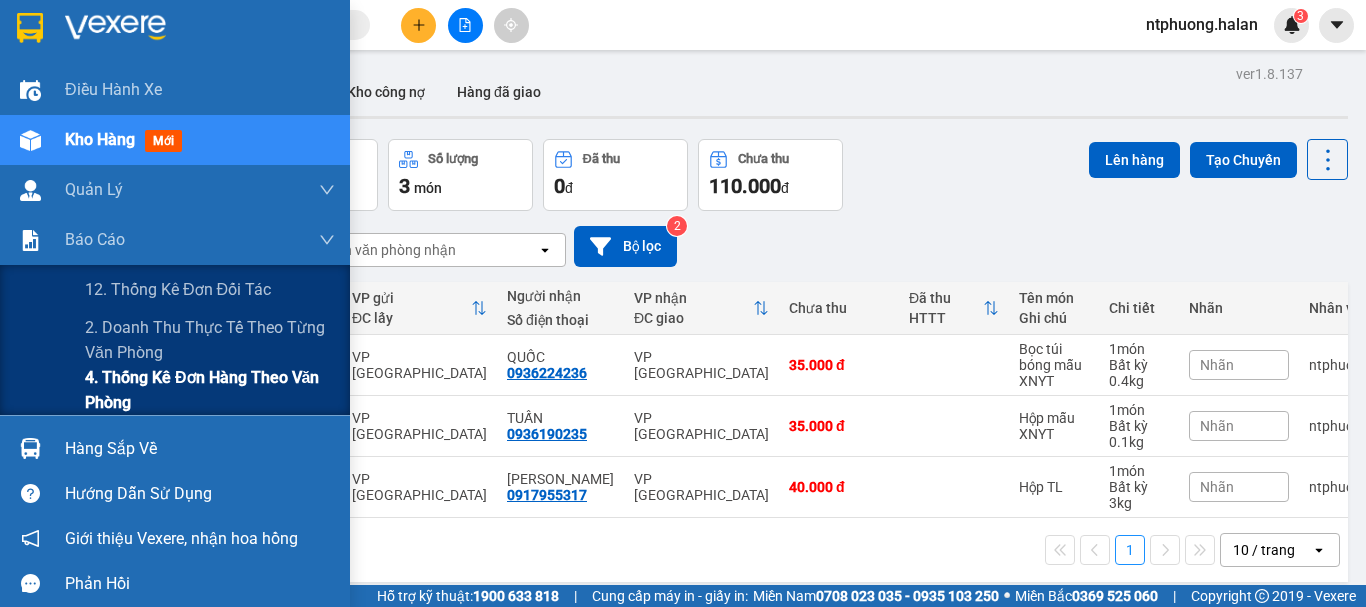 click on "4. Thống kê đơn hàng theo văn phòng" at bounding box center [210, 390] 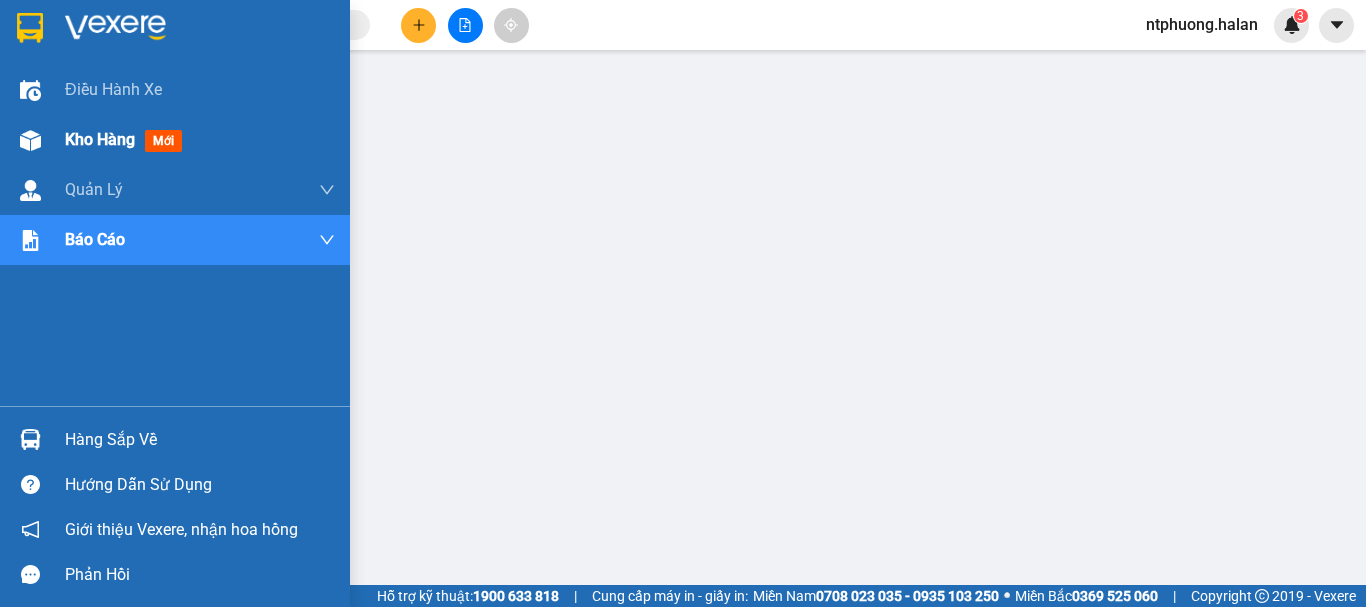 click on "Kho hàng" at bounding box center (100, 139) 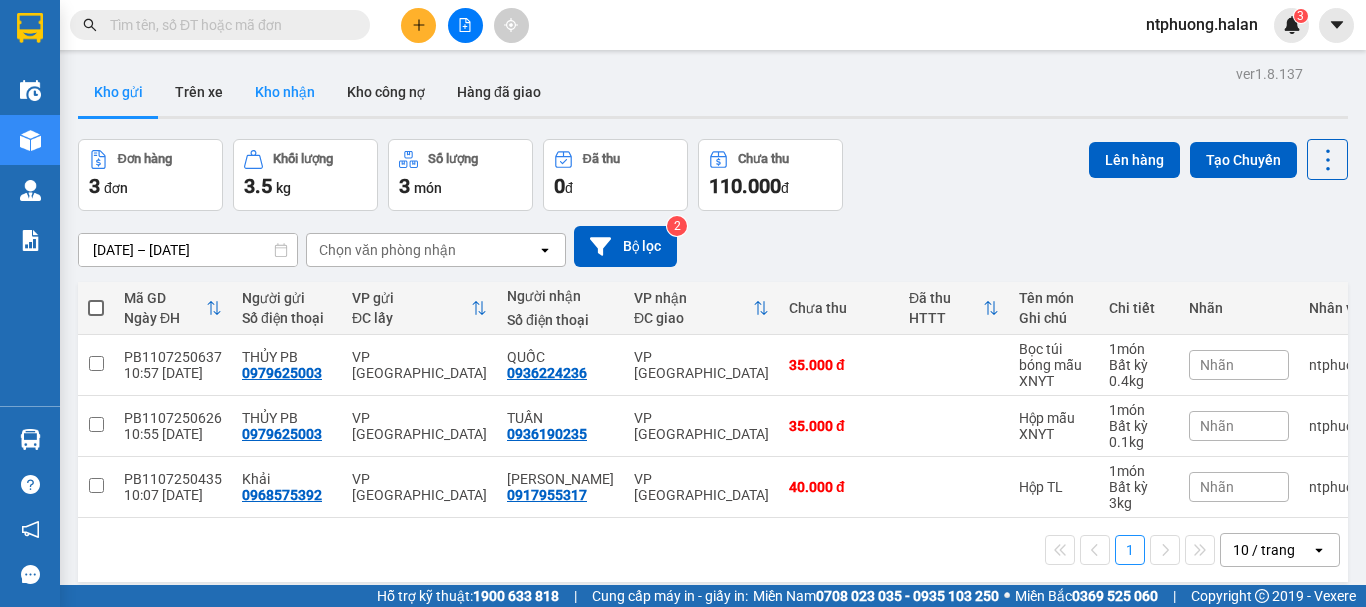 click on "Kho nhận" at bounding box center [285, 92] 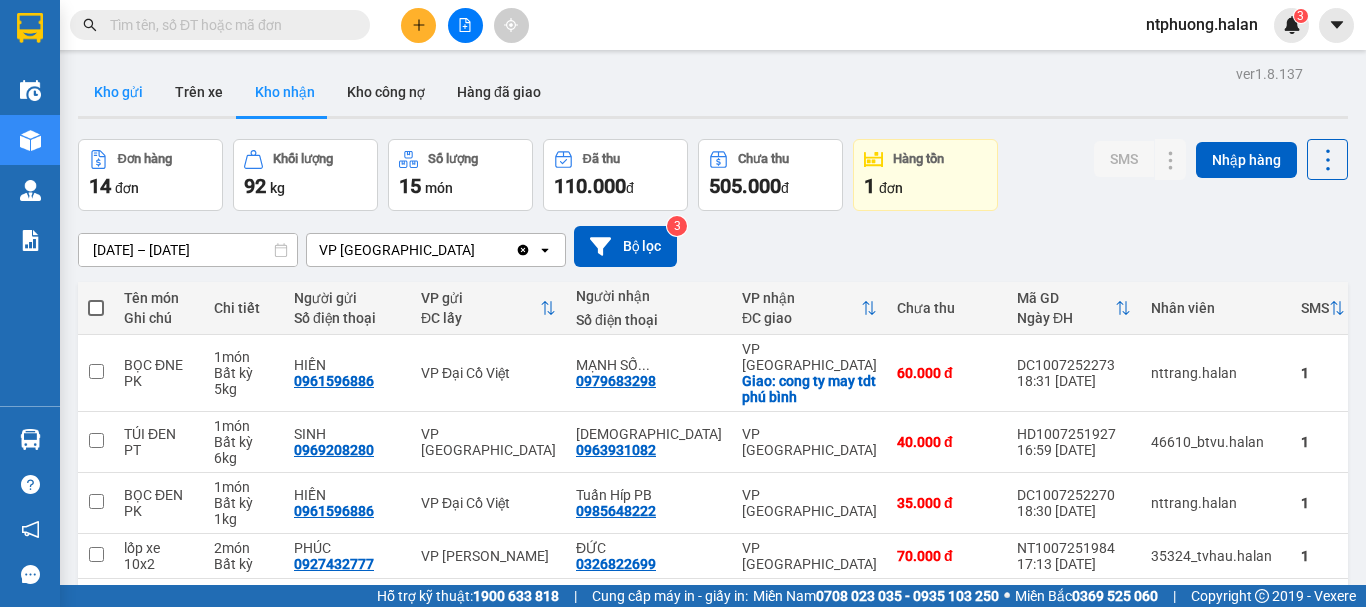 click on "Kho gửi" at bounding box center [118, 92] 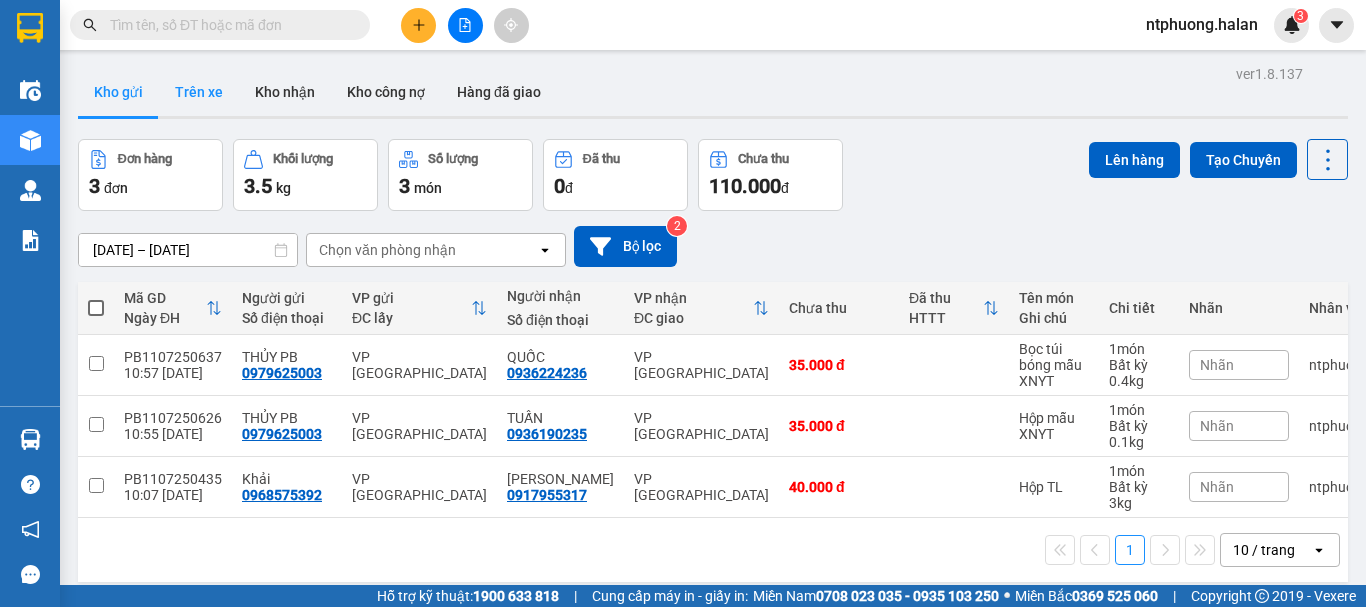 click on "Trên xe" at bounding box center [199, 92] 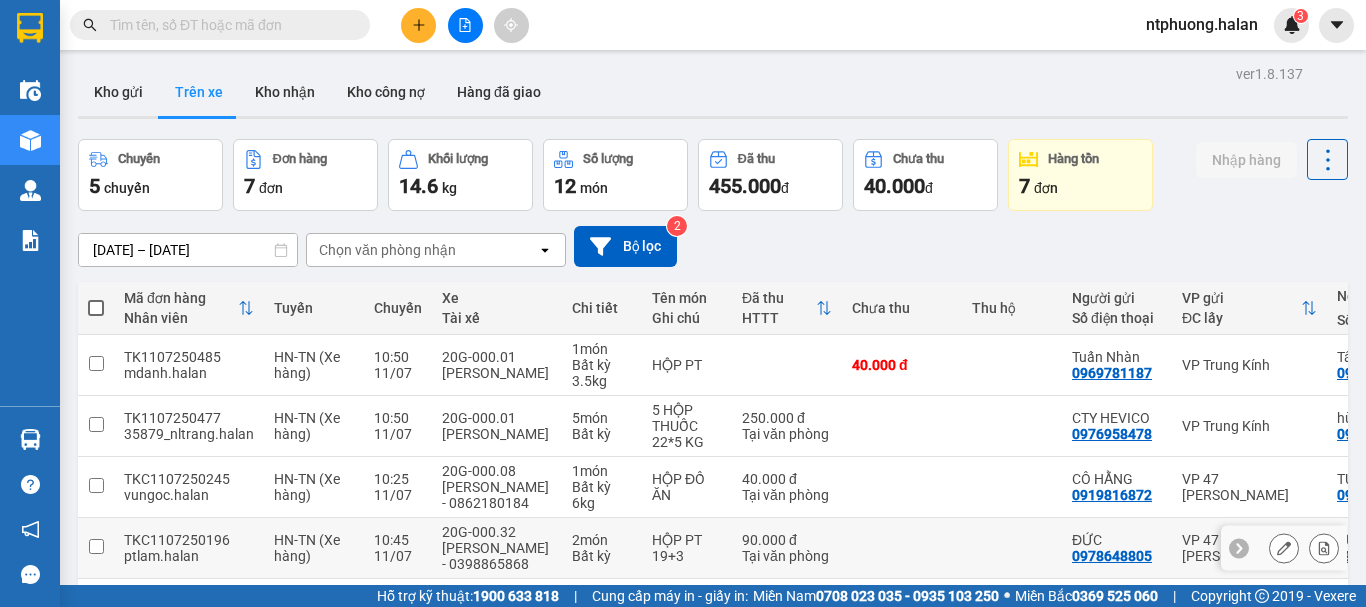 scroll, scrollTop: 299, scrollLeft: 0, axis: vertical 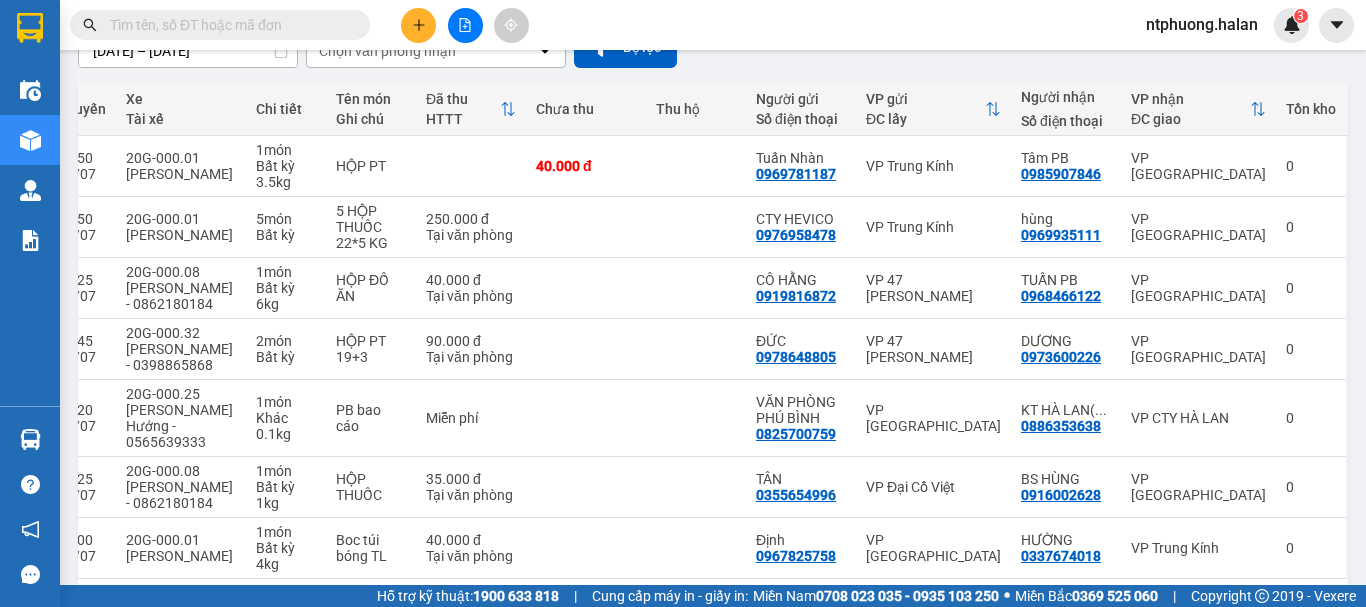 click at bounding box center (228, 25) 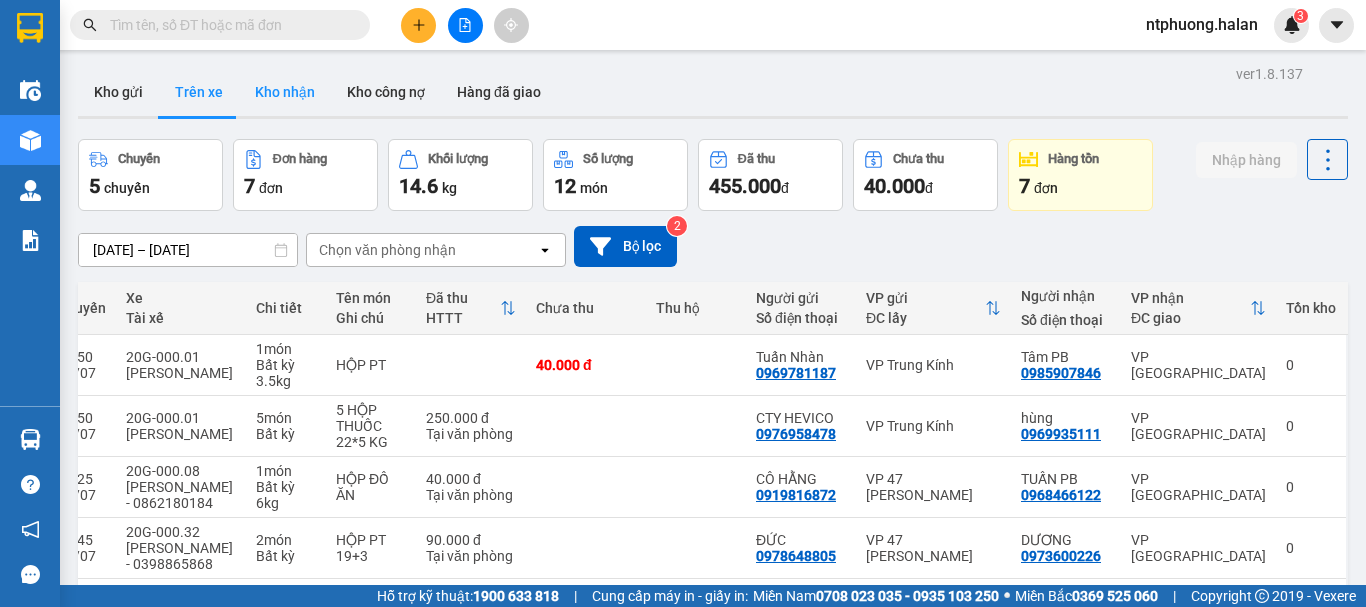 click on "Kho nhận" at bounding box center (285, 92) 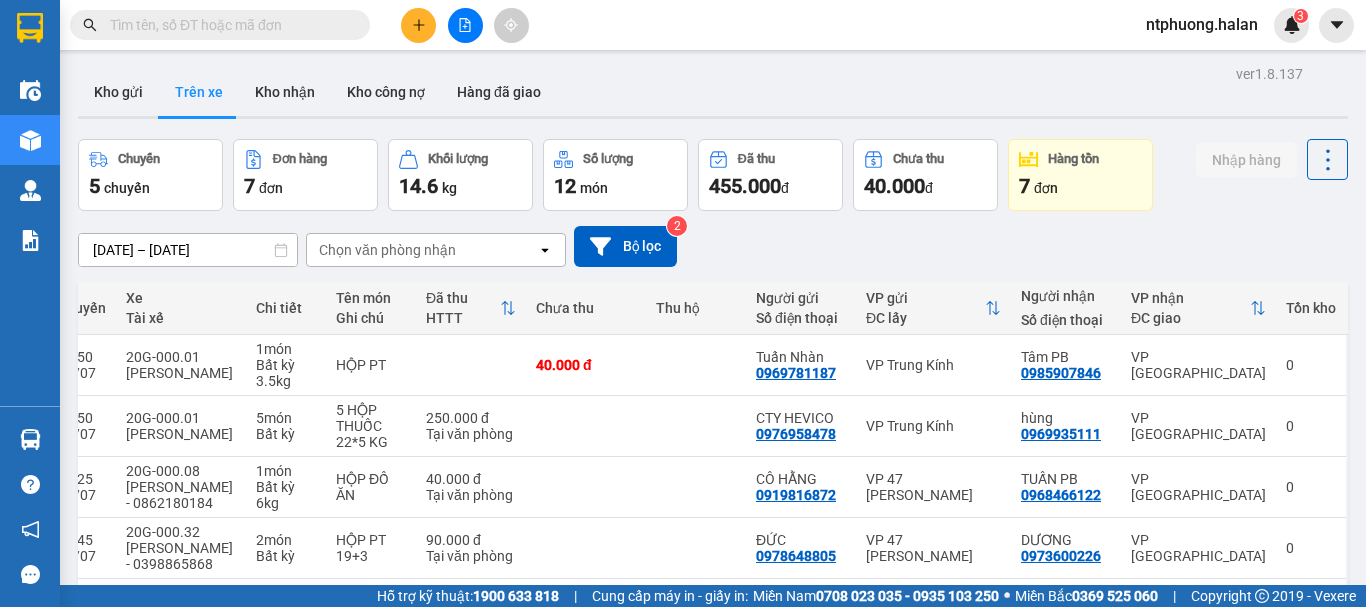 type on "[DATE] – [DATE]" 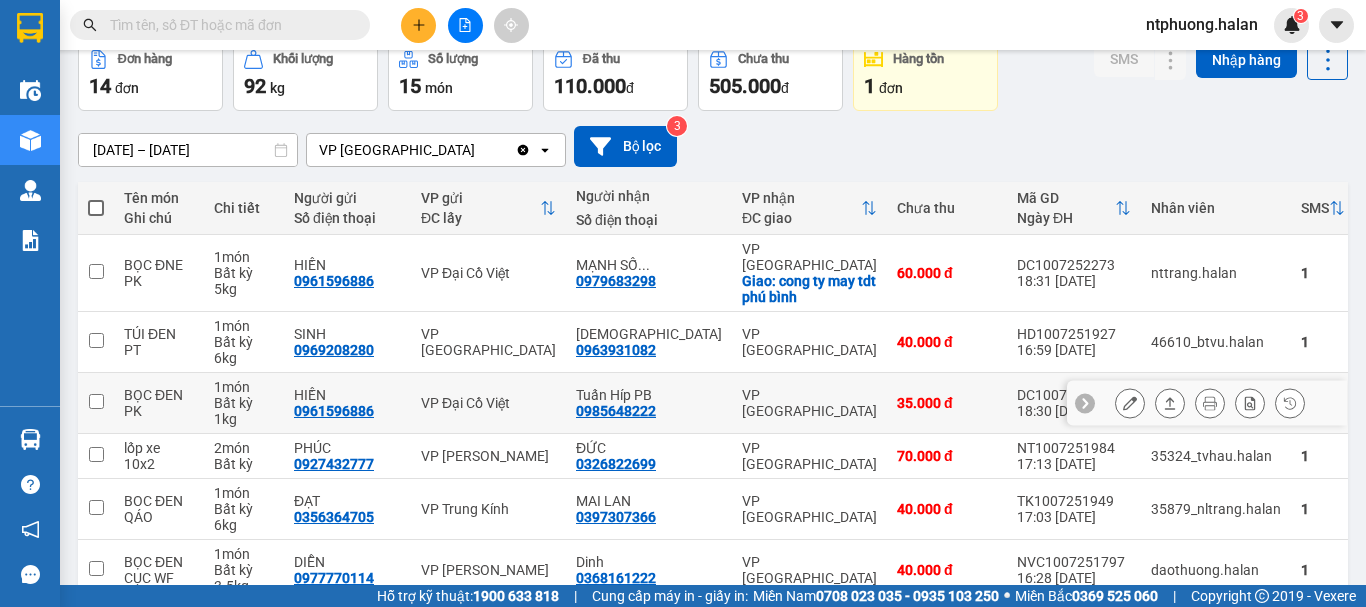 scroll, scrollTop: 200, scrollLeft: 0, axis: vertical 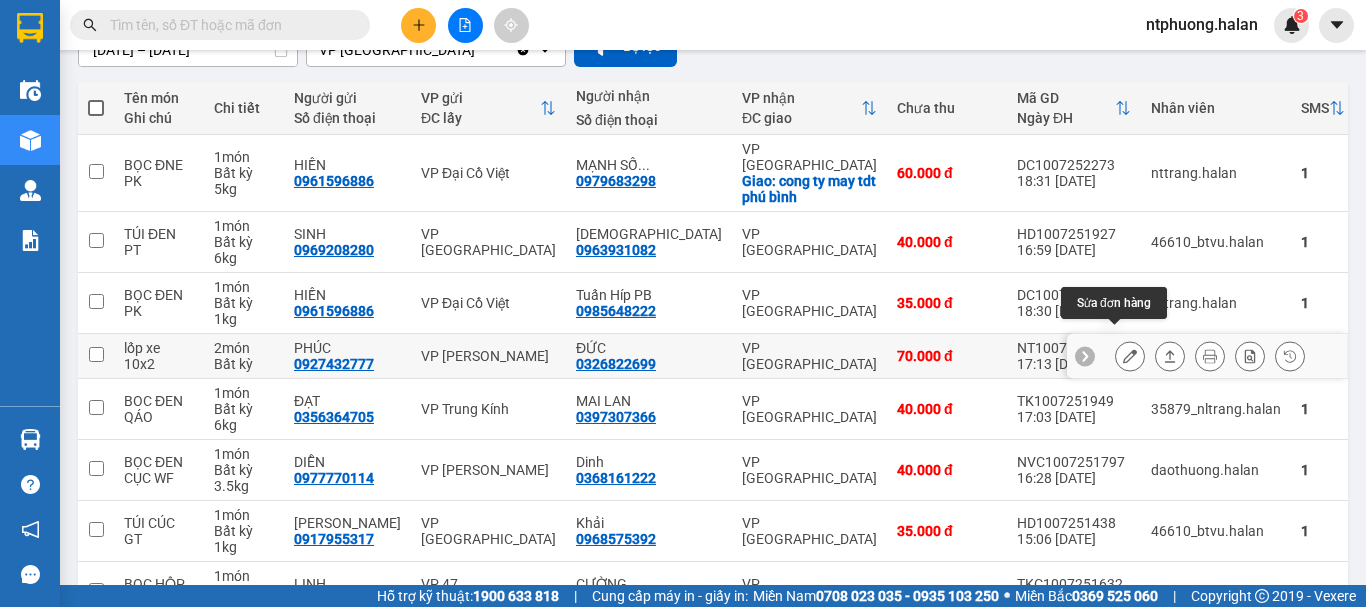 click at bounding box center [1130, 356] 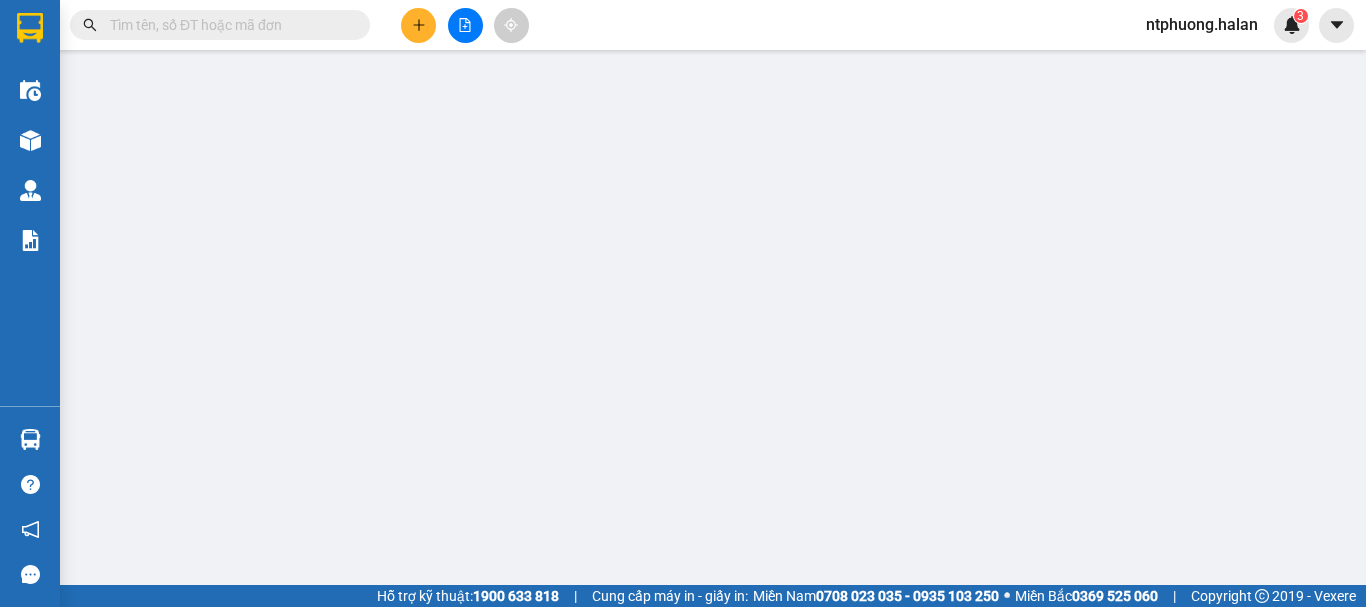 type on "0927432777" 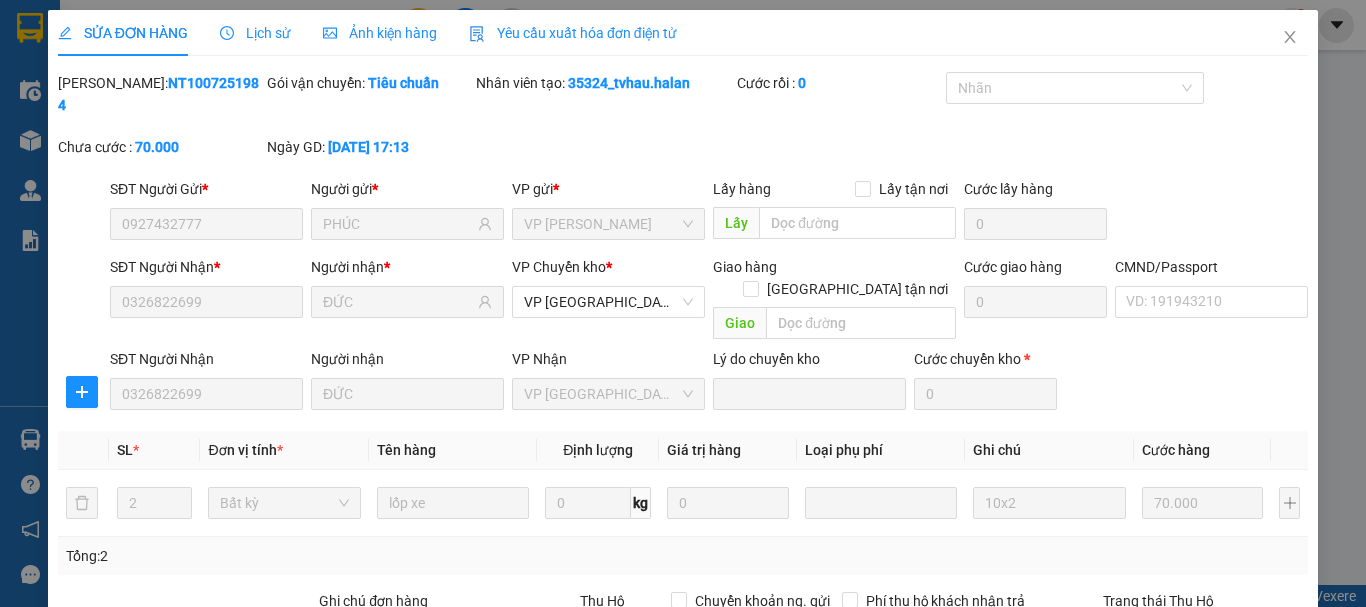scroll, scrollTop: 0, scrollLeft: 0, axis: both 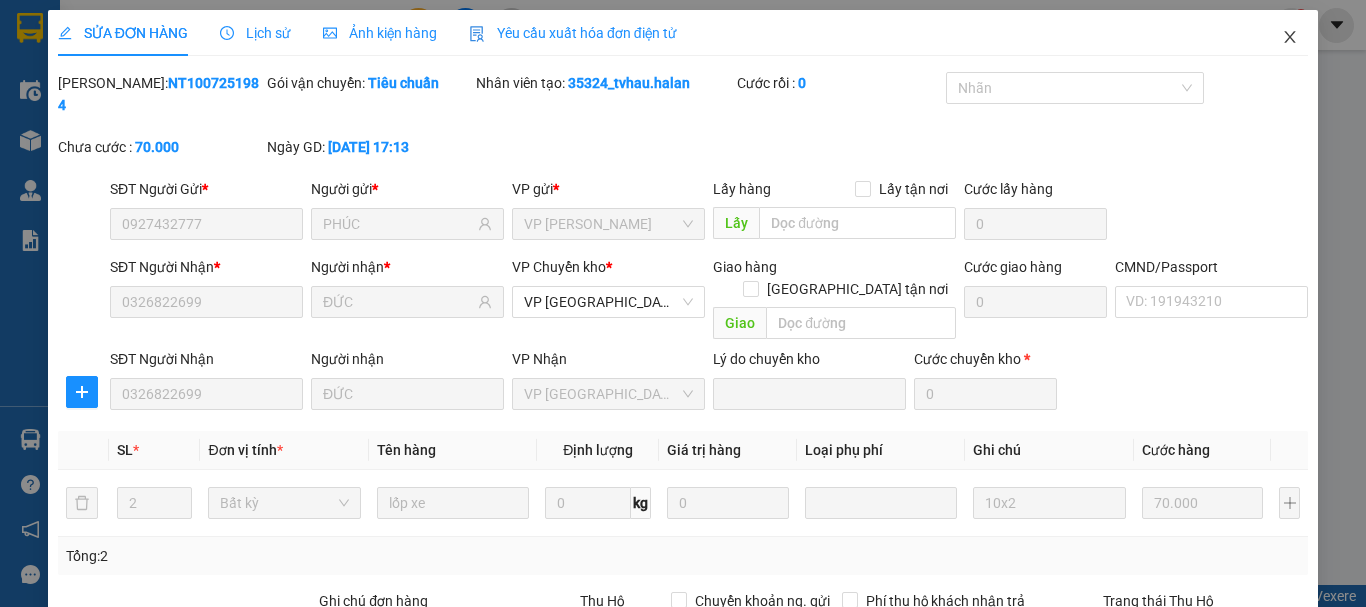 click at bounding box center (1290, 38) 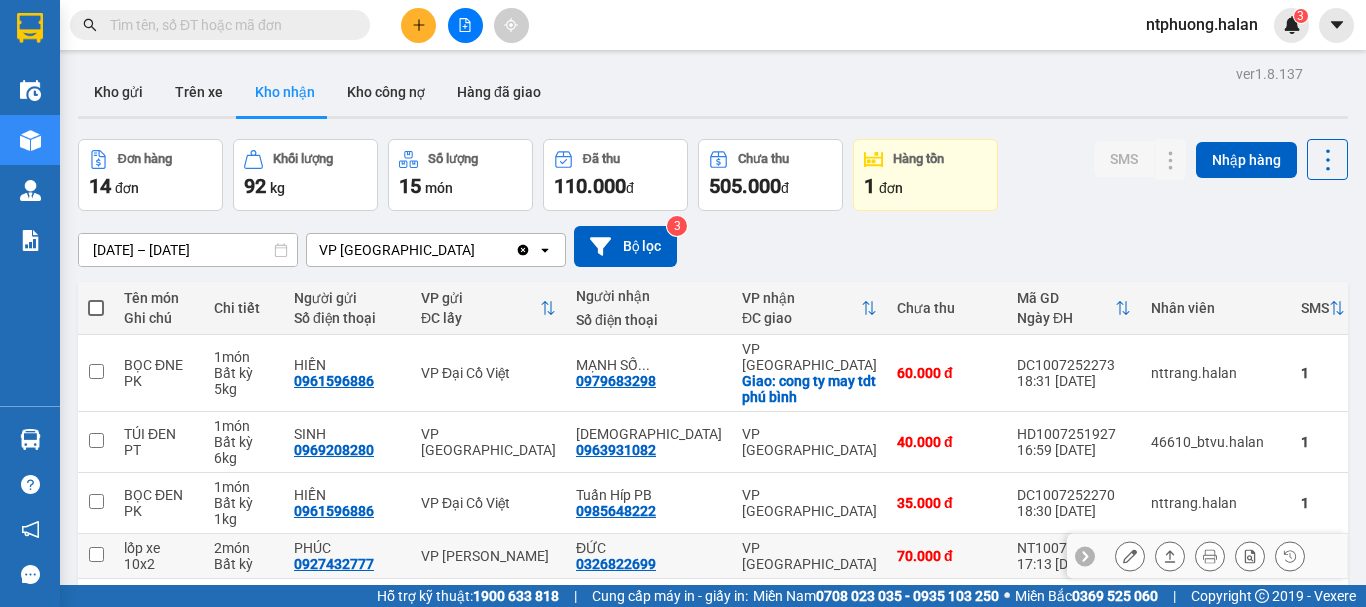 scroll, scrollTop: 200, scrollLeft: 0, axis: vertical 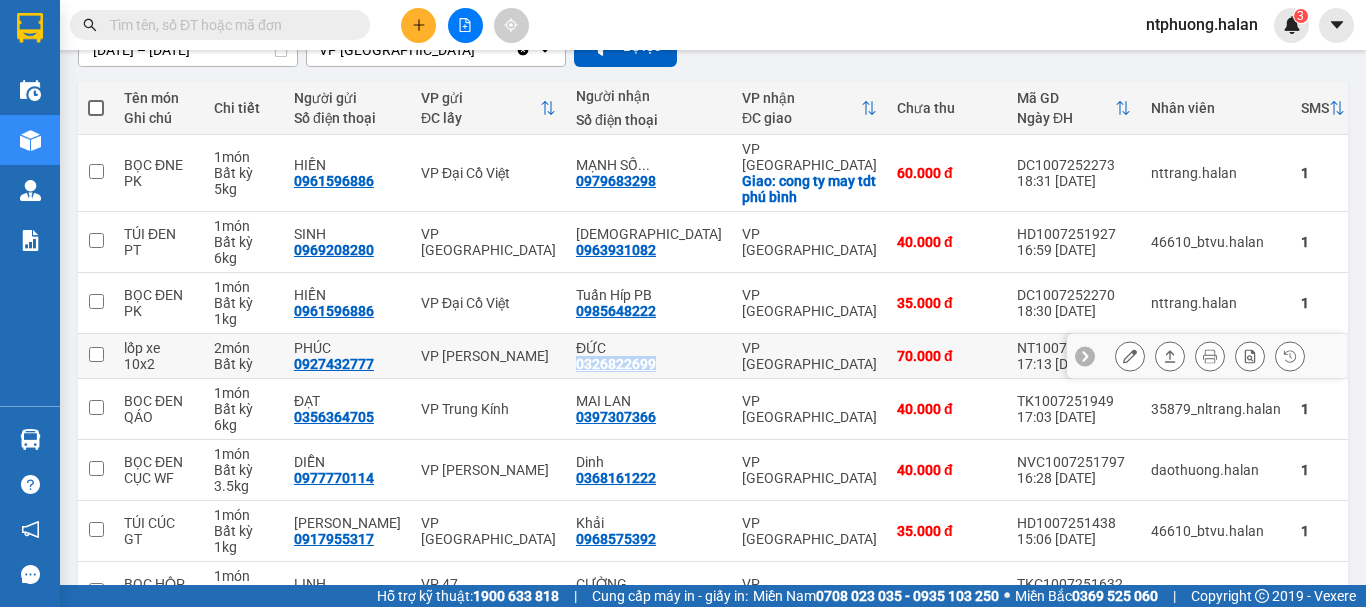 drag, startPoint x: 550, startPoint y: 350, endPoint x: 632, endPoint y: 360, distance: 82.607506 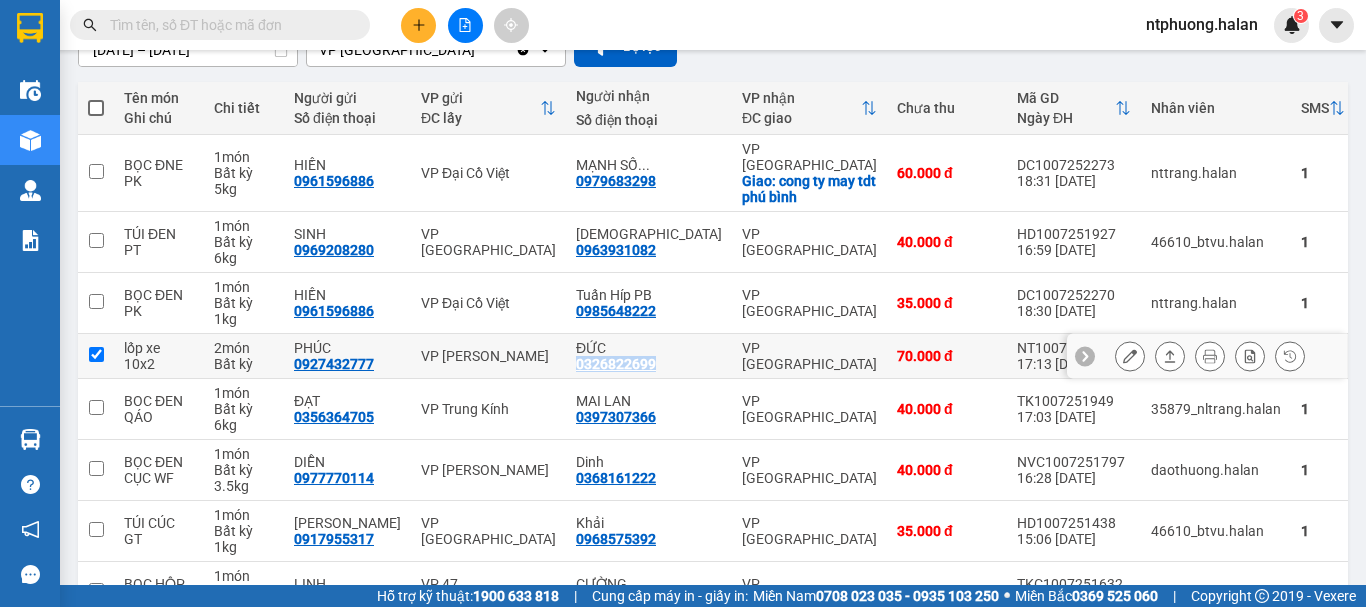 checkbox on "true" 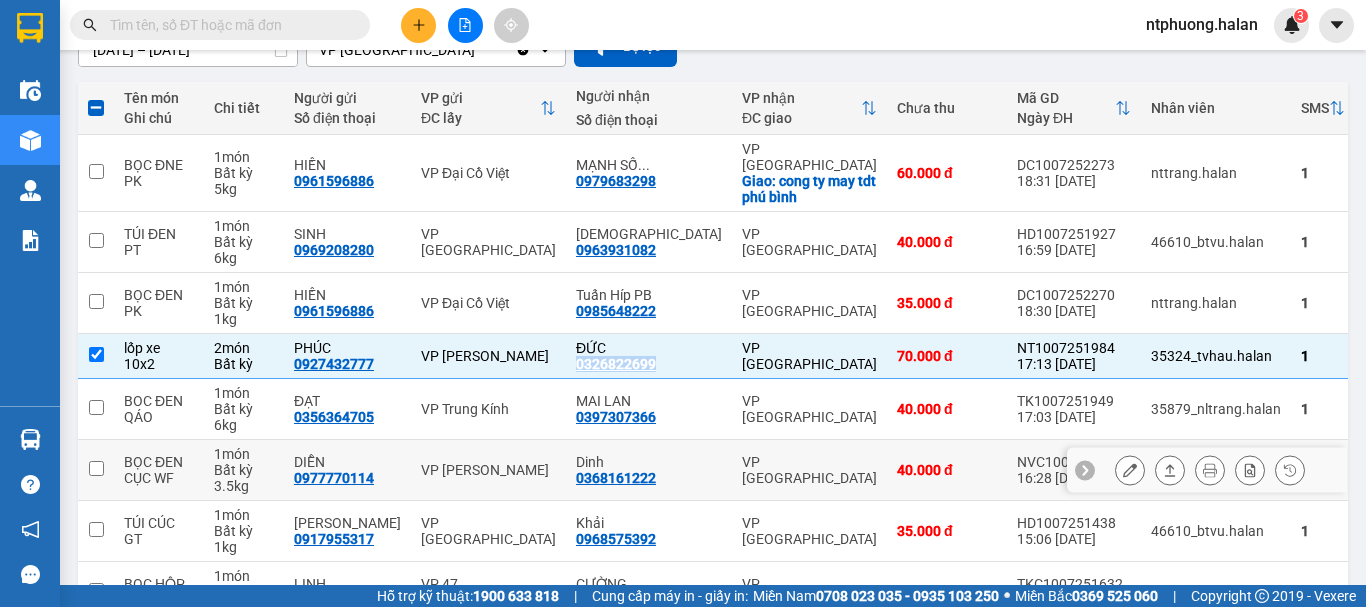 copy on "0326822699" 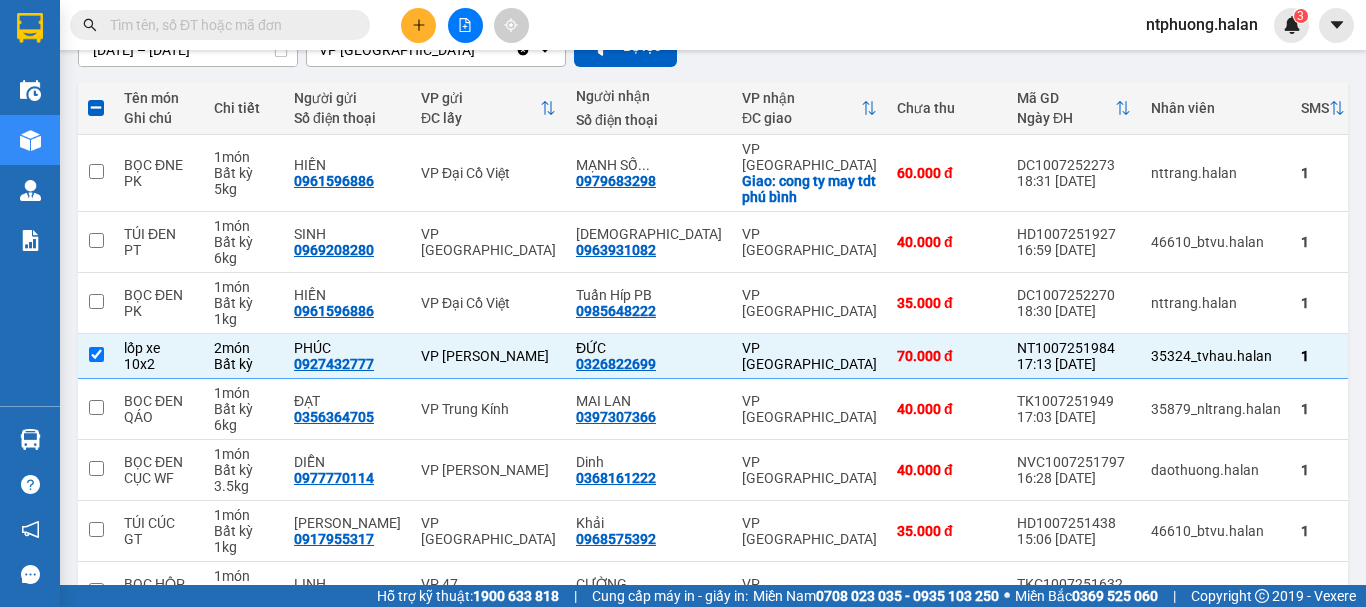 click at bounding box center [228, 25] 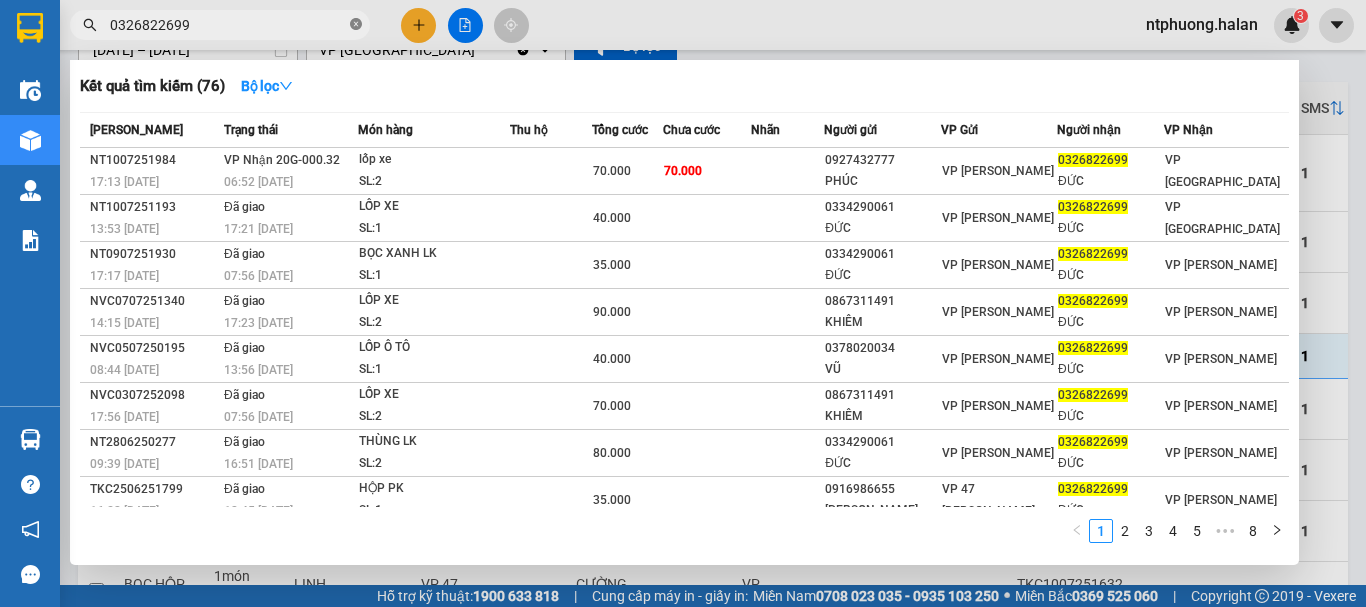 click 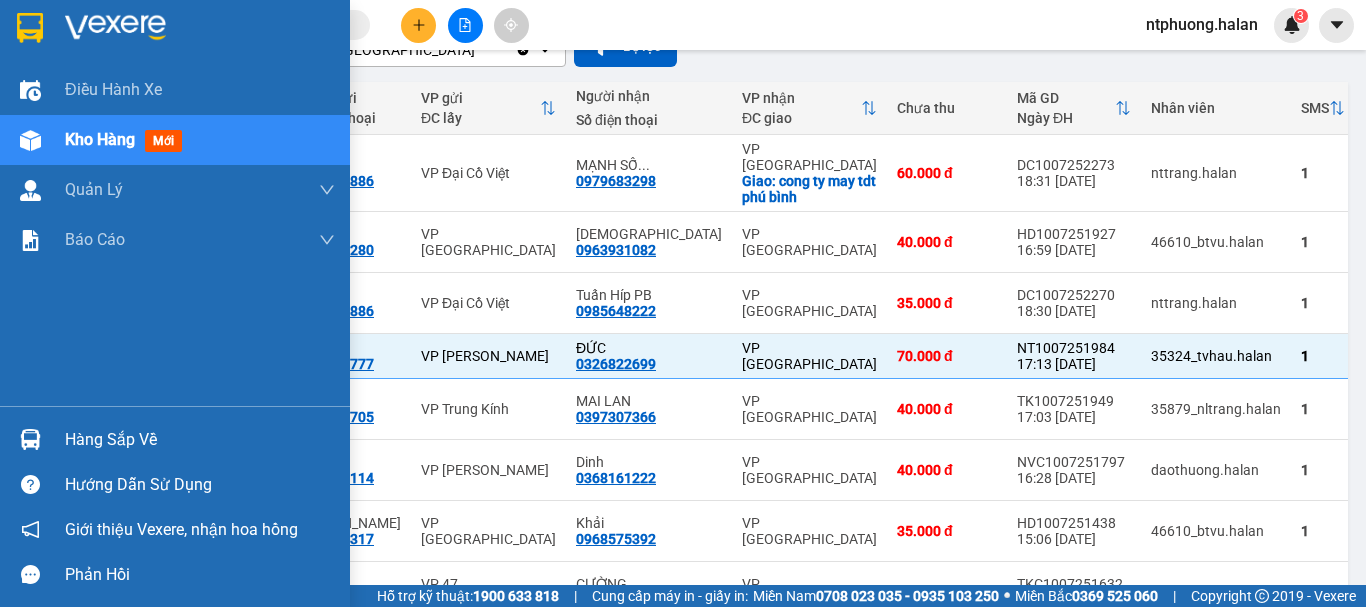 click on "Kho hàng" at bounding box center [100, 139] 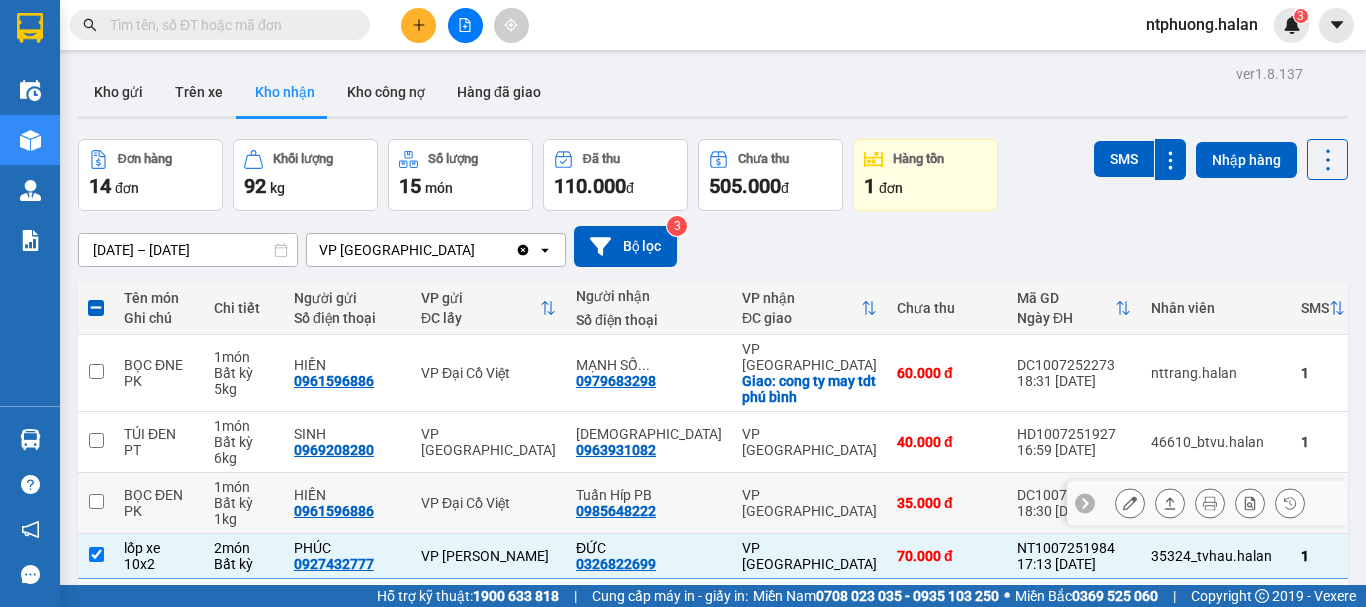 scroll, scrollTop: 300, scrollLeft: 0, axis: vertical 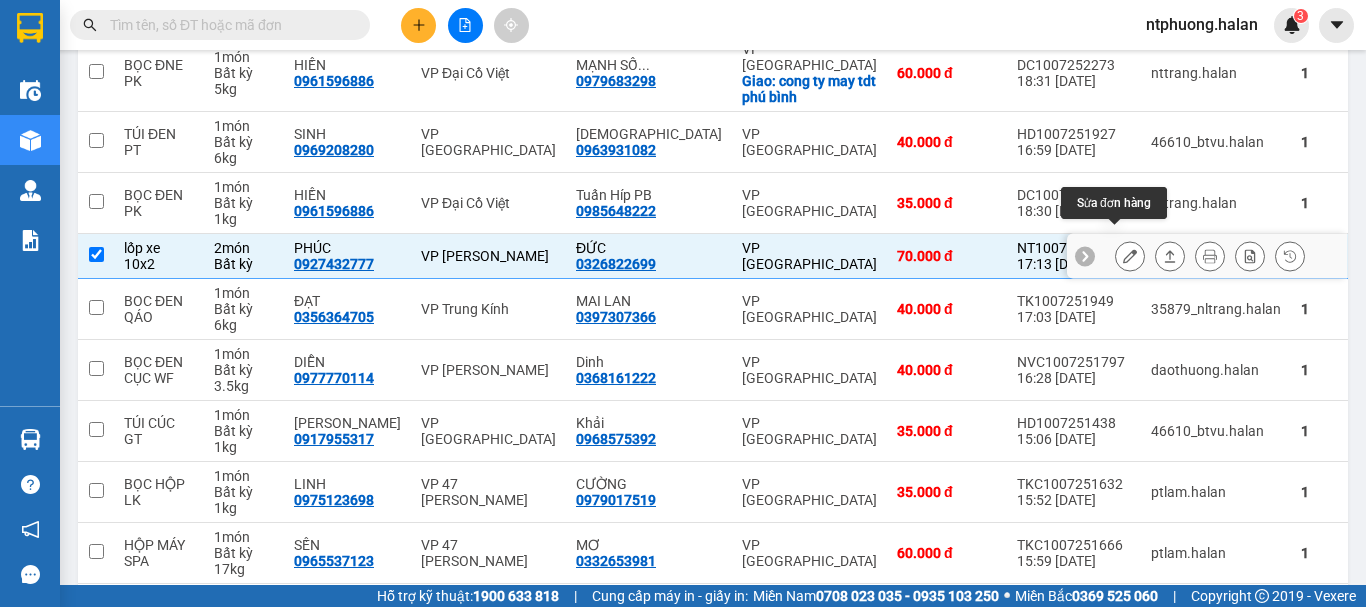 click 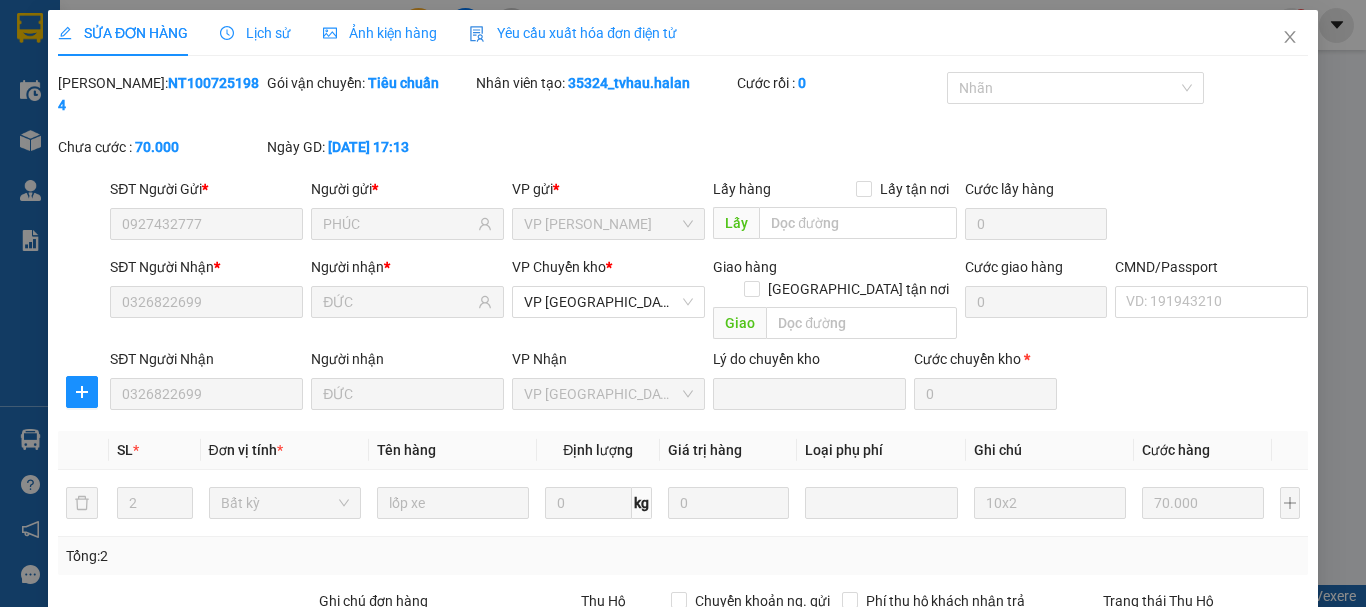 scroll, scrollTop: 0, scrollLeft: 0, axis: both 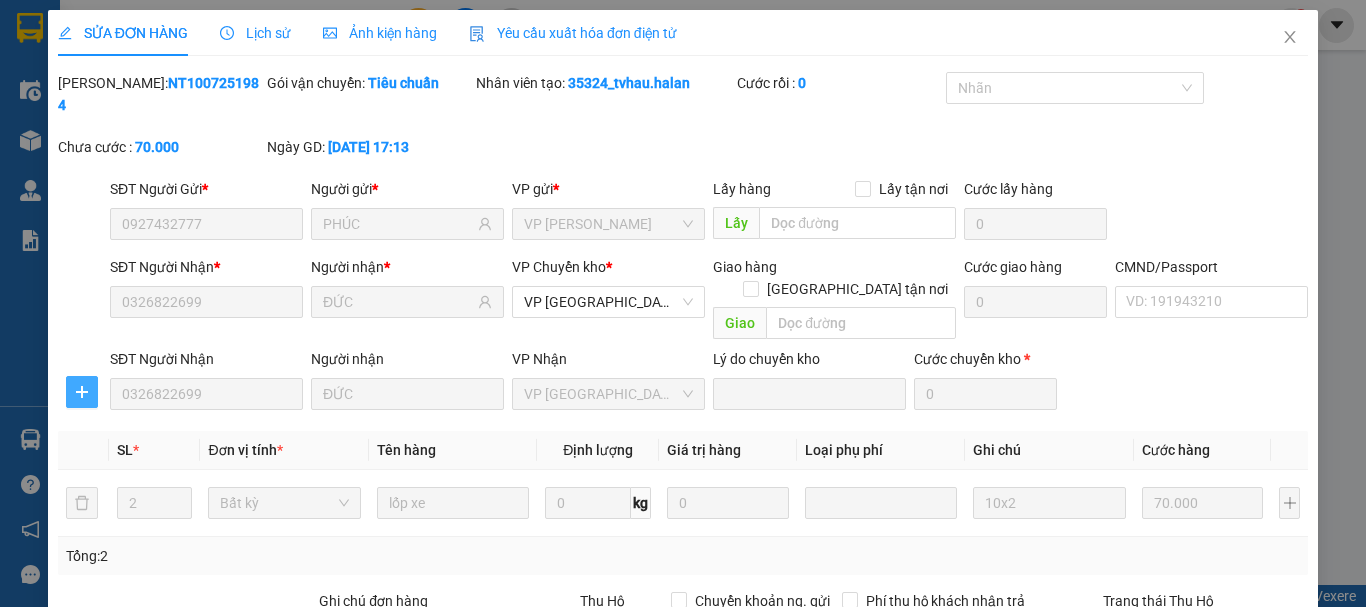 click 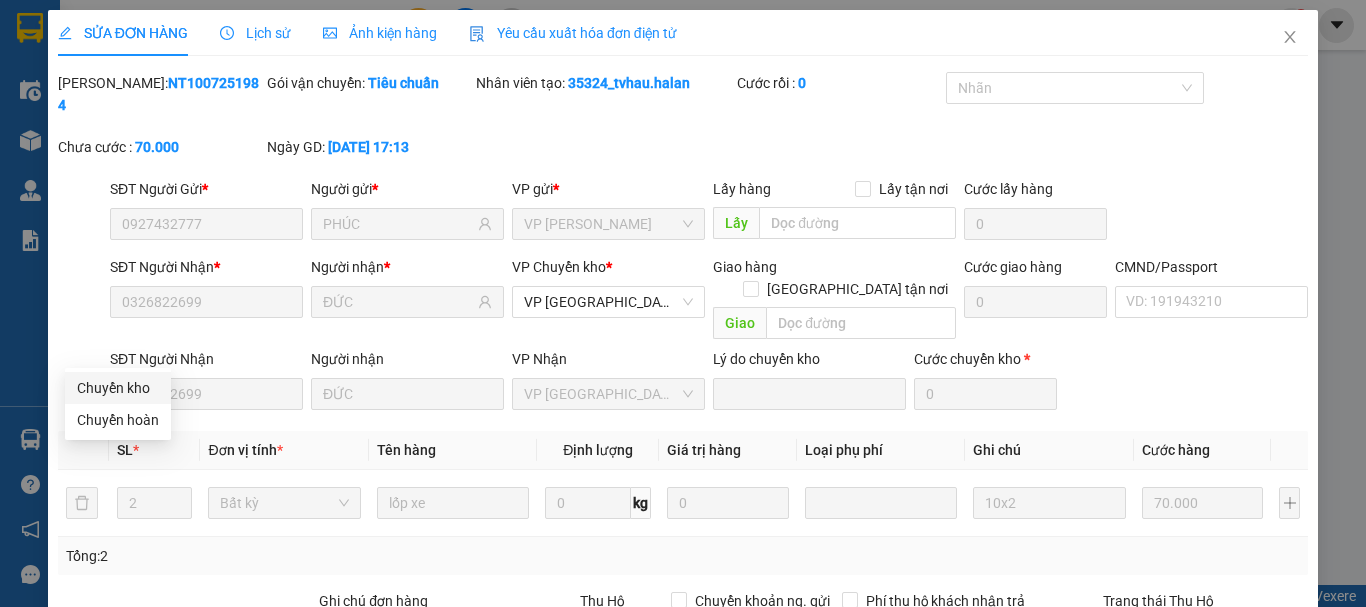 click on "Chuyển kho" at bounding box center [118, 388] 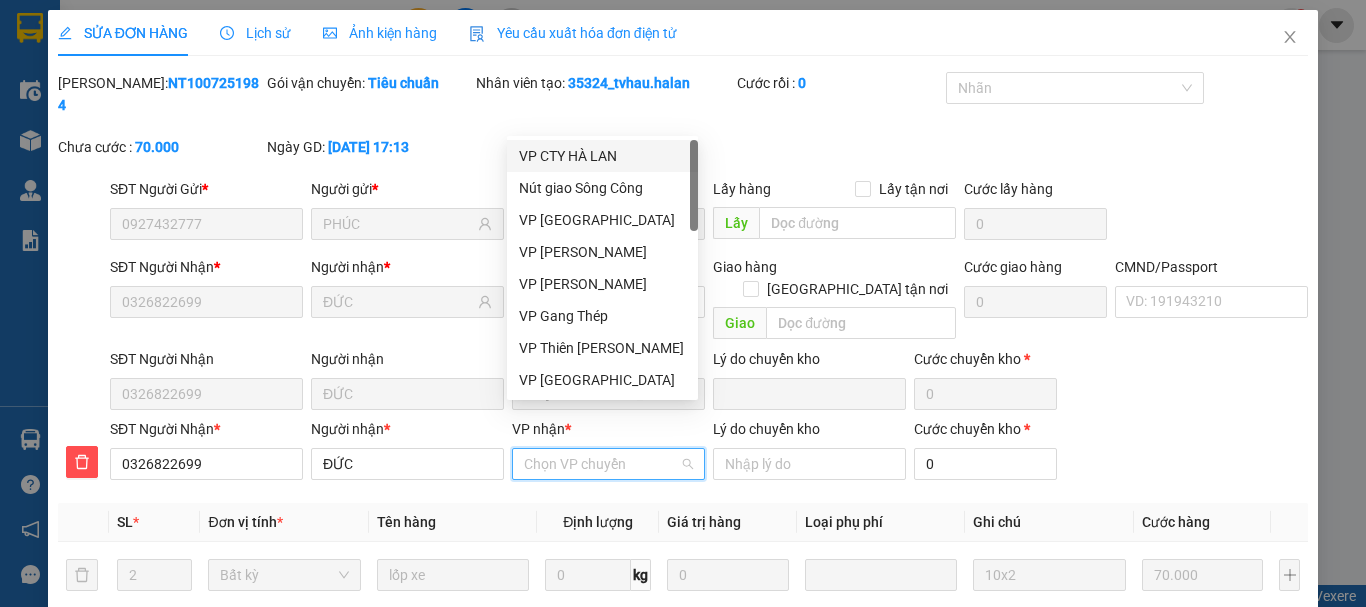 click on "VP nhận  *" at bounding box center (601, 464) 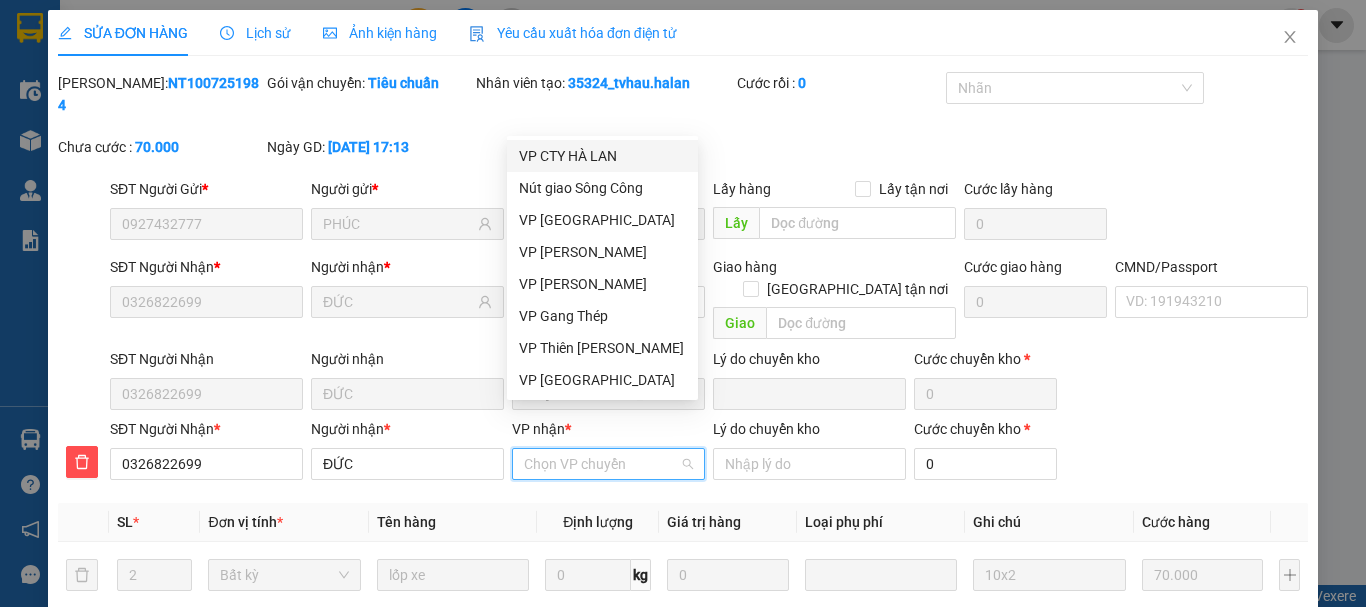 type on "b" 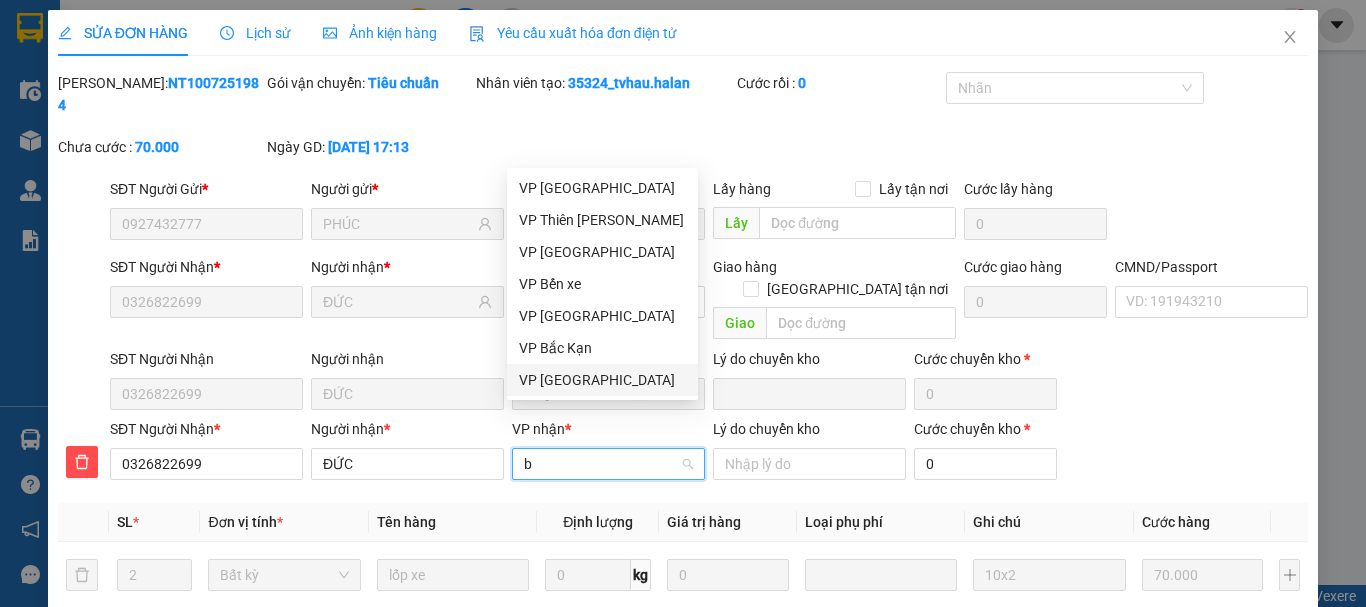 click on "VP [GEOGRAPHIC_DATA]" at bounding box center [602, 380] 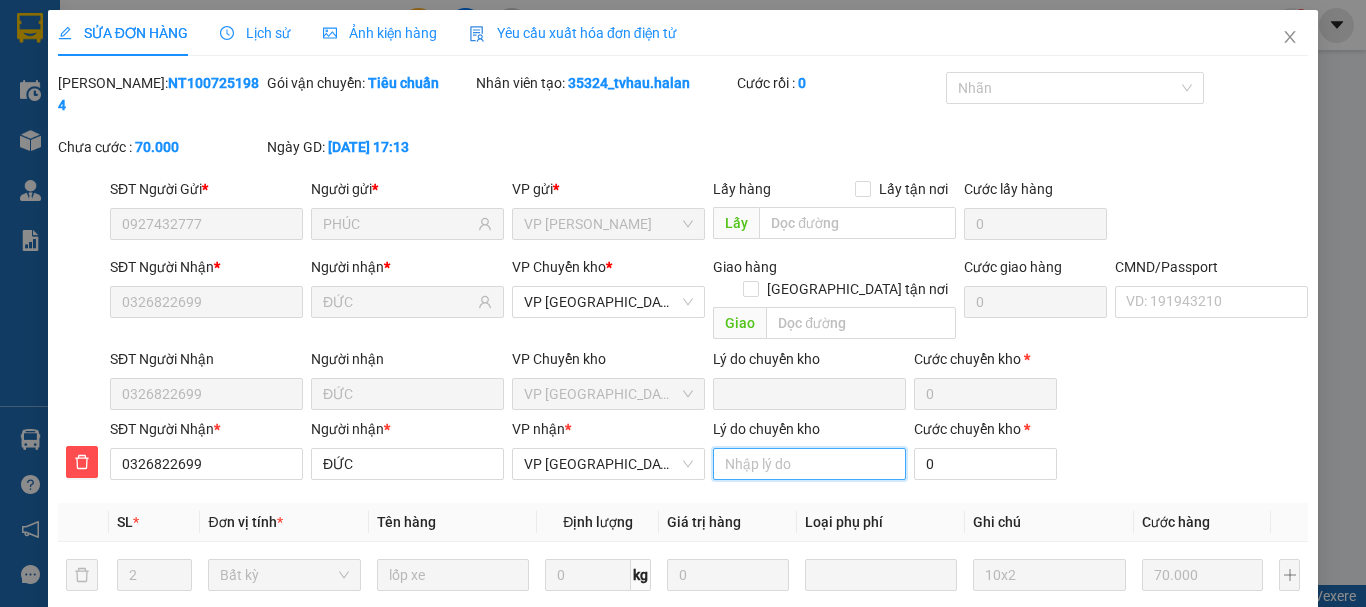 click on "Lý do chuyển kho" at bounding box center (809, 464) 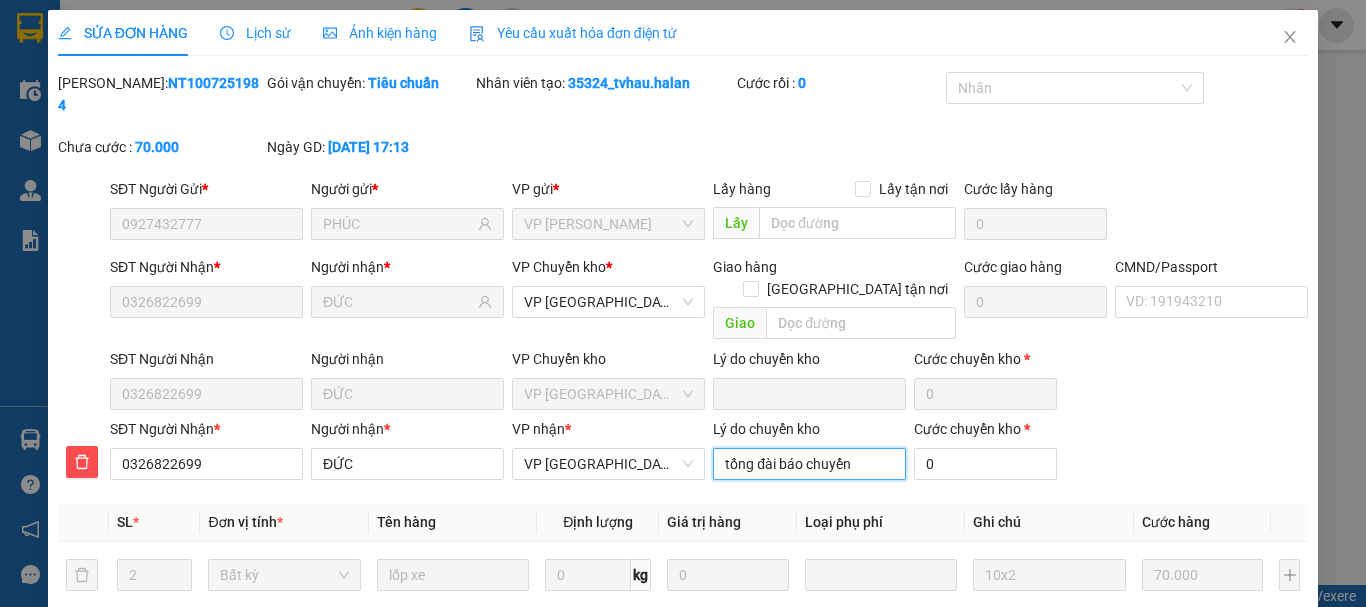 click on "tổng đài báo chuyển" at bounding box center [809, 464] 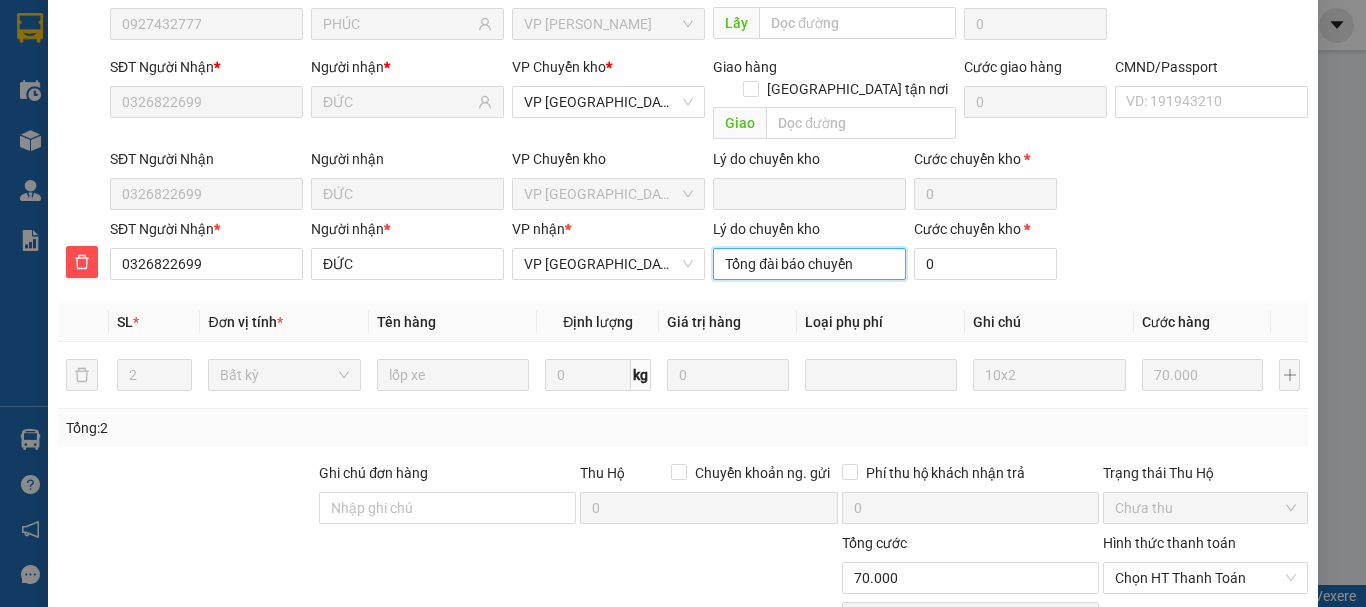 scroll, scrollTop: 300, scrollLeft: 0, axis: vertical 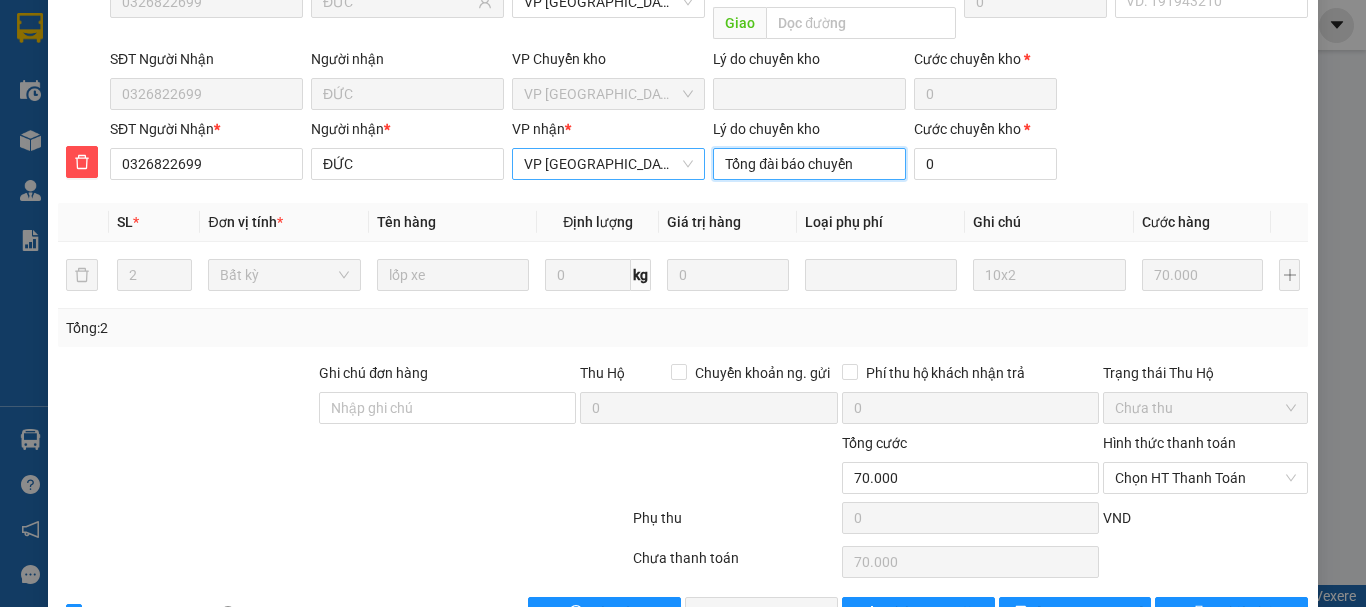 click on "VP [GEOGRAPHIC_DATA]" at bounding box center [608, 164] 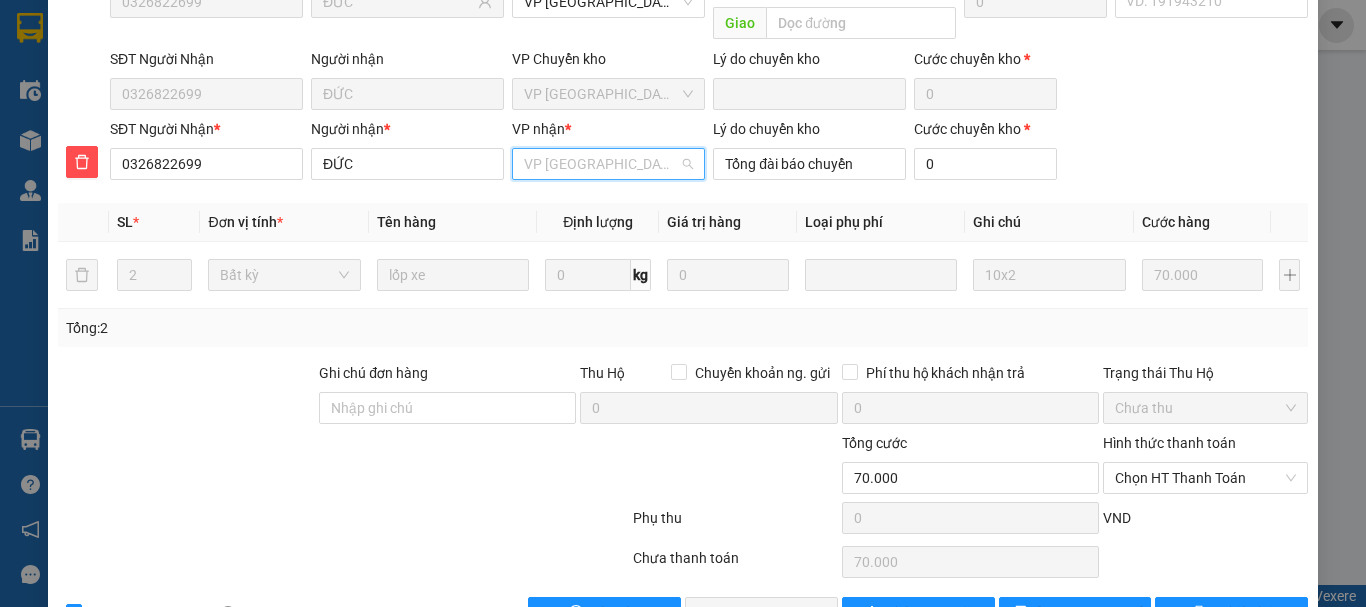 scroll, scrollTop: 496, scrollLeft: 0, axis: vertical 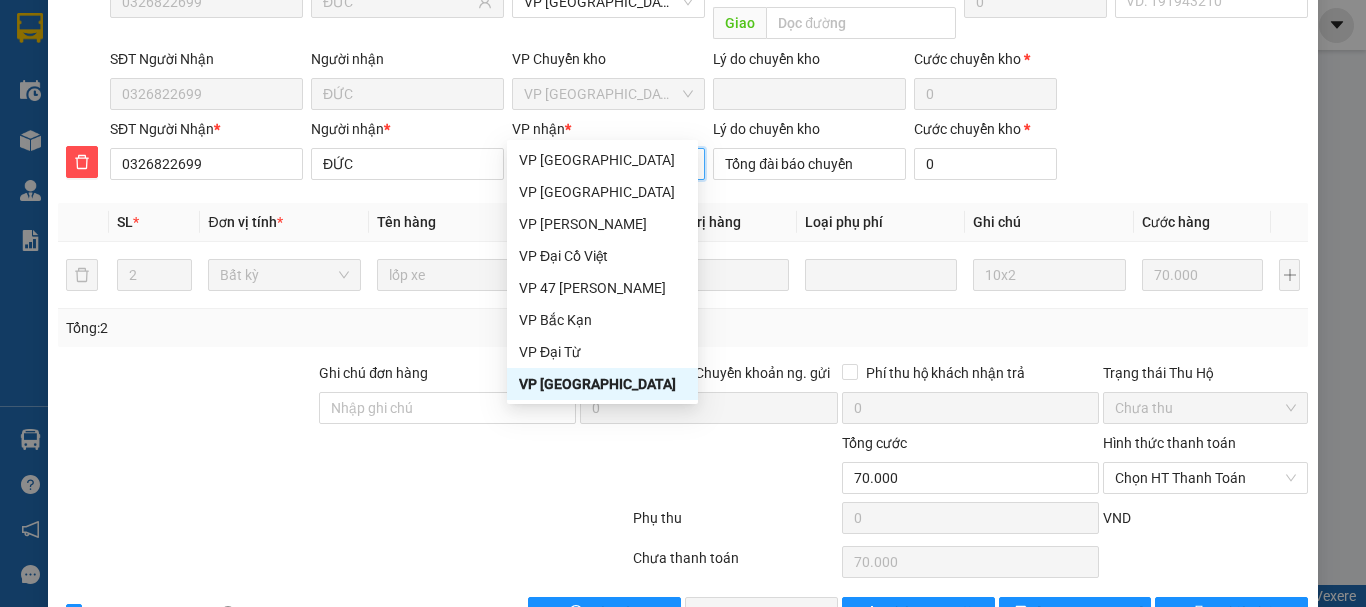 type on "b" 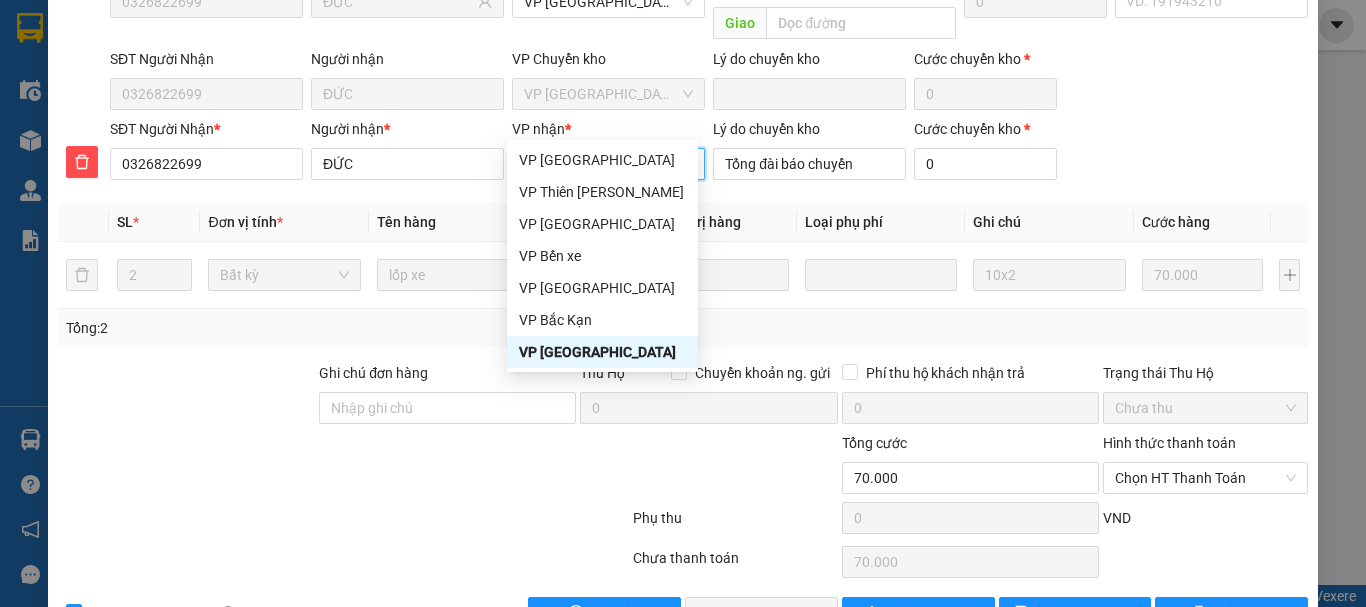 scroll, scrollTop: 0, scrollLeft: 0, axis: both 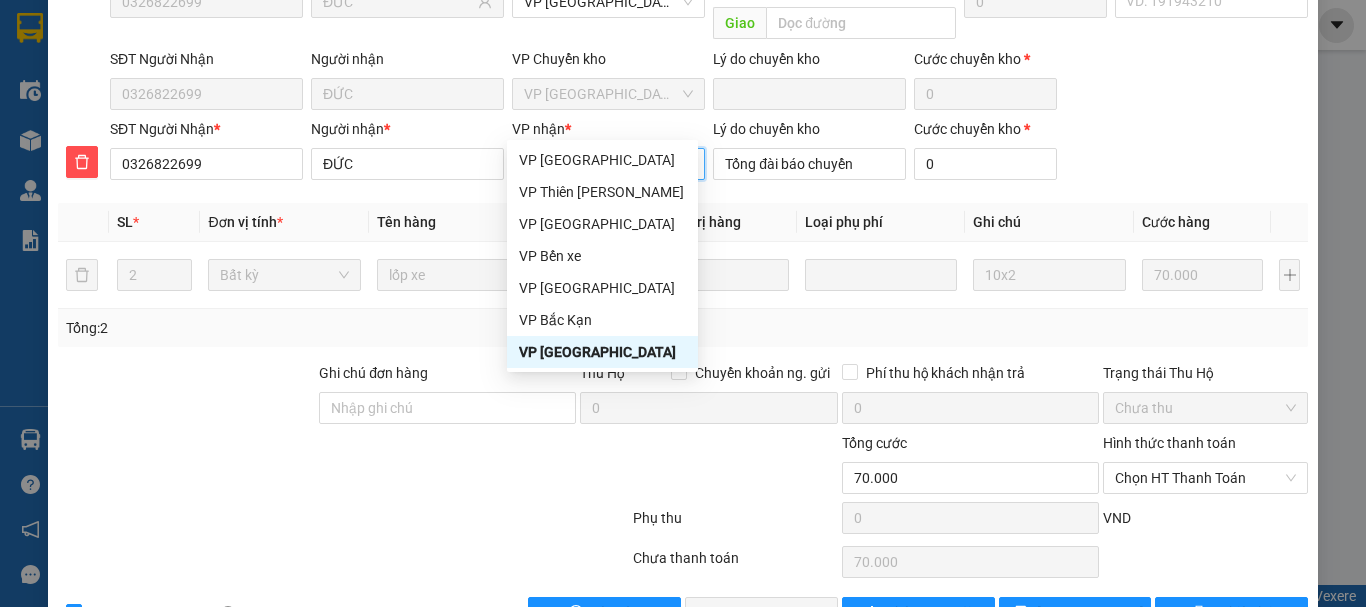 click on "VP [GEOGRAPHIC_DATA]" at bounding box center [602, 352] 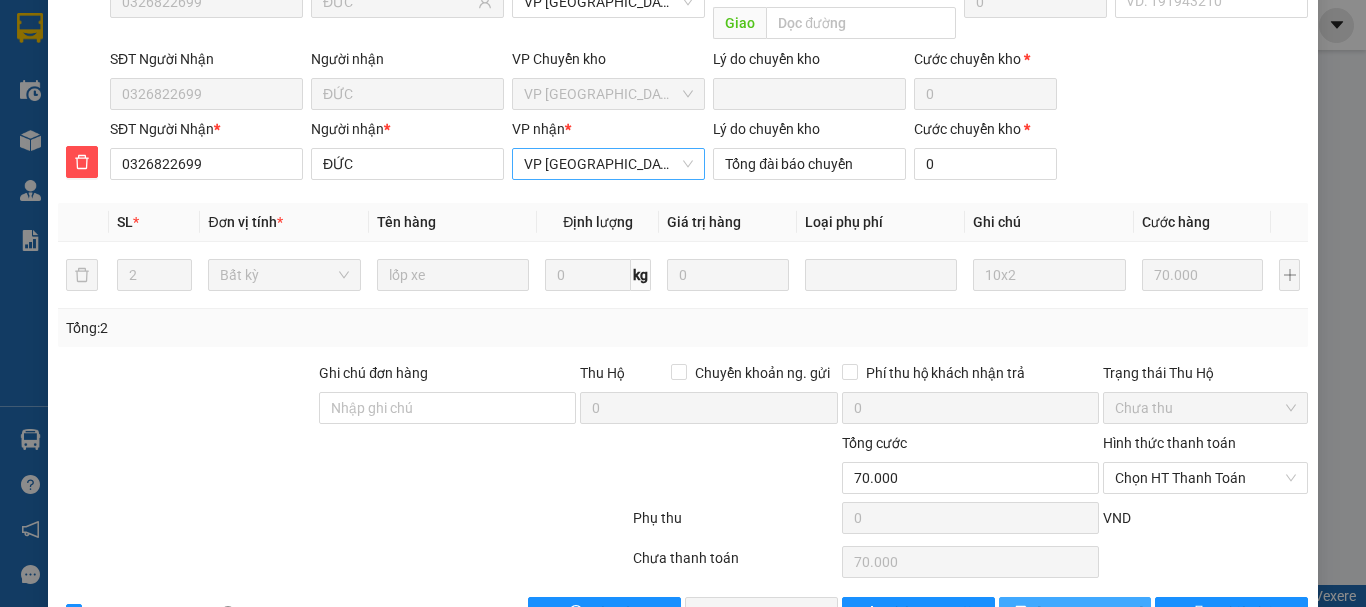 click on "[PERSON_NAME] chuyển hoàn" at bounding box center (1132, 613) 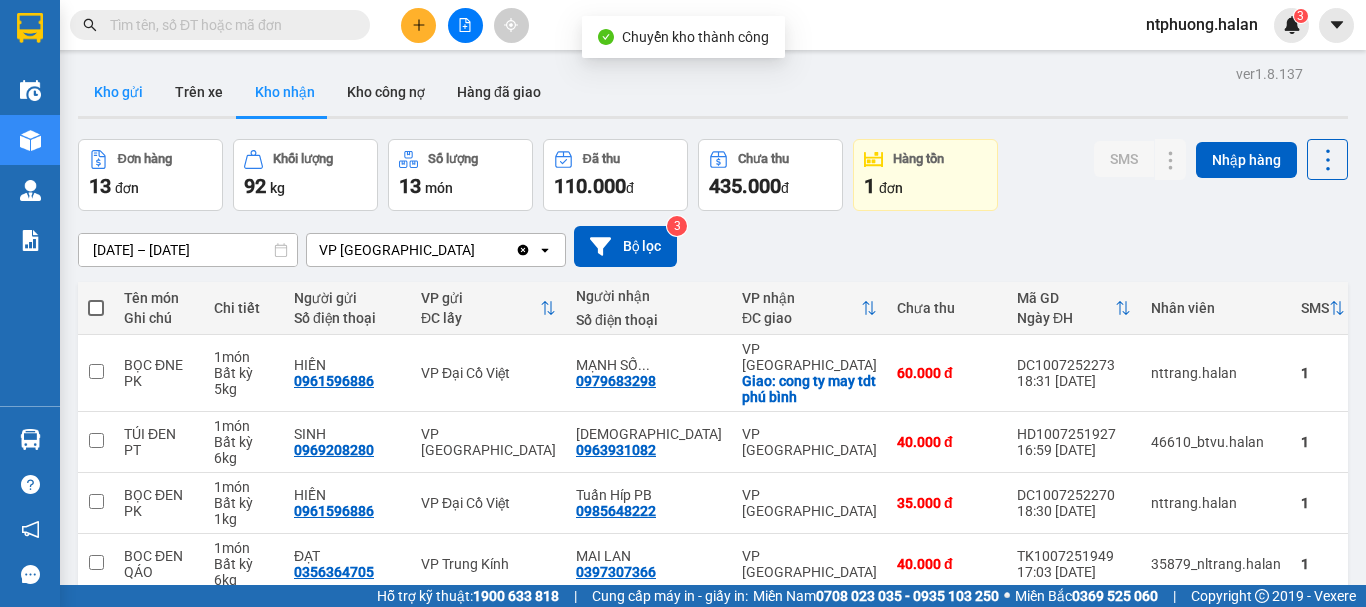 click on "Kho gửi" at bounding box center (118, 92) 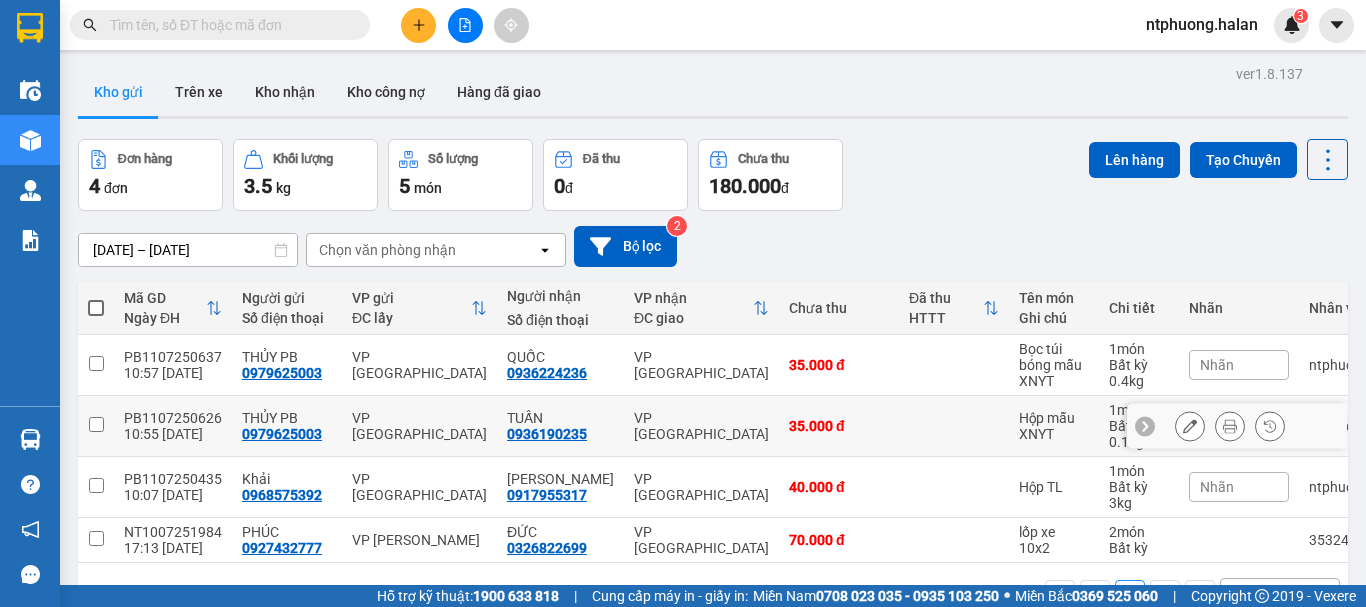 scroll, scrollTop: 92, scrollLeft: 0, axis: vertical 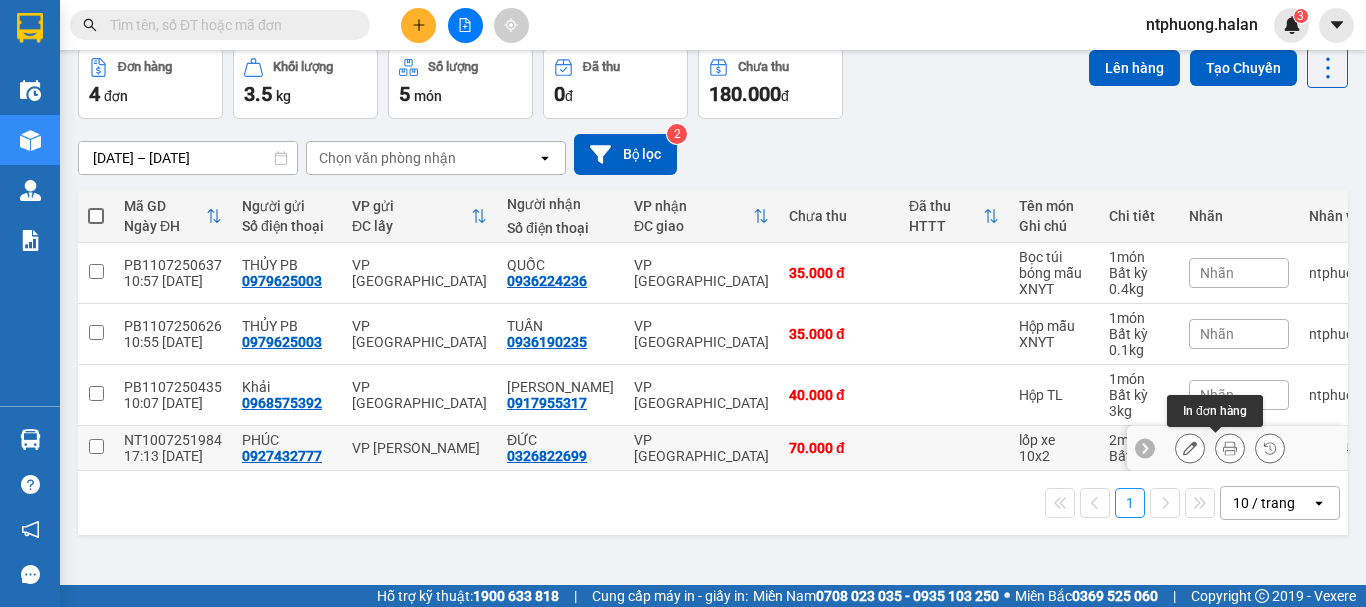 click 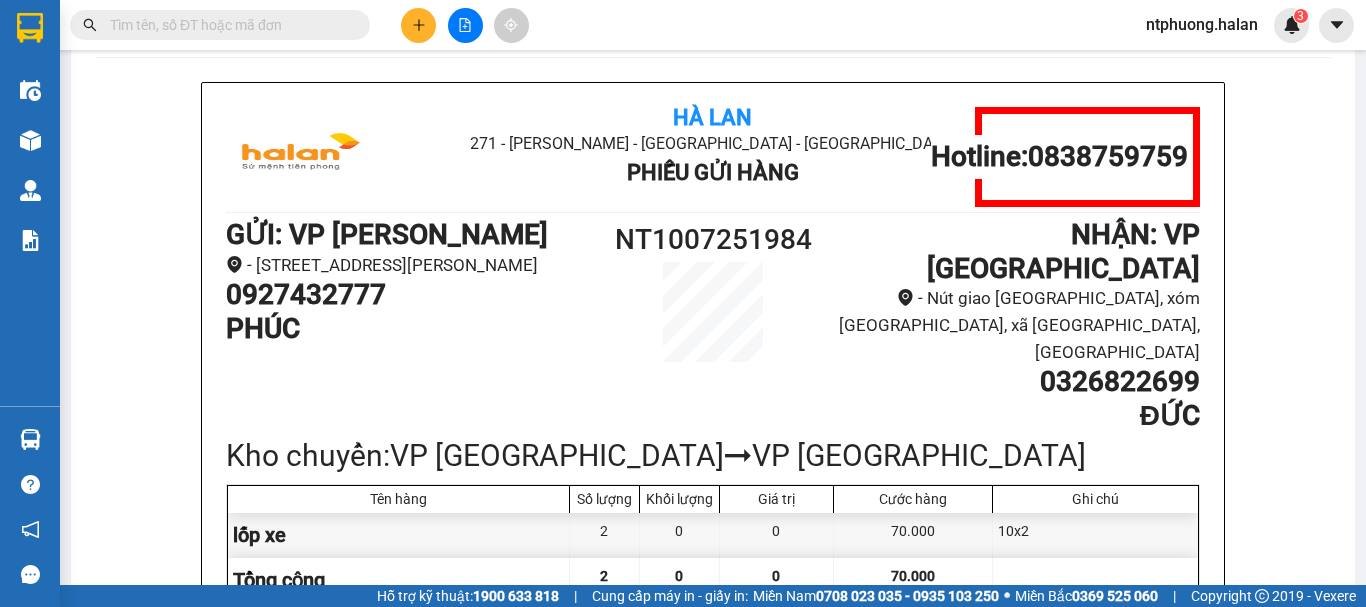 scroll, scrollTop: 0, scrollLeft: 0, axis: both 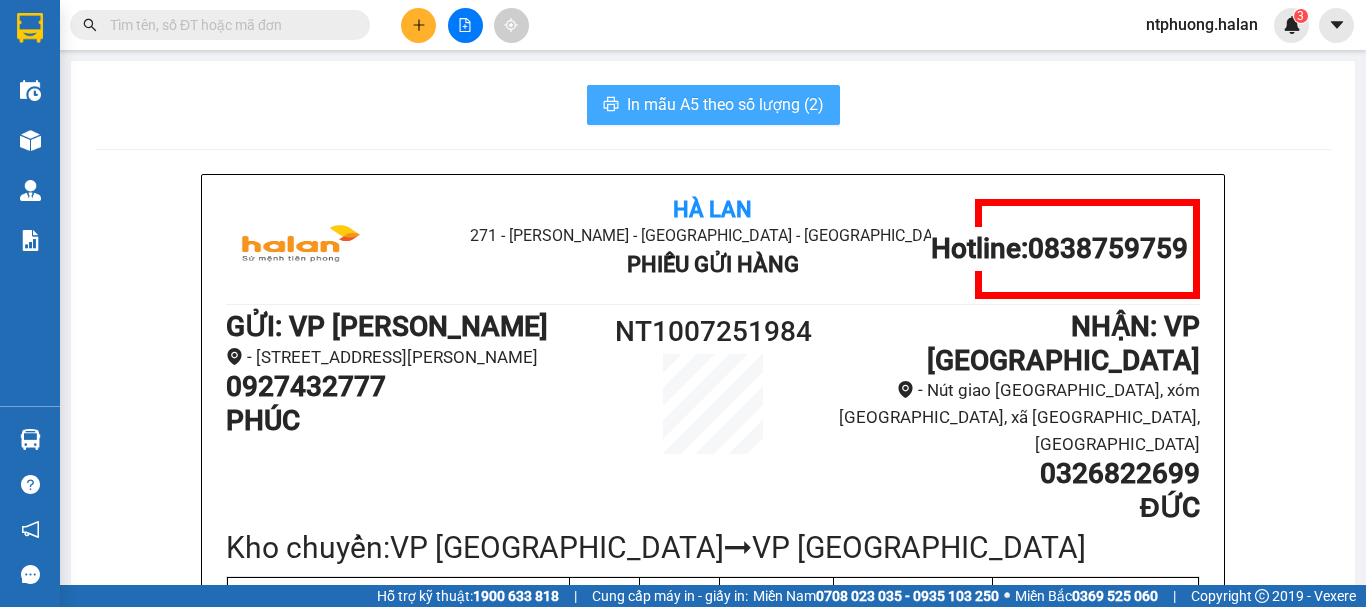 click on "In mẫu A5 theo số lượng
(2)" at bounding box center [725, 104] 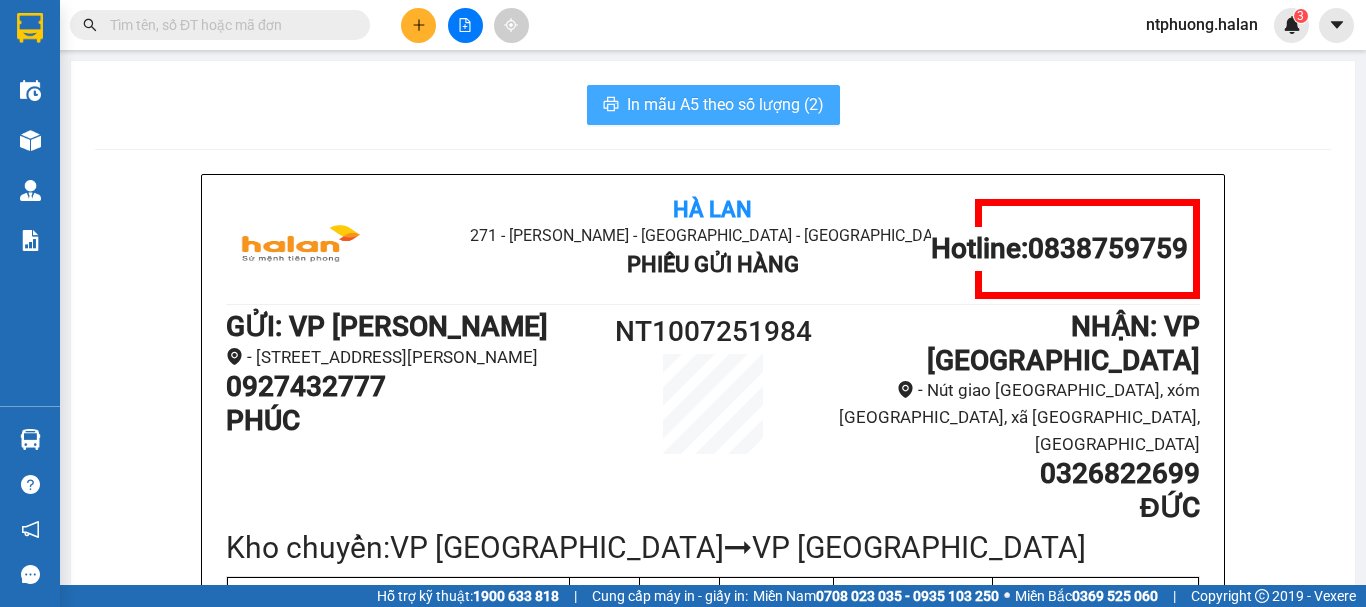 scroll, scrollTop: 0, scrollLeft: 0, axis: both 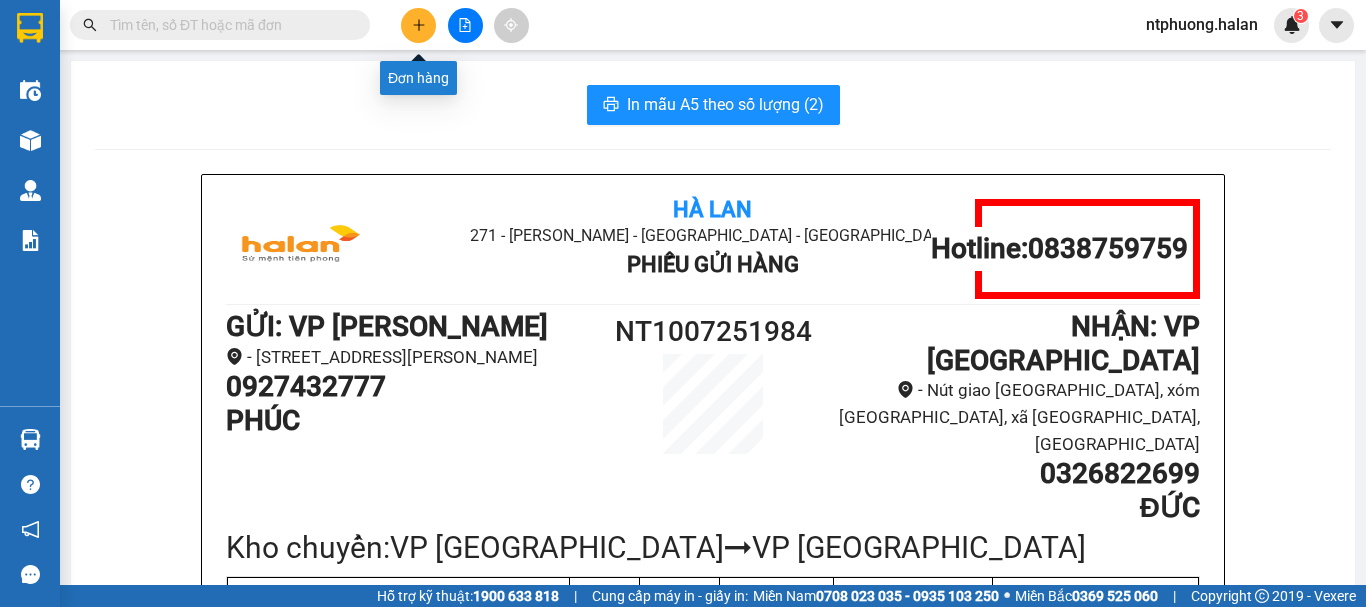 click 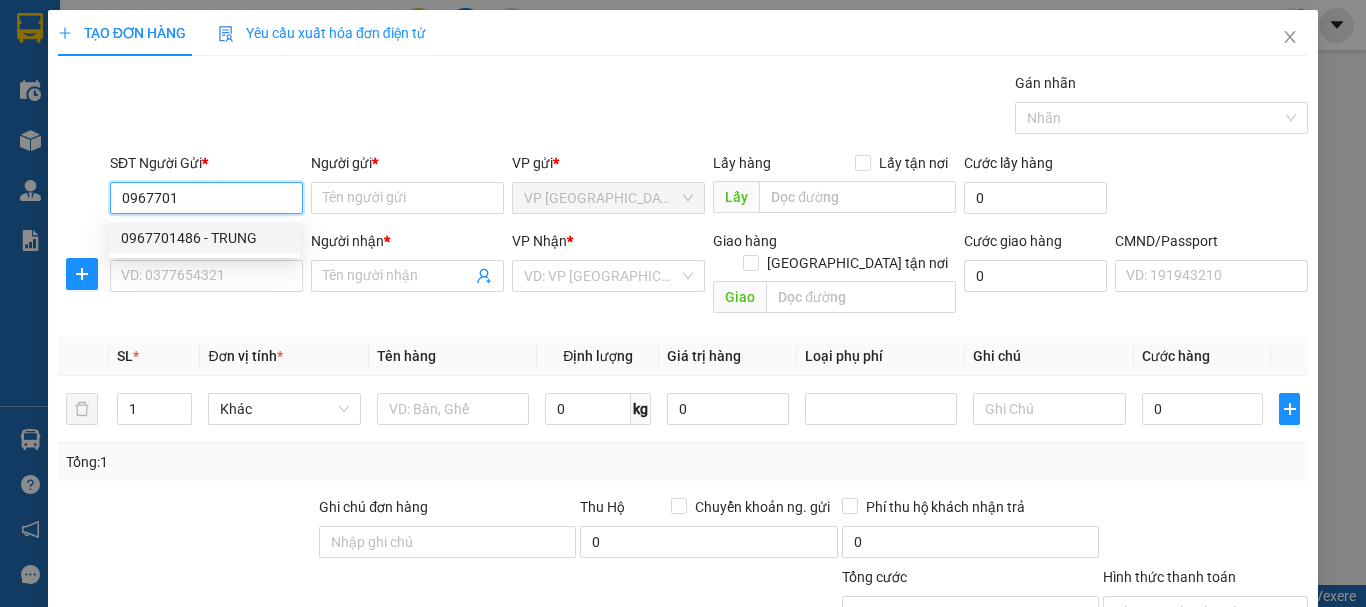 click on "0967701486 - TRUNG" at bounding box center [204, 238] 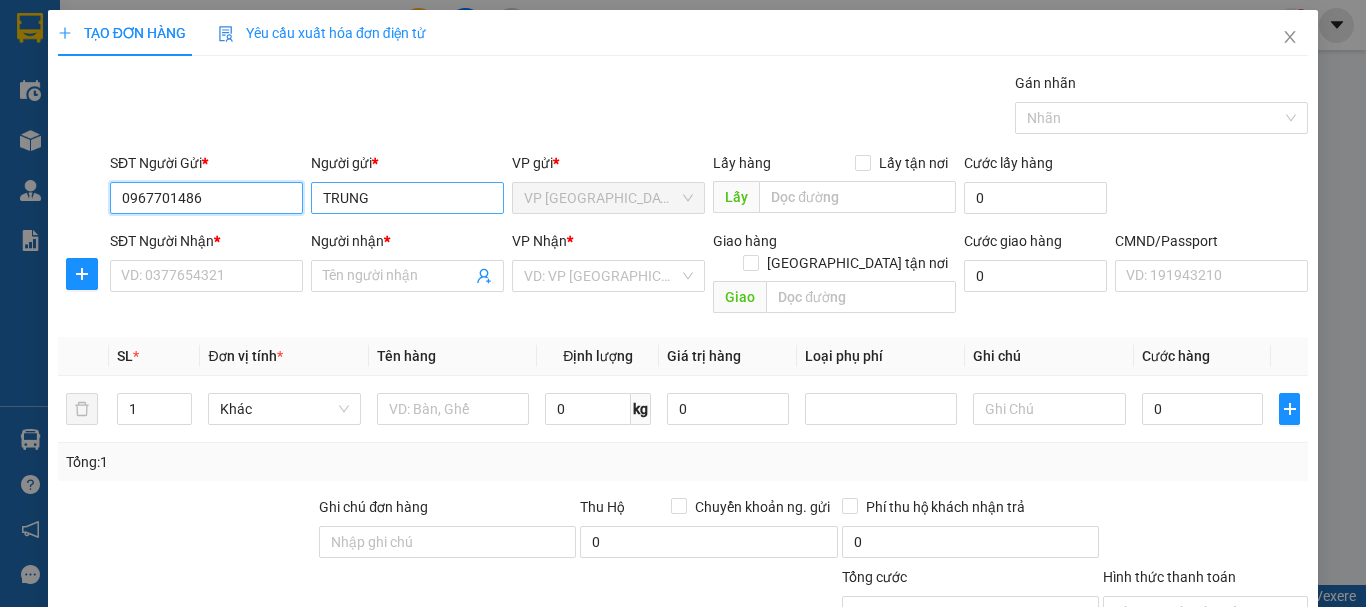 type on "0967701486" 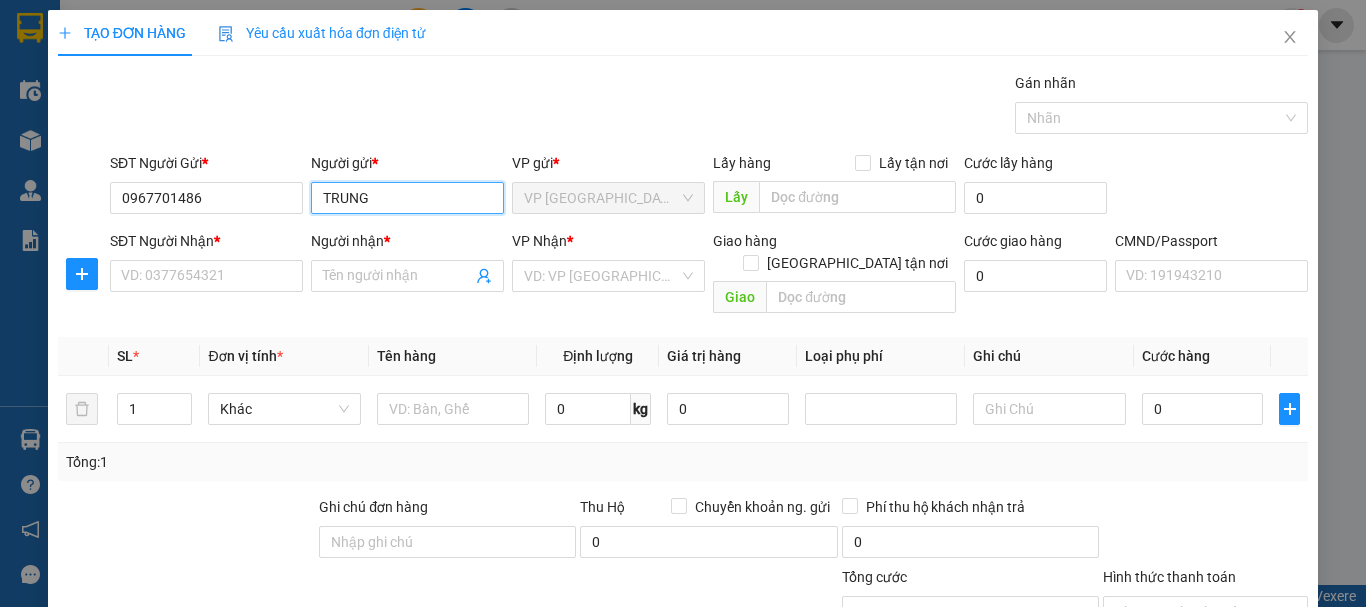 click on "TRUNG" at bounding box center (407, 198) 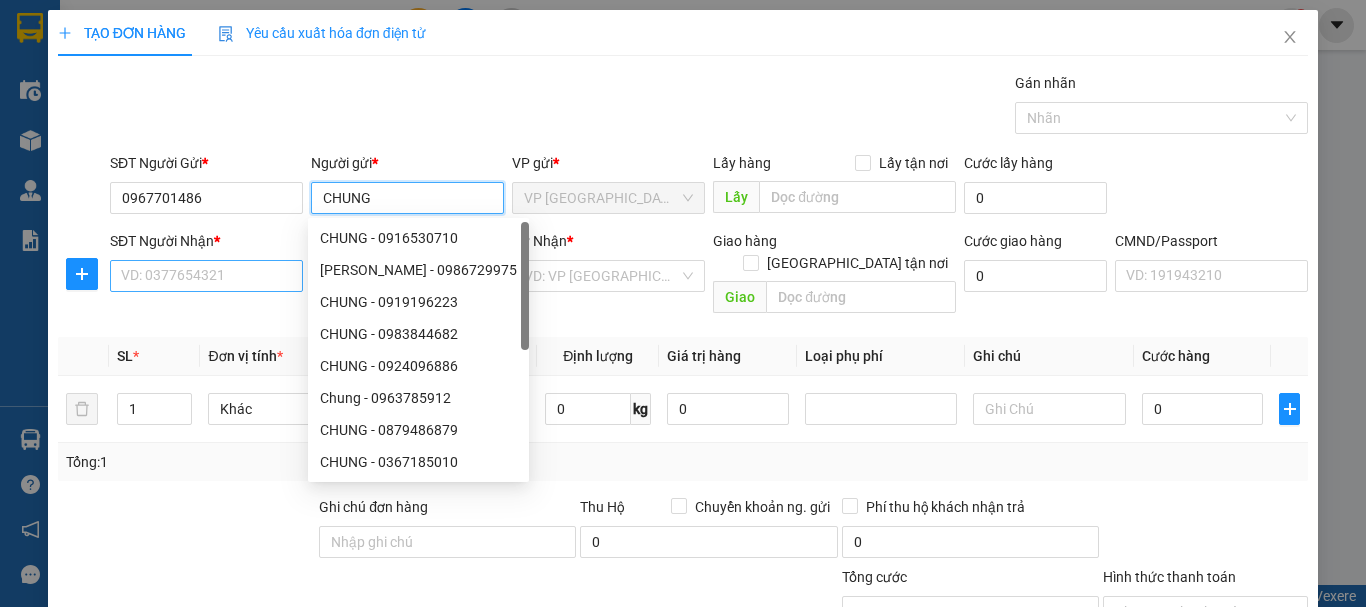 type on "CHUNG" 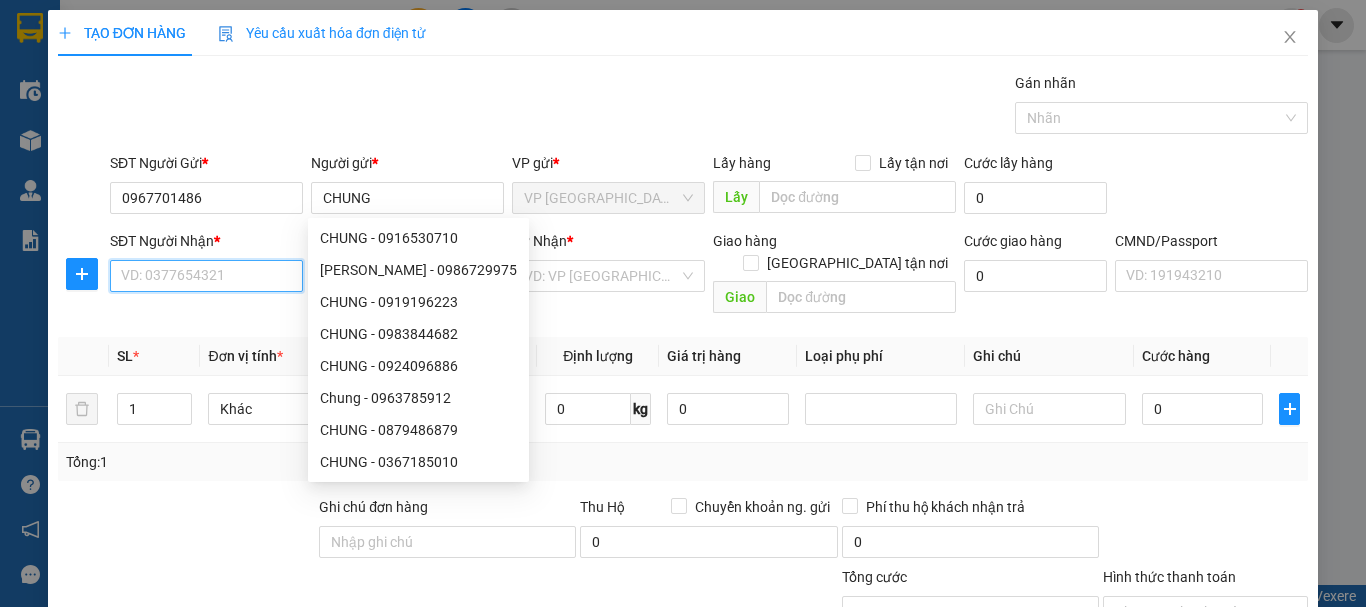 click on "SĐT Người Nhận  *" at bounding box center [206, 276] 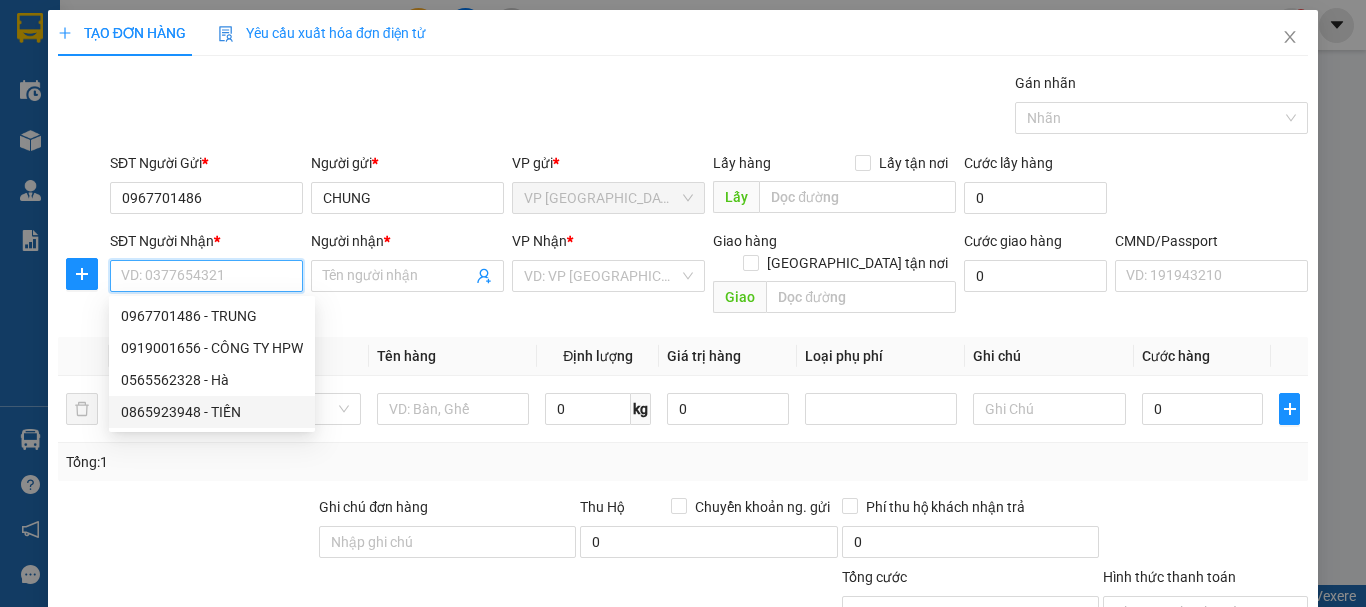 click on "0865923948 - TIẾN" at bounding box center (212, 412) 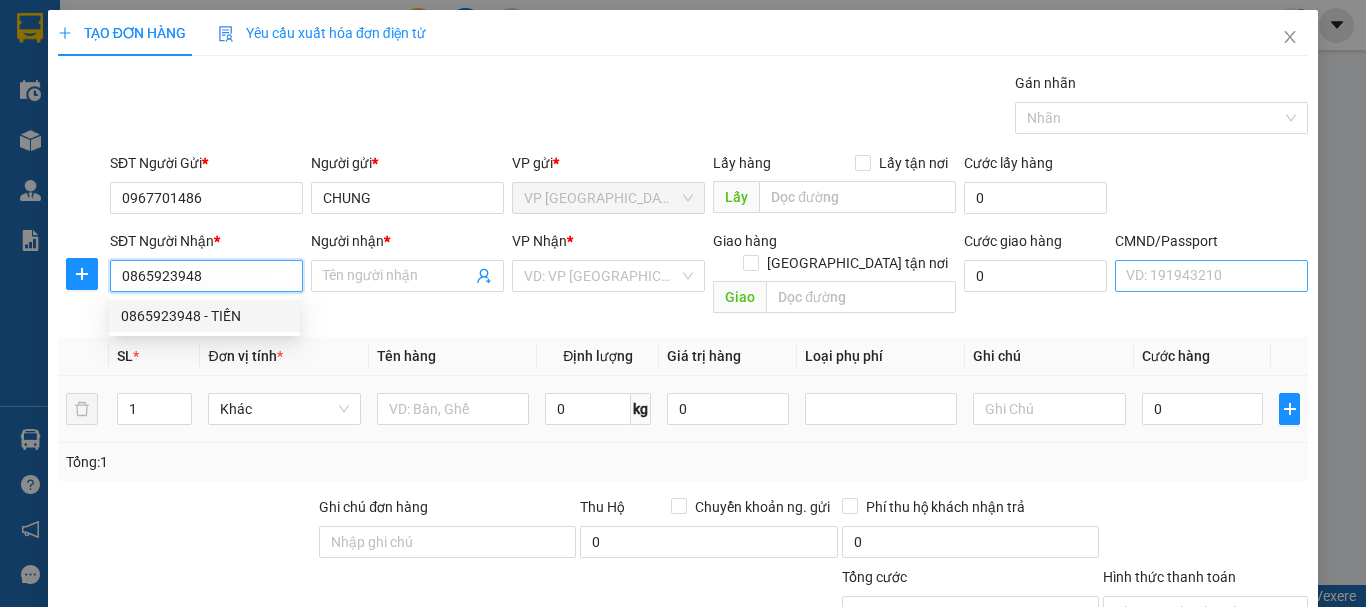 type on "TIẾN" 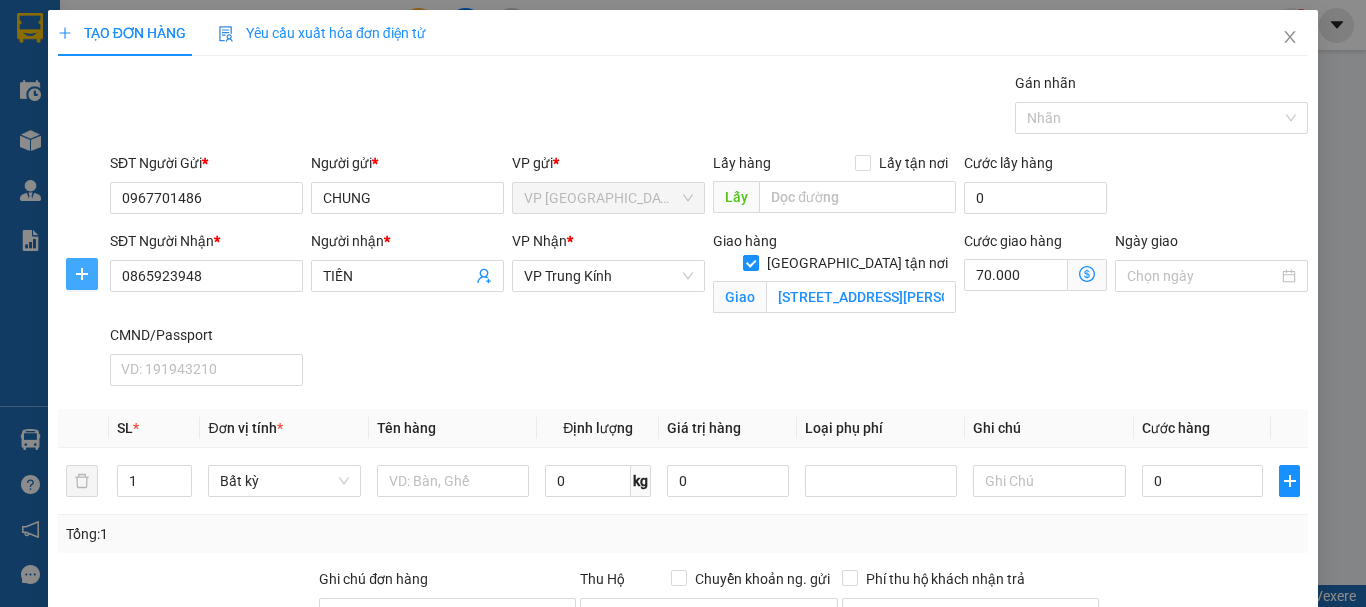 click 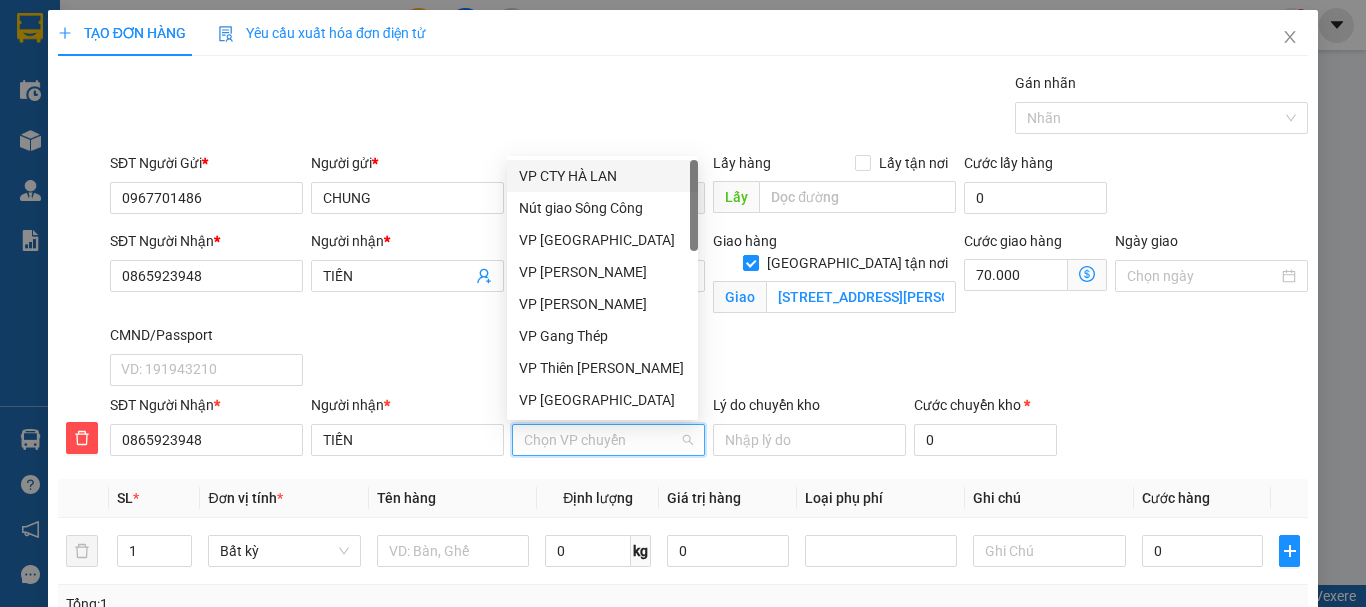 click on "VP nhận  *" at bounding box center [601, 440] 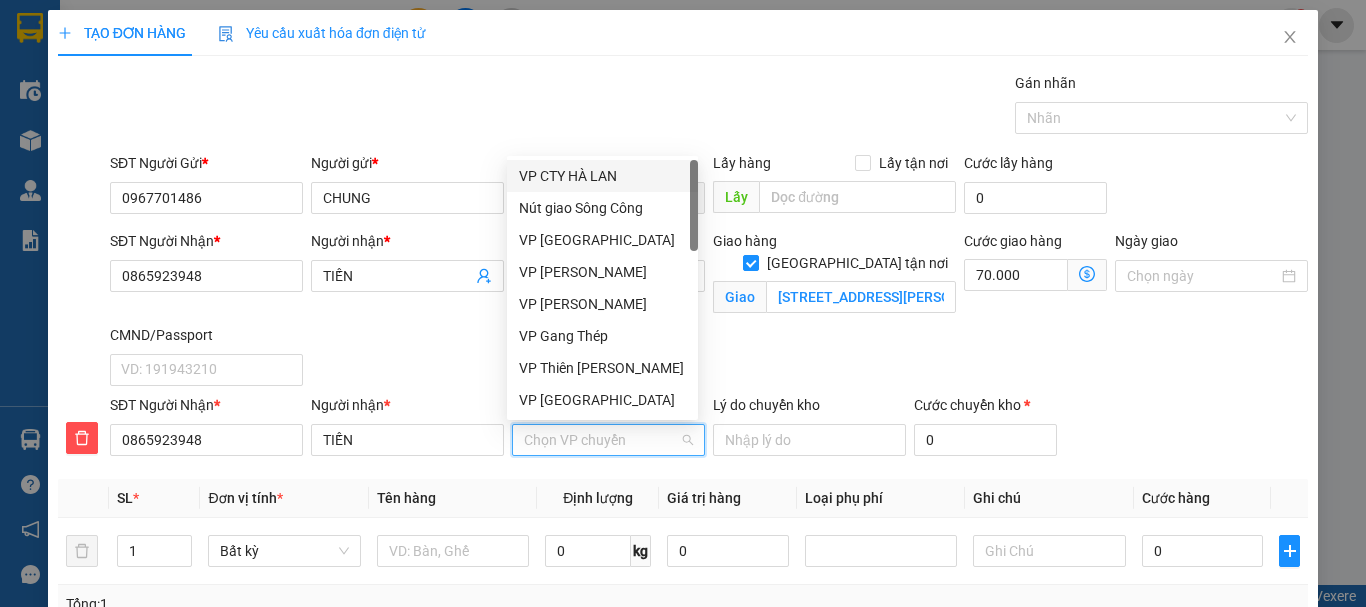 type on "k" 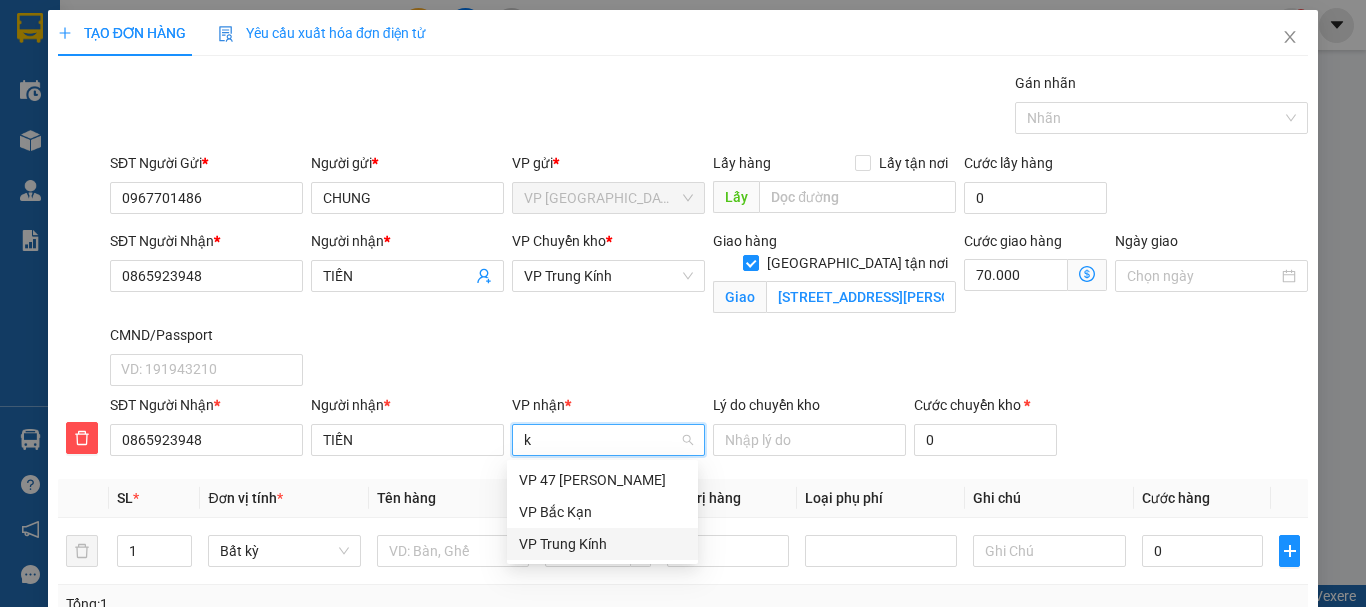 click on "VP Trung Kính" at bounding box center [602, 544] 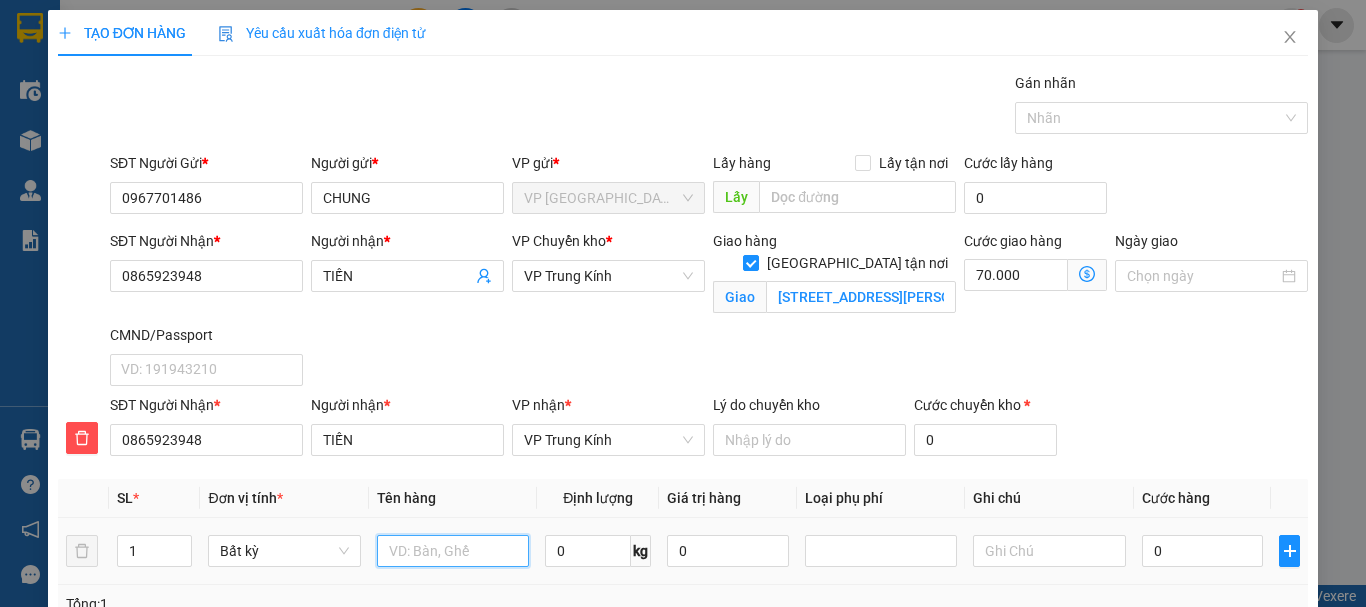 click at bounding box center [453, 551] 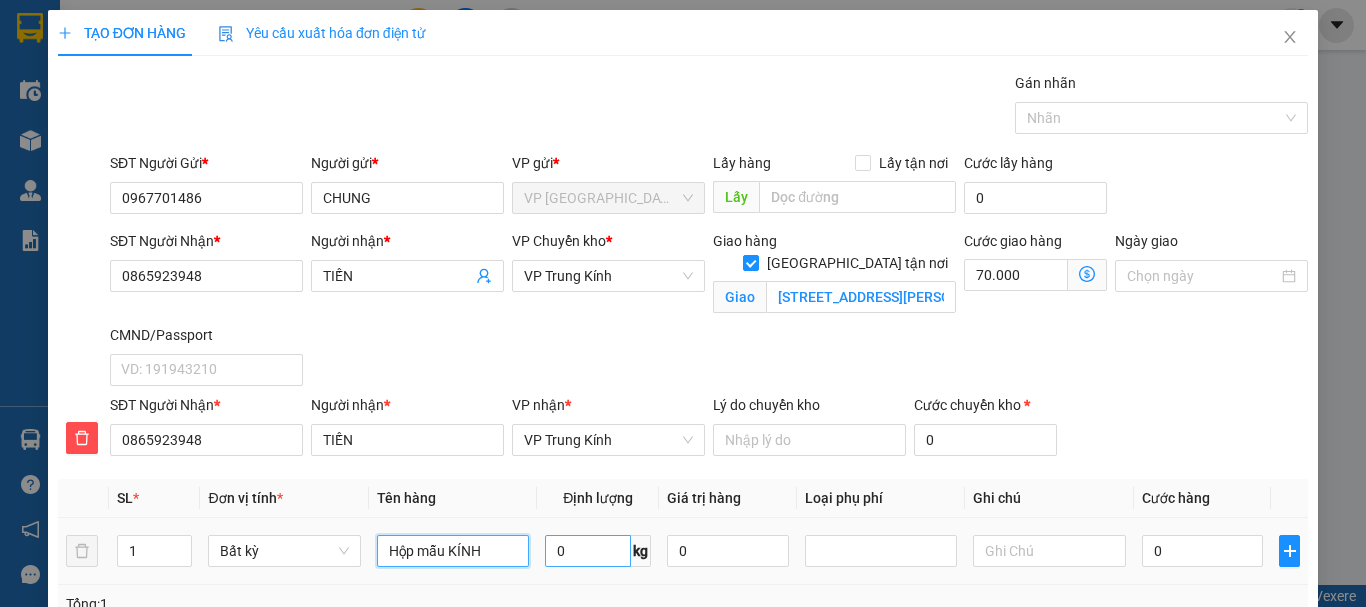 type on "Hộp mẫu KÍNH" 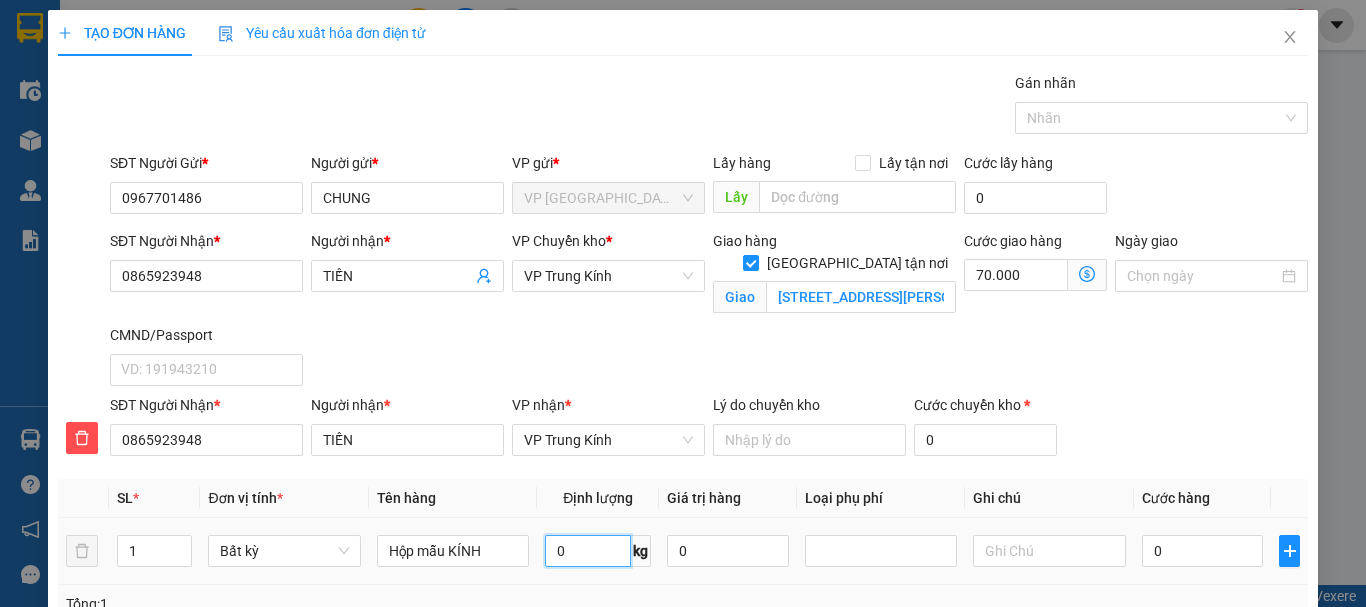 click on "0" at bounding box center [588, 551] 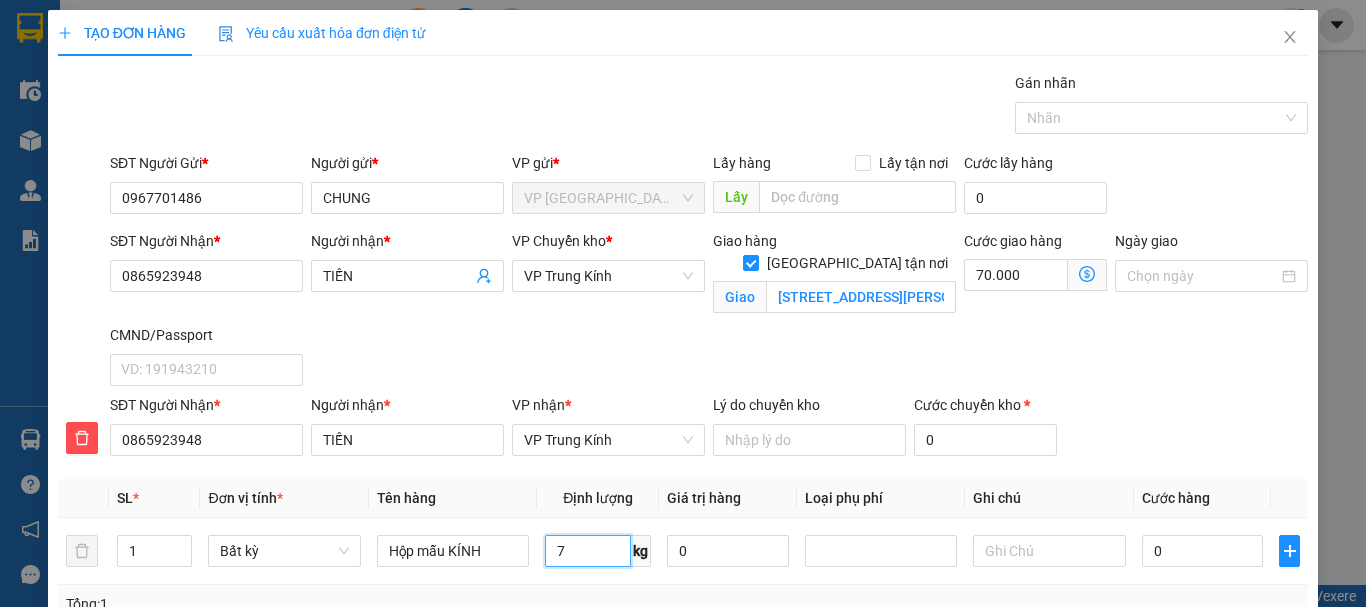 type on "7" 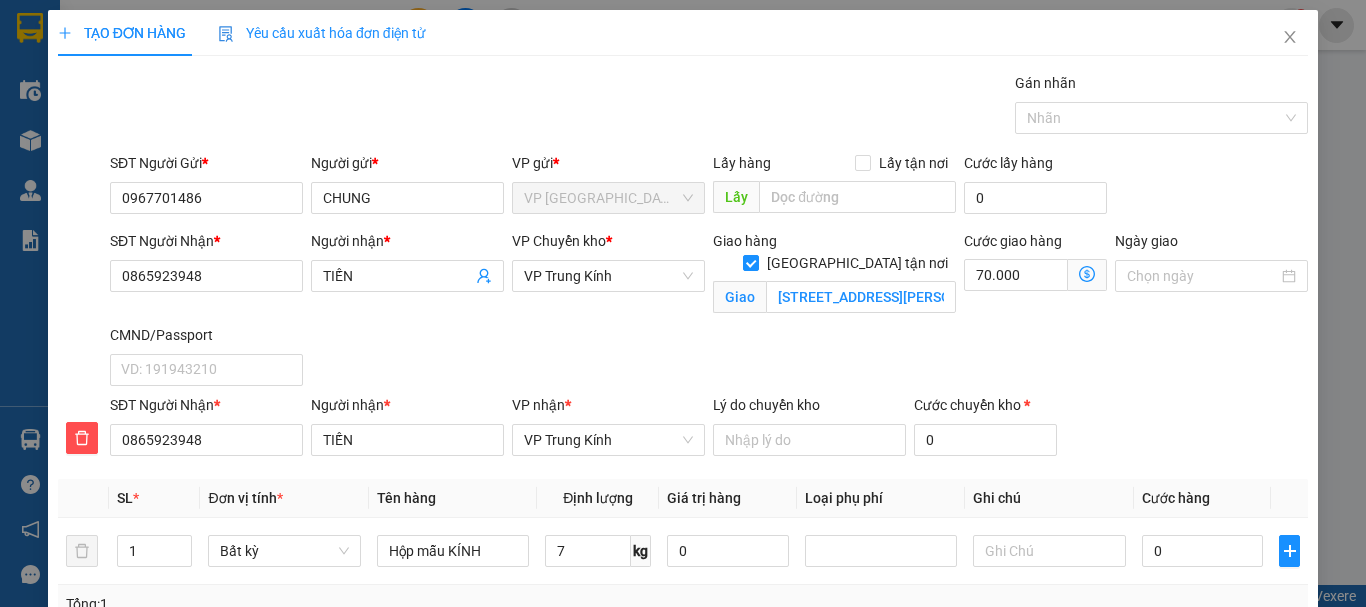 click 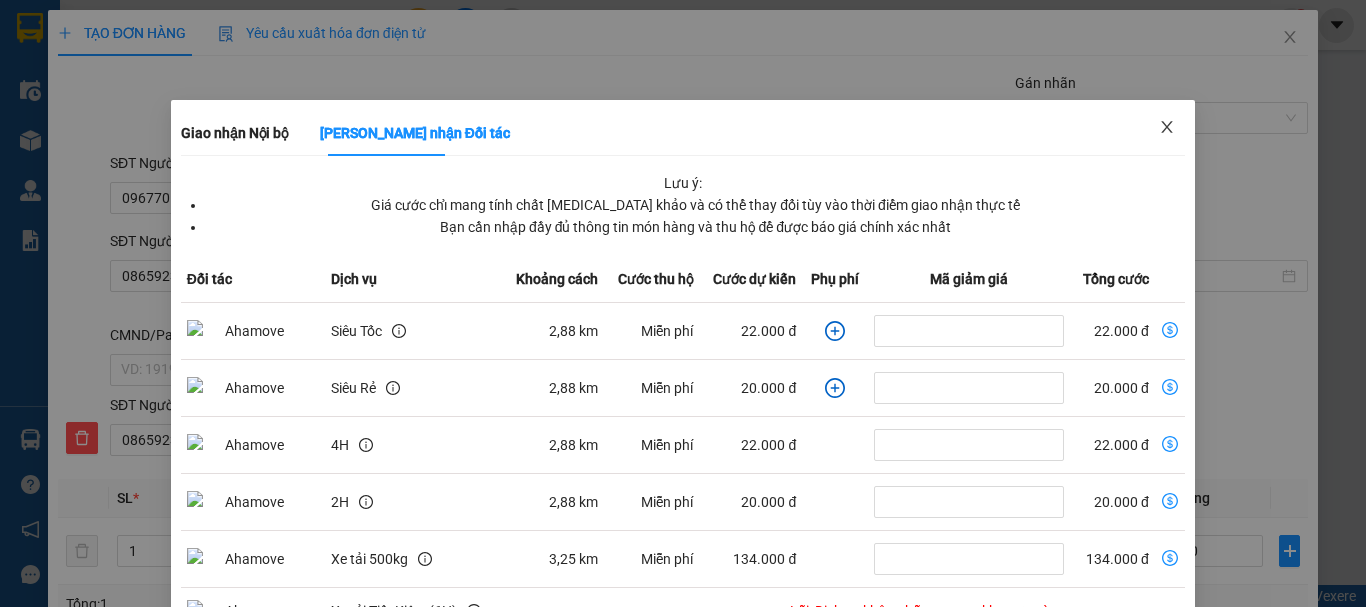 click 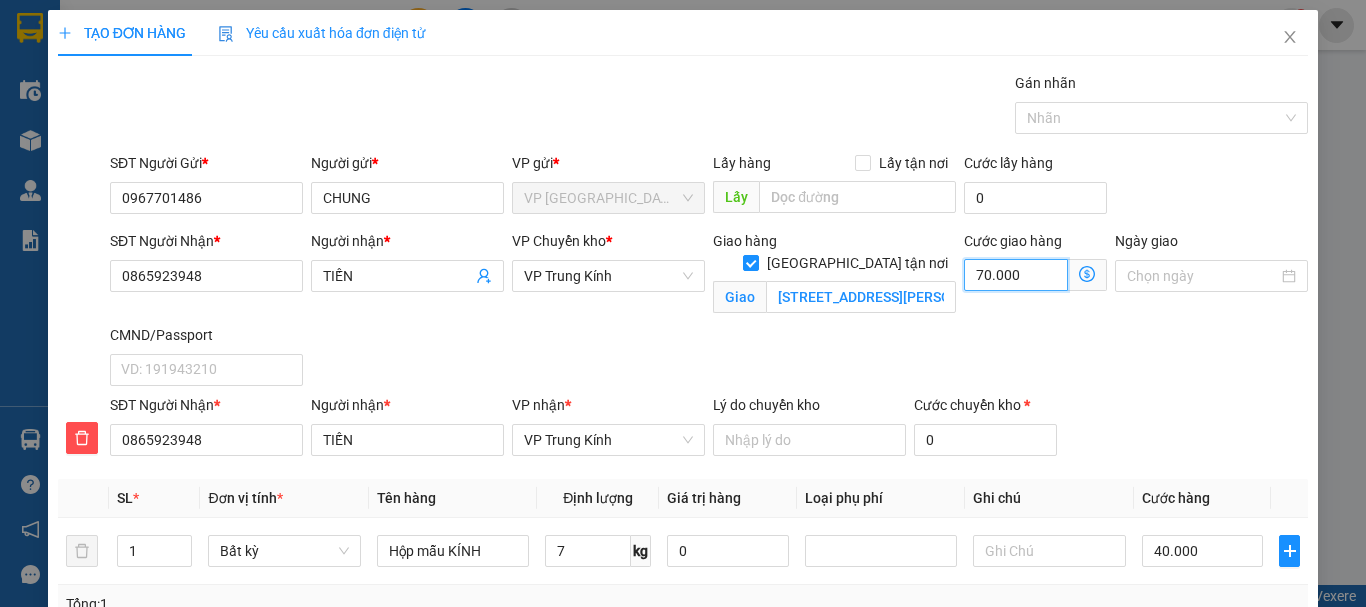 click on "70.000" at bounding box center [1016, 275] 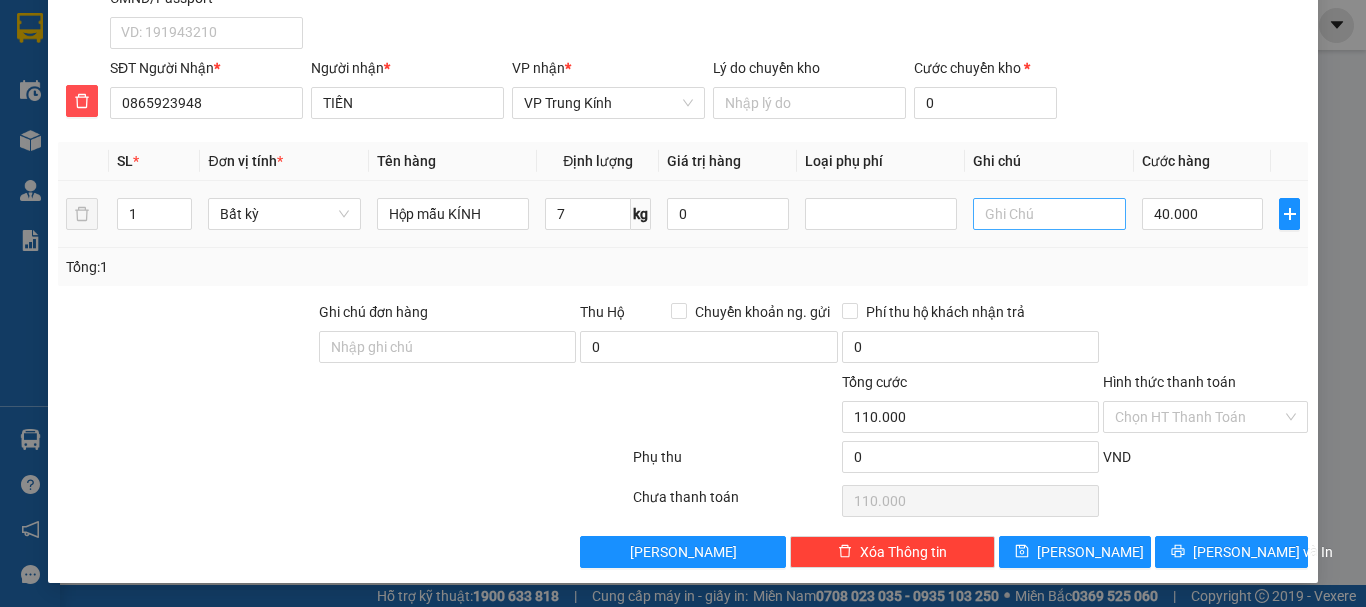 scroll, scrollTop: 0, scrollLeft: 0, axis: both 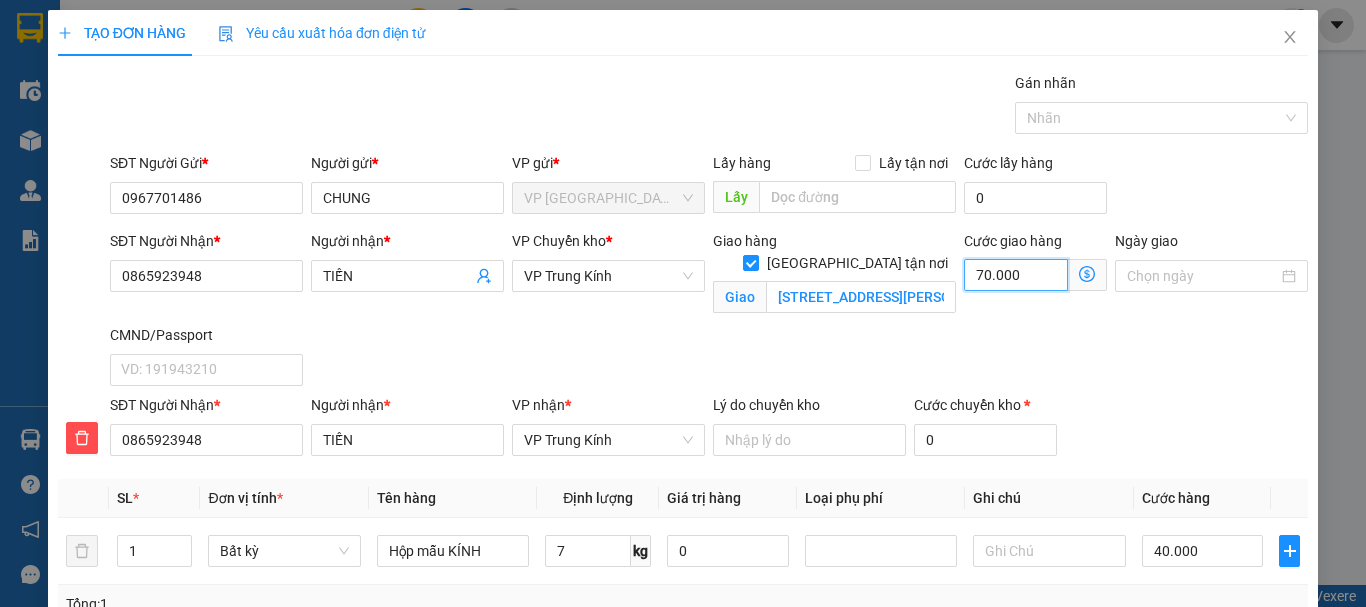 type on "40.003" 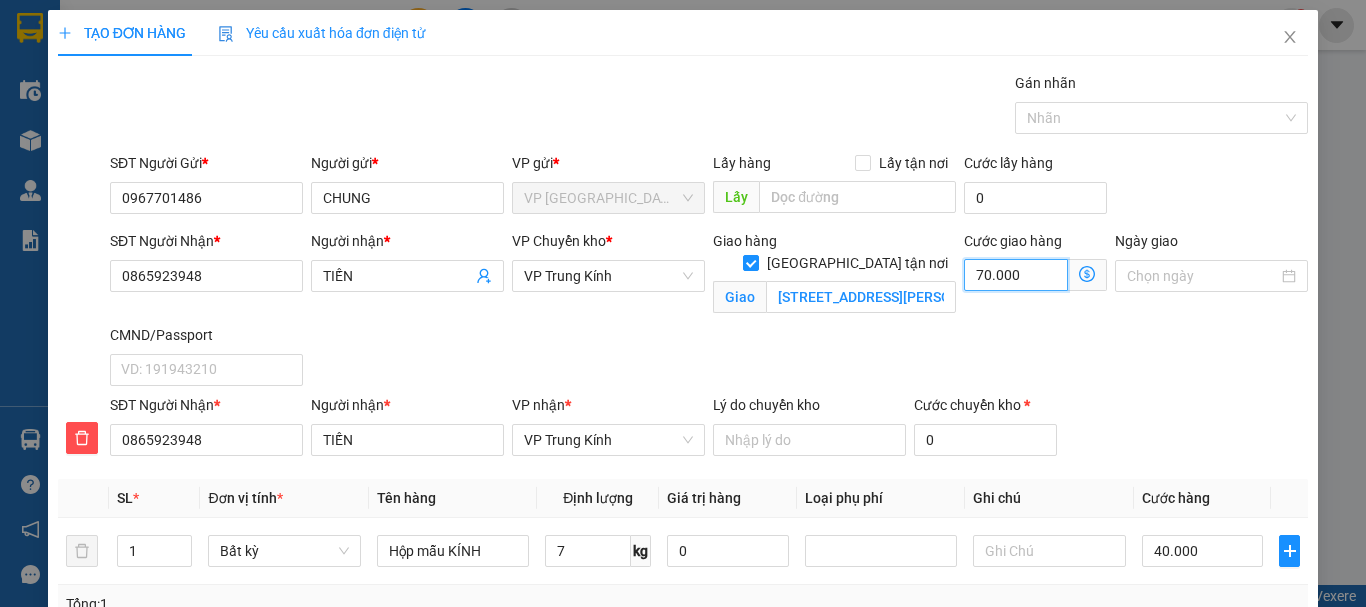 type on "40.003" 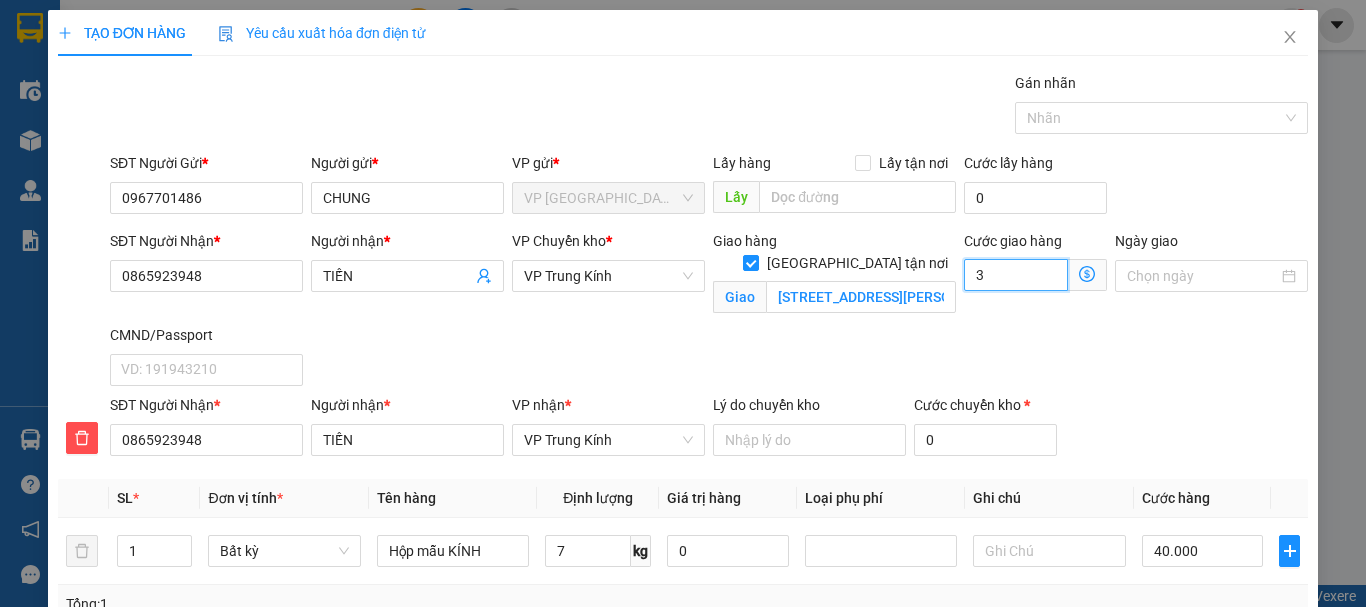 type on "40.035" 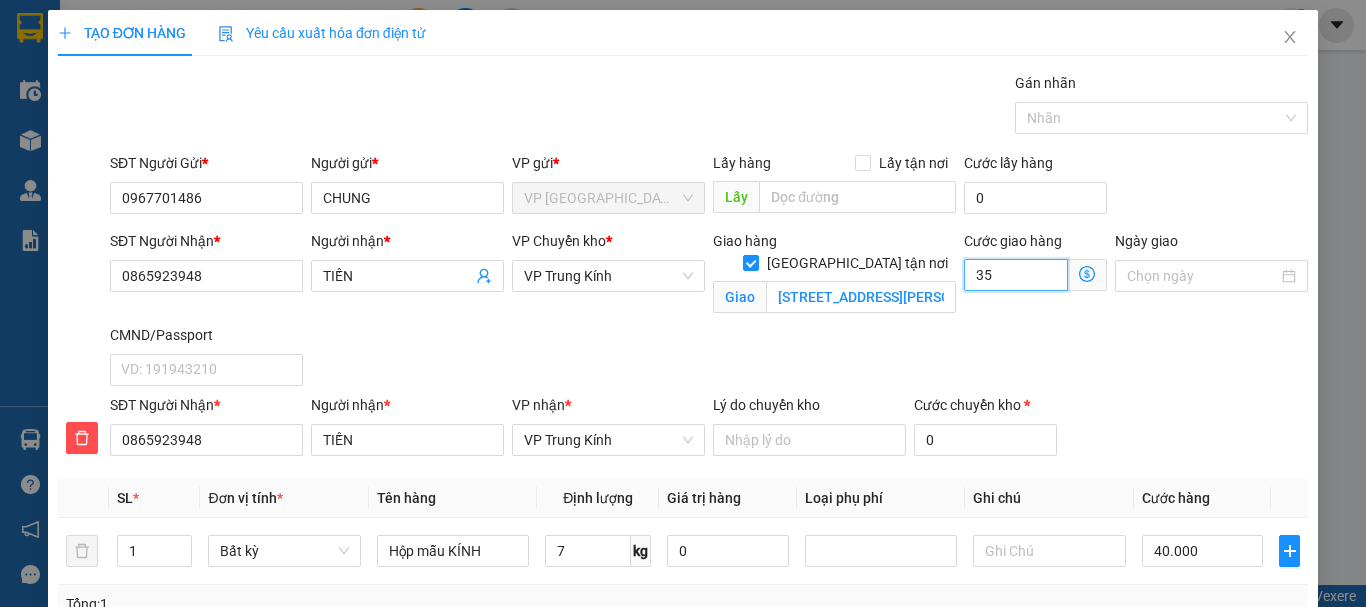 type on "35.000" 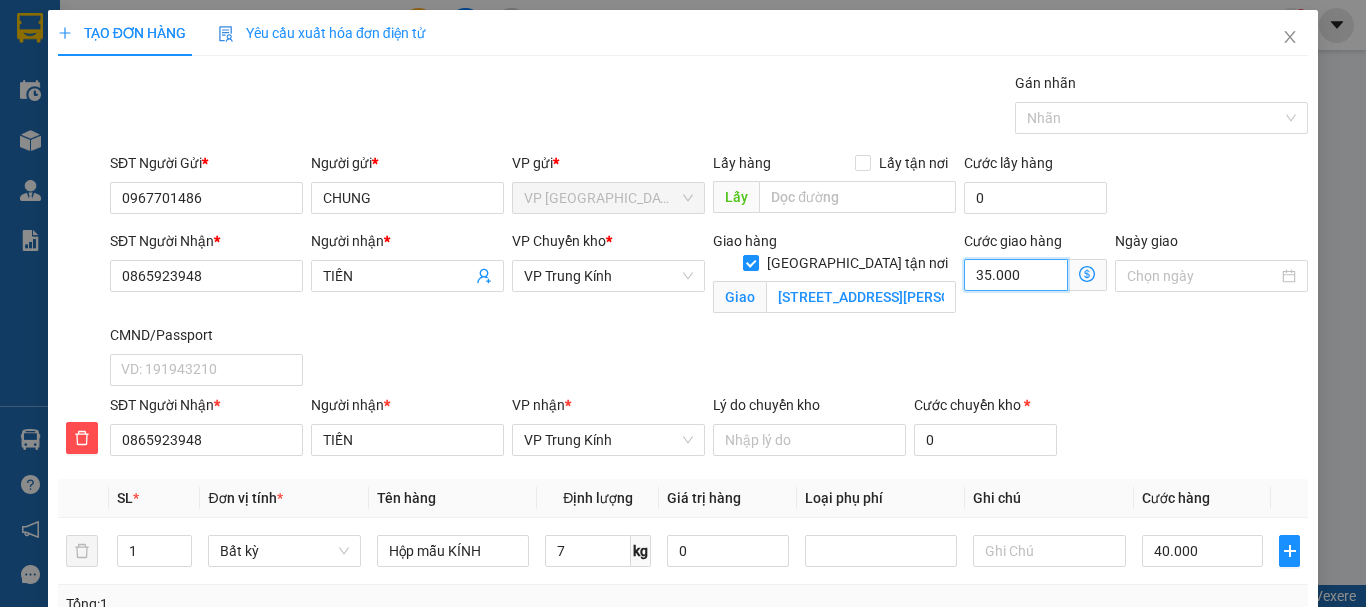 type on "75.000" 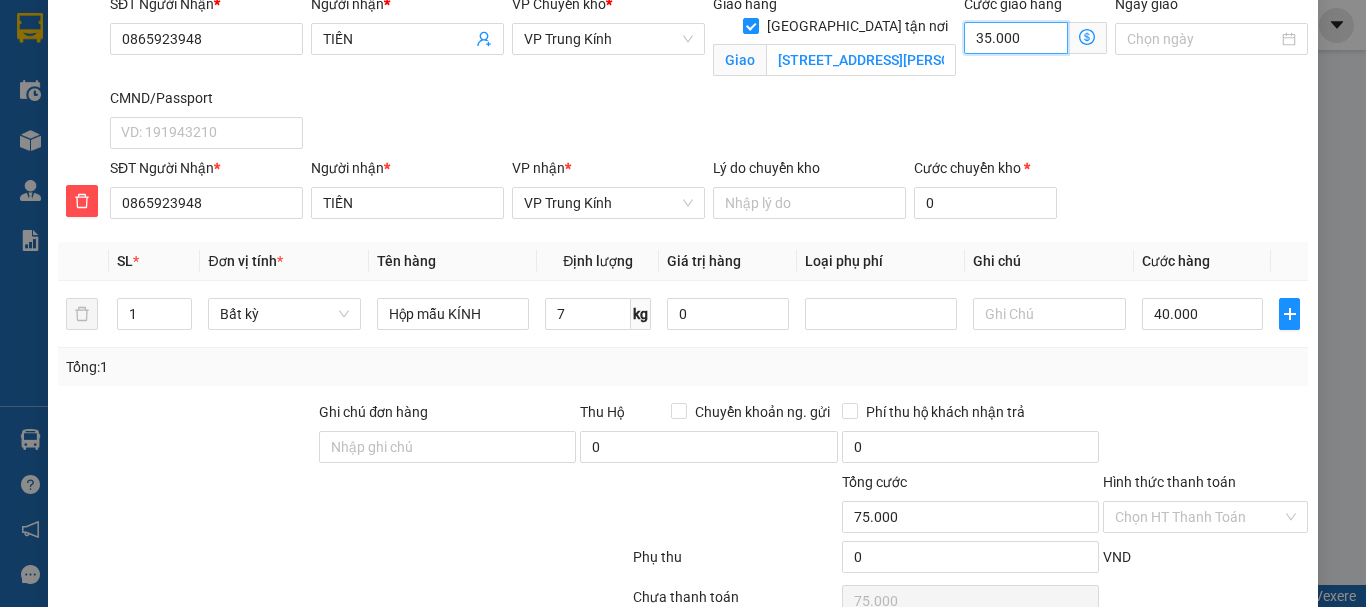 scroll, scrollTop: 37, scrollLeft: 0, axis: vertical 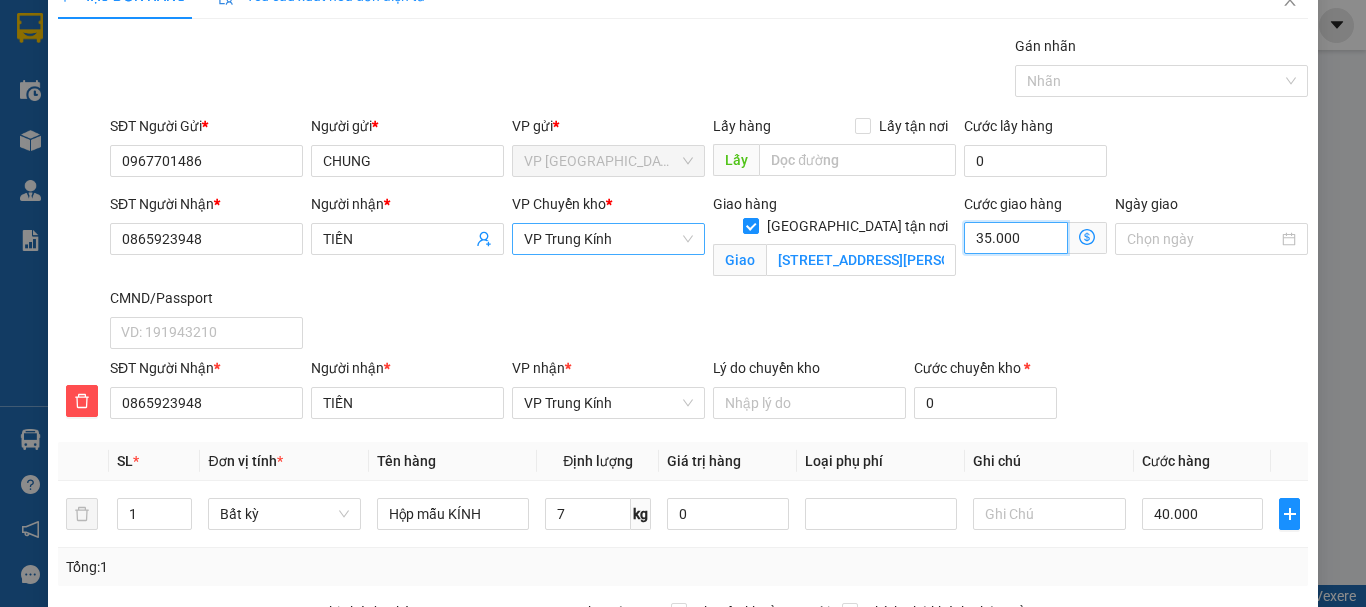 click on "VP Trung Kính" at bounding box center (608, 239) 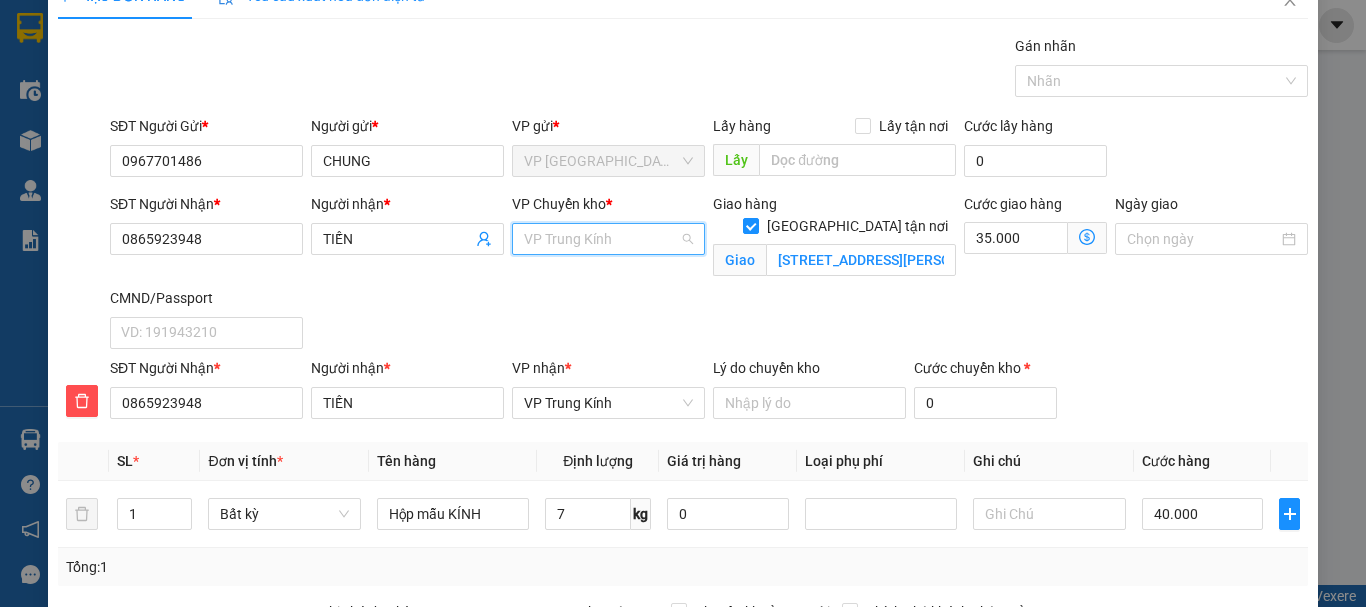 scroll, scrollTop: 552, scrollLeft: 0, axis: vertical 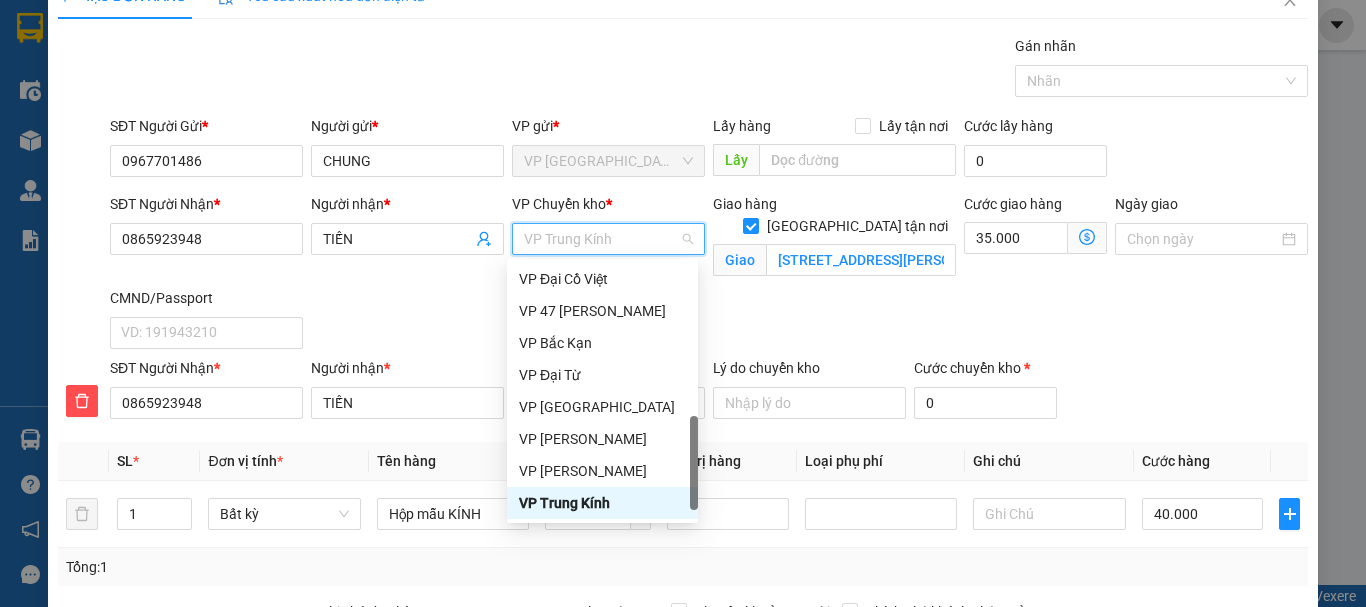 type on "b" 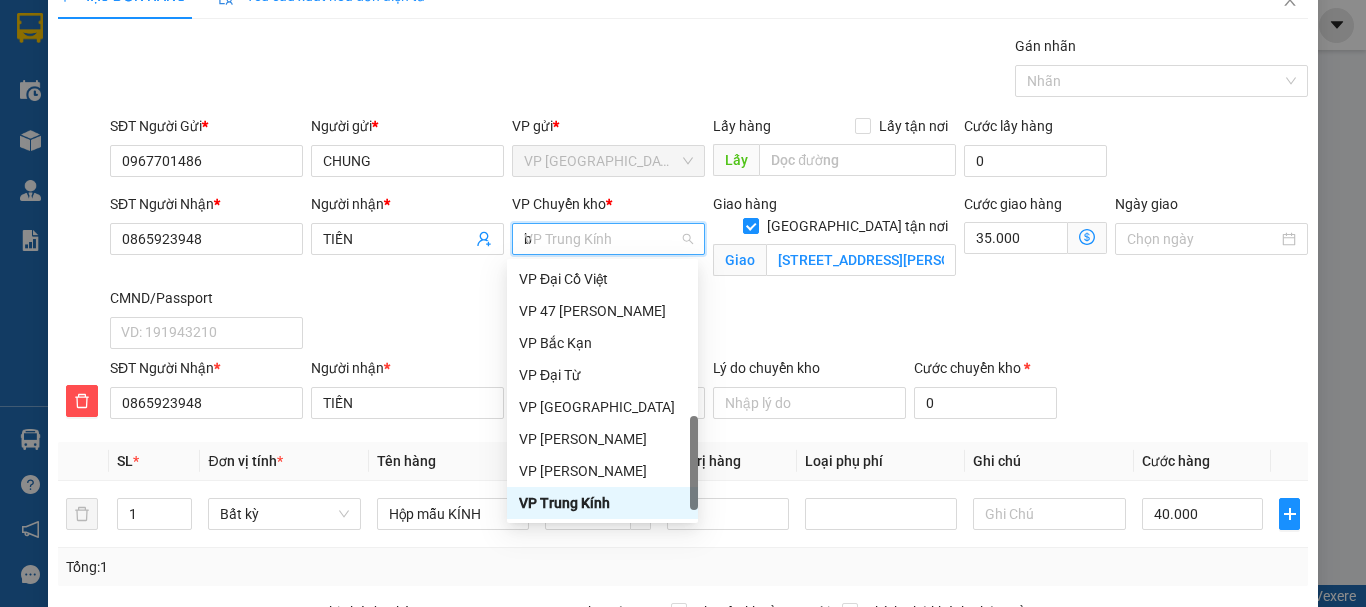 scroll, scrollTop: 0, scrollLeft: 0, axis: both 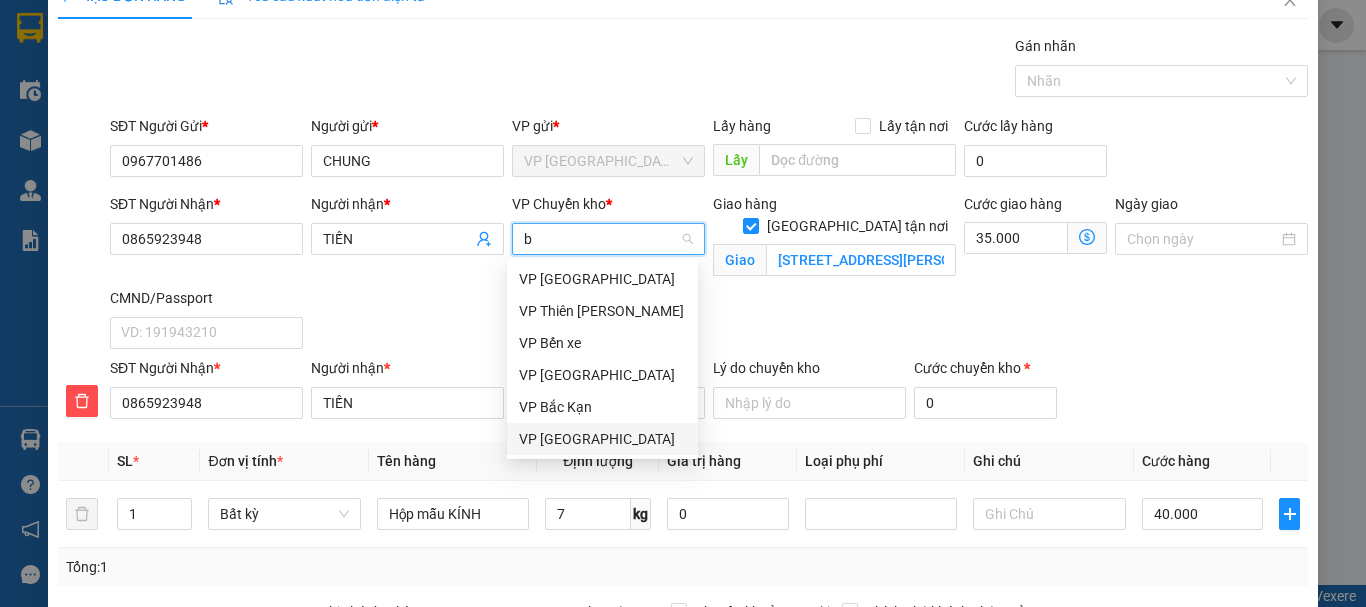 click on "VP [GEOGRAPHIC_DATA]" at bounding box center [602, 439] 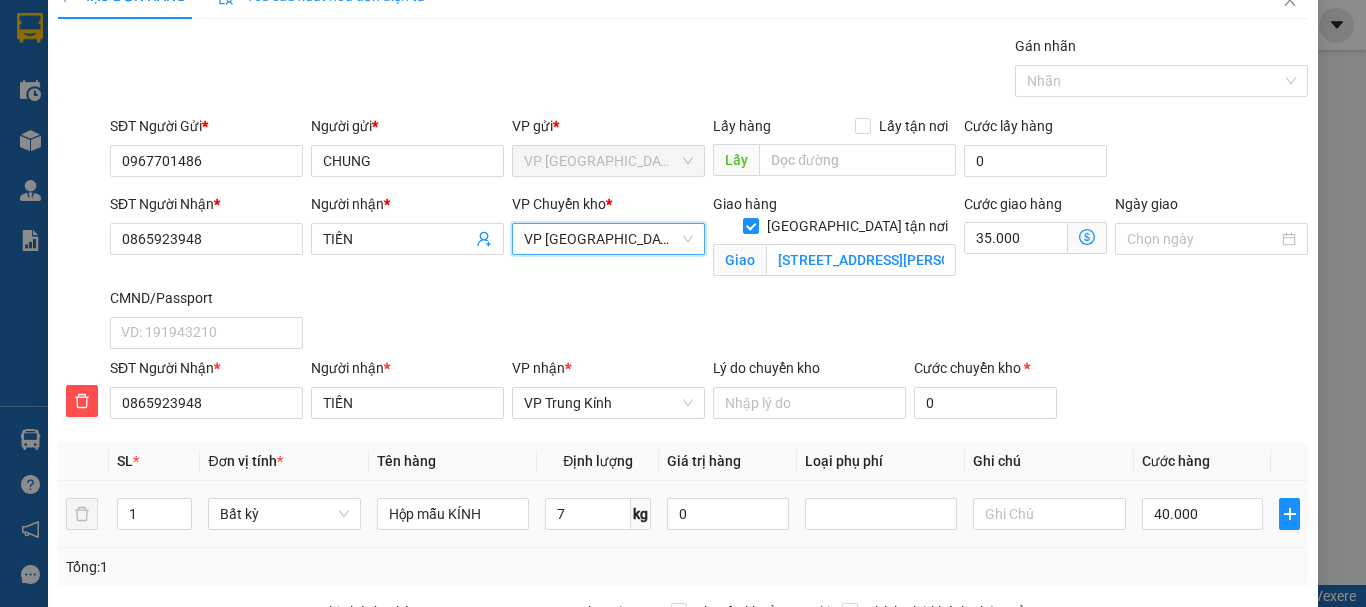 scroll, scrollTop: 337, scrollLeft: 0, axis: vertical 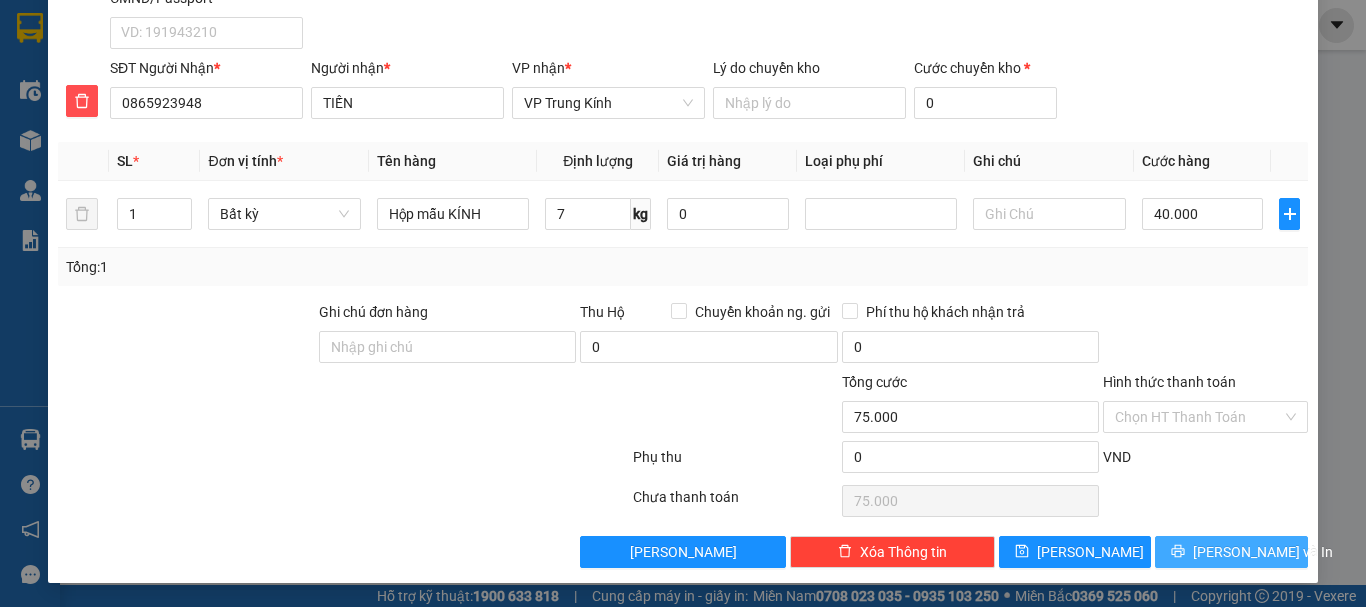 click on "[PERSON_NAME] và In" at bounding box center [1263, 552] 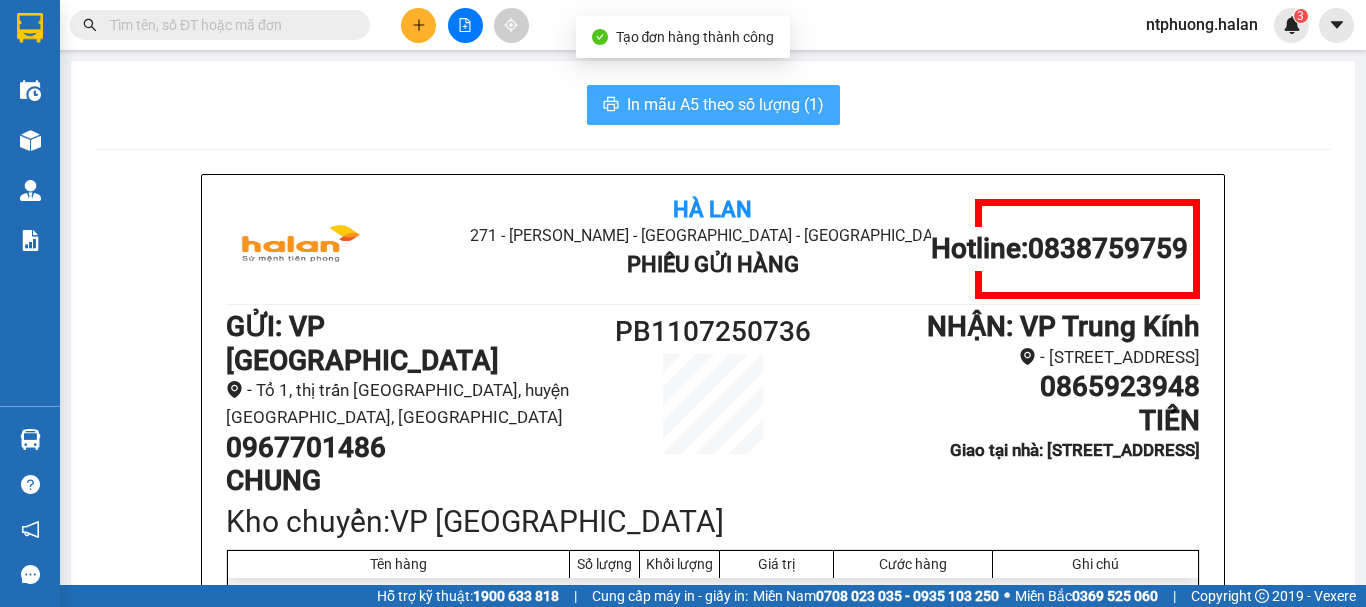 click on "In mẫu A5 theo số lượng
(1)" at bounding box center (725, 104) 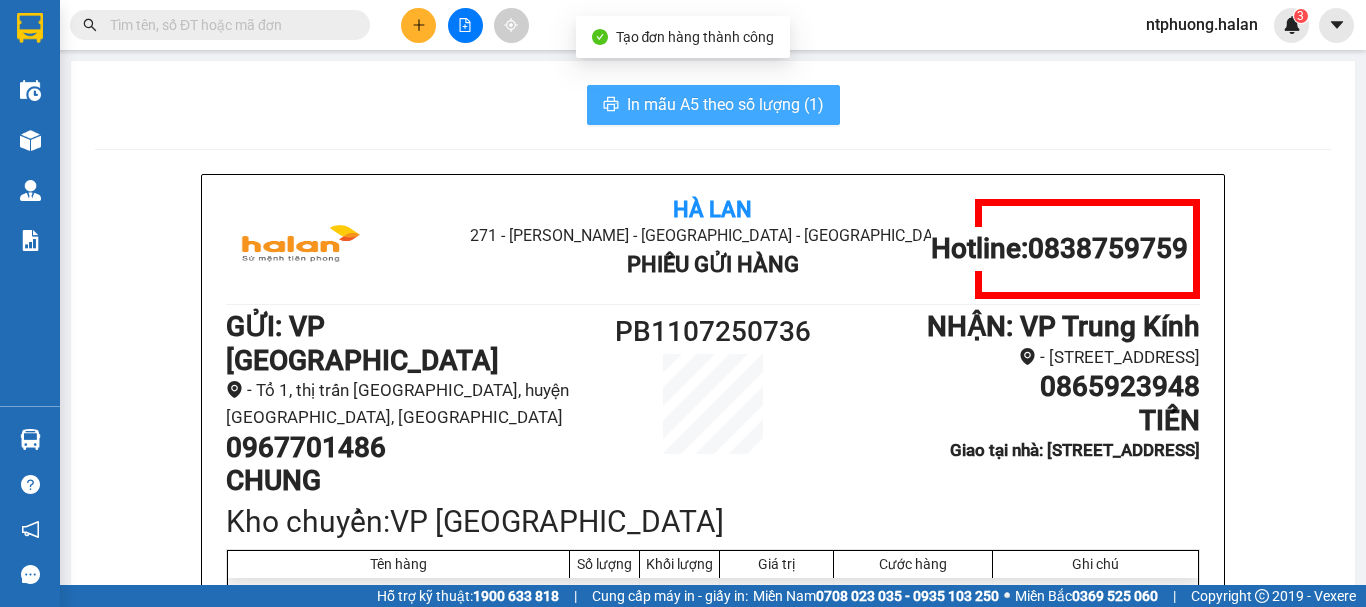 scroll, scrollTop: 0, scrollLeft: 0, axis: both 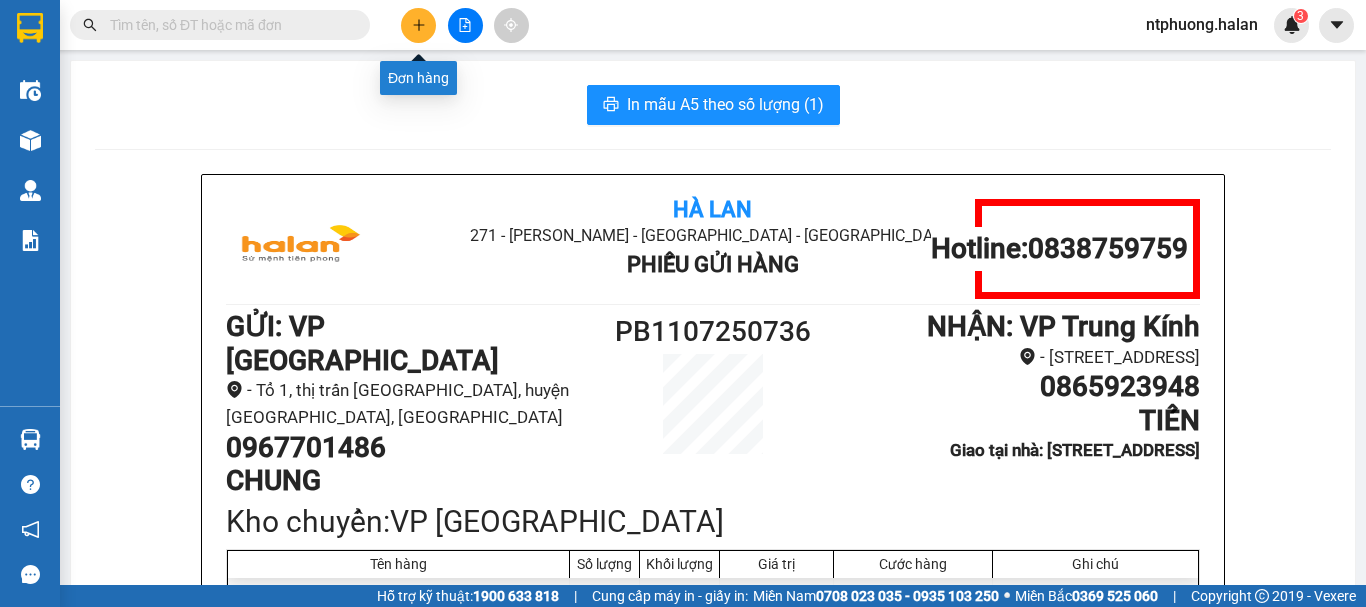 click 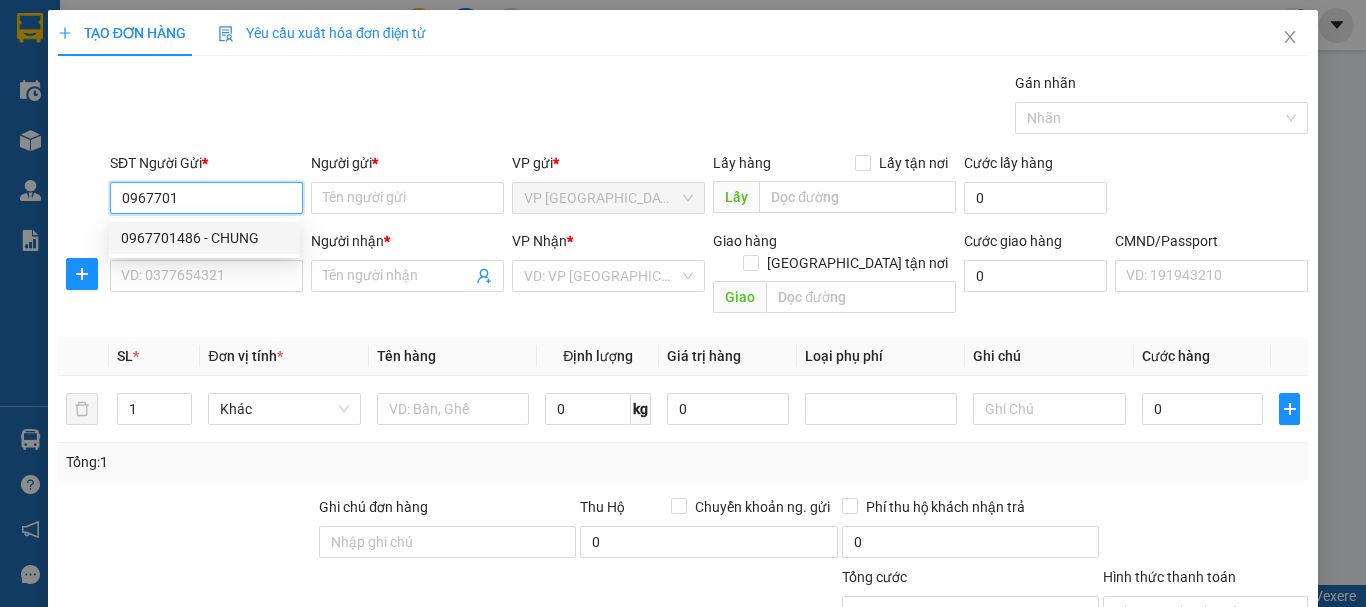 click on "0967701486 - CHUNG" at bounding box center [204, 238] 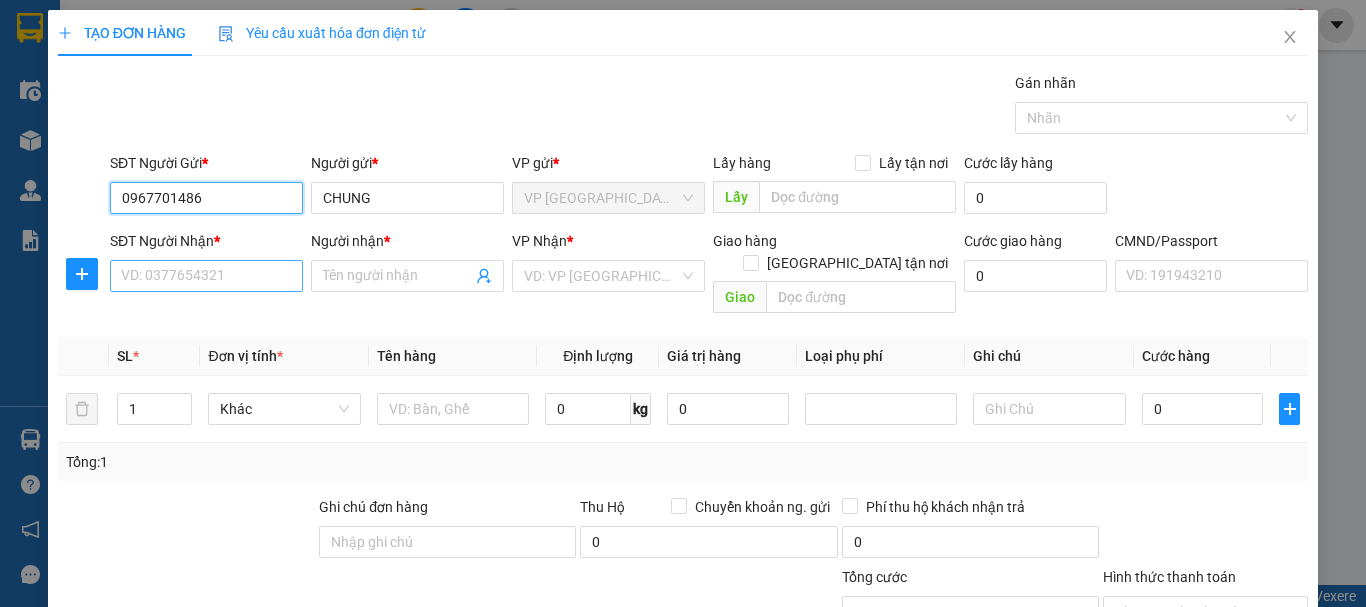 type on "0967701486" 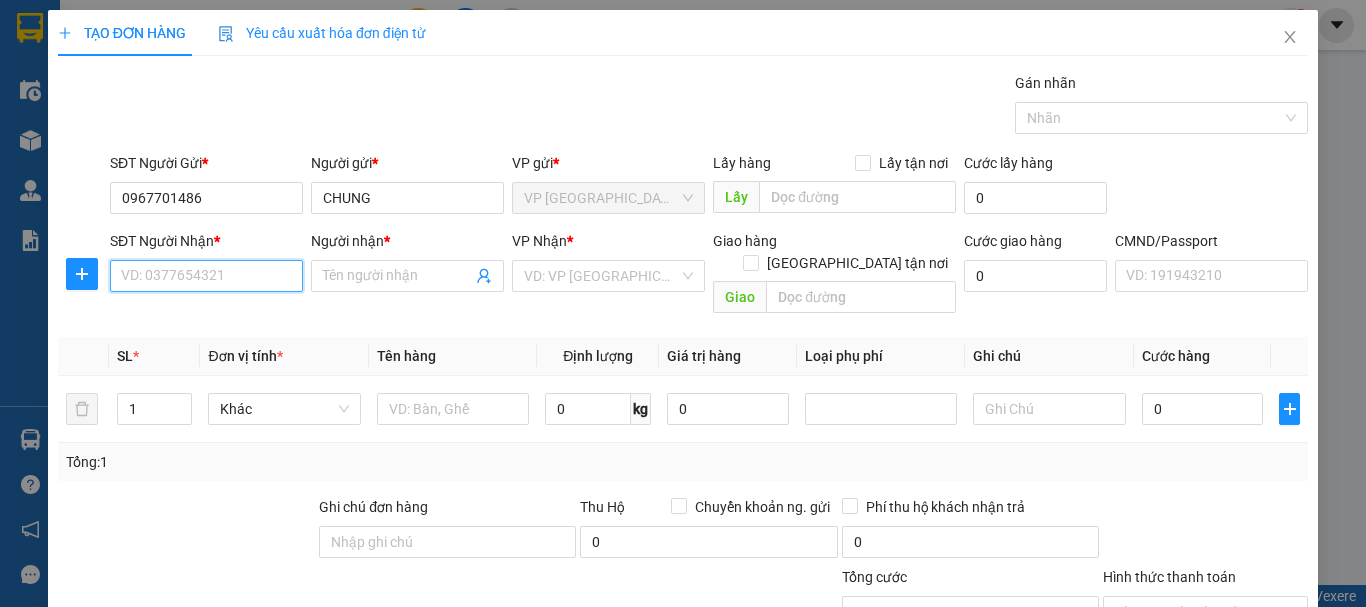 click on "SĐT Người Nhận  *" at bounding box center (206, 276) 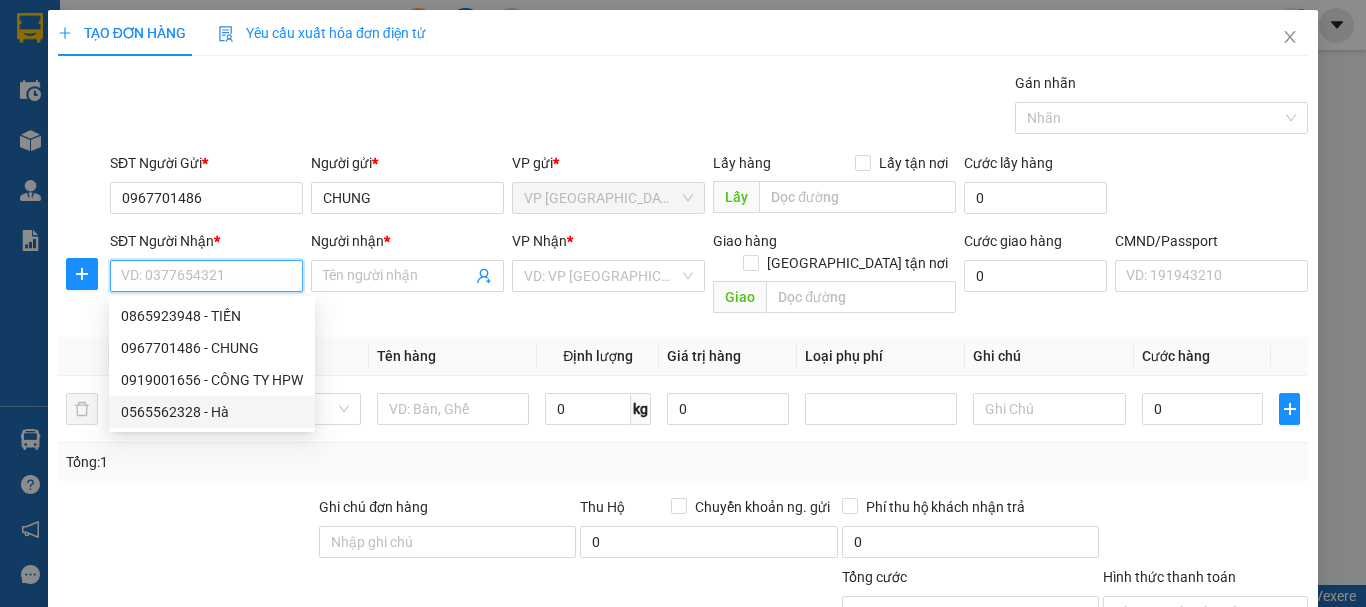 click on "0565562328 - Hà" at bounding box center [212, 412] 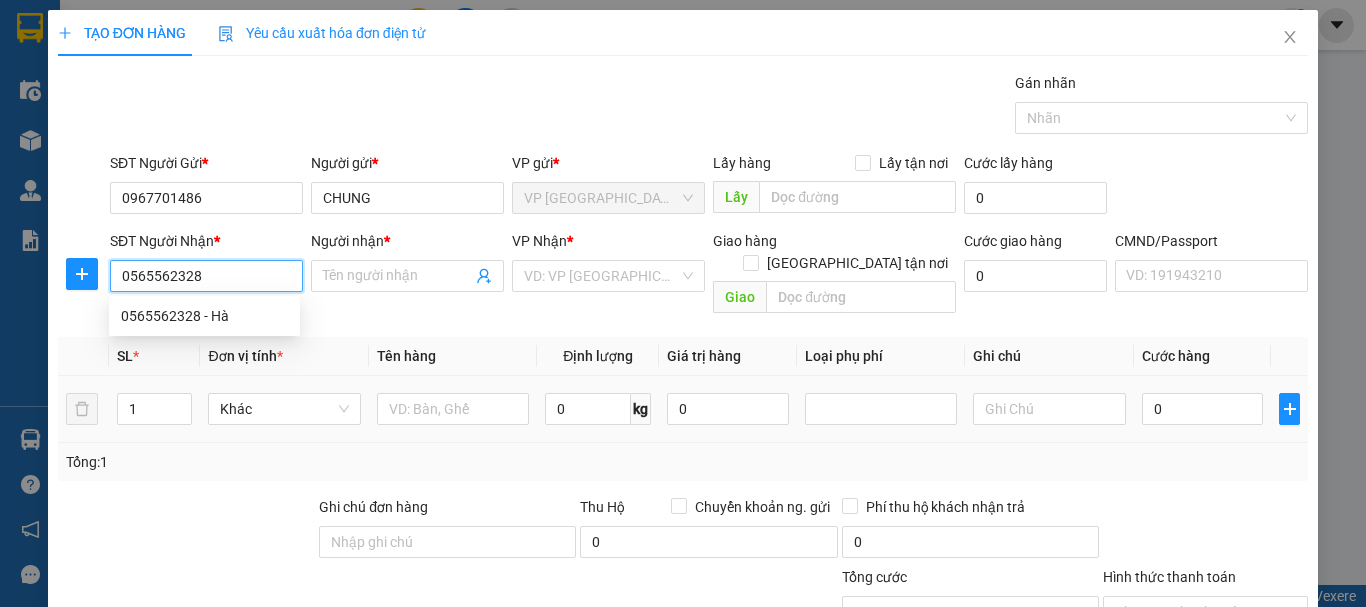 type on "0565562328" 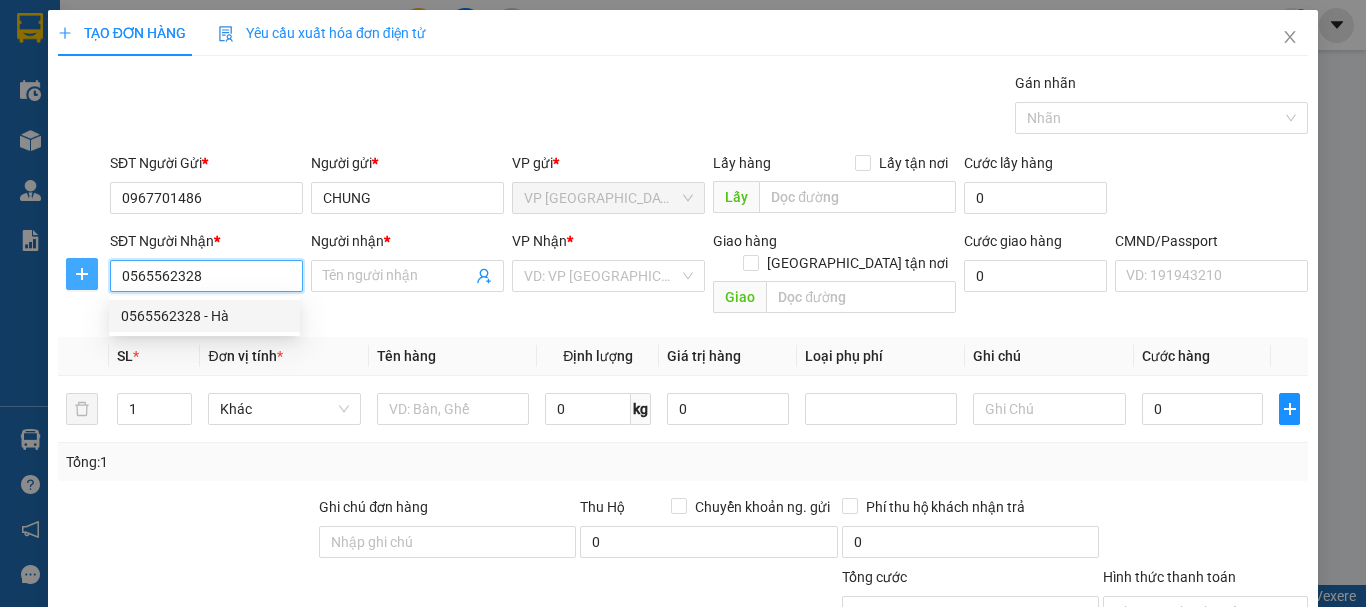 type on "Hà" 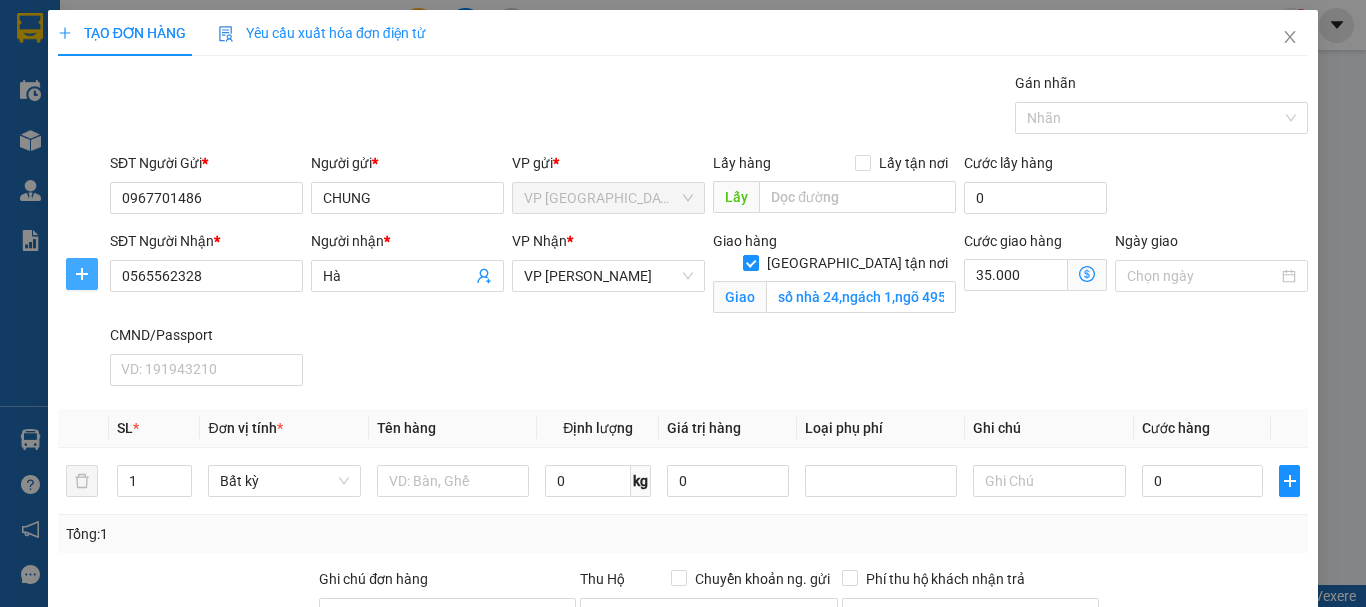 click 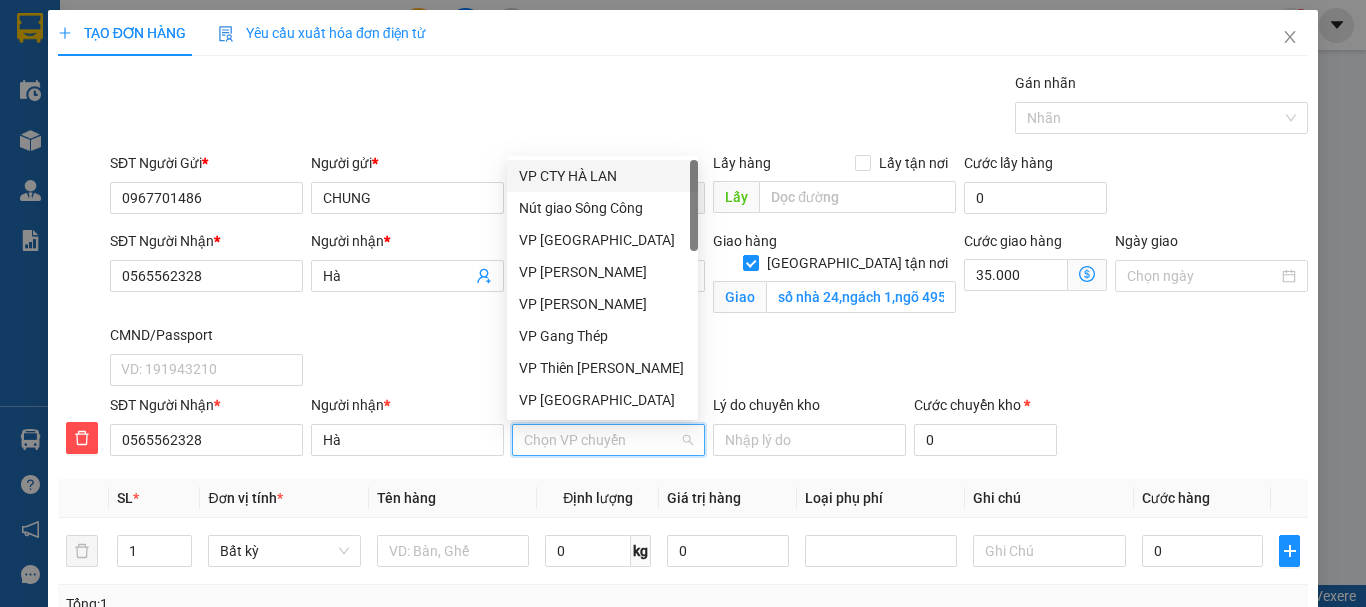 click on "VP nhận  *" at bounding box center [601, 440] 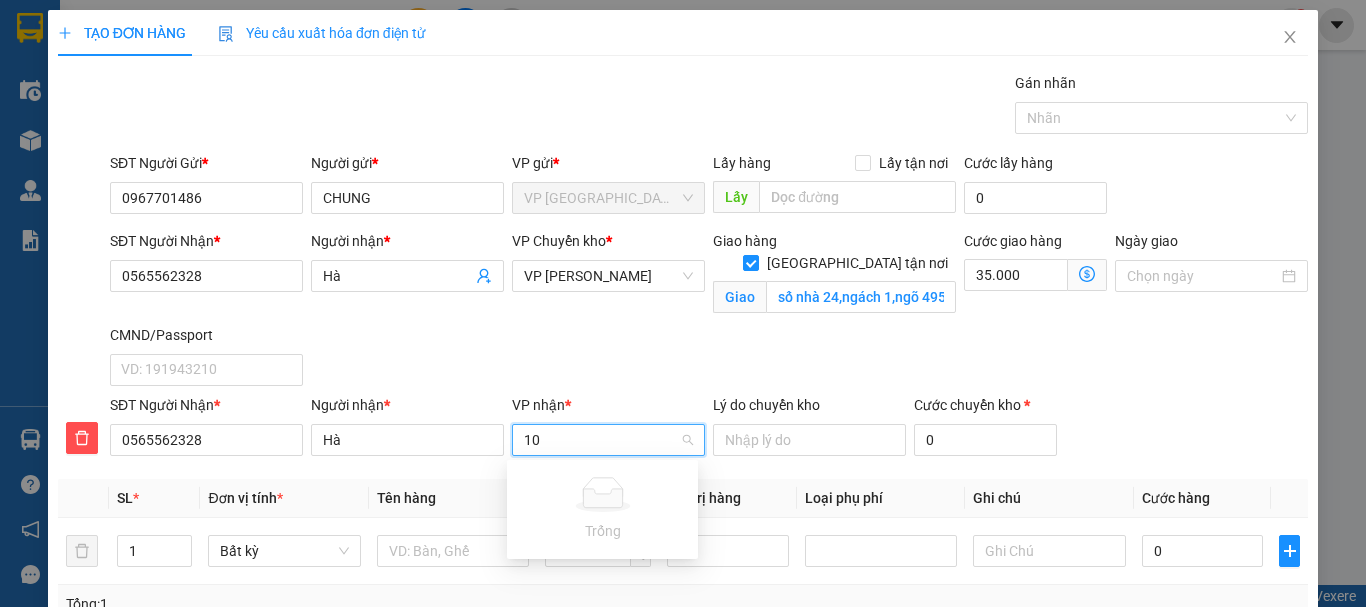 type on "1" 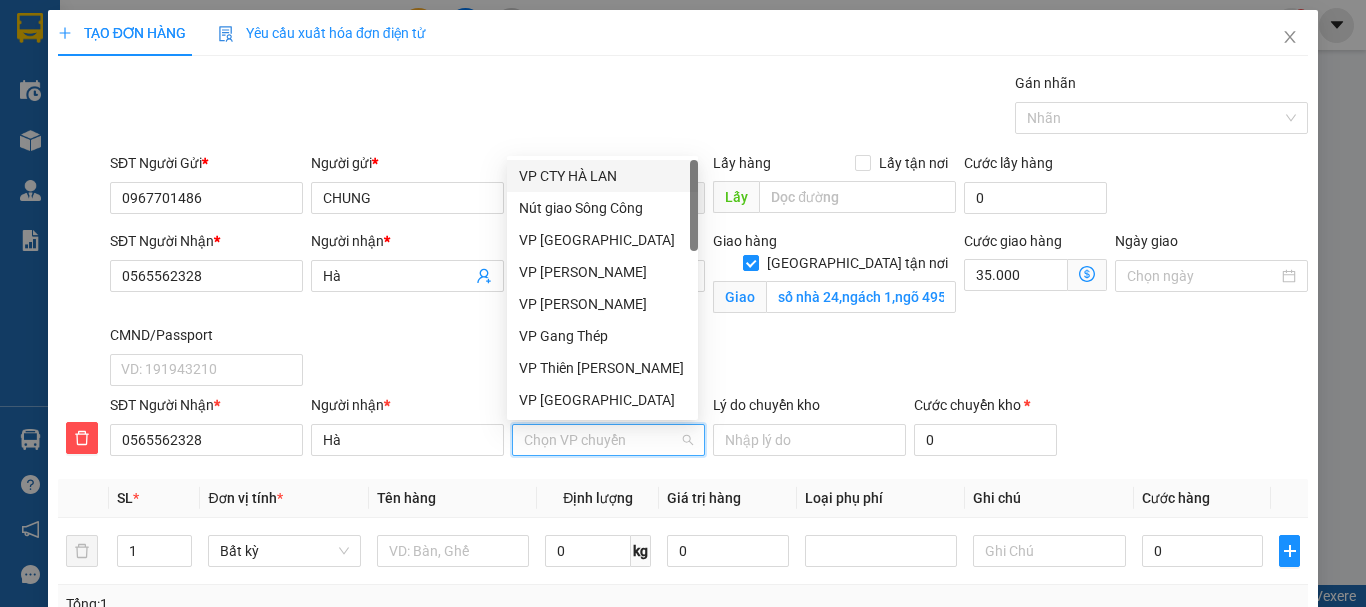 type on "k" 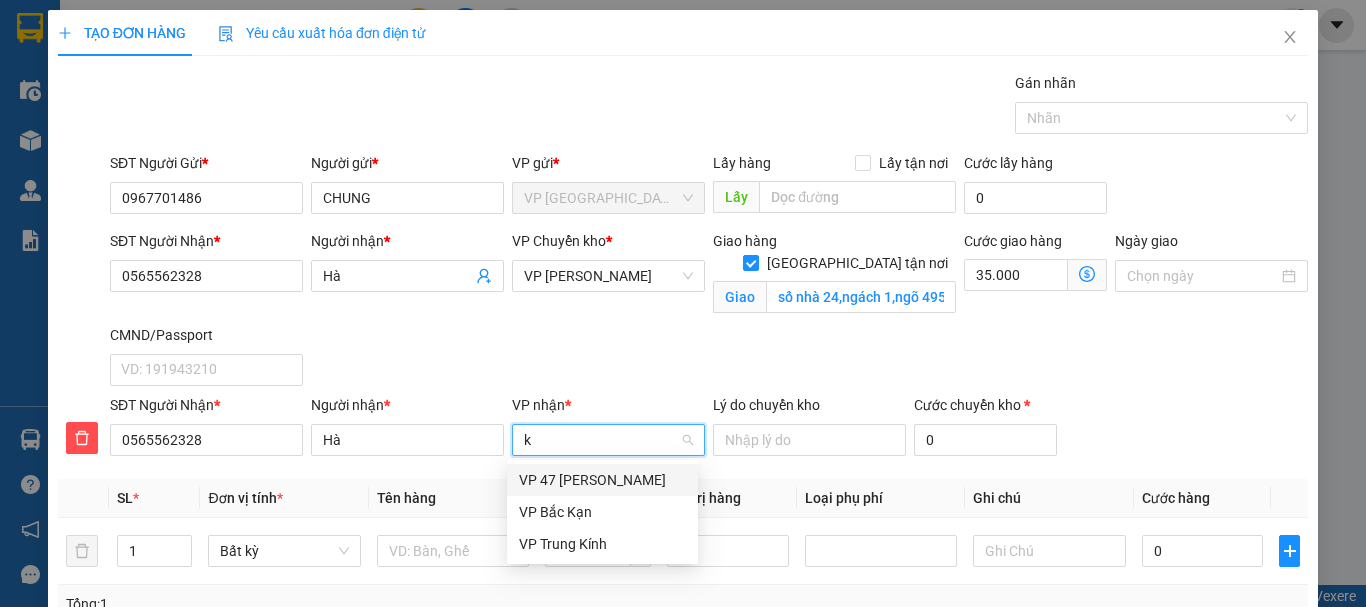 type 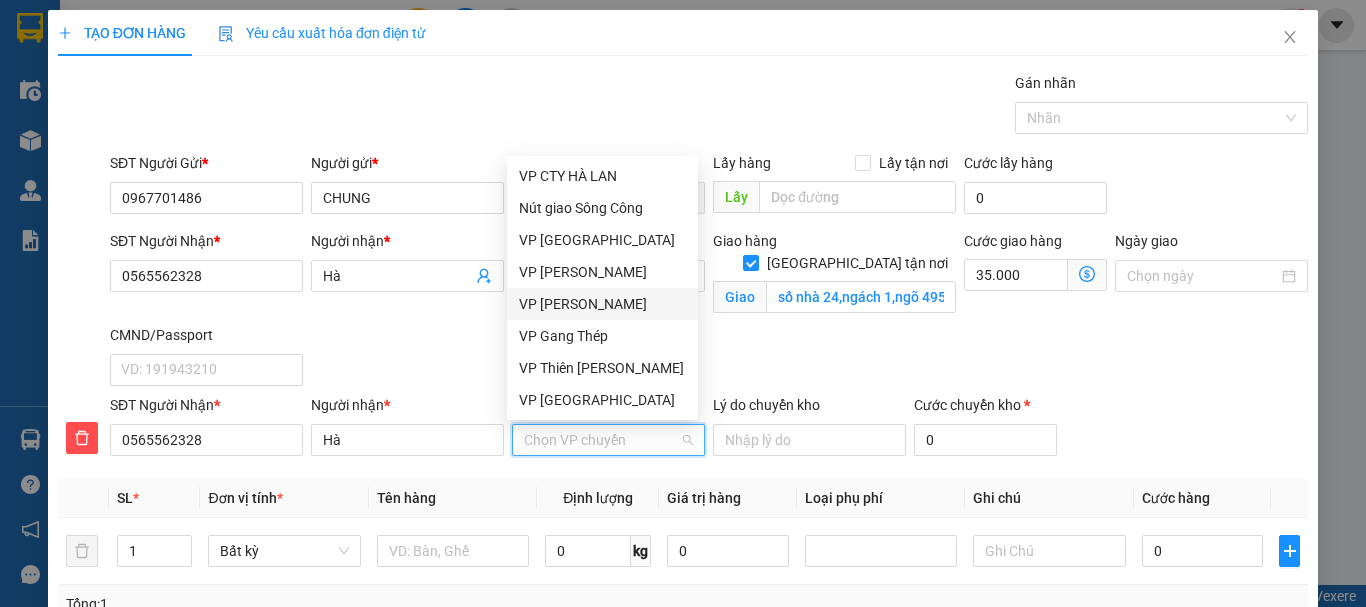 click on "VP [PERSON_NAME]" at bounding box center (602, 304) 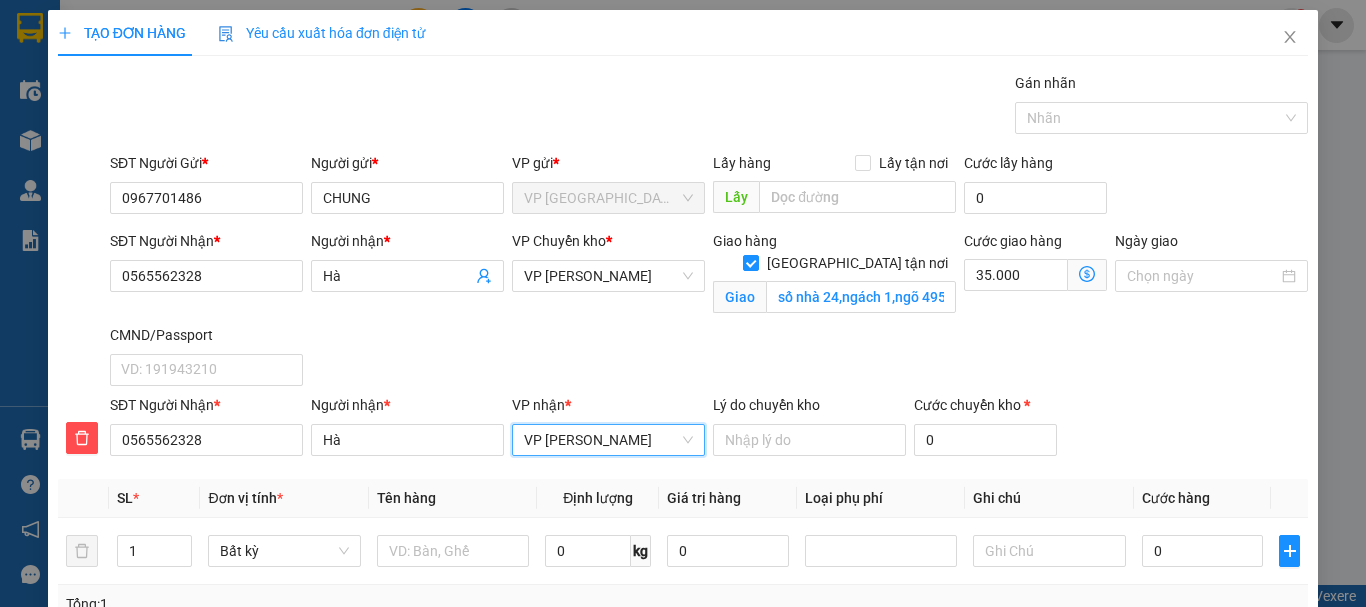 scroll, scrollTop: 337, scrollLeft: 0, axis: vertical 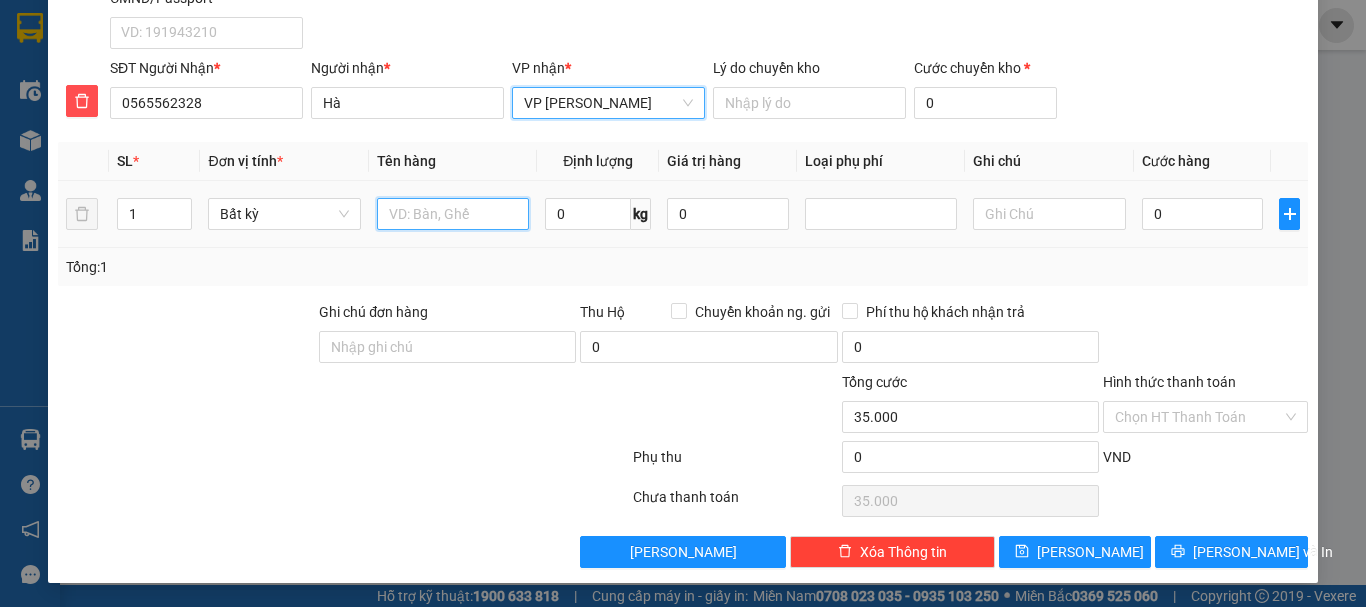 click at bounding box center (453, 214) 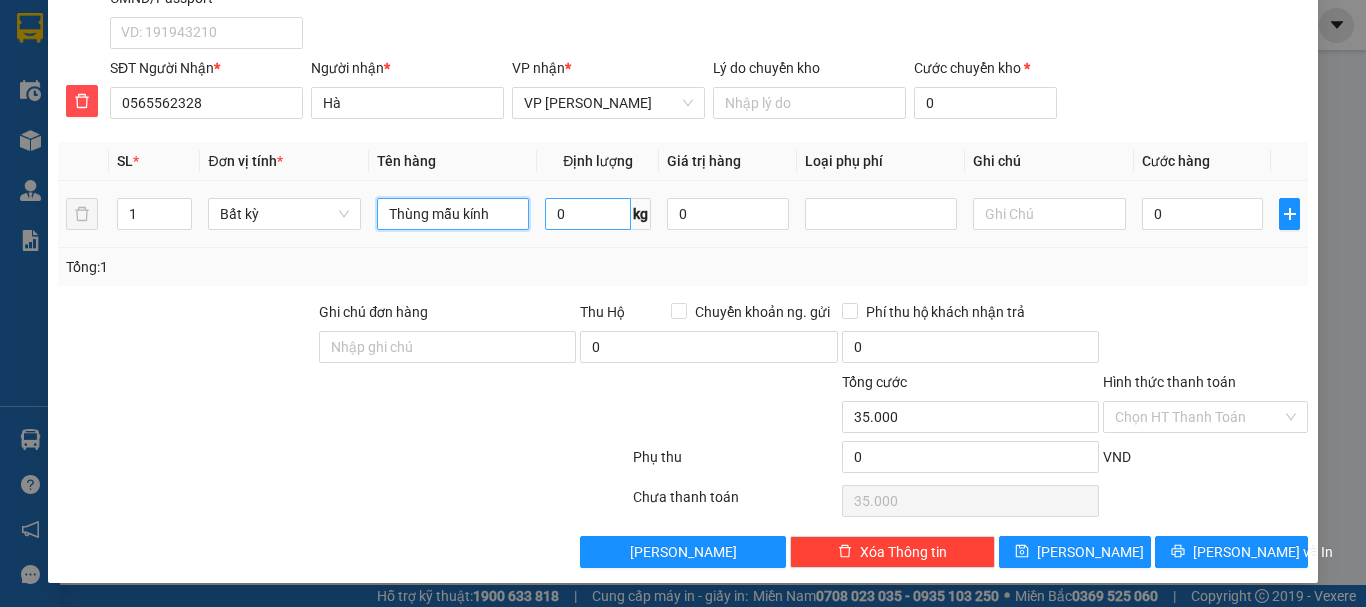type on "Thùng mẫu kính" 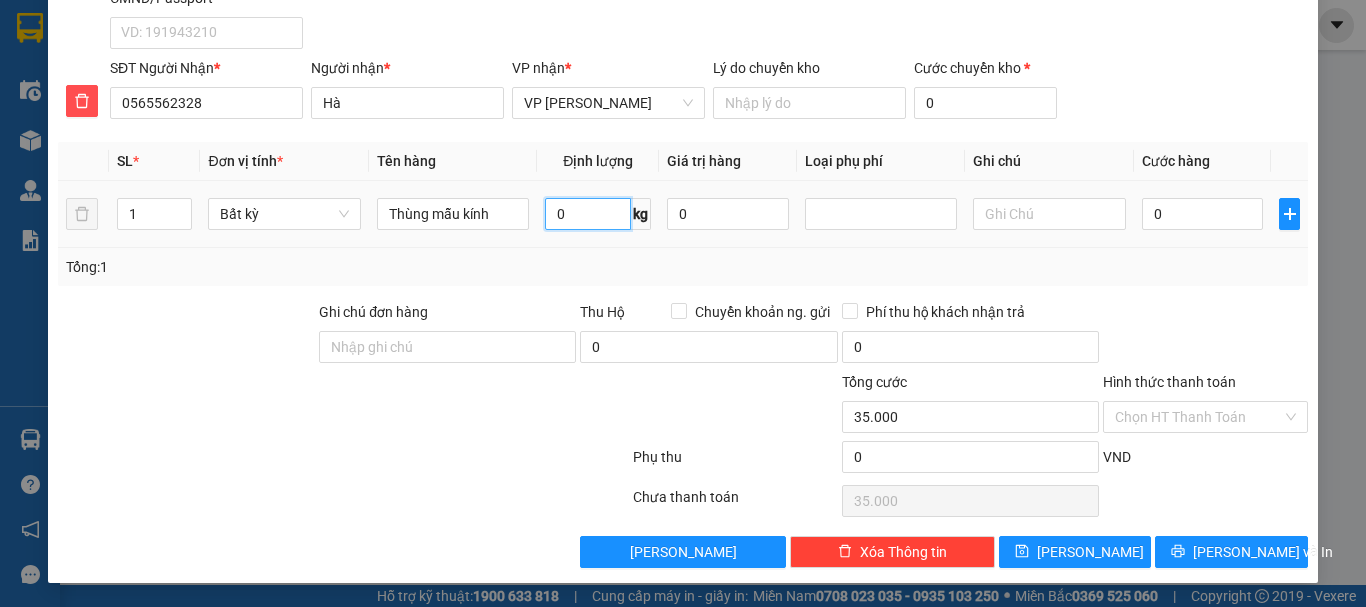 click on "0" at bounding box center (588, 214) 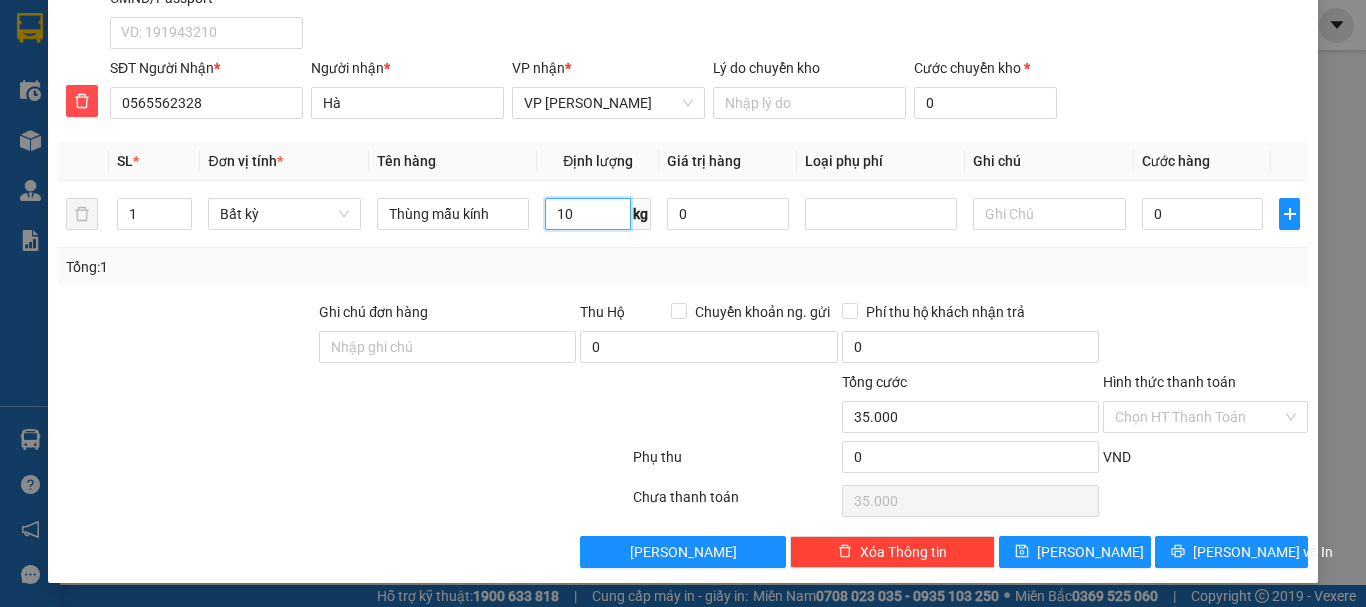 scroll, scrollTop: 37, scrollLeft: 0, axis: vertical 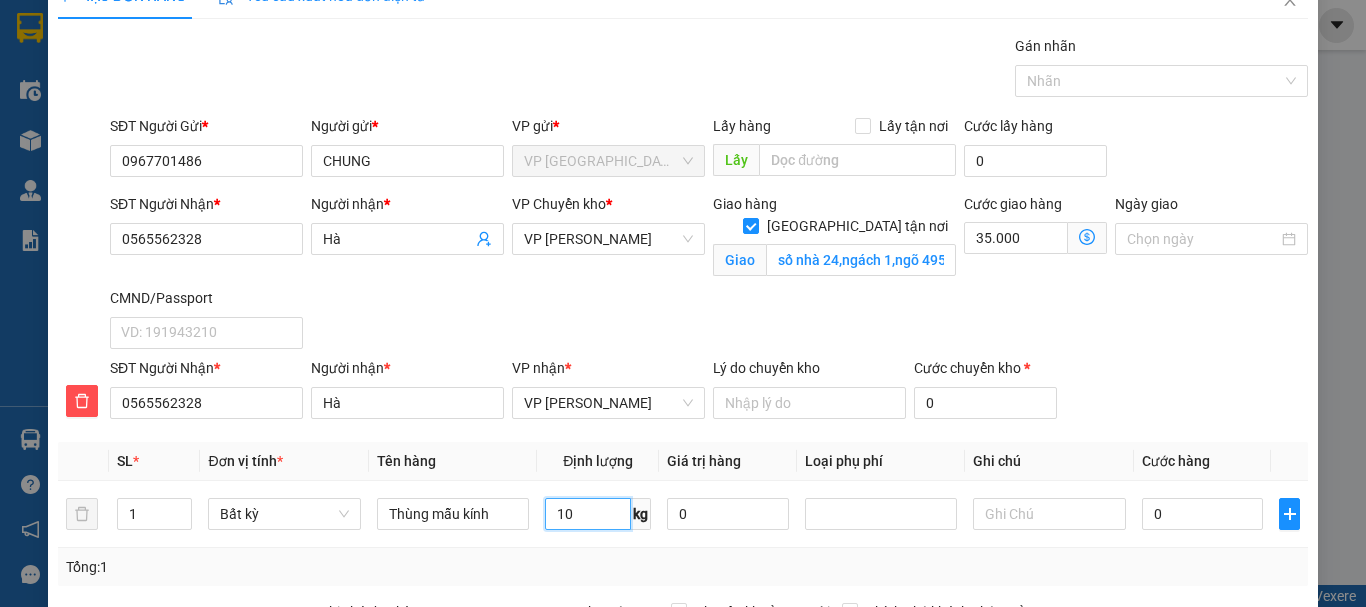 type on "10" 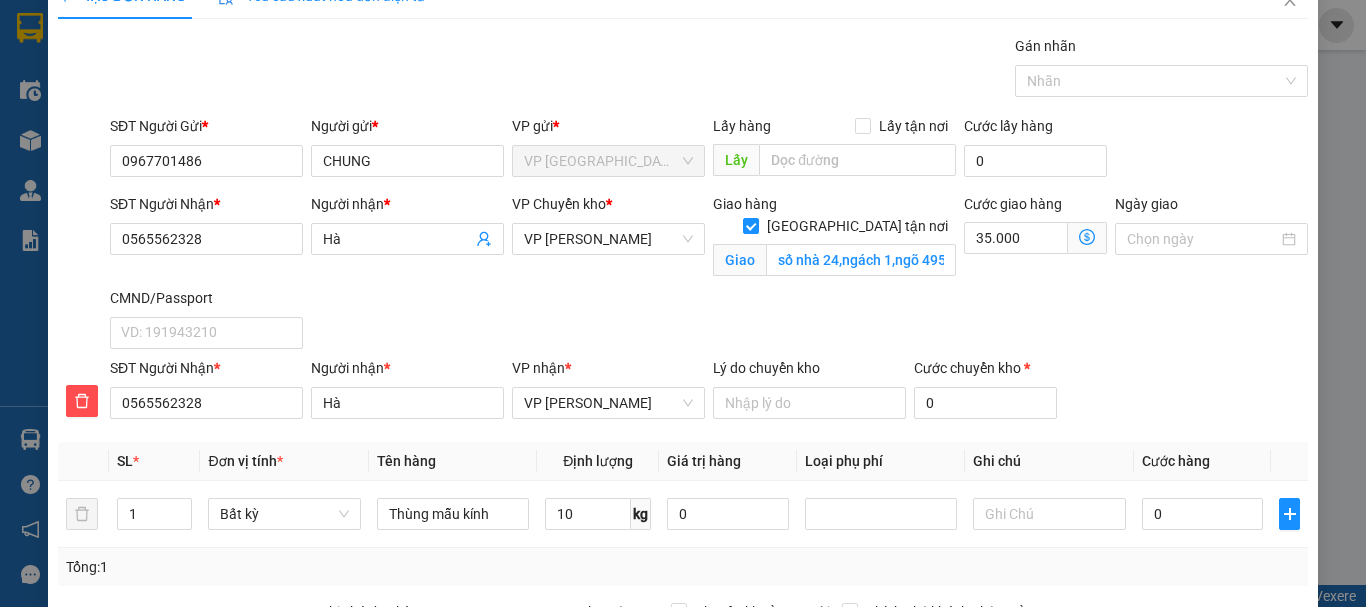 click 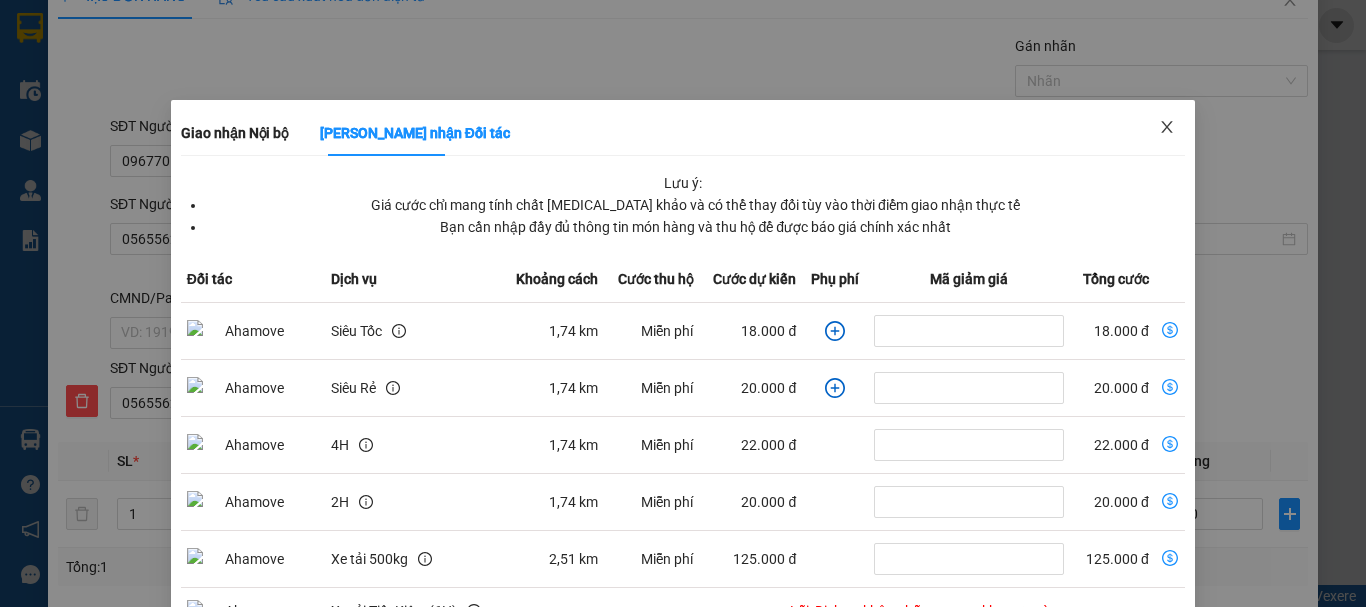 click 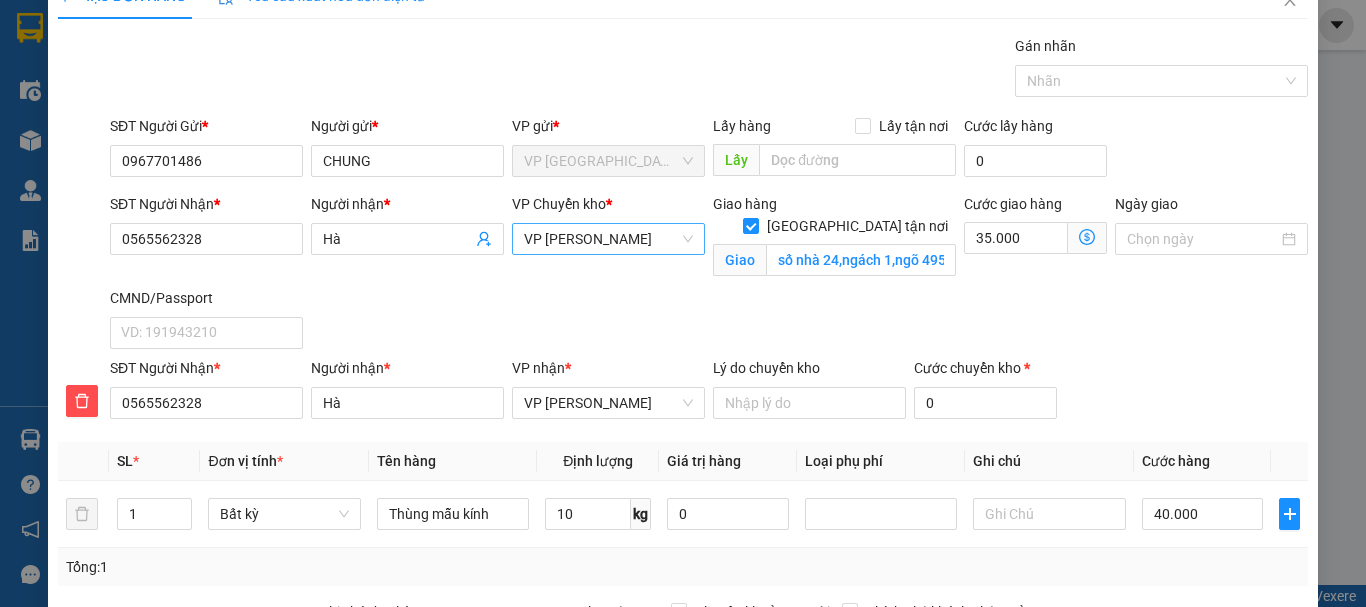 click on "VP [PERSON_NAME]" at bounding box center (608, 239) 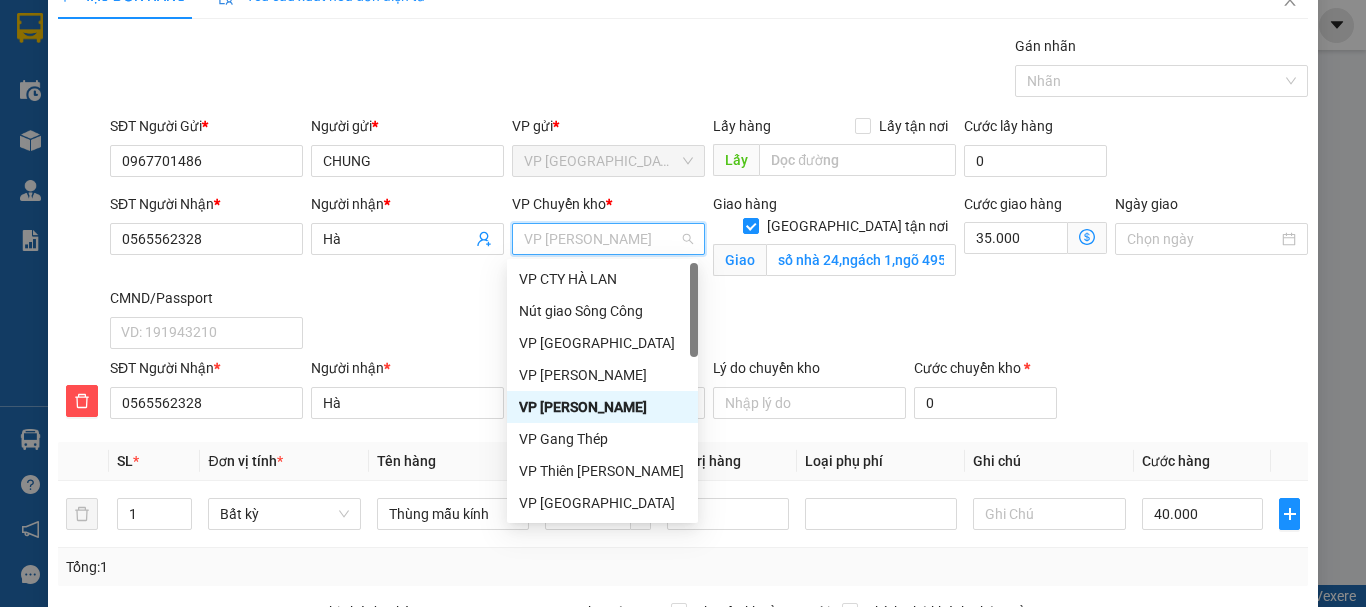 type on "b" 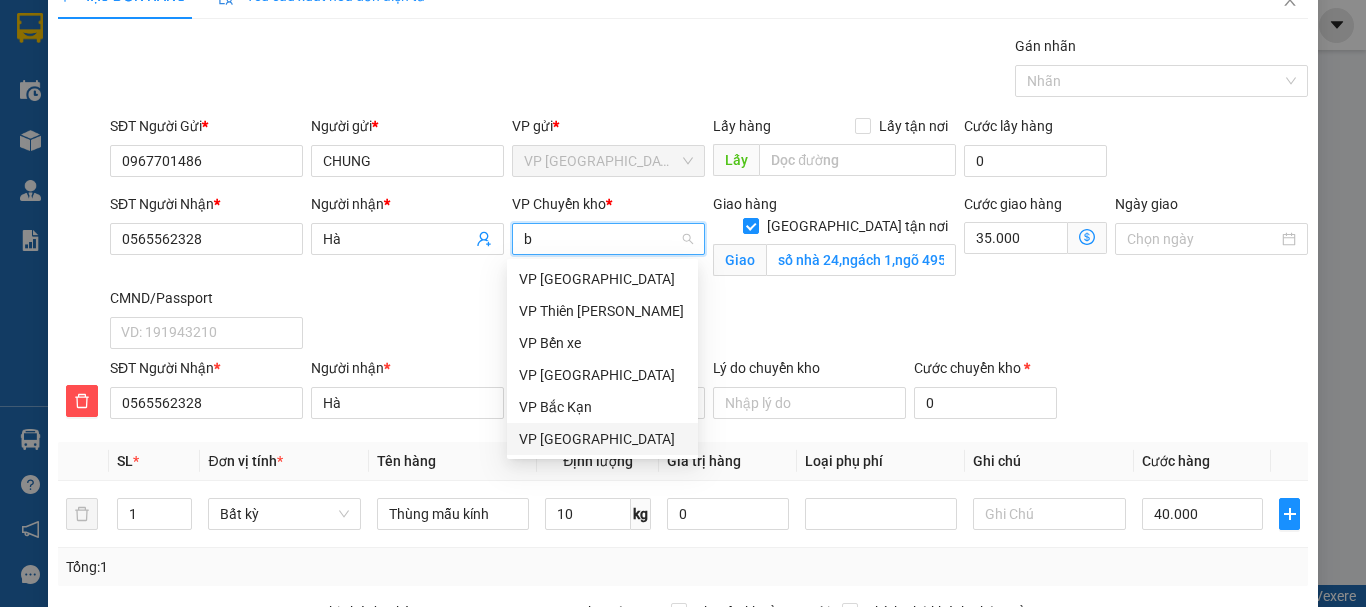 click on "VP [GEOGRAPHIC_DATA]" at bounding box center (602, 439) 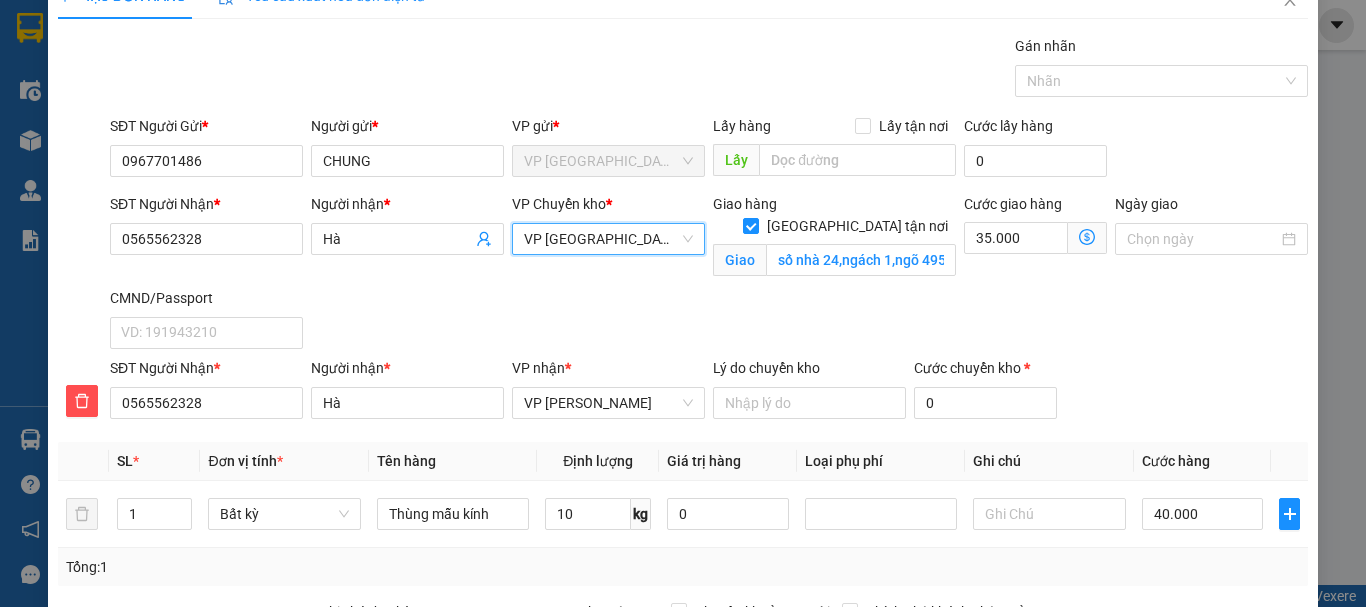 scroll, scrollTop: 337, scrollLeft: 0, axis: vertical 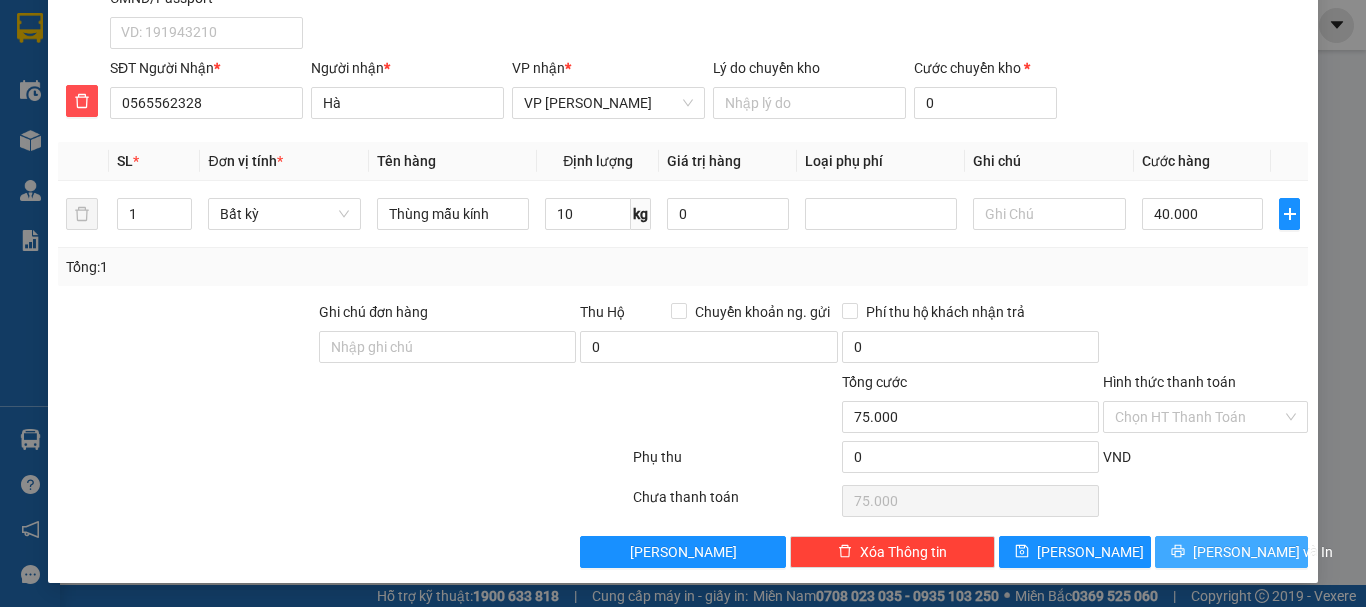 click on "[PERSON_NAME] và In" at bounding box center (1263, 552) 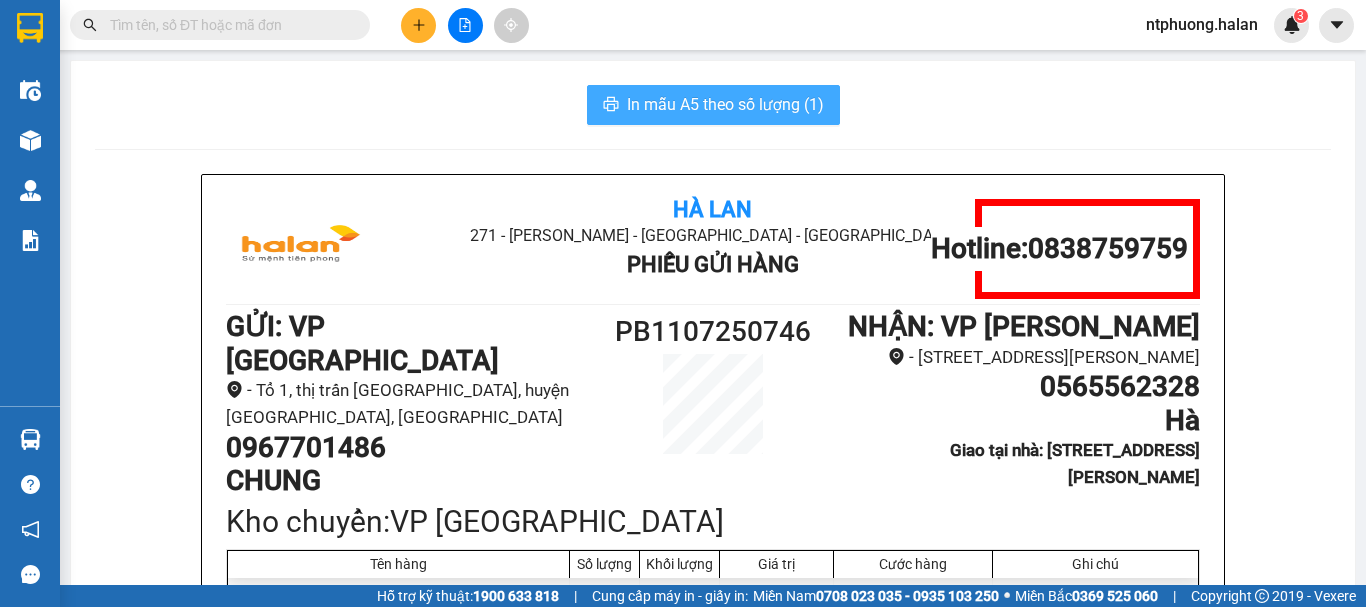 click on "In mẫu A5 theo số lượng
(1)" at bounding box center (725, 104) 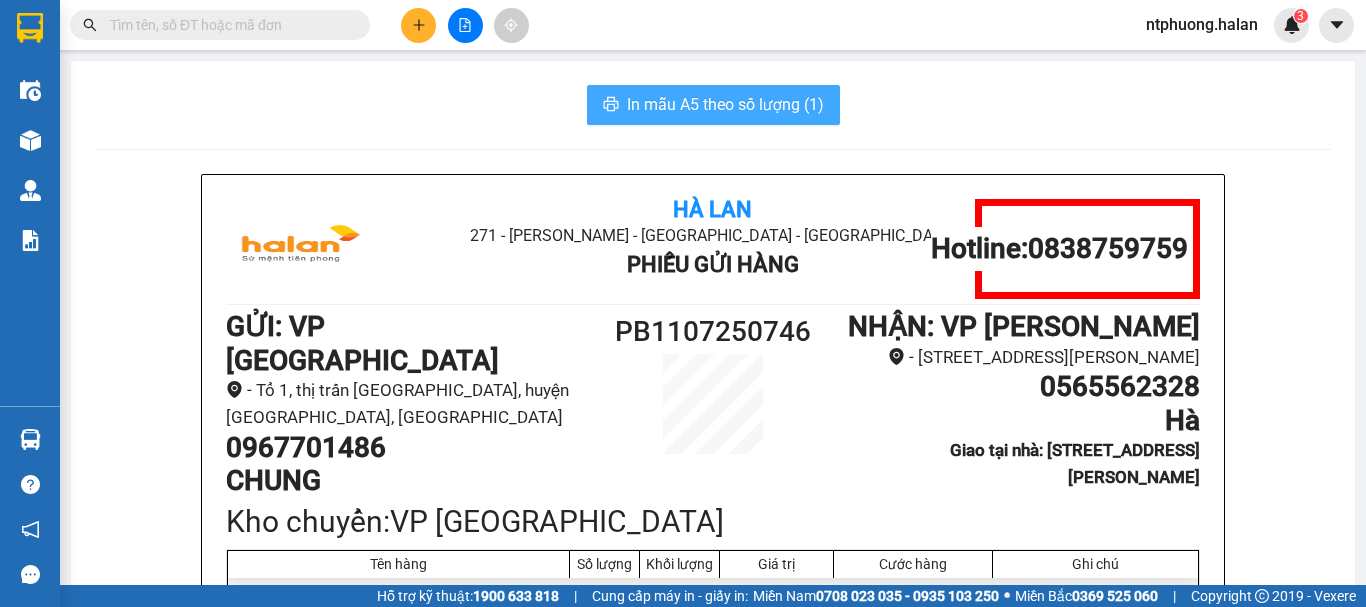 scroll, scrollTop: 0, scrollLeft: 0, axis: both 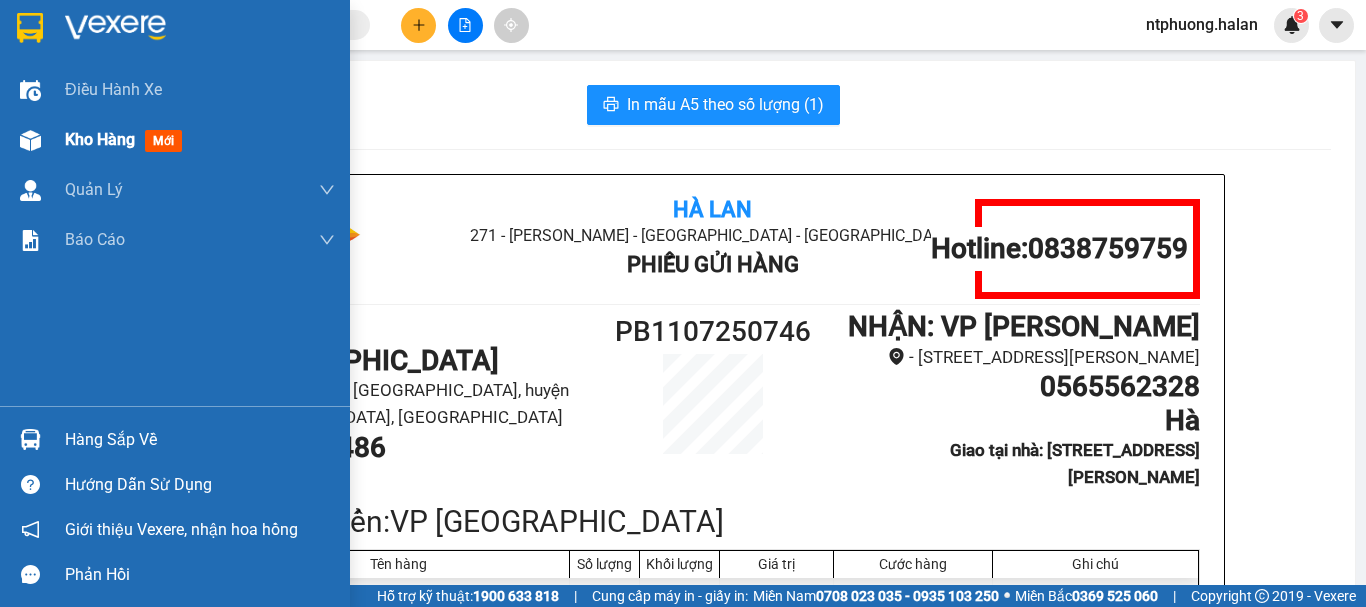 click on "Kho hàng" at bounding box center (100, 139) 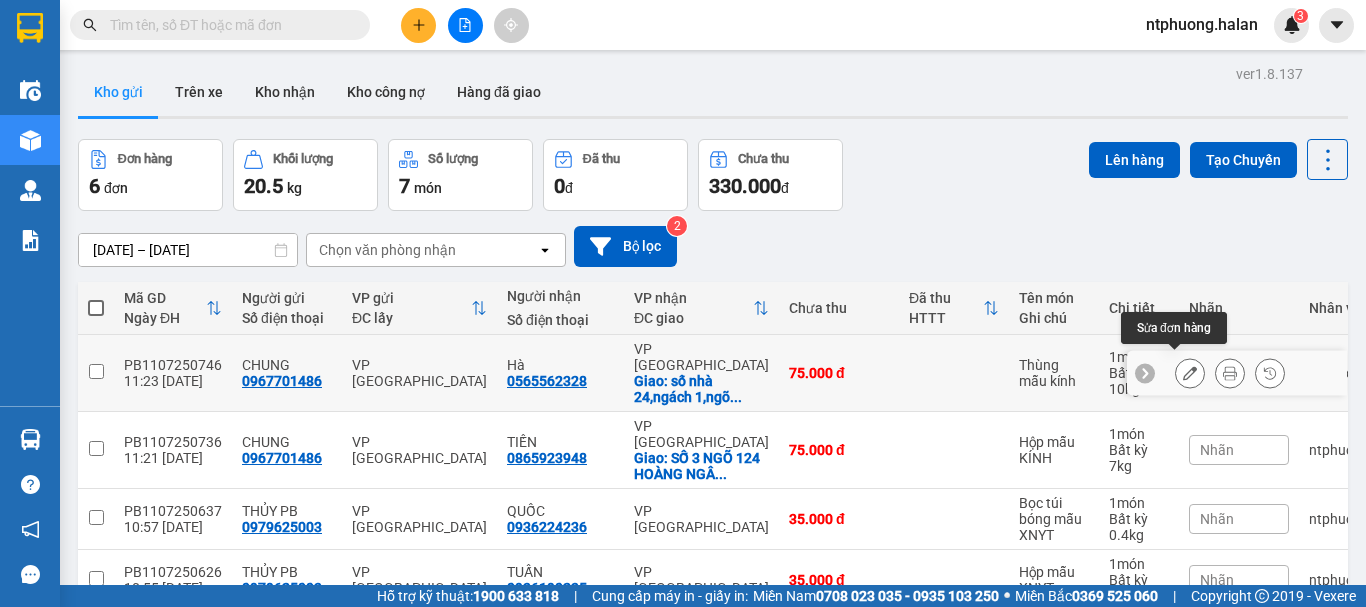 click 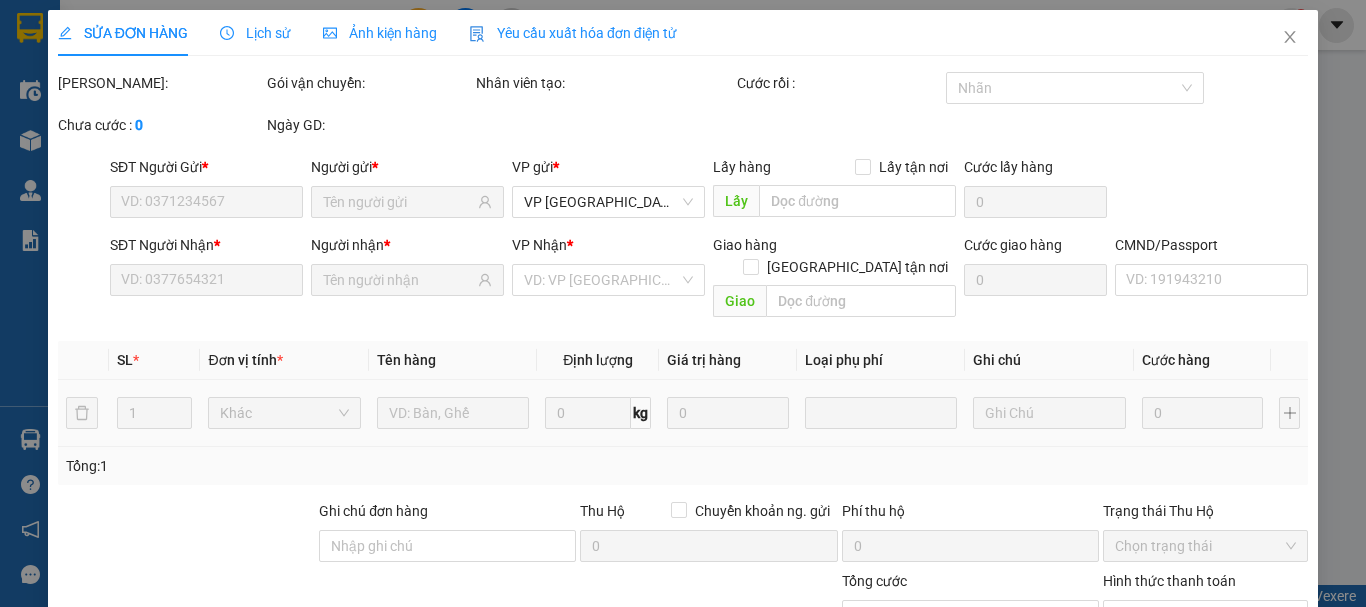 type on "0967701486" 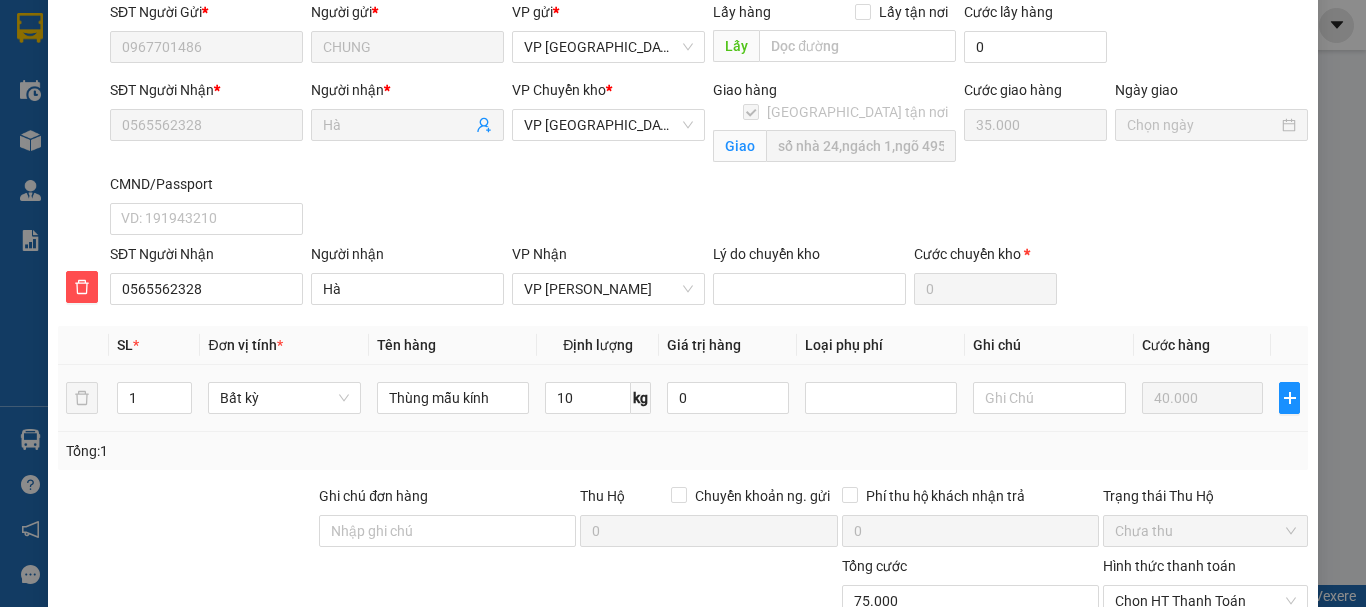 scroll, scrollTop: 339, scrollLeft: 0, axis: vertical 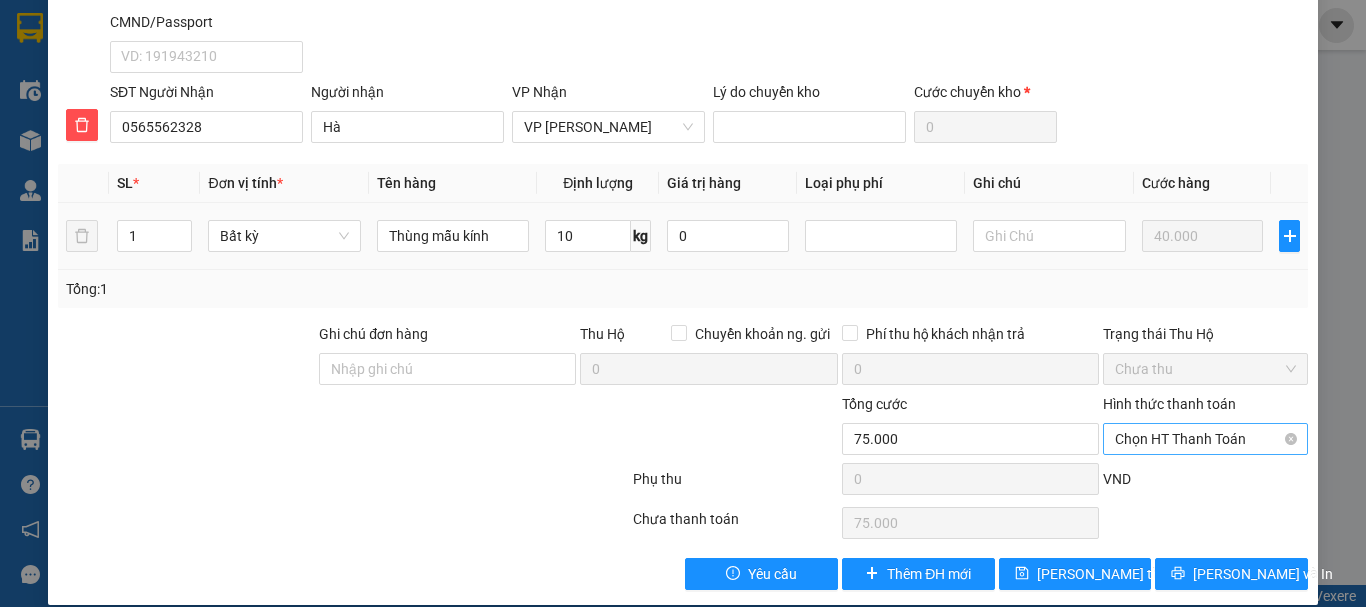 click on "Chọn HT Thanh Toán" at bounding box center [1205, 439] 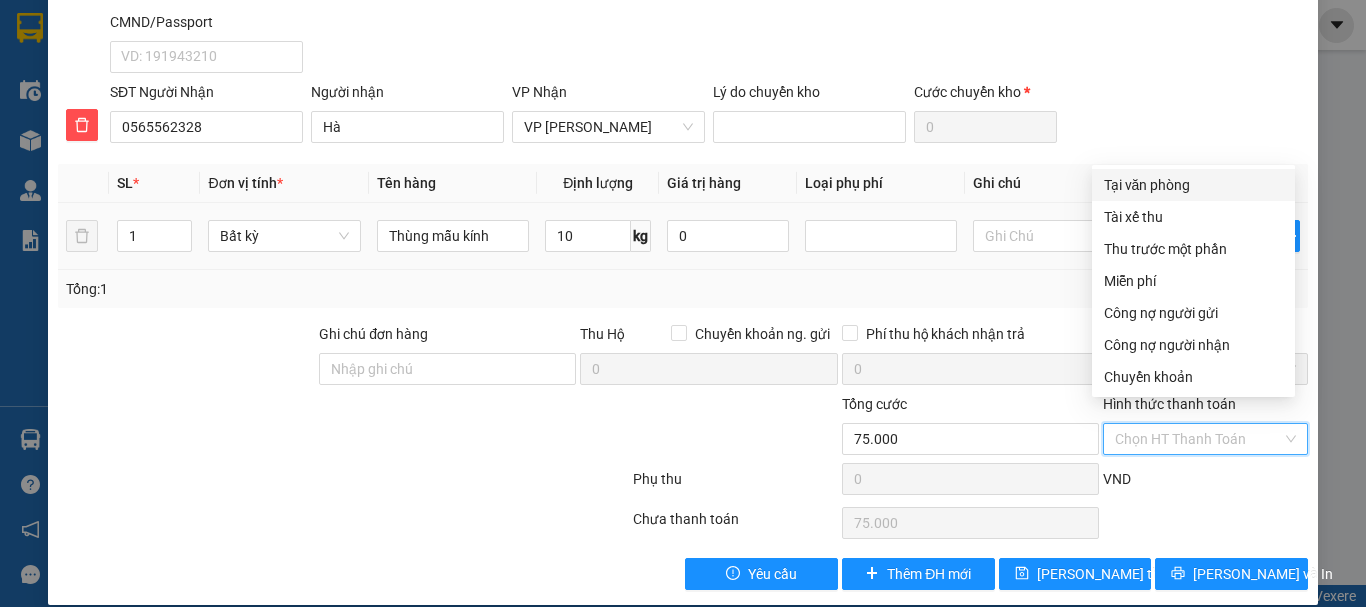 click on "Tại văn phòng" at bounding box center [1193, 185] 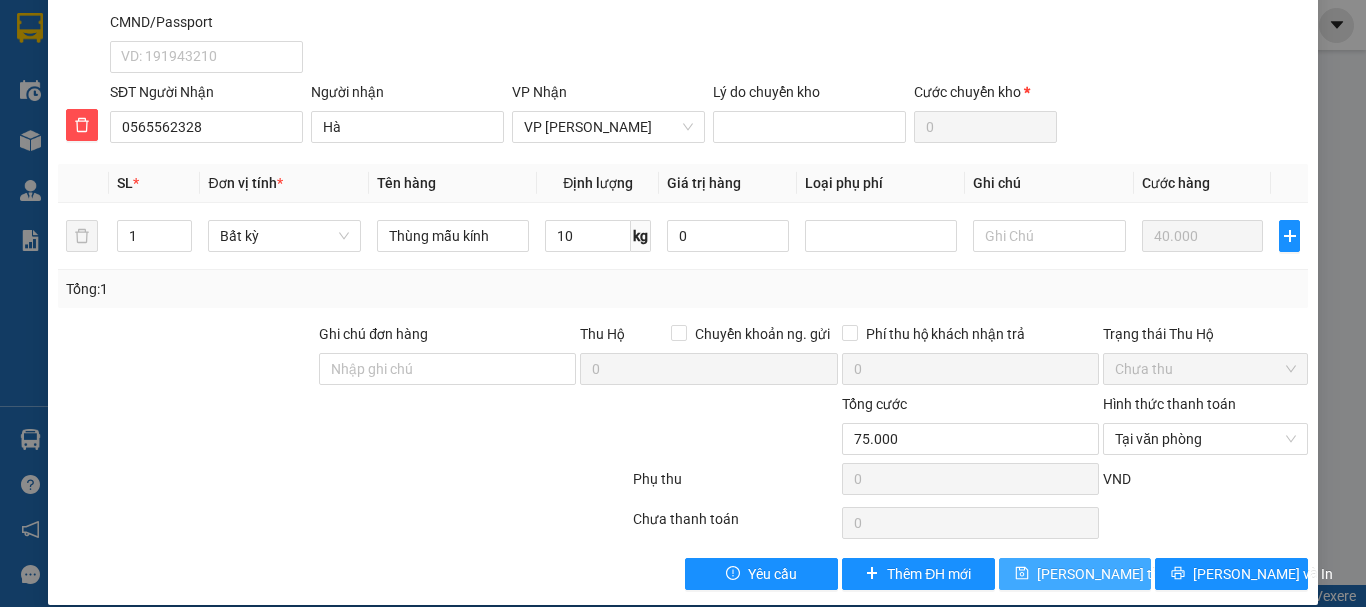 click on "[PERSON_NAME] thay đổi" at bounding box center [1117, 574] 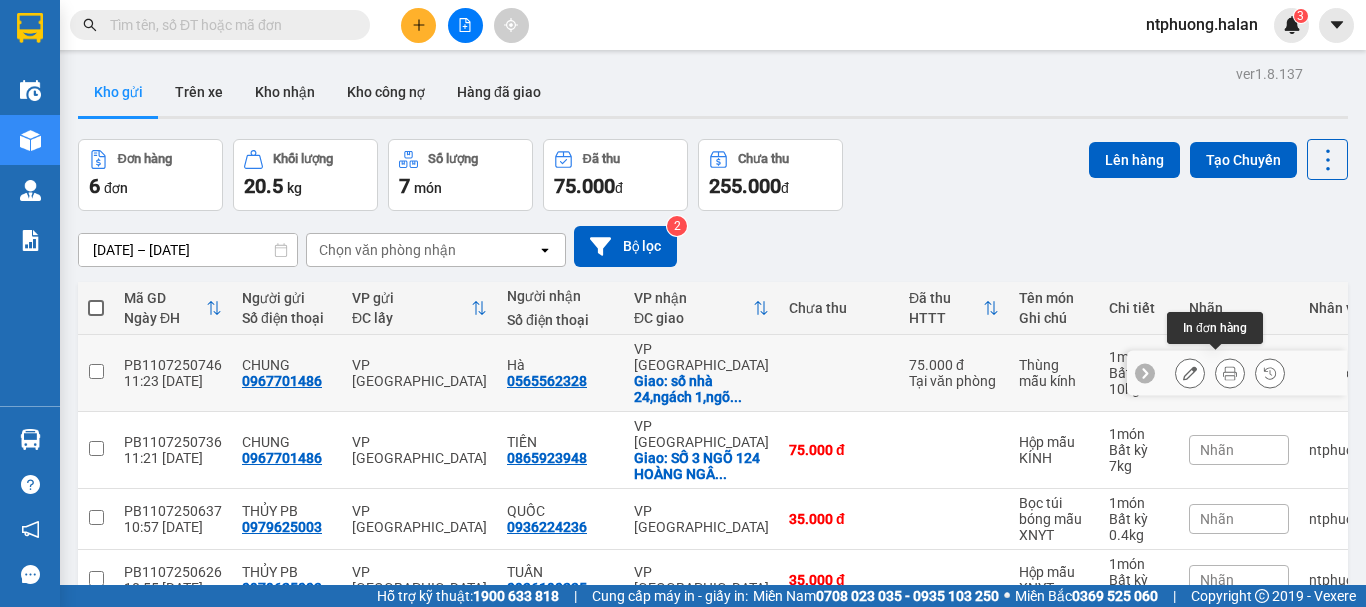 click 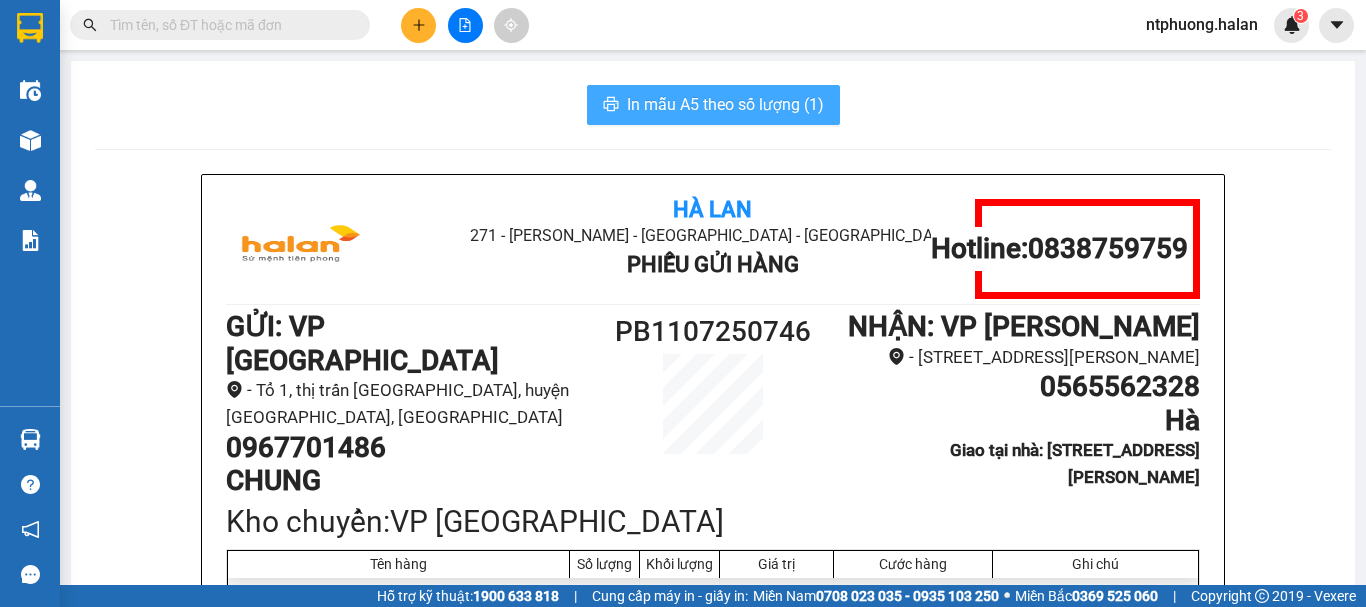 click on "In mẫu A5 theo số lượng
(1)" at bounding box center [713, 105] 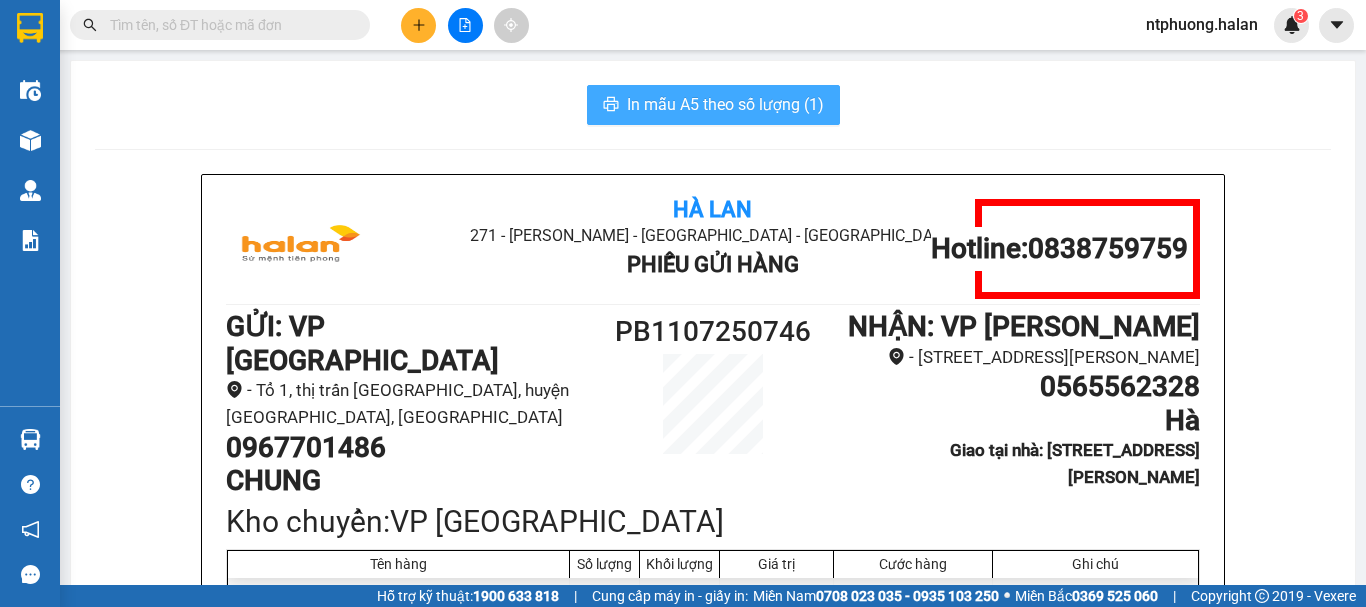 scroll, scrollTop: 0, scrollLeft: 0, axis: both 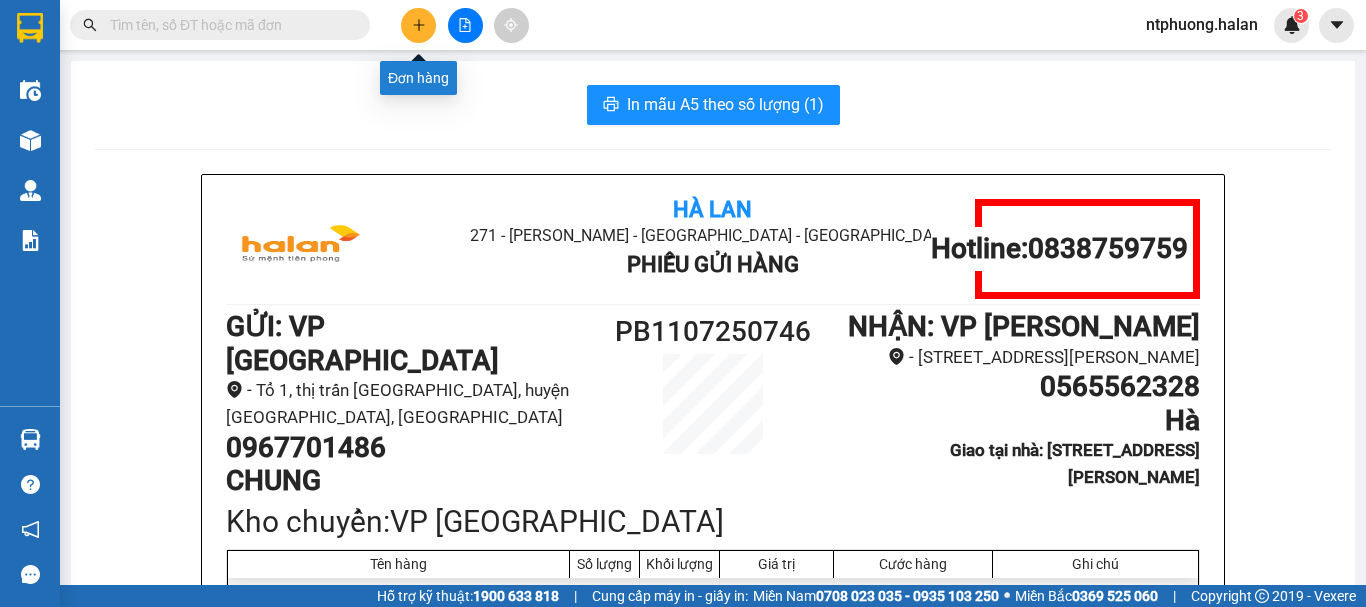 click at bounding box center [418, 25] 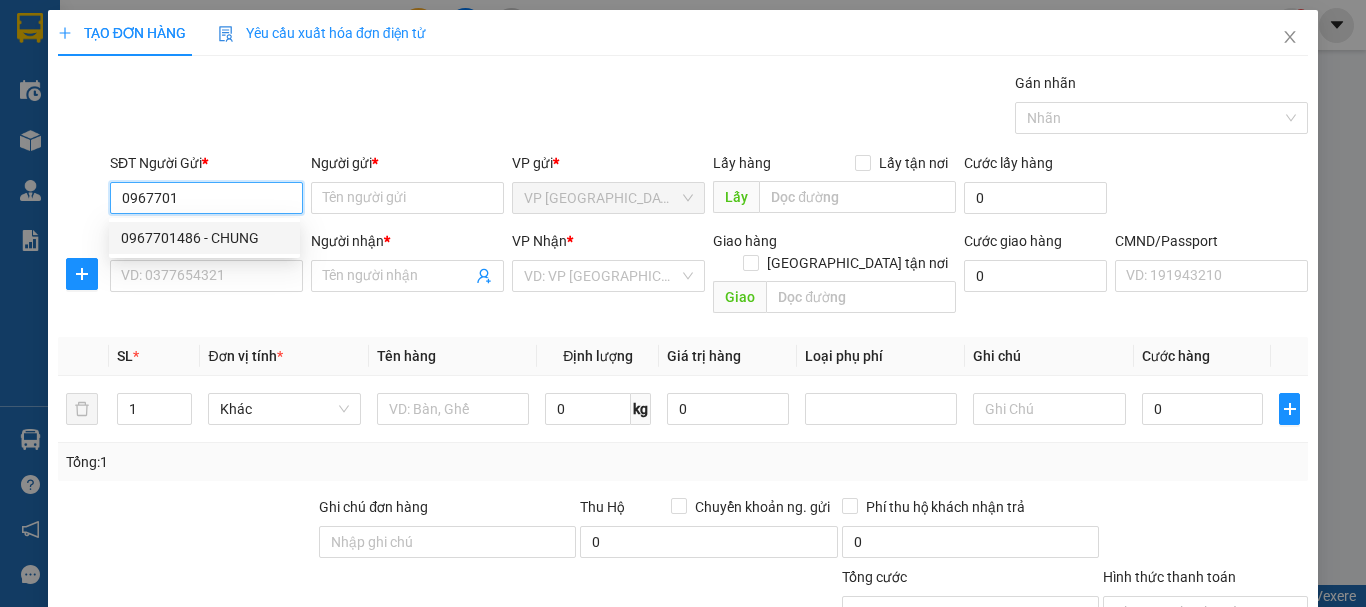 click on "0967701486 - CHUNG" at bounding box center [204, 238] 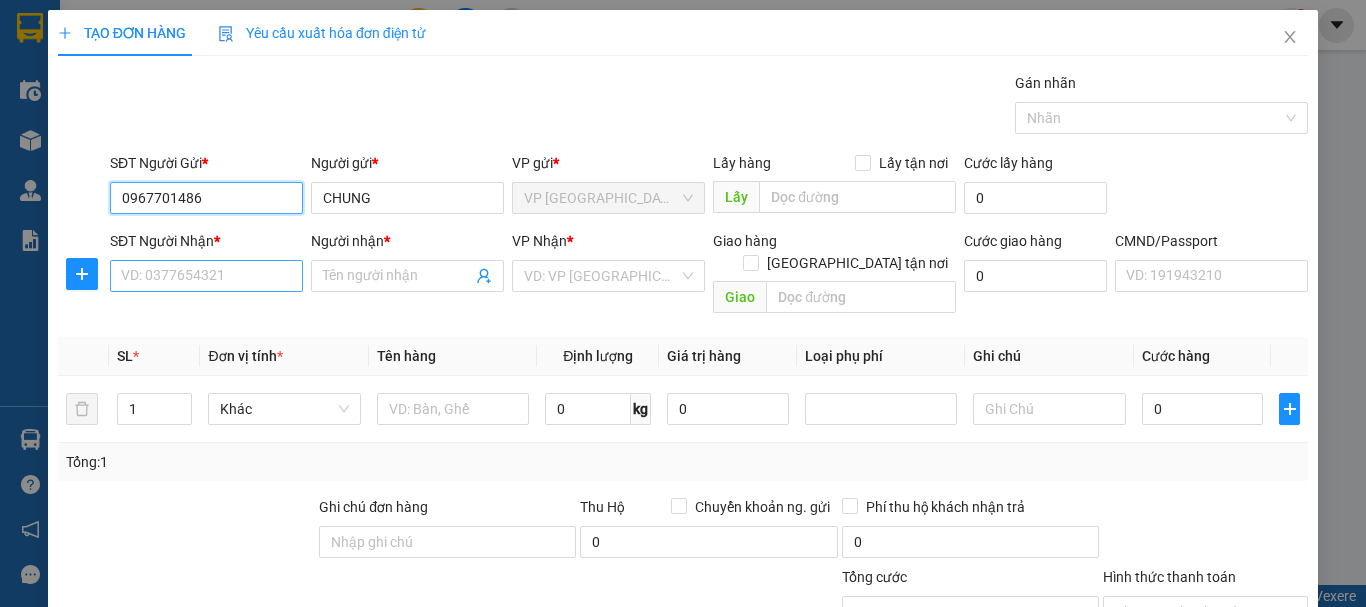 type on "0967701486" 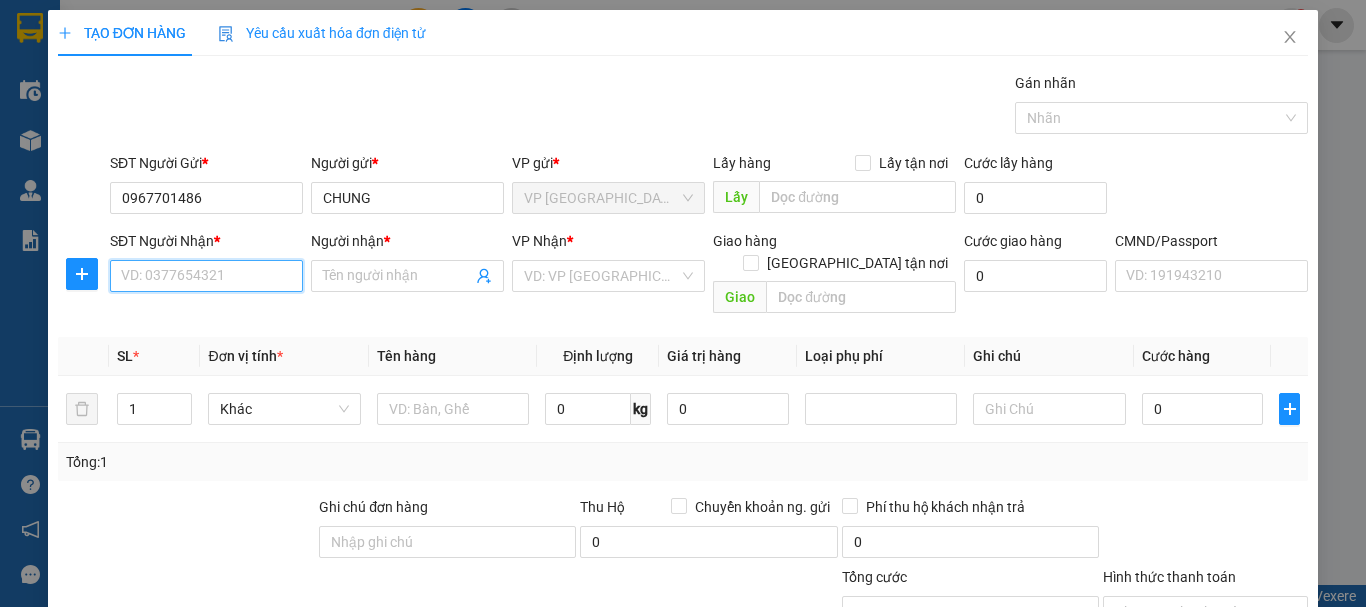 click on "SĐT Người Nhận  *" at bounding box center (206, 276) 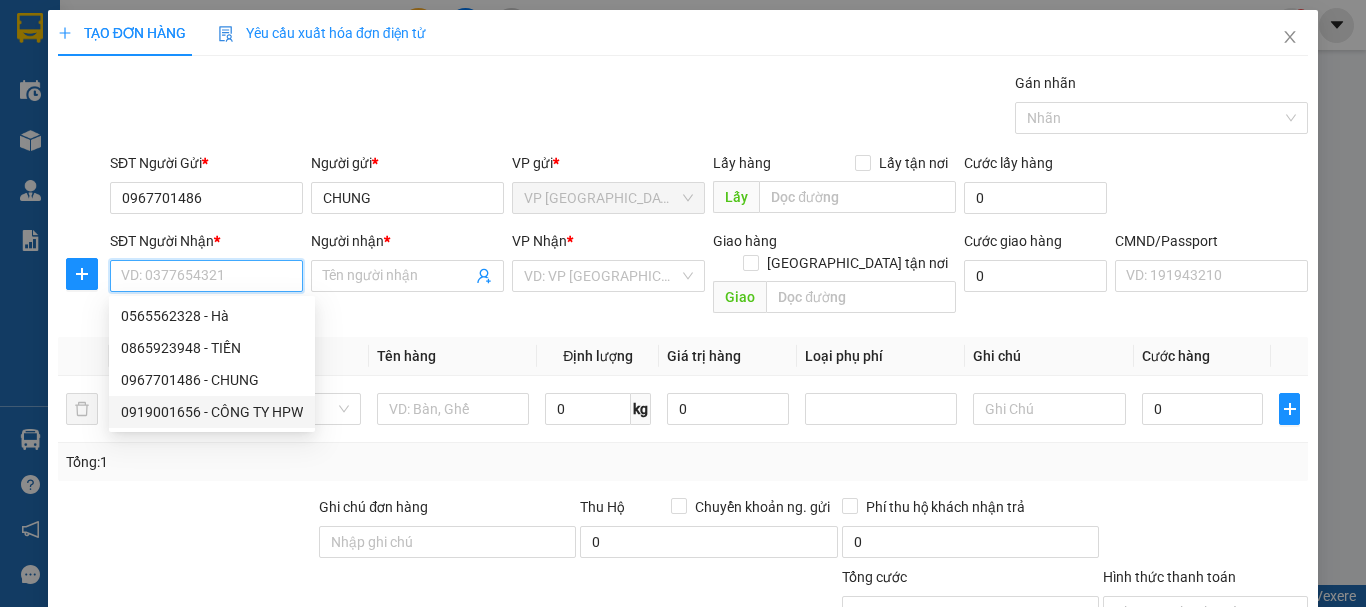 click on "0919001656 - CÔNG TY HPW" at bounding box center (212, 412) 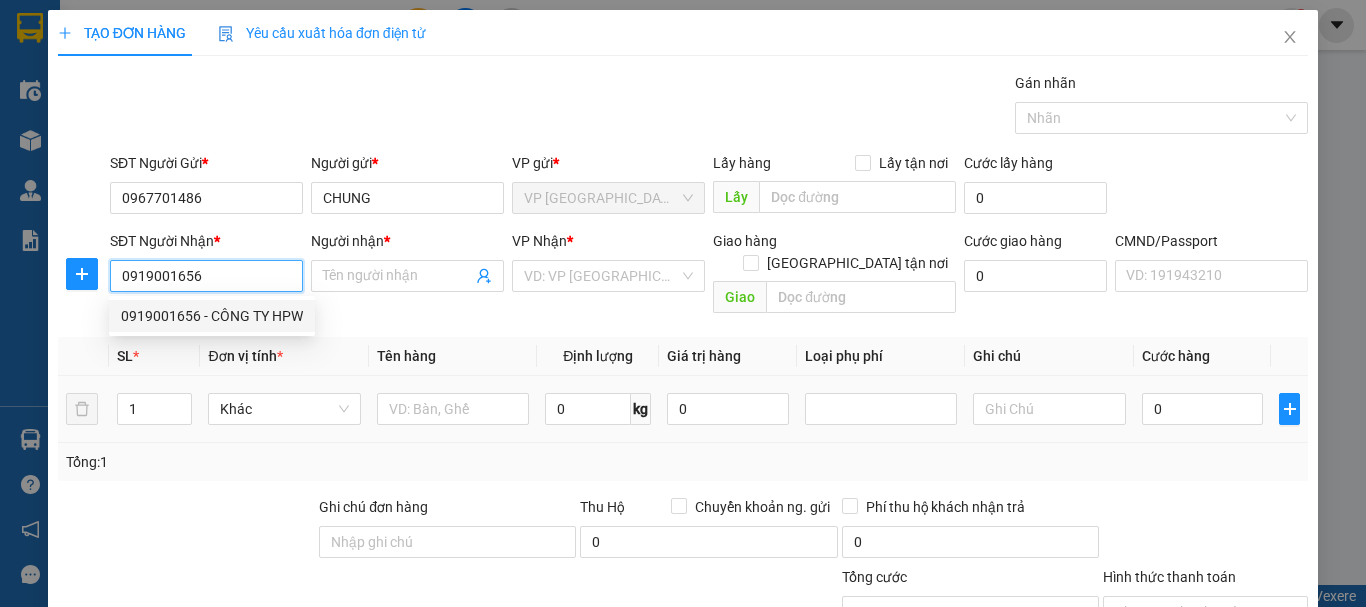 type on "CÔNG TY HPW" 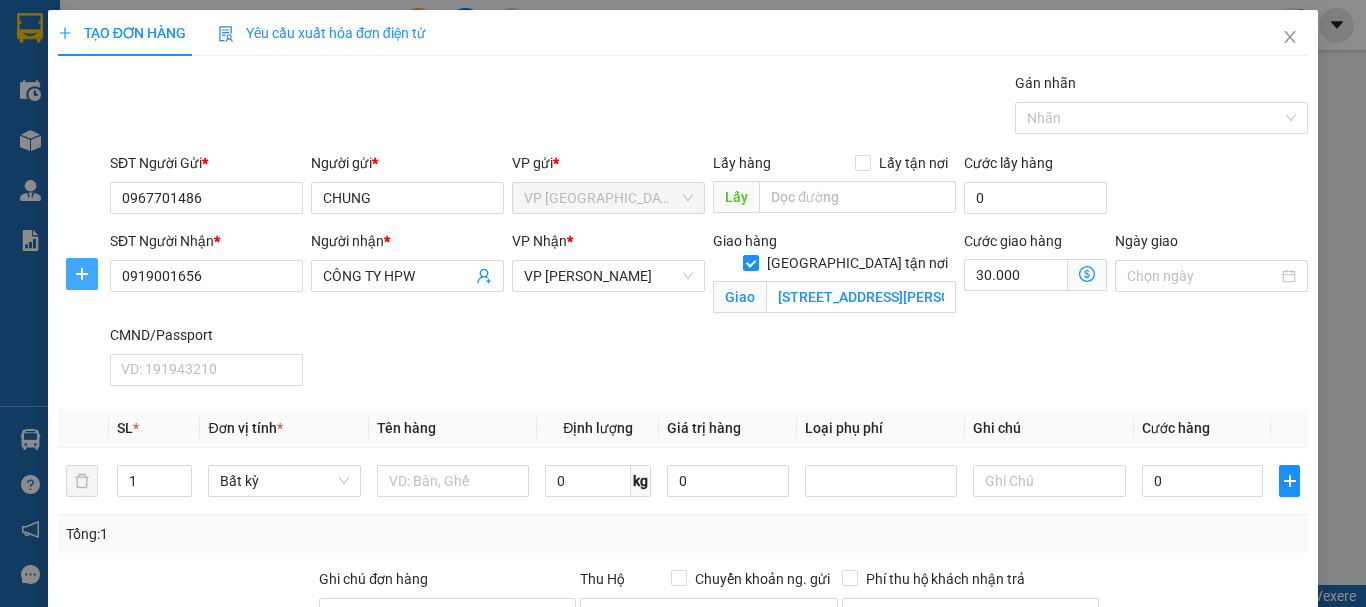 click 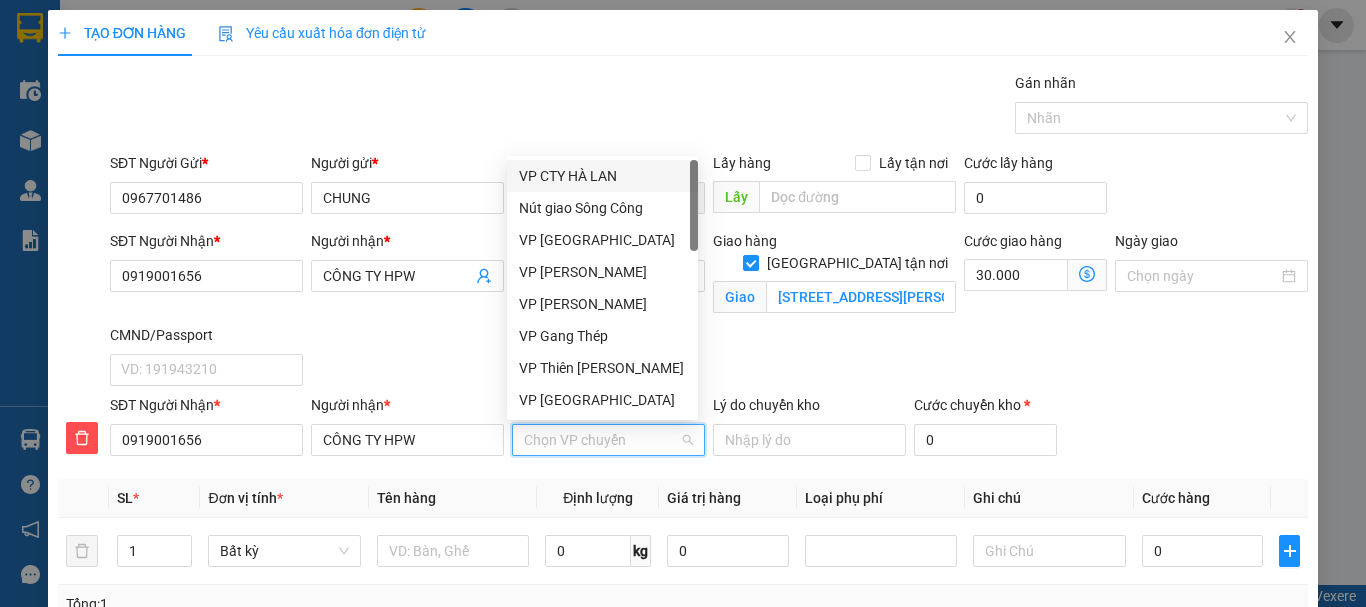 click on "VP nhận  *" at bounding box center [601, 440] 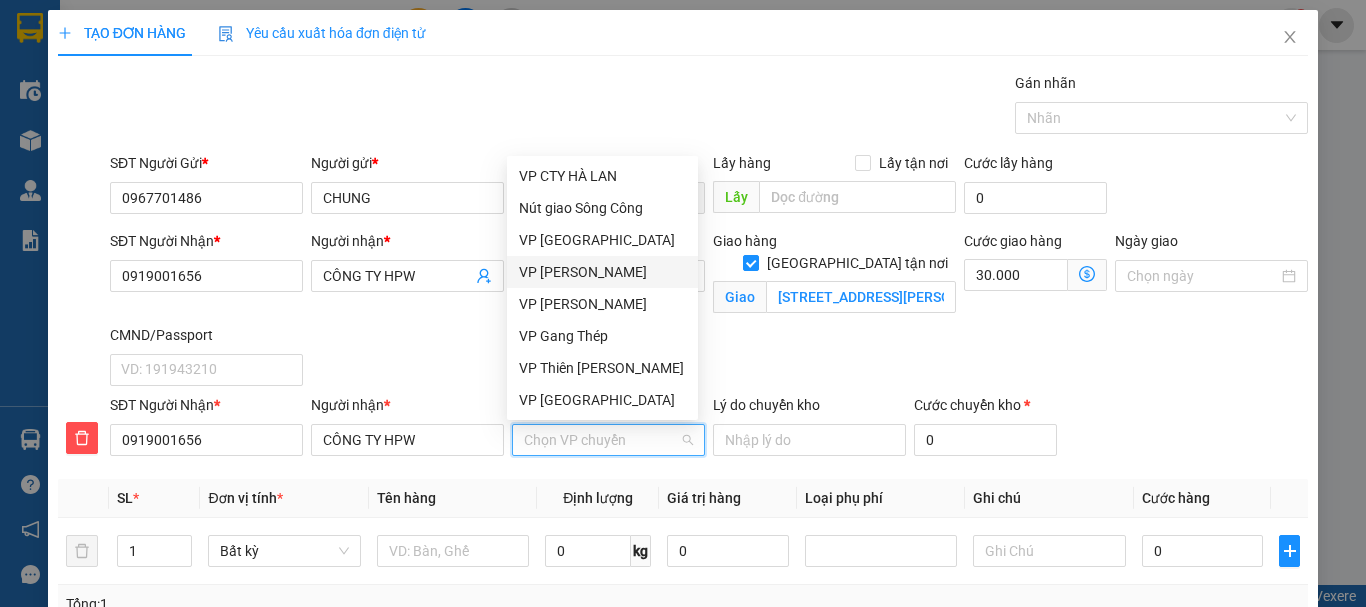 click on "VP [PERSON_NAME]" at bounding box center (602, 272) 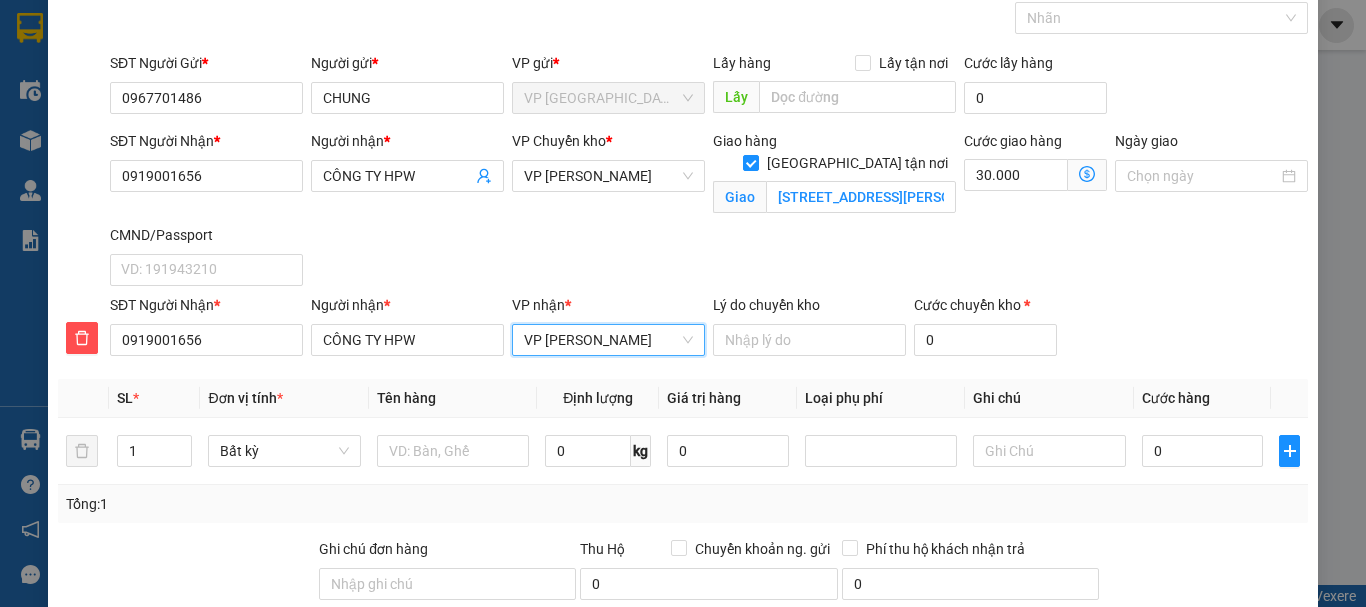 scroll, scrollTop: 300, scrollLeft: 0, axis: vertical 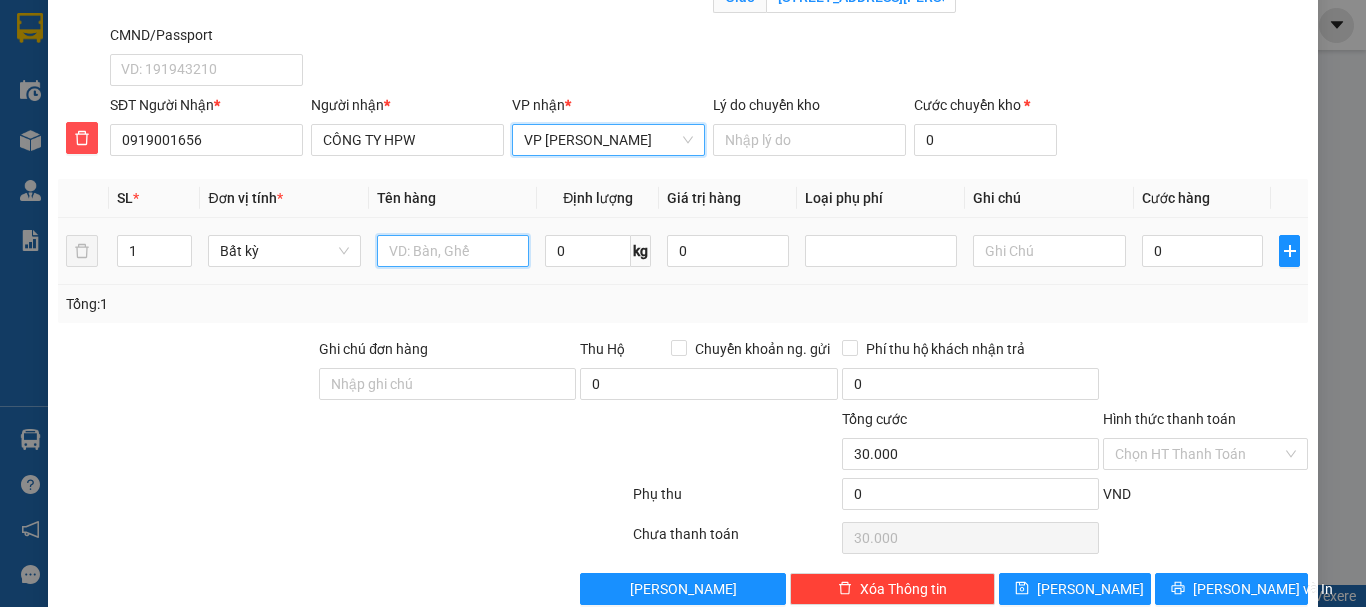 click at bounding box center (453, 251) 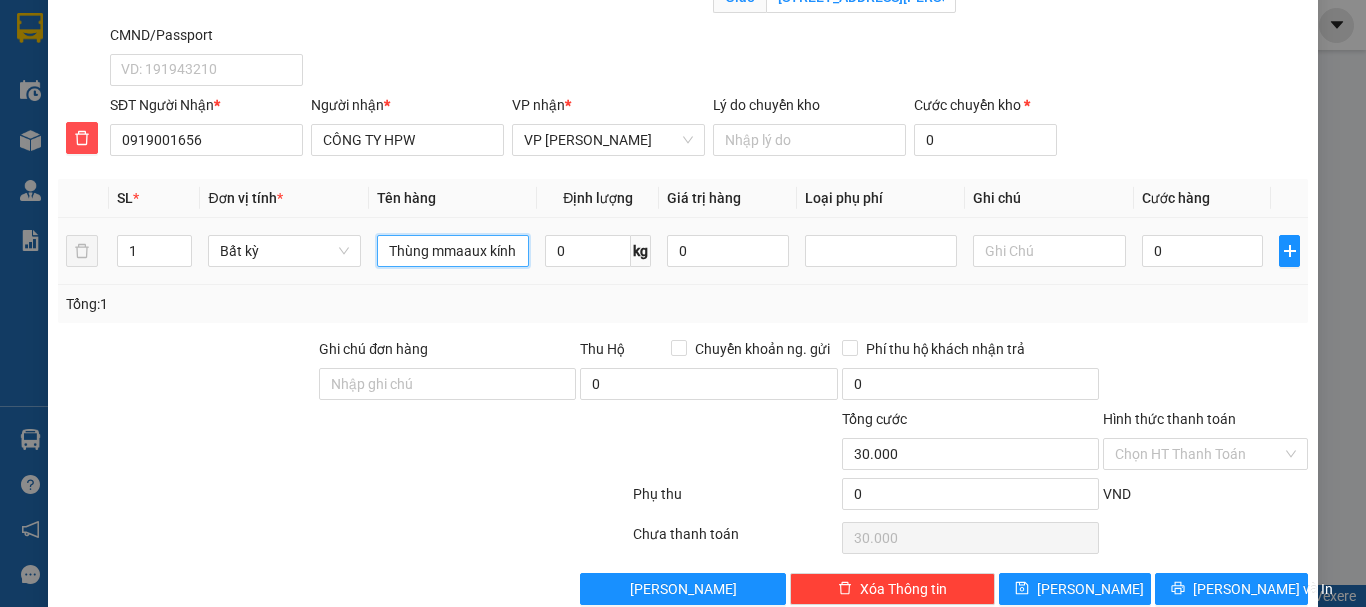 scroll, scrollTop: 0, scrollLeft: 0, axis: both 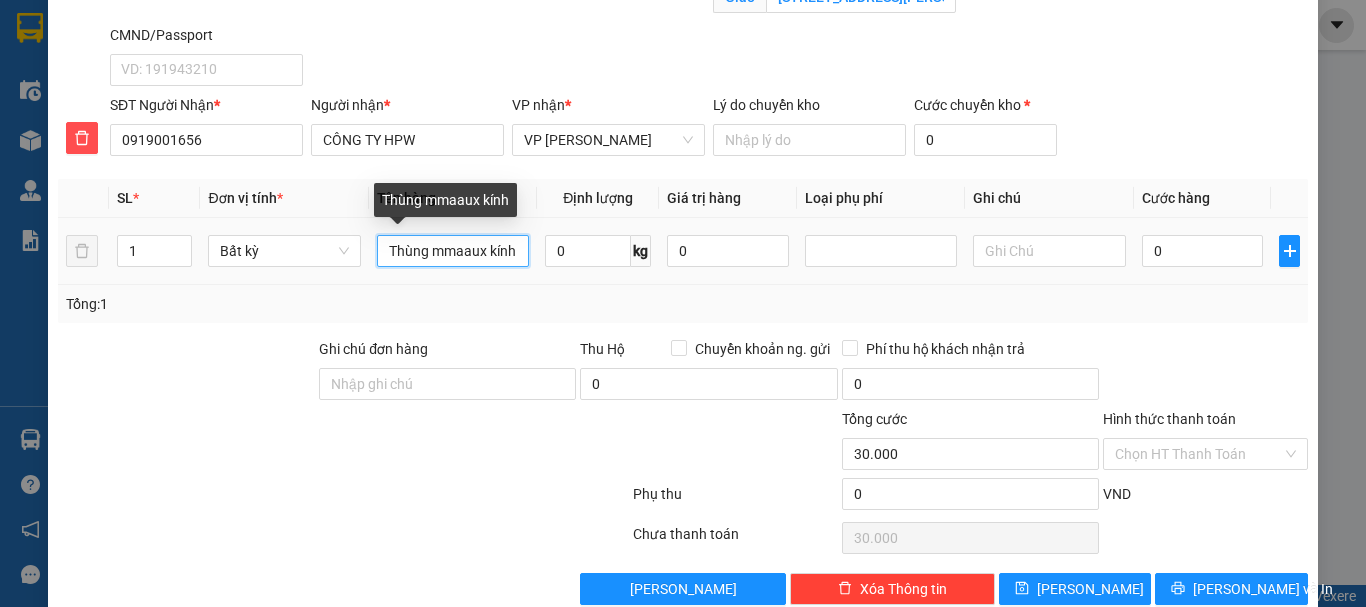 click on "Thùng mmaaux kính" at bounding box center (453, 251) 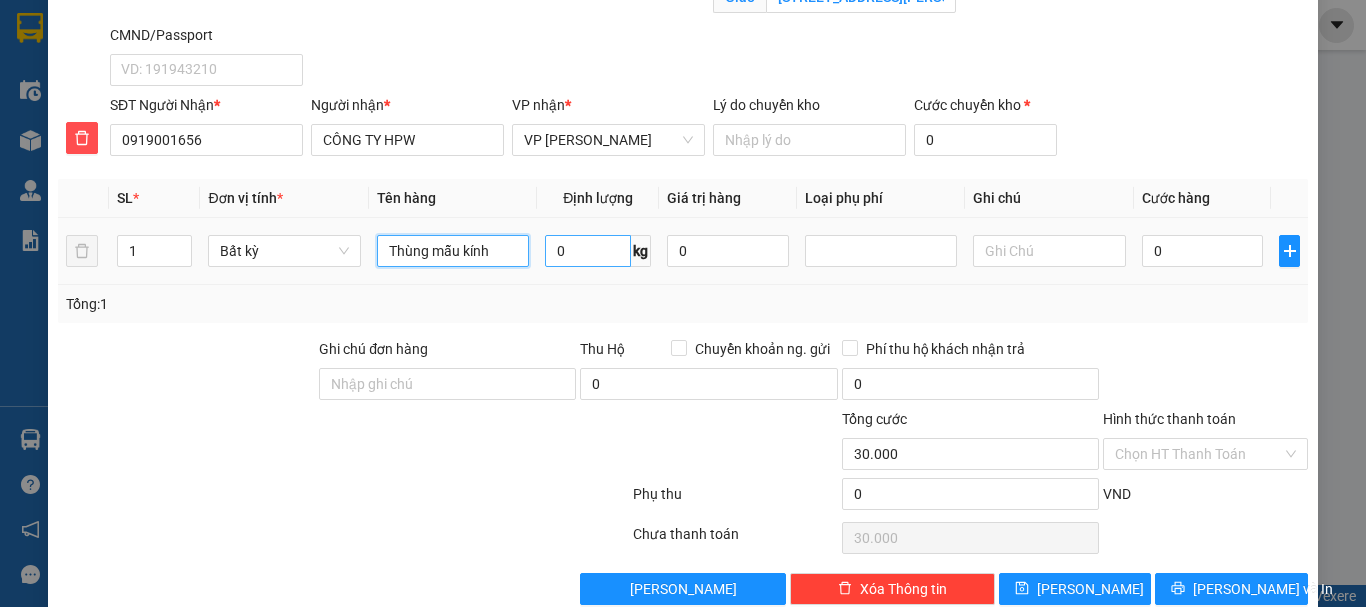 type on "Thùng mẫu kính" 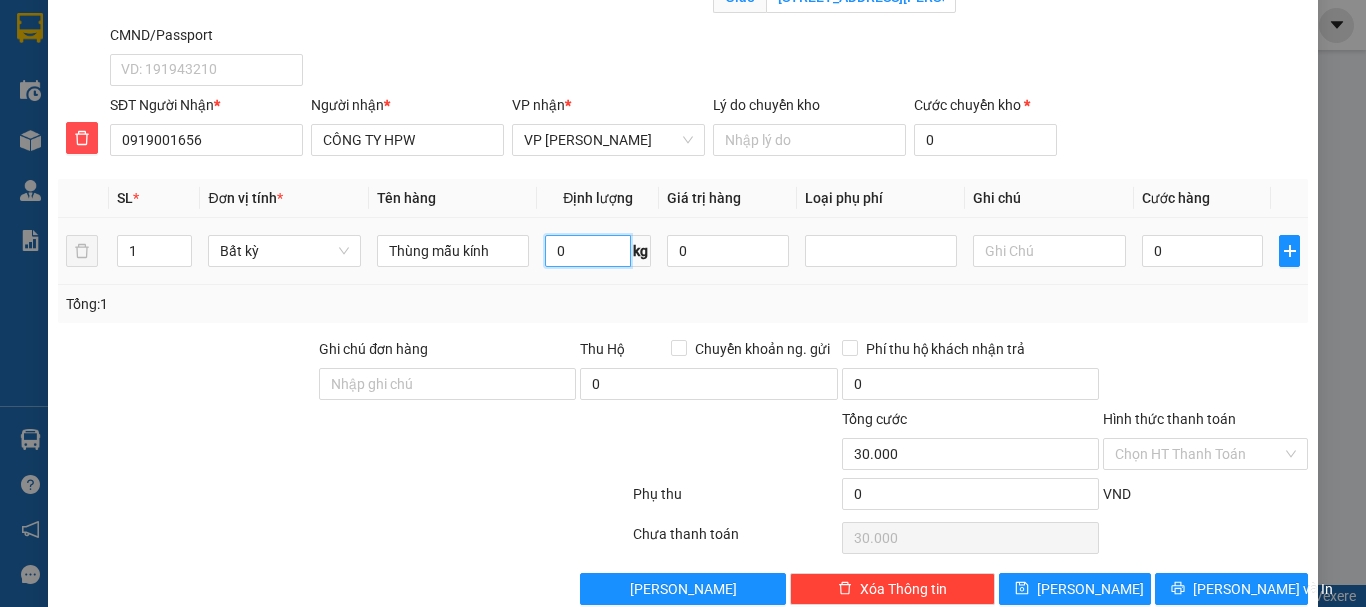 click on "0" at bounding box center (588, 251) 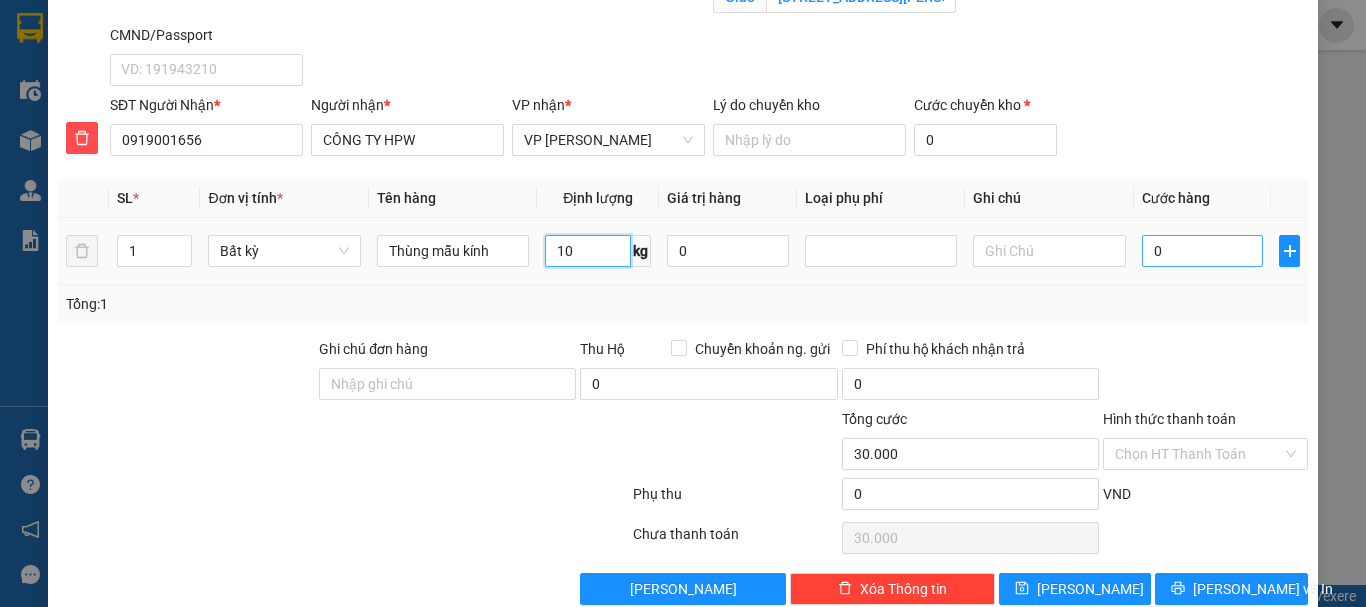 type on "10" 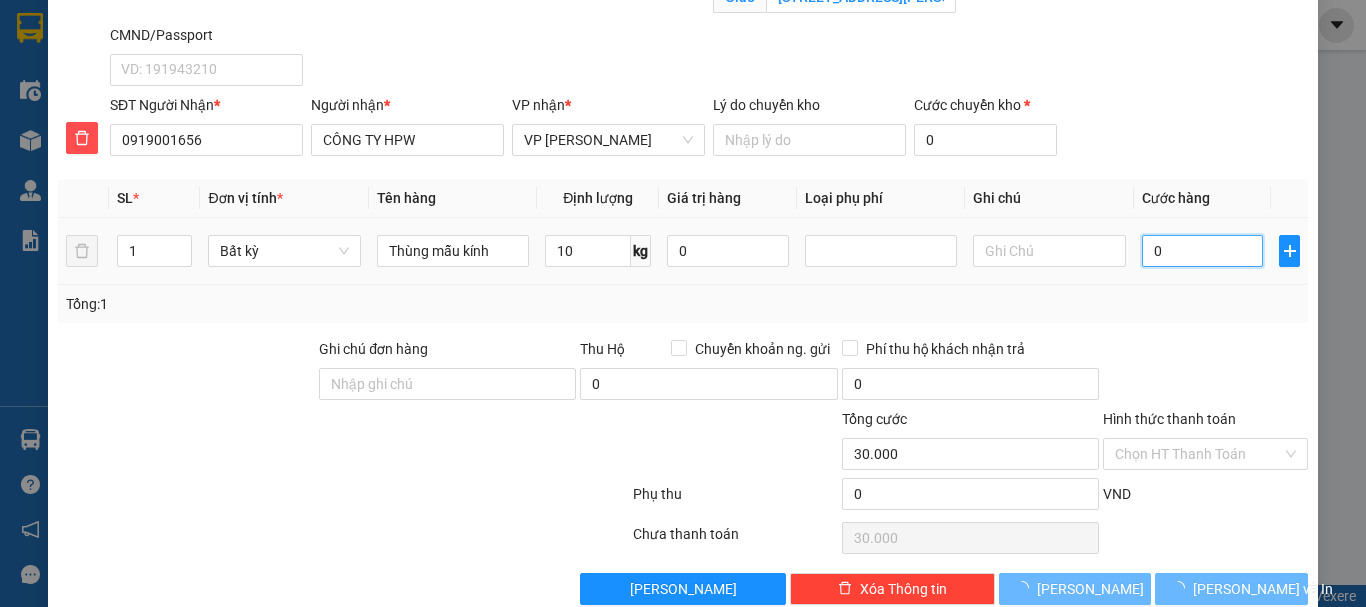 click on "0" at bounding box center (1203, 251) 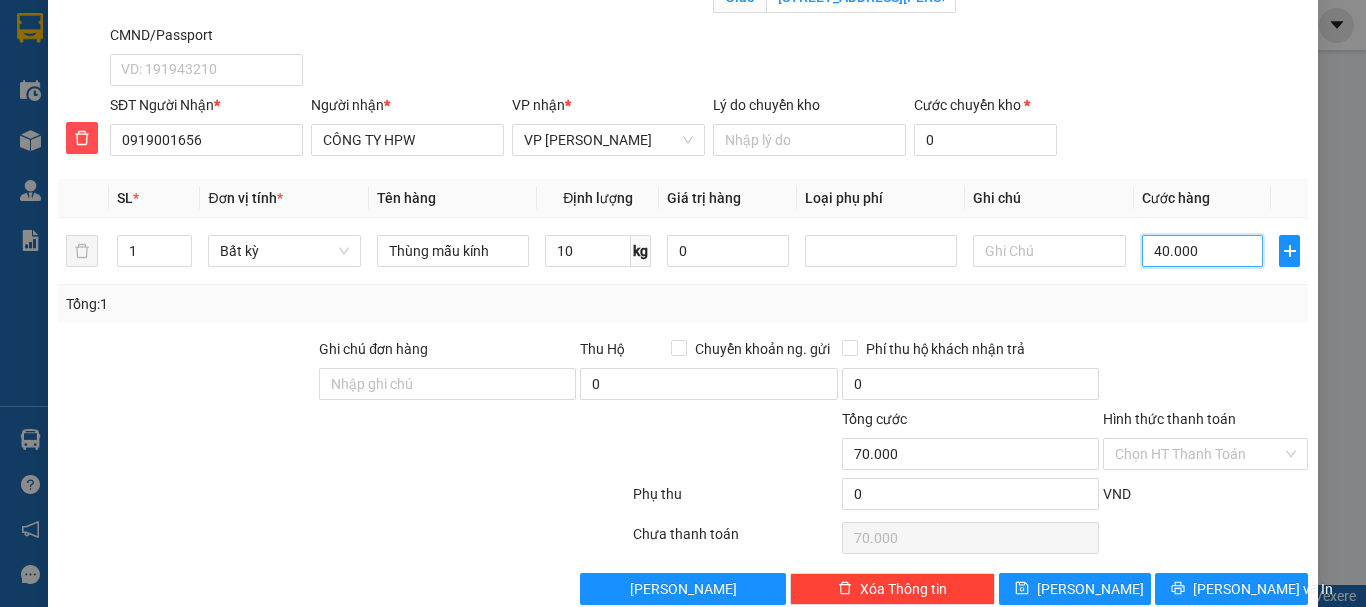 scroll, scrollTop: 0, scrollLeft: 0, axis: both 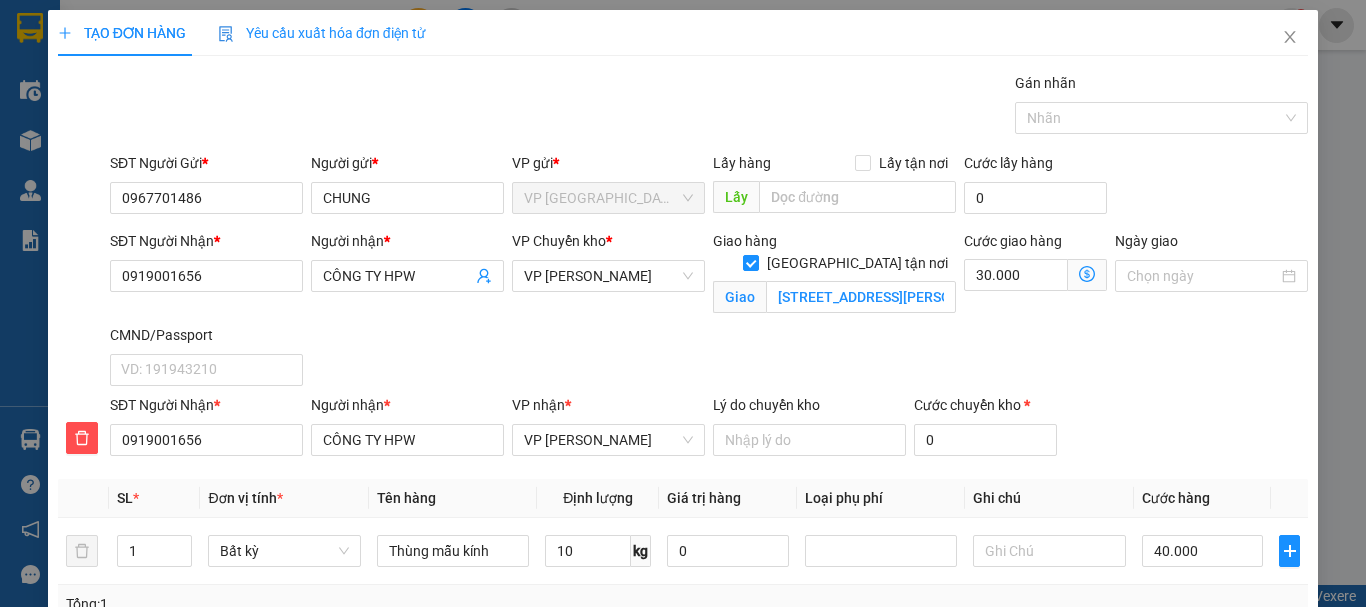 click 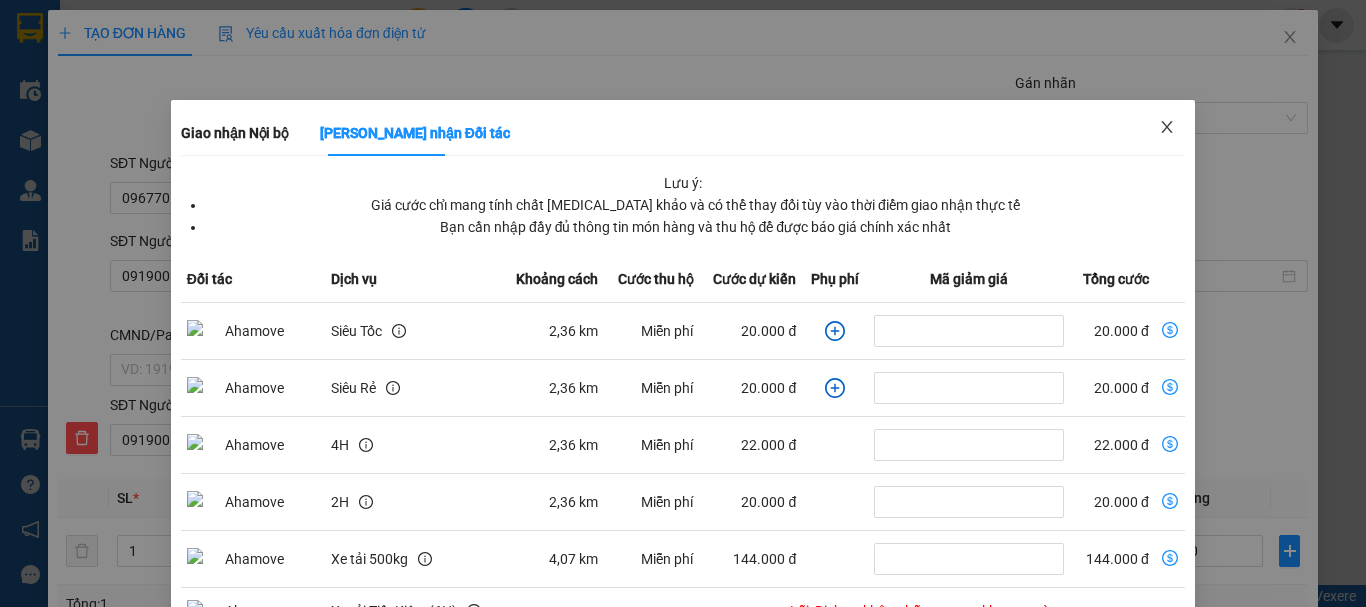 click 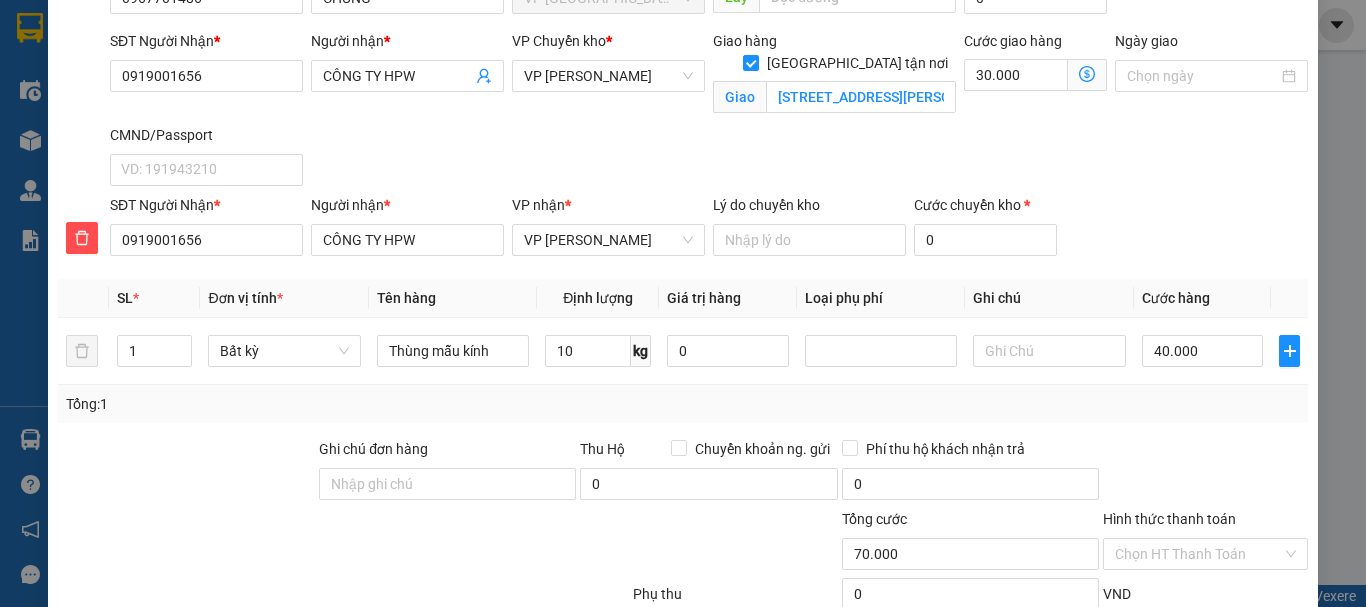 scroll, scrollTop: 337, scrollLeft: 0, axis: vertical 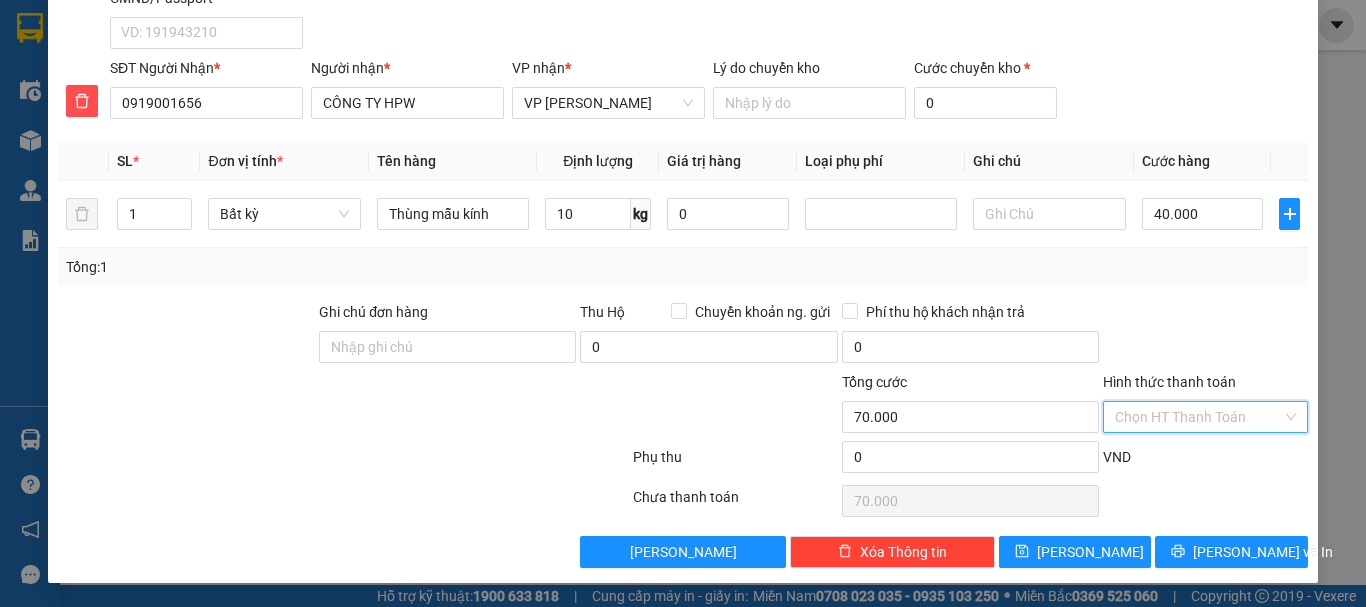 click on "Hình thức thanh toán" at bounding box center [1198, 417] 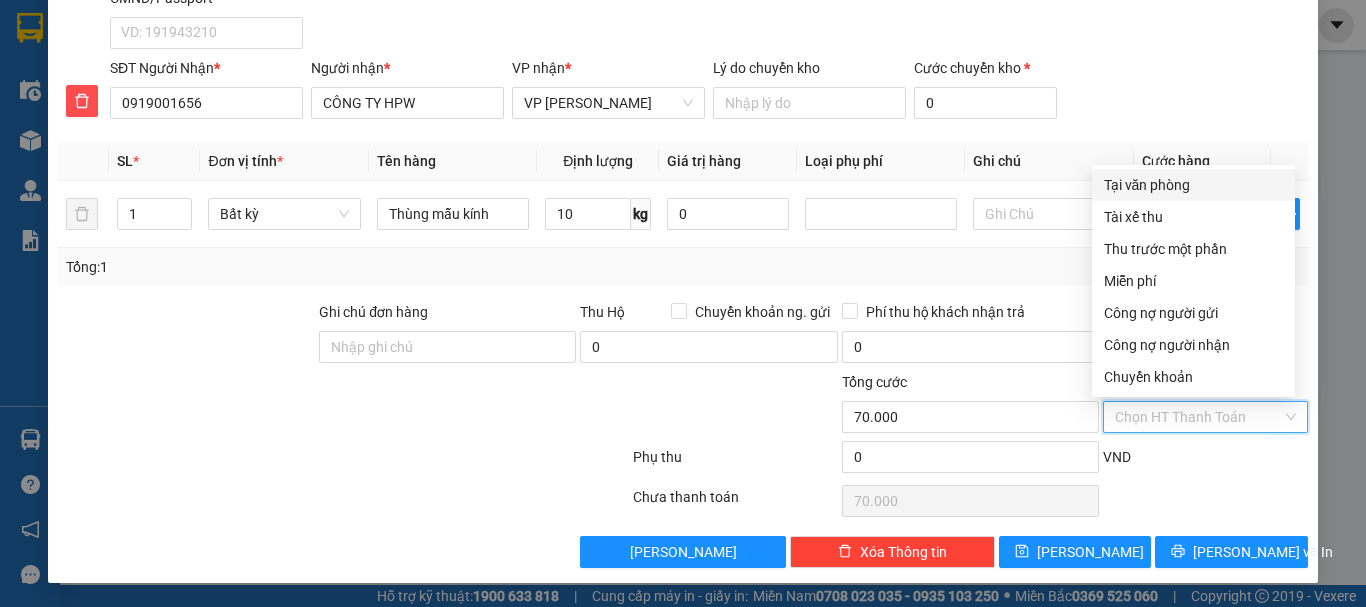 click on "Tại văn phòng" at bounding box center (1193, 185) 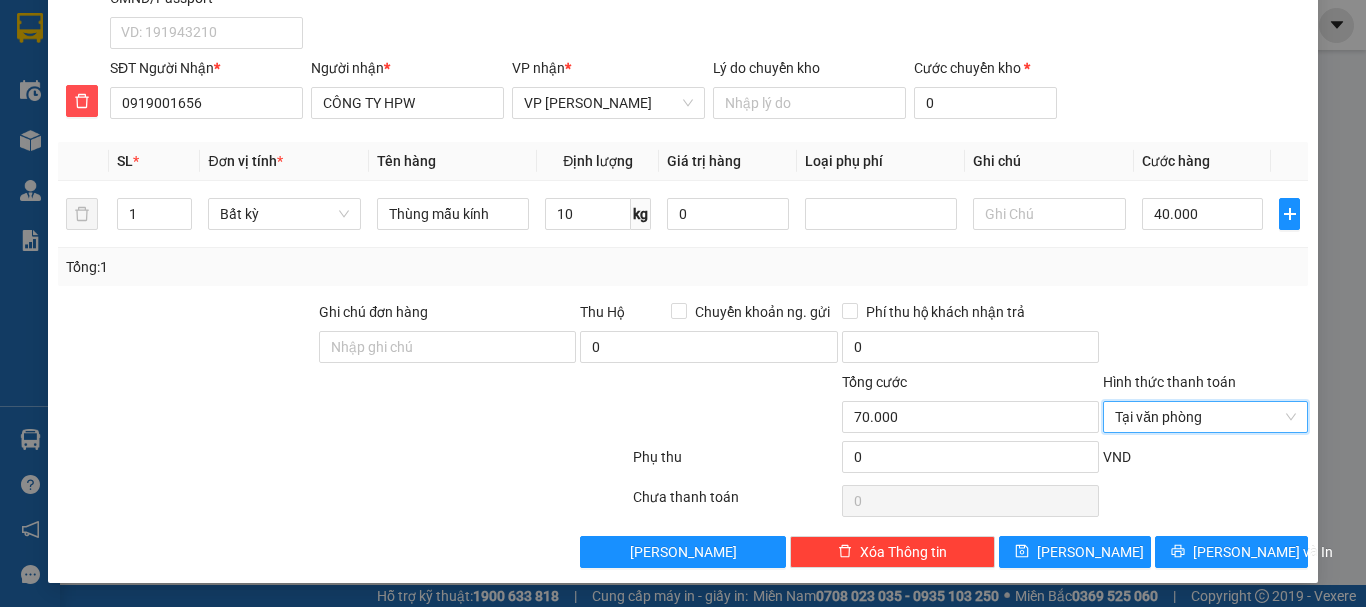 scroll, scrollTop: 0, scrollLeft: 0, axis: both 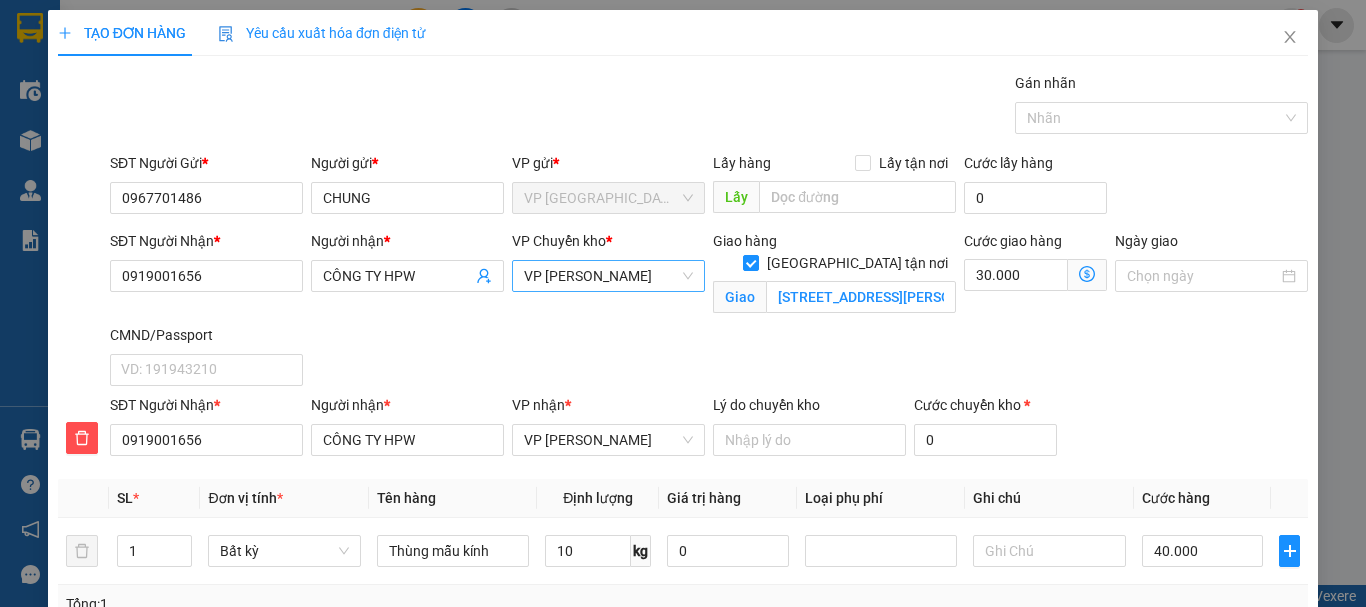 click on "VP [PERSON_NAME]" at bounding box center [608, 276] 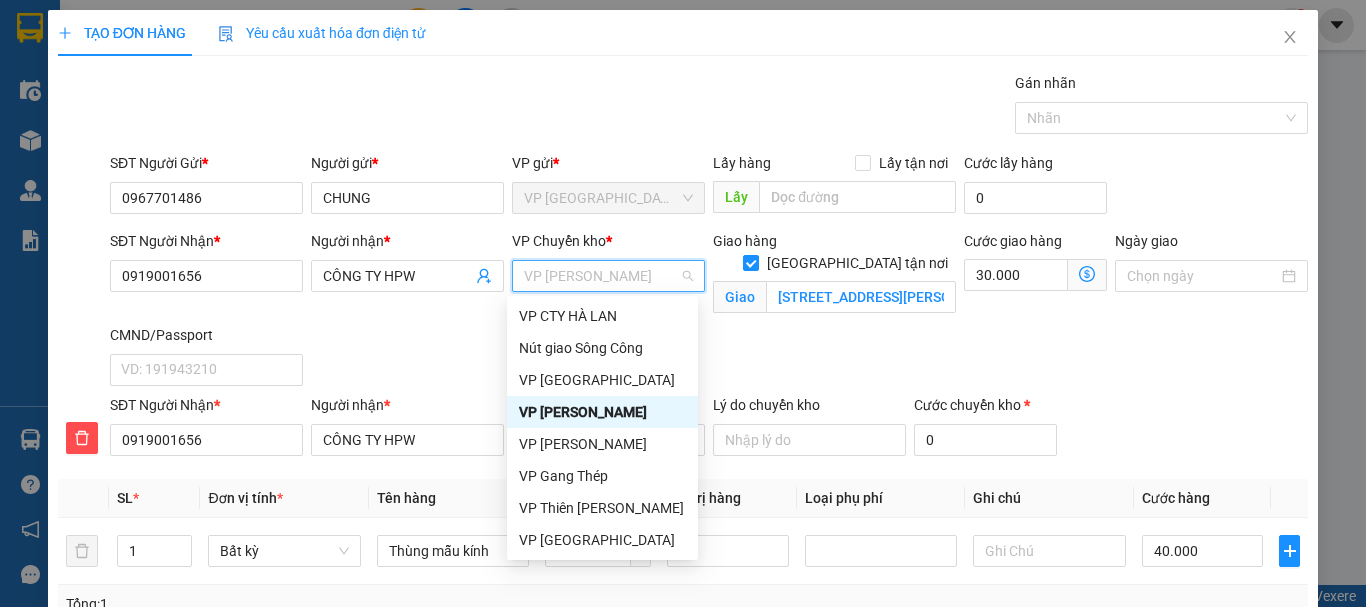 type on "b" 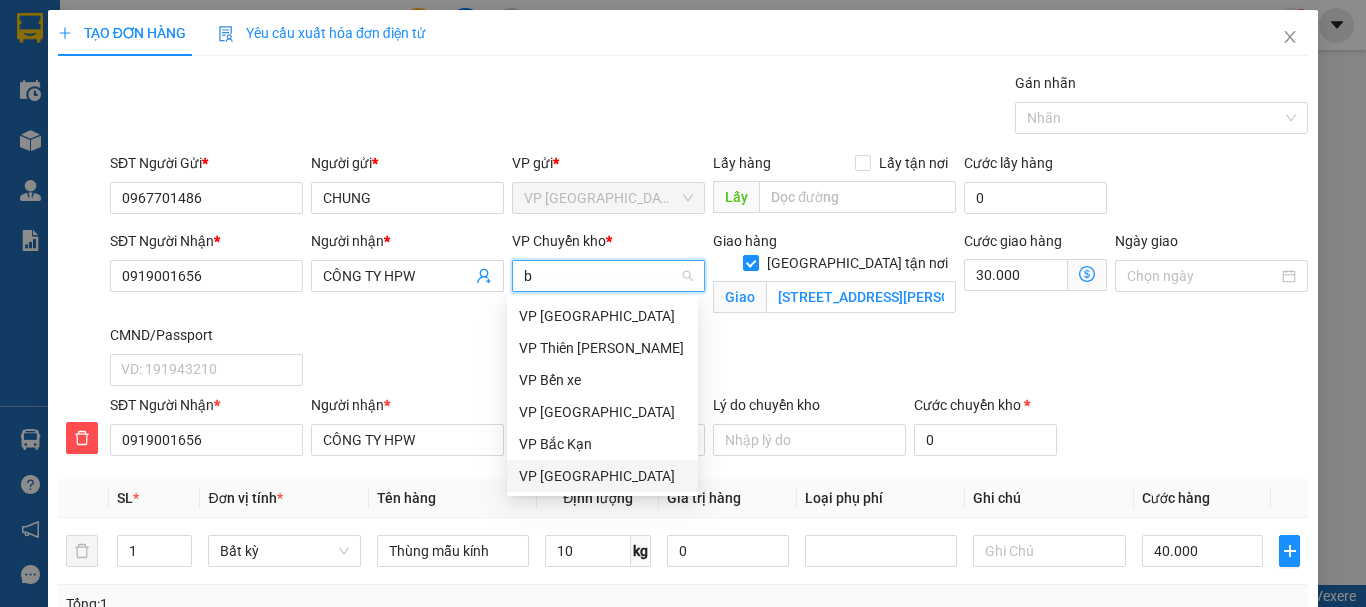click on "VP [GEOGRAPHIC_DATA]" at bounding box center [602, 476] 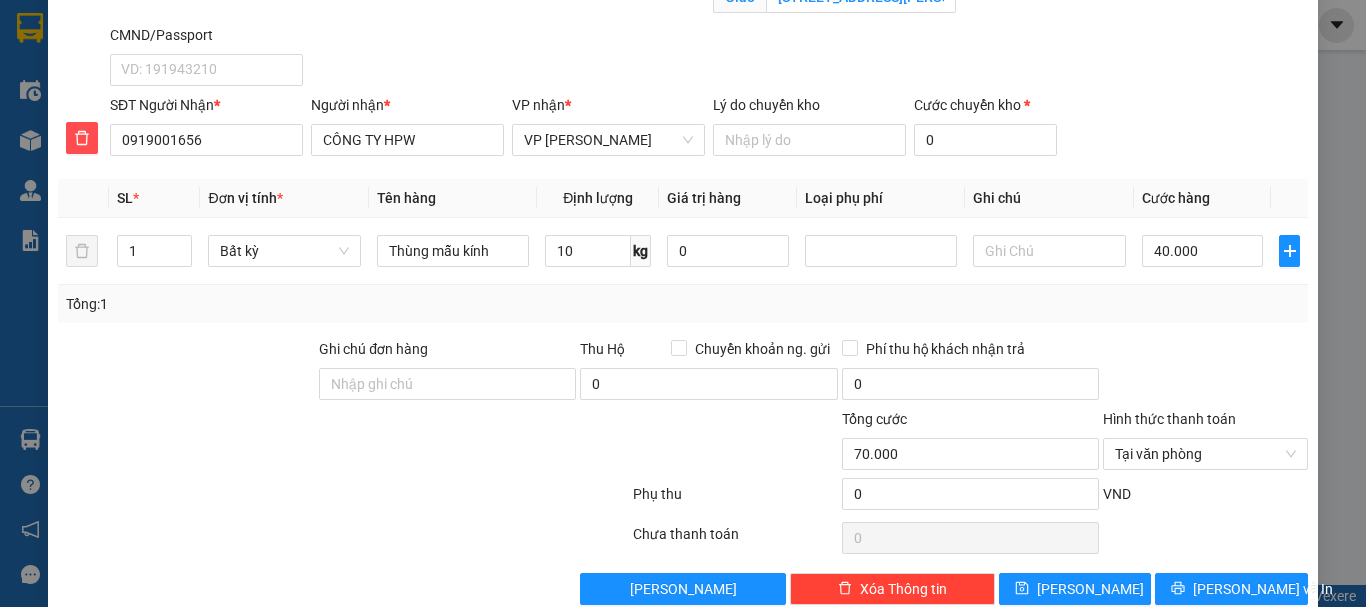 scroll, scrollTop: 337, scrollLeft: 0, axis: vertical 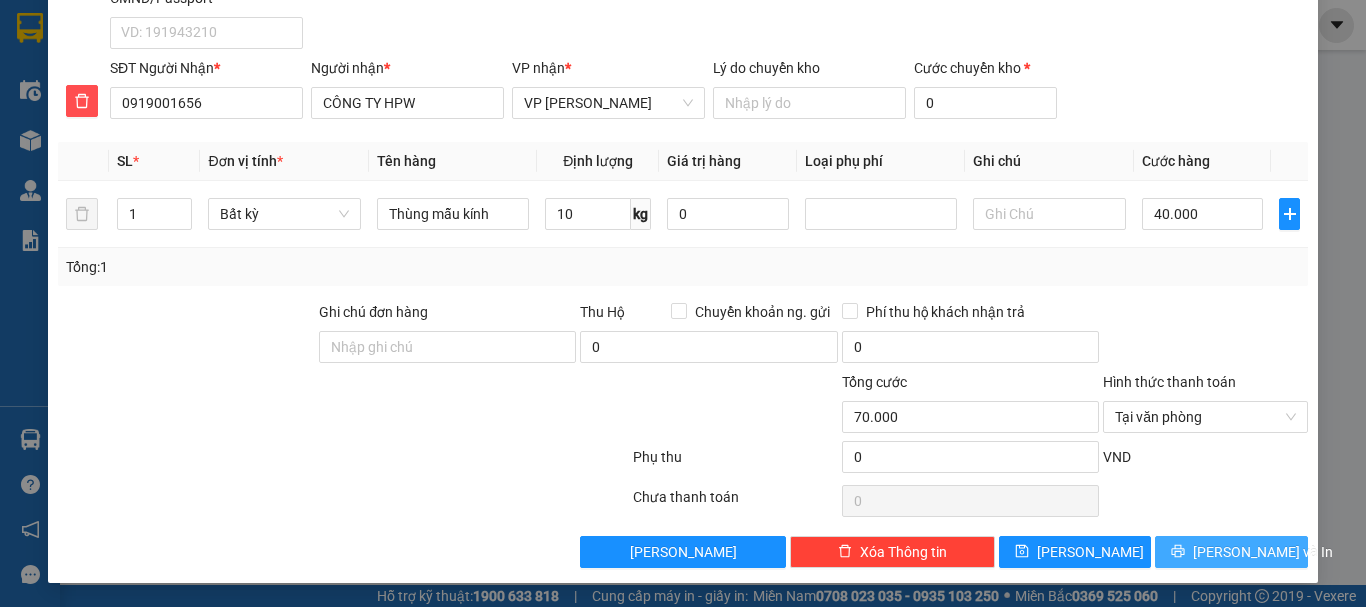 click on "[PERSON_NAME] và In" at bounding box center [1263, 552] 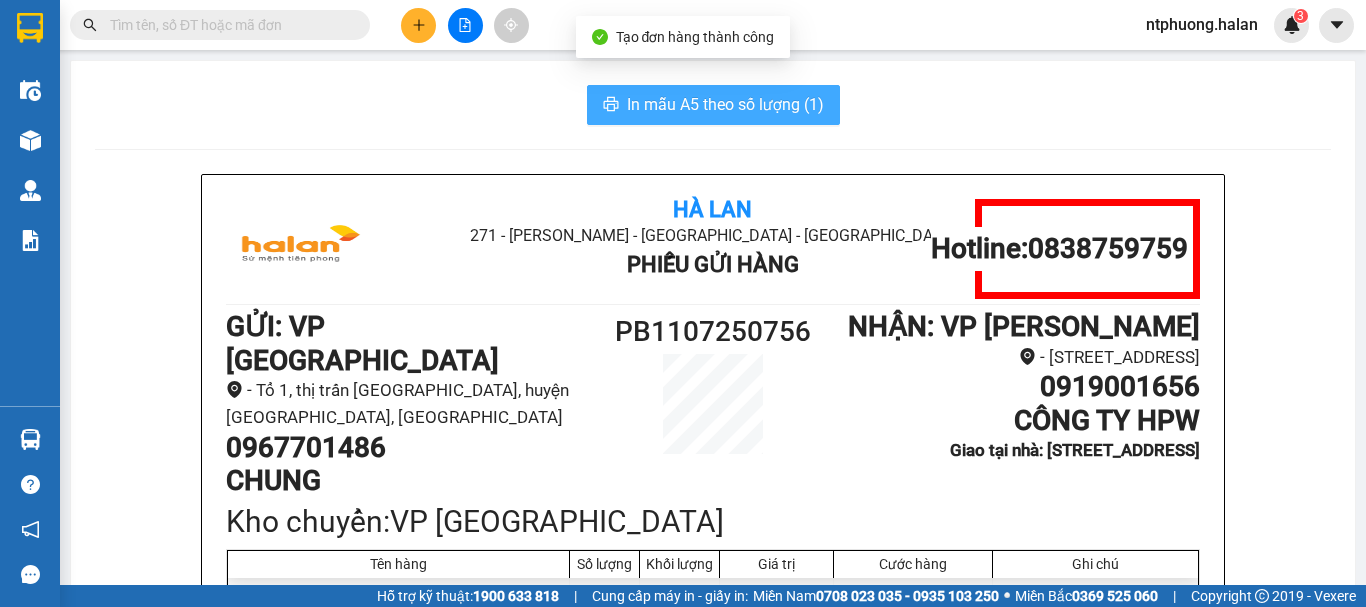 click on "In mẫu A5 theo số lượng
(1)" at bounding box center (725, 104) 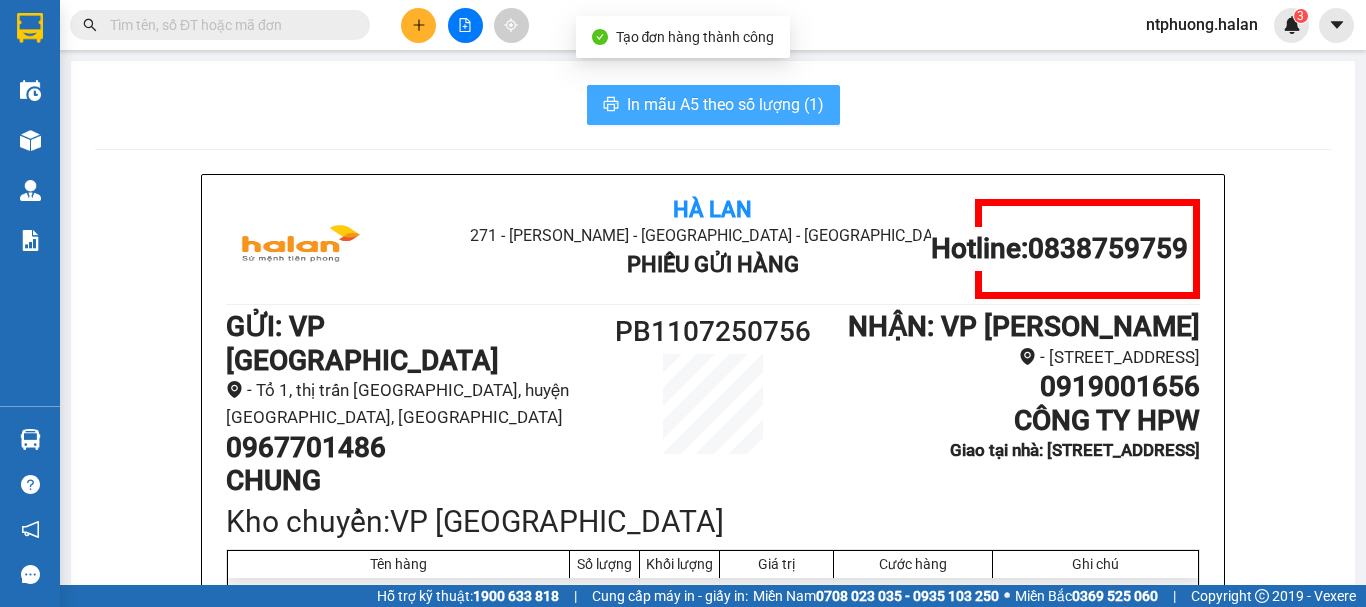 scroll, scrollTop: 0, scrollLeft: 0, axis: both 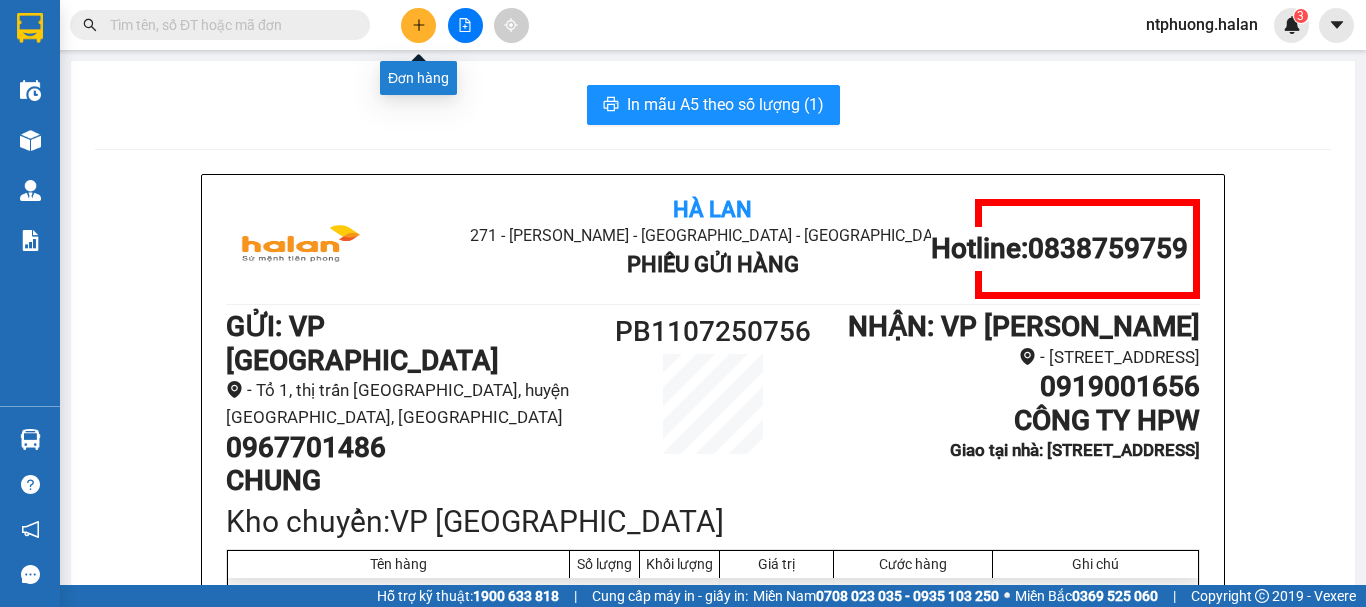 click 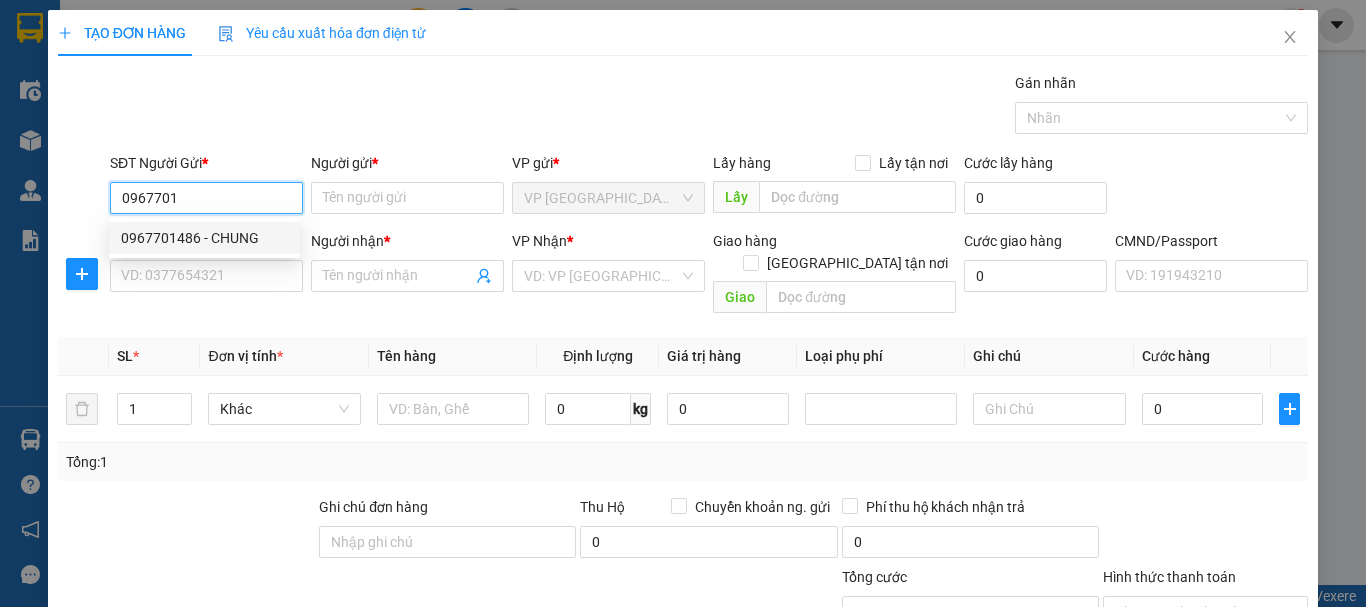 click on "0967701486 - CHUNG" at bounding box center [204, 238] 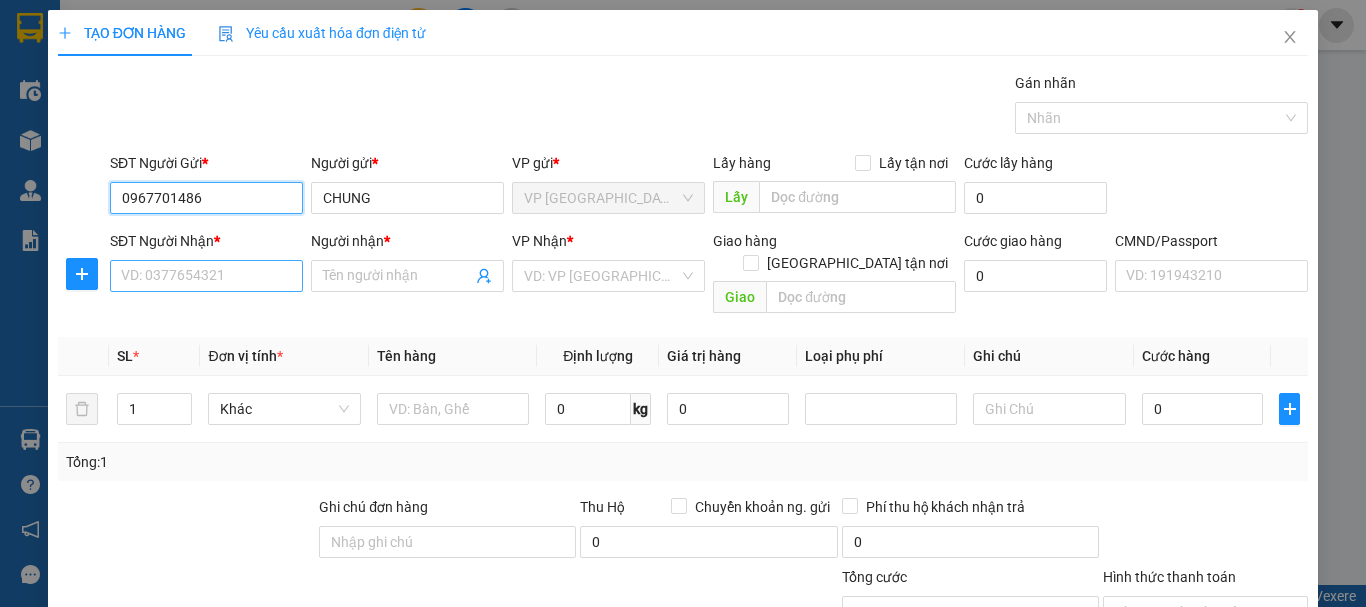type on "0967701486" 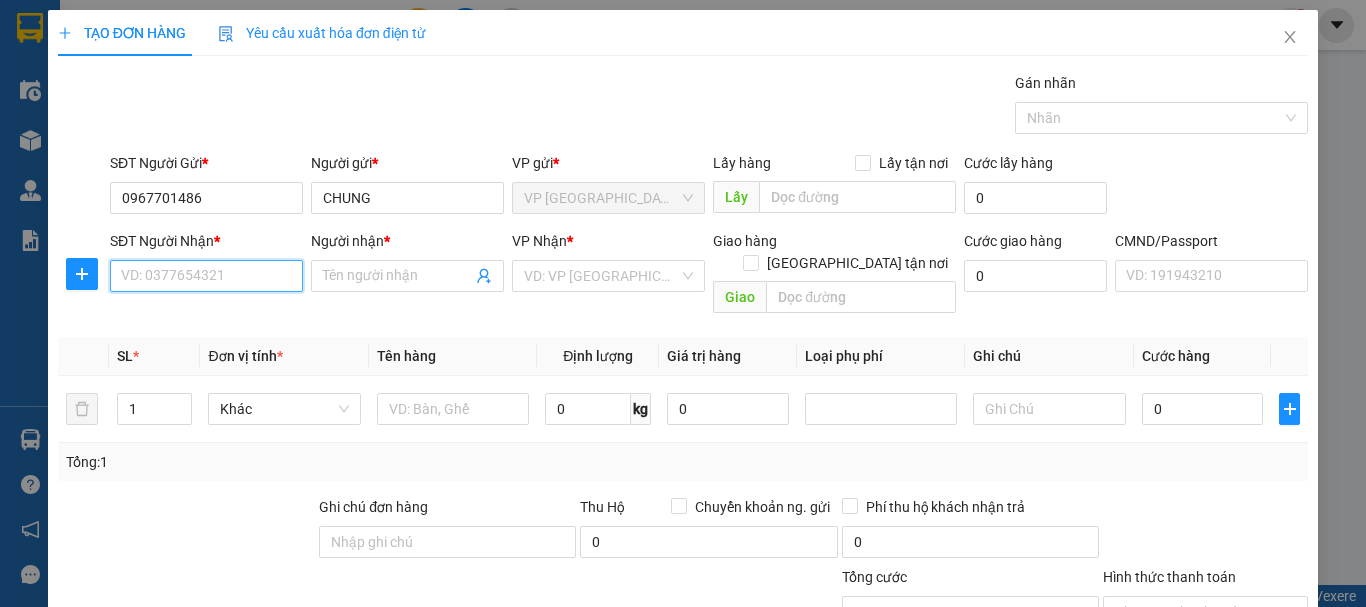 click on "SĐT Người Nhận  *" at bounding box center [206, 276] 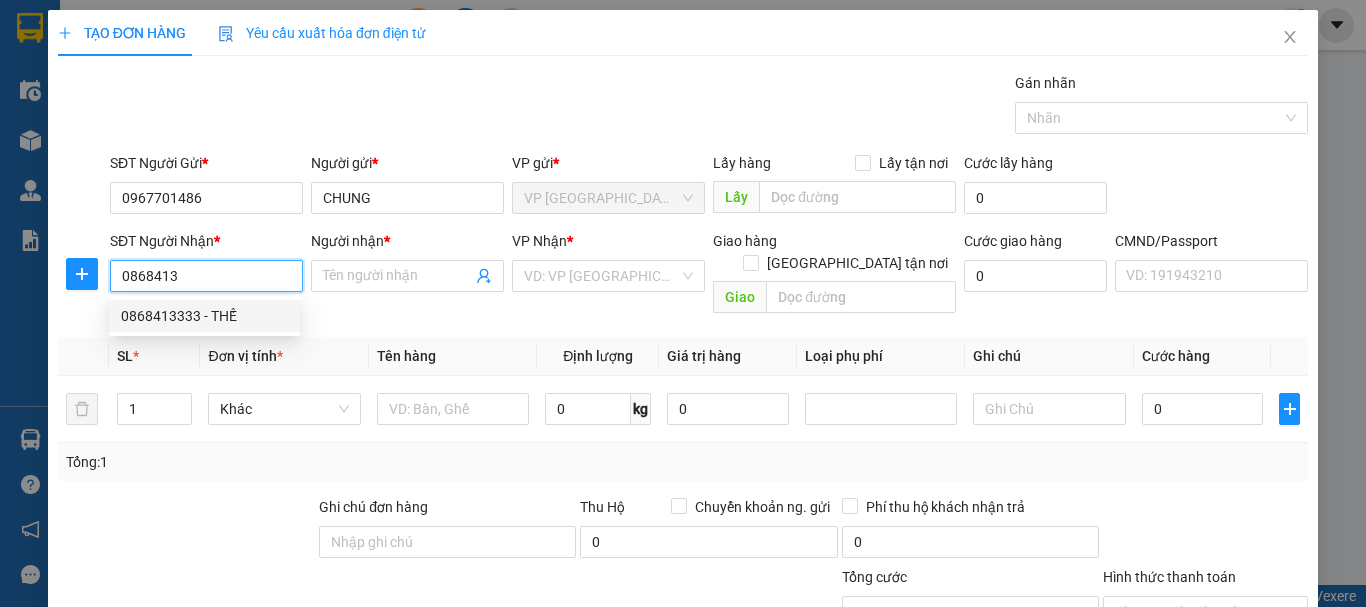 click on "0868413333 - THẾ" at bounding box center (204, 316) 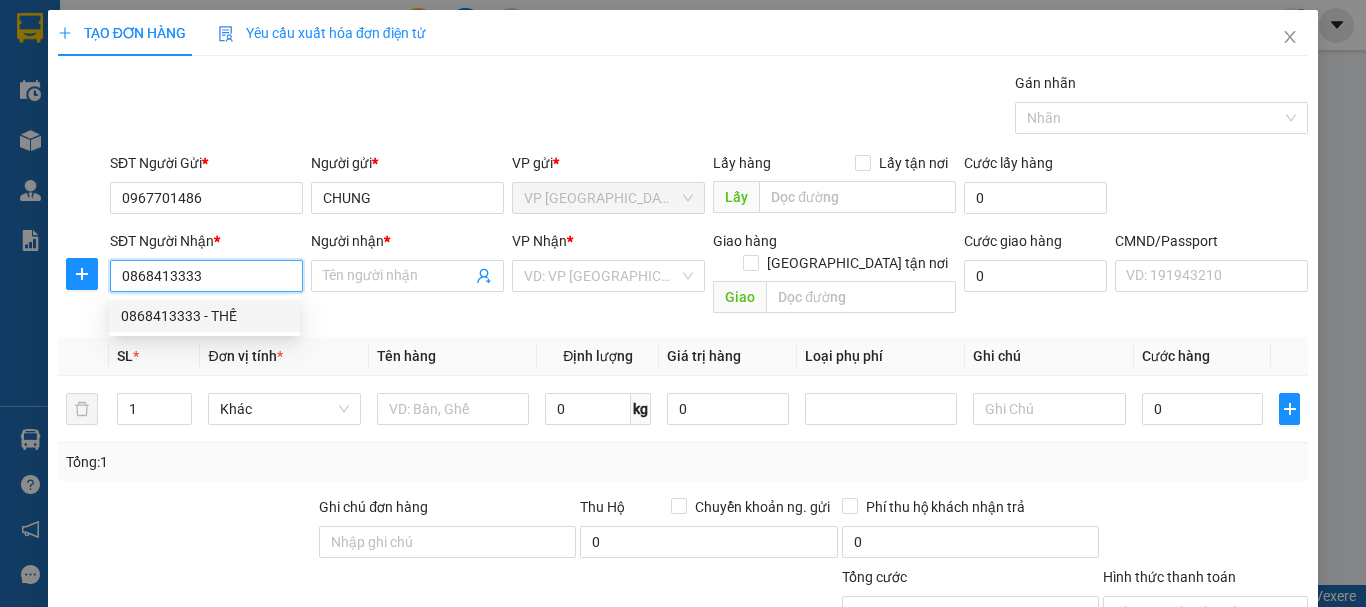 type on "THẾ" 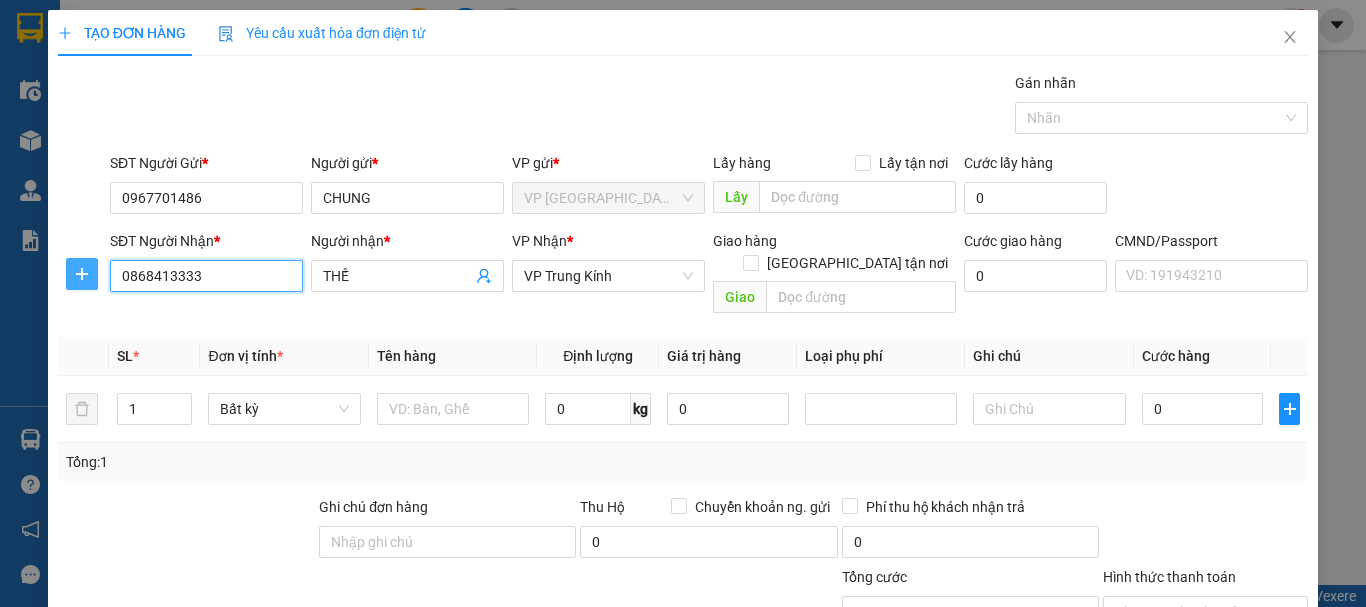 type on "0868413333" 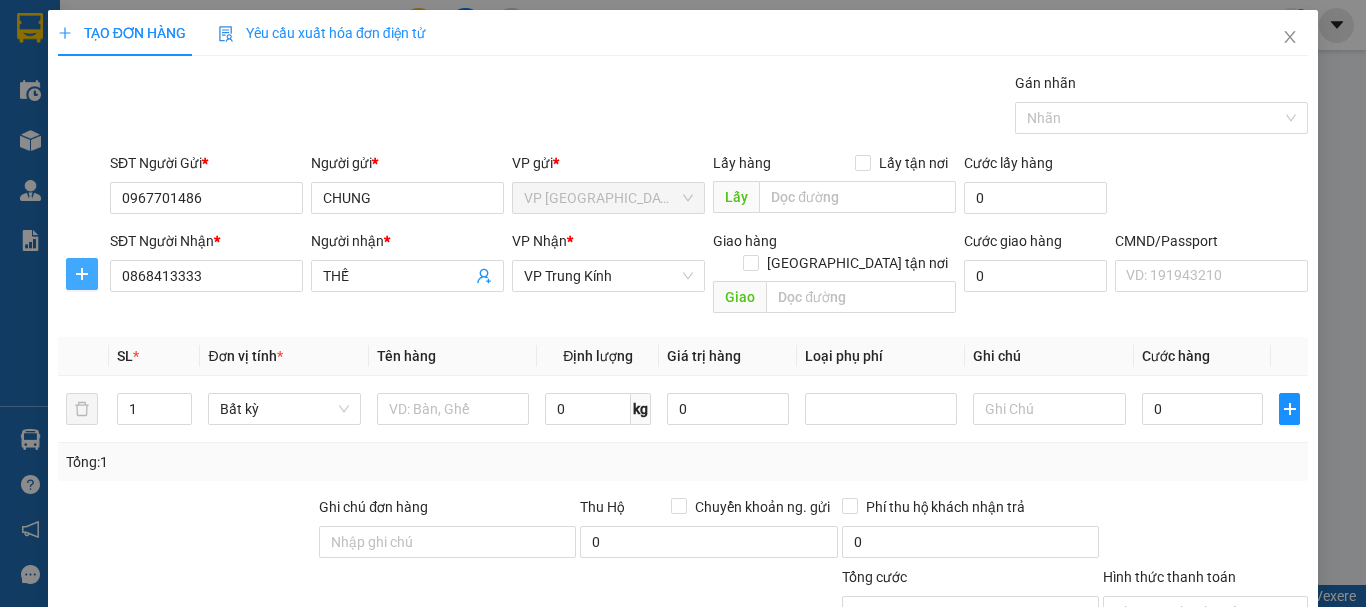 click 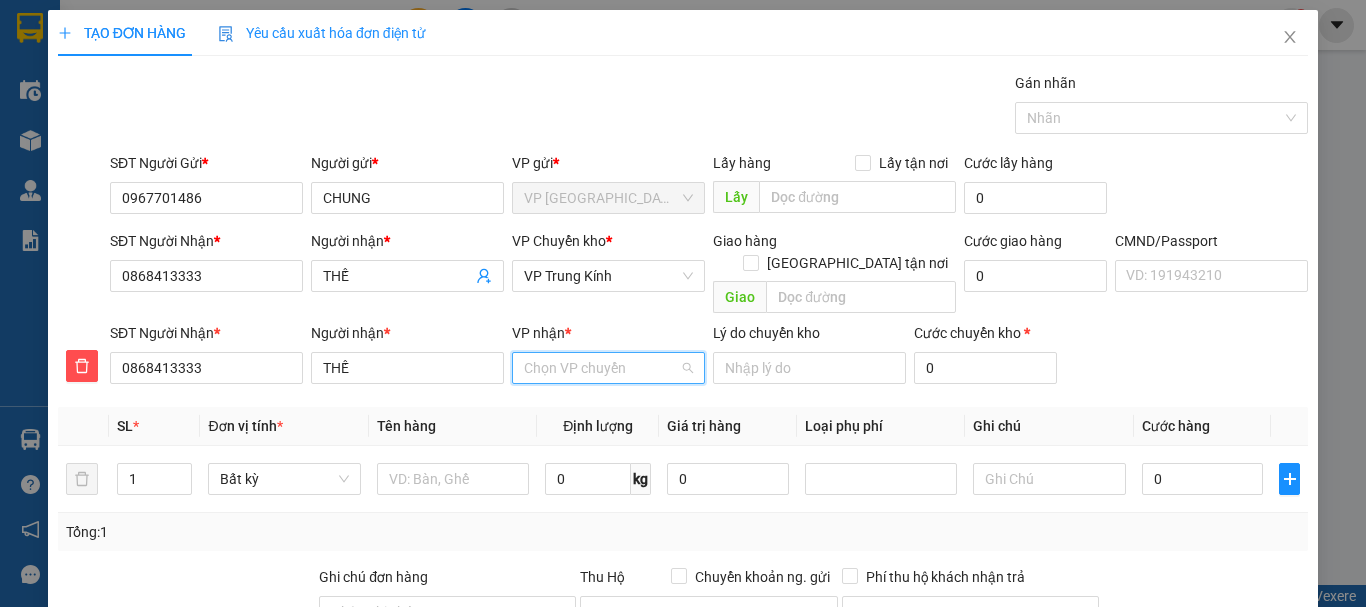 click on "VP nhận  *" at bounding box center (601, 368) 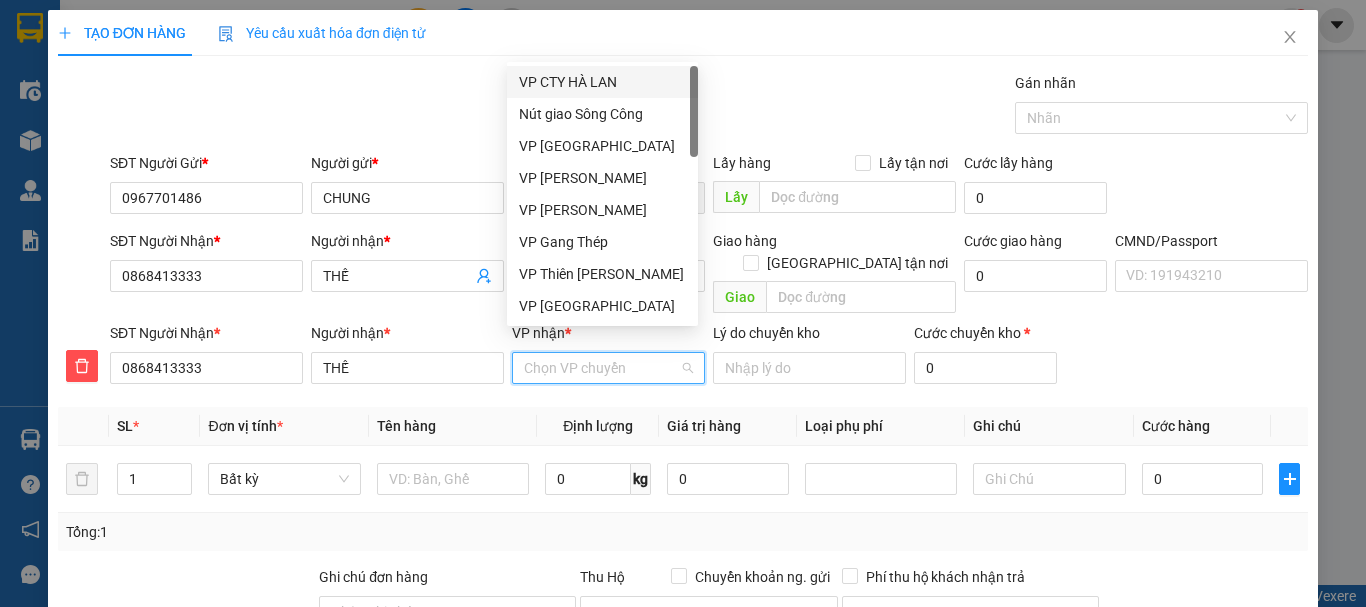 type on "k" 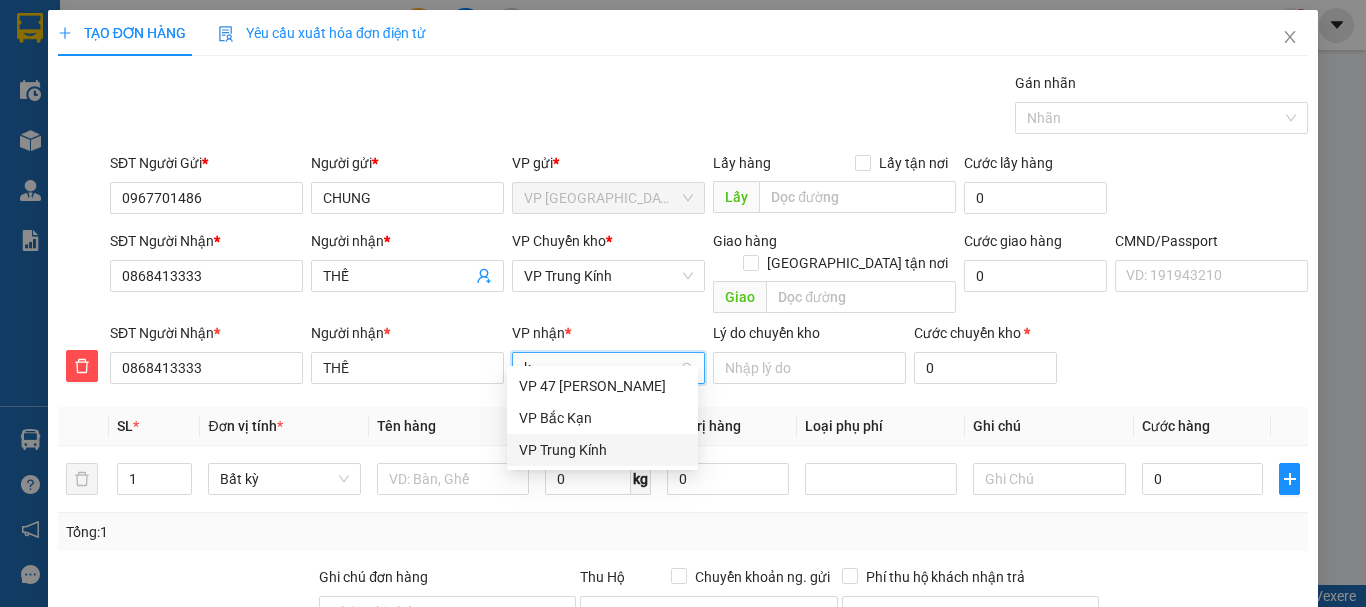 click on "VP Trung Kính" at bounding box center (602, 450) 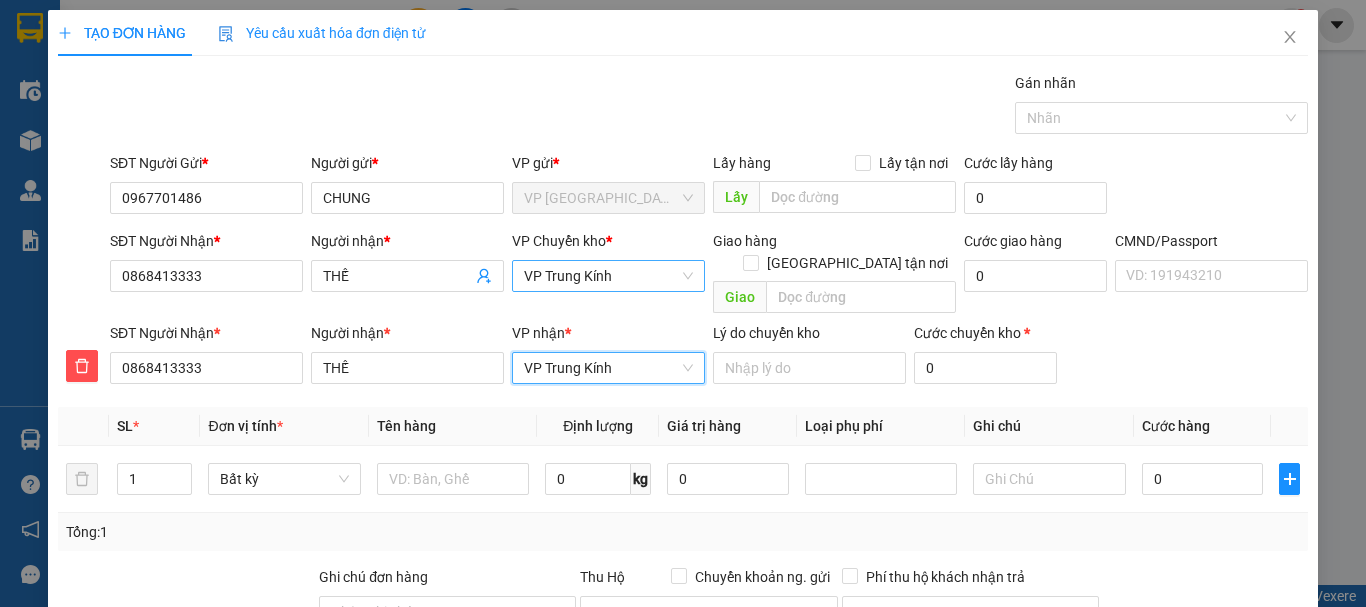 click on "VP Trung Kính" at bounding box center (608, 276) 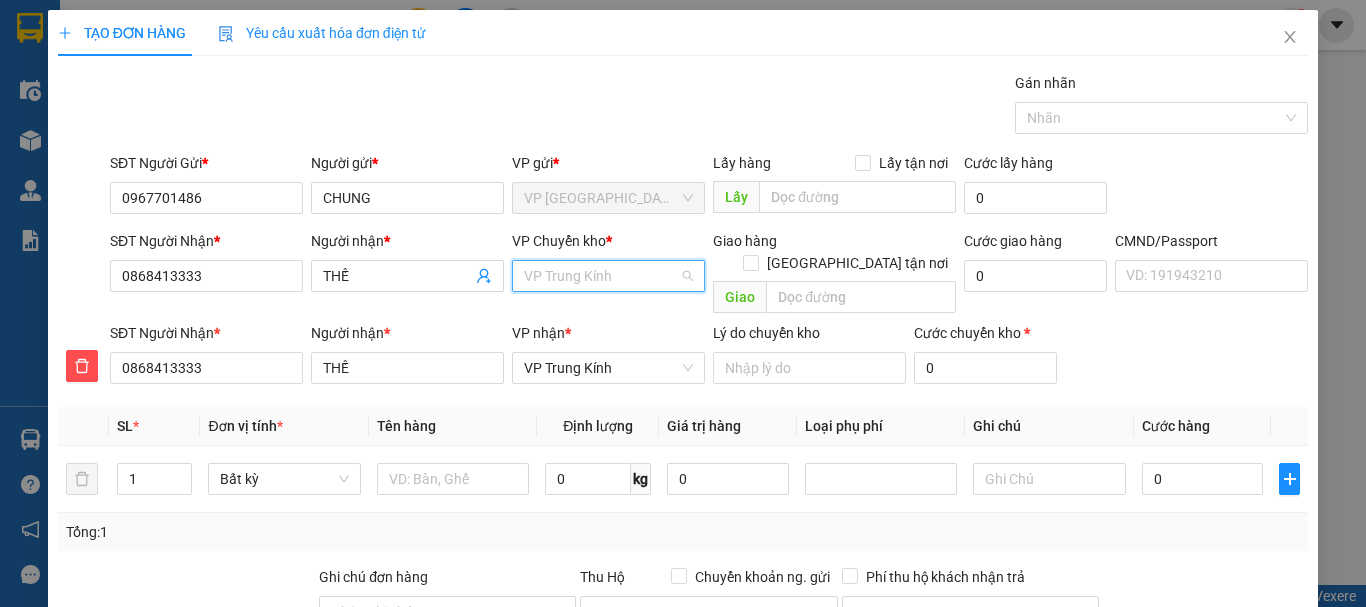 scroll, scrollTop: 552, scrollLeft: 0, axis: vertical 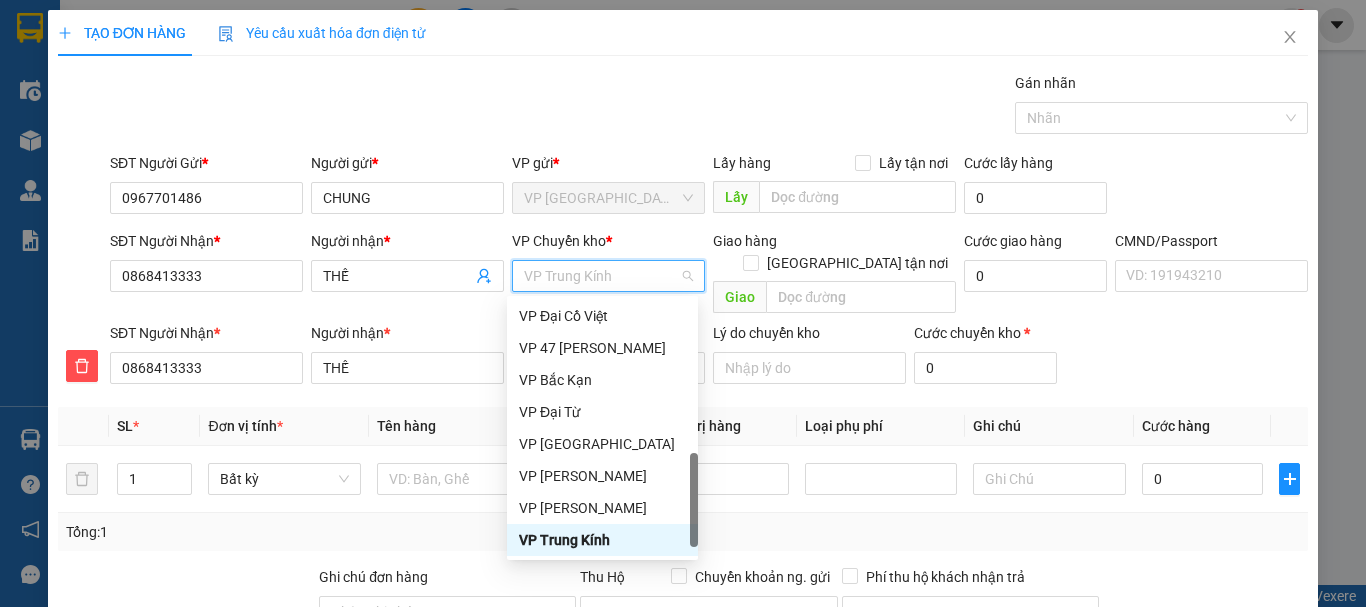 type on "b" 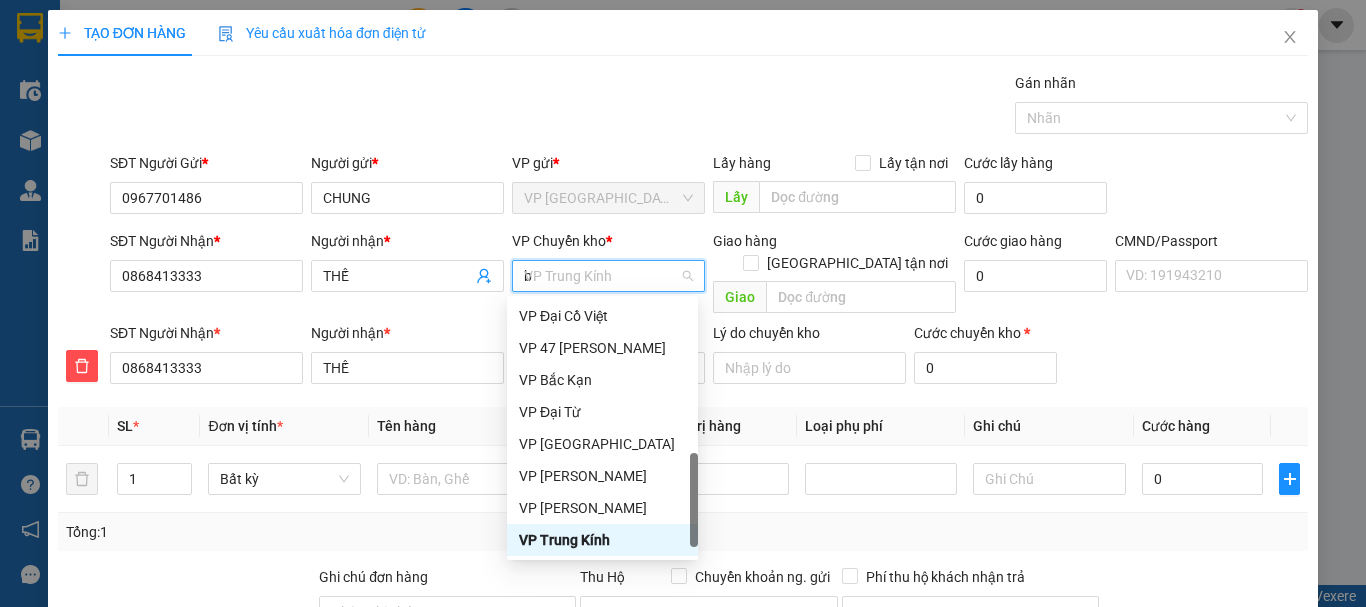 scroll, scrollTop: 0, scrollLeft: 0, axis: both 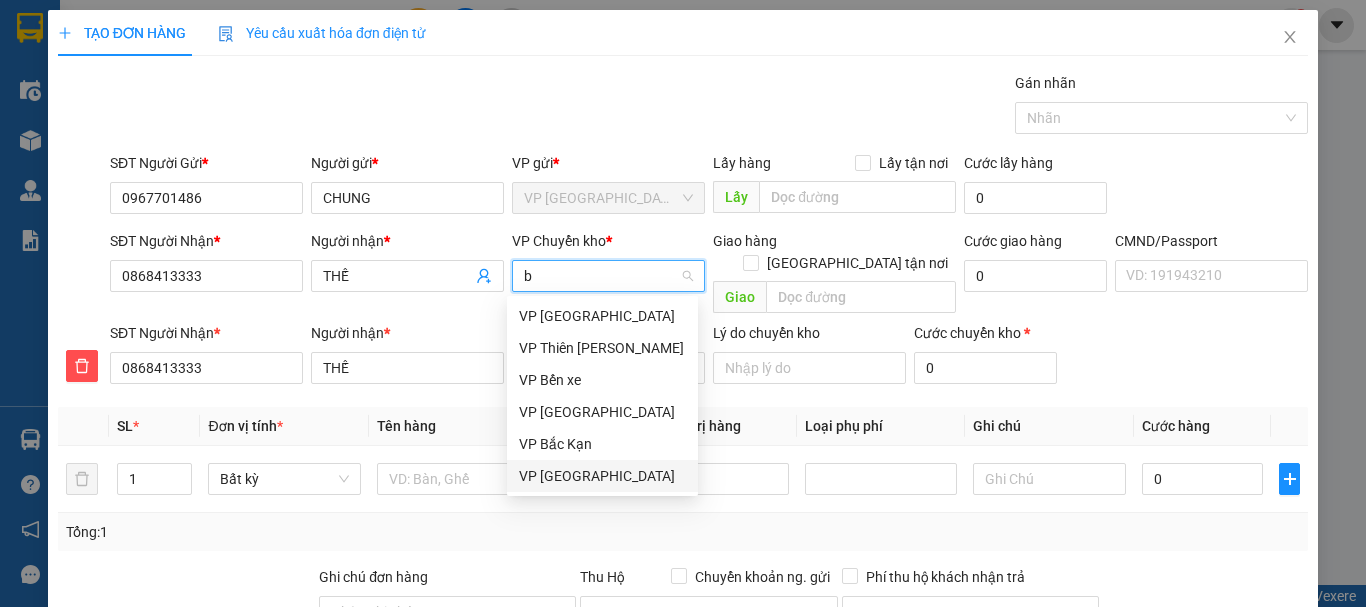 click on "VP [GEOGRAPHIC_DATA]" at bounding box center (602, 476) 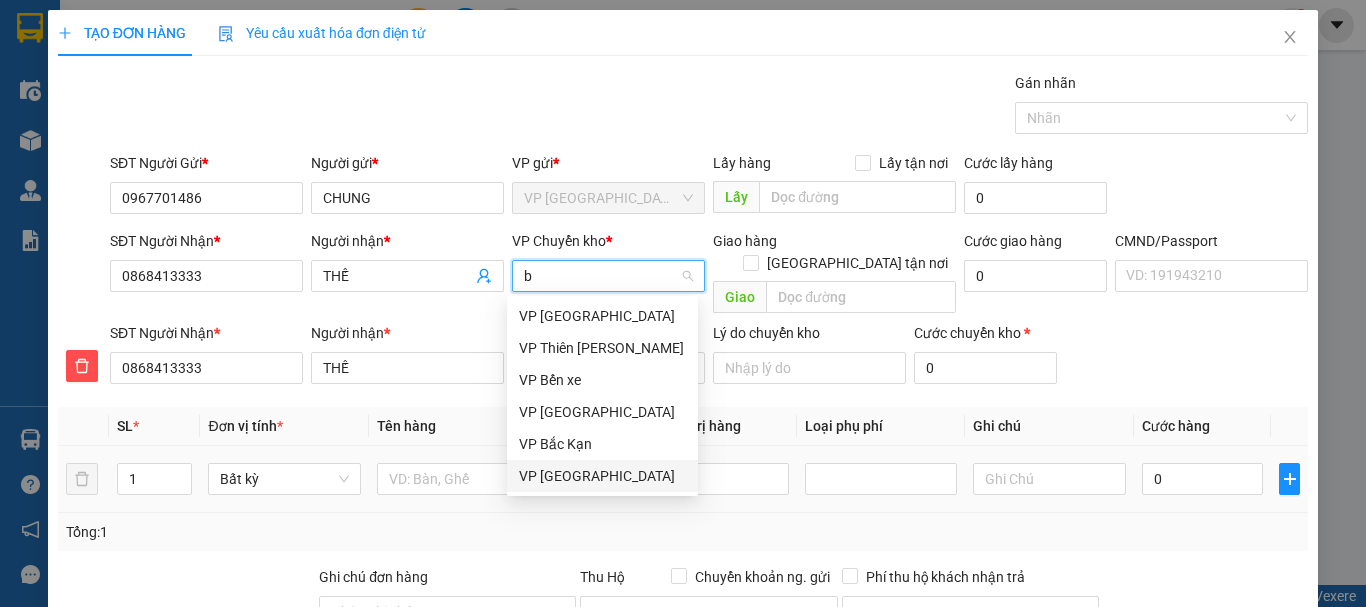 type 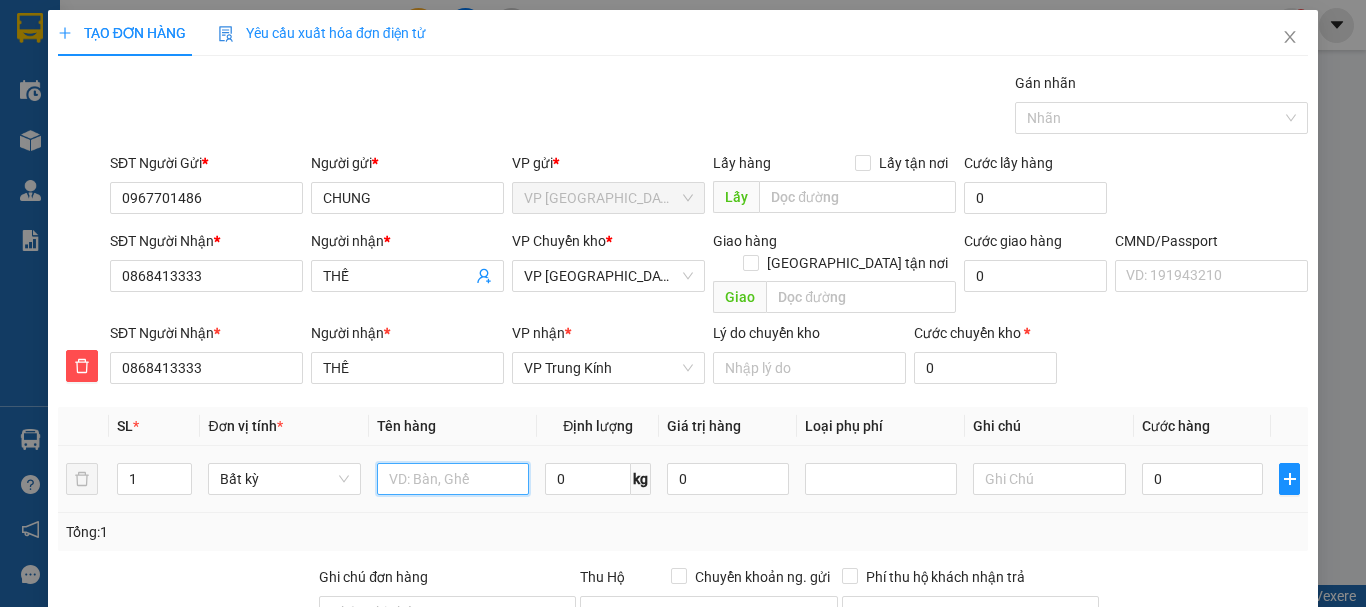 click at bounding box center [453, 479] 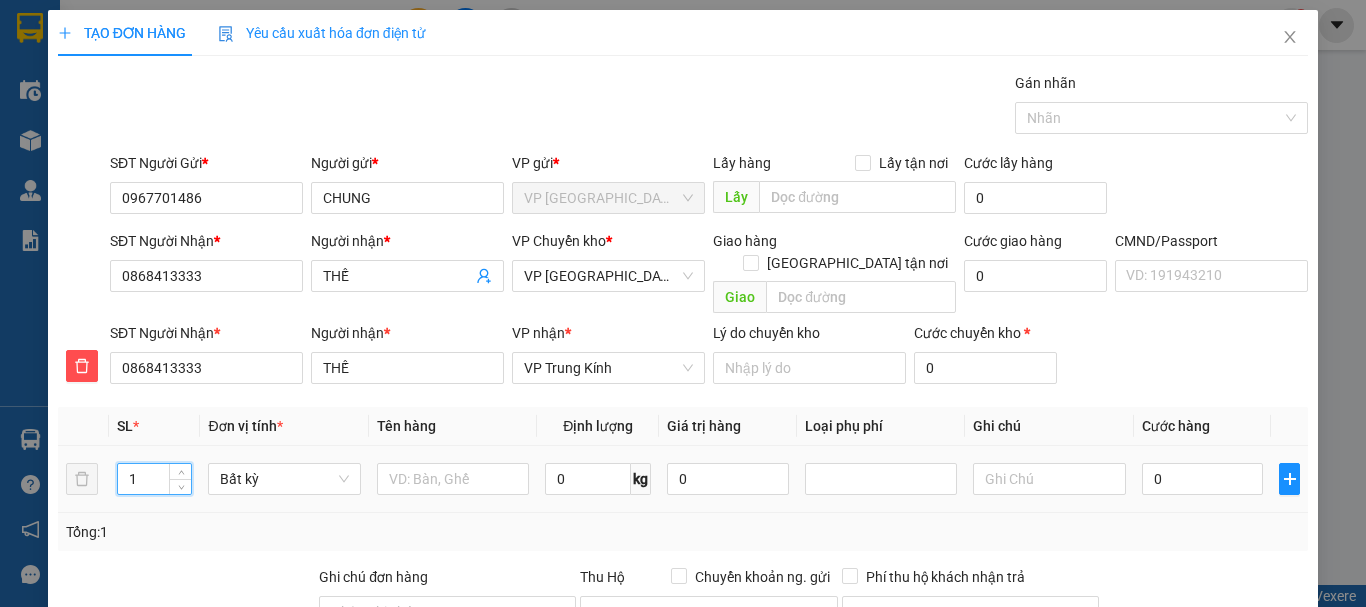 click on "1" at bounding box center (155, 479) 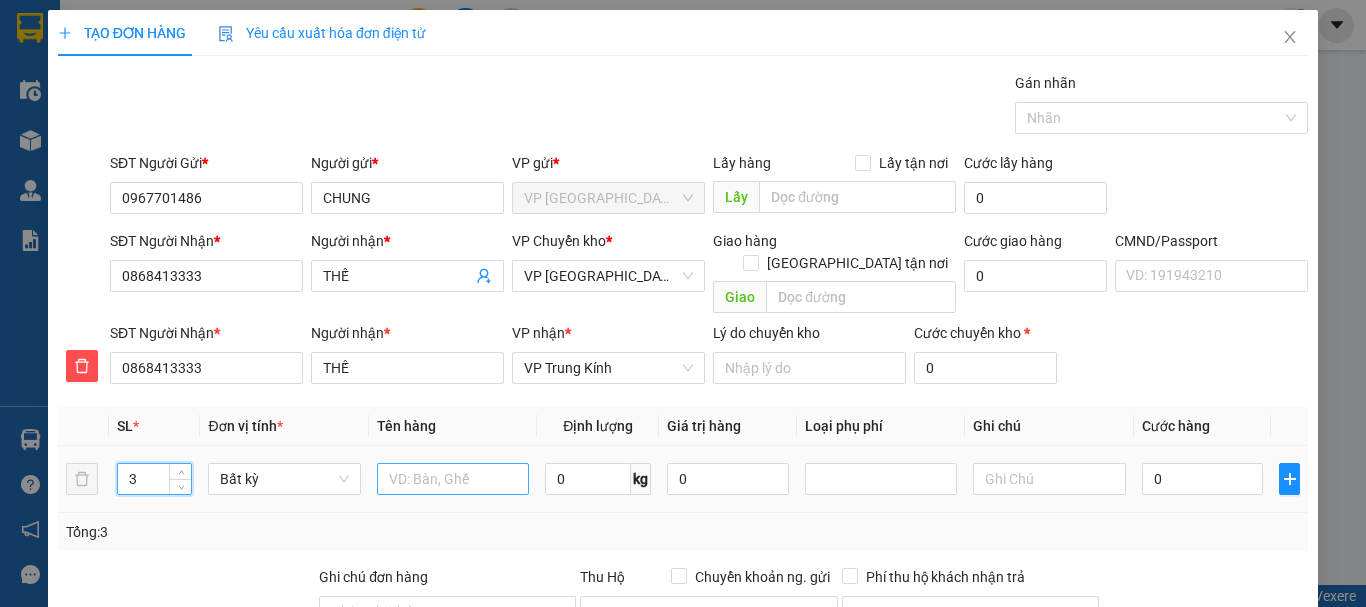 type on "3" 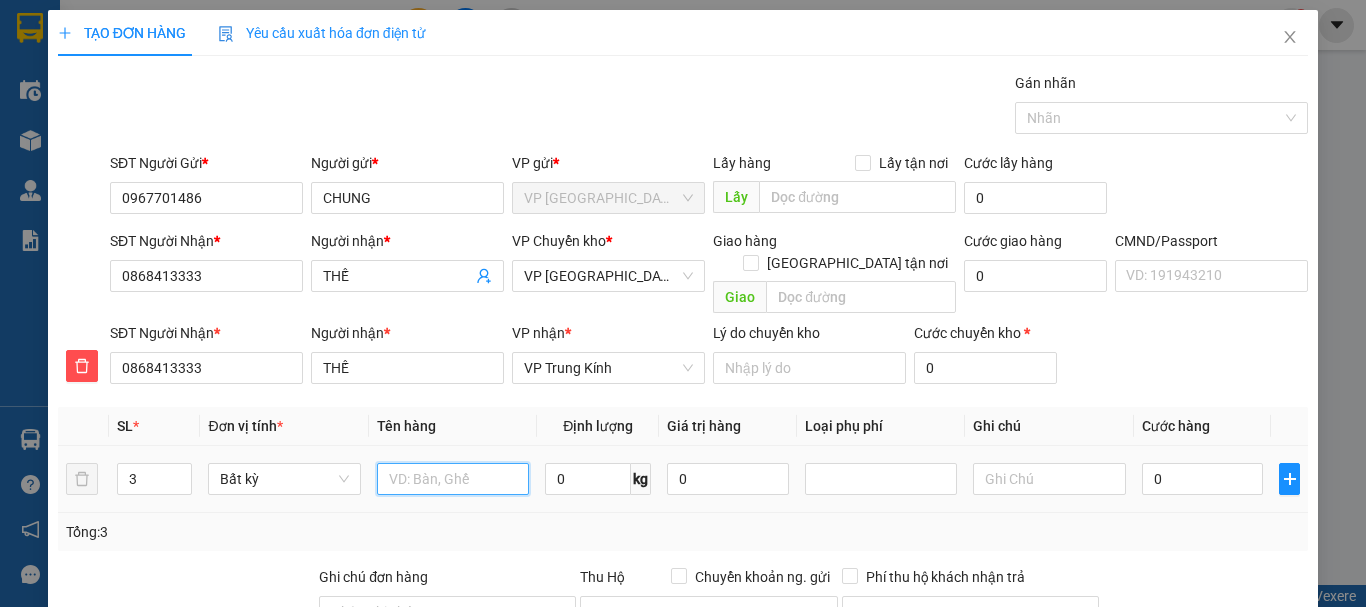 click at bounding box center [453, 479] 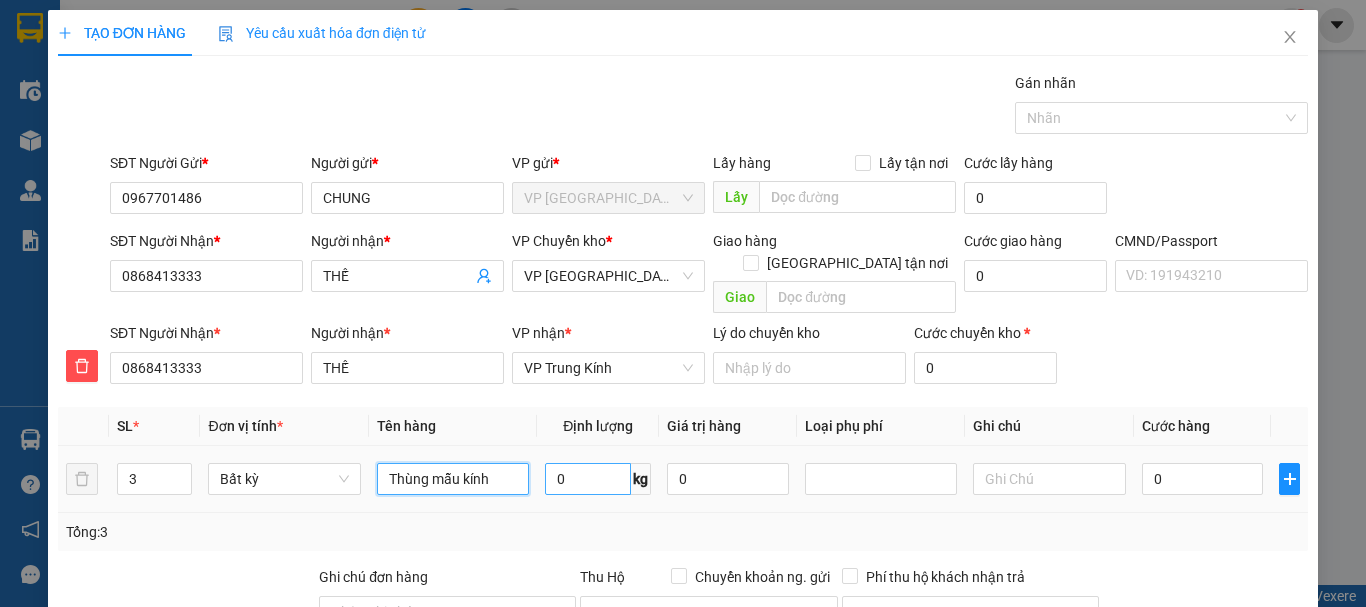 type on "Thùng mẫu kính" 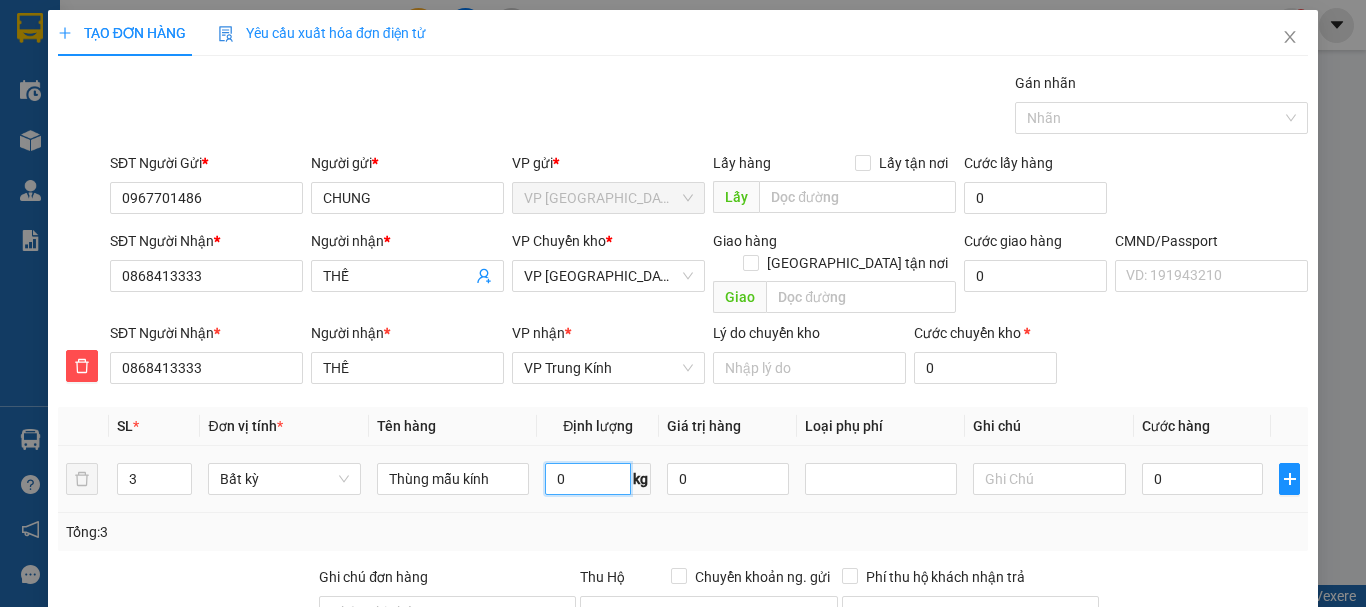 click on "0" at bounding box center [588, 479] 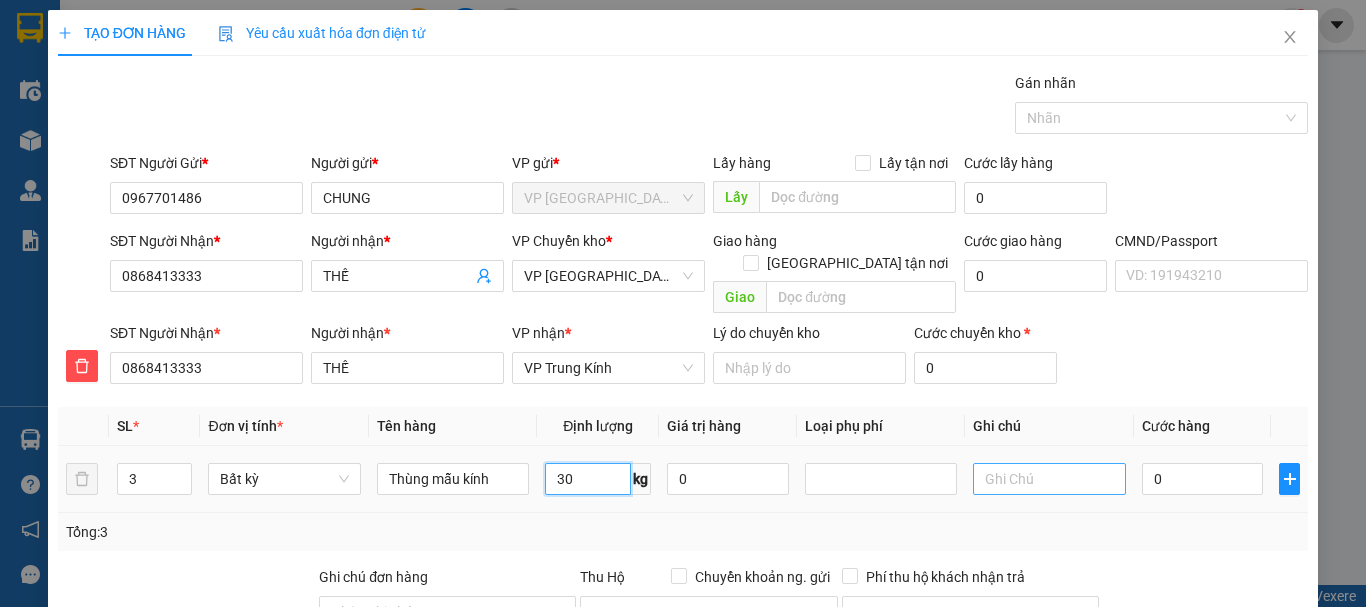 type on "30" 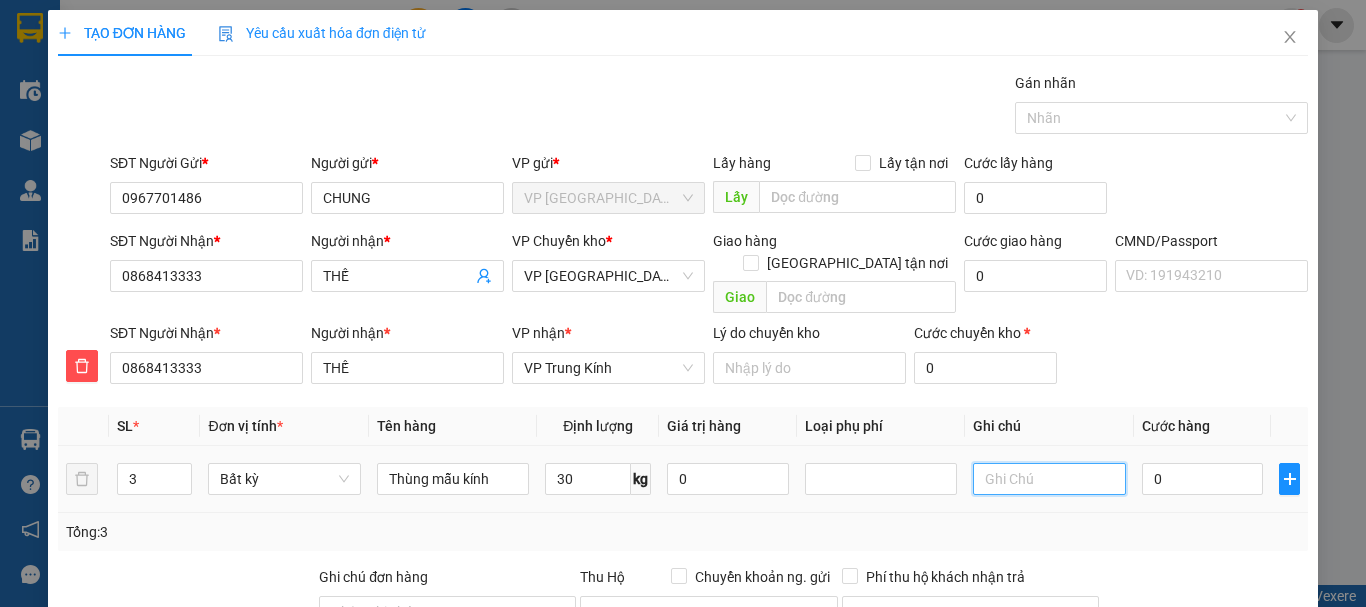 click at bounding box center (1049, 479) 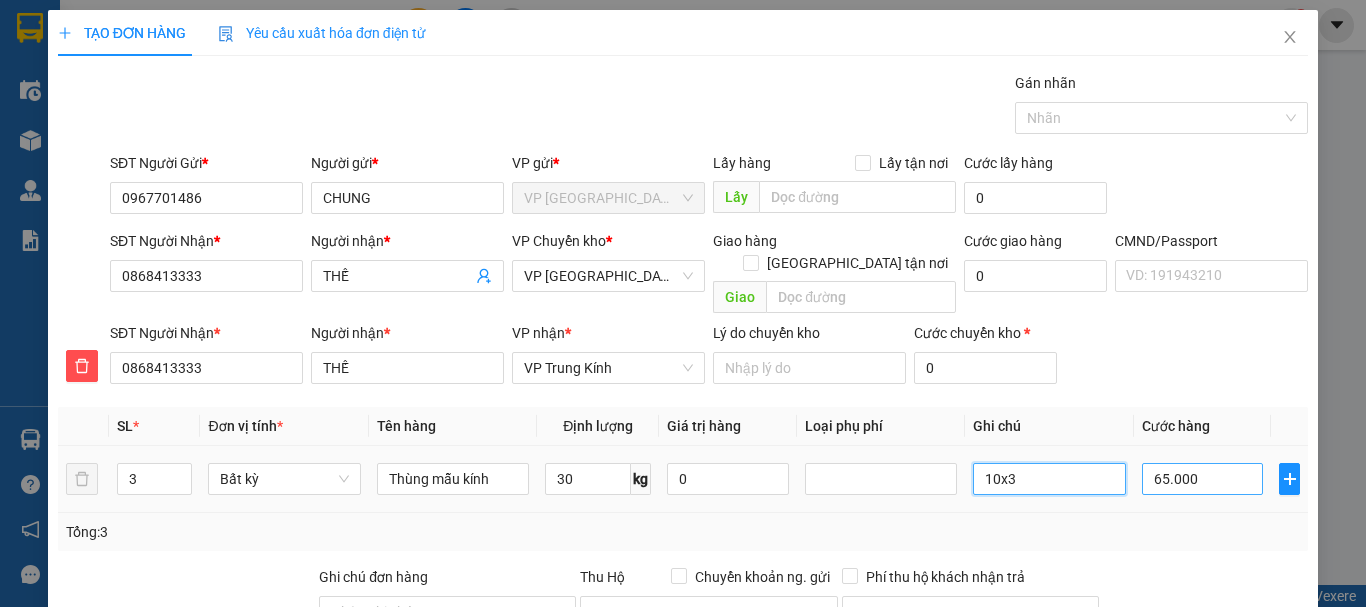 type on "10x3" 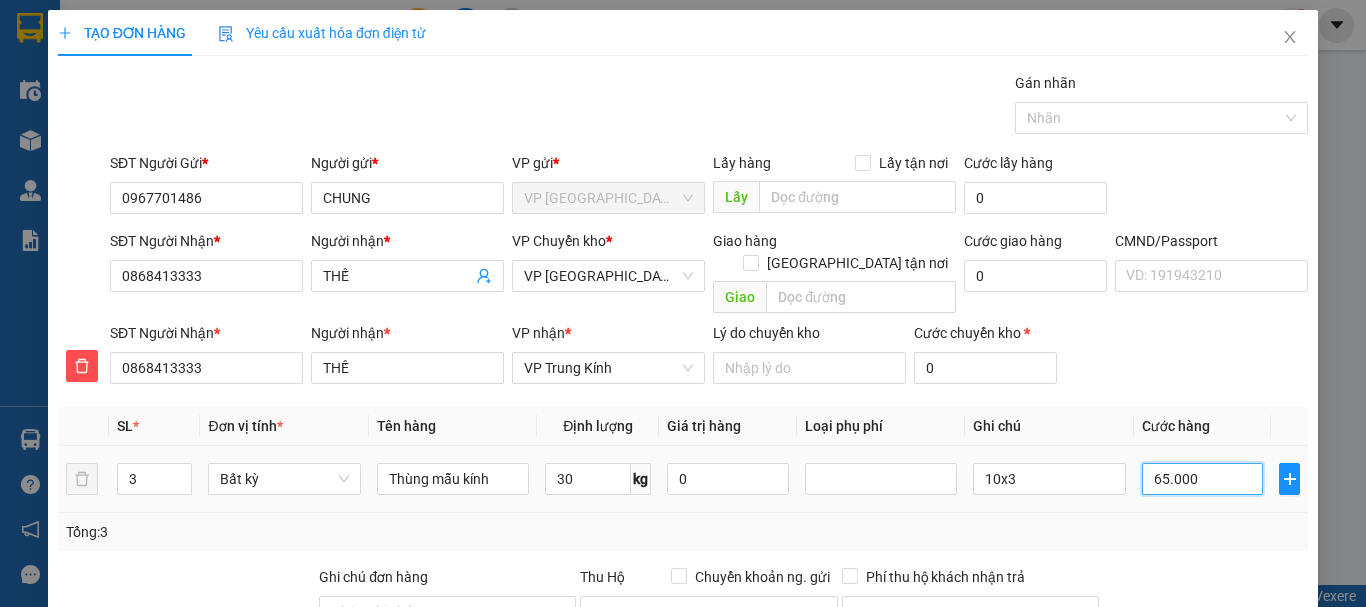 click on "65.000" at bounding box center (1203, 479) 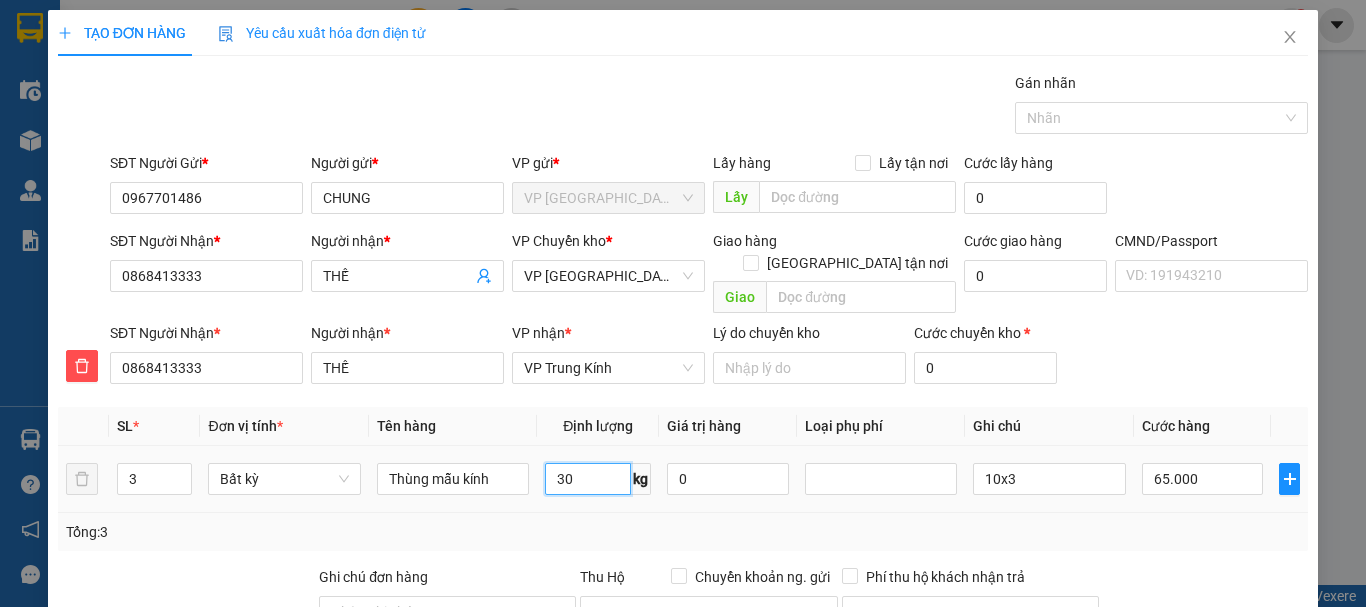 click on "30" at bounding box center [588, 479] 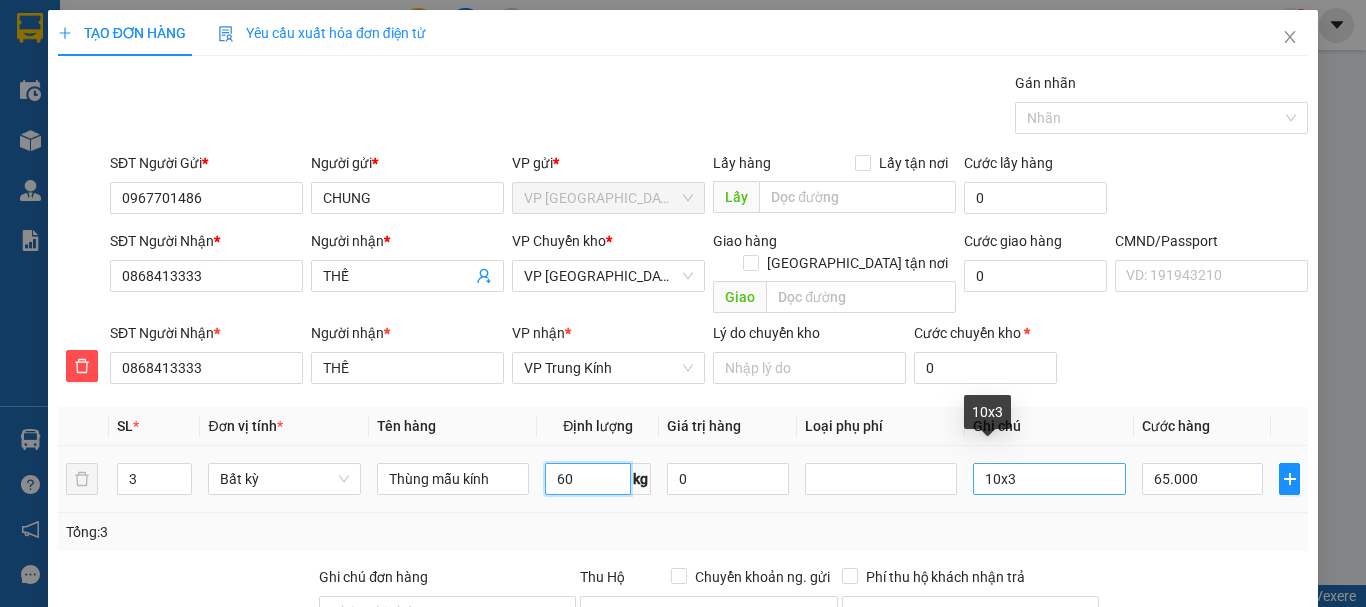 type on "60" 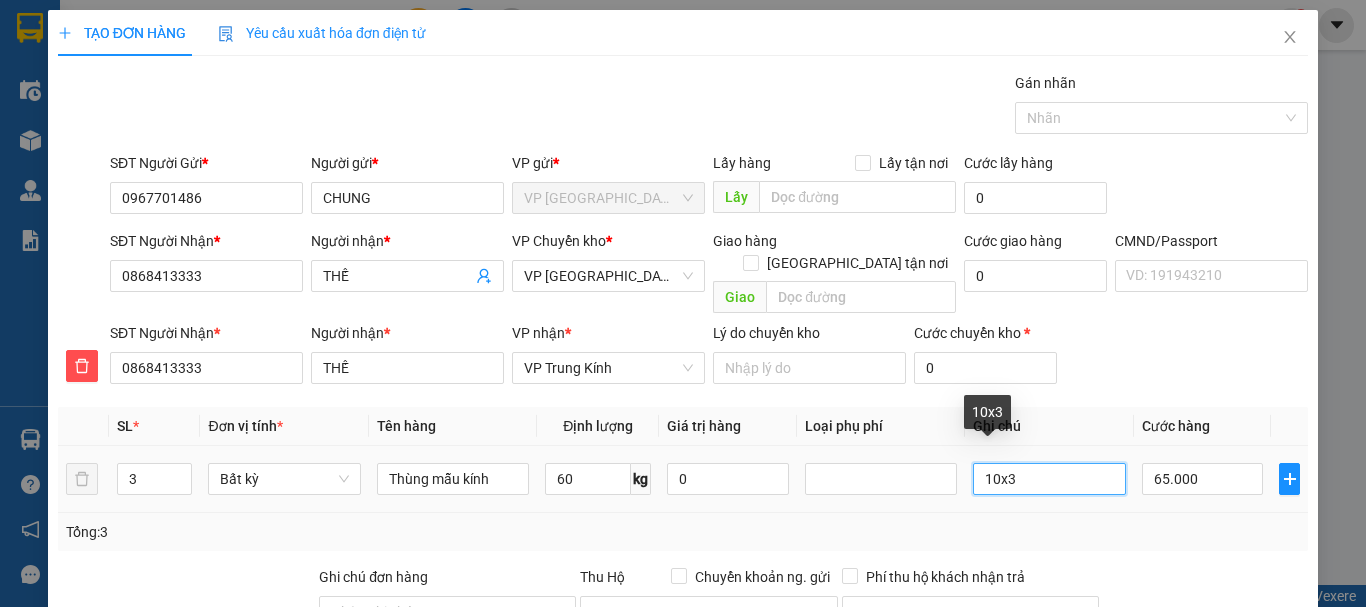 click on "10x3" at bounding box center [1049, 479] 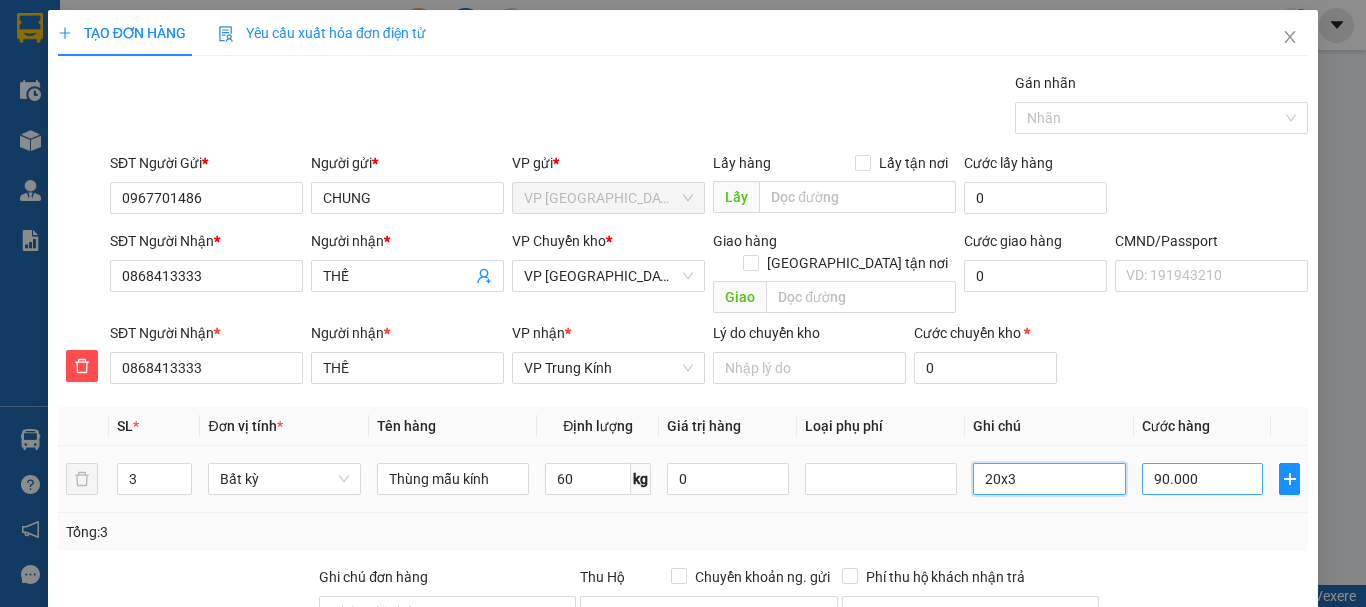 type on "20x3" 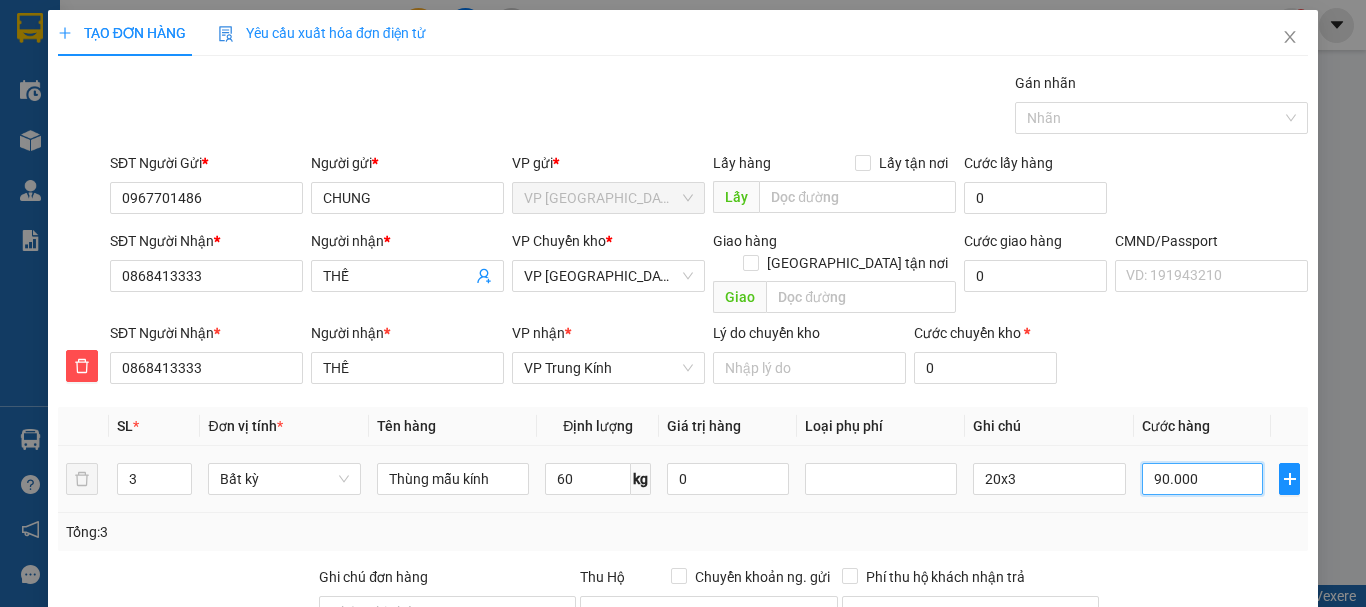 click on "90.000" at bounding box center (1203, 479) 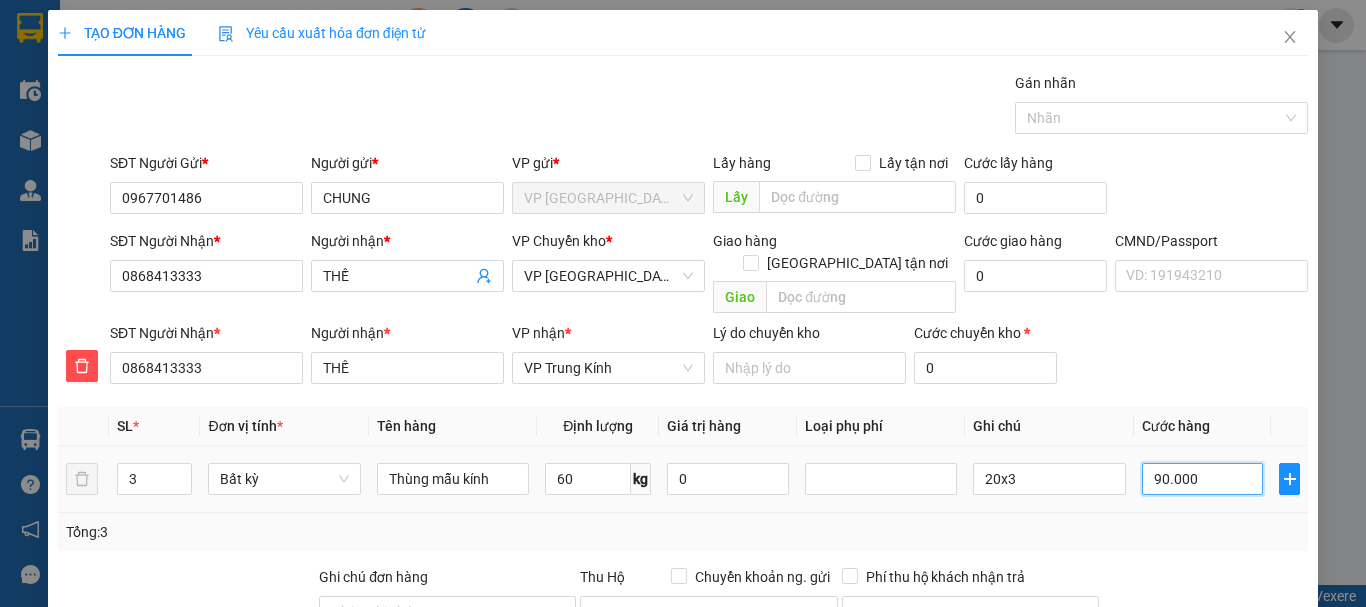 type on "1" 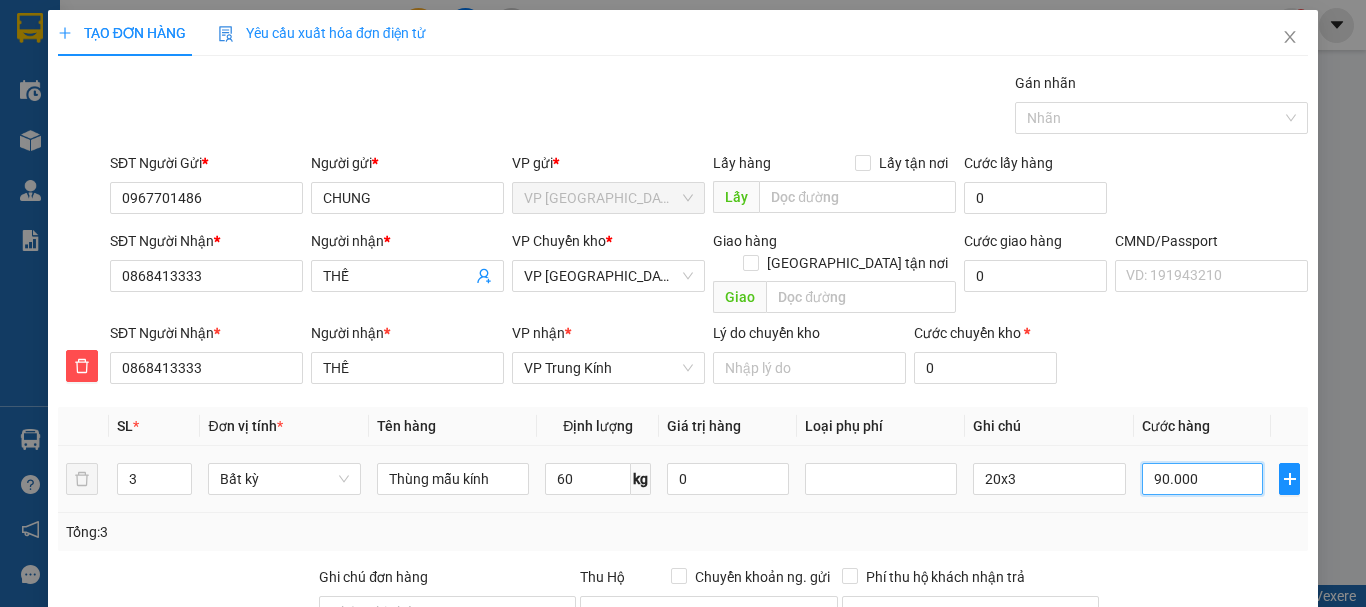 type on "1" 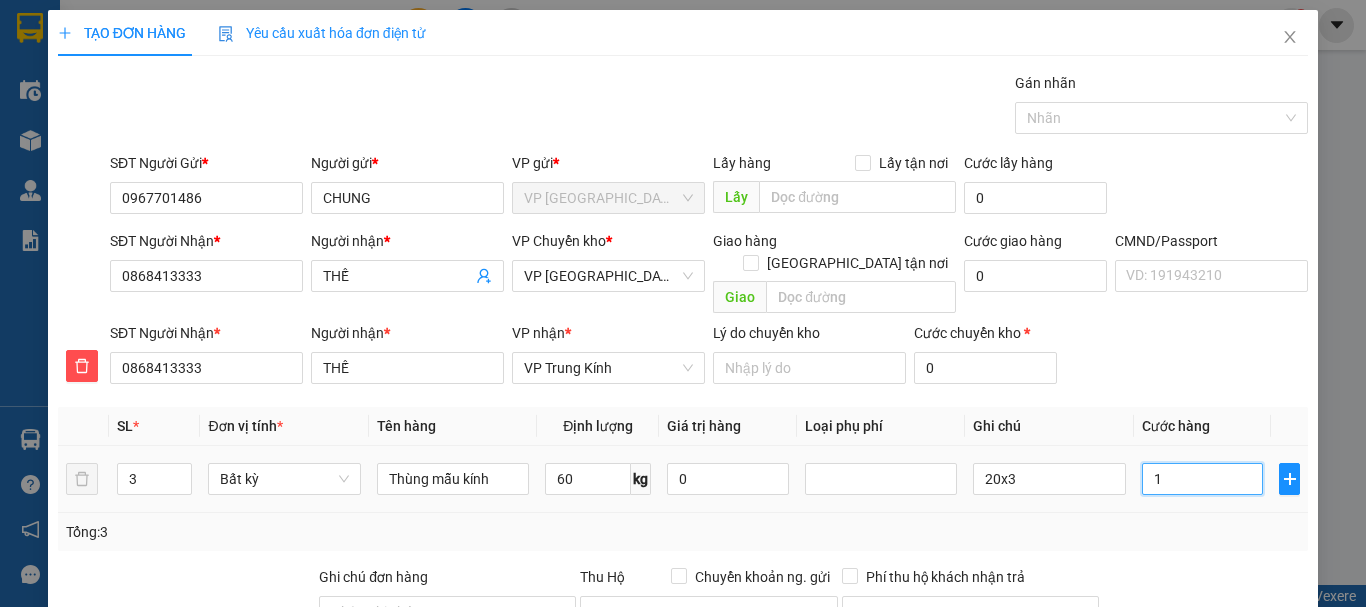type on "15" 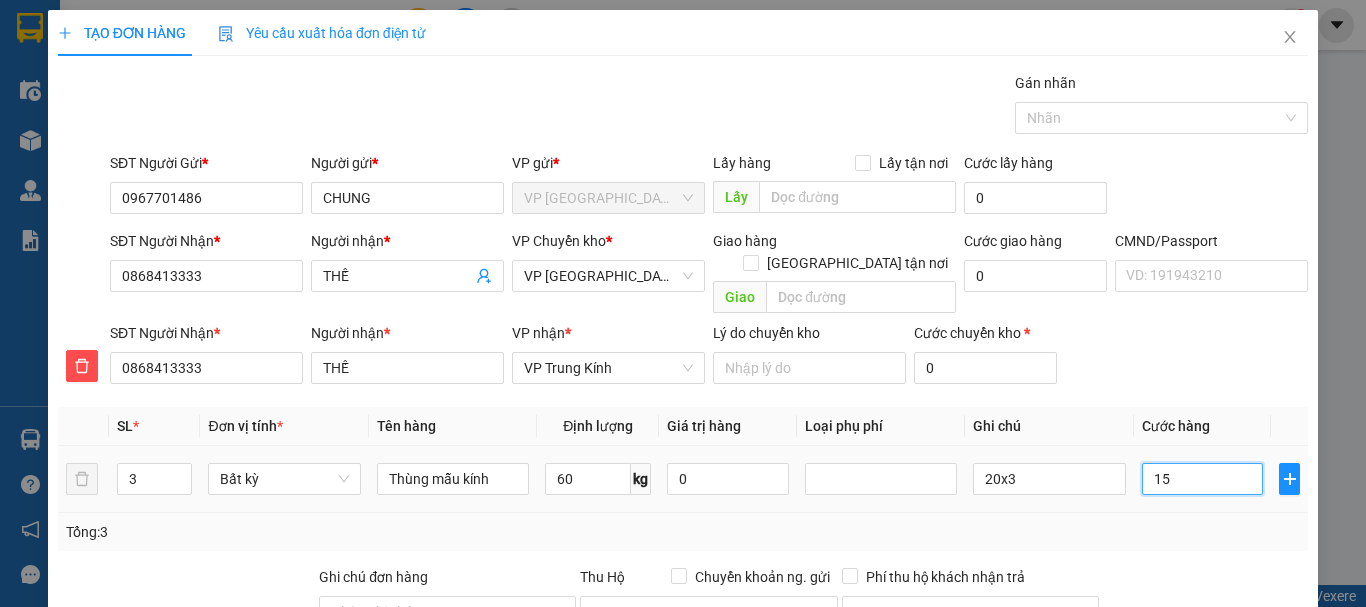 type on "150" 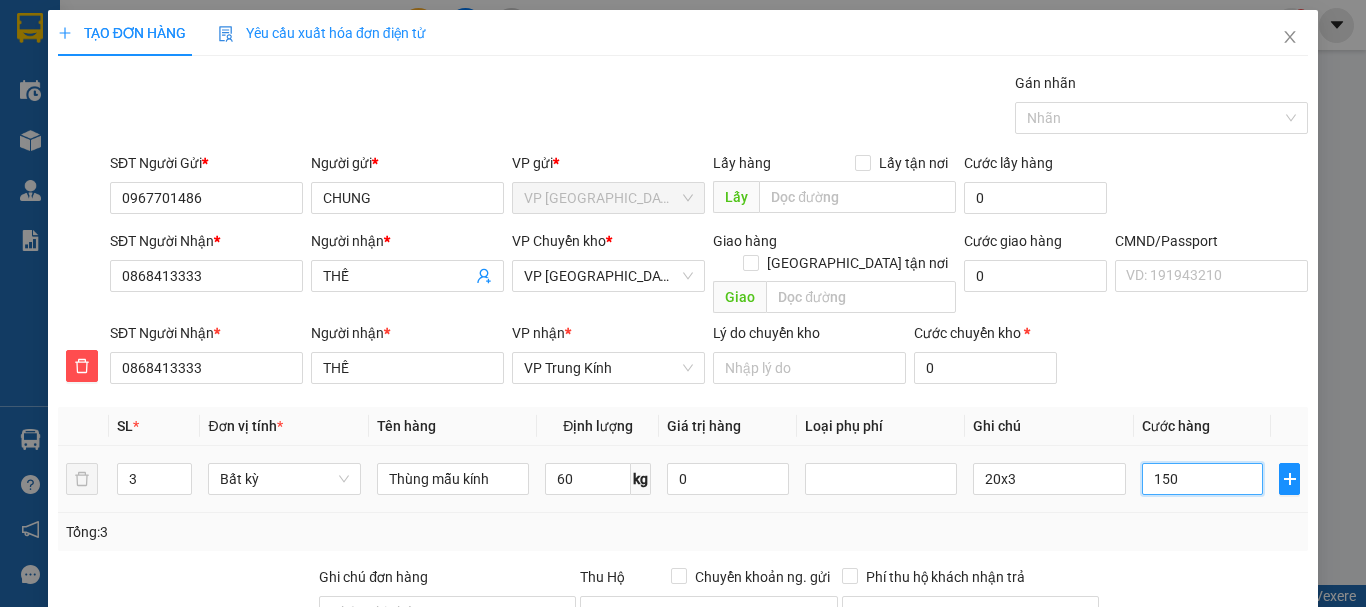 type on "1.500" 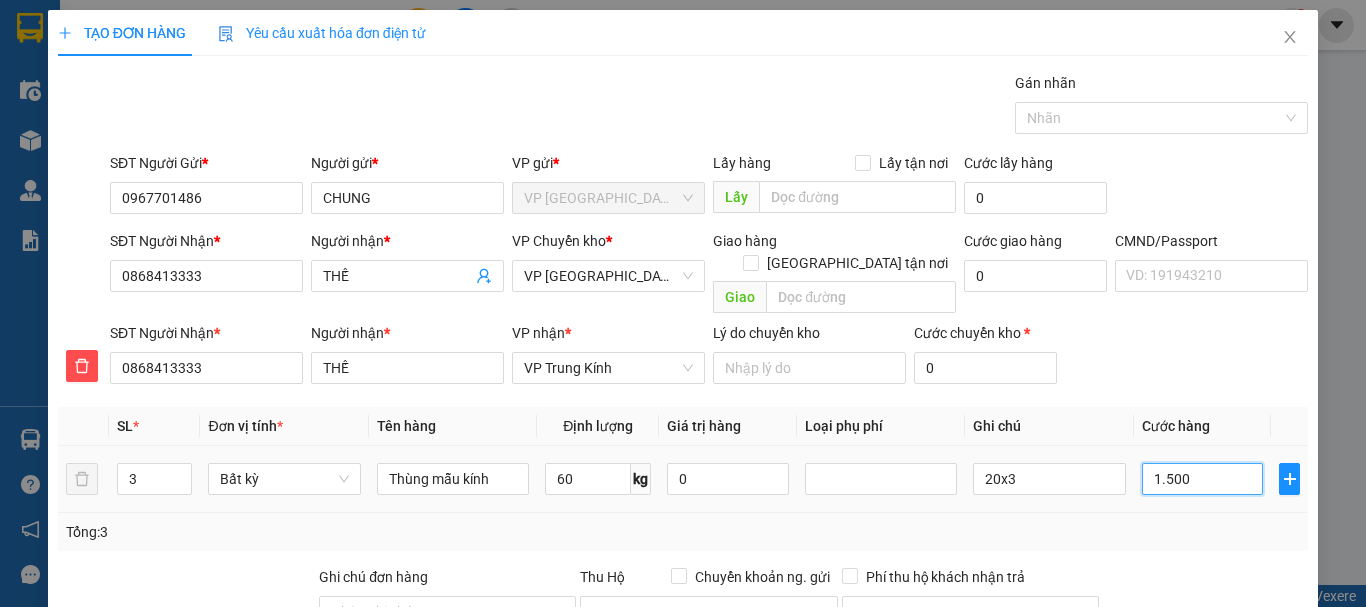 type on "15.000" 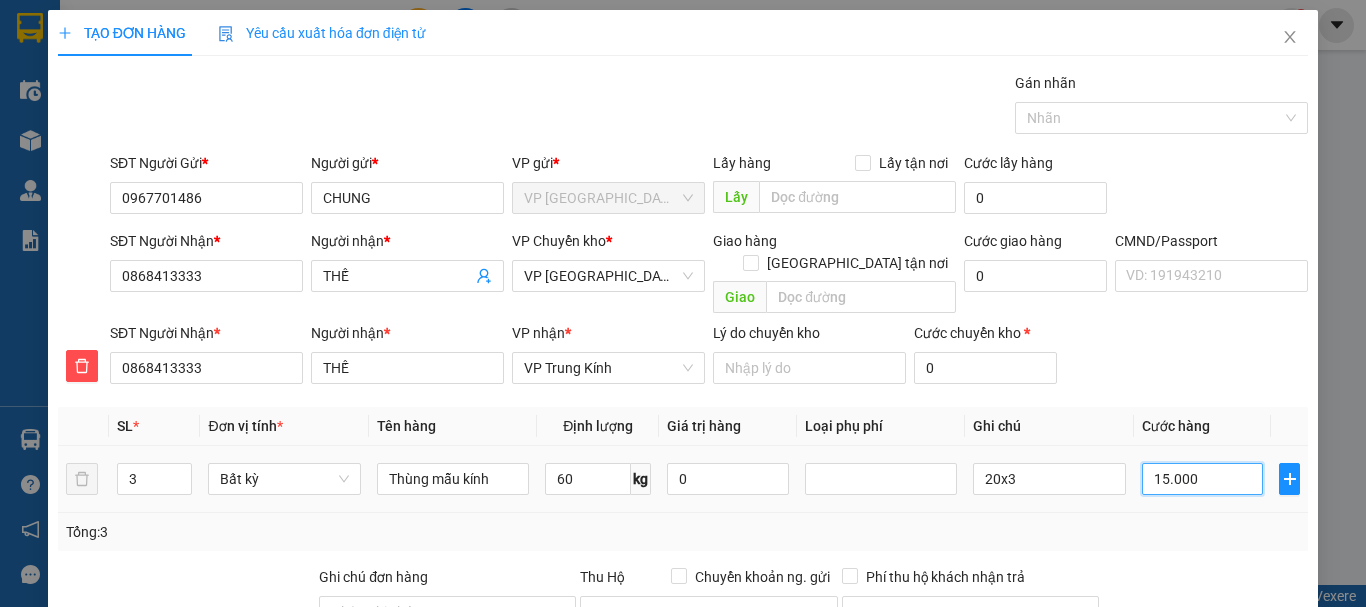 type on "150.000" 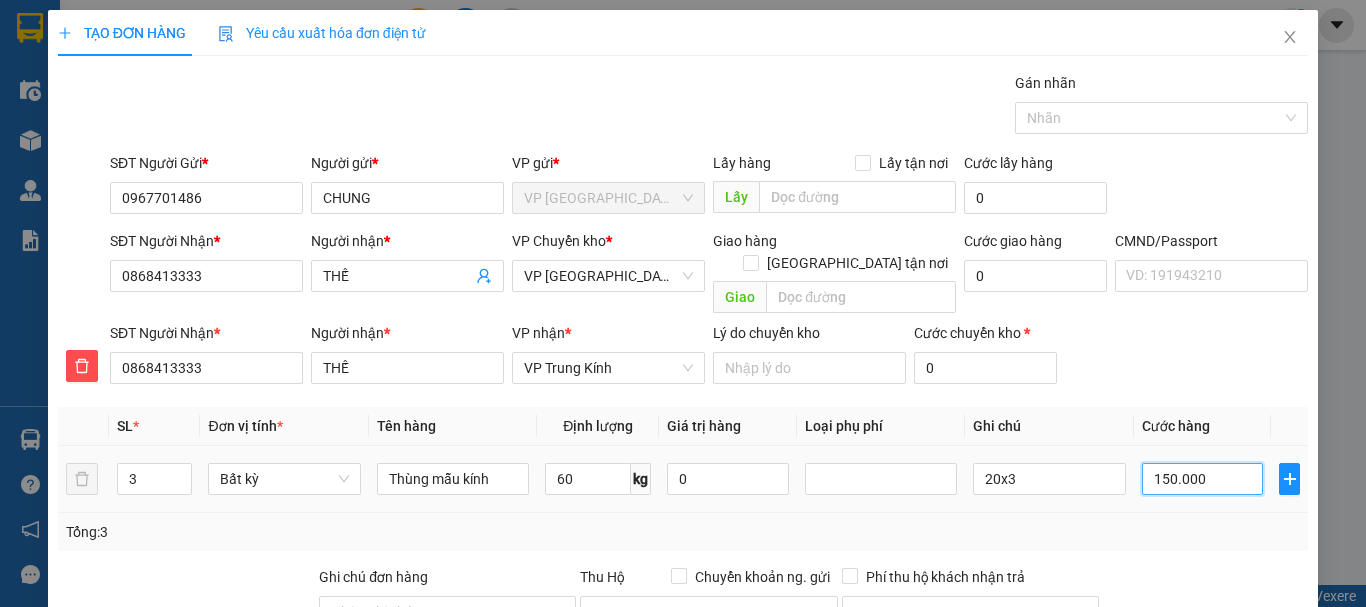 type on "150.000" 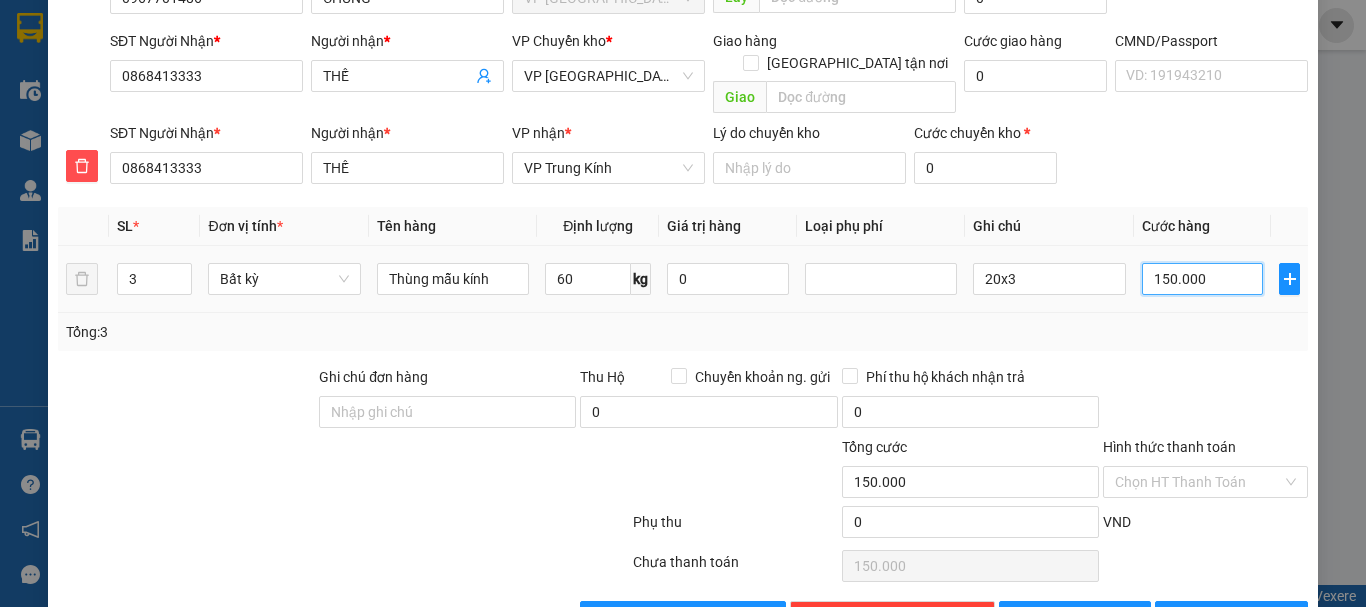 scroll, scrollTop: 243, scrollLeft: 0, axis: vertical 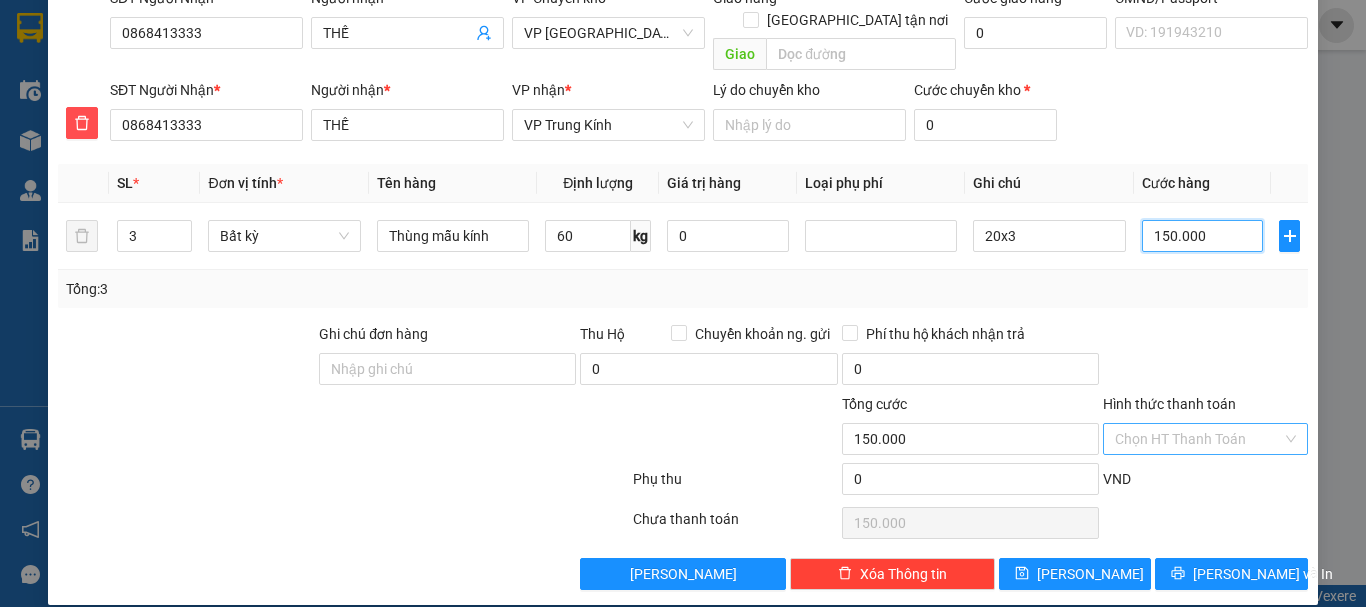 type on "150.000" 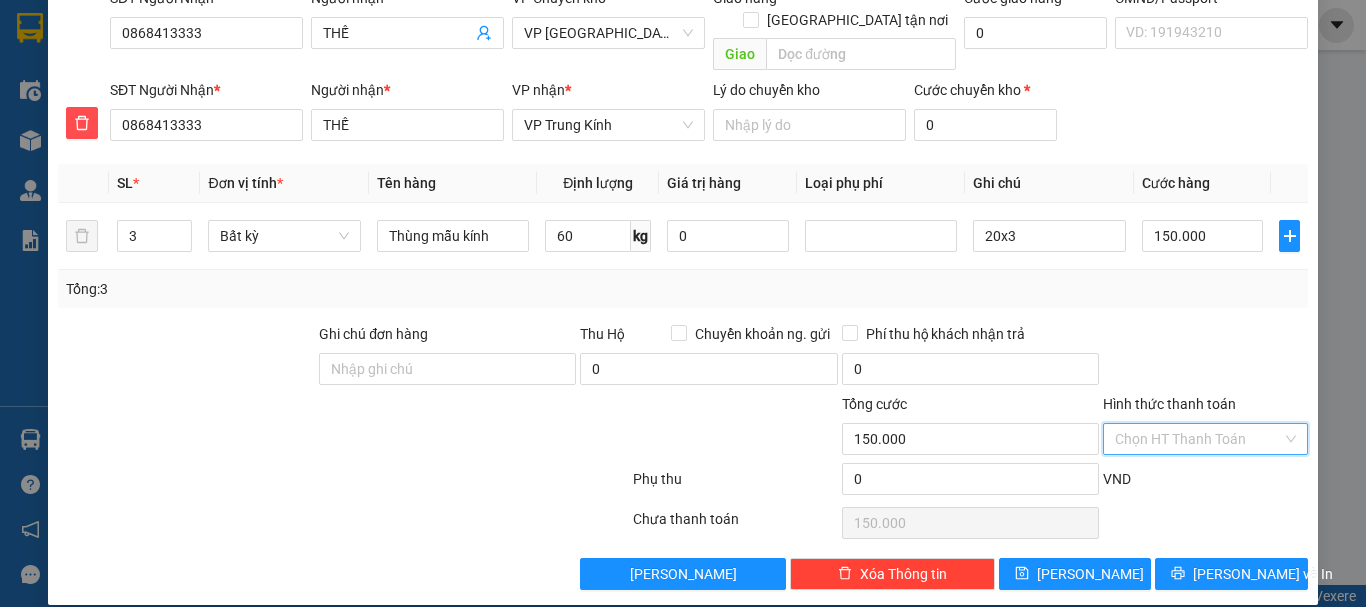 click on "Hình thức thanh toán" at bounding box center (1198, 439) 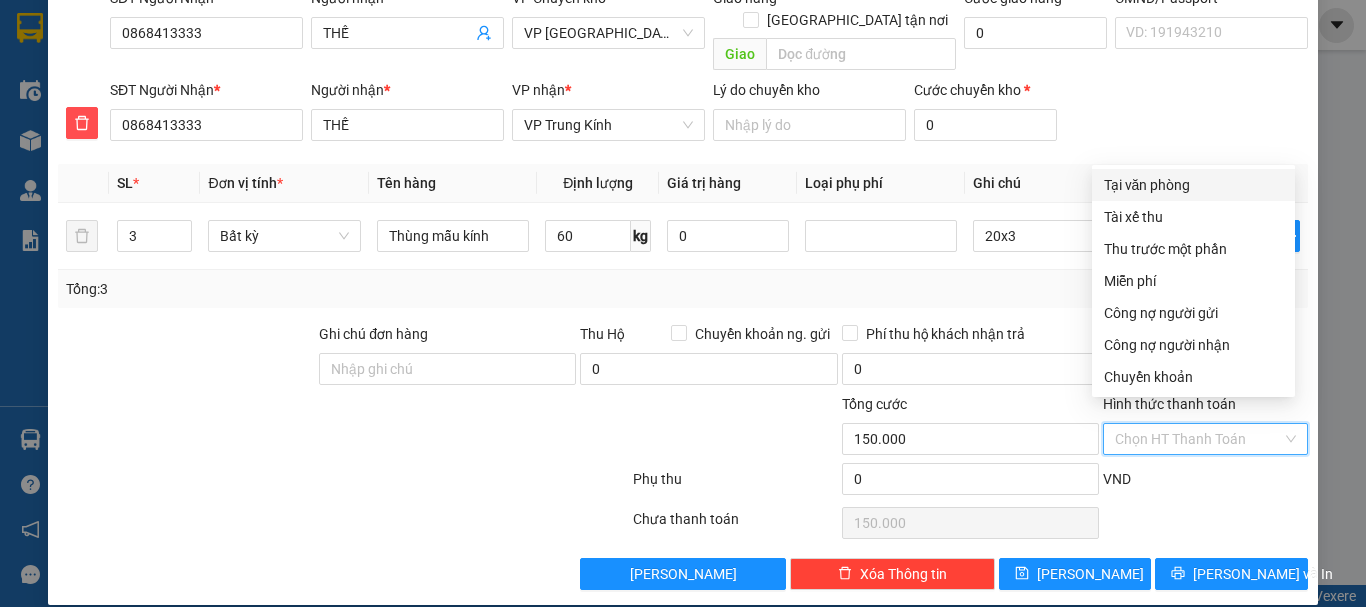 click on "Tại văn phòng" at bounding box center (1193, 185) 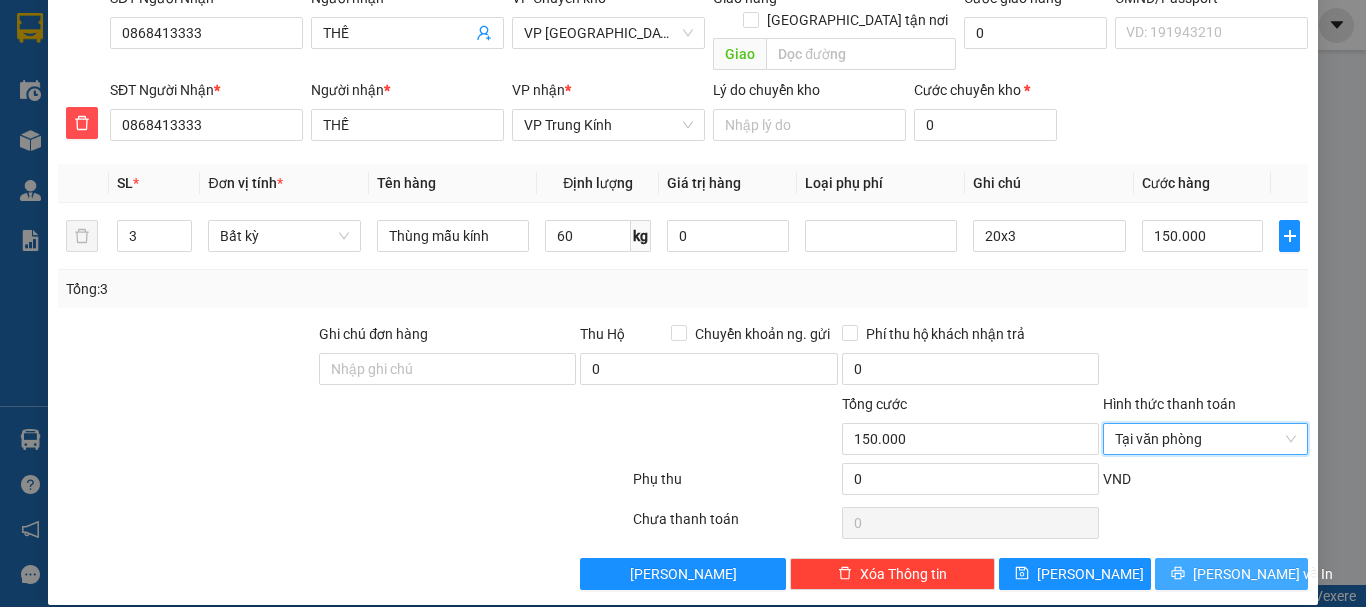 click on "[PERSON_NAME] và In" at bounding box center [1263, 574] 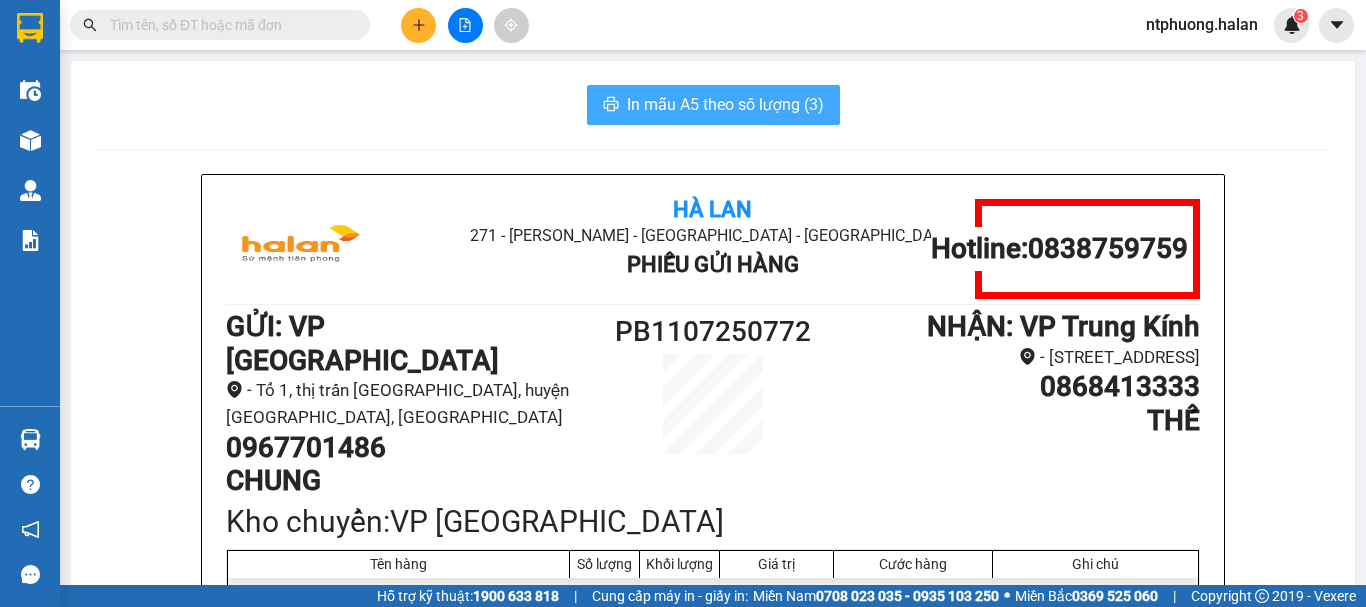 click on "In mẫu A5 theo số lượng
(3)" at bounding box center (725, 104) 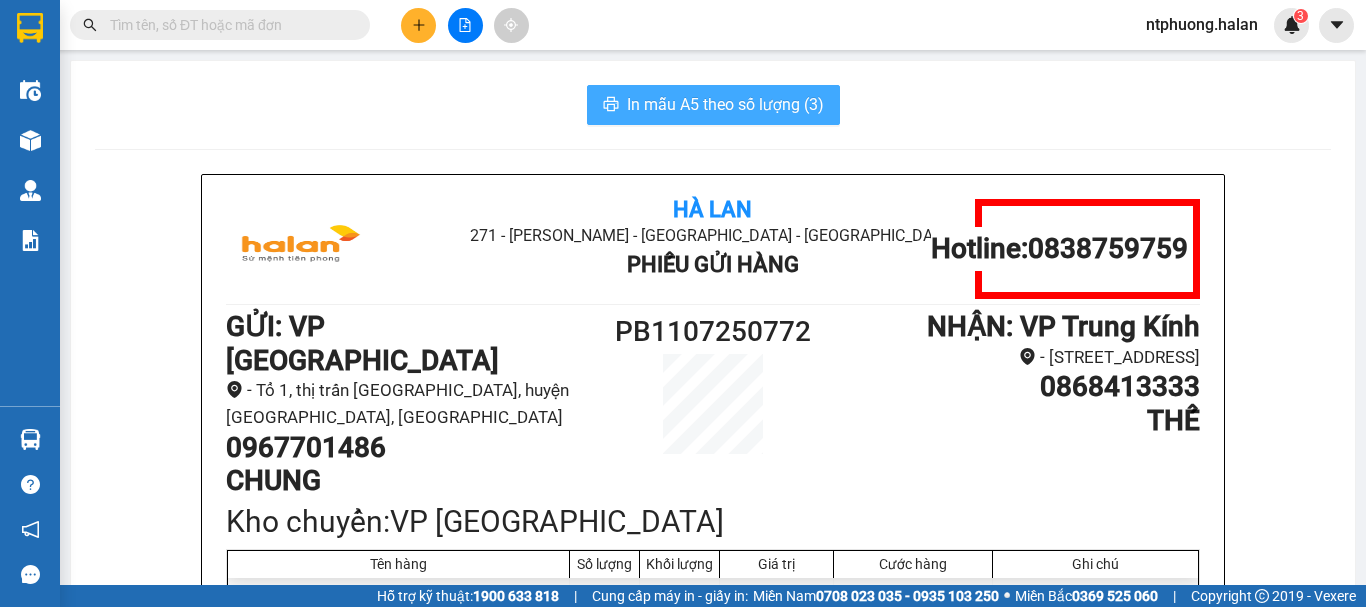 scroll, scrollTop: 0, scrollLeft: 0, axis: both 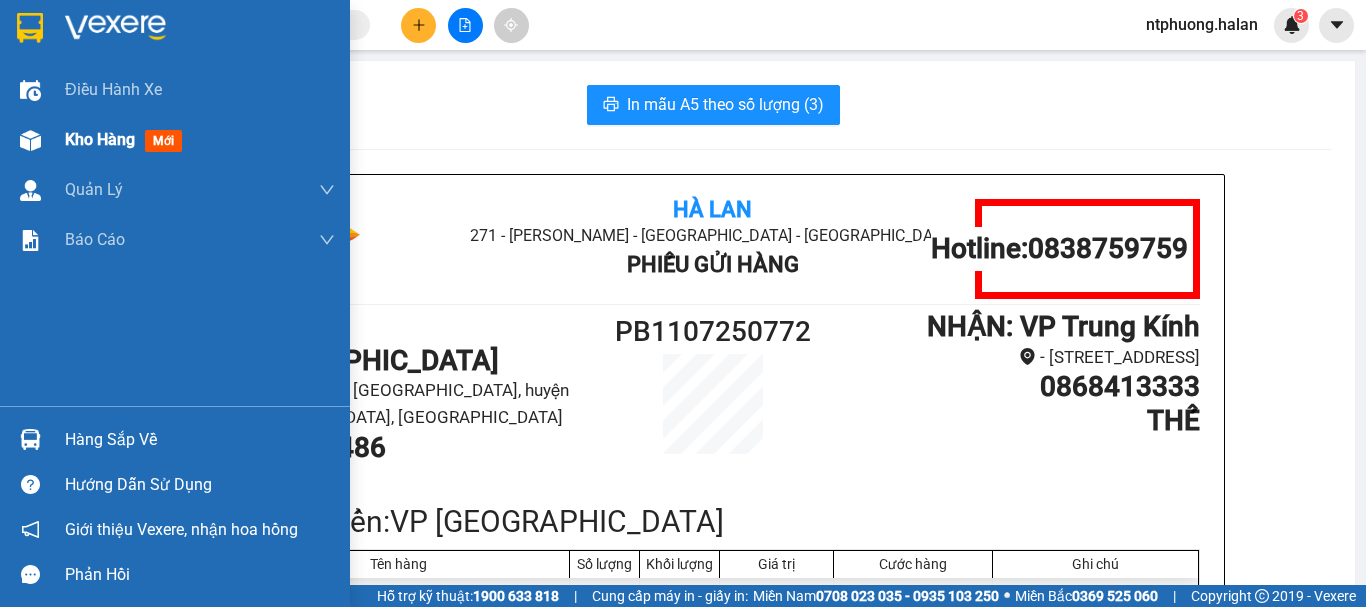 click on "Kho hàng" at bounding box center [100, 139] 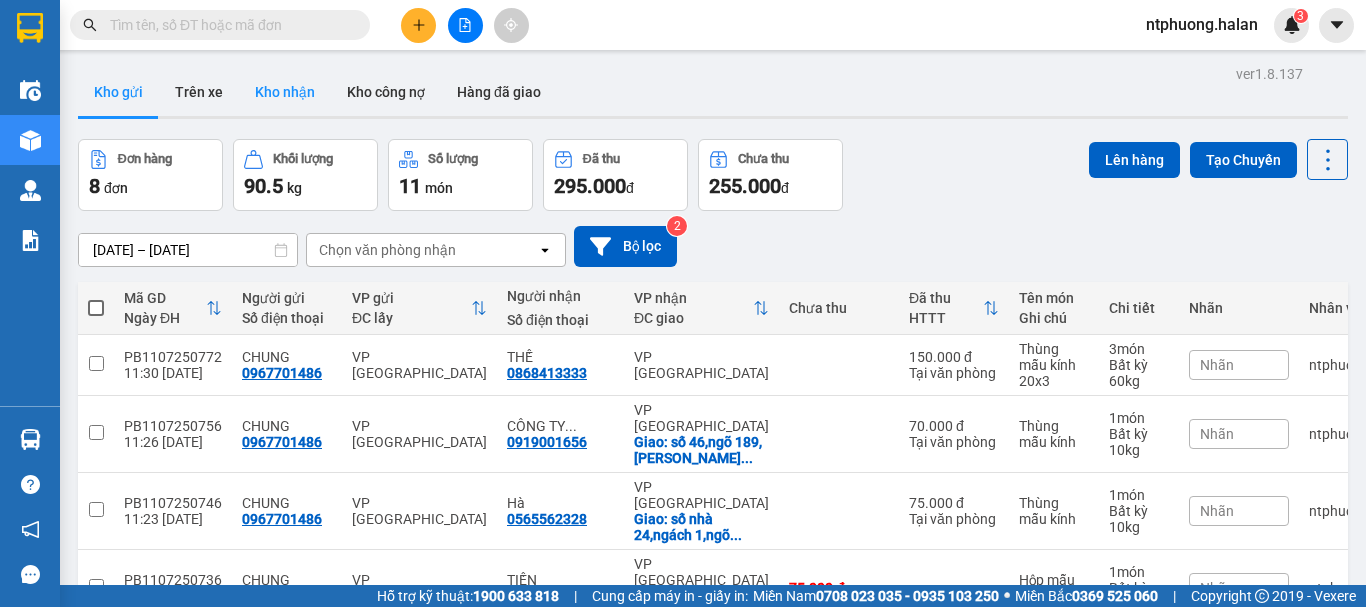 click on "Kho nhận" at bounding box center [285, 92] 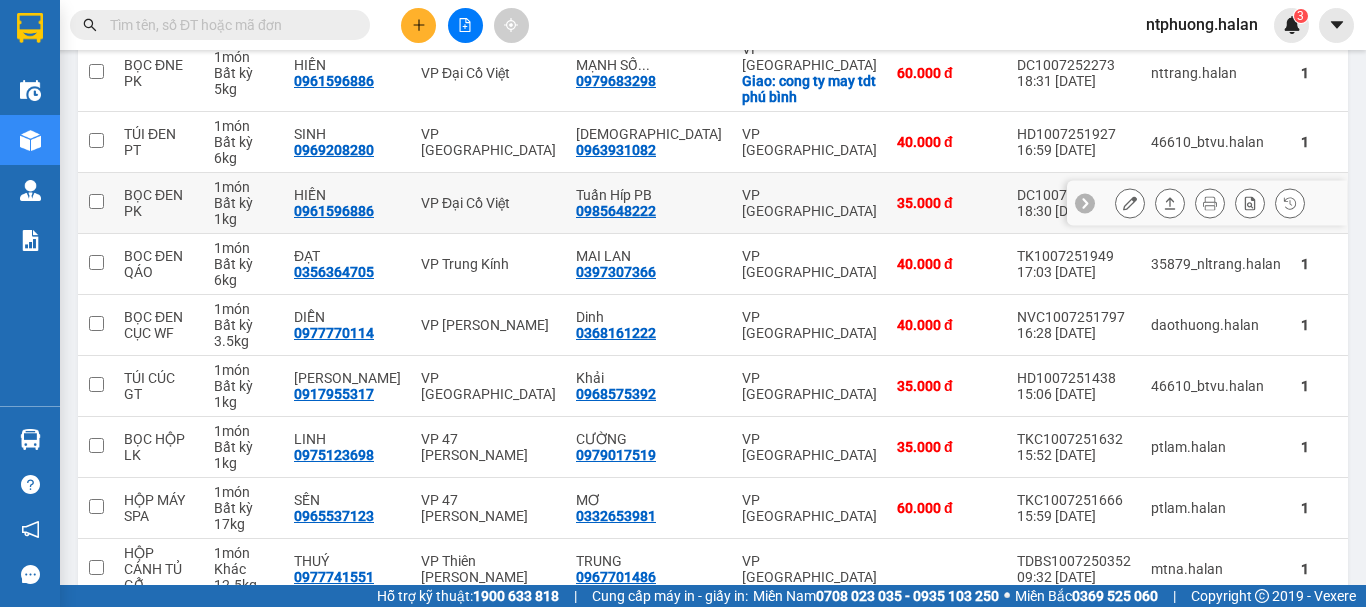 scroll, scrollTop: 450, scrollLeft: 0, axis: vertical 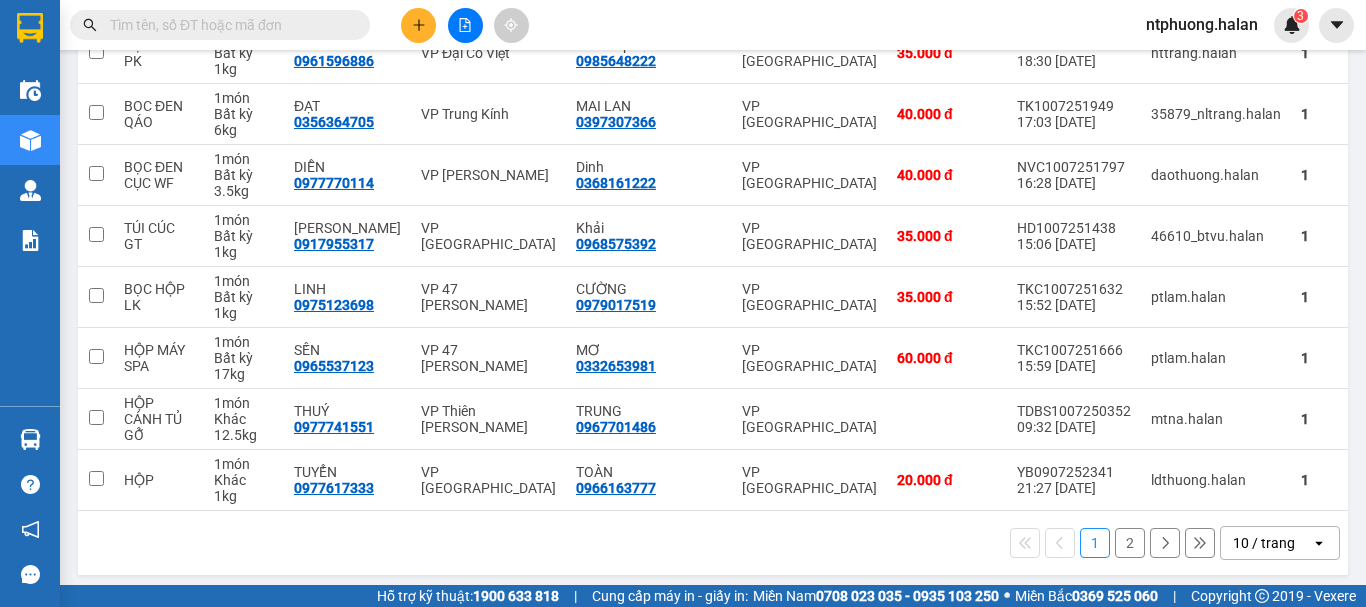 click on "2" at bounding box center (1130, 543) 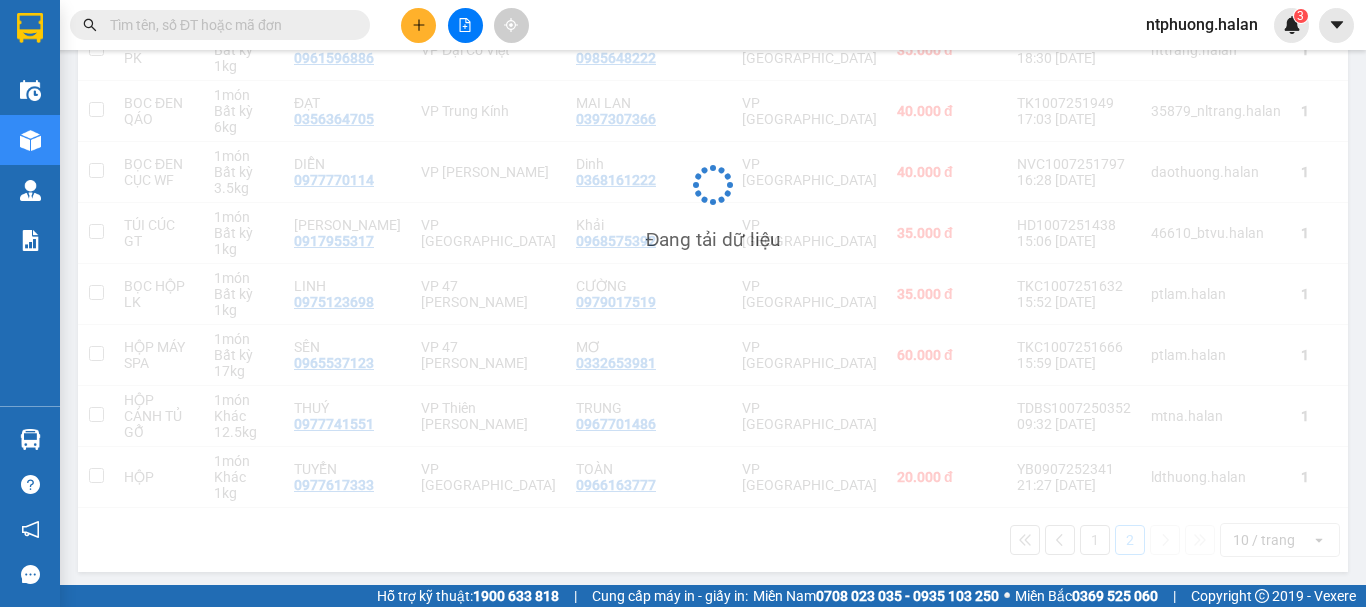 scroll, scrollTop: 92, scrollLeft: 0, axis: vertical 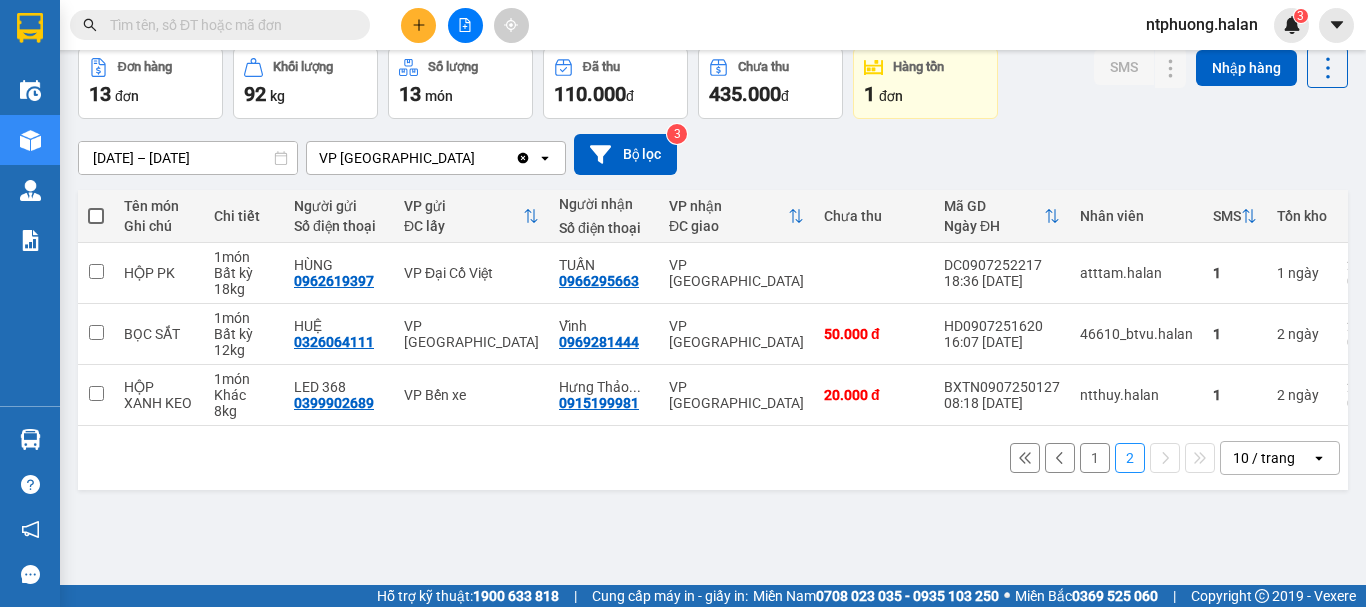 click on "1" at bounding box center [1095, 458] 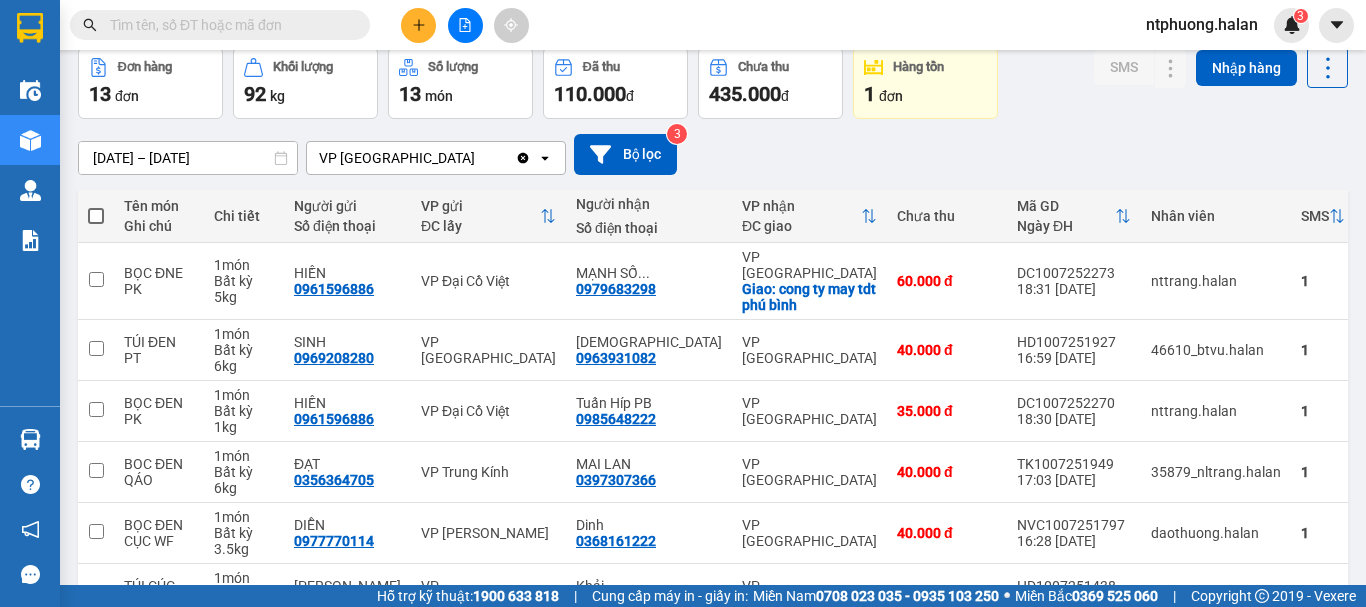 scroll, scrollTop: 450, scrollLeft: 0, axis: vertical 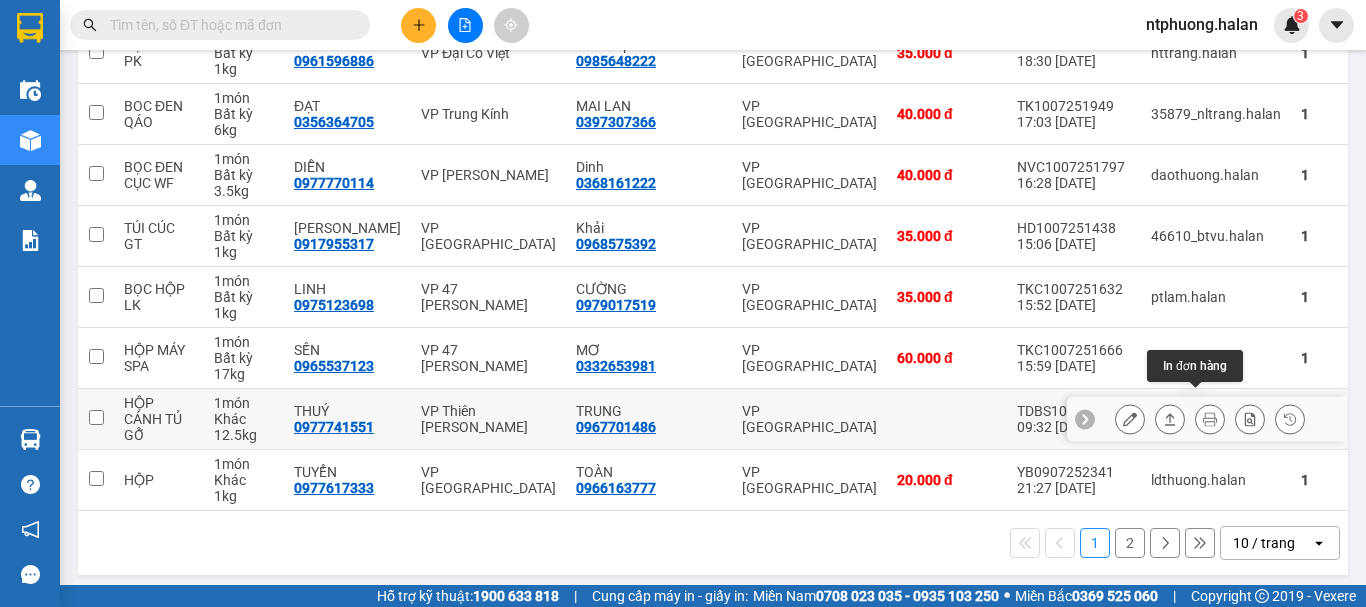 click 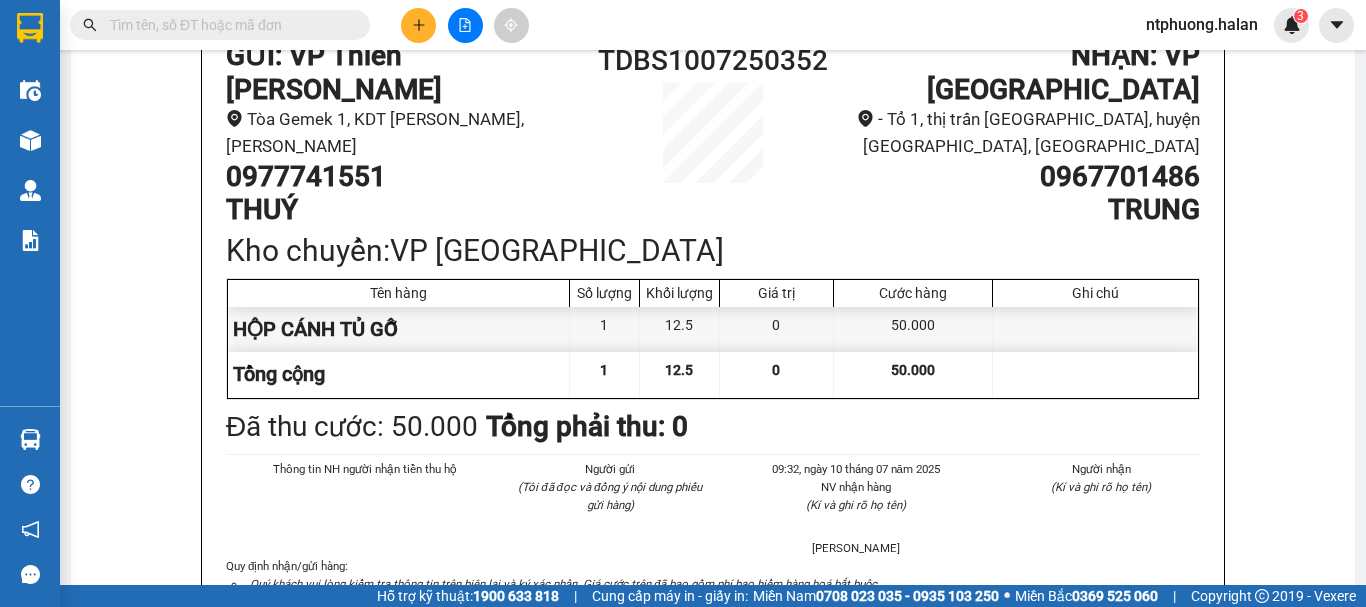 scroll, scrollTop: 0, scrollLeft: 0, axis: both 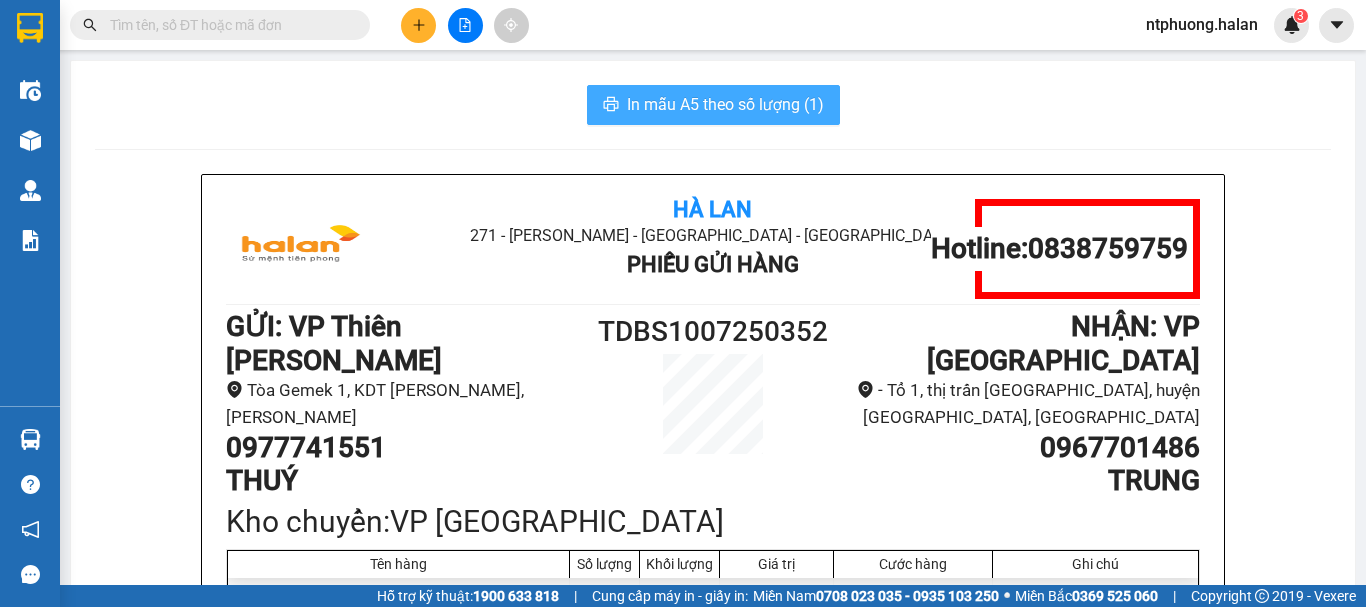 click on "In mẫu A5 theo số lượng
(1)" at bounding box center [725, 104] 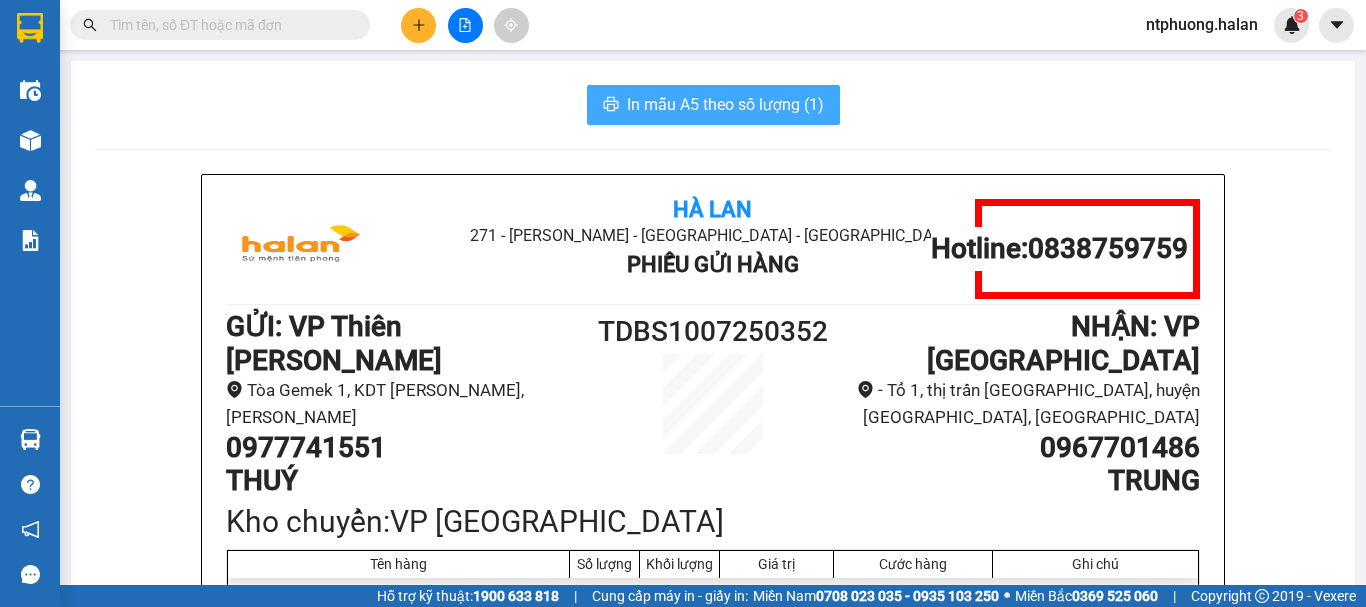 scroll, scrollTop: 0, scrollLeft: 0, axis: both 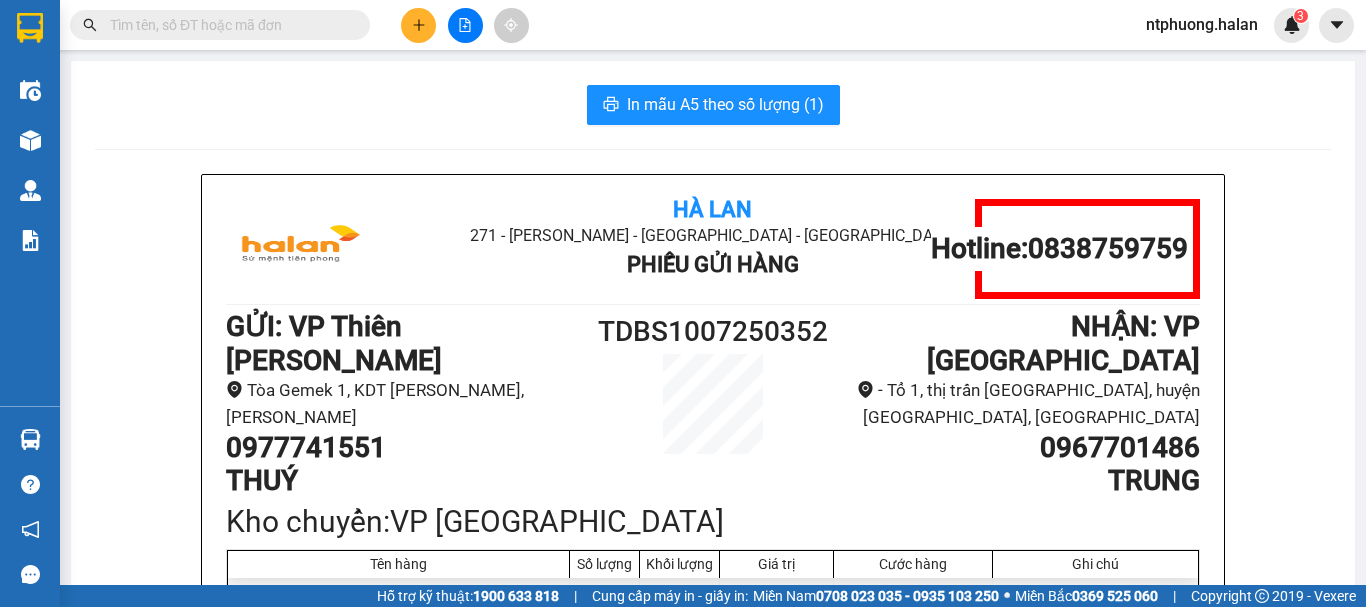 click on "In mẫu A5 theo số lượng
(1)" at bounding box center (713, 105) 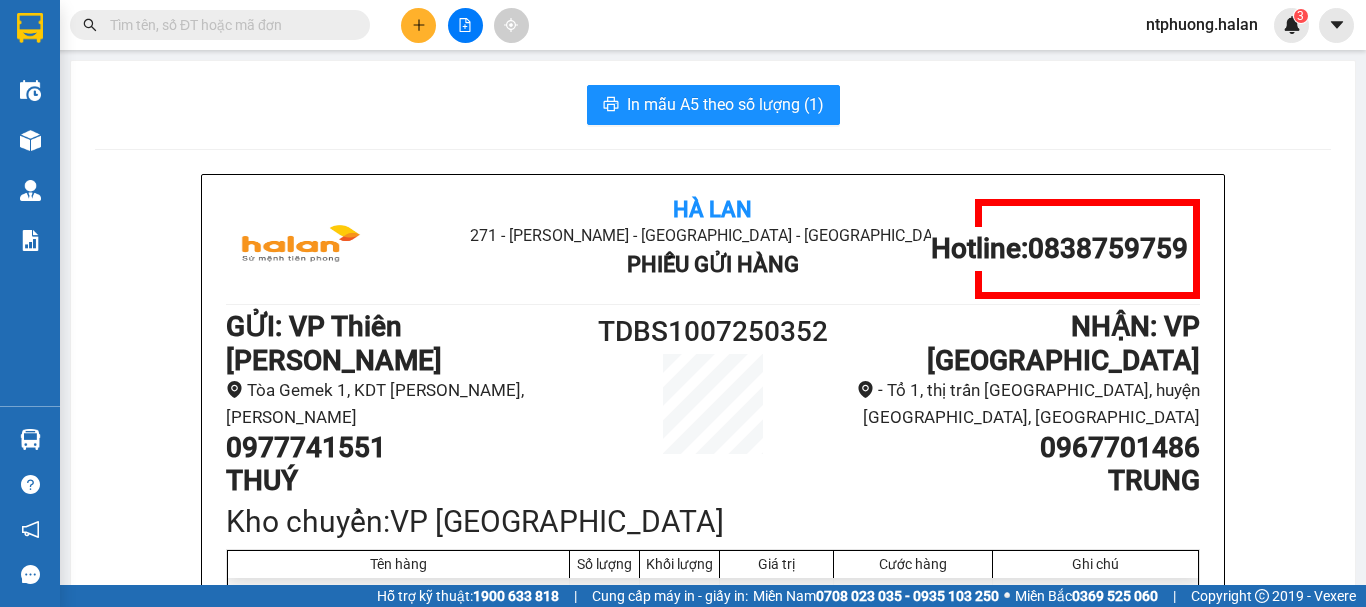 click at bounding box center (228, 25) 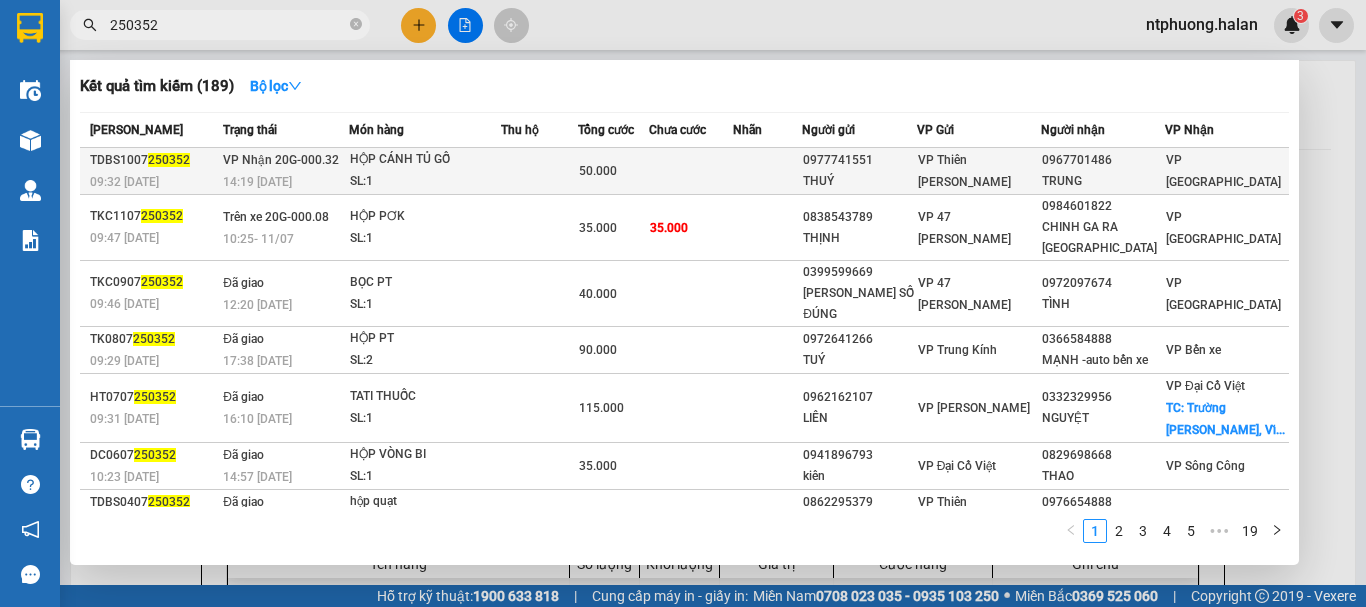 type on "250352" 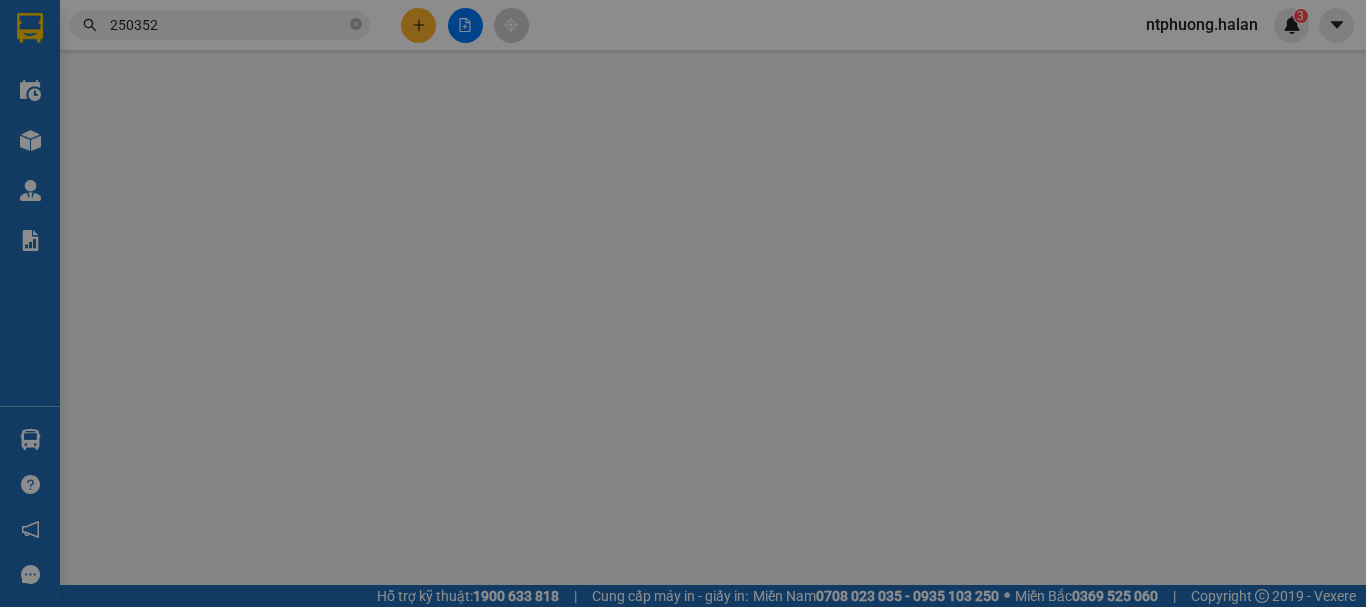 type on "0977741551" 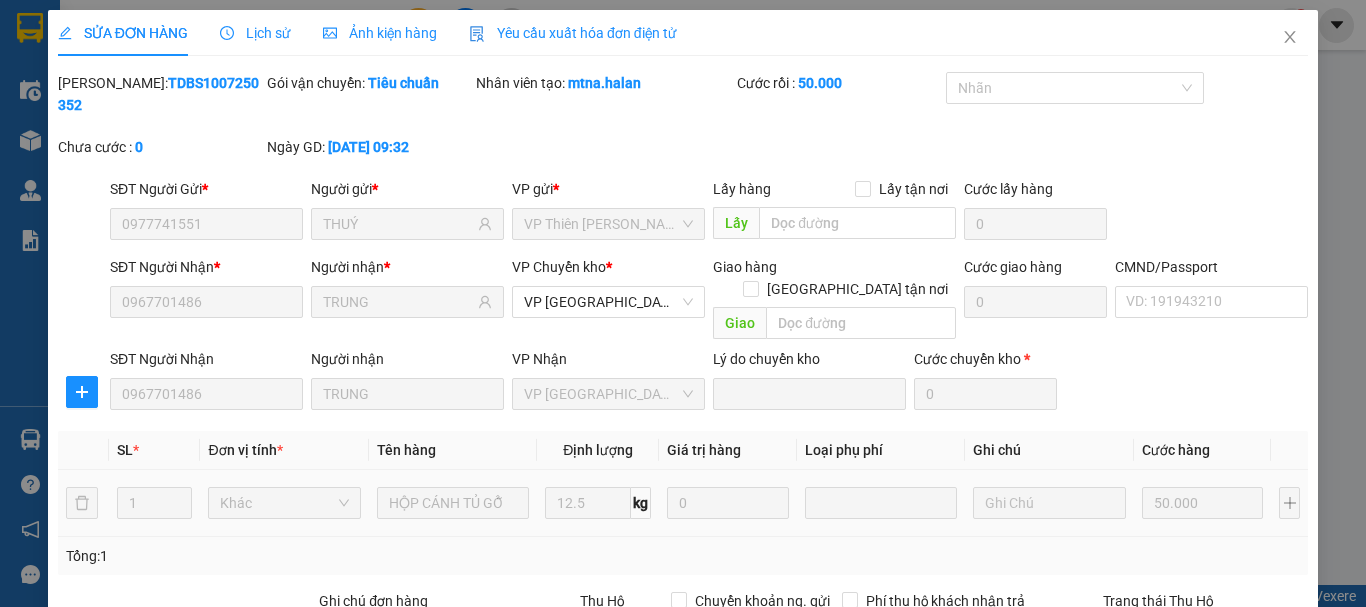 scroll, scrollTop: 245, scrollLeft: 0, axis: vertical 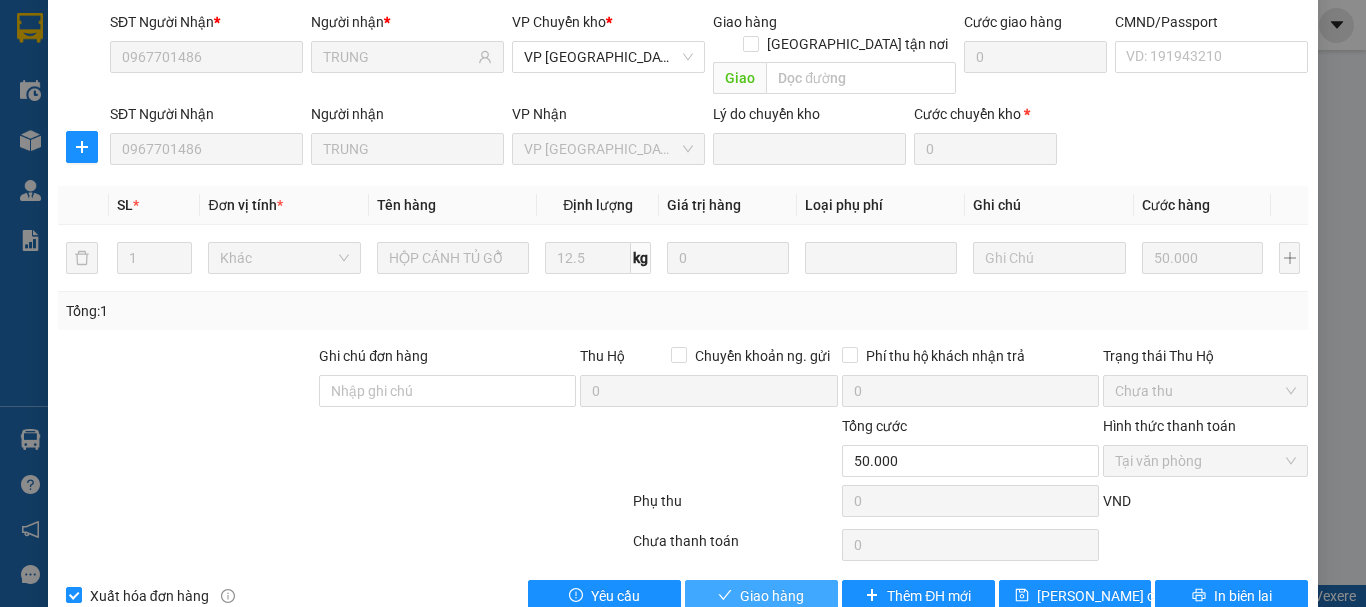 click on "Giao hàng" at bounding box center [772, 596] 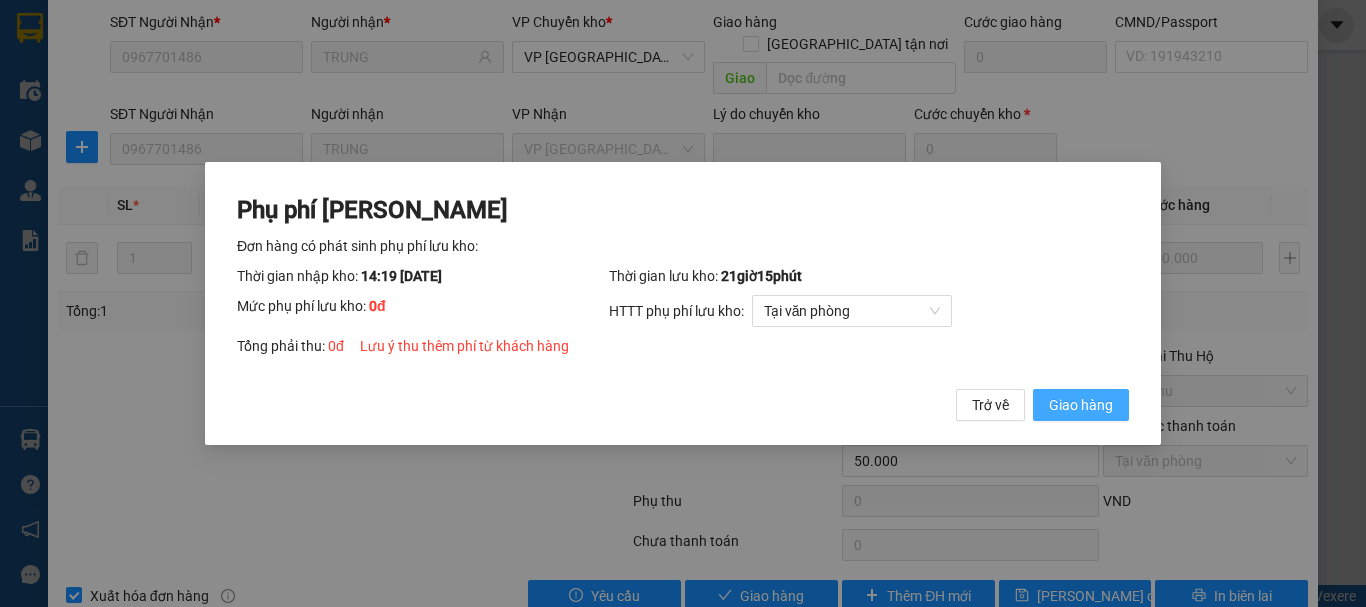 click on "Giao hàng" at bounding box center [1081, 405] 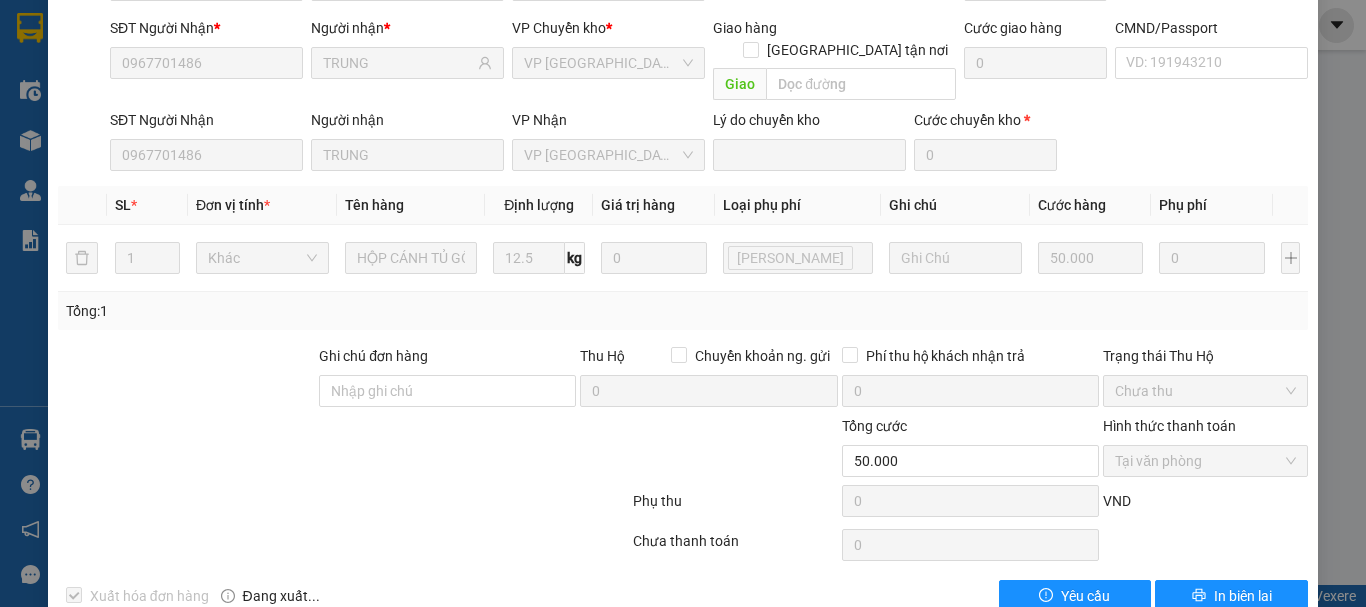 scroll, scrollTop: 0, scrollLeft: 0, axis: both 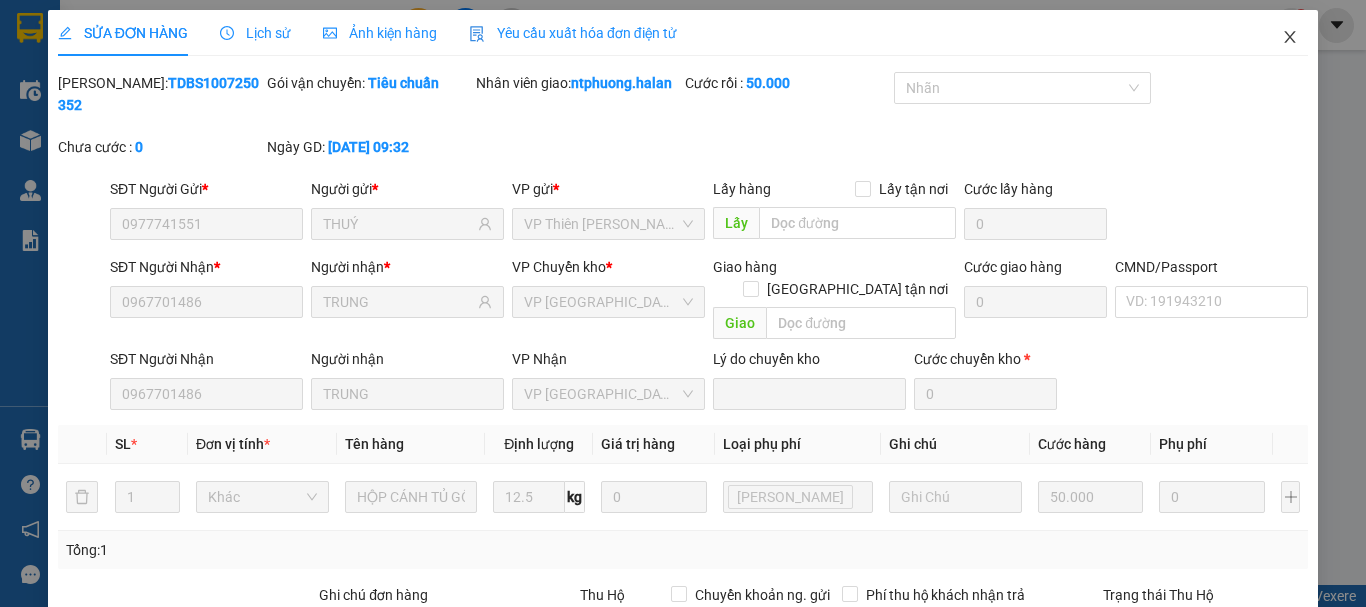 click 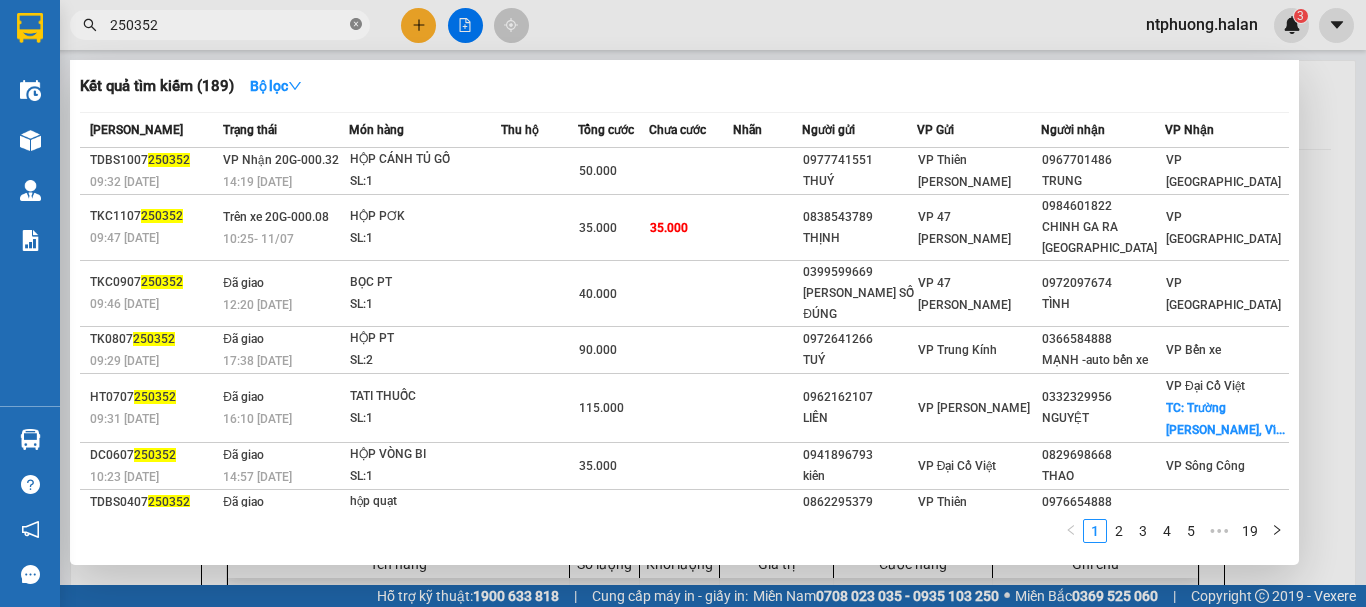 click 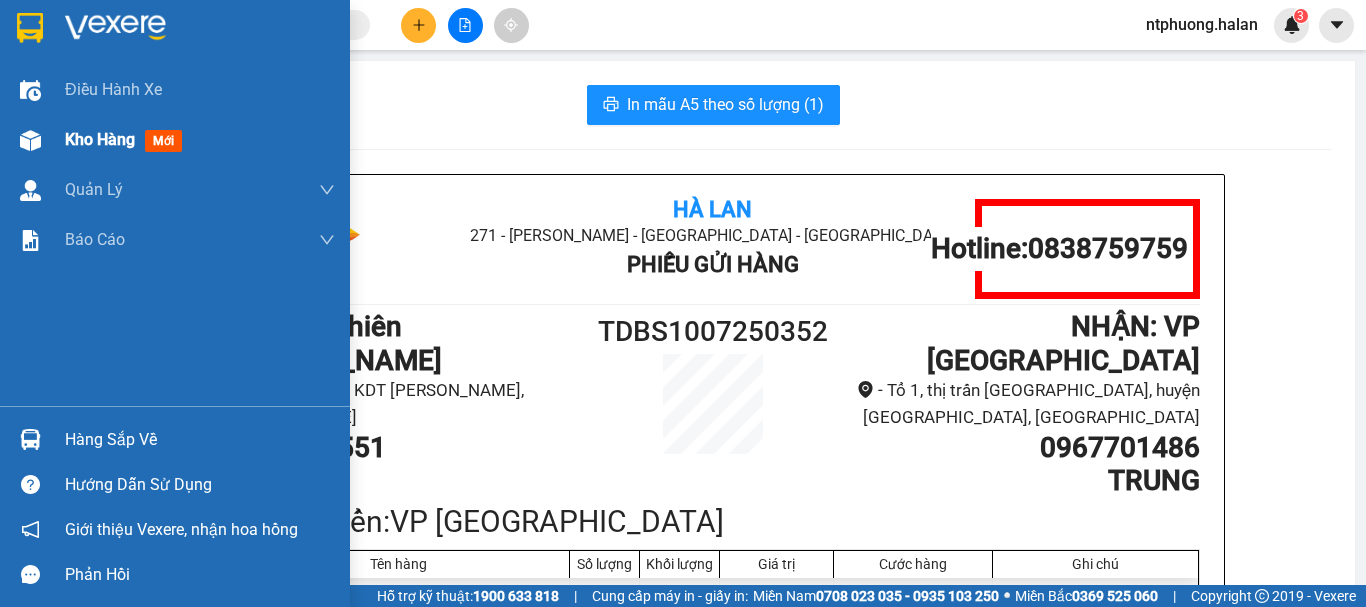 click on "Kho hàng" at bounding box center [100, 139] 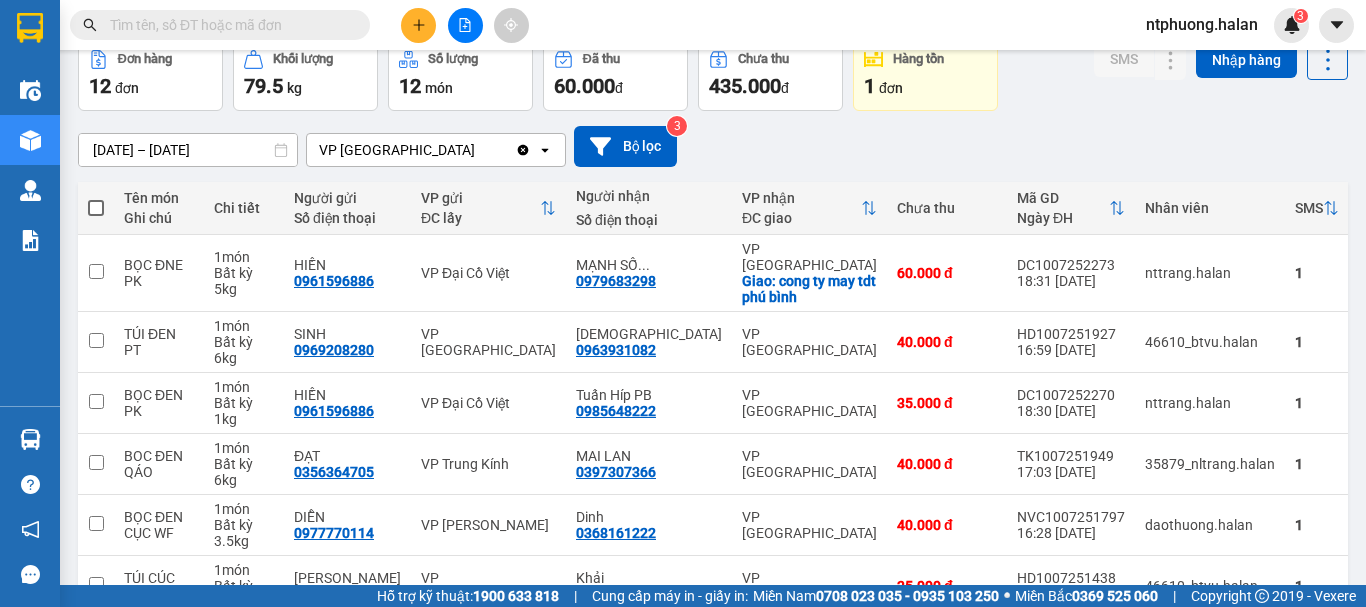 scroll, scrollTop: 0, scrollLeft: 0, axis: both 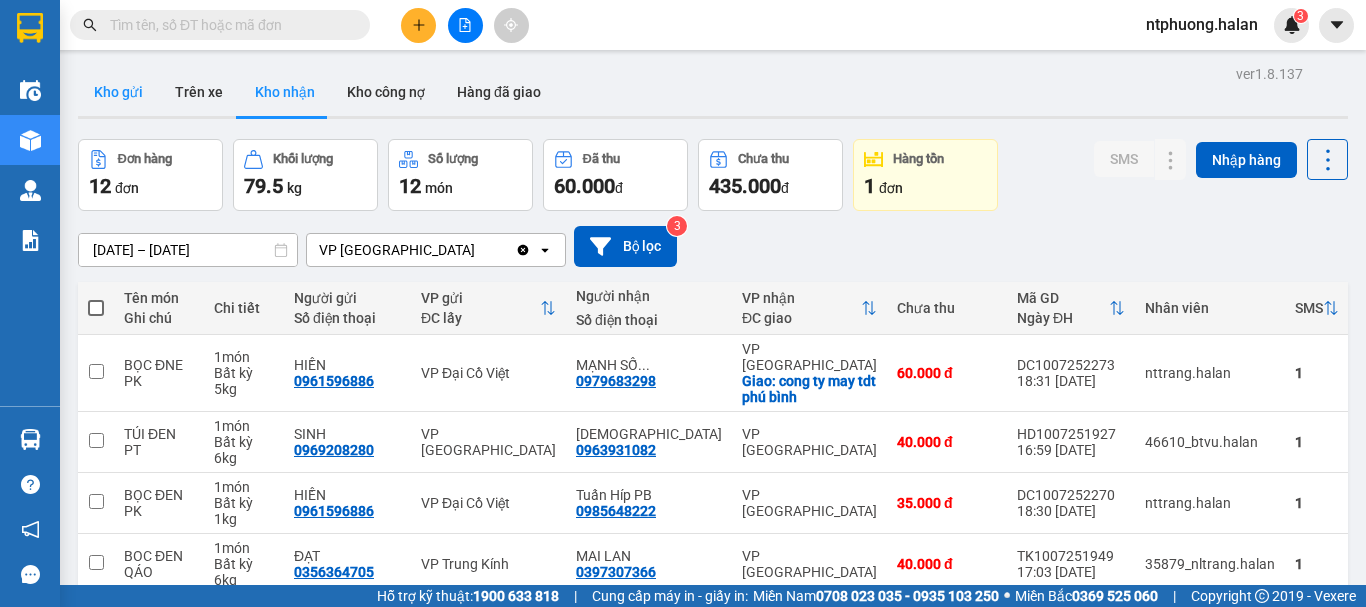 click on "Kho gửi" at bounding box center [118, 92] 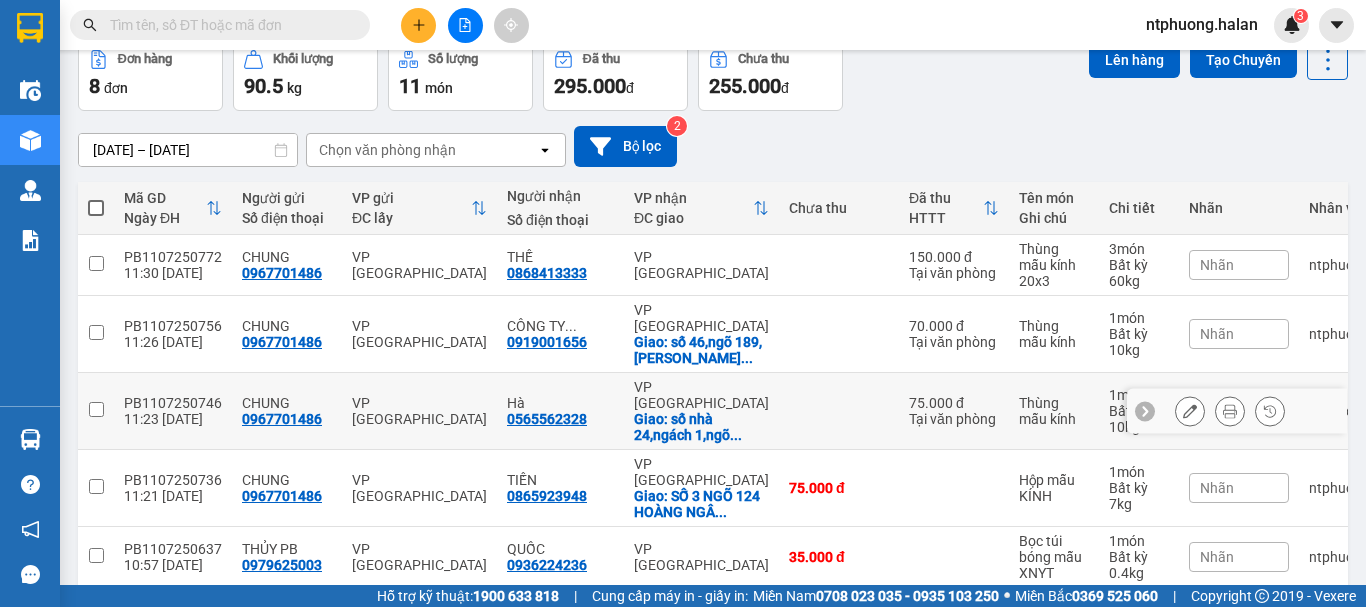scroll, scrollTop: 0, scrollLeft: 0, axis: both 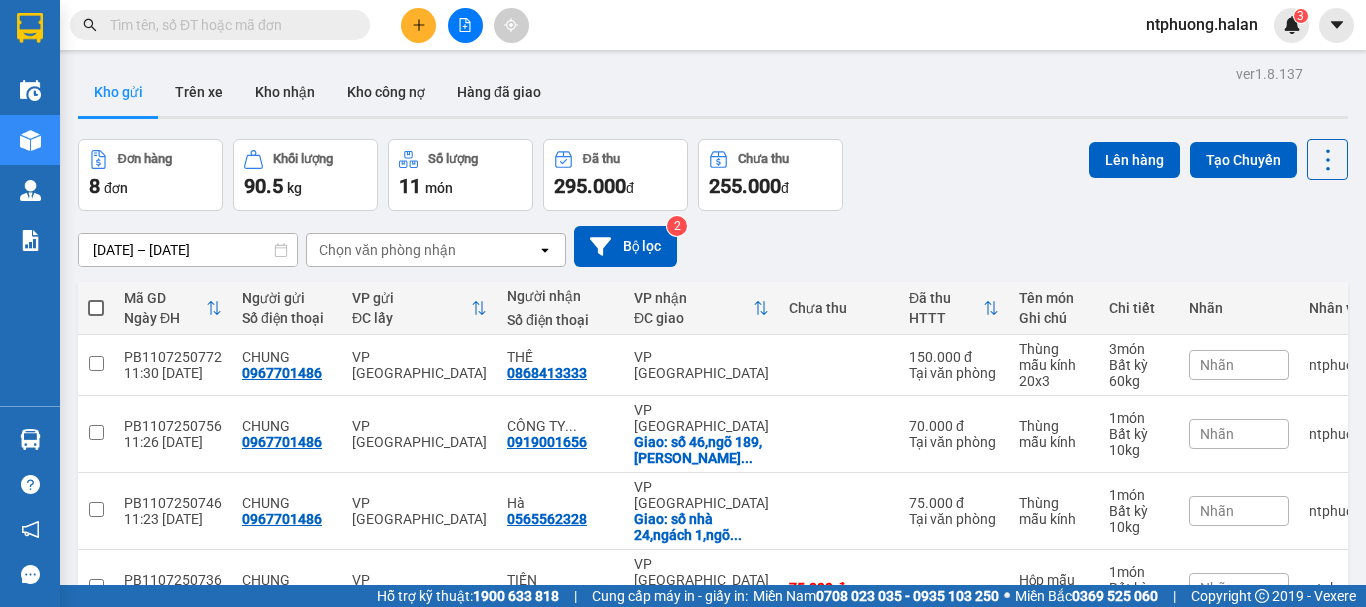 click at bounding box center [96, 308] 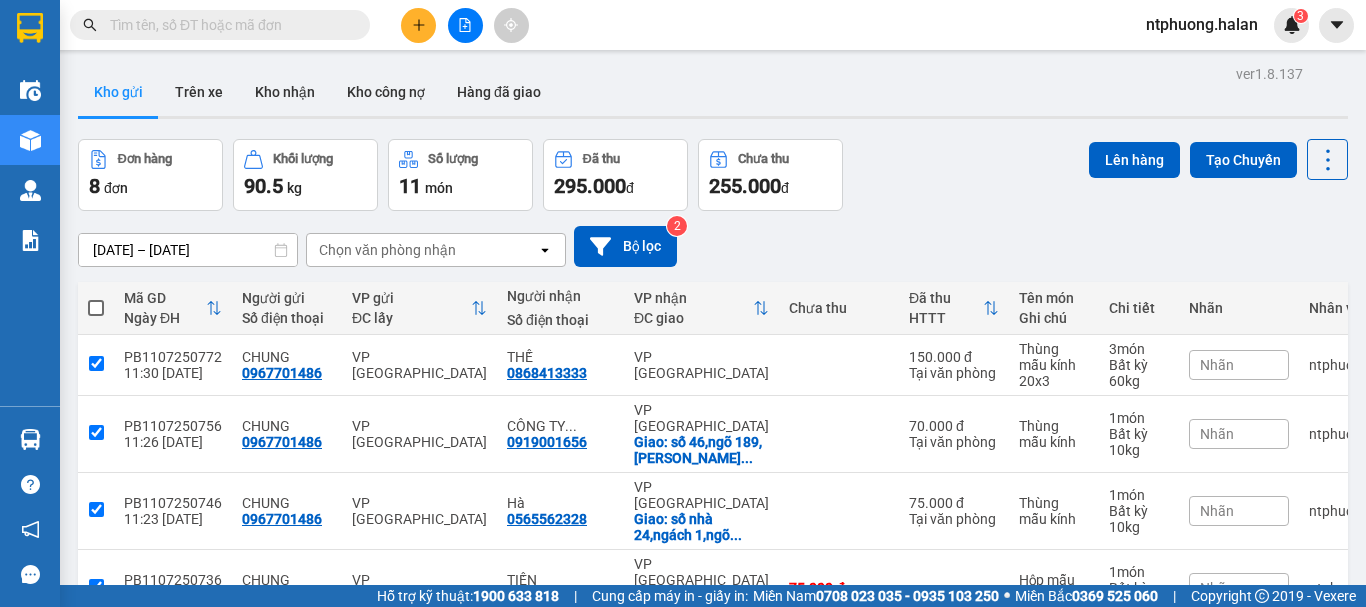checkbox on "true" 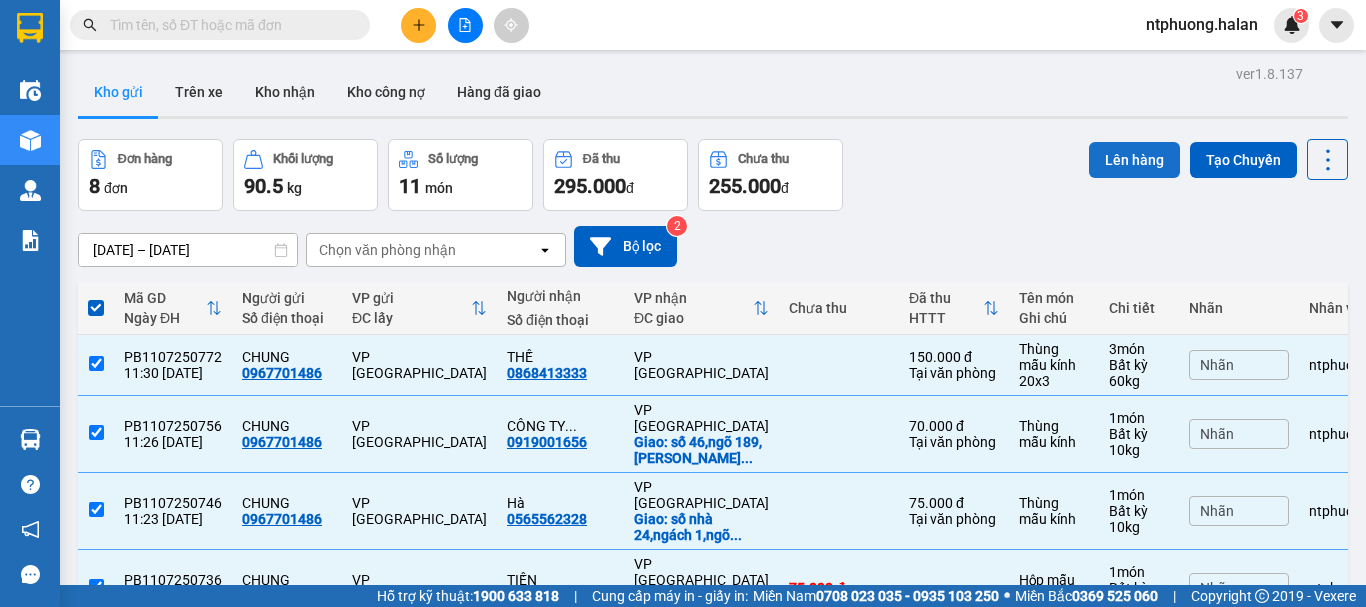 click on "Lên hàng" at bounding box center [1134, 160] 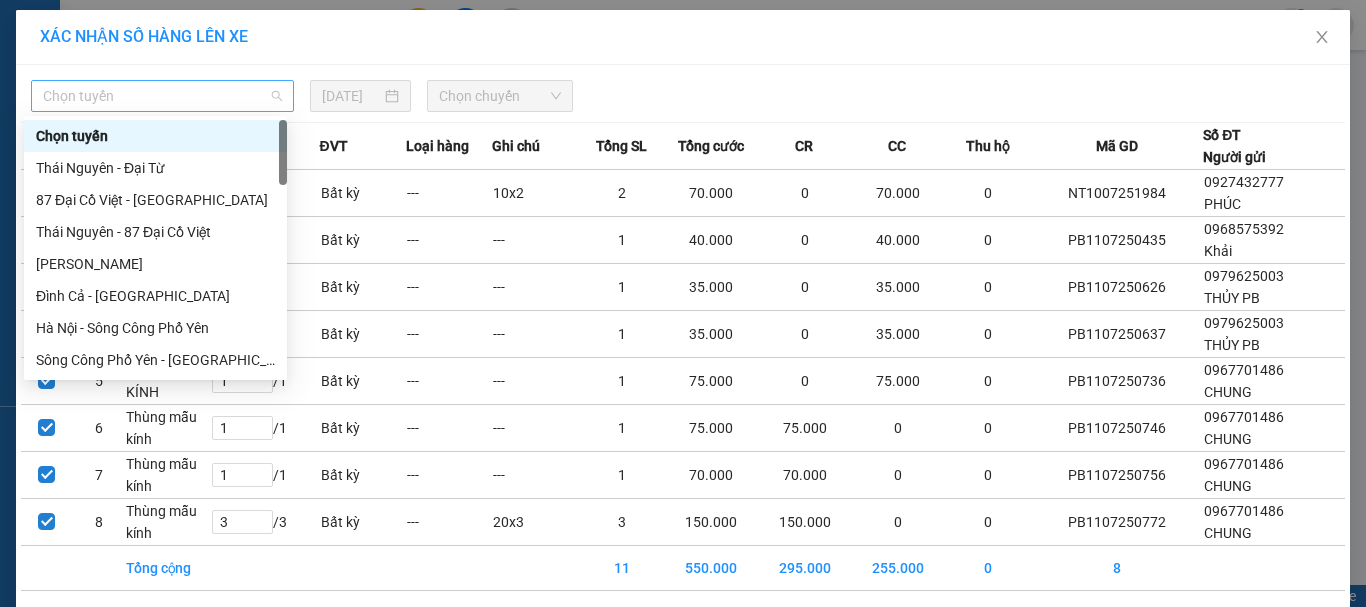 click on "Chọn tuyến" at bounding box center [162, 96] 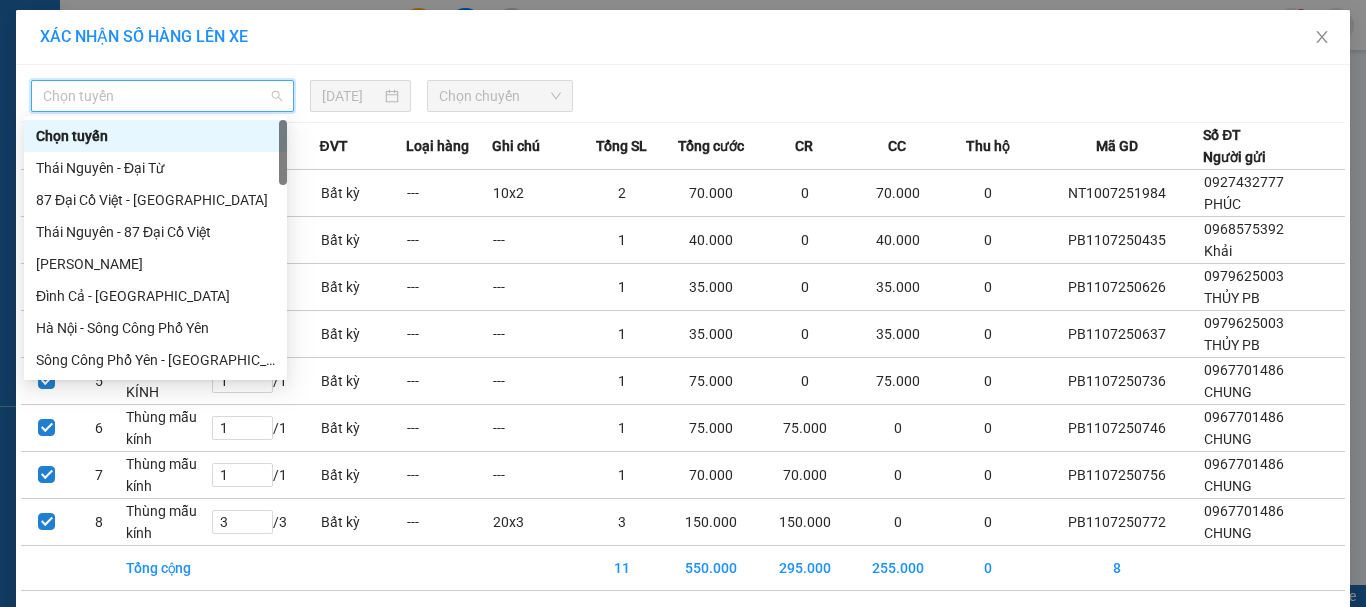 type on "x" 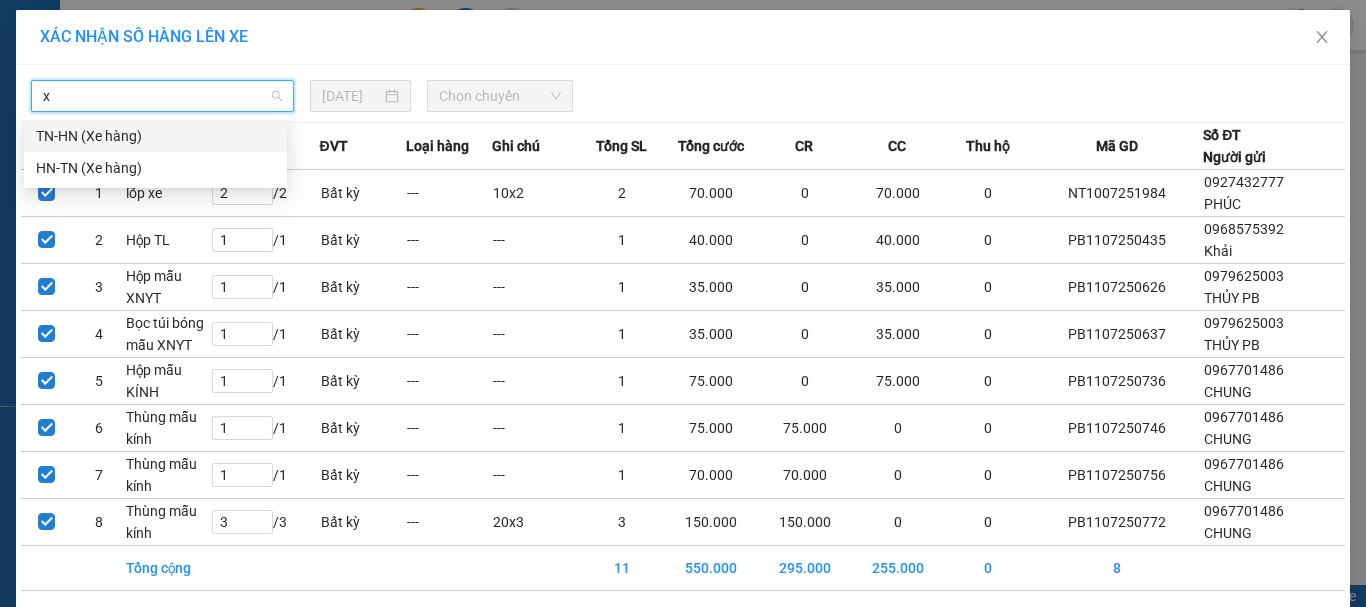 click on "TN-HN (Xe hàng)" at bounding box center [155, 136] 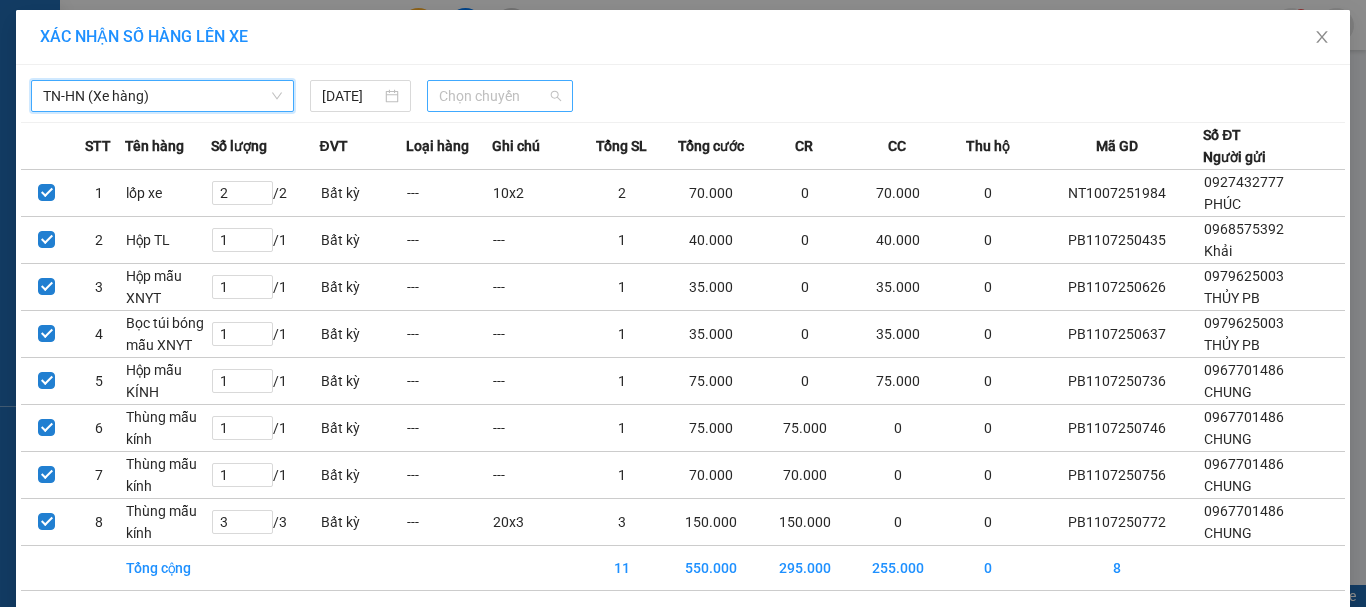 click on "Chọn chuyến" at bounding box center (500, 96) 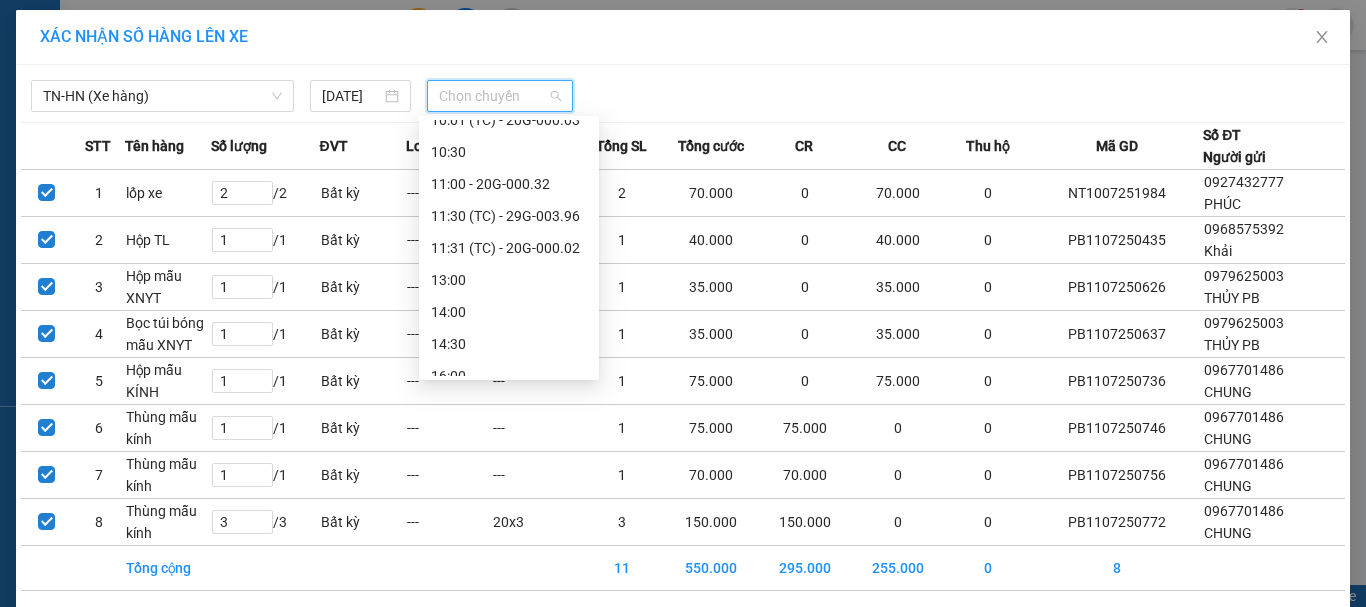 scroll, scrollTop: 448, scrollLeft: 0, axis: vertical 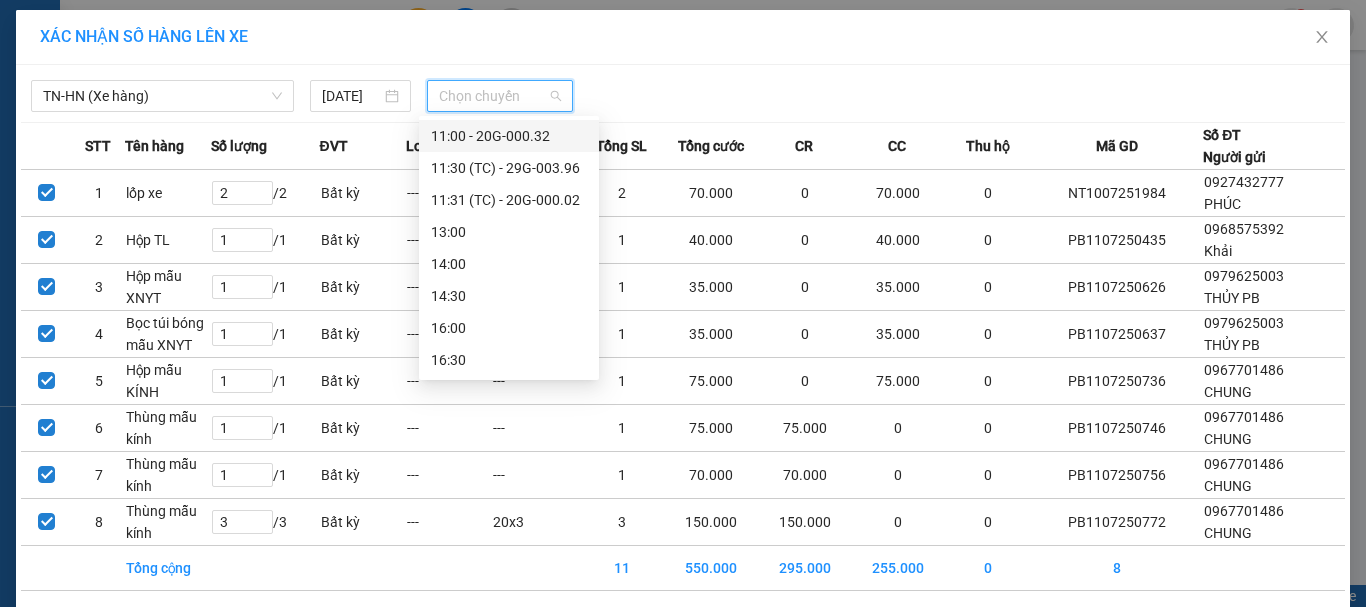 click on "11:00     - 20G-000.32" at bounding box center (509, 136) 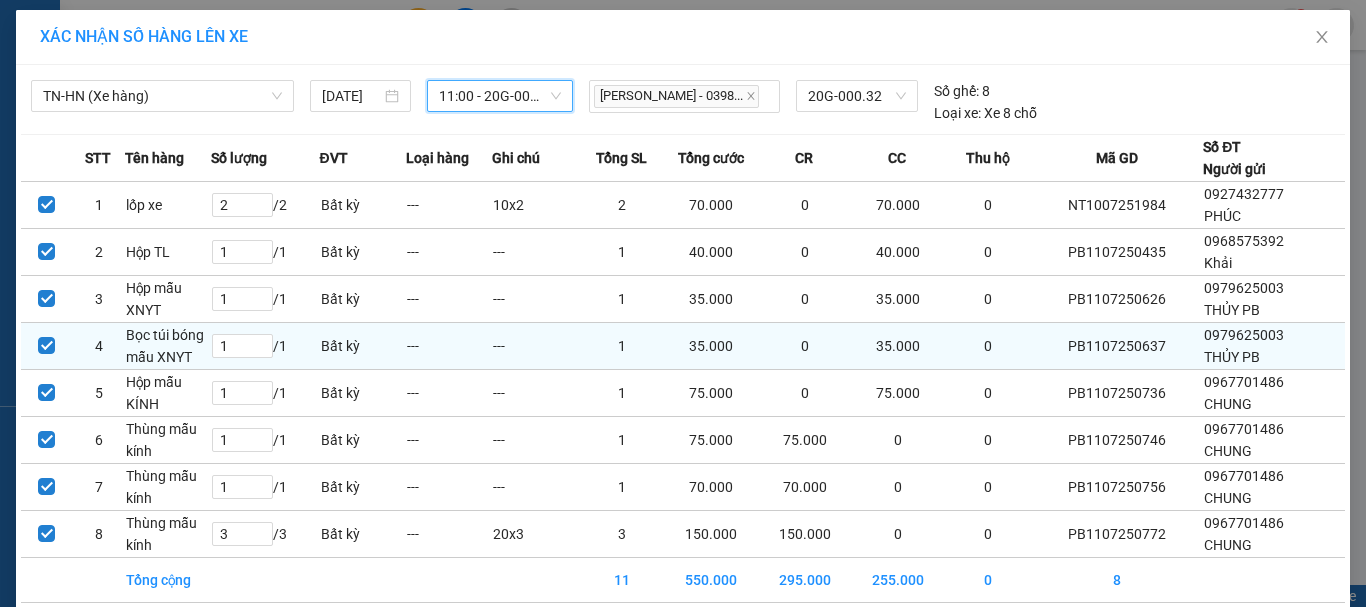 scroll, scrollTop: 87, scrollLeft: 0, axis: vertical 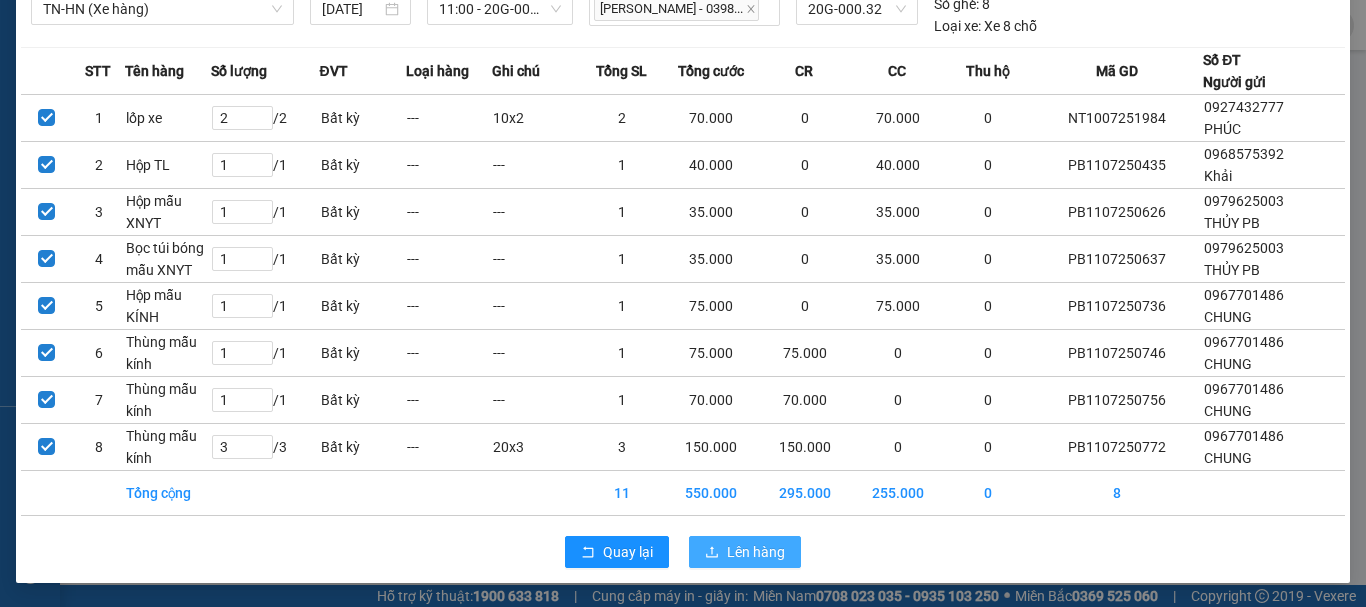 click on "Lên hàng" at bounding box center (756, 552) 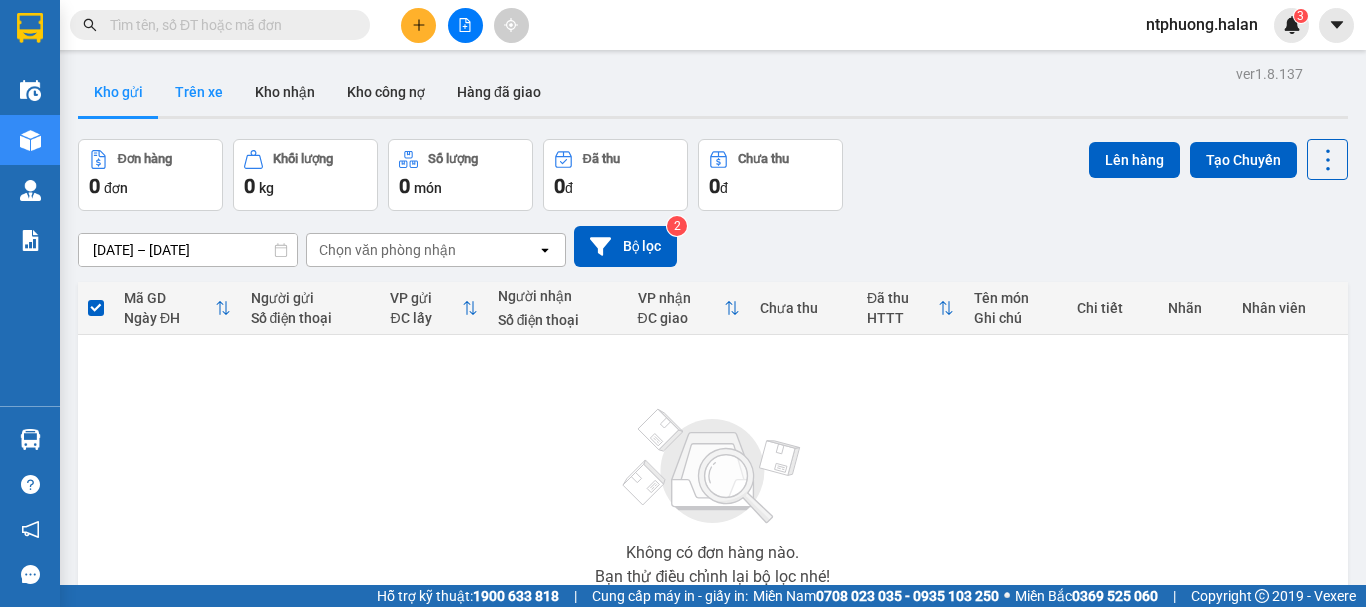 click on "Trên xe" at bounding box center [199, 92] 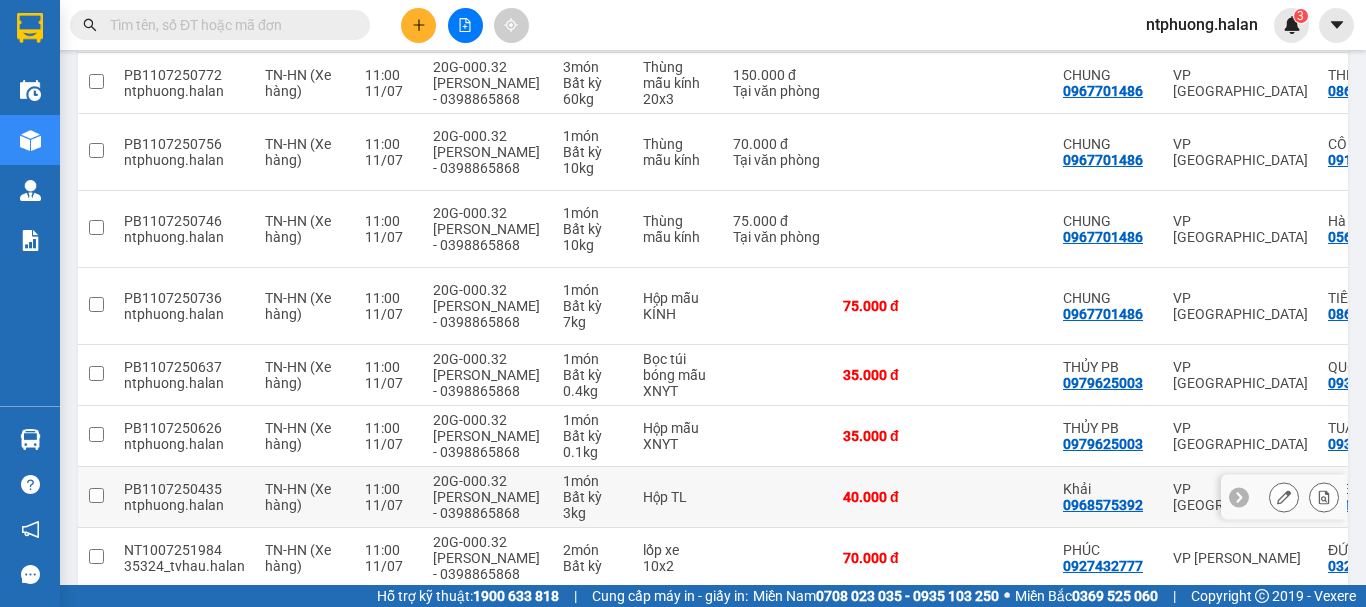 scroll, scrollTop: 382, scrollLeft: 0, axis: vertical 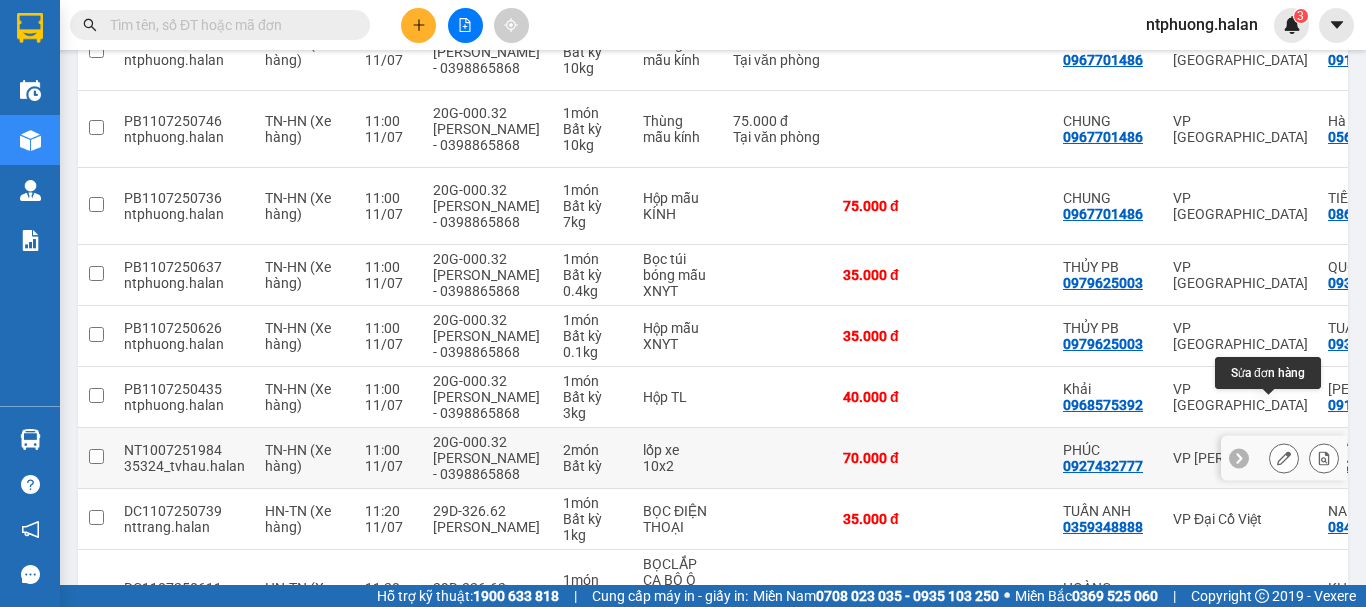 click 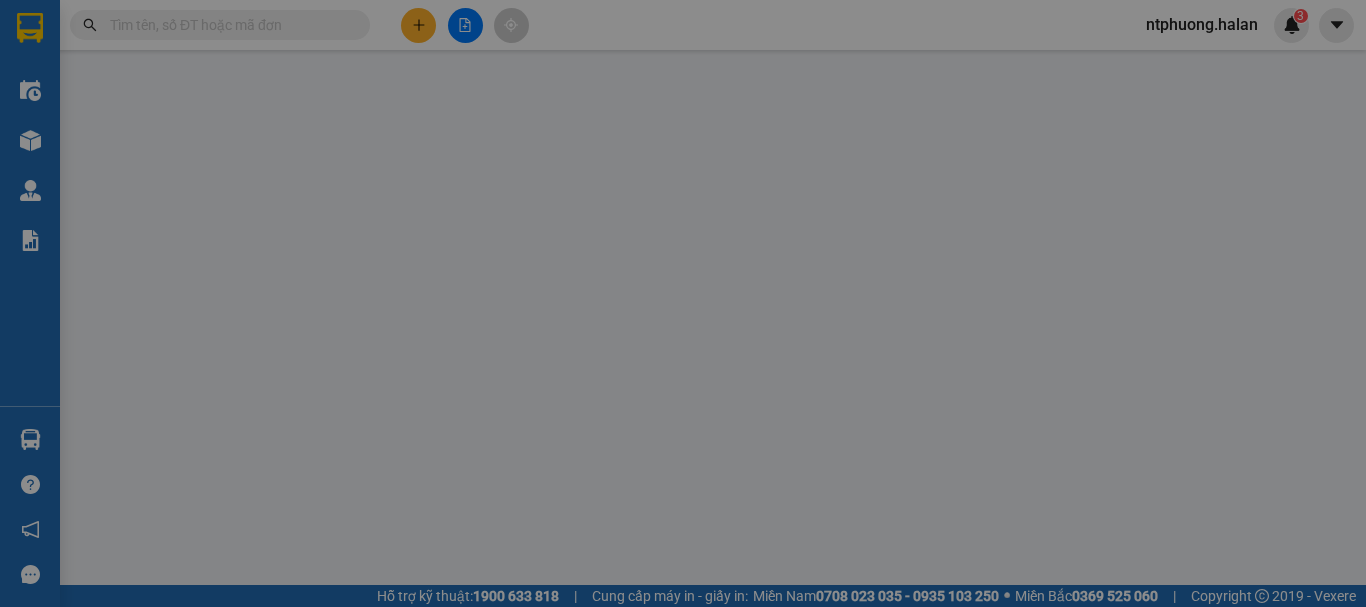 scroll, scrollTop: 0, scrollLeft: 0, axis: both 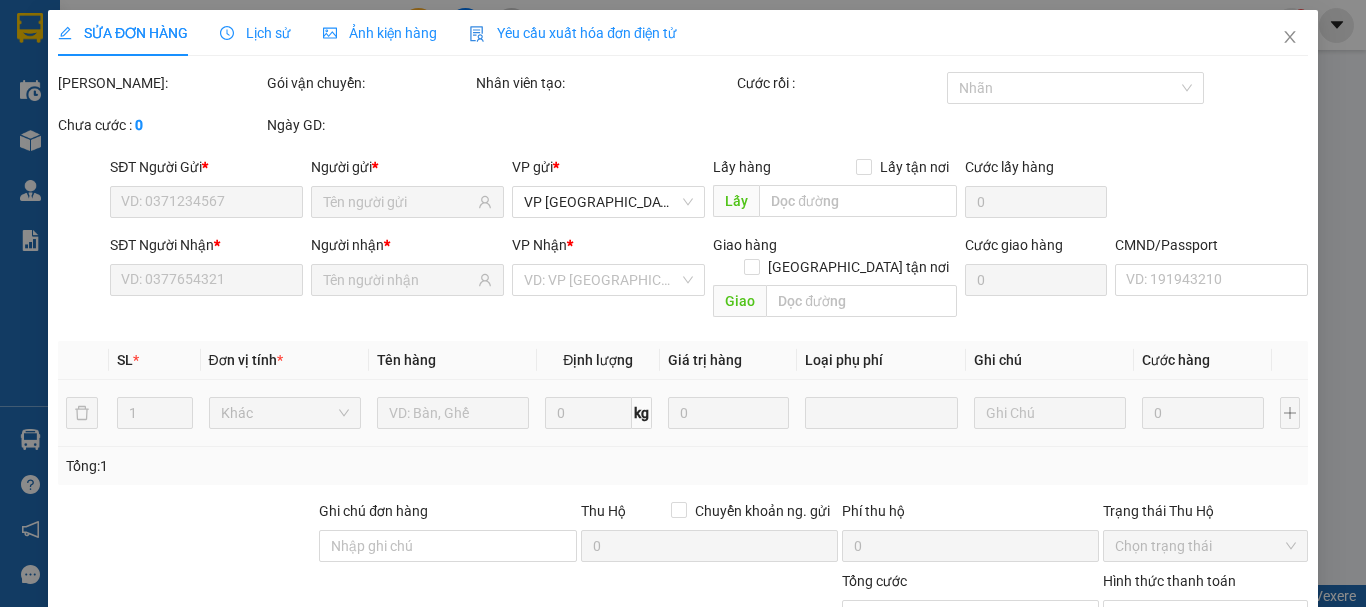type on "0927432777" 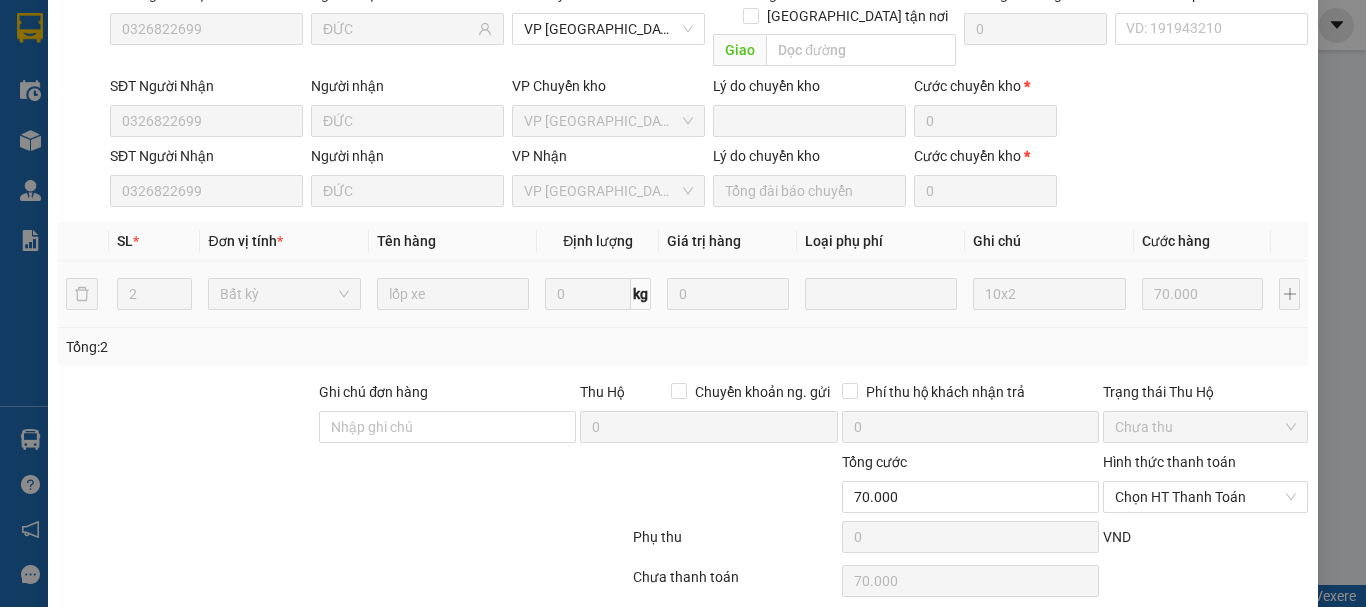 scroll, scrollTop: 336, scrollLeft: 0, axis: vertical 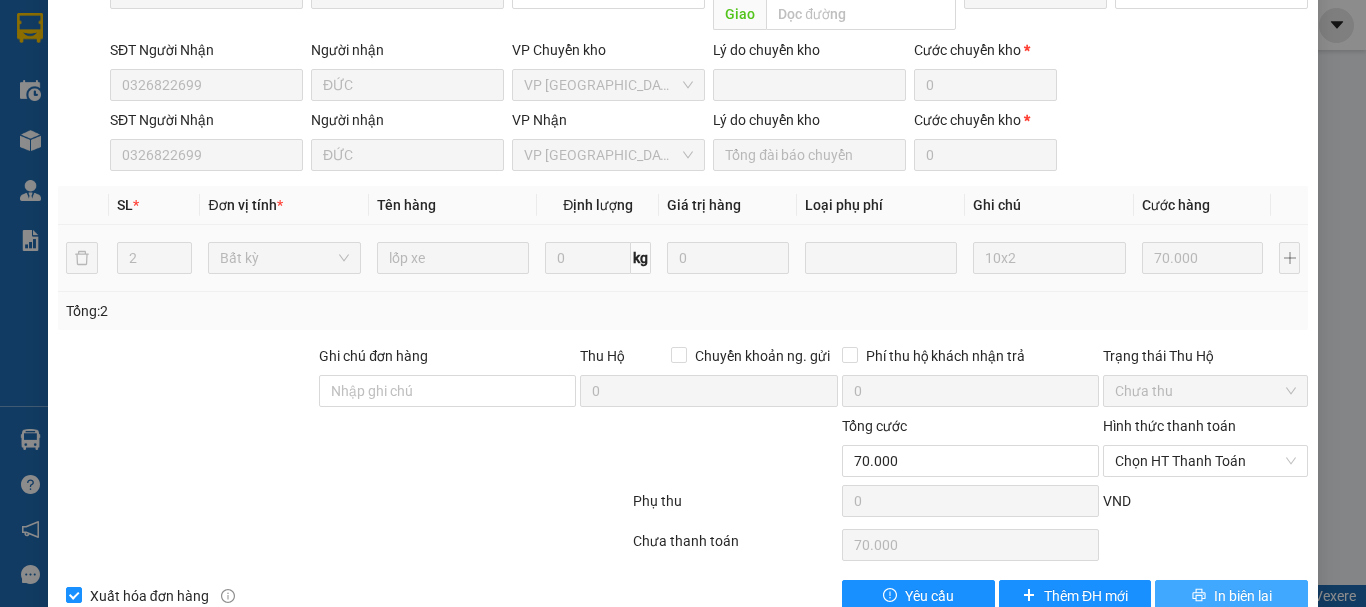 click on "In biên lai" at bounding box center (1243, 596) 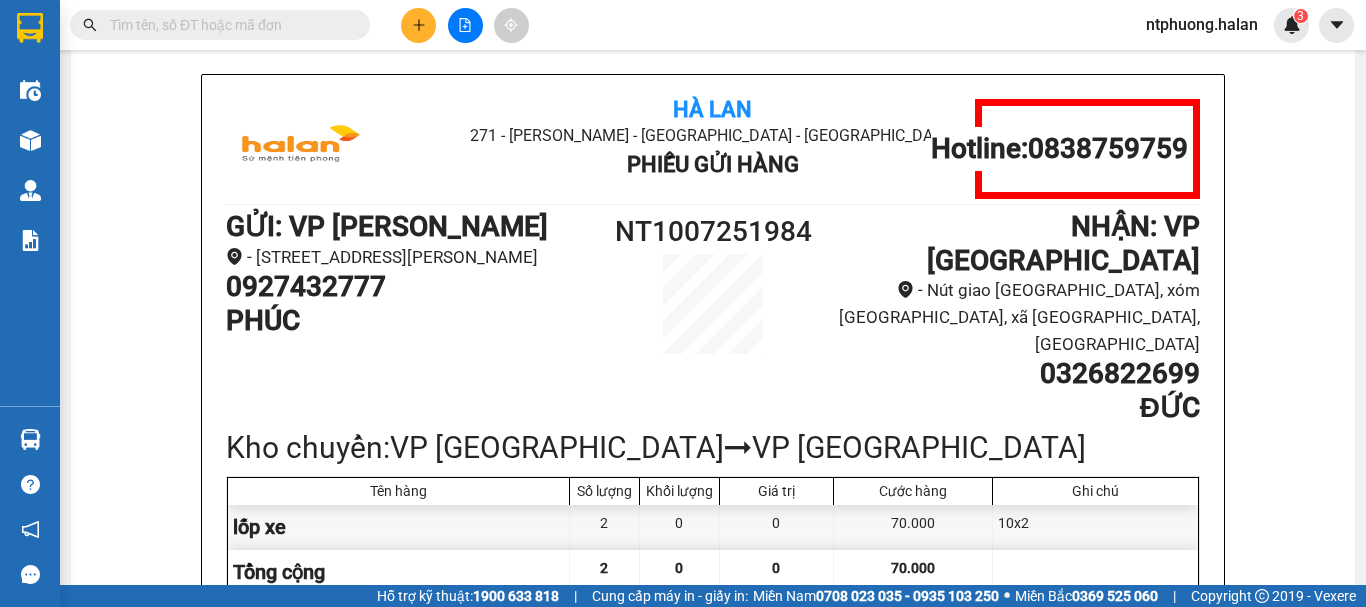 scroll, scrollTop: 200, scrollLeft: 0, axis: vertical 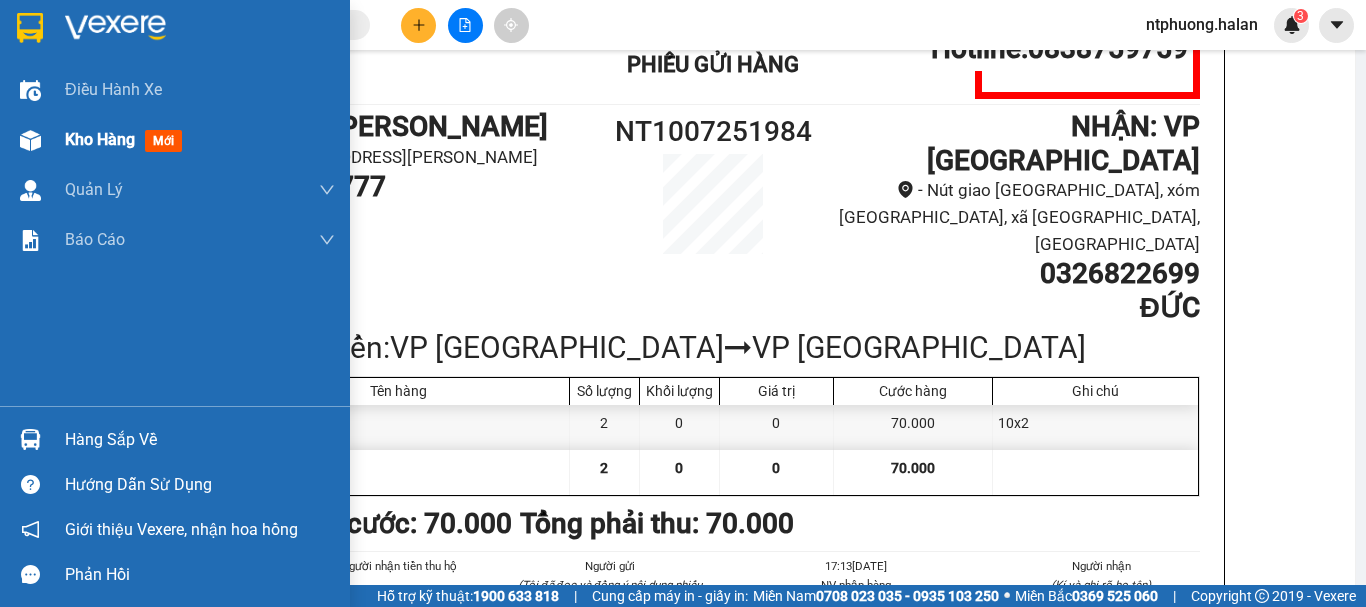 click on "Kho hàng" at bounding box center [100, 139] 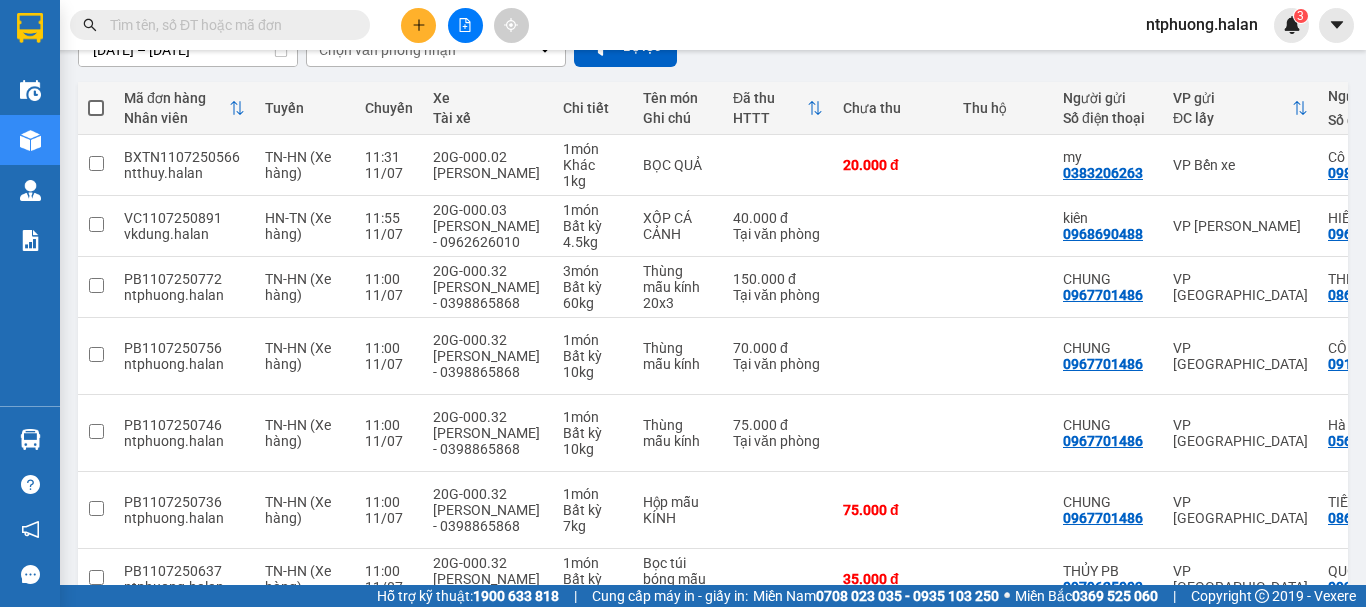 scroll, scrollTop: 0, scrollLeft: 0, axis: both 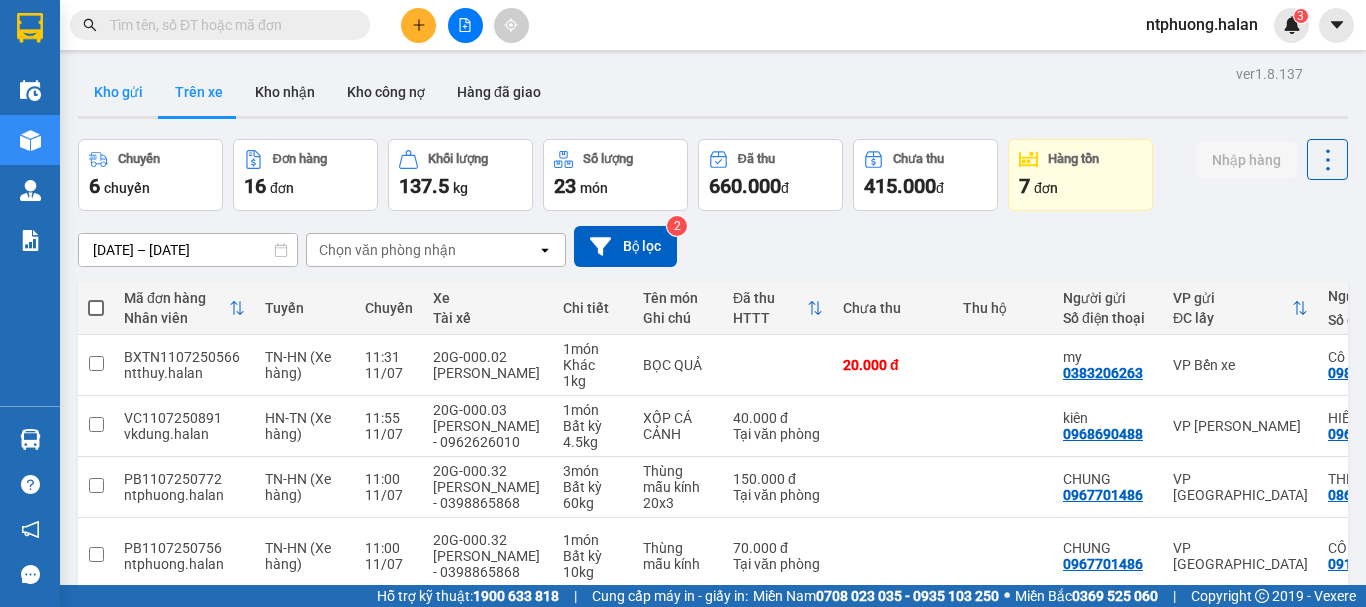 click on "Kho gửi" at bounding box center (118, 92) 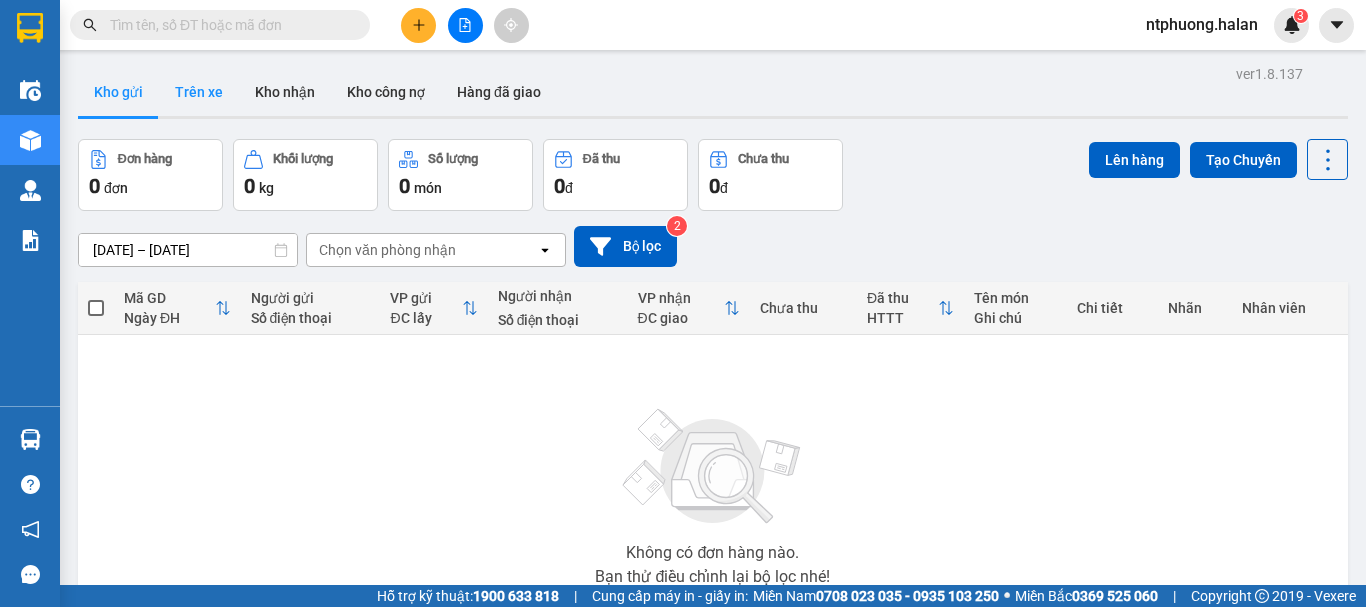 click on "Trên xe" at bounding box center (199, 92) 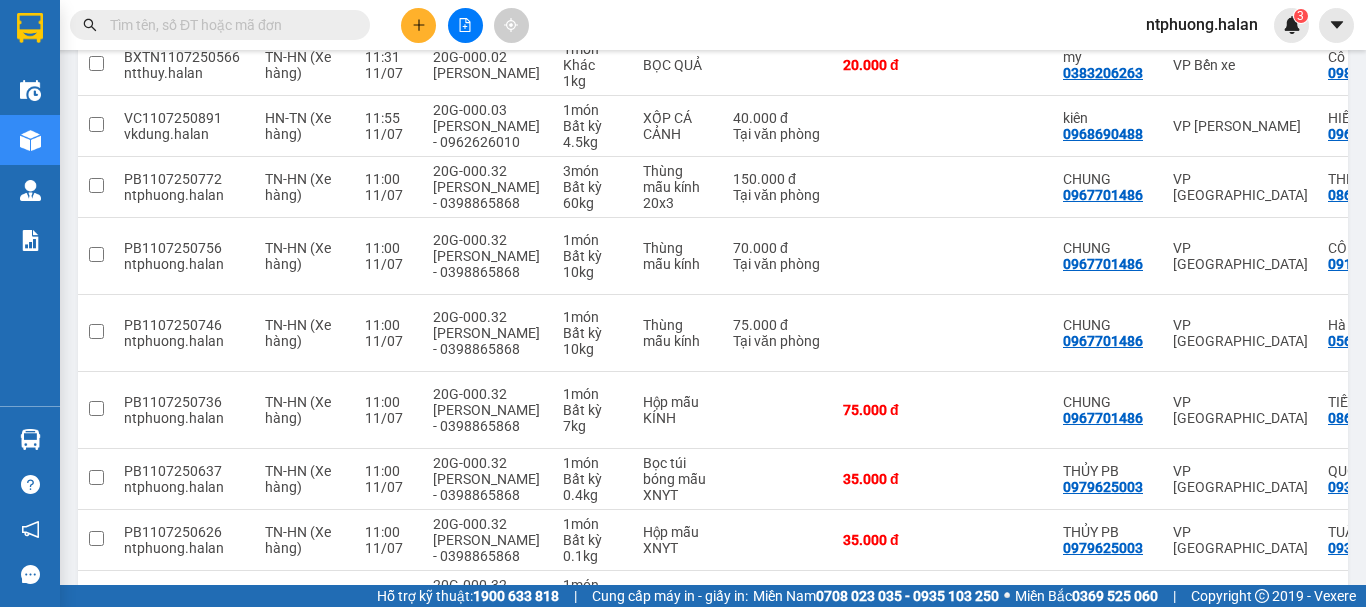 scroll, scrollTop: 400, scrollLeft: 0, axis: vertical 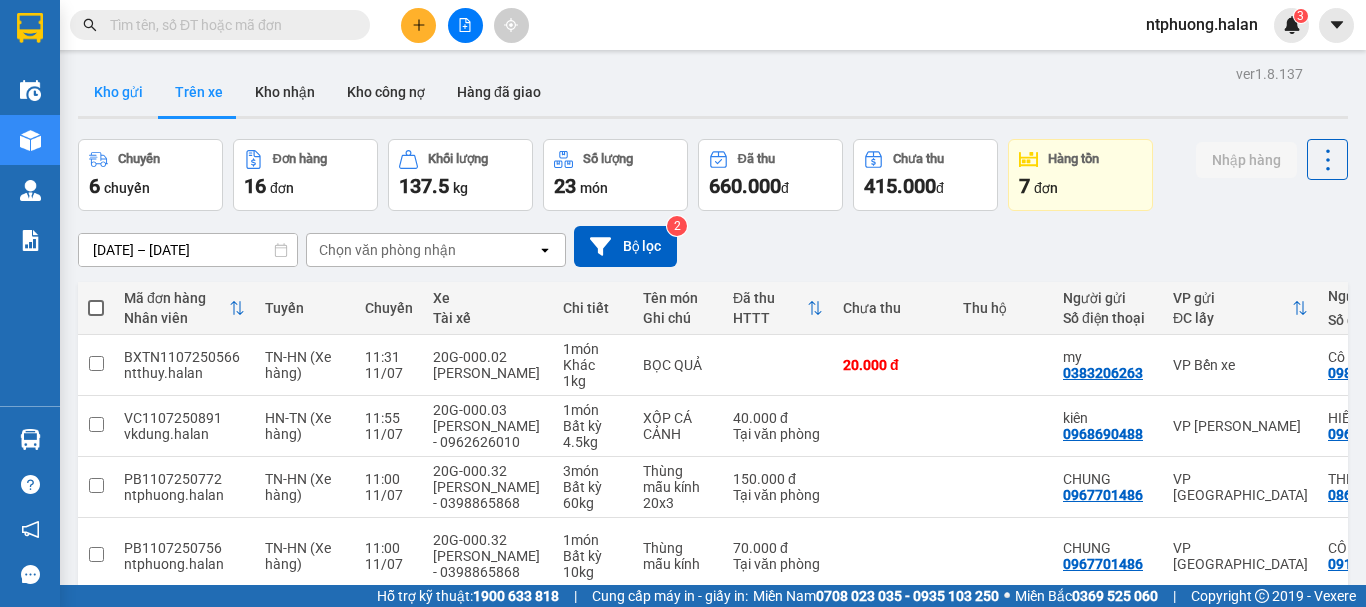 click on "Kho gửi" at bounding box center [118, 92] 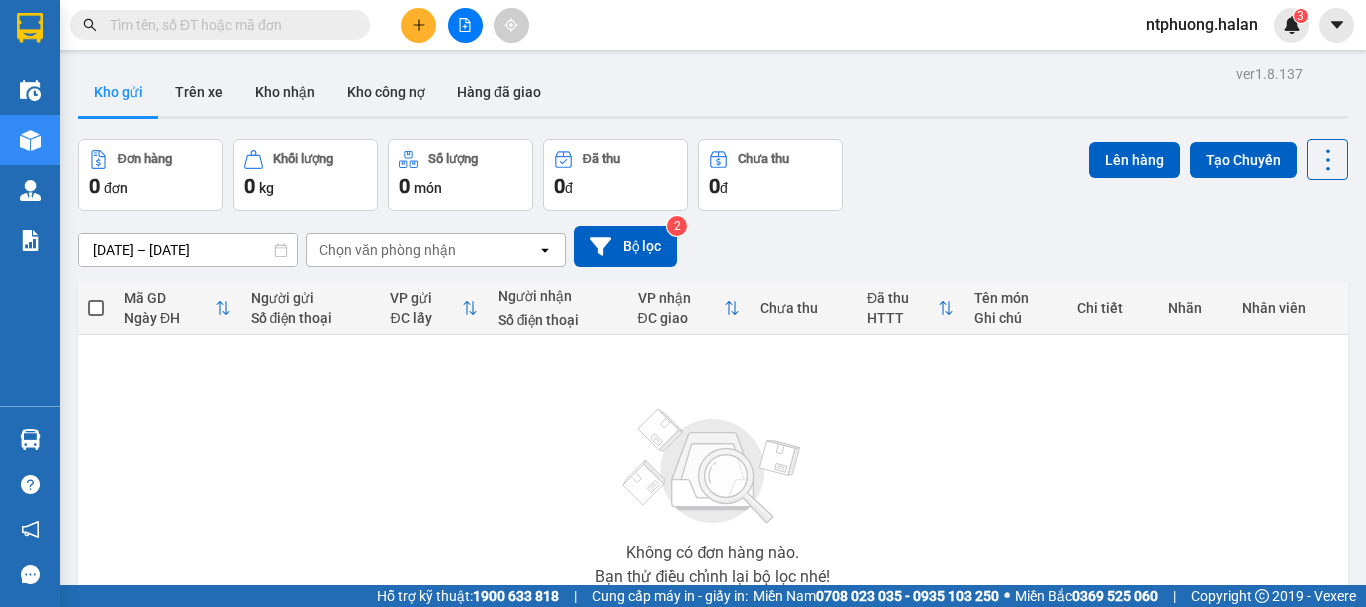 click at bounding box center (228, 25) 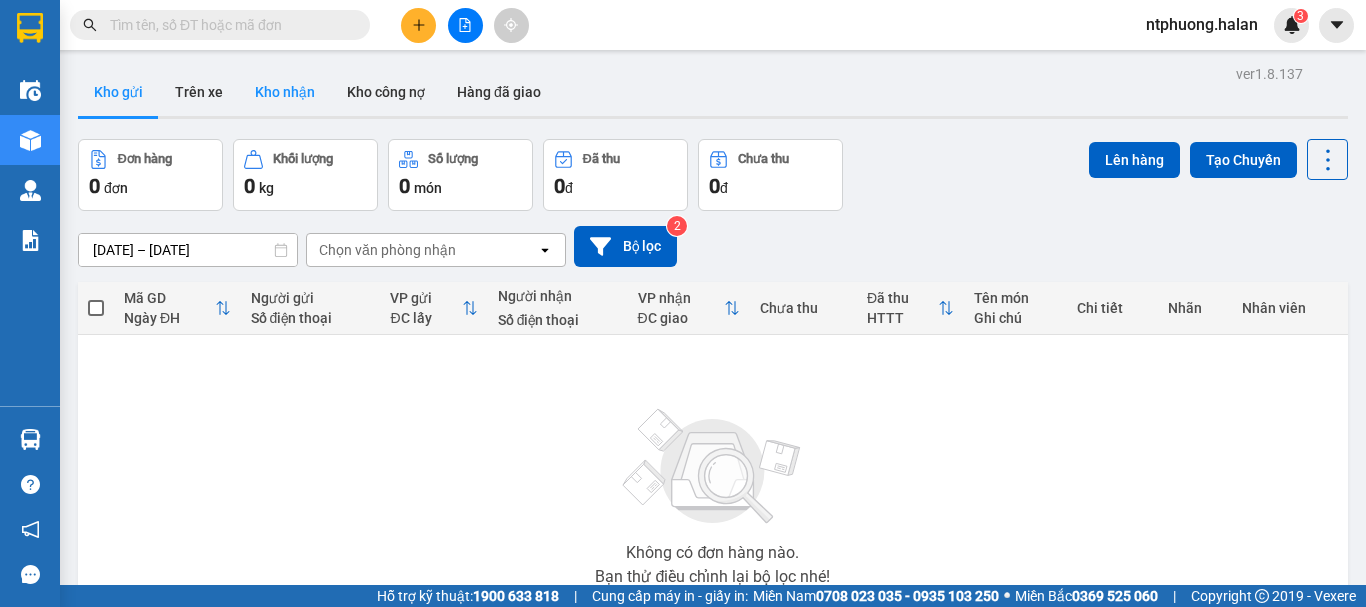 click on "Kho nhận" at bounding box center (285, 92) 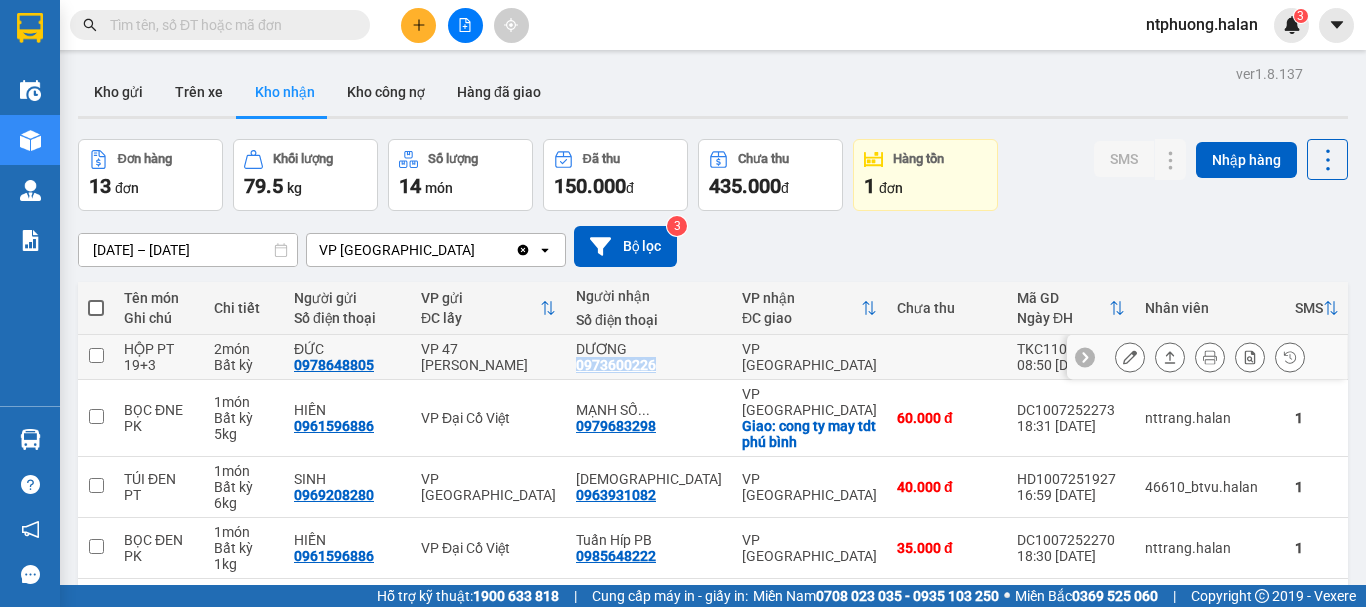 drag, startPoint x: 549, startPoint y: 367, endPoint x: 634, endPoint y: 369, distance: 85.02353 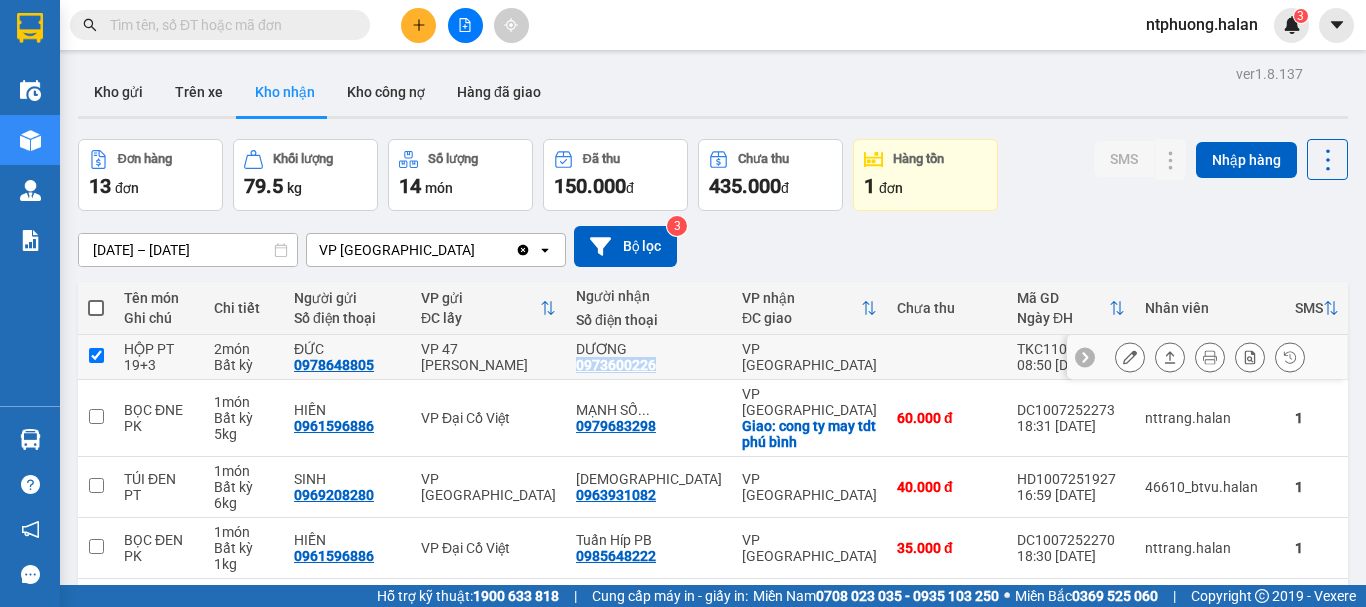 checkbox on "true" 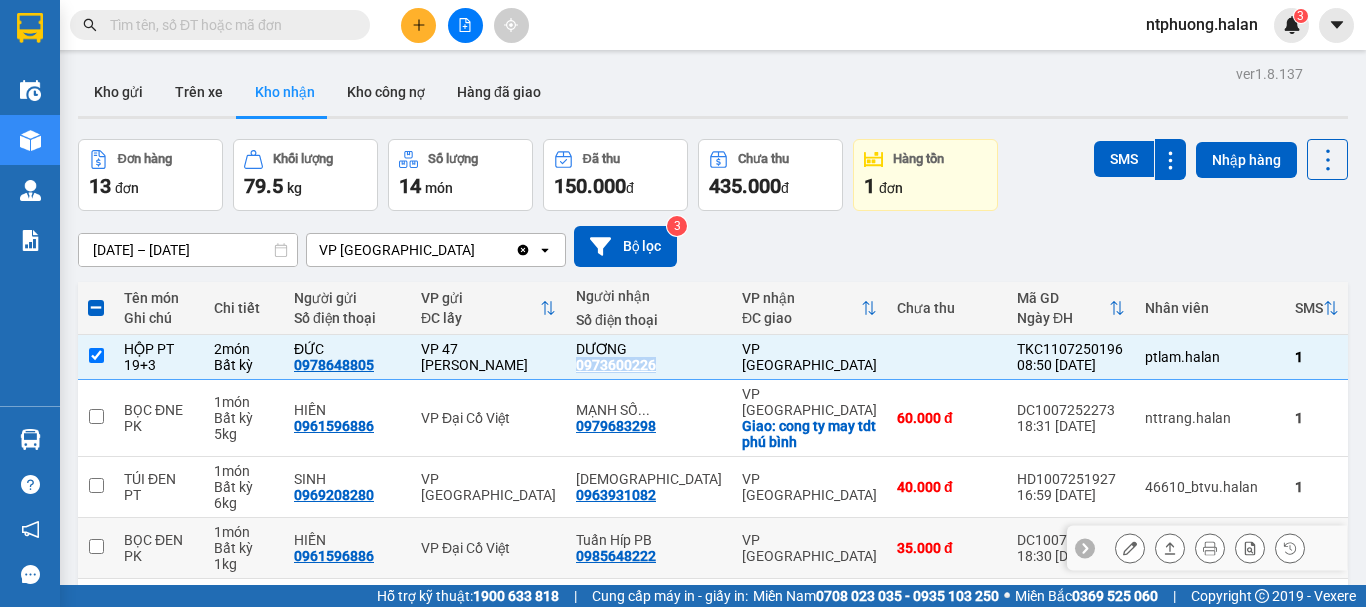 copy on "0973600226" 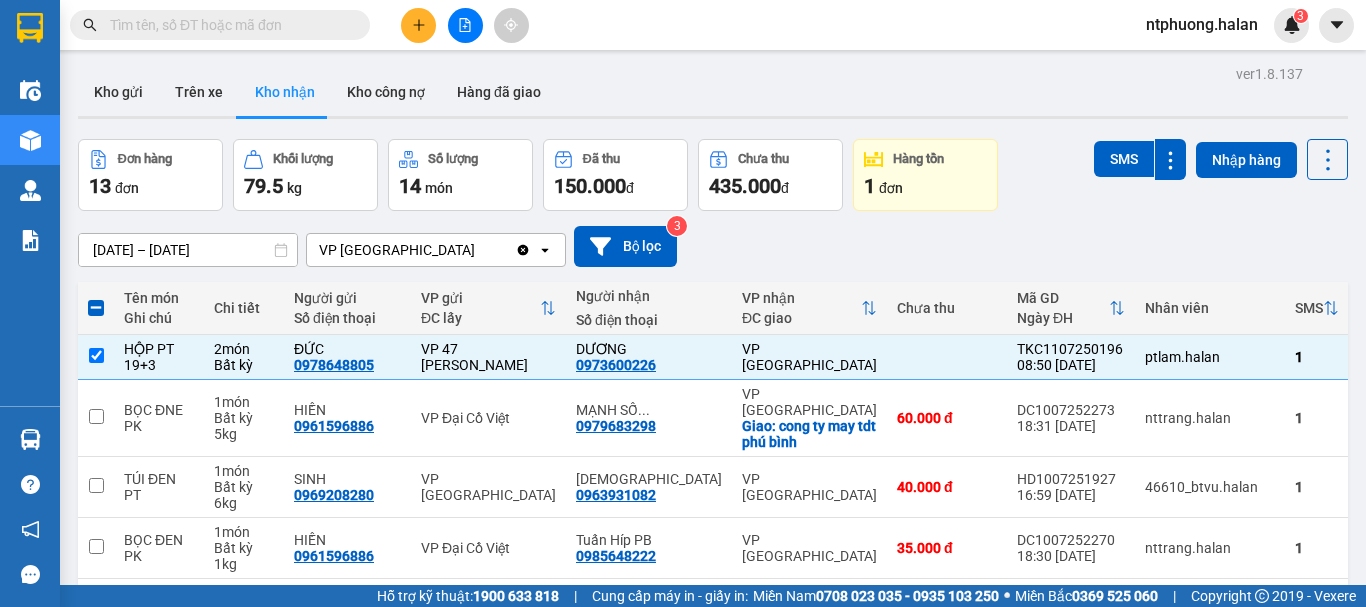 click at bounding box center (228, 25) 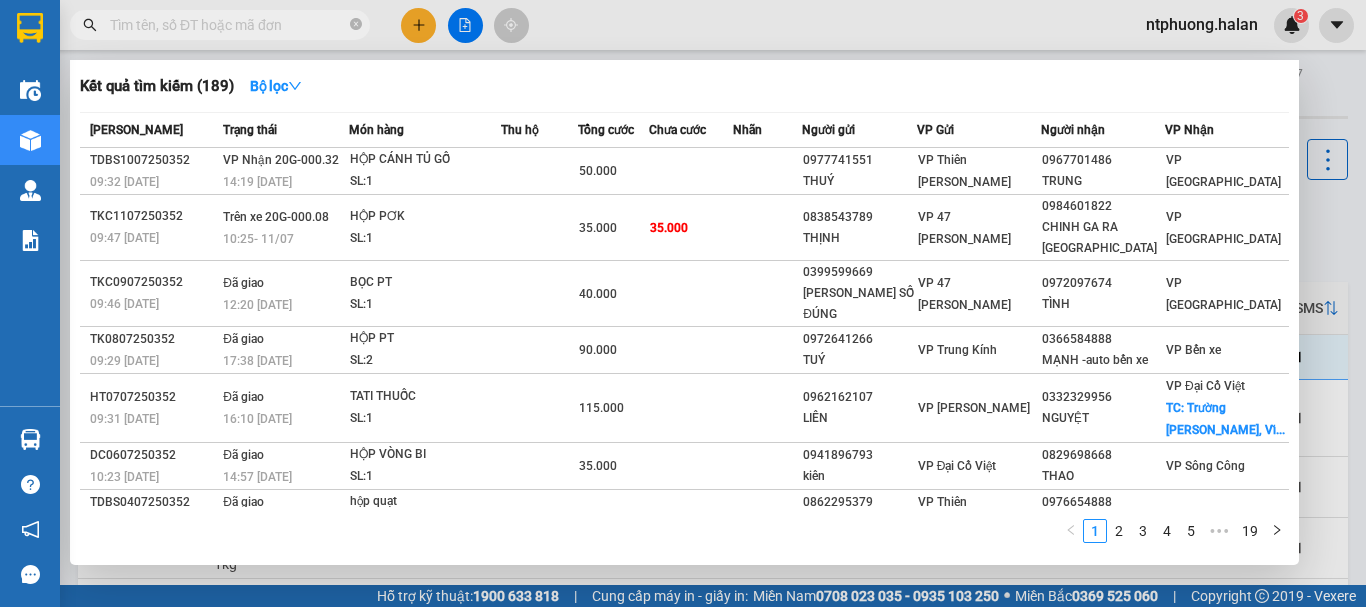 type on "0973600226" 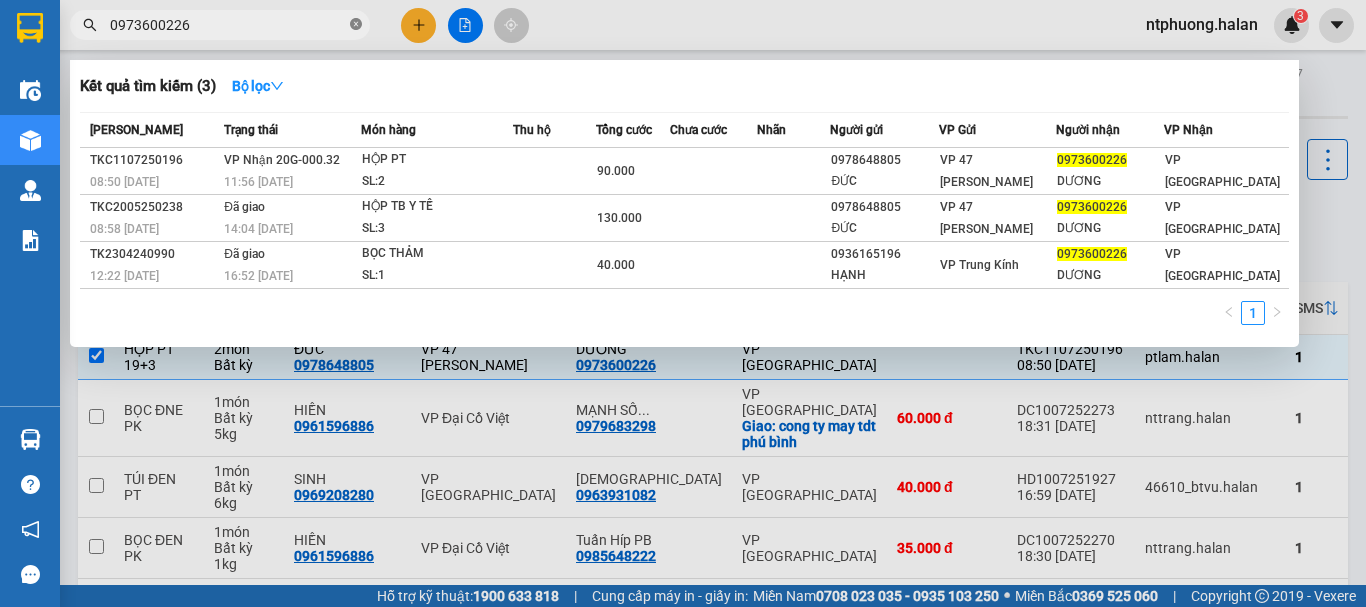 click 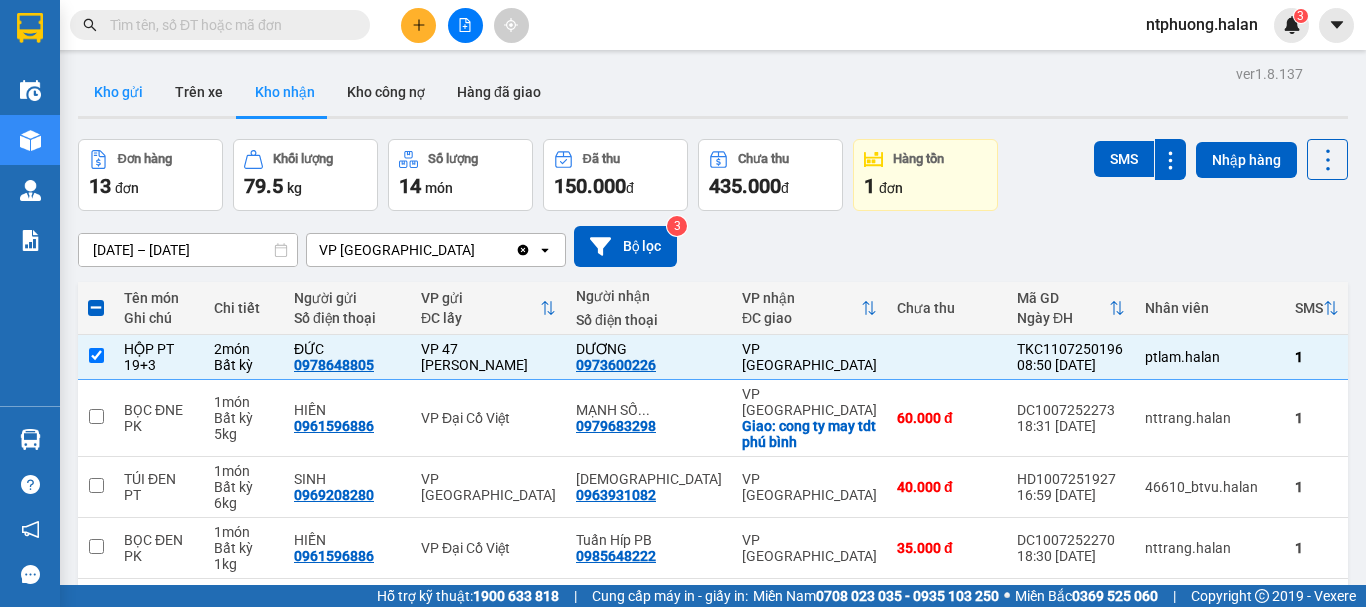click on "Kho gửi" at bounding box center (118, 92) 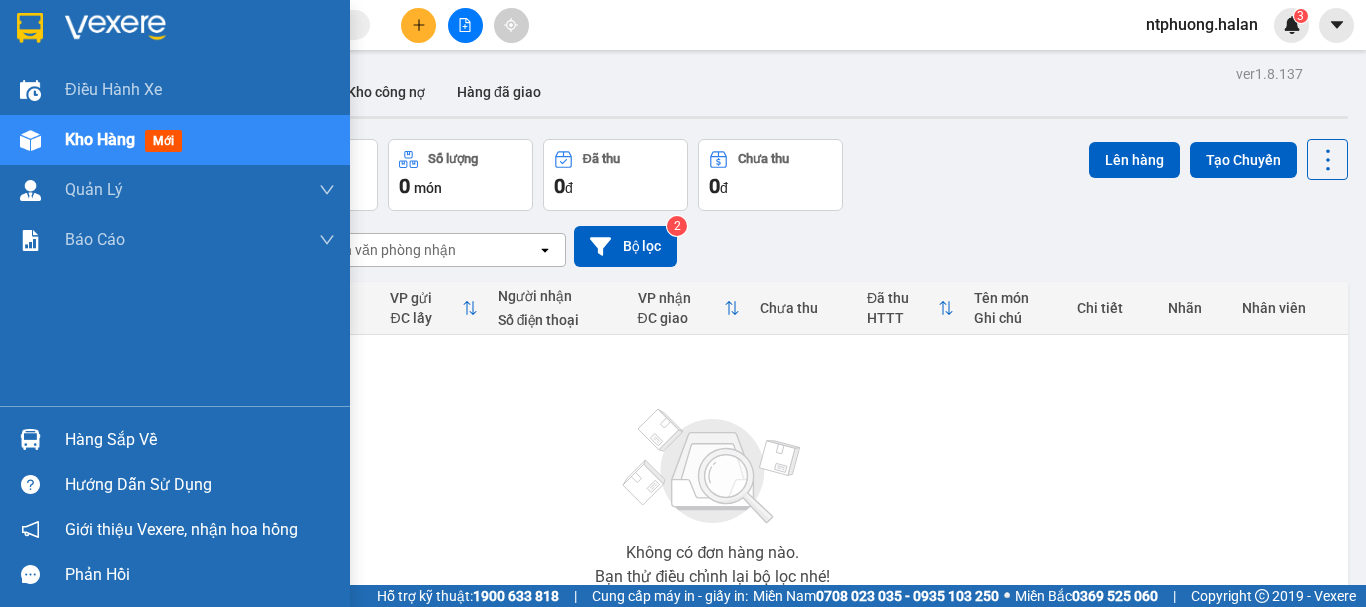 click on "Hàng sắp về" at bounding box center [200, 440] 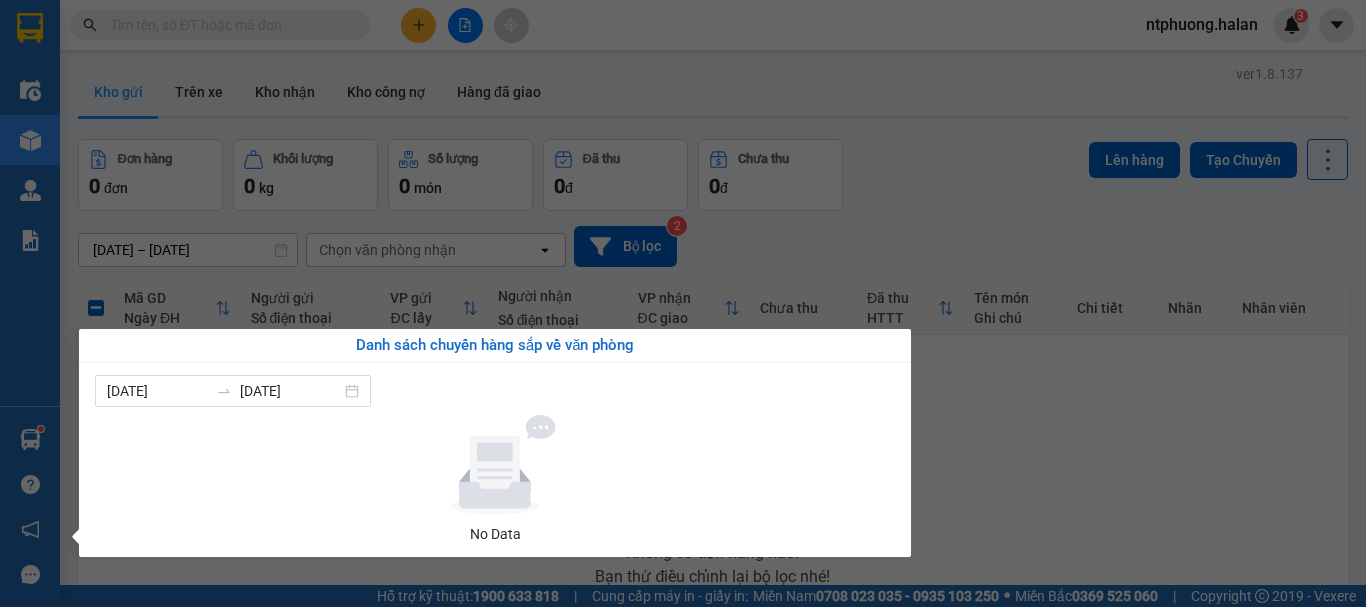 click on "Kết quả tìm kiếm ( 3 )  Bộ lọc  Mã ĐH Trạng thái Món hàng Thu hộ Tổng cước Chưa cước Nhãn Người gửi VP Gửi Người nhận VP Nhận TKC1107250196 08:50 [DATE] VP Nhận   20G-000.32 11:56 [DATE] HỘP PT SL:  2 90.000 0978648805 ĐỨC VP 47 [PERSON_NAME] 0973600226 DƯƠNG VP [GEOGRAPHIC_DATA] TKC2005250238 08:58 [DATE] Đã giao   14:04 [DATE] HỘP TB Y TẾ SL:  3 130.000 0978648805 ĐỨC VP 47 [PERSON_NAME] Chân 0973600226 DƯƠNG VP [GEOGRAPHIC_DATA] TK2304240990 12:22 [DATE] Đã giao   16:52 [DATE] BỌC THẢM SL:  1 40.000 0936165196 HẠNH VP Trung Kính 0973600226 DƯƠNG VP [GEOGRAPHIC_DATA] 1 ntphuong.halan 3     Điều hành xe     Kho hàng mới     Quản [PERSON_NAME] lý chuyến Quản lý kiểm kho     Báo cáo 12. Thống kê đơn đối tác 2. Doanh thu thực tế theo từng văn phòng 4. Thống kê đơn hàng theo văn phòng Hàng sắp về Hướng dẫn sử dụng Giới thiệu Vexere, nhận hoa hồng Phản hồi ver  1.8.137 Kho gửi 0 0" at bounding box center [683, 303] 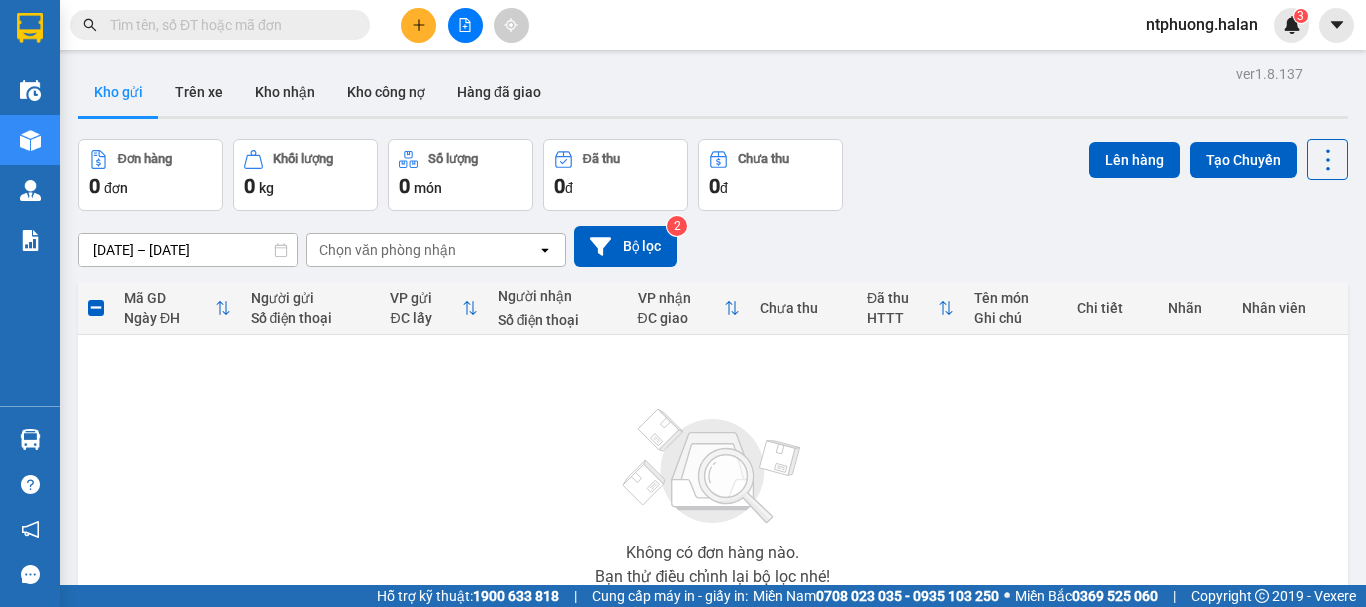 click at bounding box center [228, 25] 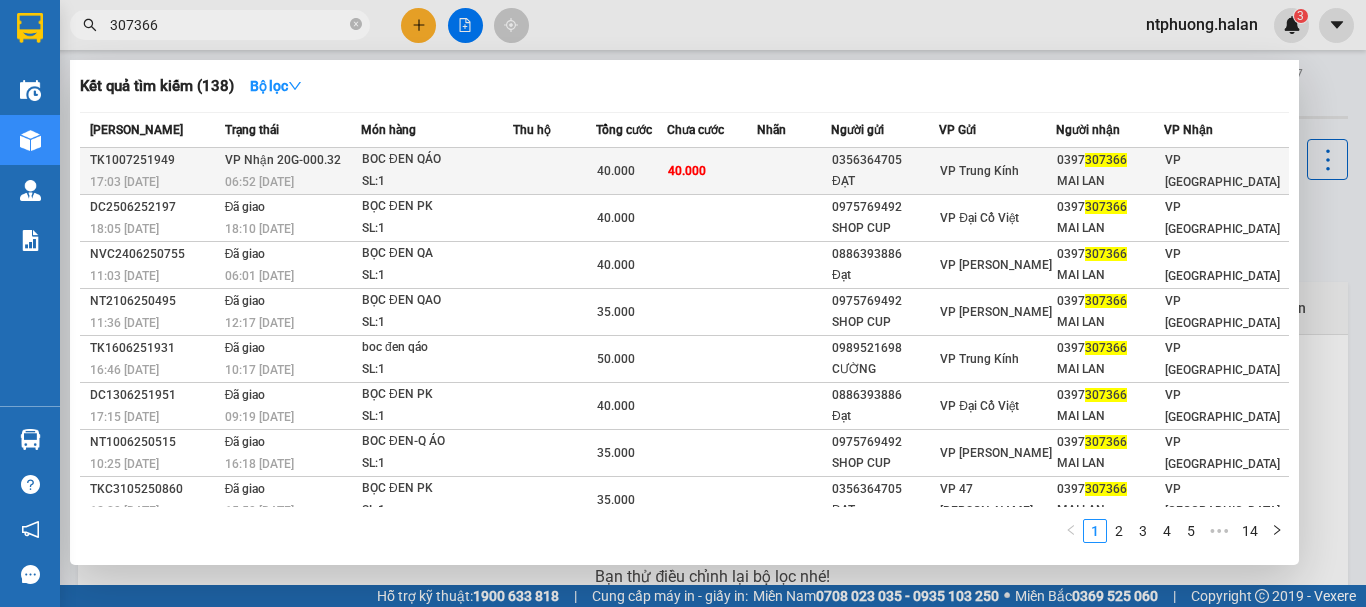 type on "307366" 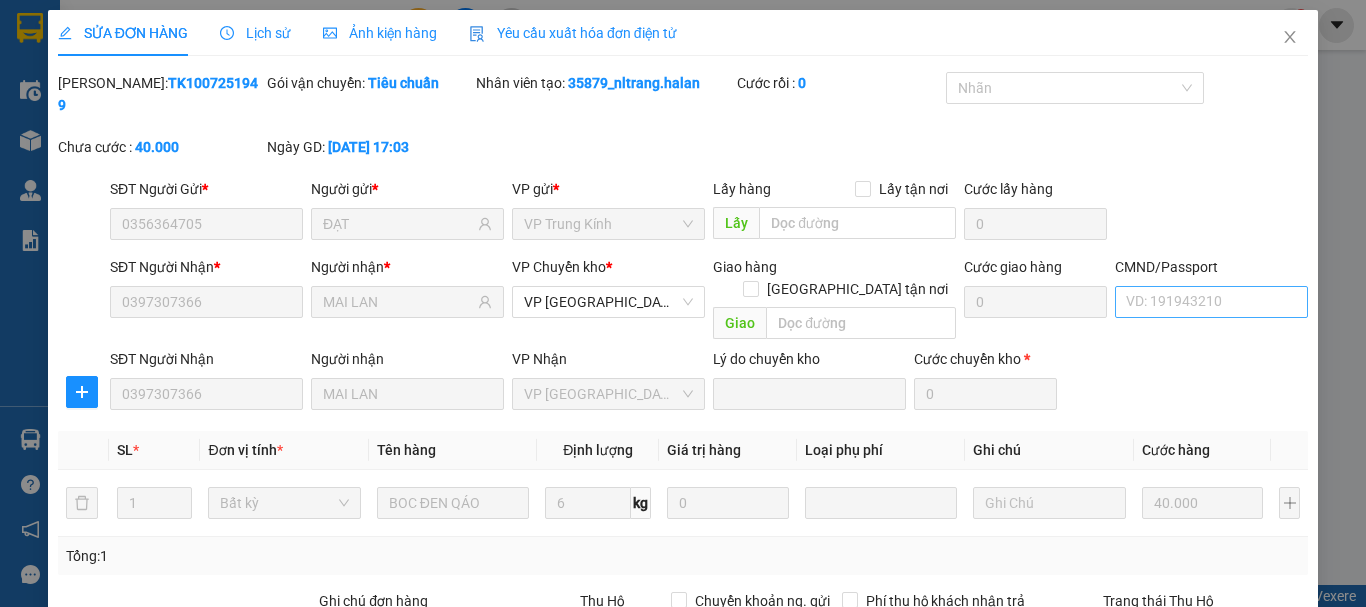 type on "0356364705" 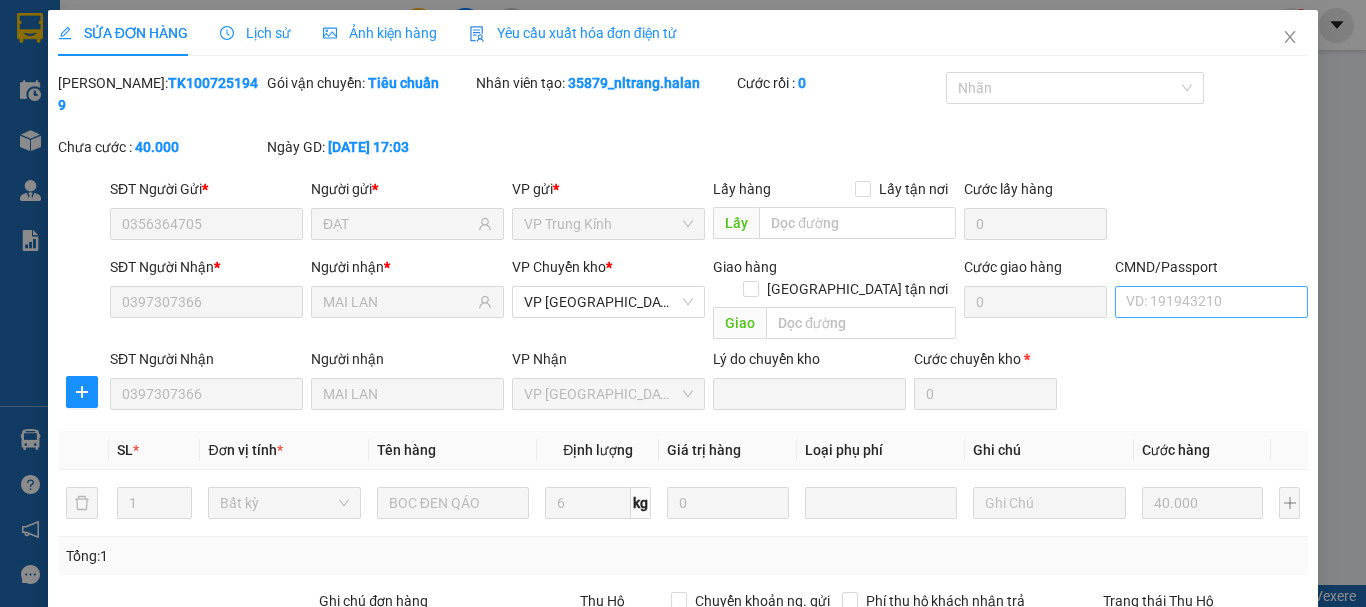 type on "ĐẠT" 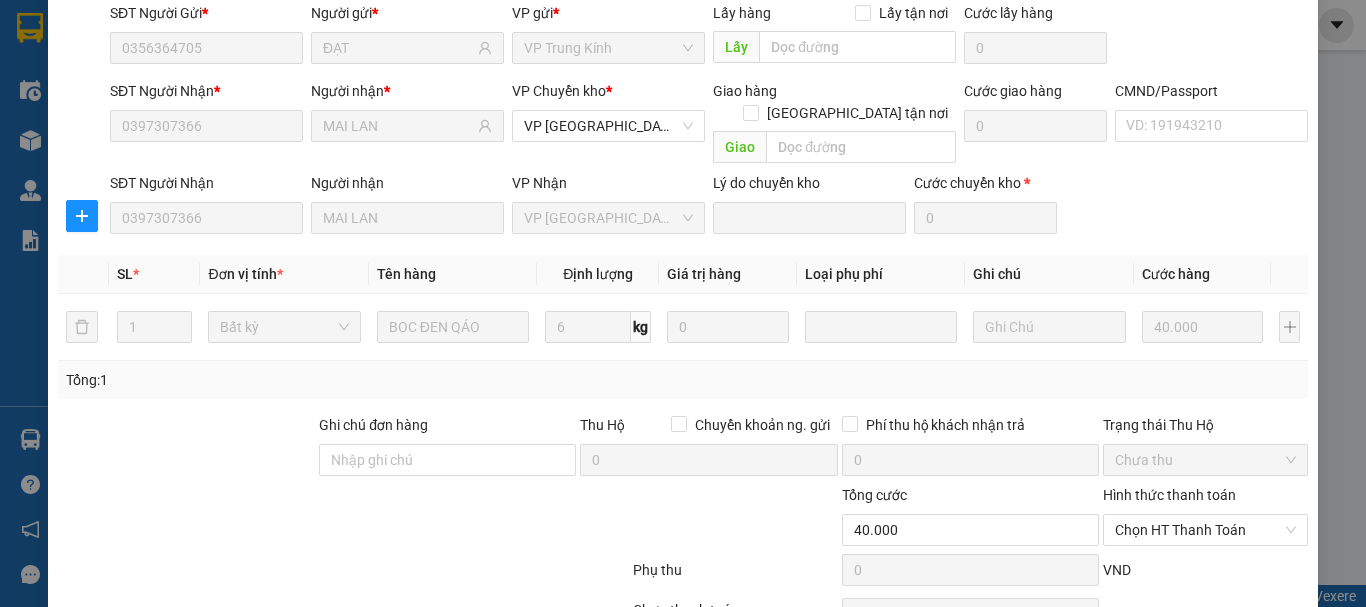 scroll, scrollTop: 245, scrollLeft: 0, axis: vertical 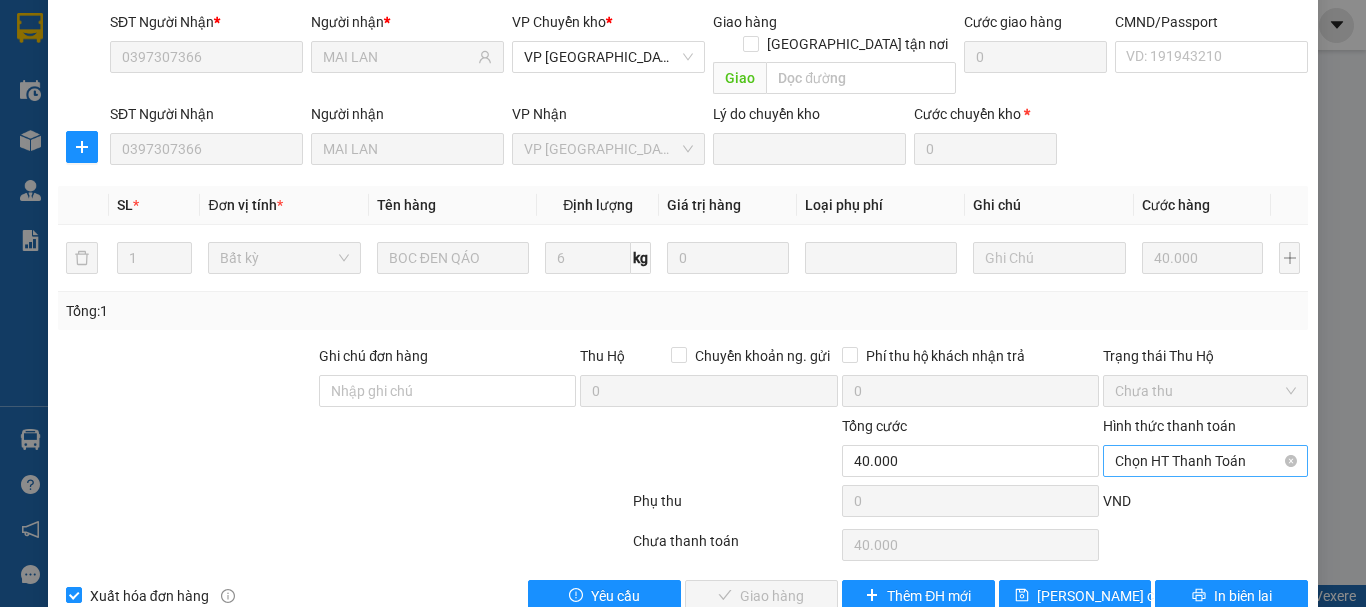 click on "Chọn HT Thanh Toán" at bounding box center (1205, 461) 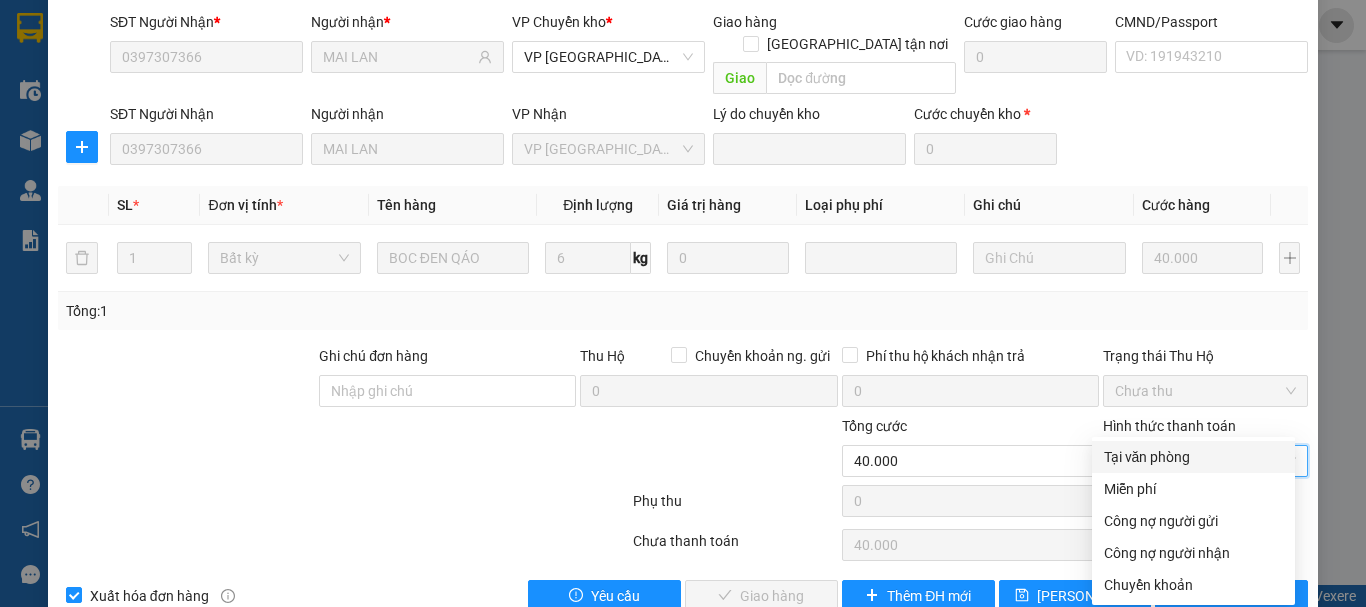 click on "Tại văn phòng" at bounding box center (1193, 457) 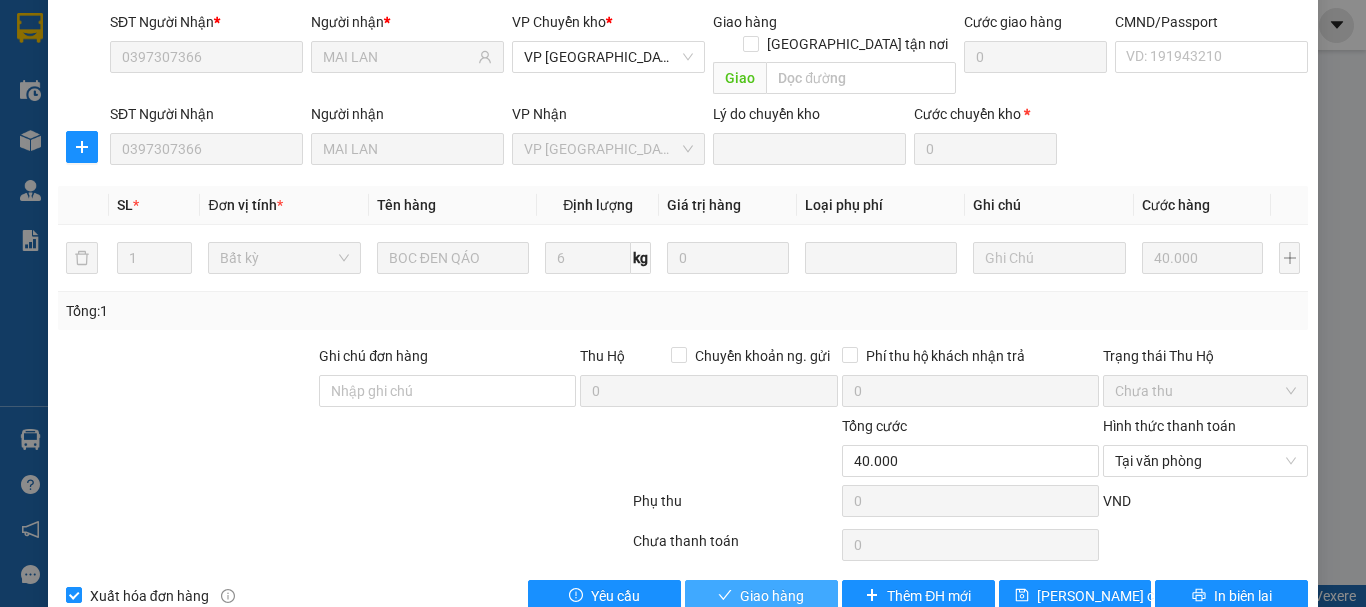 click on "Giao hàng" at bounding box center (772, 596) 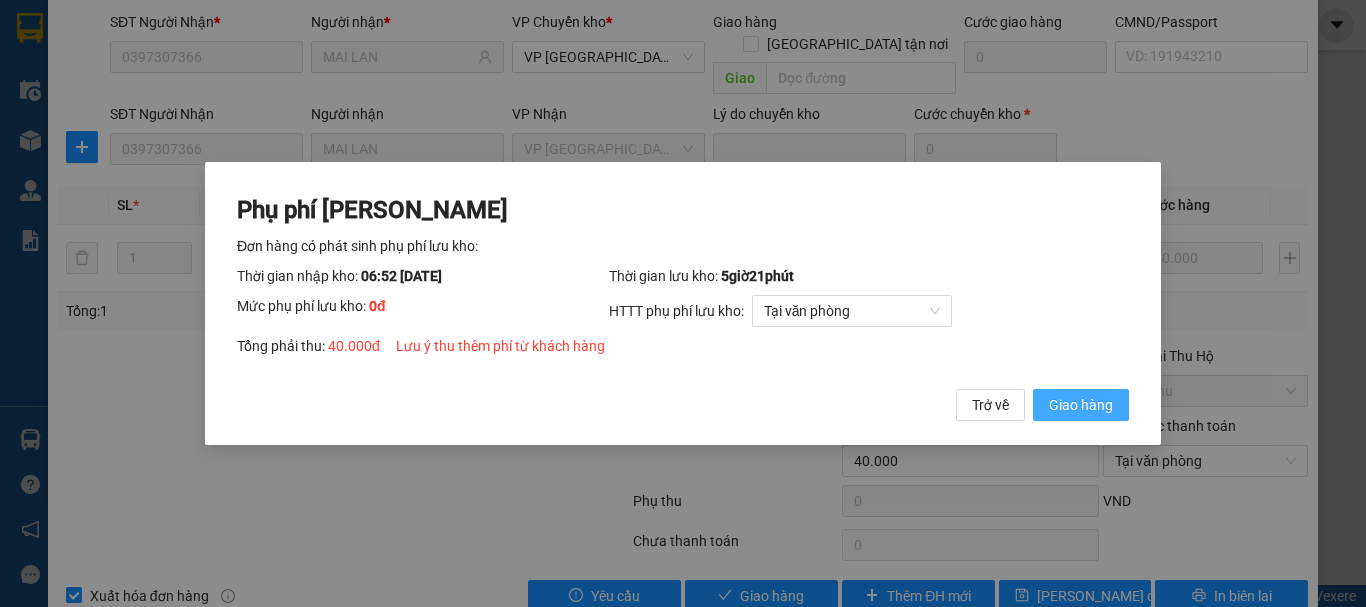 click on "Giao hàng" at bounding box center [1081, 405] 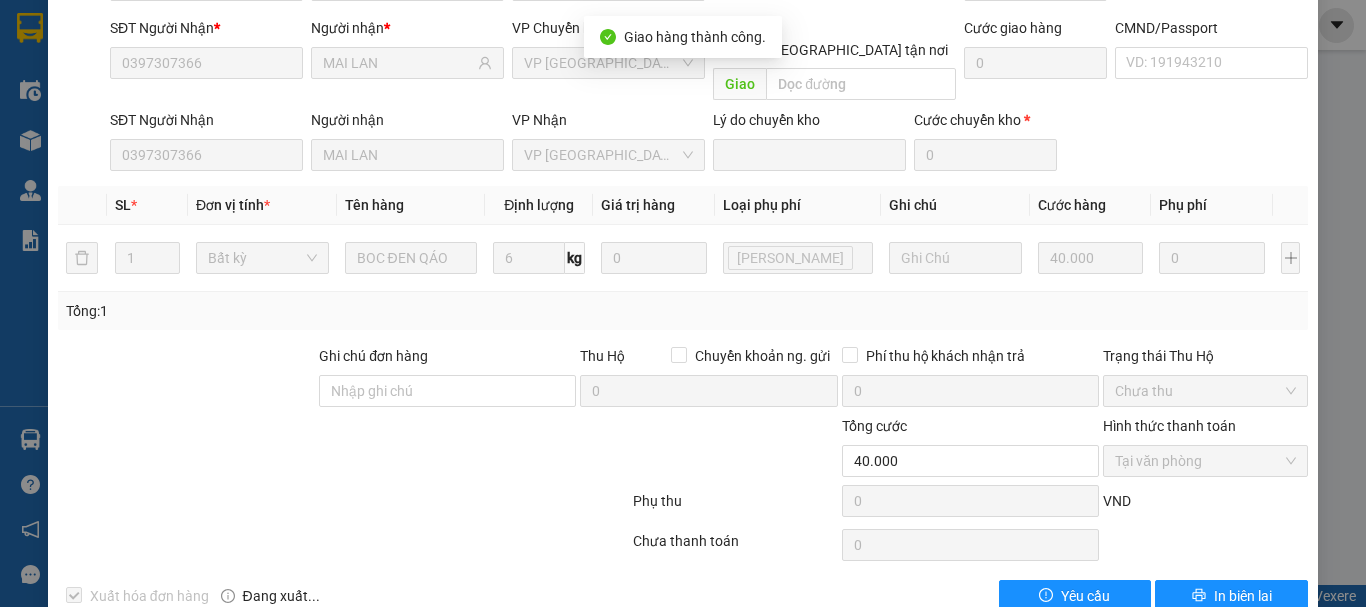 scroll, scrollTop: 0, scrollLeft: 0, axis: both 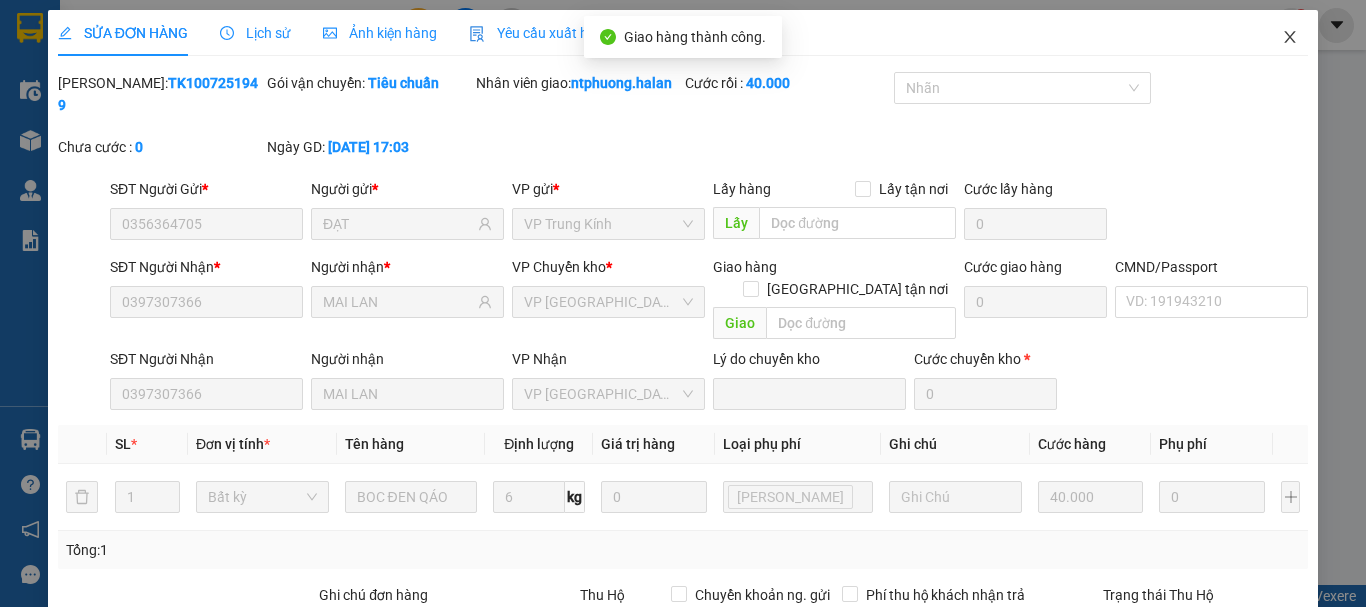click 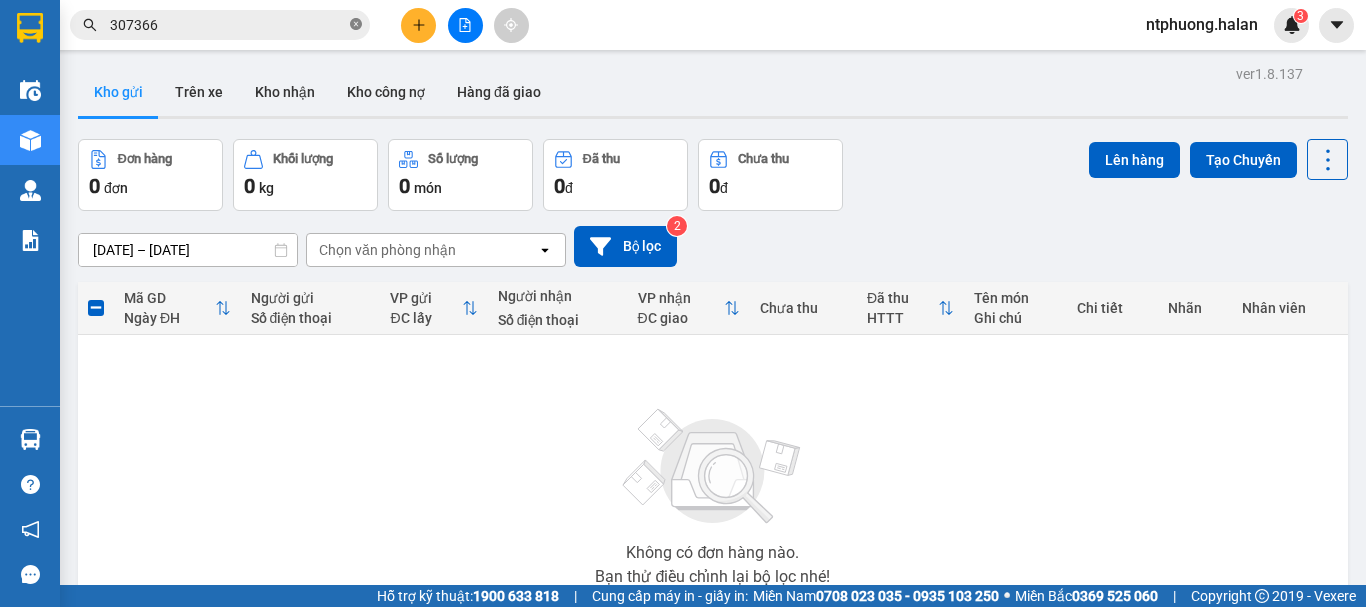 click 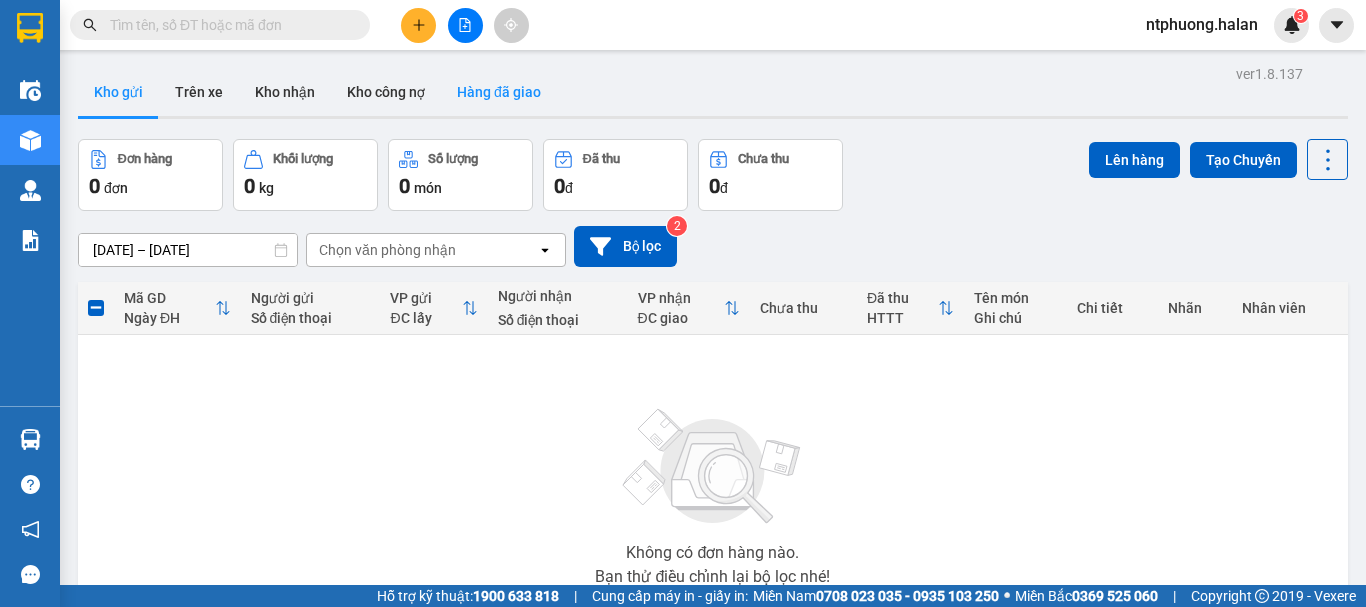 click on "Hàng đã giao" at bounding box center (499, 92) 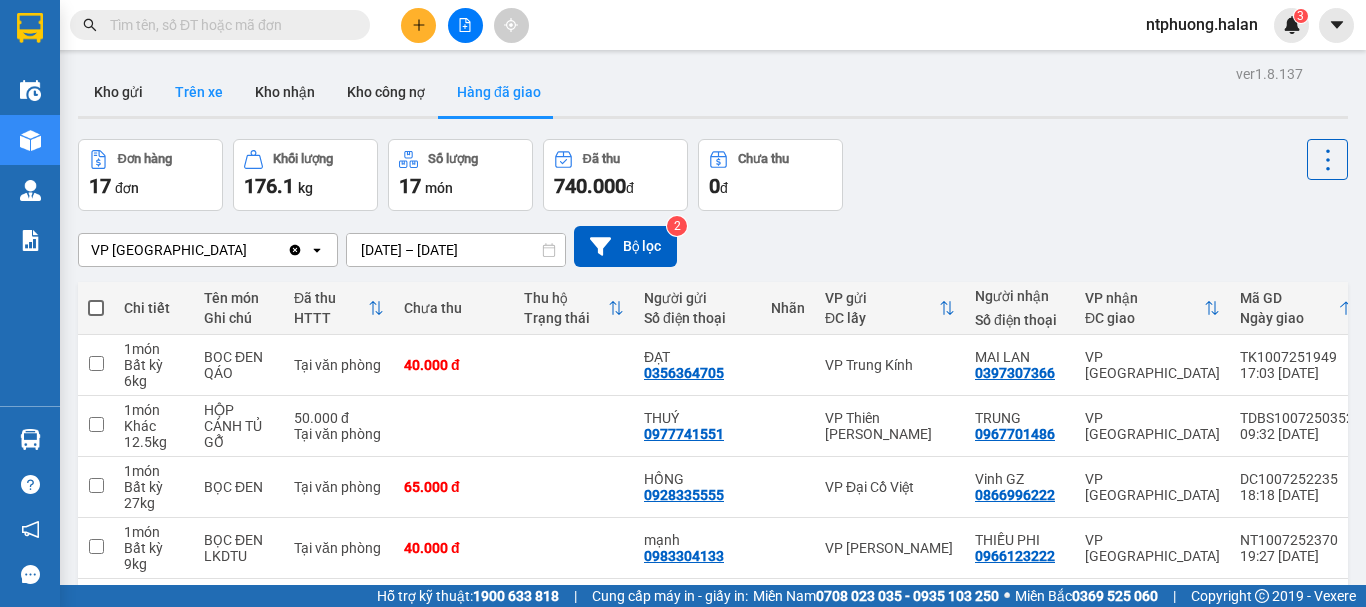 click on "Trên xe" at bounding box center [199, 92] 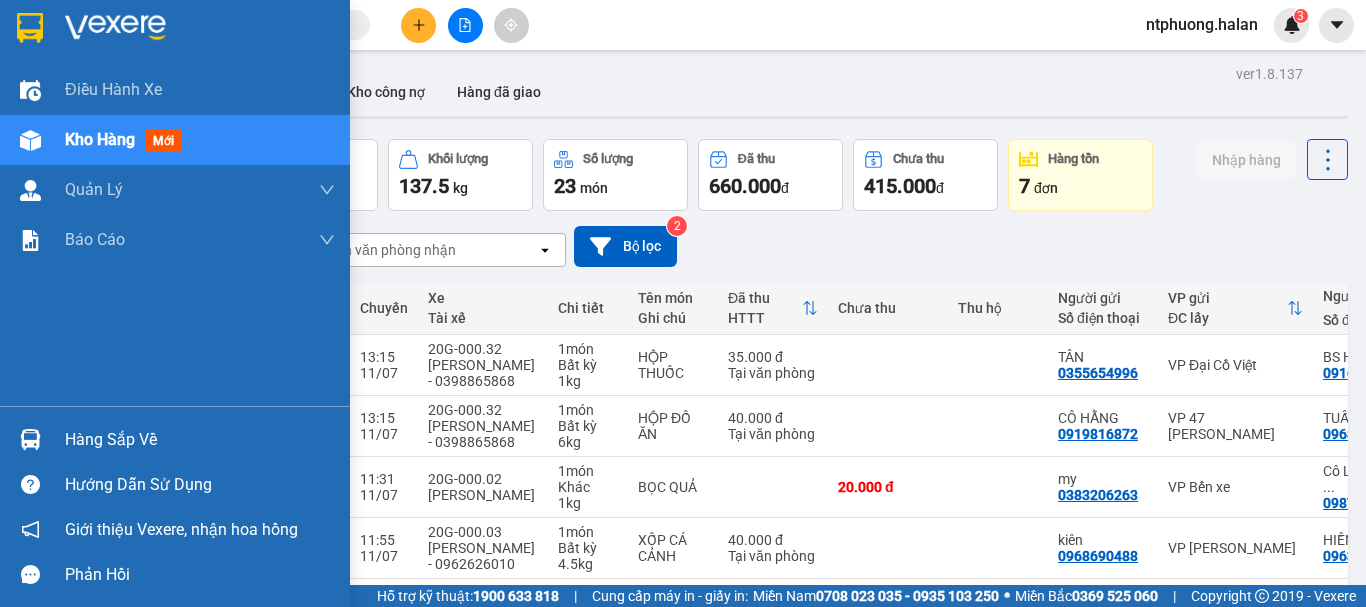 click on "Hàng sắp về" at bounding box center [200, 440] 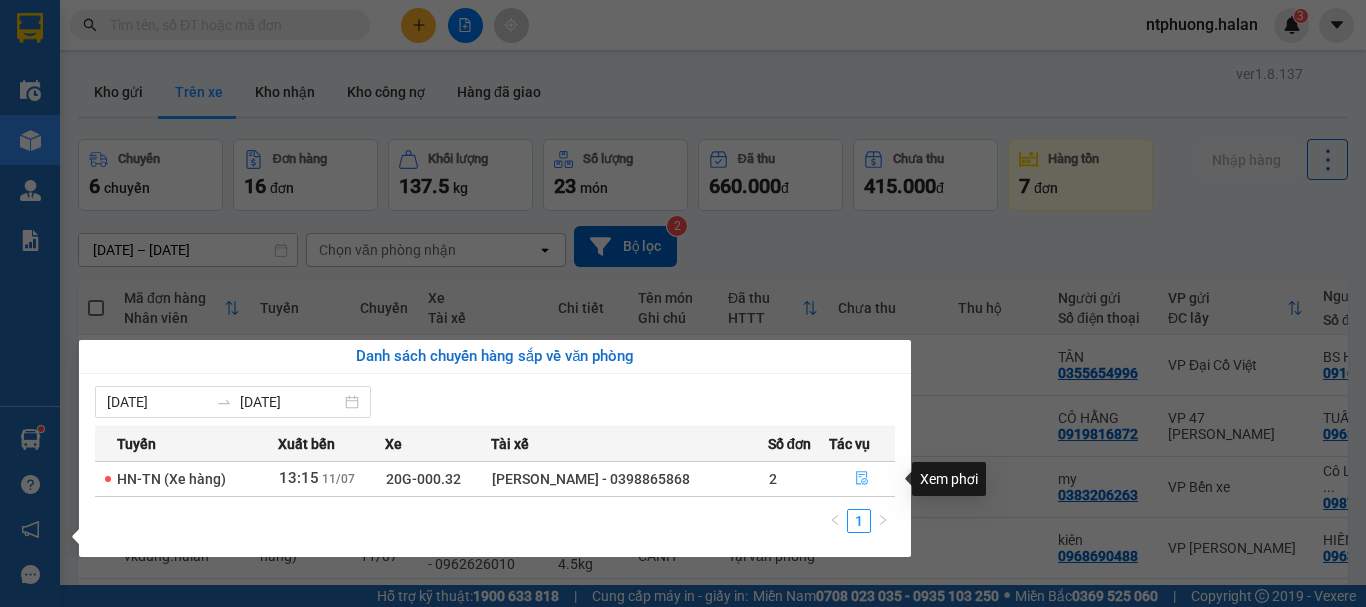 click 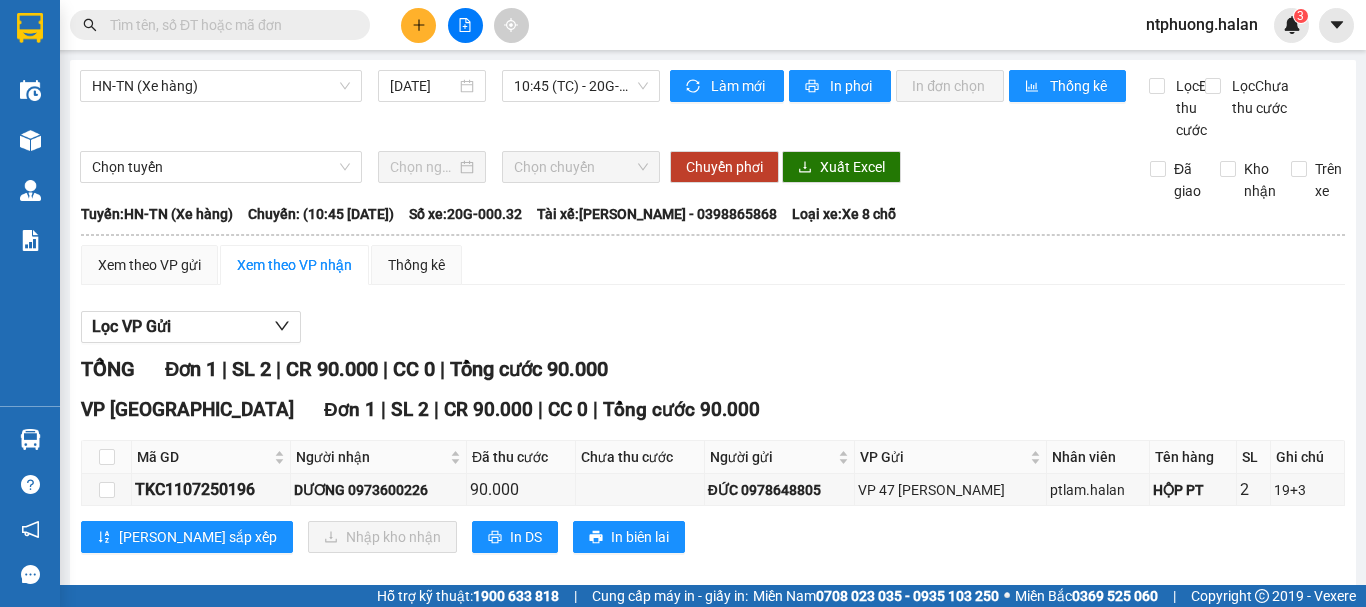 scroll, scrollTop: 46, scrollLeft: 0, axis: vertical 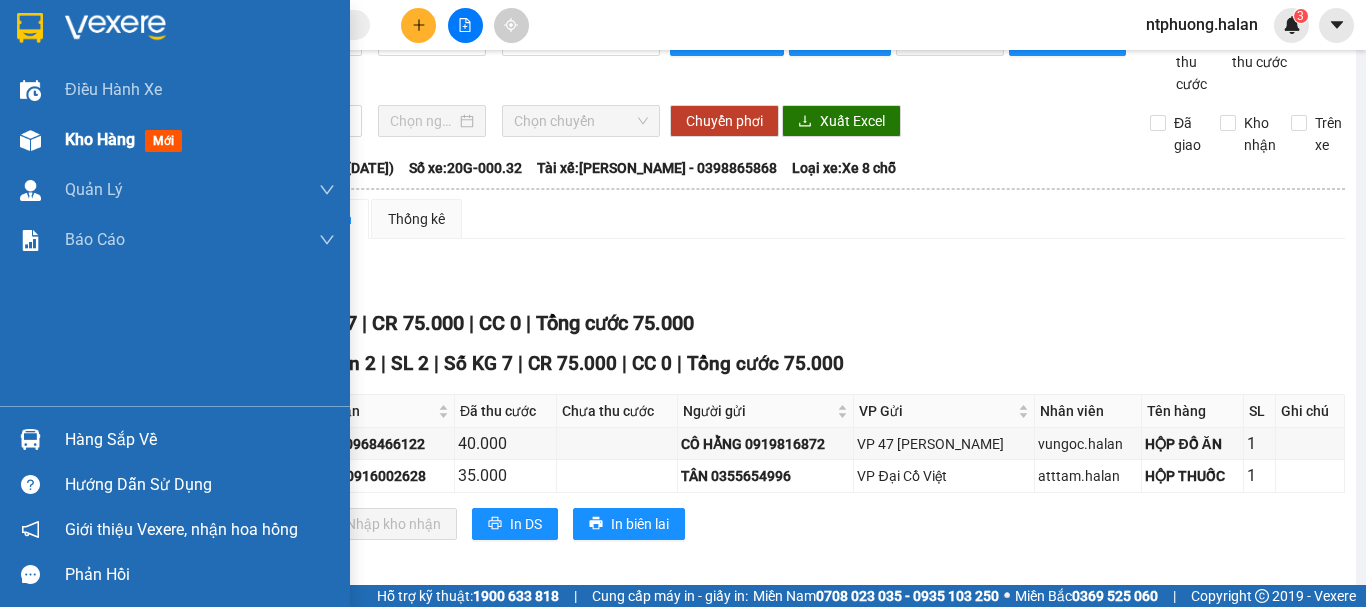 click on "Kho hàng" at bounding box center [100, 139] 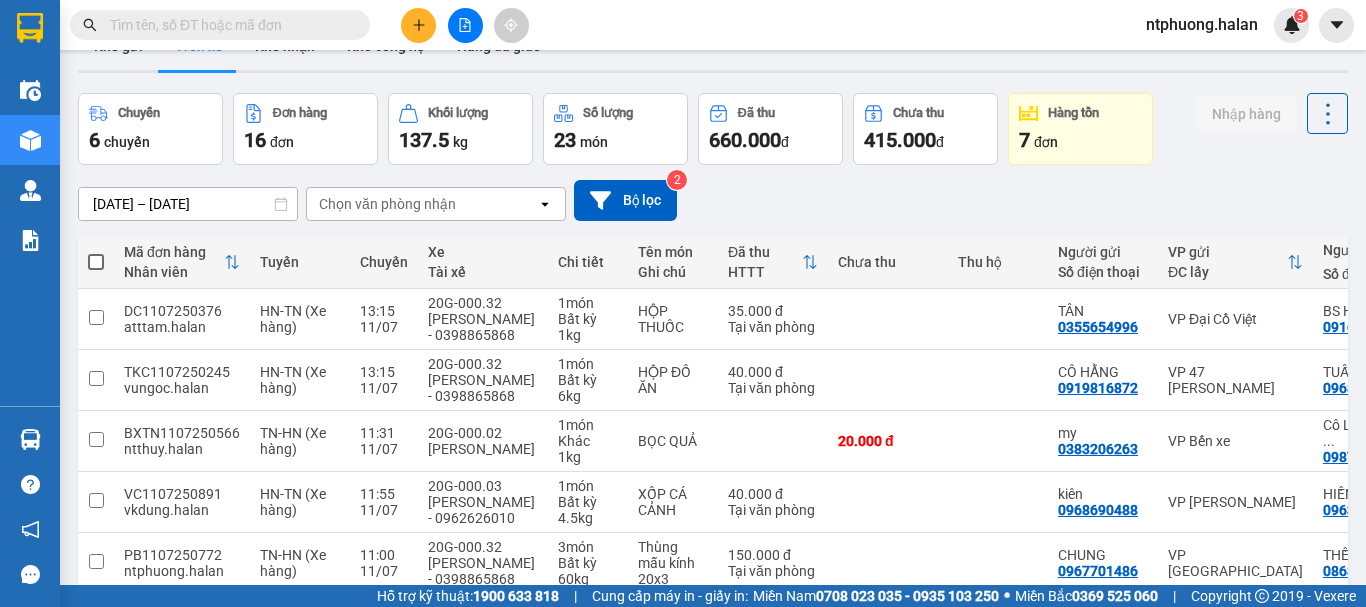 scroll, scrollTop: 0, scrollLeft: 0, axis: both 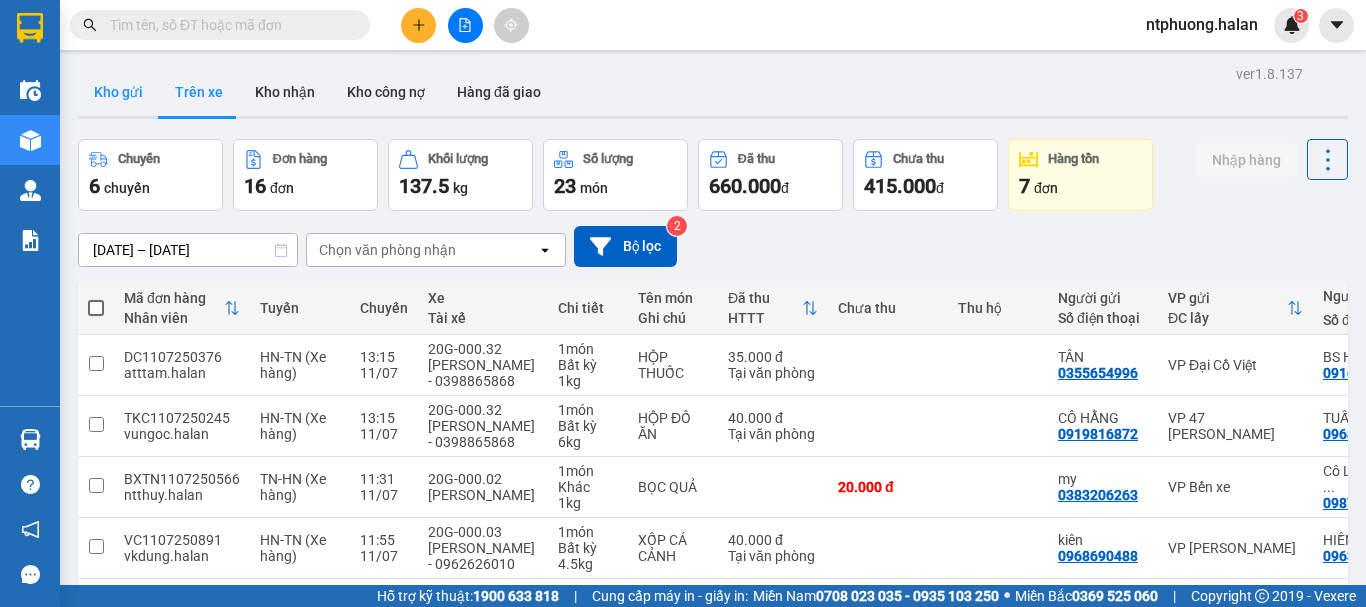 click on "Kho gửi" at bounding box center [118, 92] 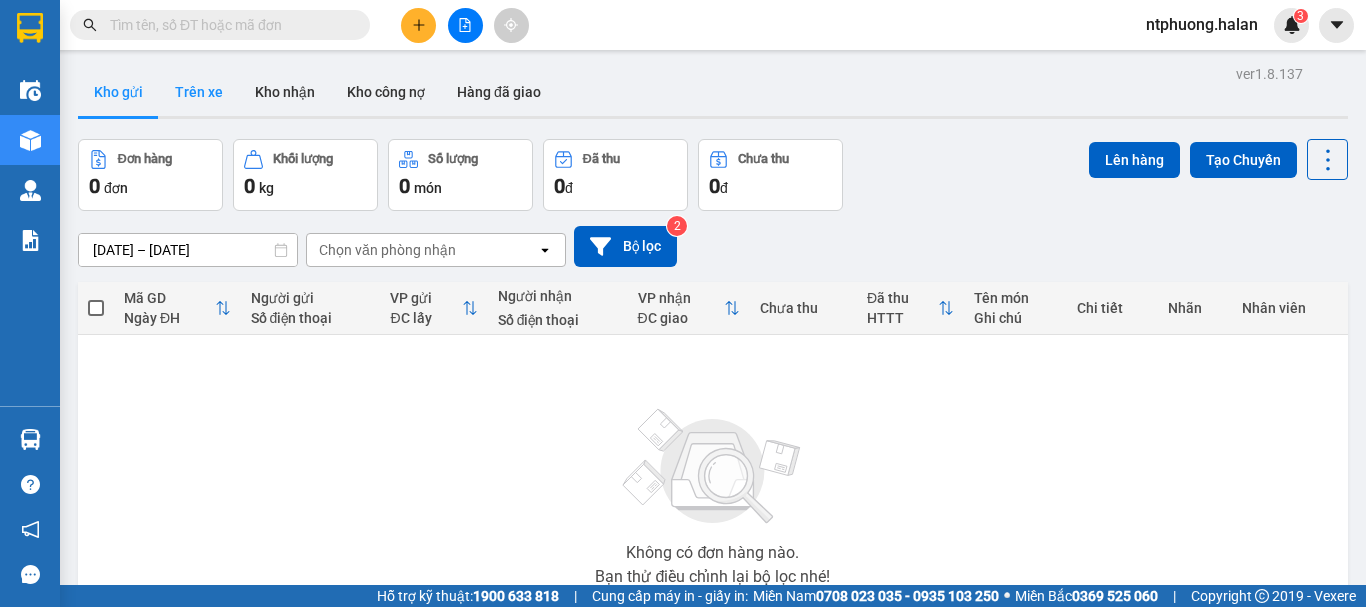 click on "Trên xe" at bounding box center [199, 92] 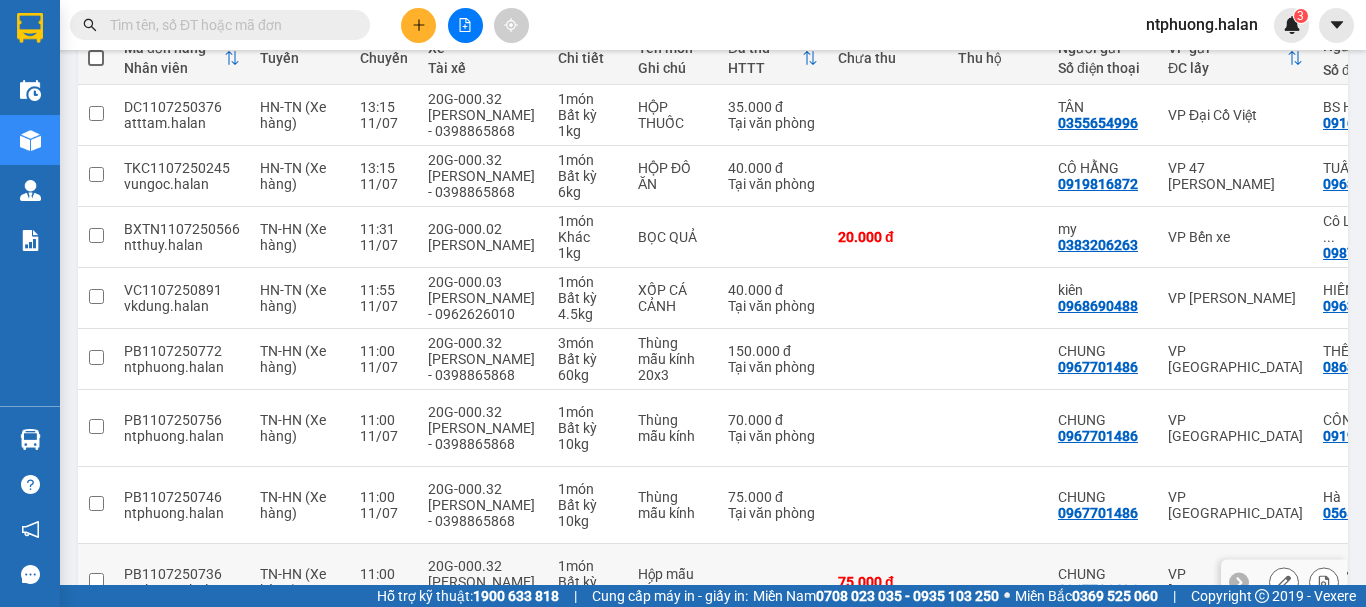 scroll, scrollTop: 50, scrollLeft: 0, axis: vertical 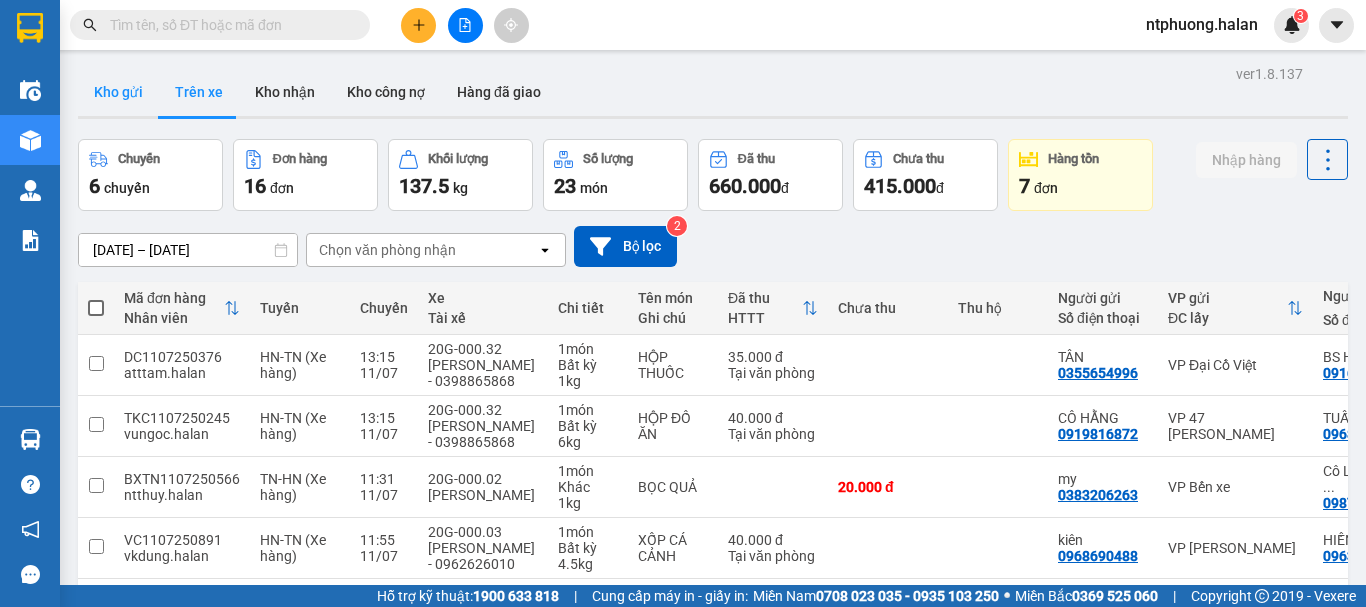 click on "Kho gửi" at bounding box center [118, 92] 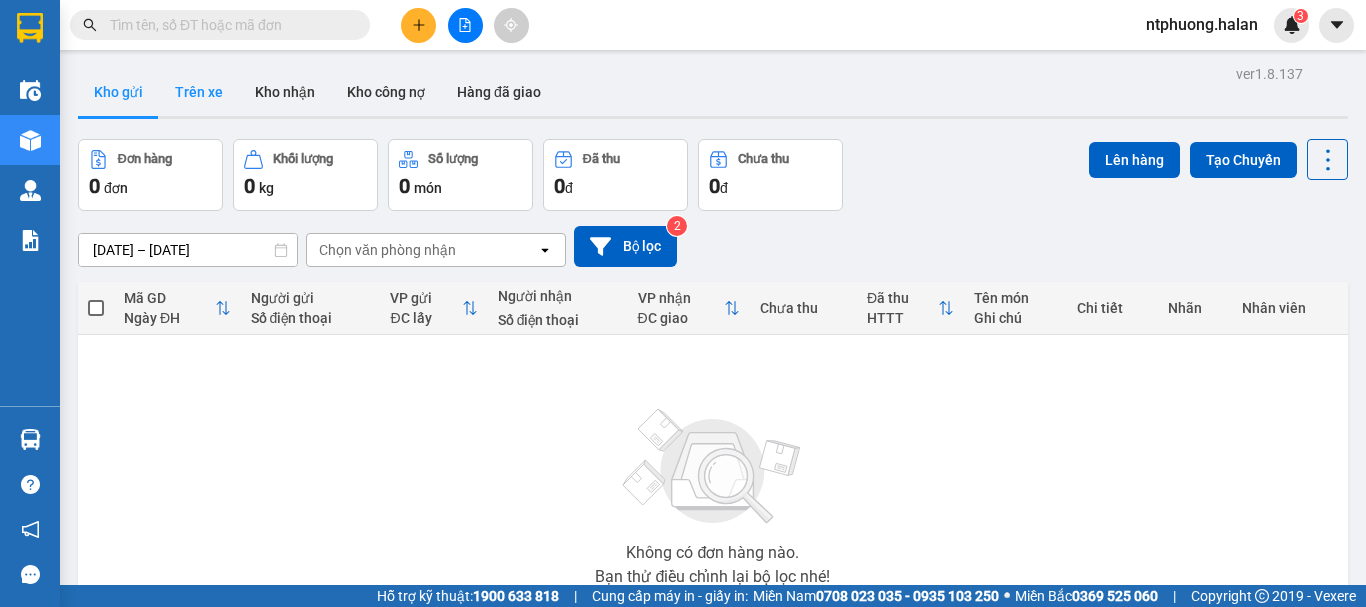 click on "Trên xe" at bounding box center [199, 92] 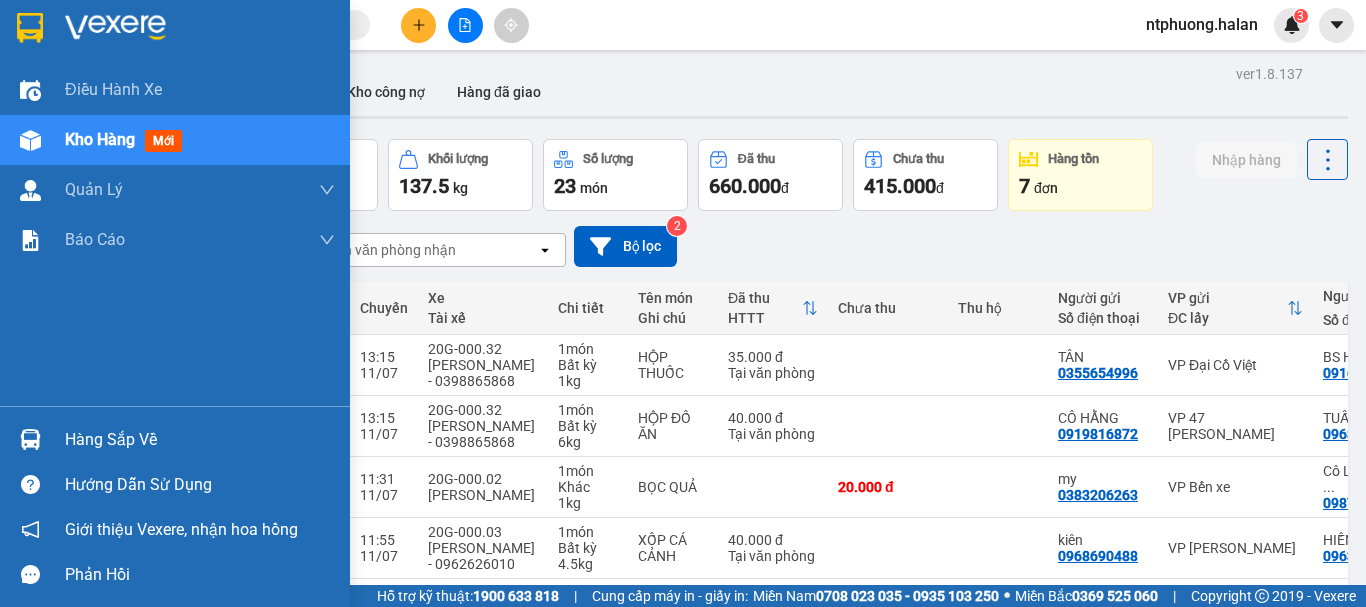 click on "Hàng sắp về" at bounding box center [200, 440] 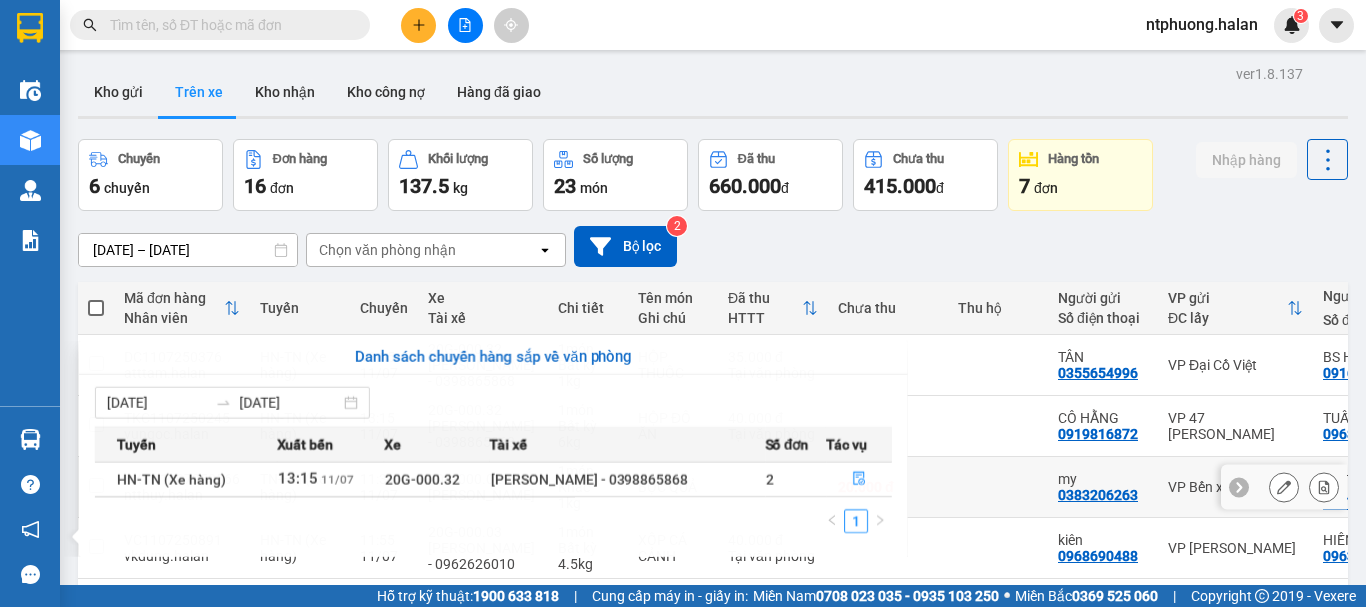 click on "Kết quả tìm kiếm ( 138 )  Bộ lọc  Mã ĐH Trạng thái Món hàng Thu hộ Tổng cước Chưa cước Nhãn Người gửi VP Gửi Người nhận VP Nhận TK1007251949 17:03 [DATE] VP Nhận   20G-000.32 06:52 [DATE] BOC ĐEN QÁO SL:  1 40.000 40.000 0356364705 ĐẠT  VP Trung Kính 0397307366 MAI LAN VP [GEOGRAPHIC_DATA] 18:05 [DATE] Đã giao   18:10 [DATE] BỌC ĐEN PK SL:  1 40.000 0975769492 SHOP CUP  VP Đại Cồ Việt 0397307366 MAI LAN VP [GEOGRAPHIC_DATA] NVC2406250755 11:03 [DATE] Đã giao   06:01 [DATE] BỌC ĐEN QA SL:  1 40.000 0886393886 Đạt VP [PERSON_NAME] 0397307366 MAI LAN VP [GEOGRAPHIC_DATA] NT2106250495 11:36 [DATE] Đã giao   12:17 [DATE] BỌC ĐEN QAO SL:  1 35.000 0975769492 SHOP CUP  VP [PERSON_NAME] 0397307366 MAI LAN VP [GEOGRAPHIC_DATA] TK1606251931 16:46 [DATE] Đã giao   10:17 [DATE] boc đen qáo SL:  1 50.000 0989521698 CƯỜNG VP Trung Kính 0397307366 MAI LAN VP [GEOGRAPHIC_DATA] 17:15 [DATE] Đã giao   09:19 [DATE] BỌC ĐEN PK SL:" at bounding box center (683, 303) 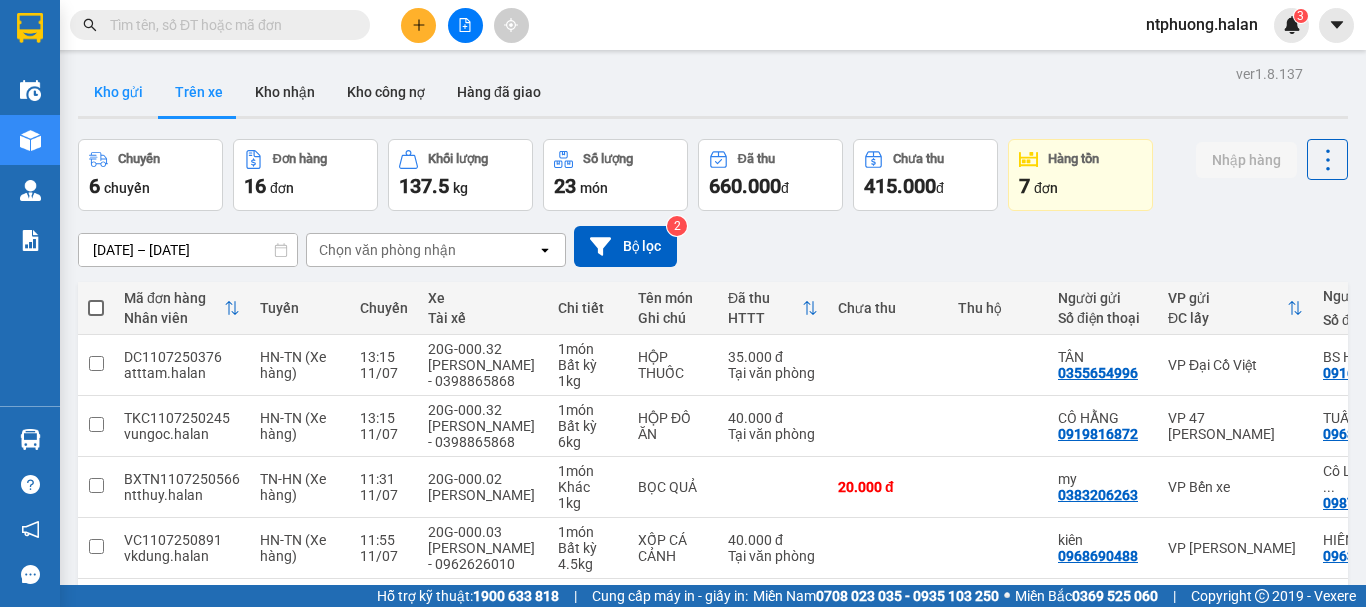 click on "Kho gửi" at bounding box center [118, 92] 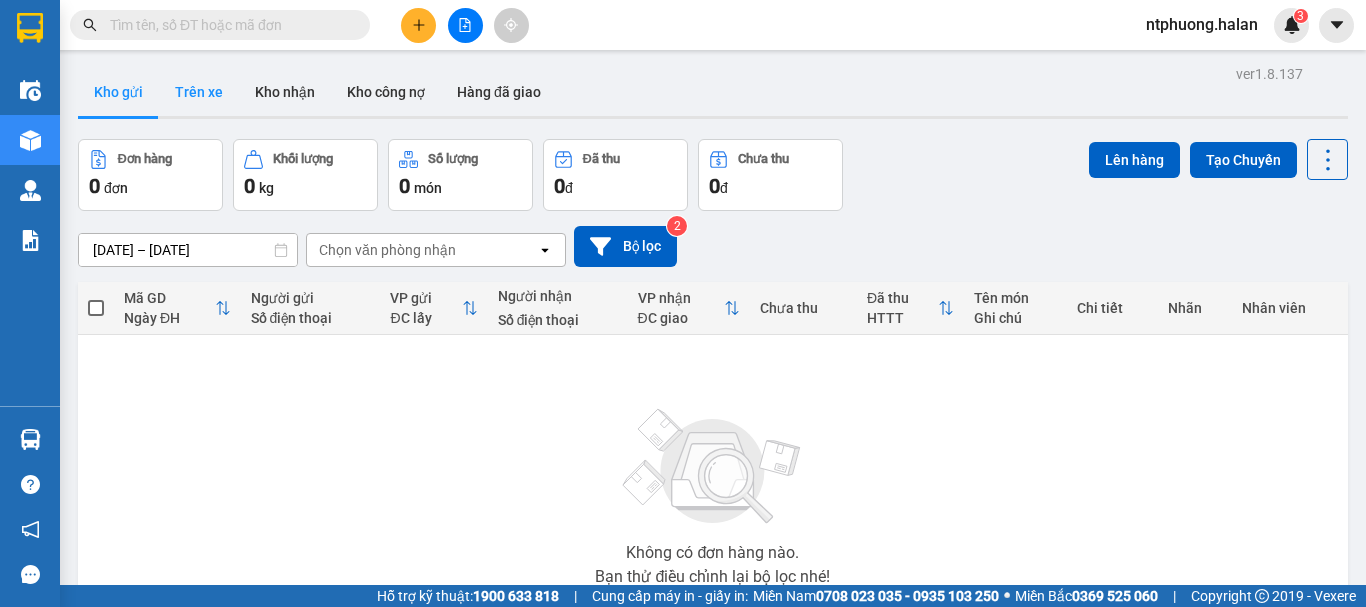 click on "Trên xe" at bounding box center [199, 92] 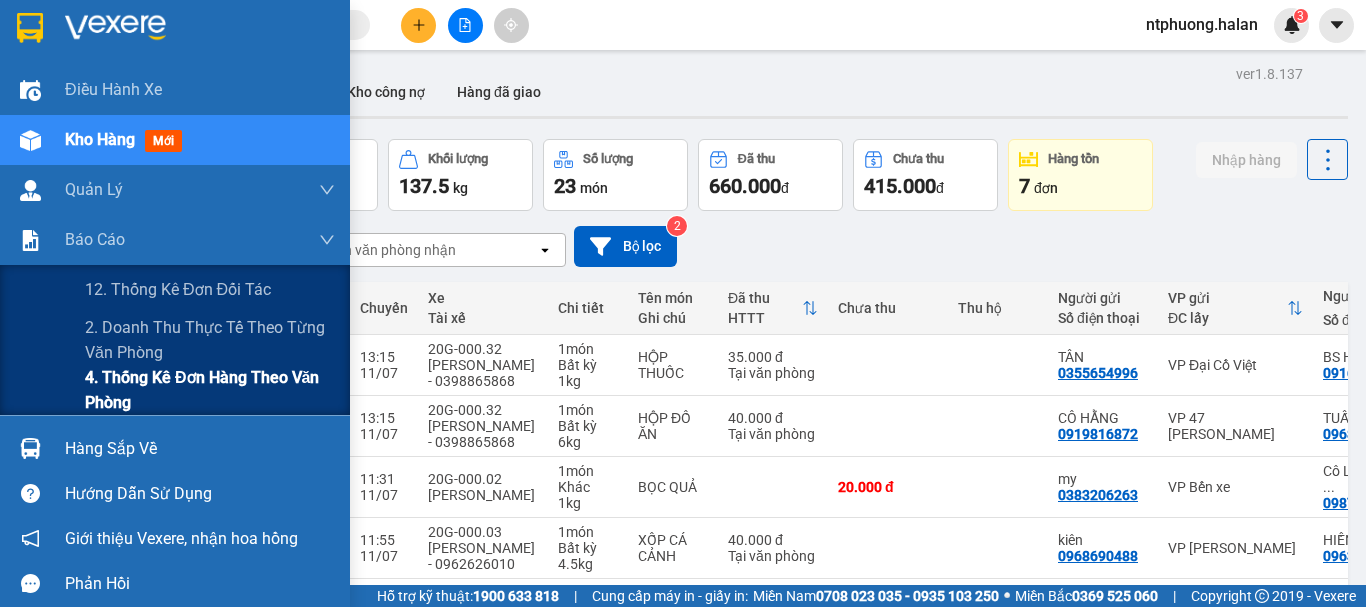 click on "4. Thống kê đơn hàng theo văn phòng" at bounding box center (210, 390) 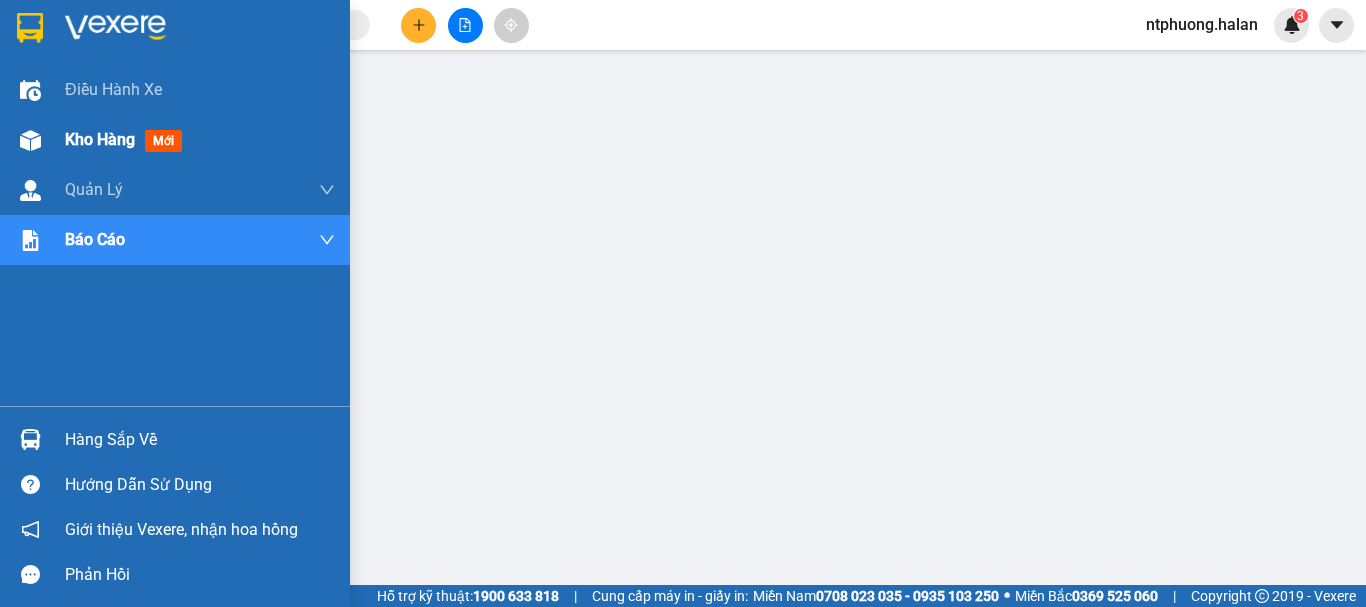 click on "Kho hàng" at bounding box center (100, 139) 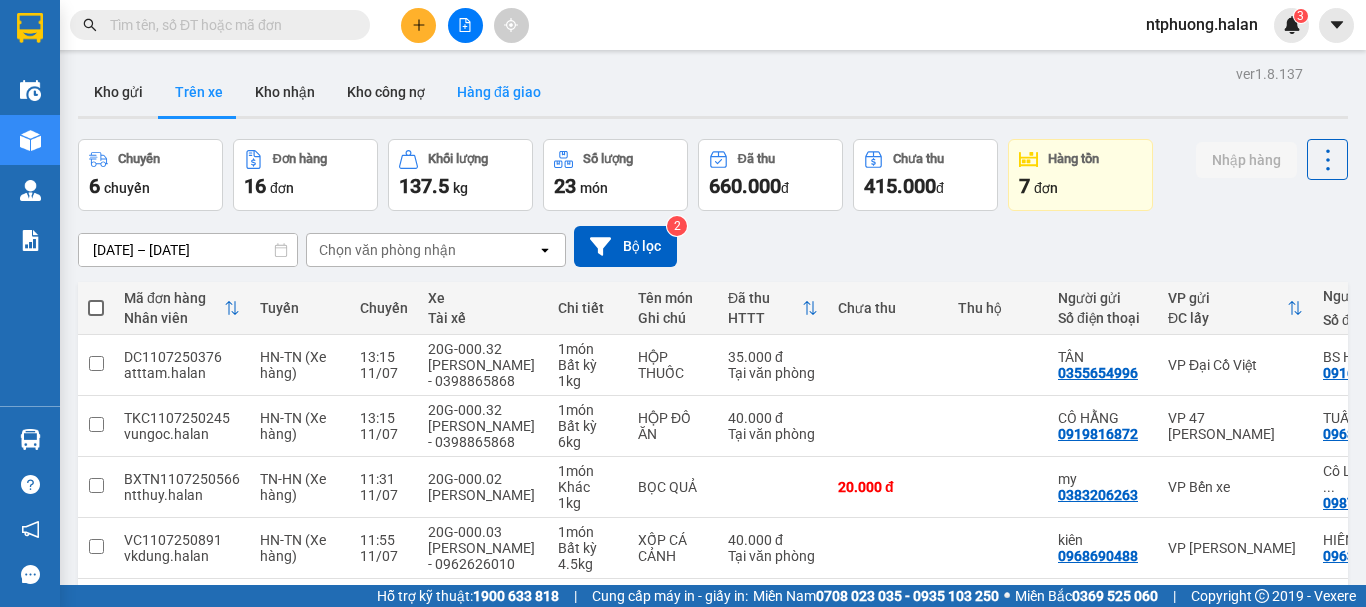 click on "Hàng đã giao" at bounding box center [499, 92] 